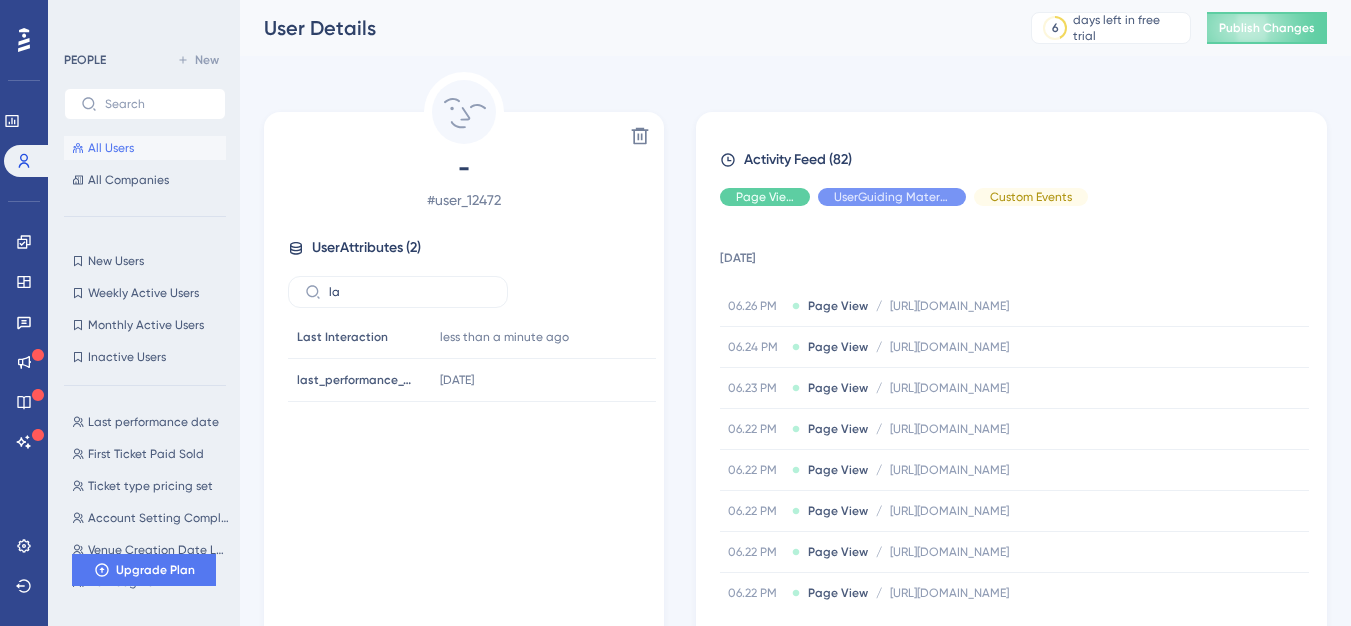 type on "l" 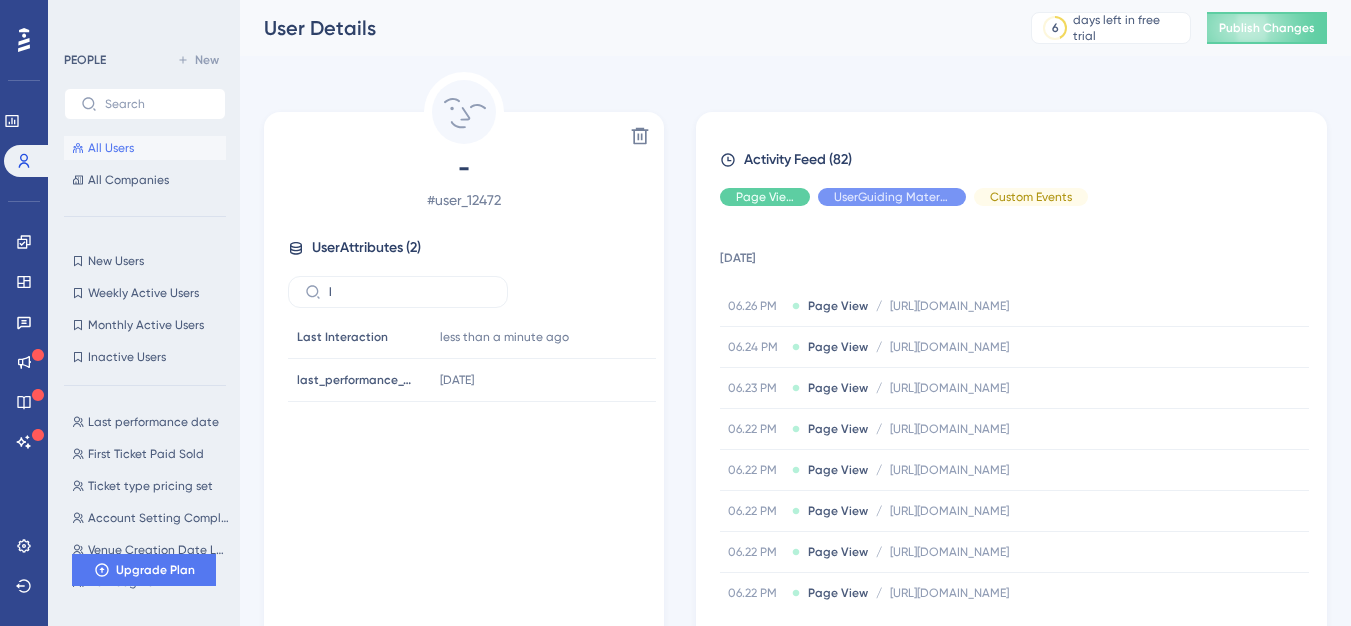 type 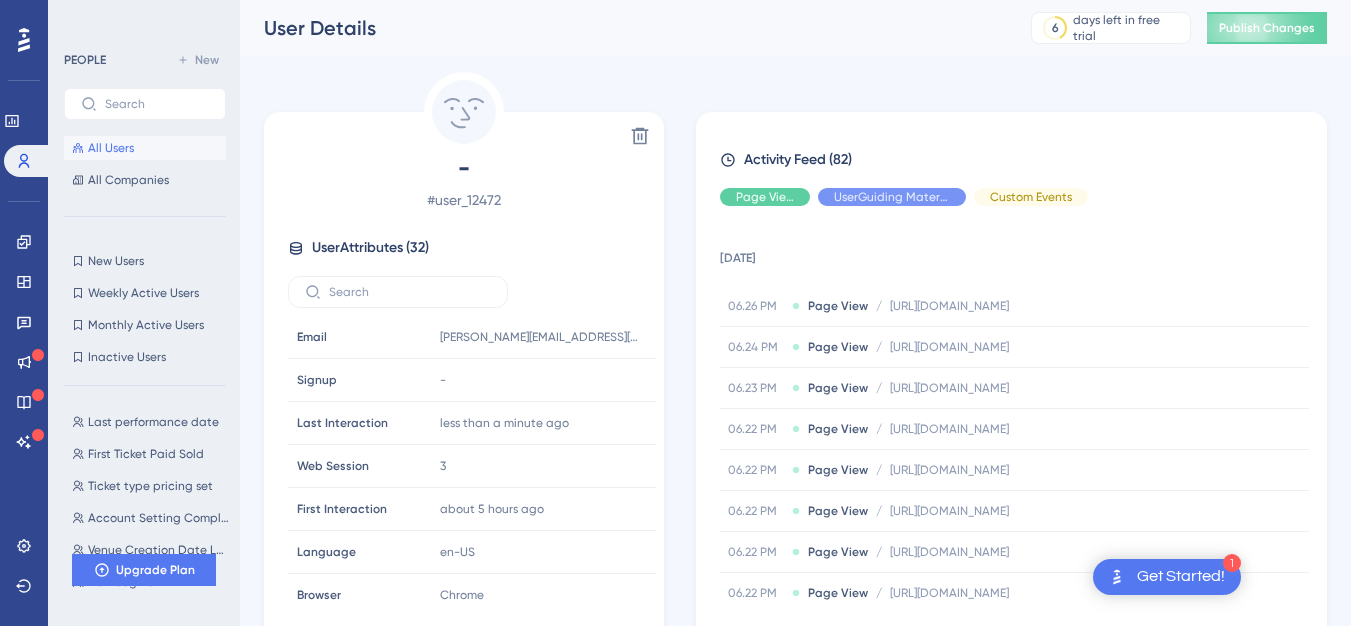 scroll, scrollTop: 0, scrollLeft: 0, axis: both 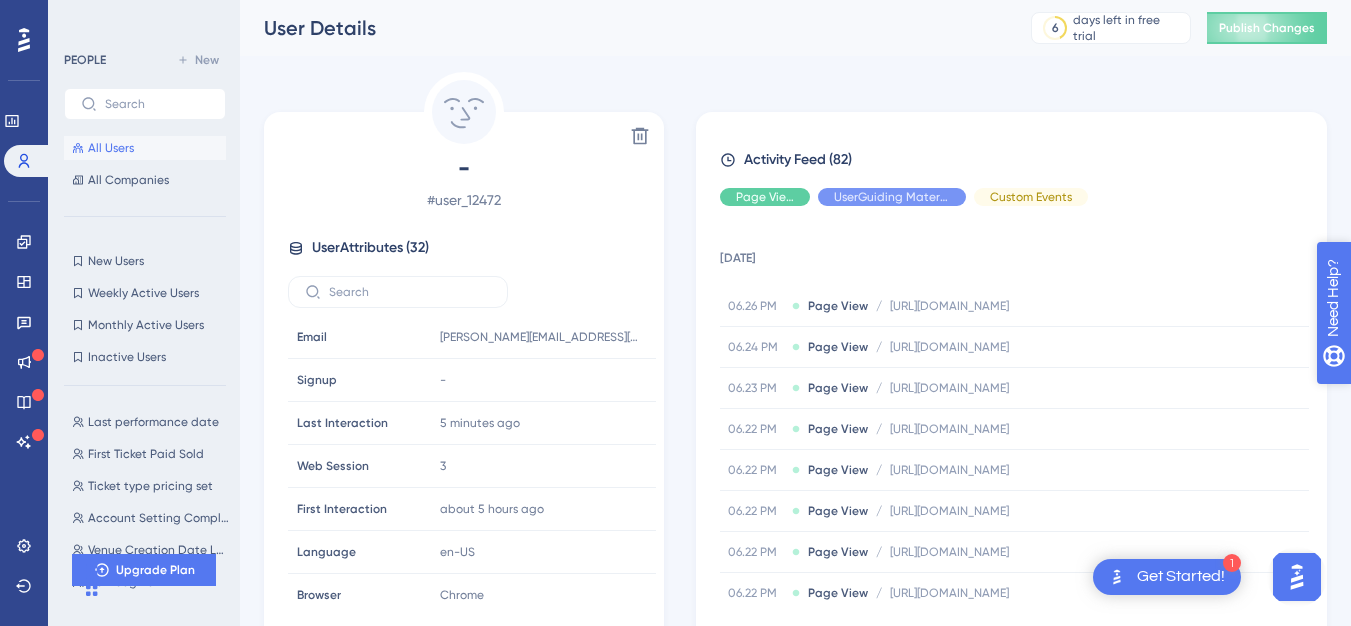 click on "Need Help?" at bounding box center (1403, 401) 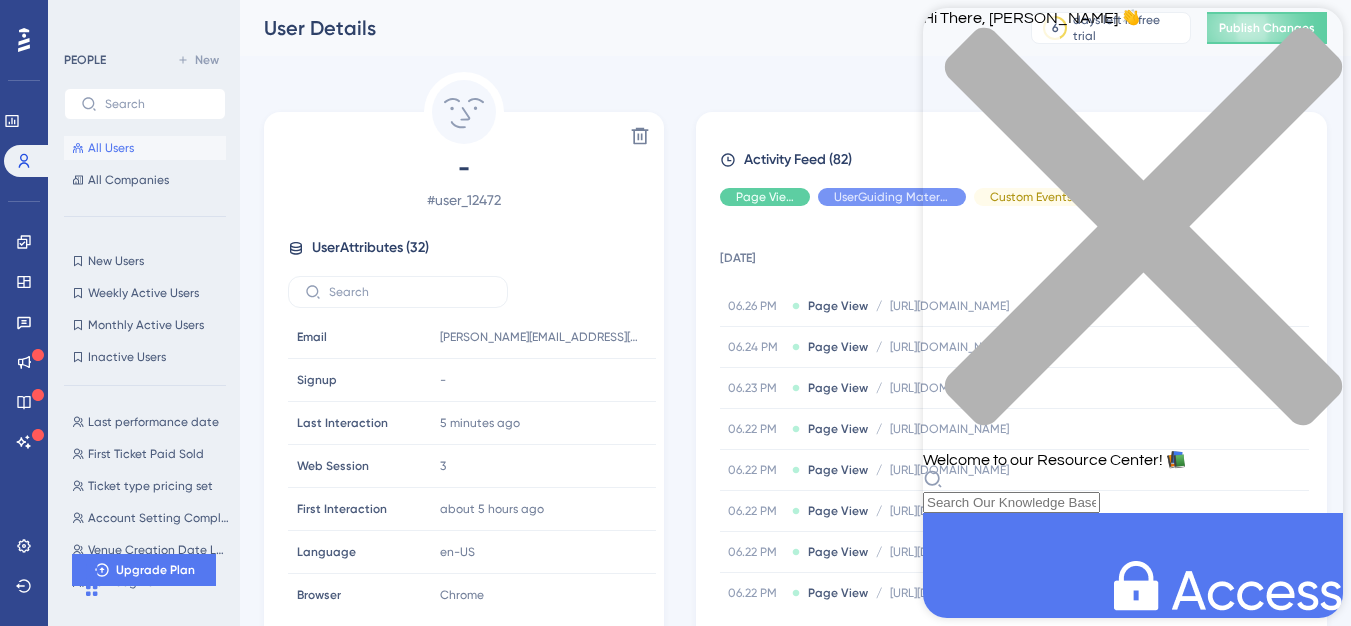 click on "Hi There, [PERSON_NAME] 👋 Welcome to our Resource Center! 📚" at bounding box center (1133, 260) 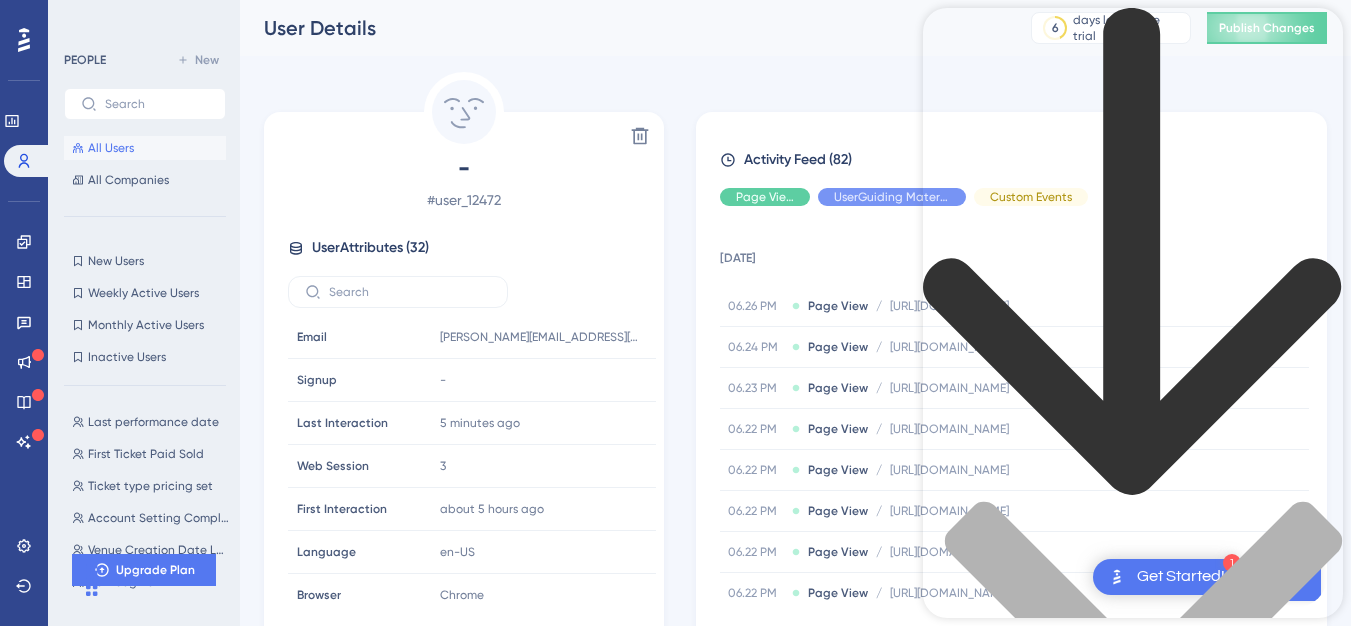 type on "check list" 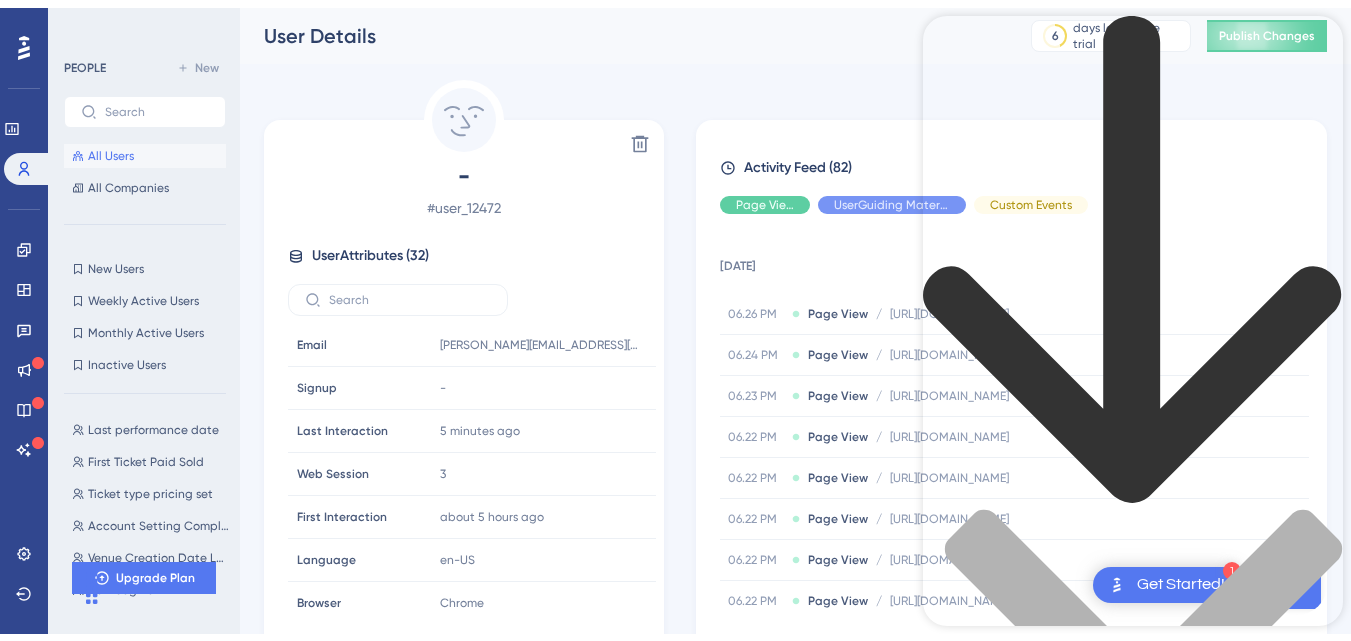scroll, scrollTop: 898, scrollLeft: 0, axis: vertical 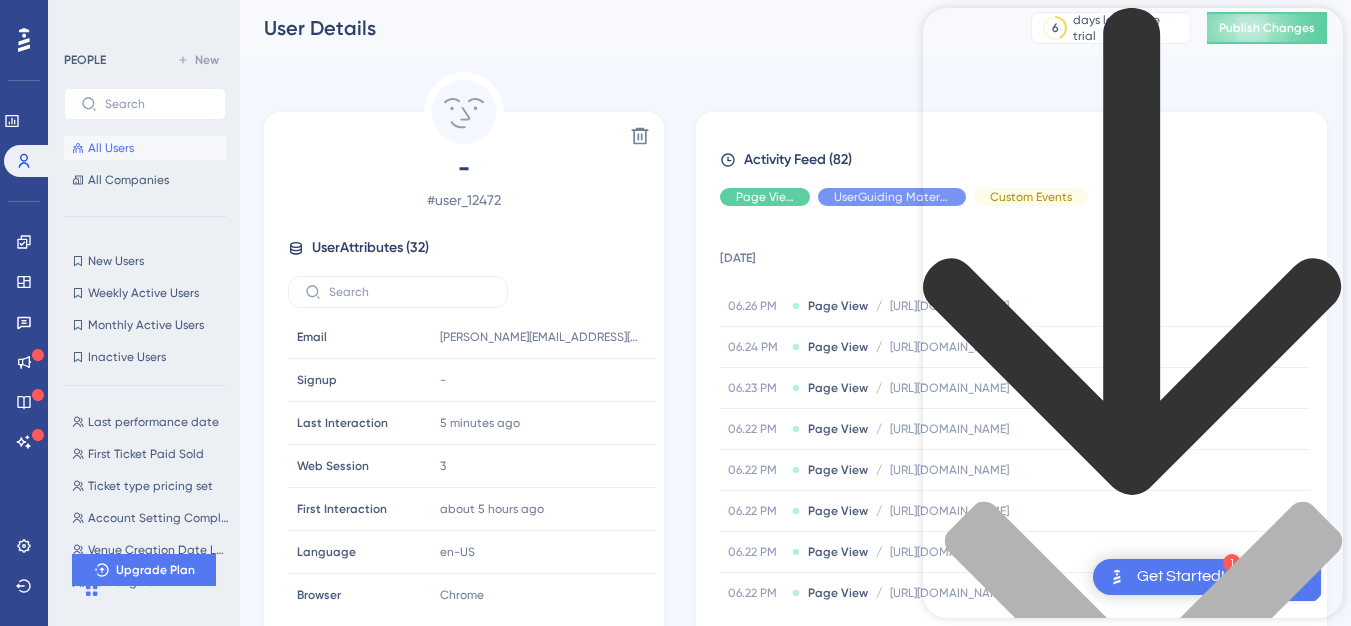drag, startPoint x: 1336, startPoint y: 195, endPoint x: 2279, endPoint y: 387, distance: 962.34766 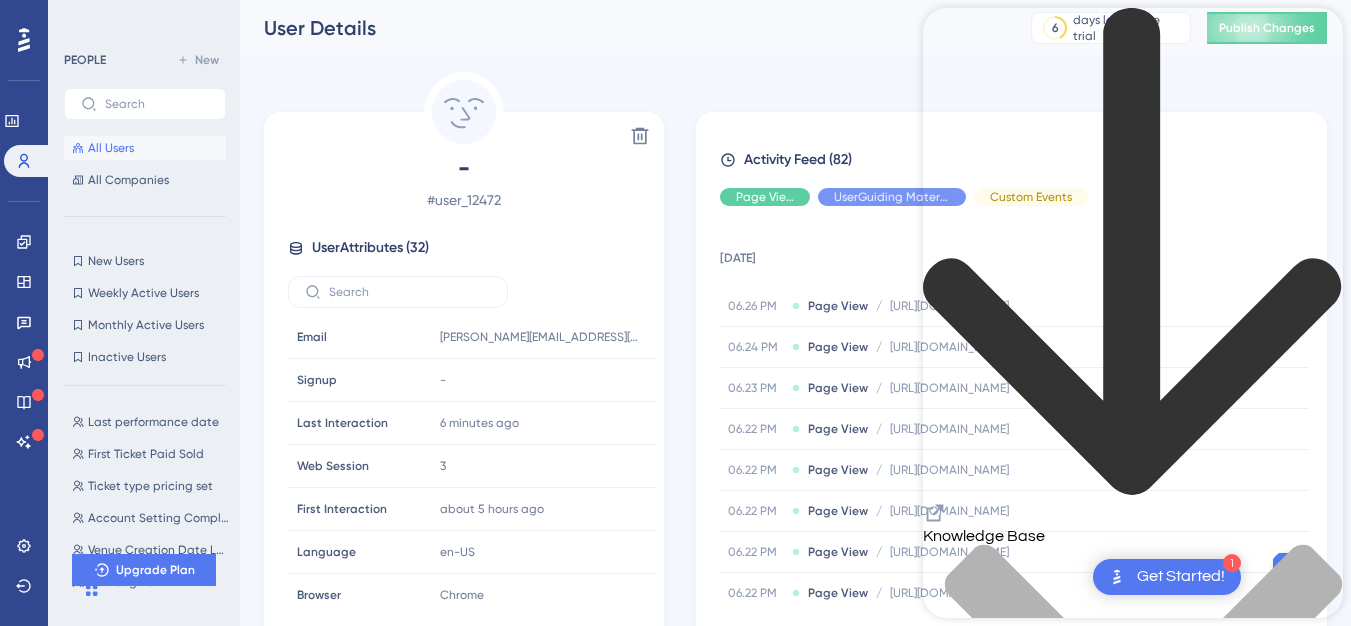 click 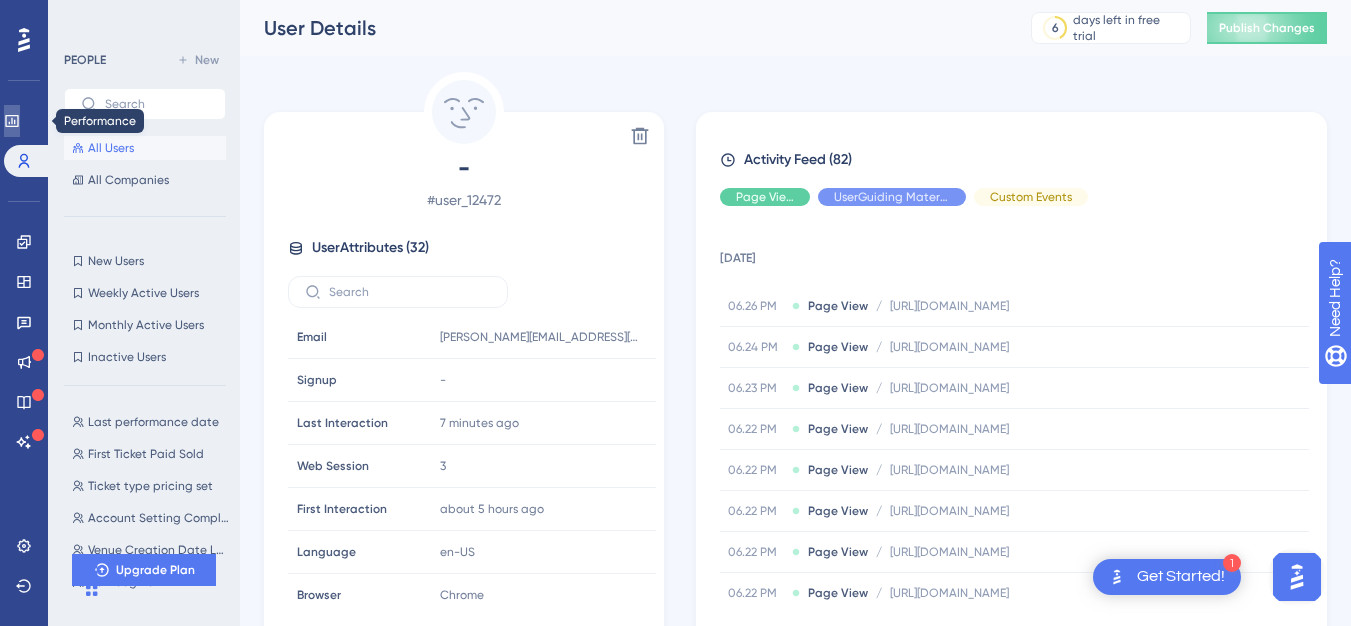 click at bounding box center [12, 121] 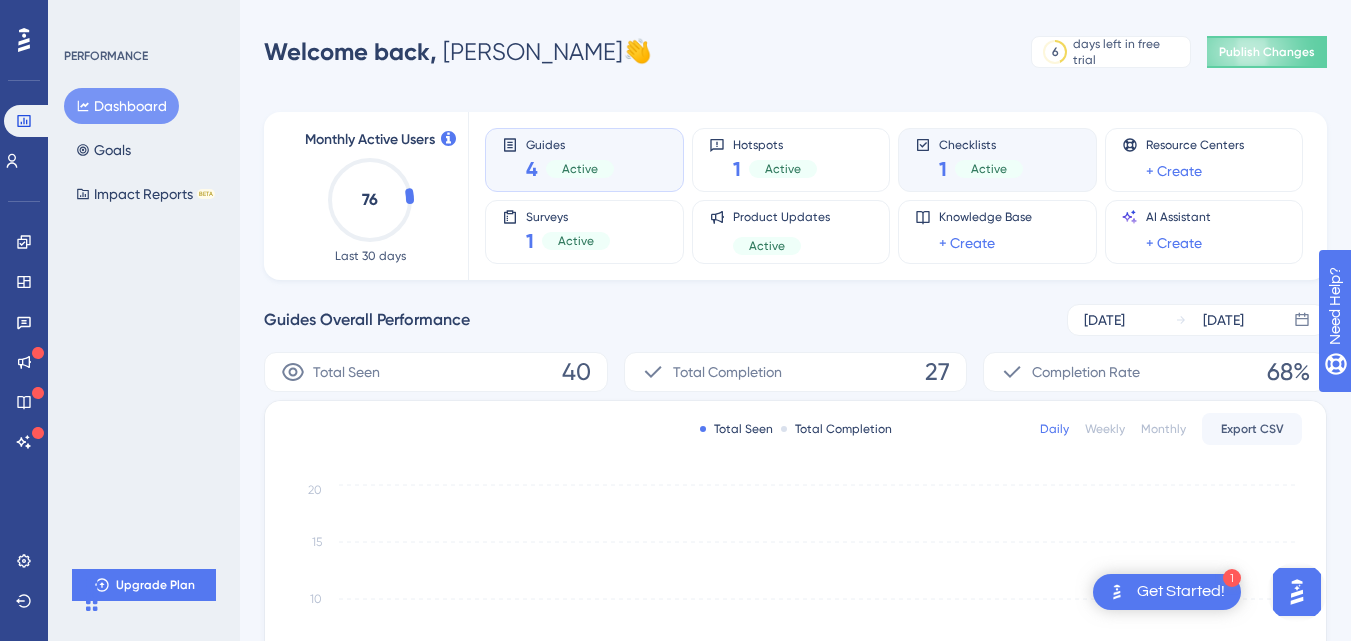 click on "1" at bounding box center [943, 169] 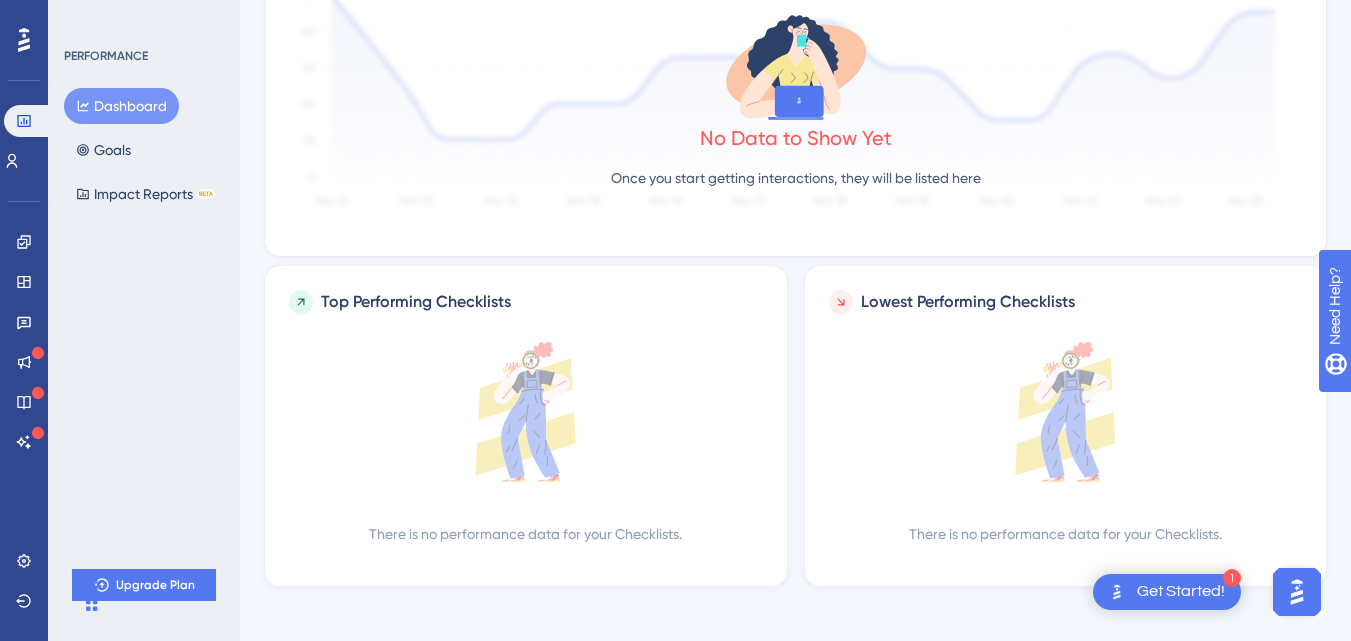 scroll, scrollTop: 303, scrollLeft: 0, axis: vertical 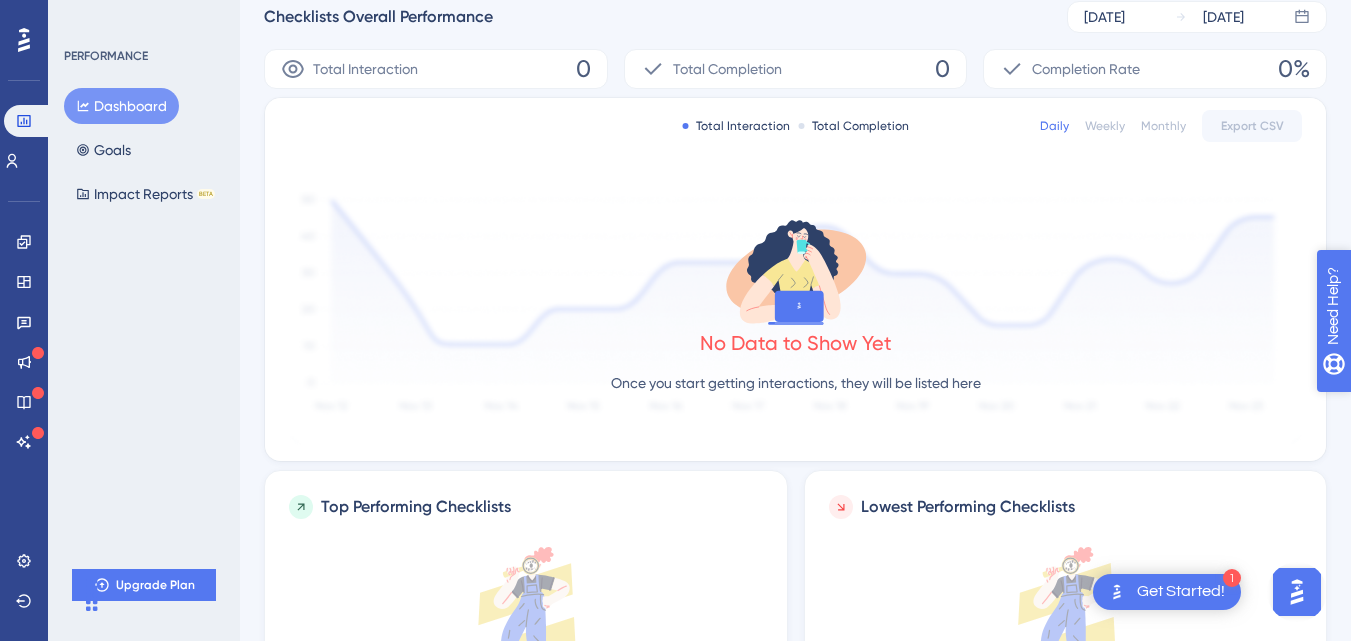click 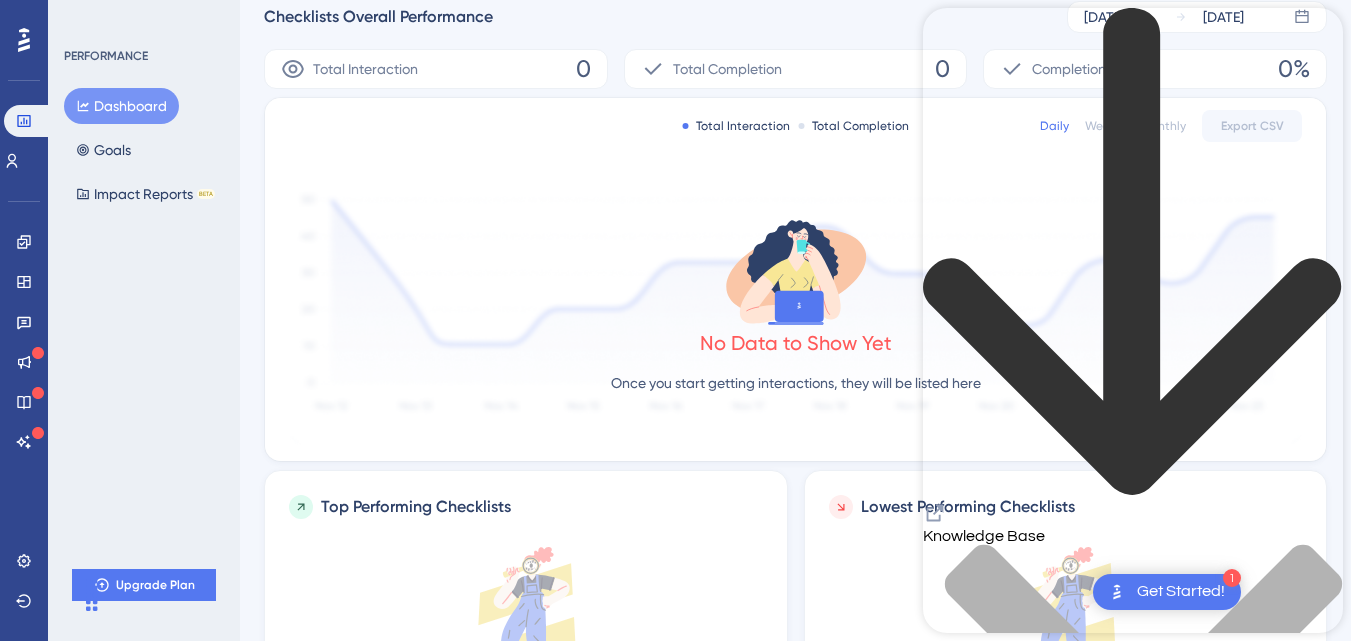 drag, startPoint x: 2266, startPoint y: 464, endPoint x: 1153, endPoint y: 54, distance: 1186.1151 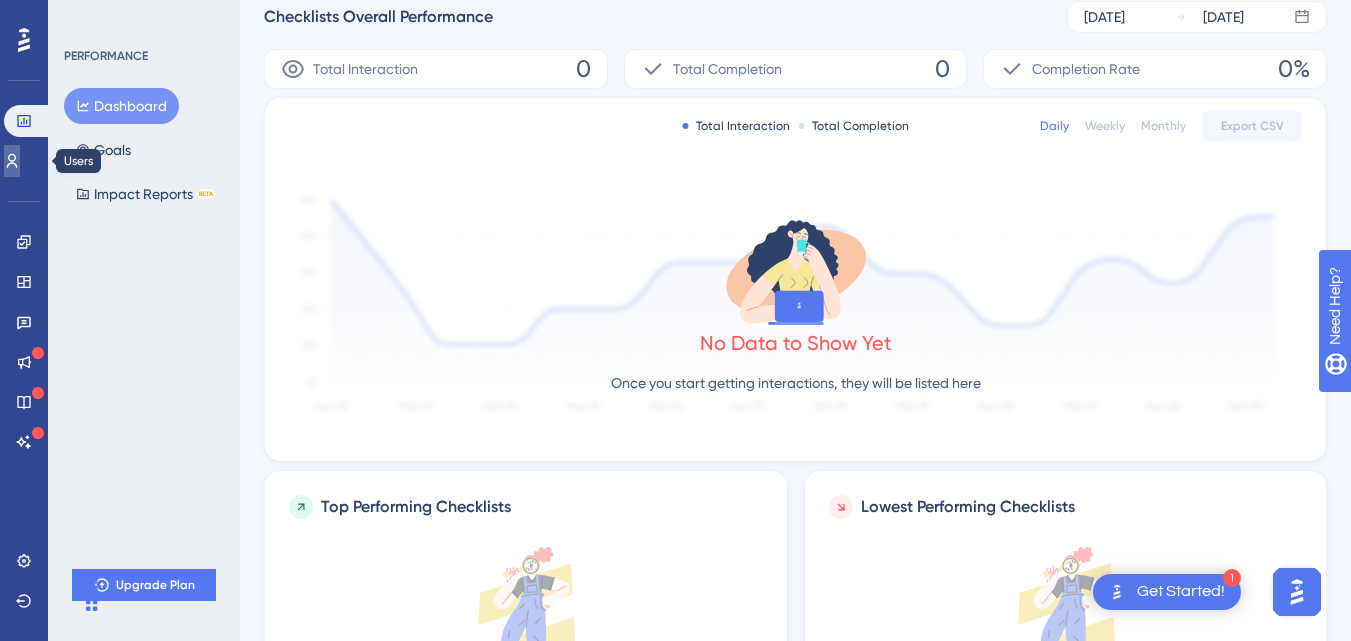 click 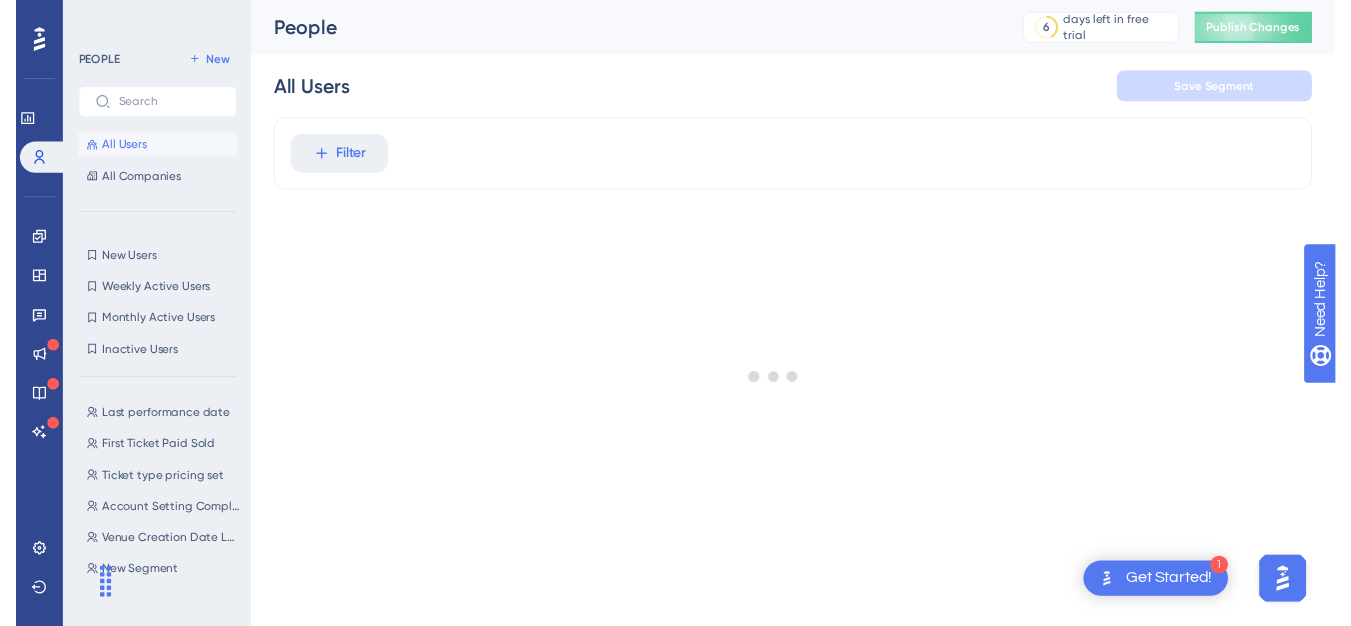 scroll, scrollTop: 0, scrollLeft: 0, axis: both 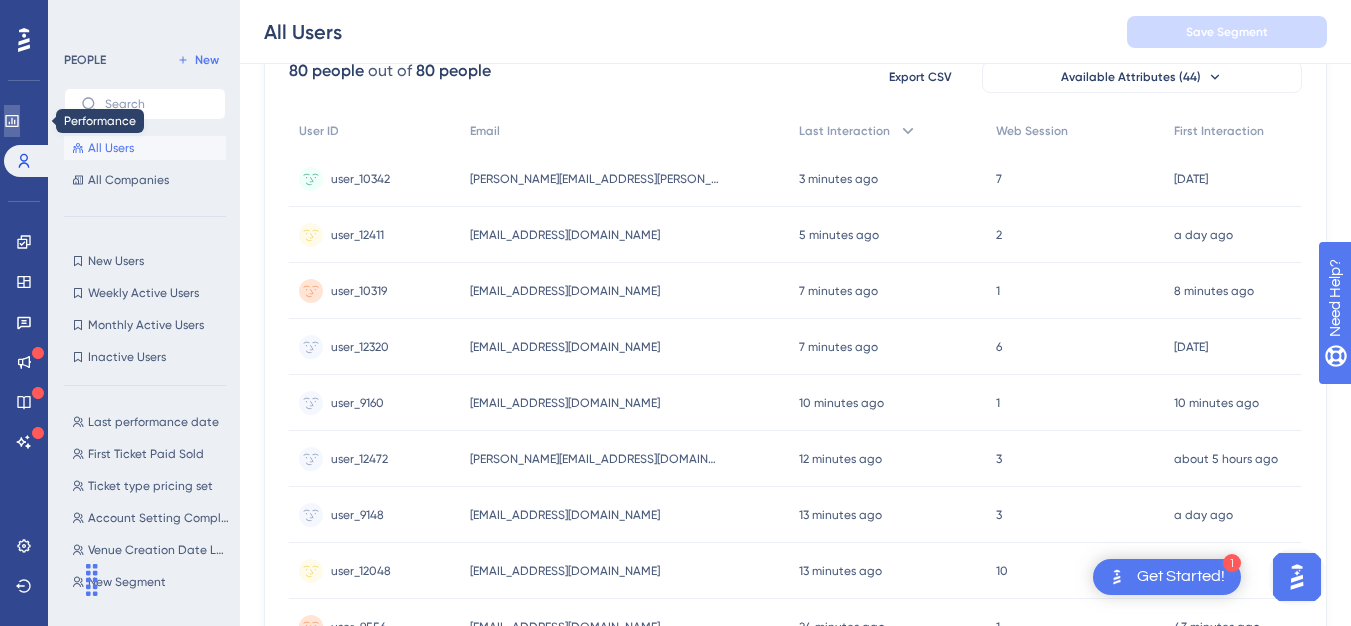 click 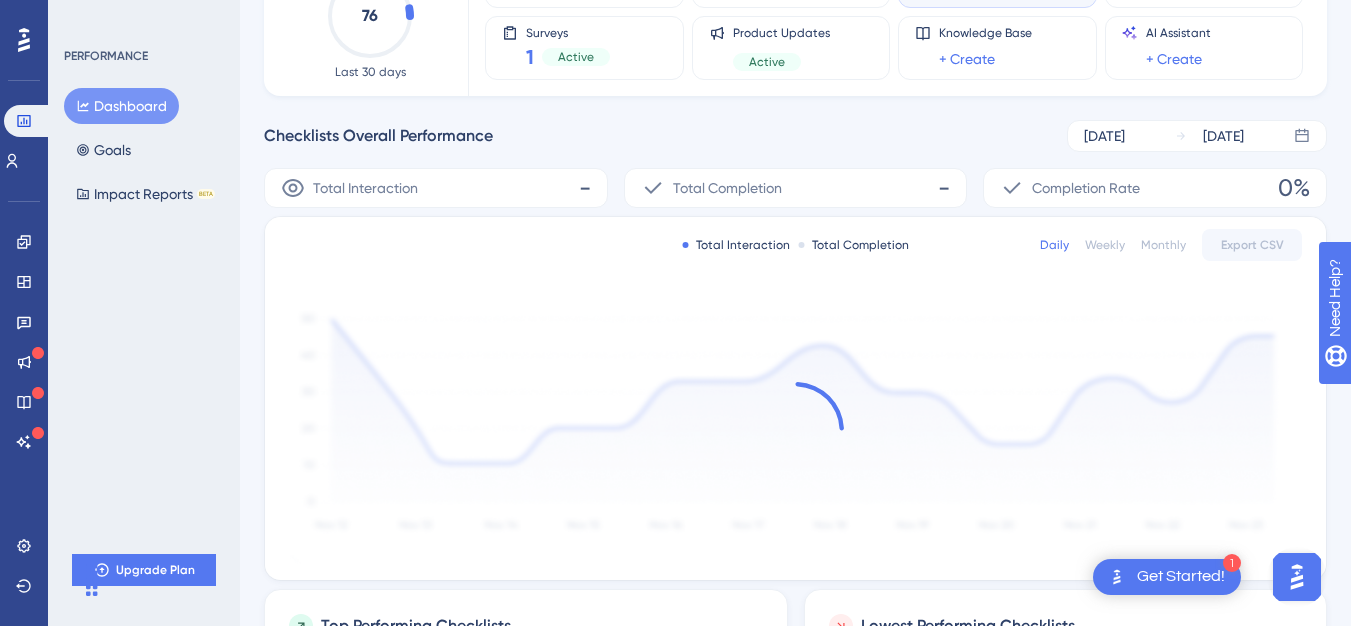 click on "1" at bounding box center [943, -15] 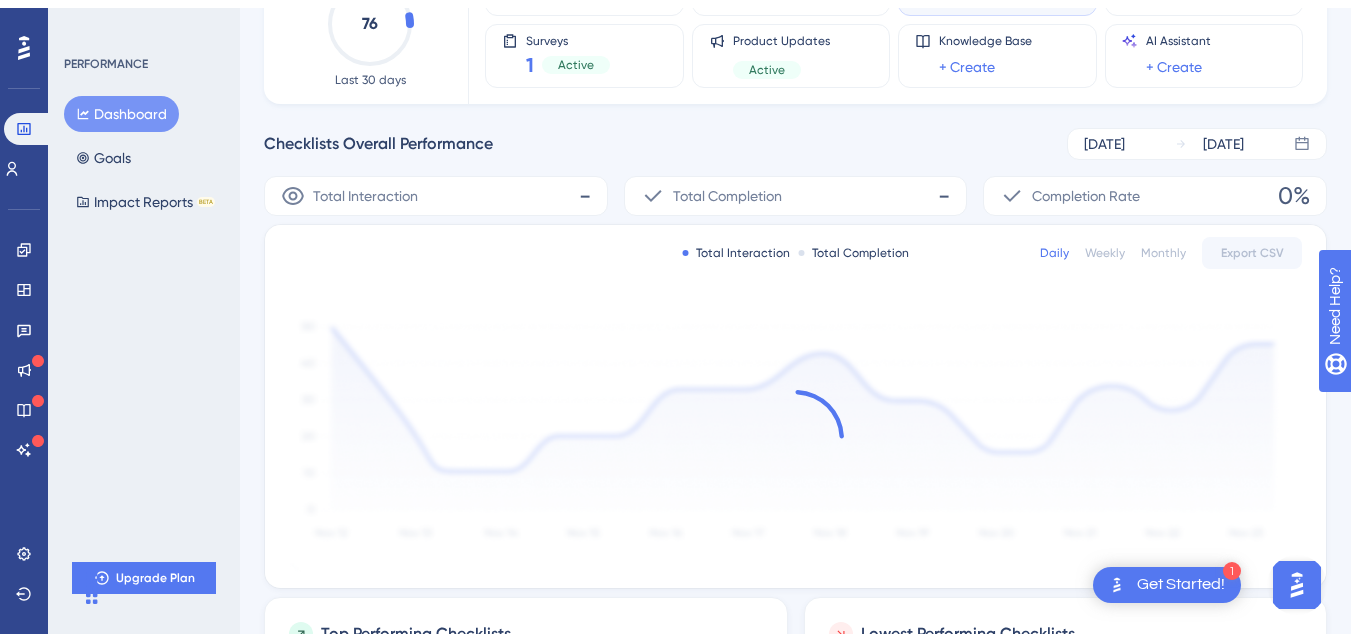 scroll, scrollTop: 0, scrollLeft: 0, axis: both 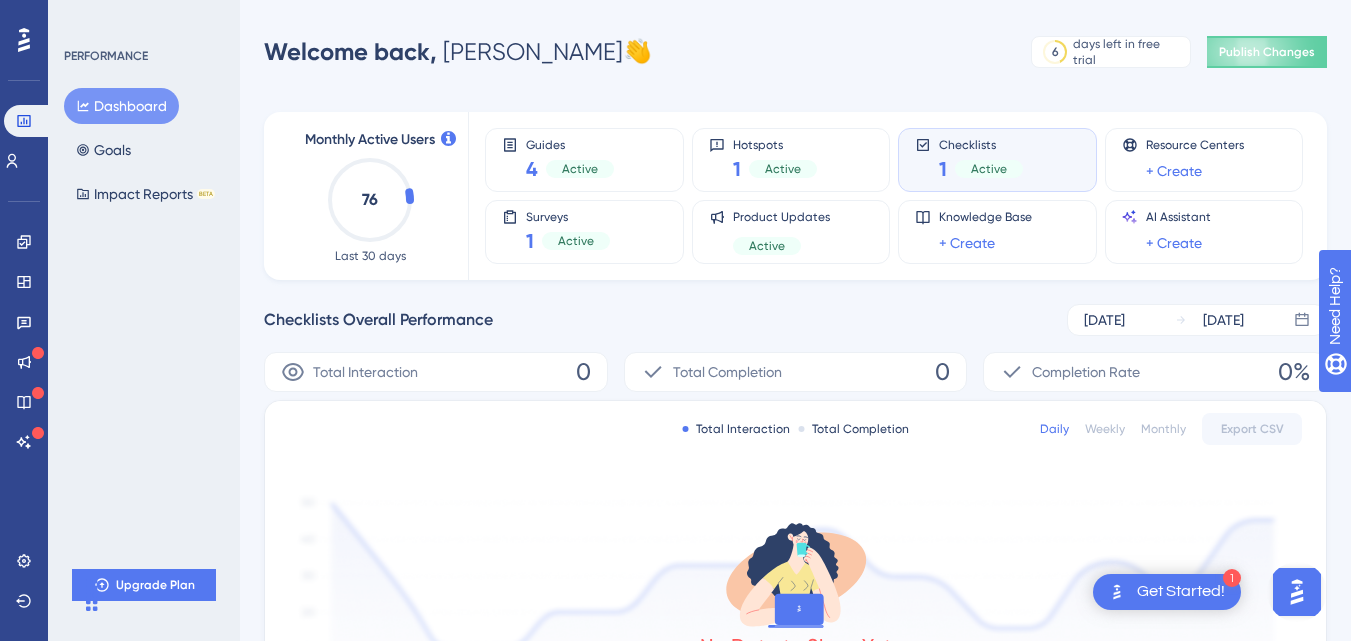 click on "1" at bounding box center (943, 169) 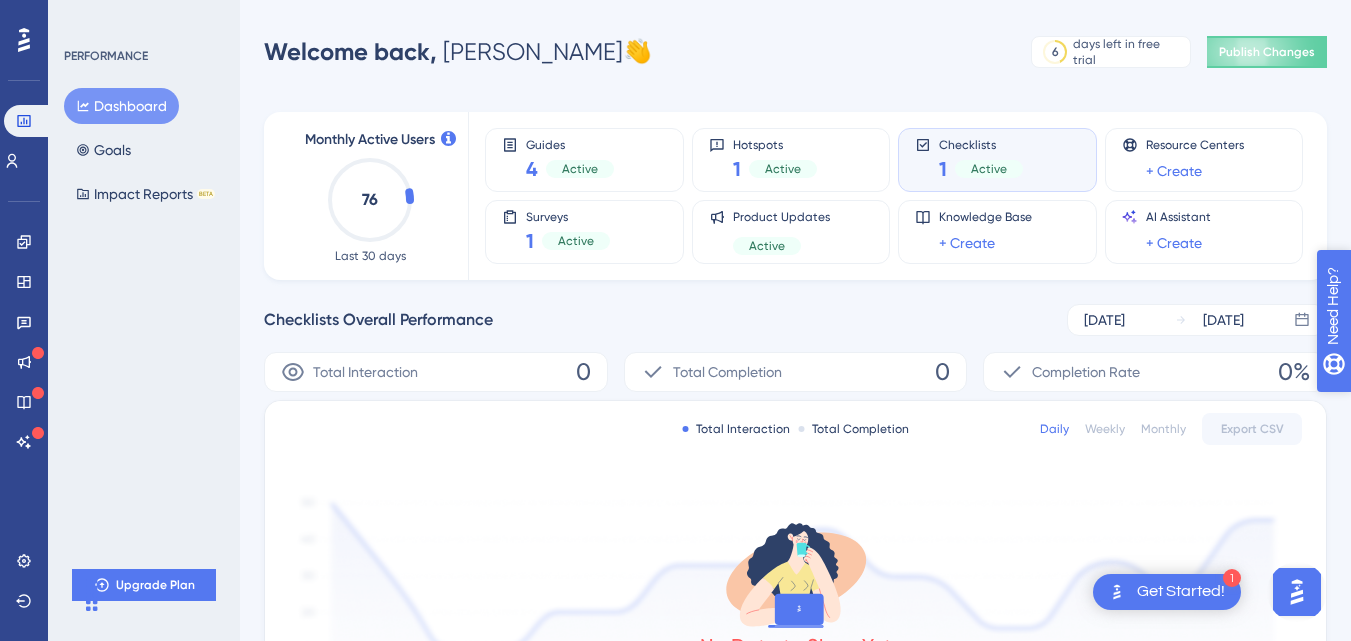click on "Need Help?" at bounding box center [1403, 408] 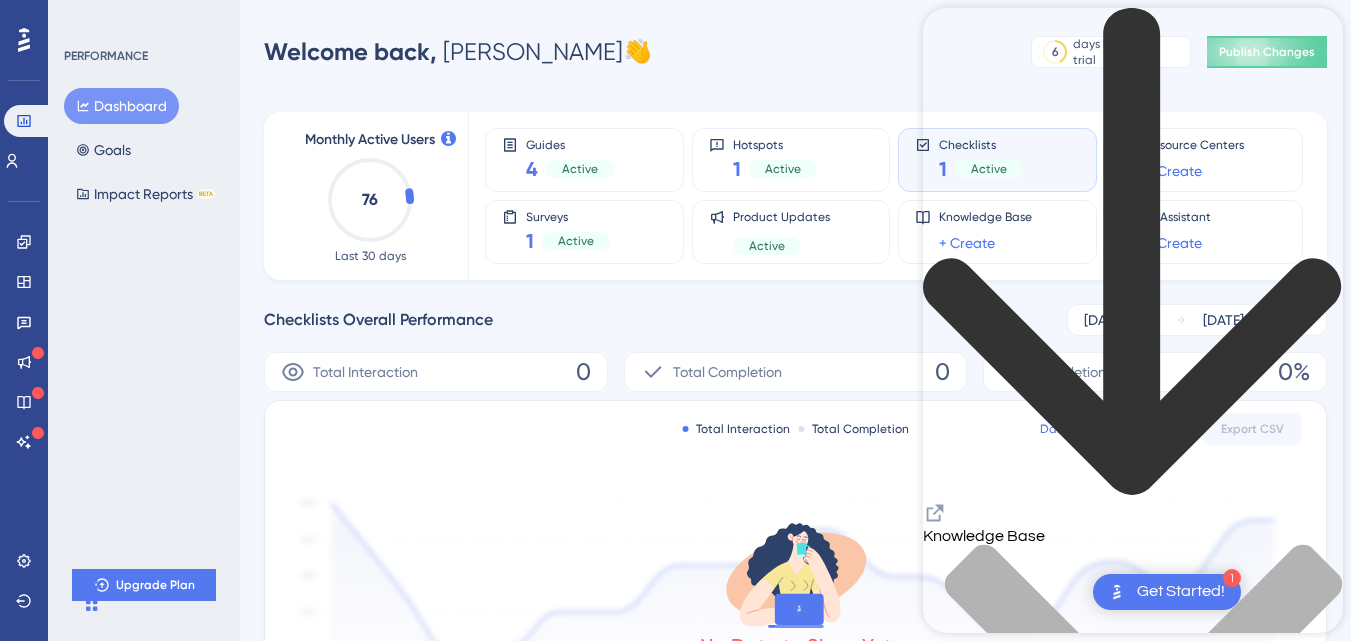 click 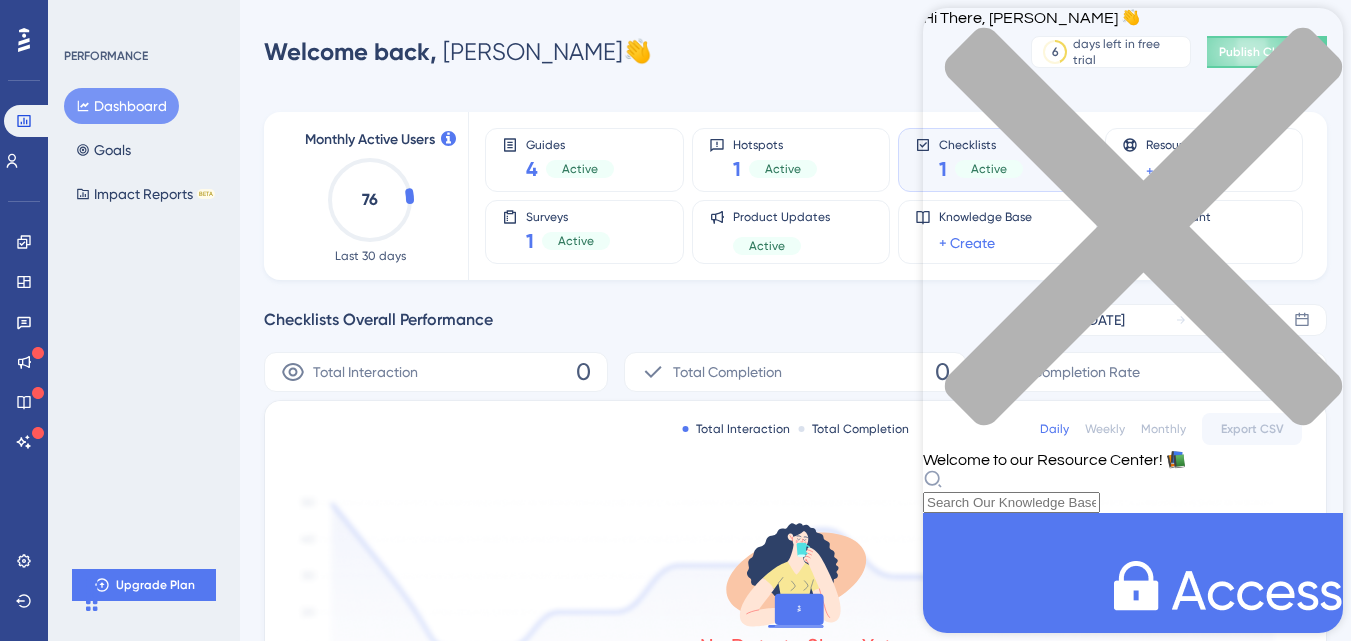 click at bounding box center [1133, 491] 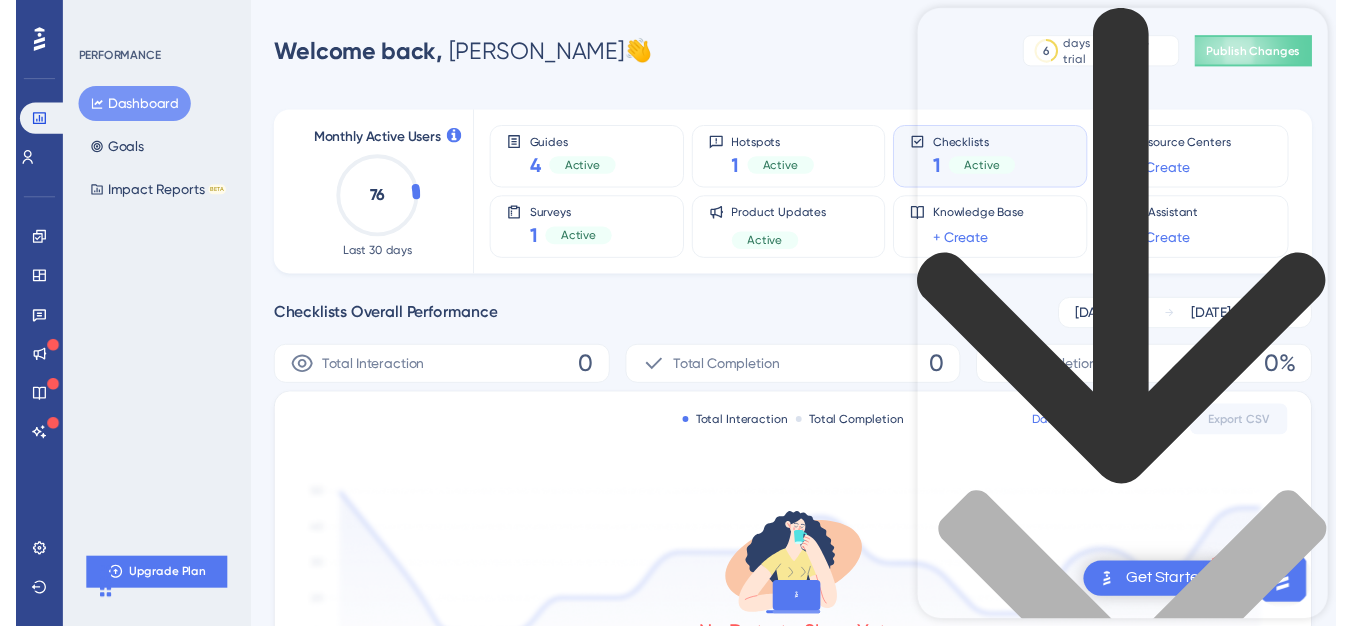 scroll, scrollTop: 47, scrollLeft: 0, axis: vertical 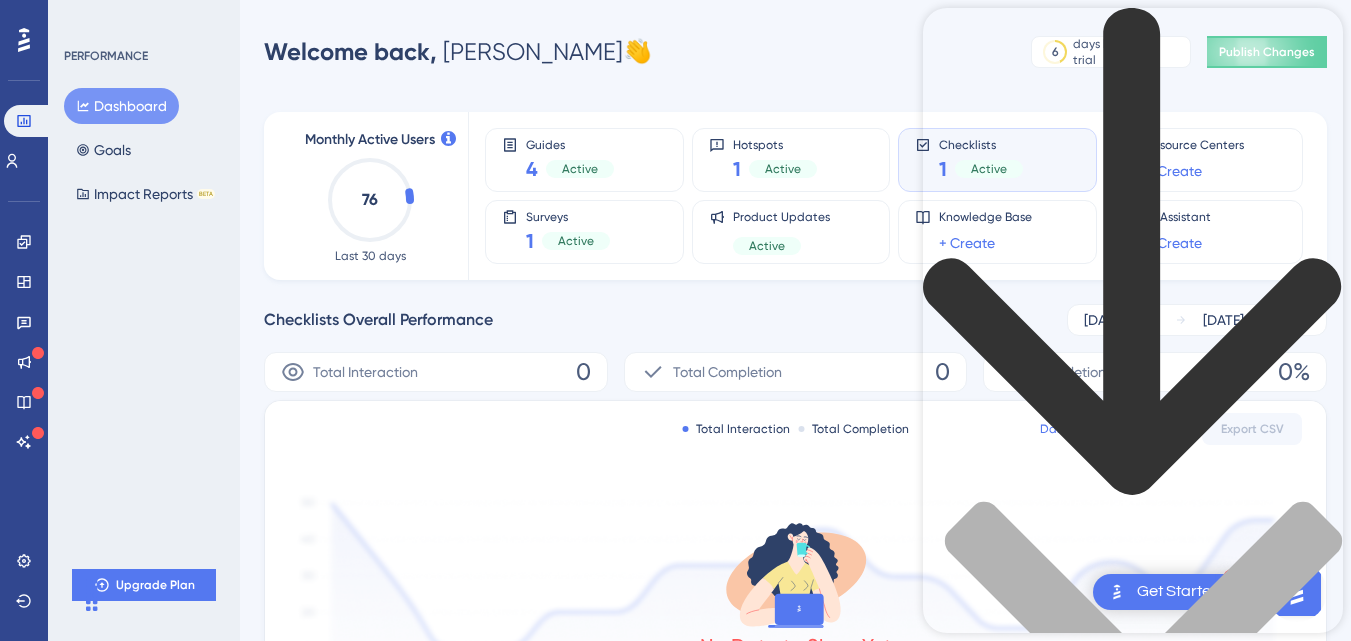 type on "checklist" 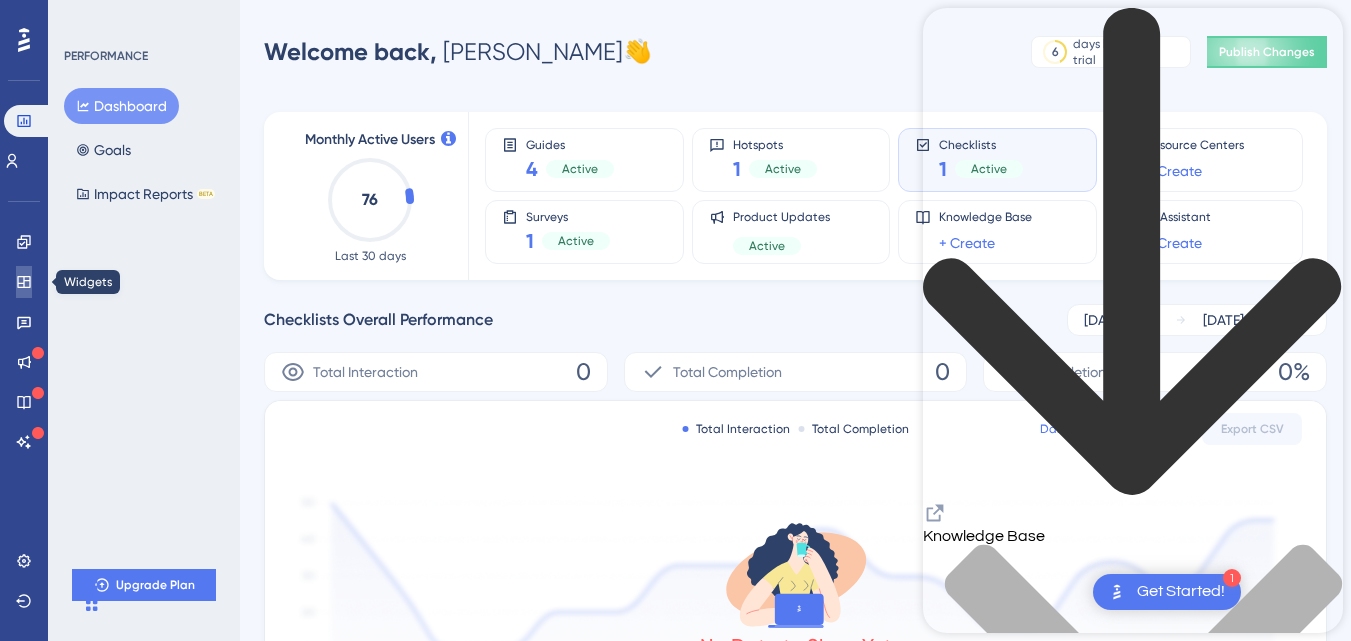 click 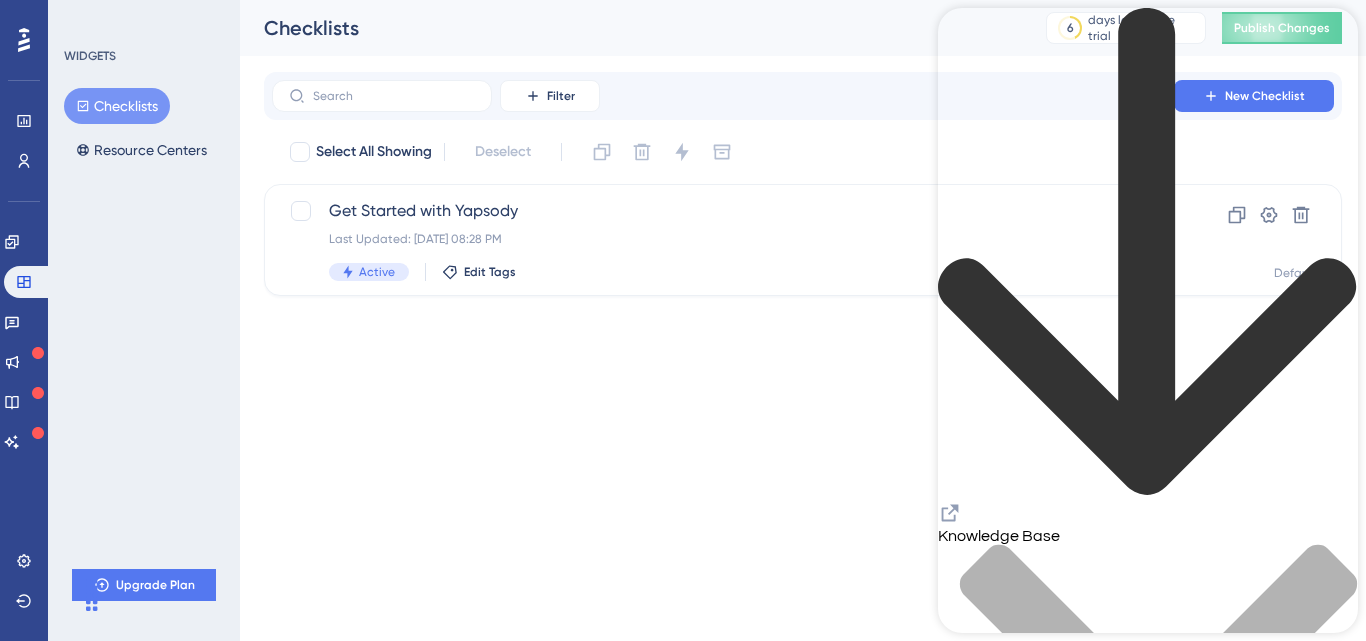 click at bounding box center (1148, 755) 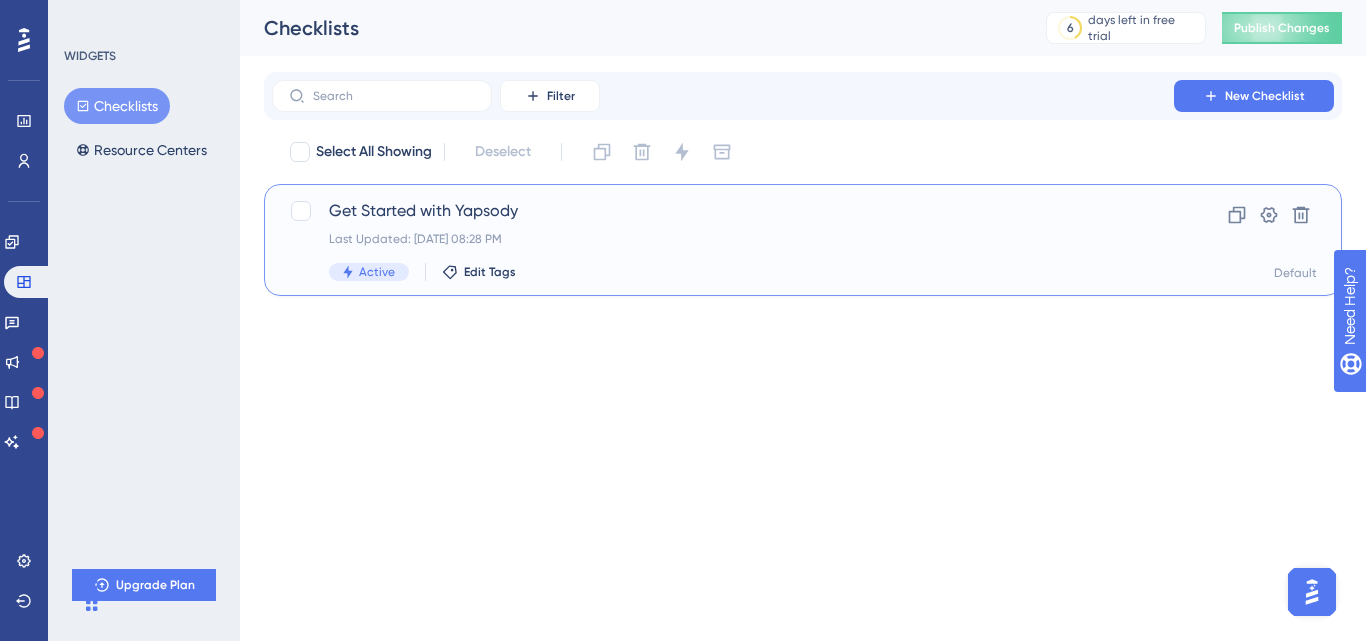click on "Get Started with Yapsody Last Updated: [DATE] 08:28 PM Active Edit Tags" at bounding box center (723, 240) 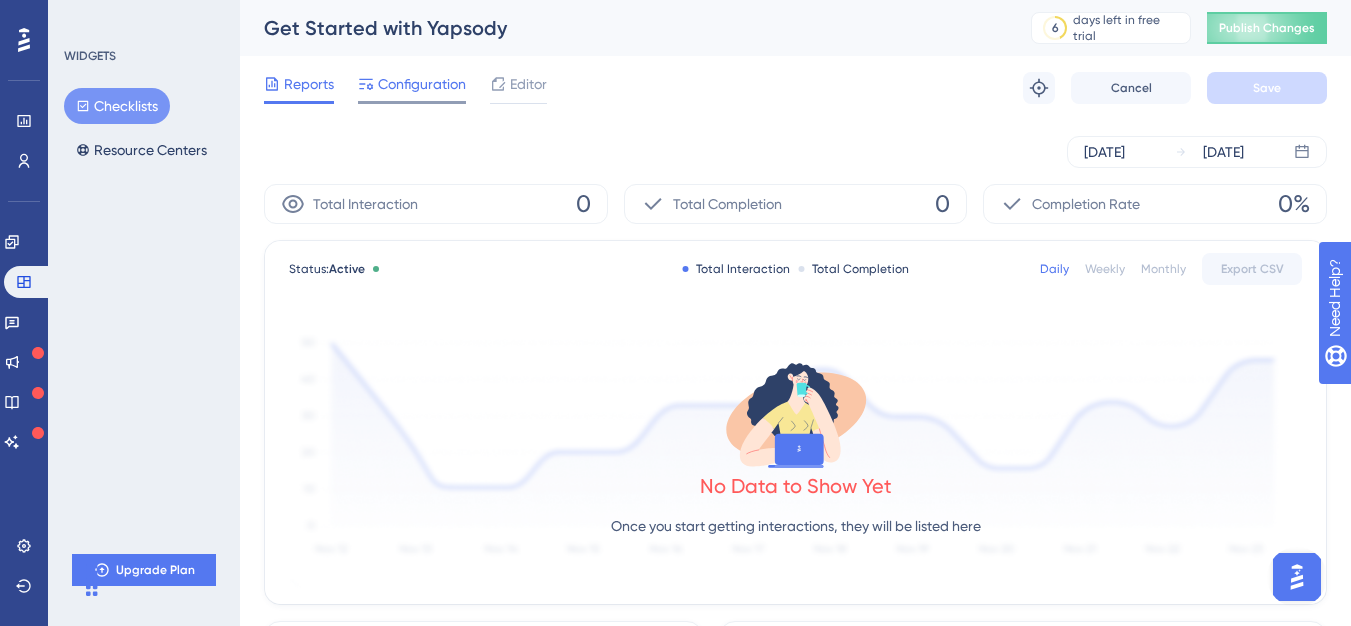 click on "Configuration" at bounding box center [412, 88] 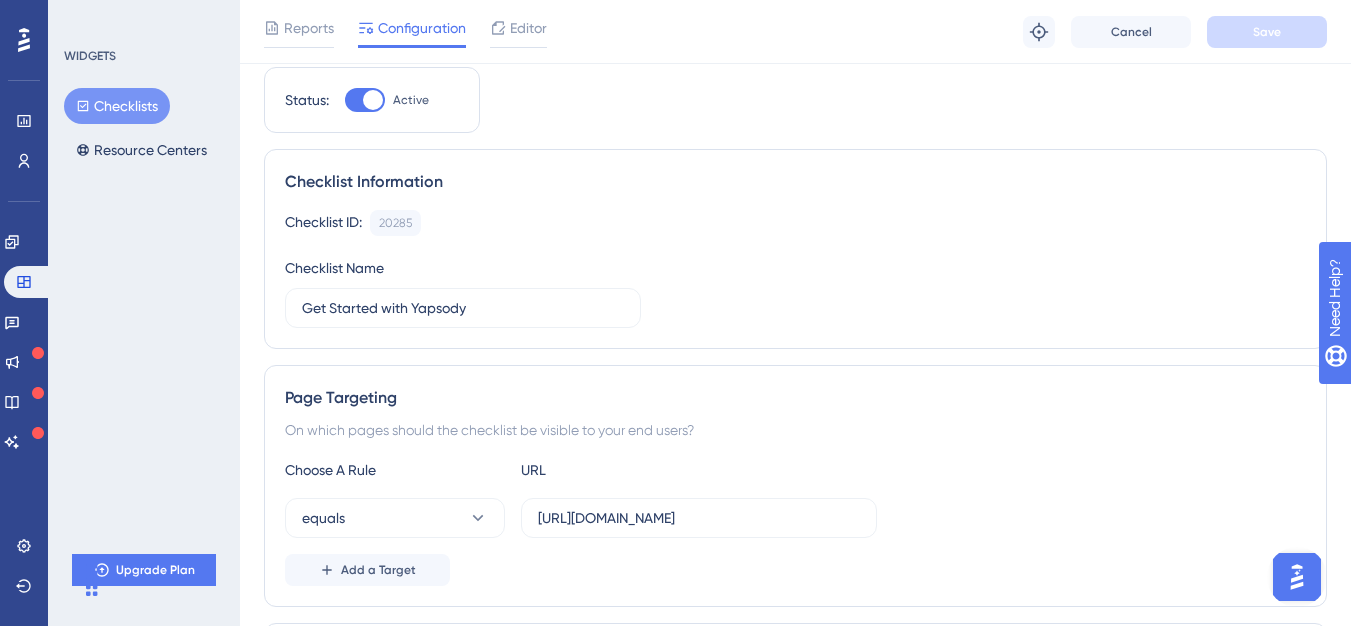 scroll, scrollTop: 0, scrollLeft: 0, axis: both 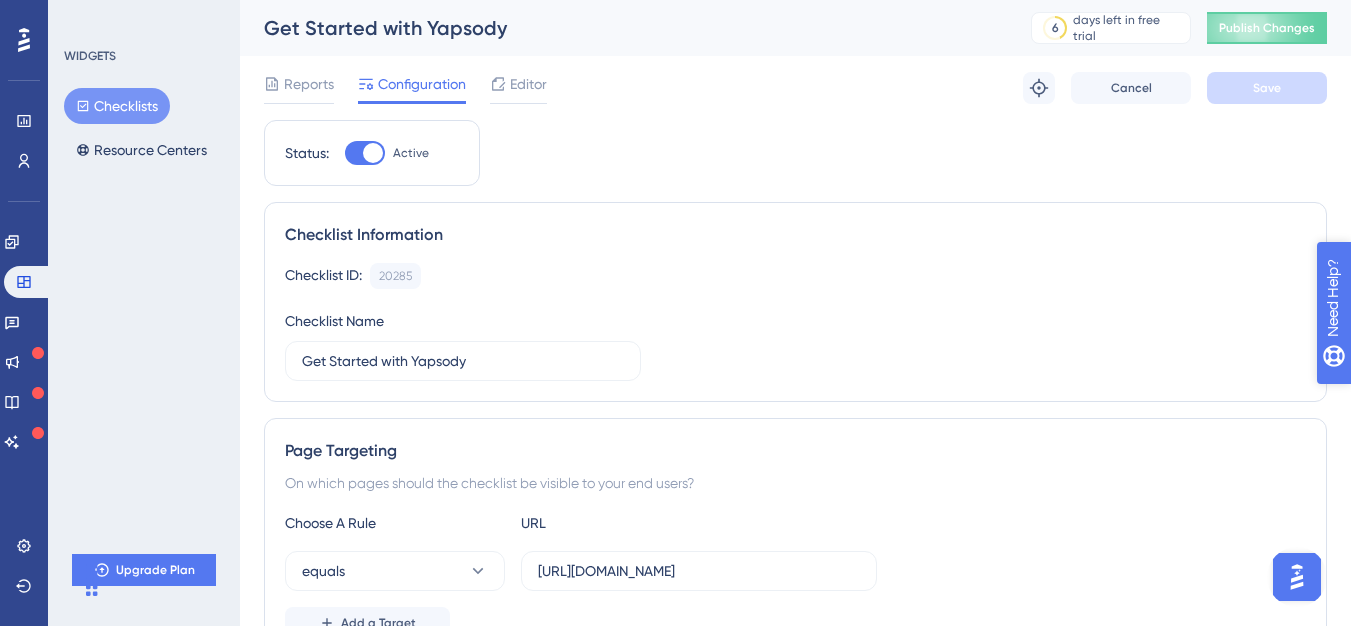 click on "Need Help?" at bounding box center [1403, 401] 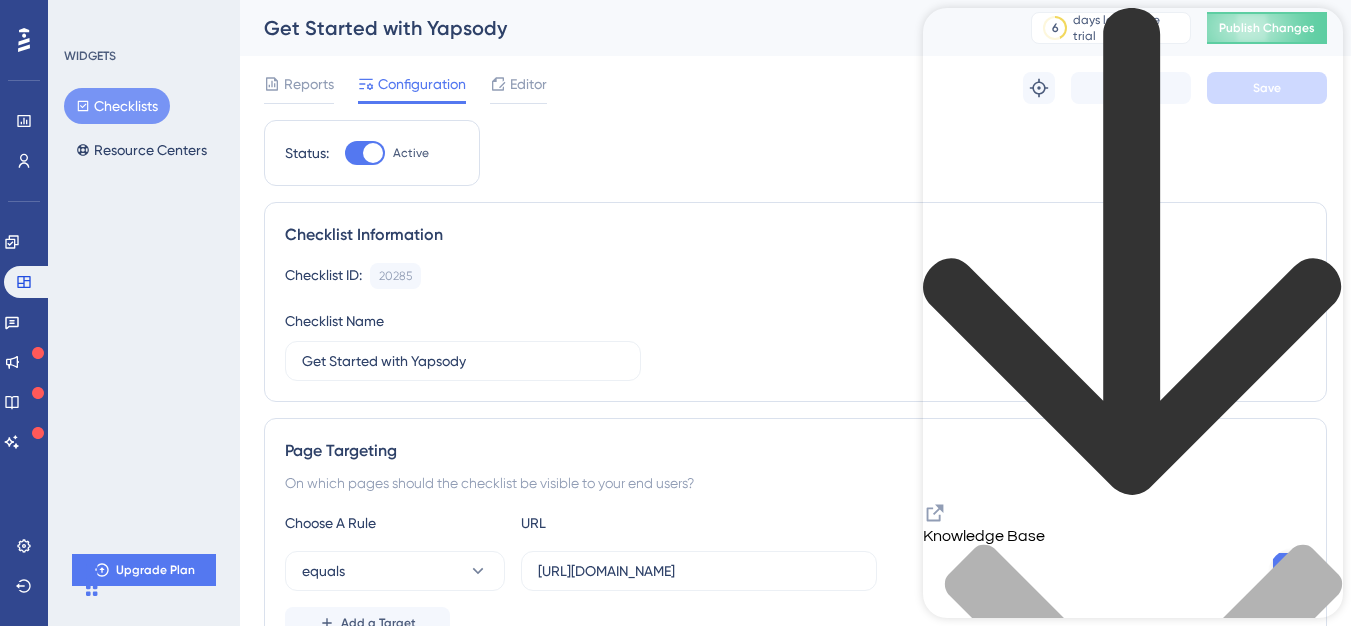 click at bounding box center (1133, 755) 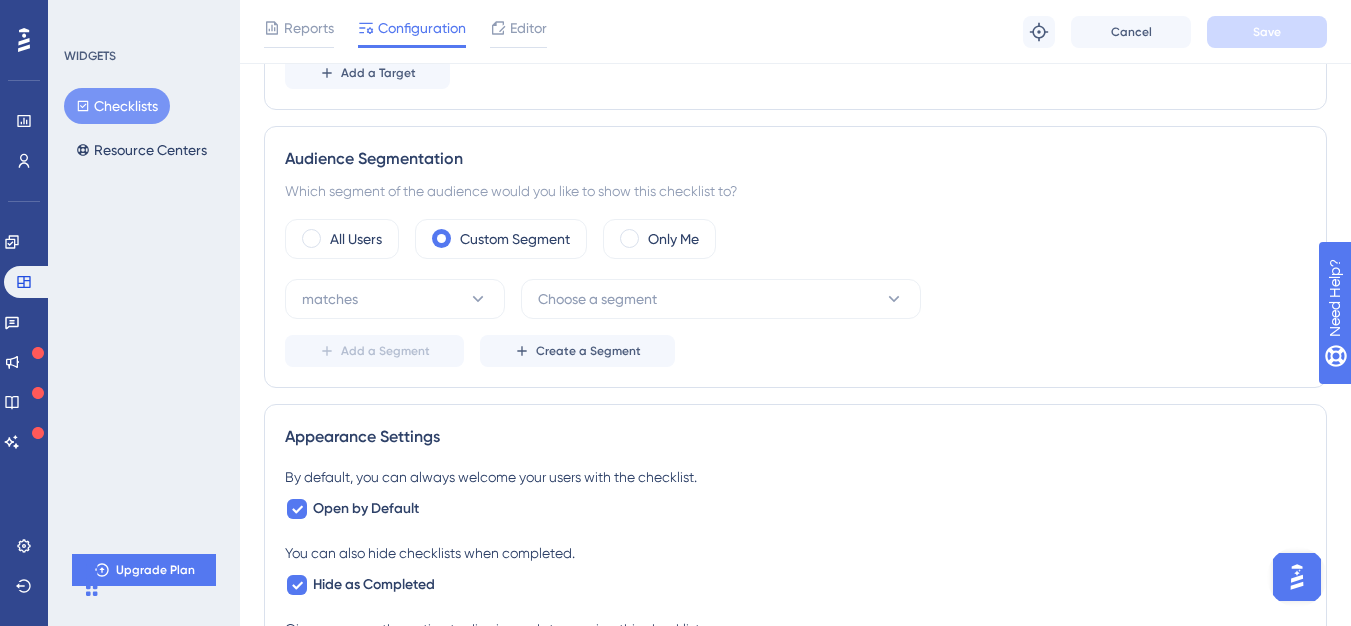 scroll, scrollTop: 607, scrollLeft: 0, axis: vertical 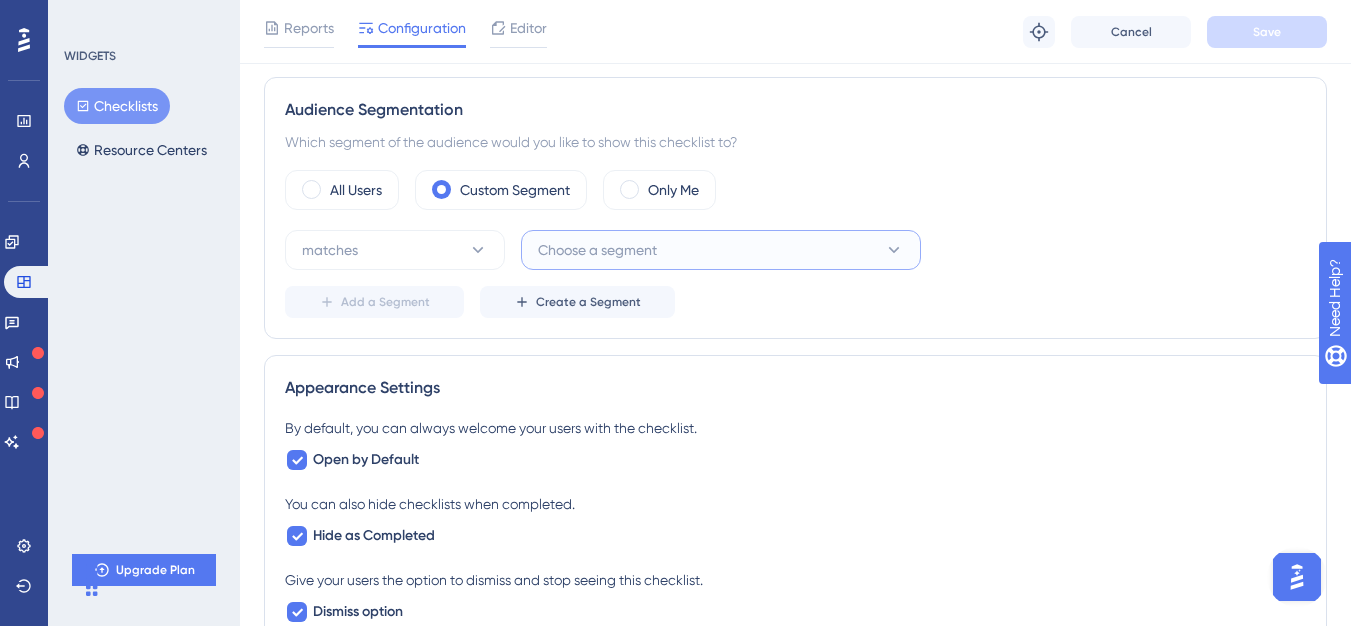 click on "Choose a segment" at bounding box center (721, 250) 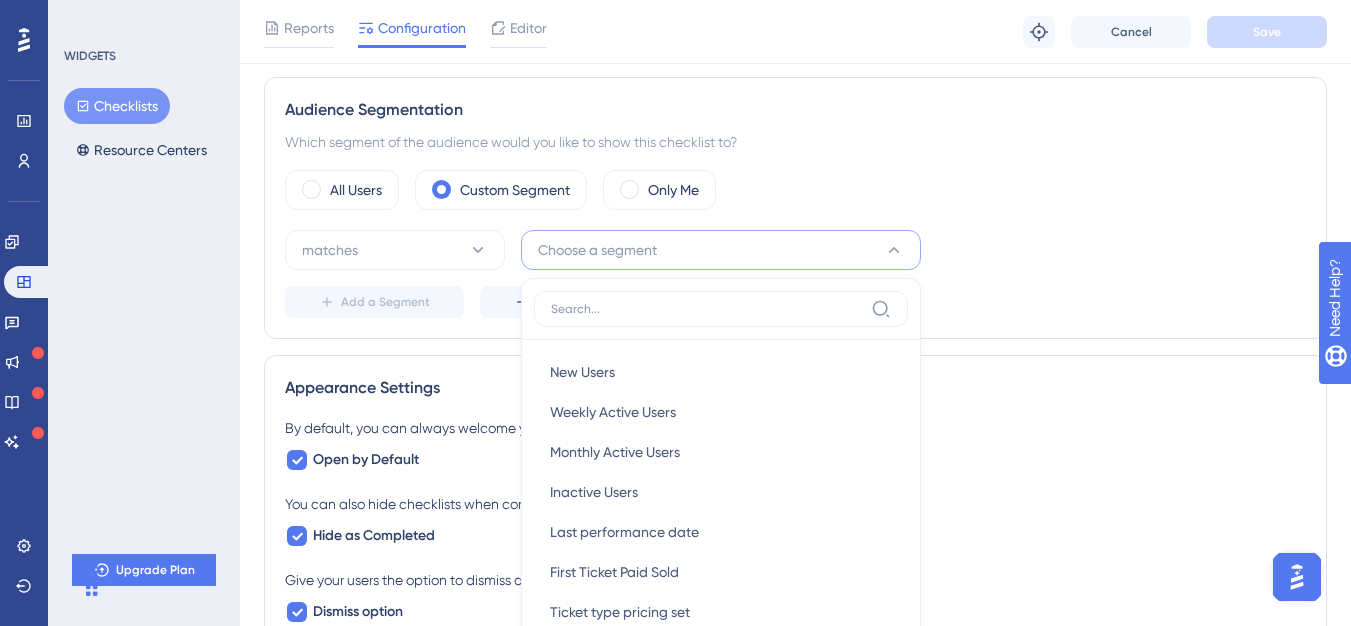 scroll, scrollTop: 660, scrollLeft: 0, axis: vertical 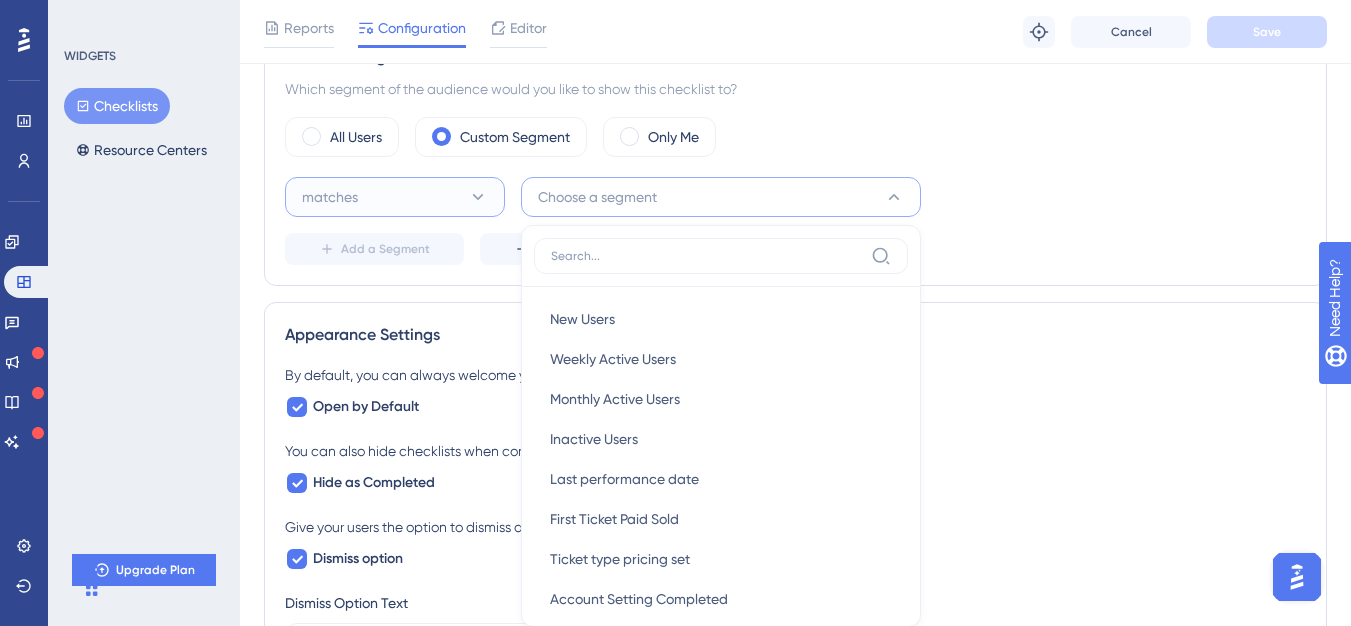 click on "matches" at bounding box center [395, 197] 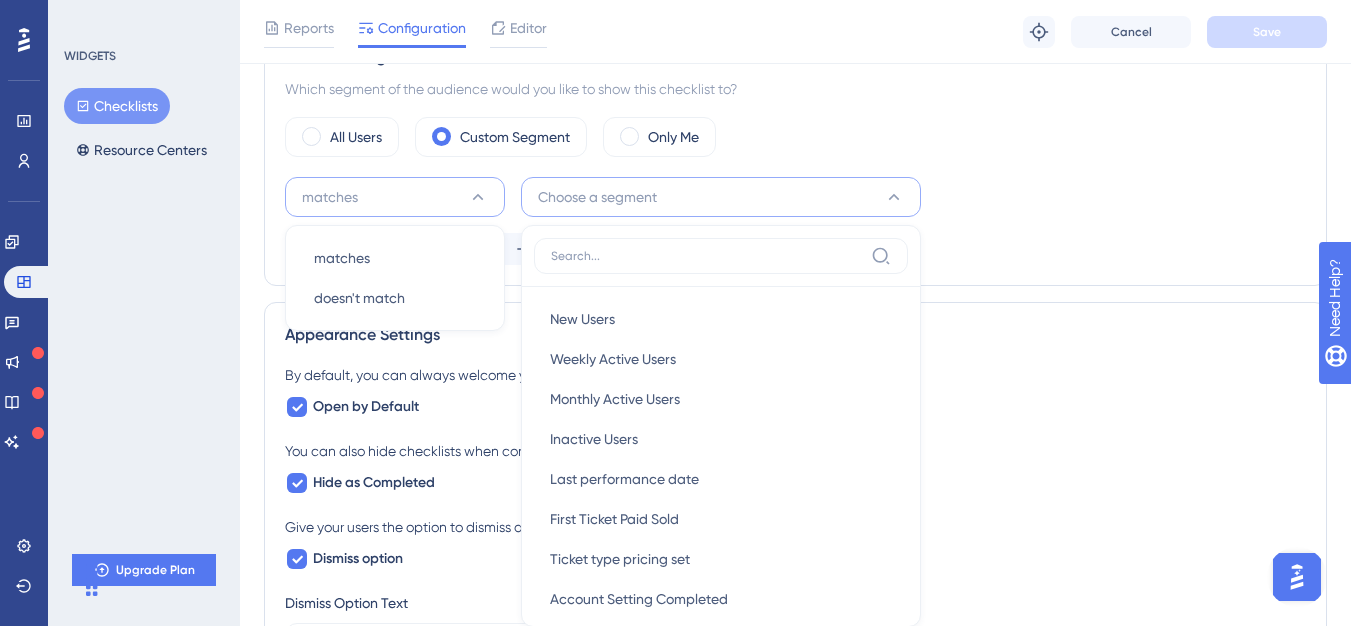drag, startPoint x: 129, startPoint y: 105, endPoint x: 133, endPoint y: 80, distance: 25.317978 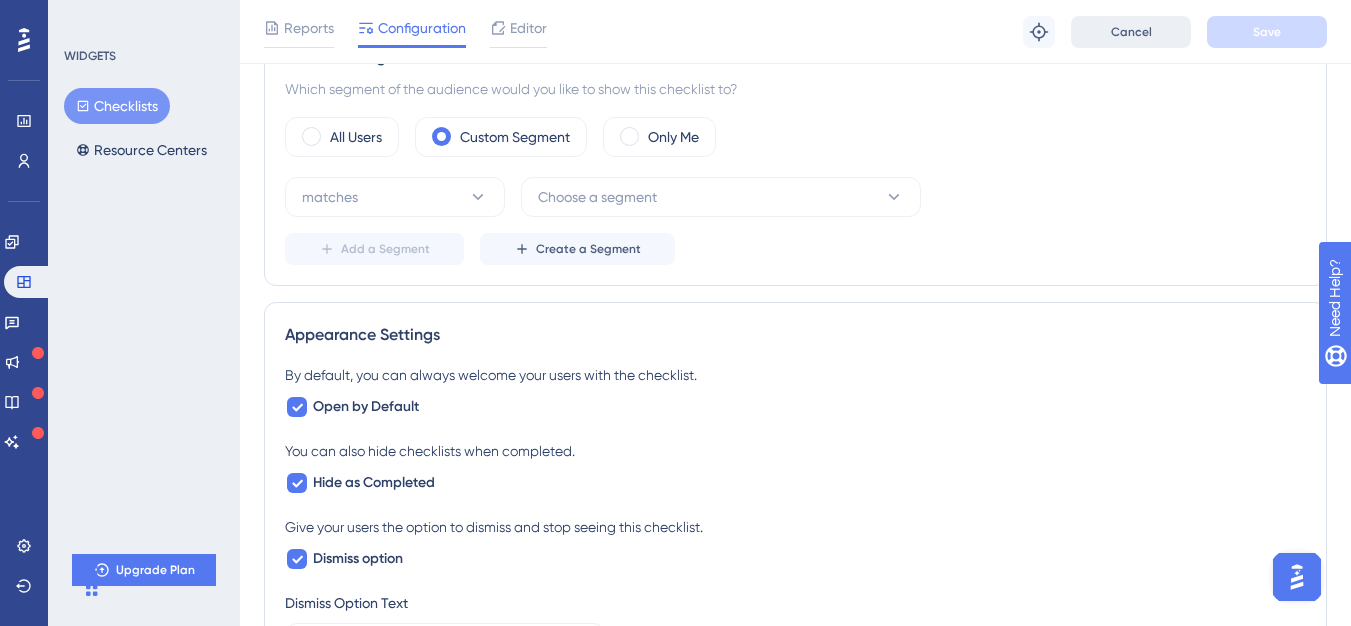 click on "Cancel" at bounding box center [1131, 32] 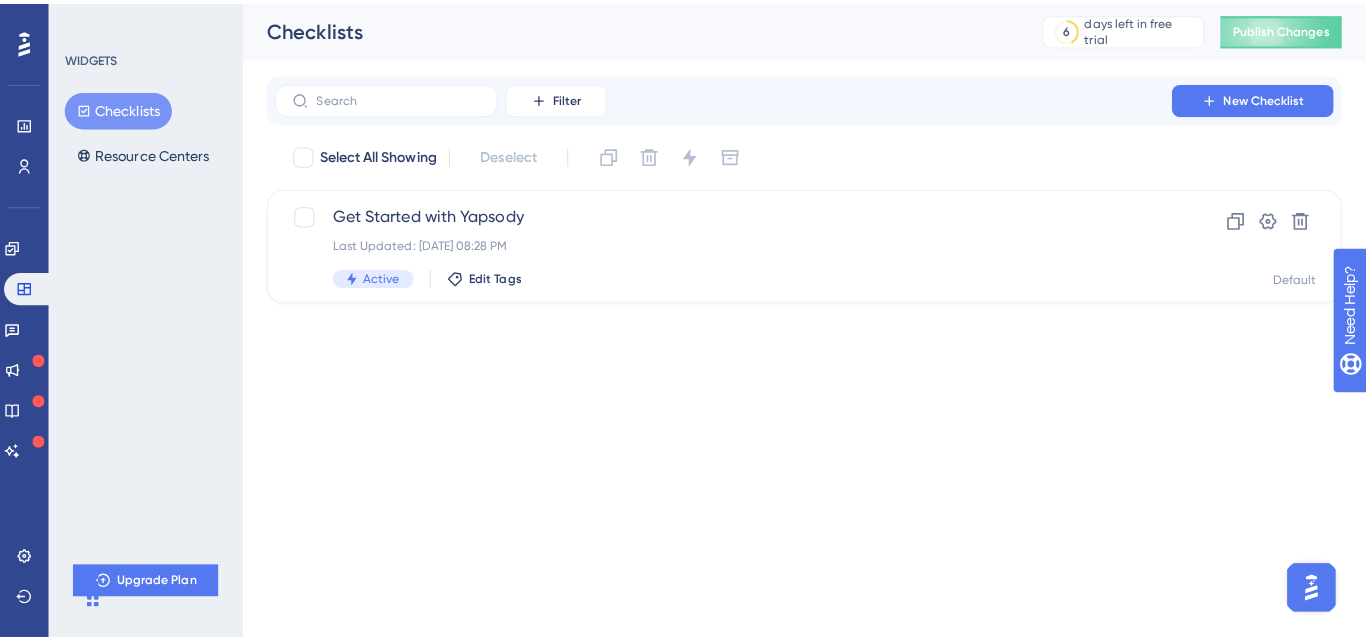 scroll, scrollTop: 0, scrollLeft: 0, axis: both 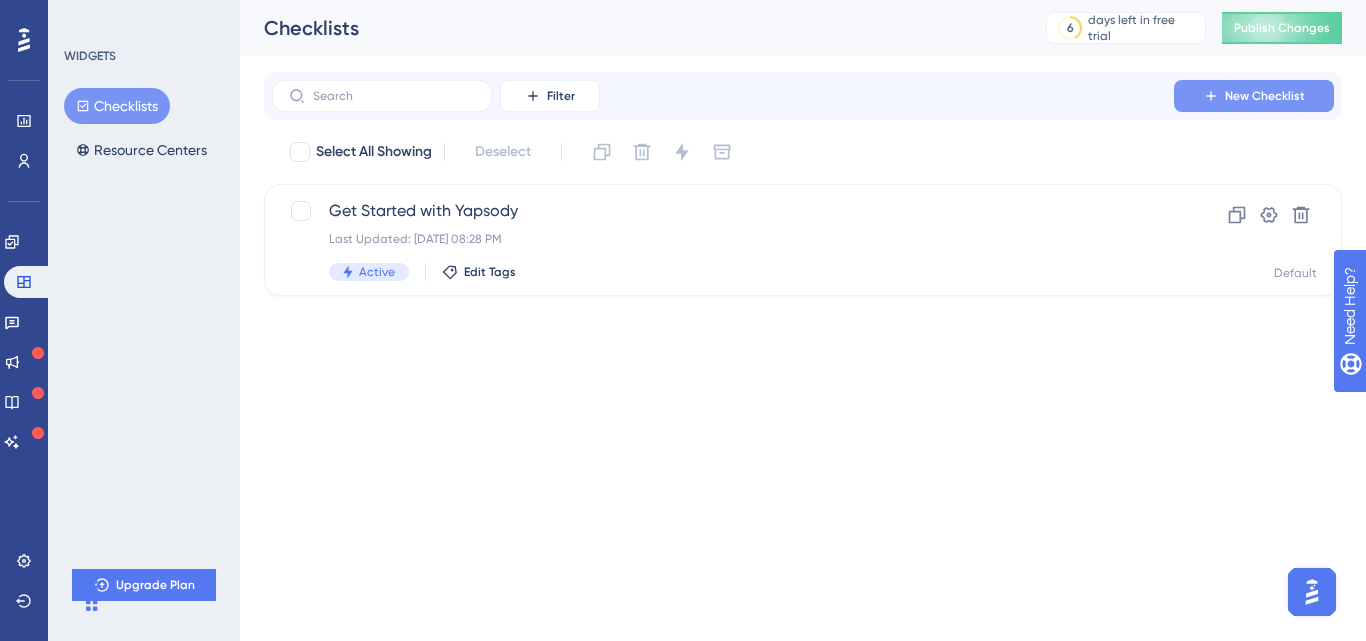 click on "New Checklist" at bounding box center (1265, 96) 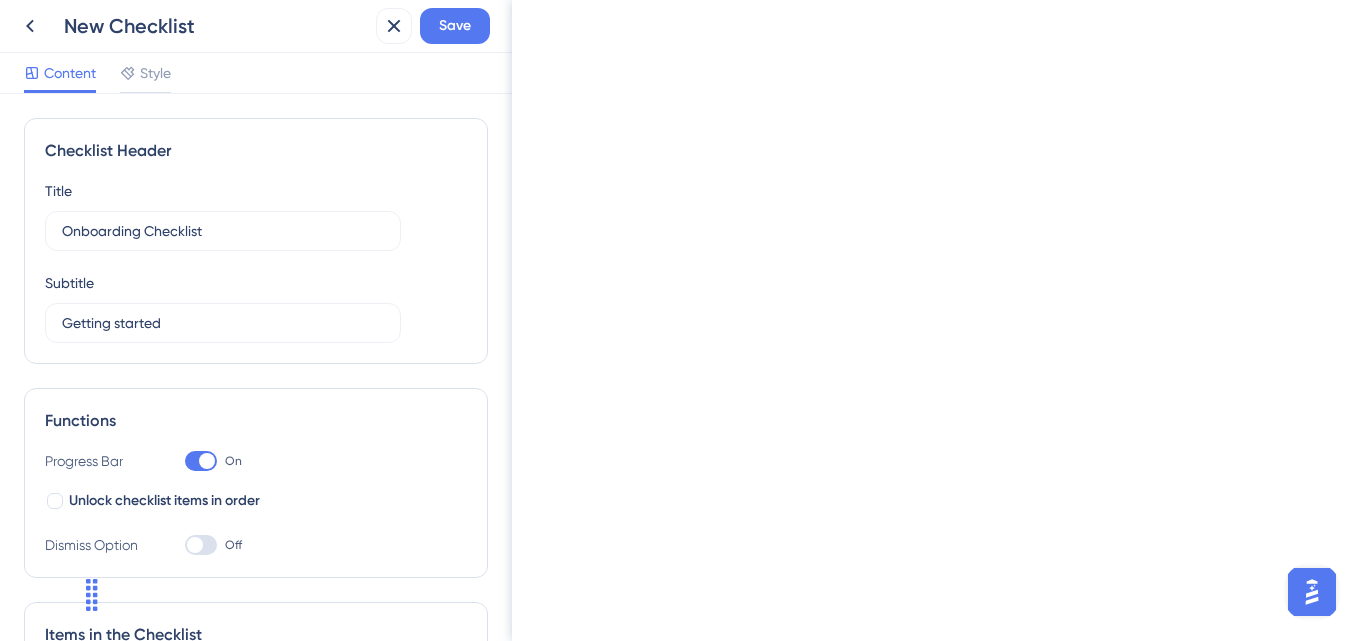 type on "Onboarding Checklist" 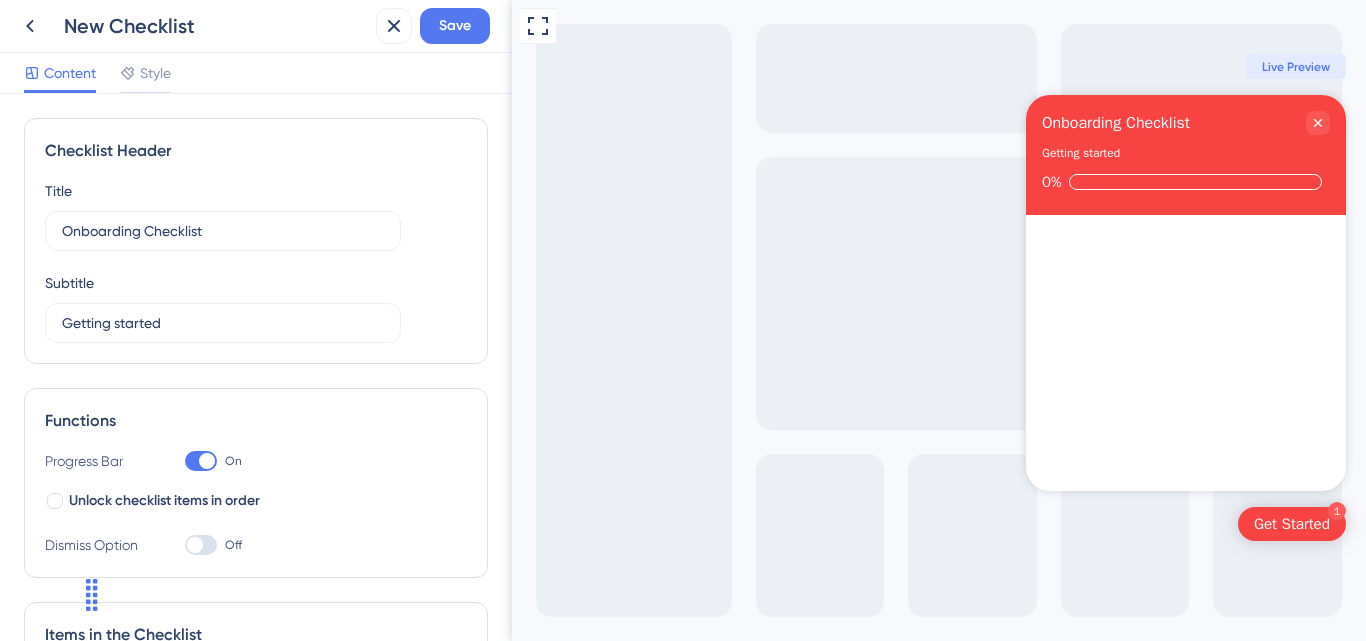 scroll, scrollTop: 0, scrollLeft: 0, axis: both 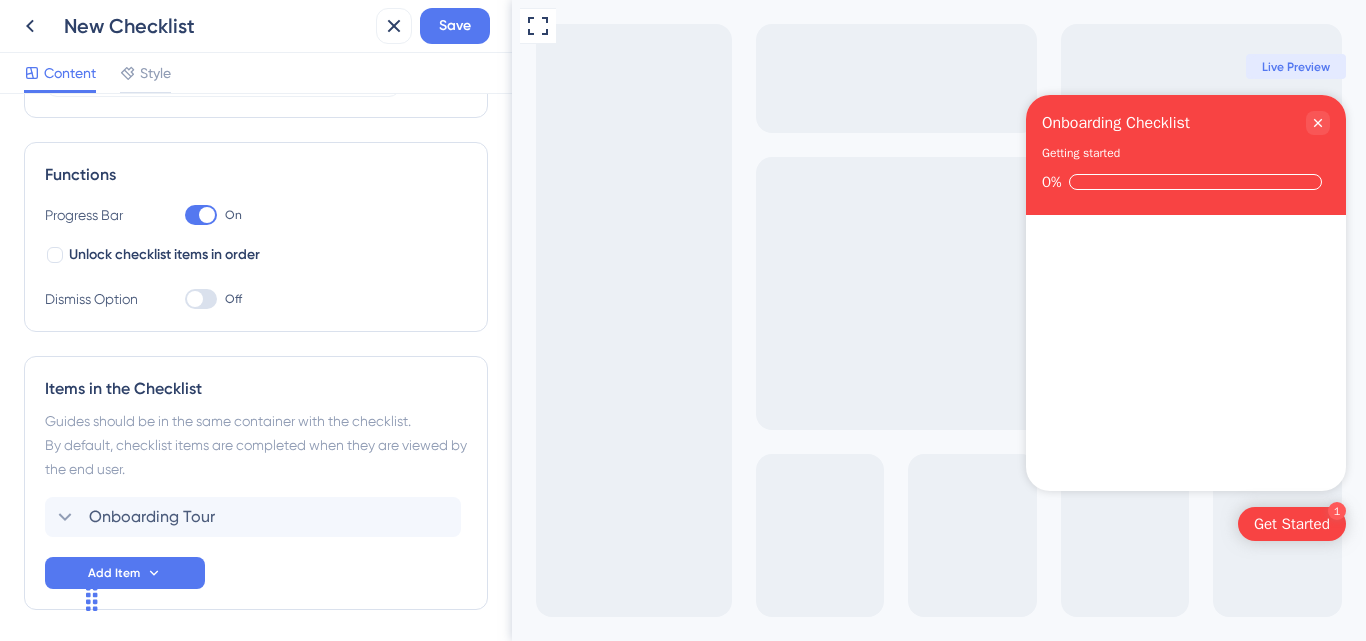 click at bounding box center [195, 299] 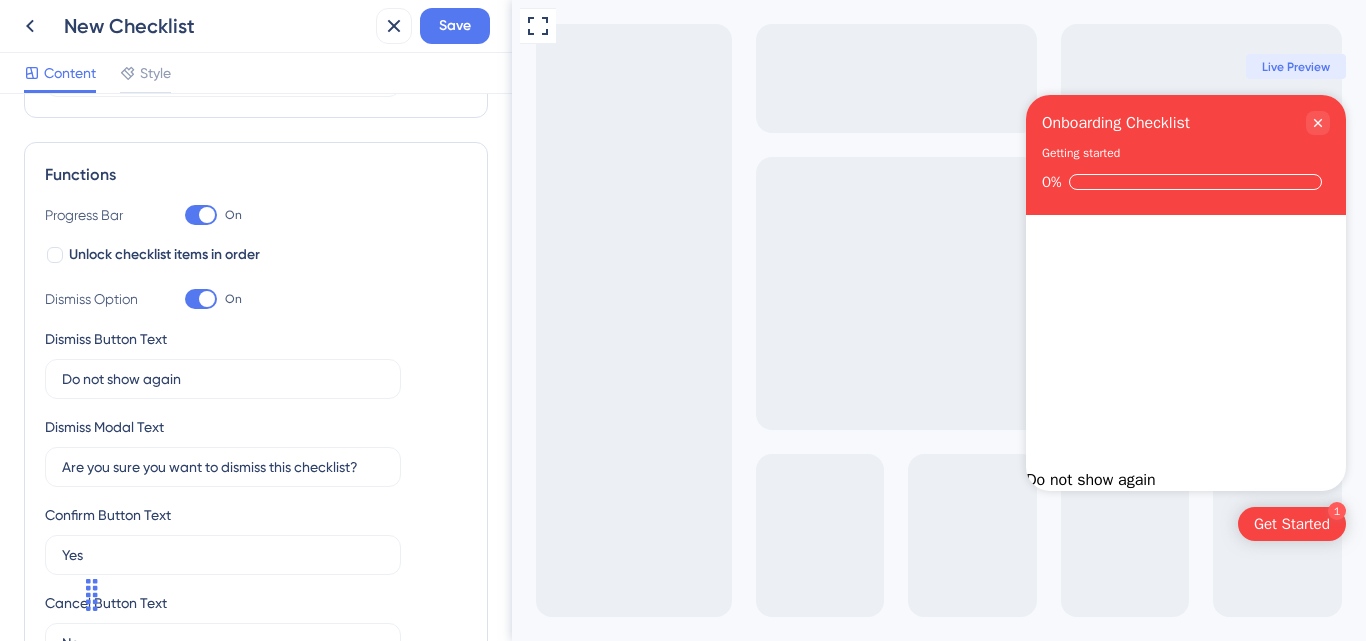 click at bounding box center (201, 299) 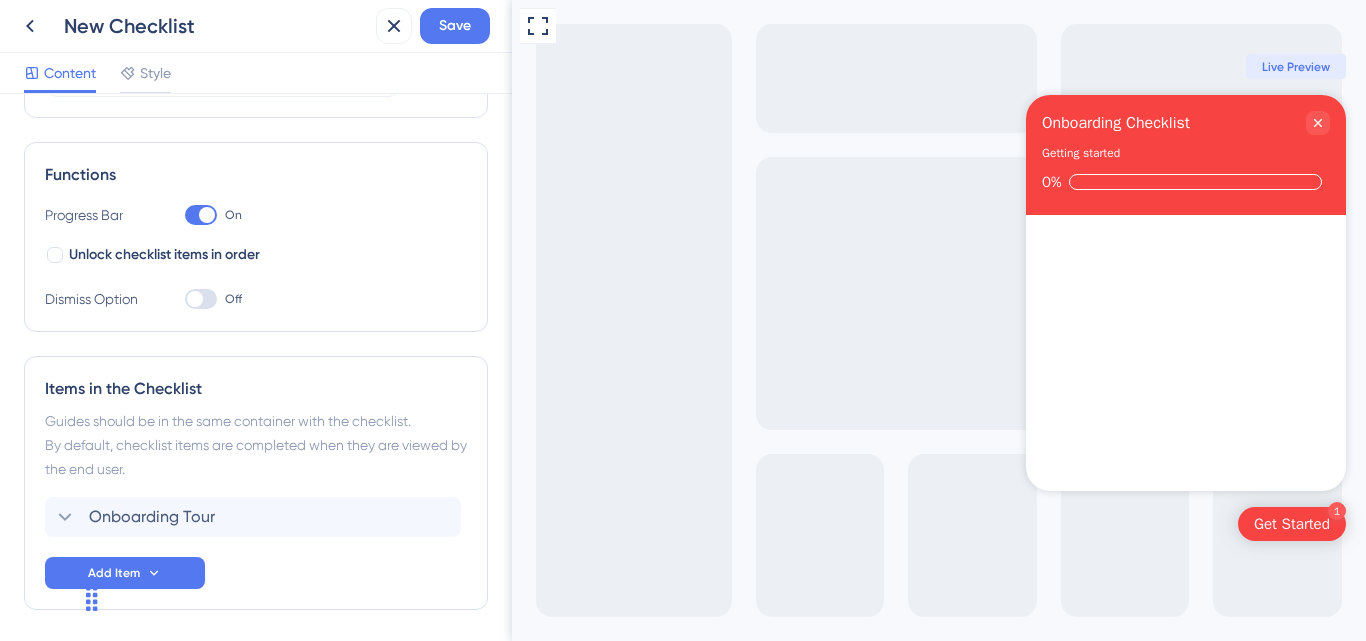 click at bounding box center (195, 299) 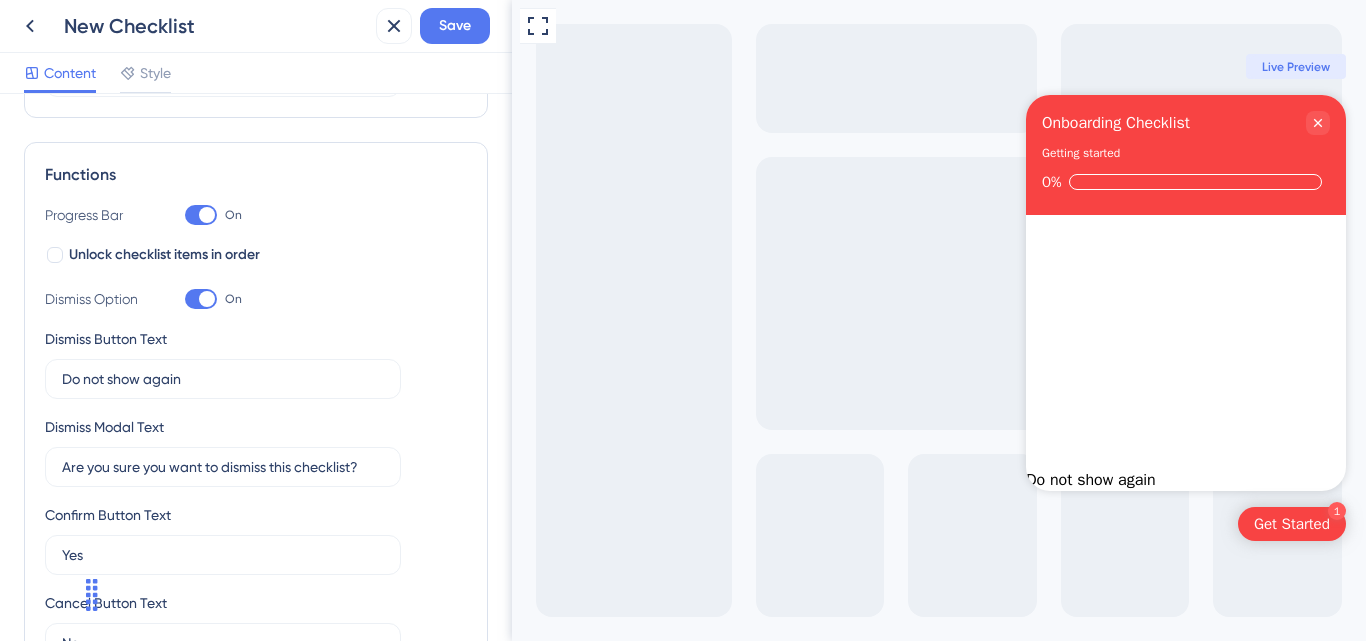 click on "Checklist Header Title Onboarding Checklist Subtitle Getting started Functions Progress Bar On Unlock checklist items in order Dismiss Option On Dismiss Button Text Do not show again Dismiss Modal Text Are you sure you want to dismiss this checklist? Confirm Button Text Yes Cancel Button Text No Items in the Checklist Guides should be in the same container with the checklist. By default, checklist items are completed when they are viewed by the end user. Onboarding Tour Add Item" at bounding box center [256, 367] 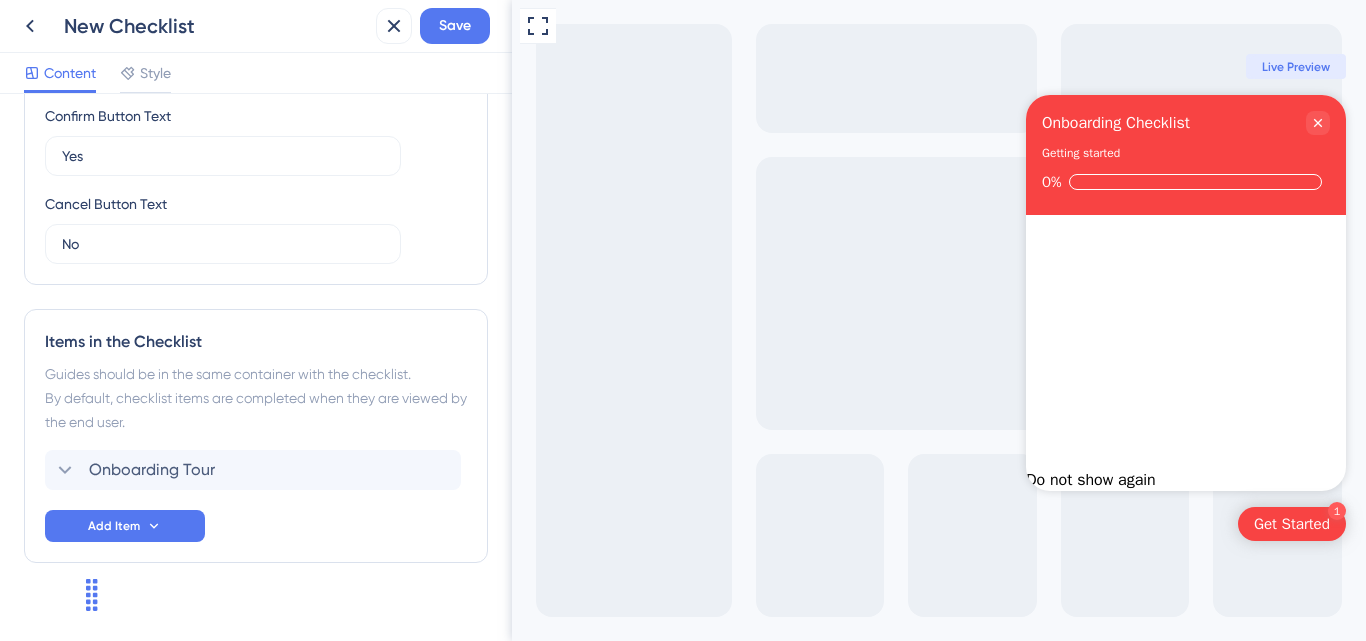 scroll, scrollTop: 671, scrollLeft: 0, axis: vertical 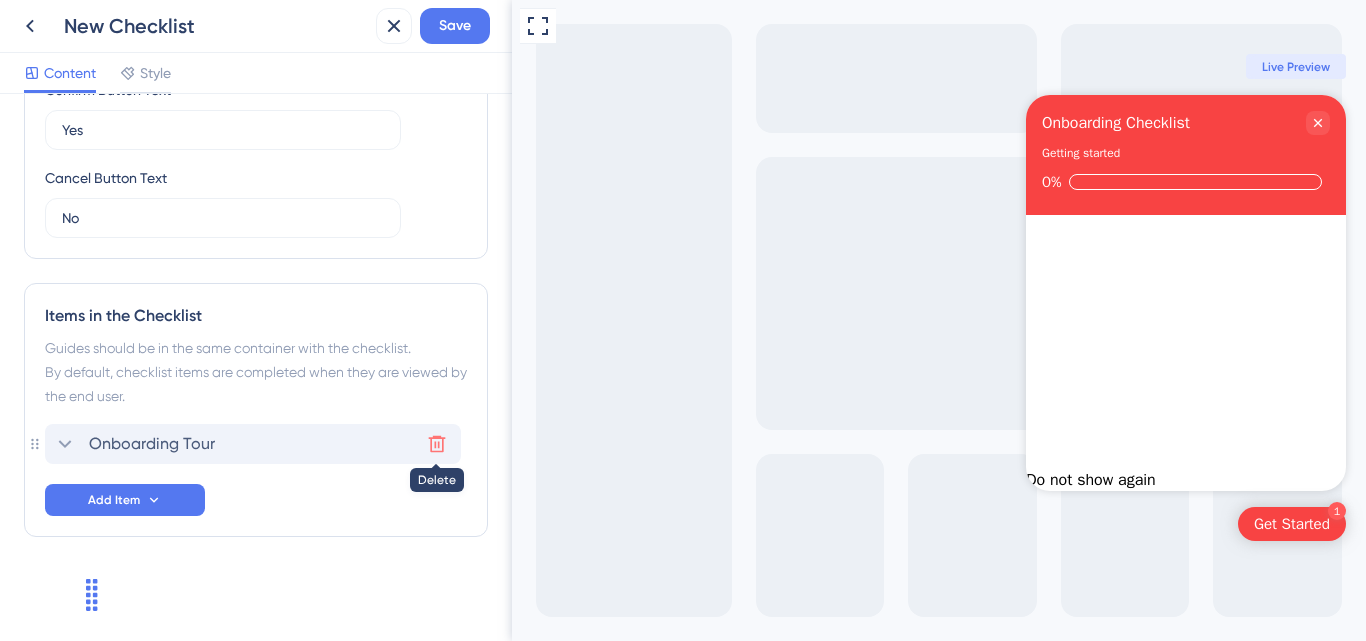 click 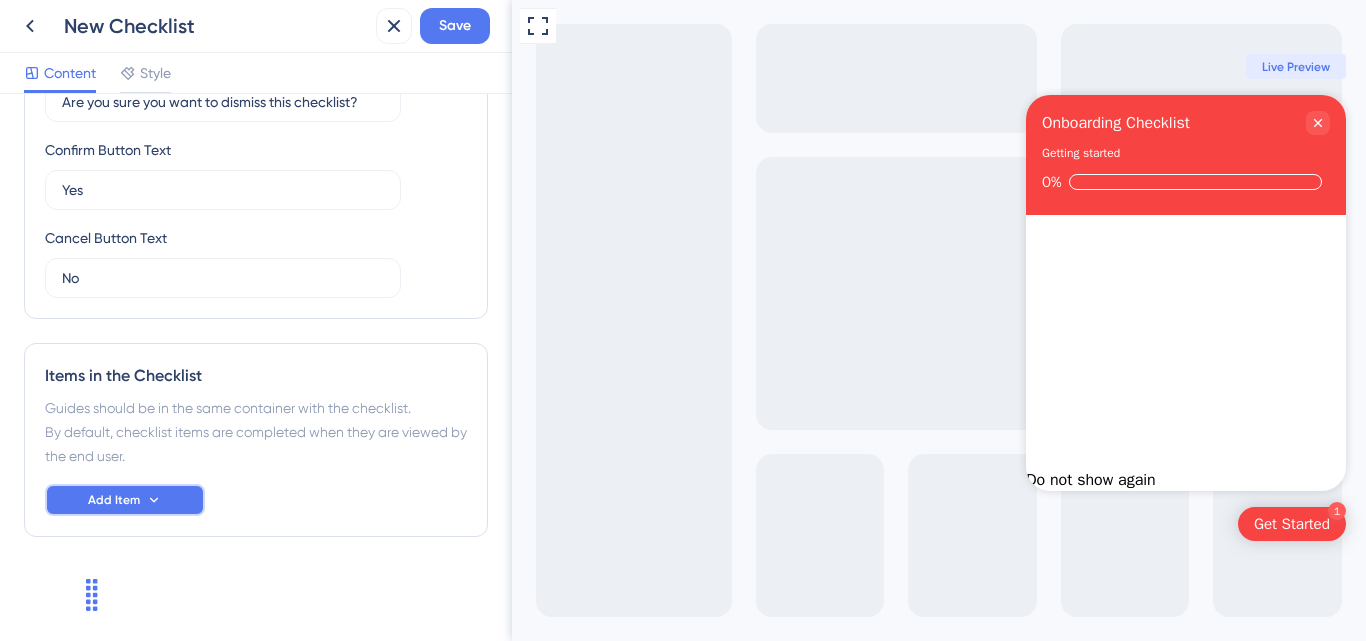 click 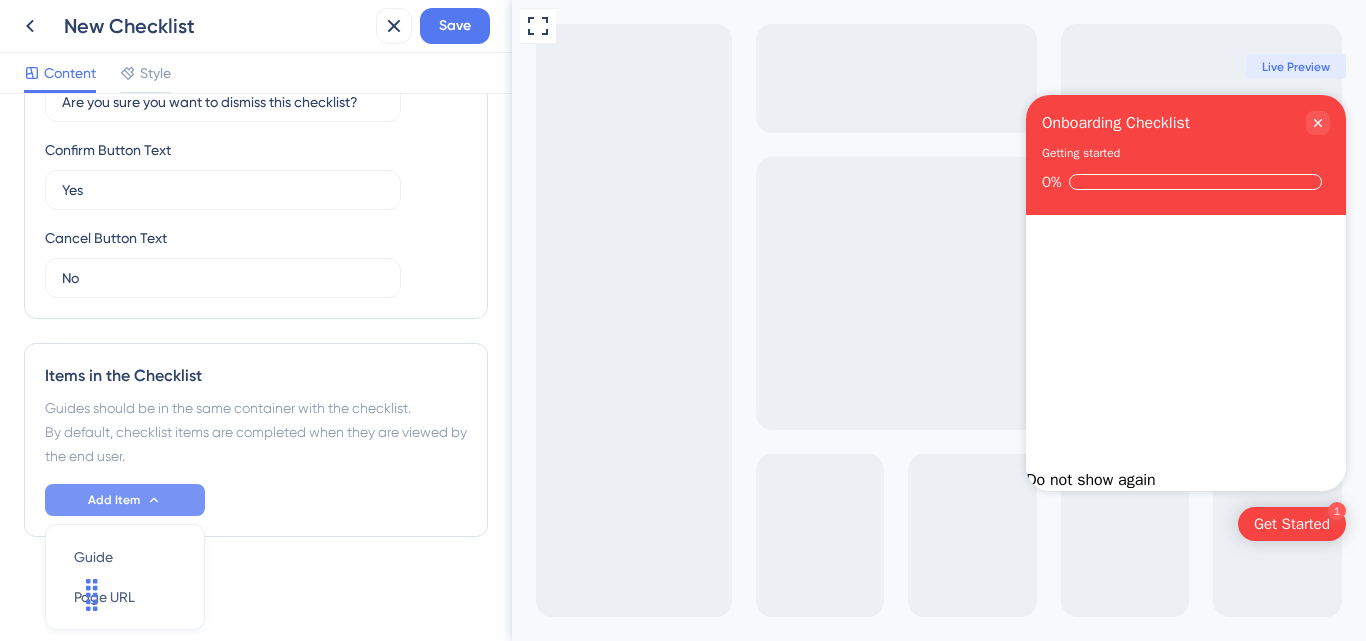 scroll, scrollTop: 680, scrollLeft: 0, axis: vertical 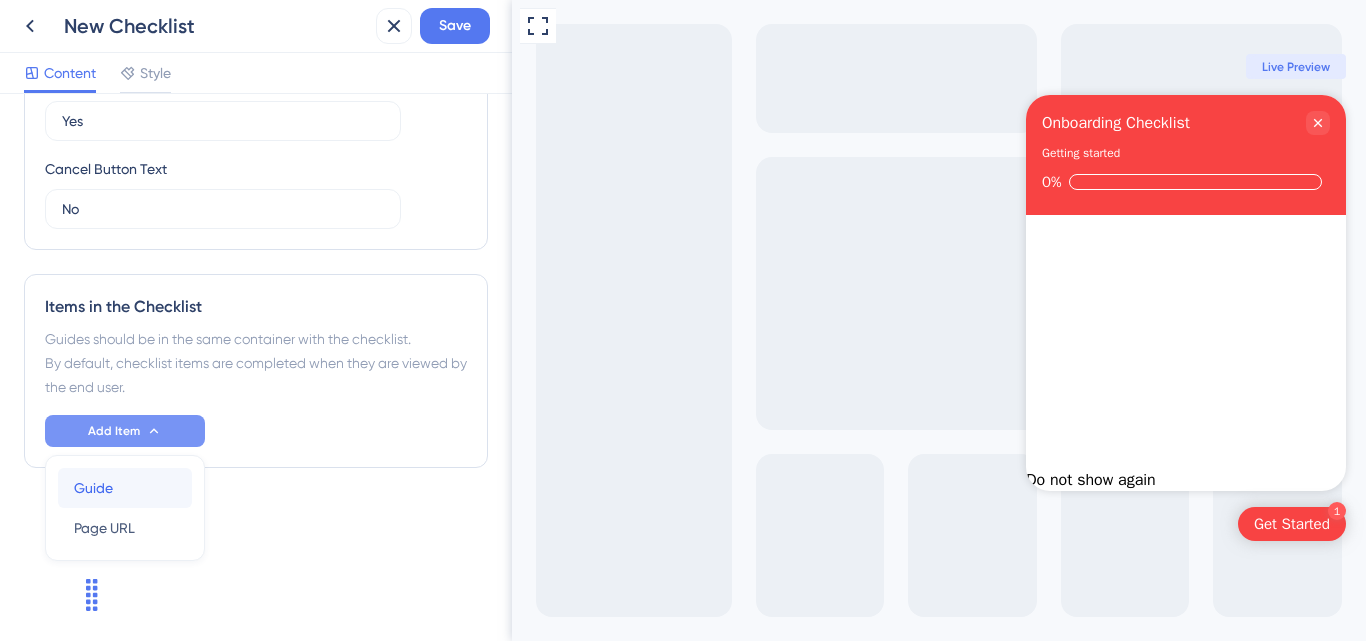 drag, startPoint x: 122, startPoint y: 489, endPoint x: 96, endPoint y: 487, distance: 26.076809 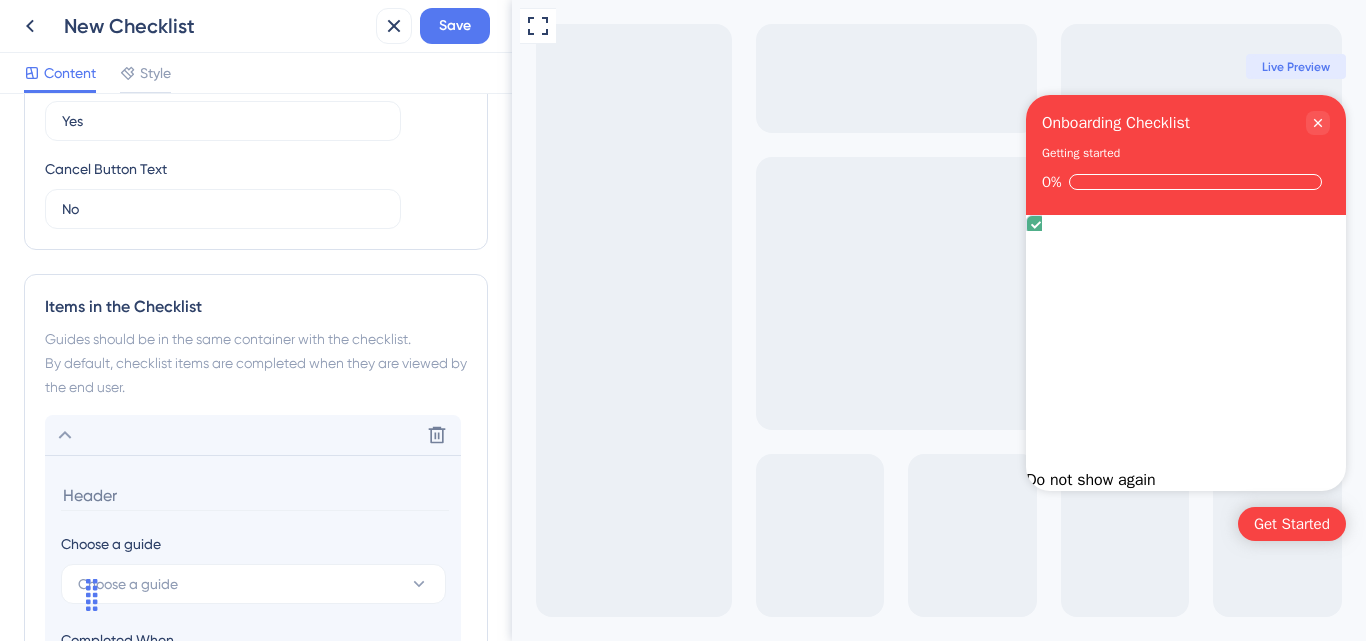scroll, scrollTop: 940, scrollLeft: 0, axis: vertical 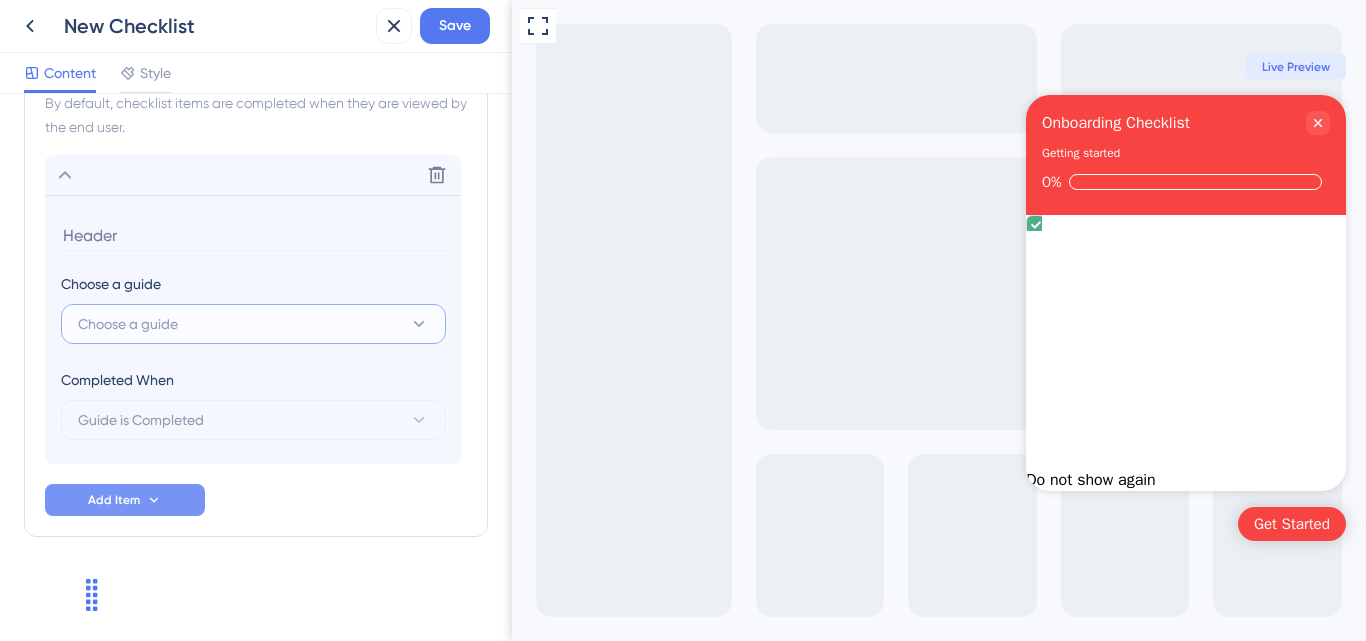 click on "Choose a guide" at bounding box center (253, 324) 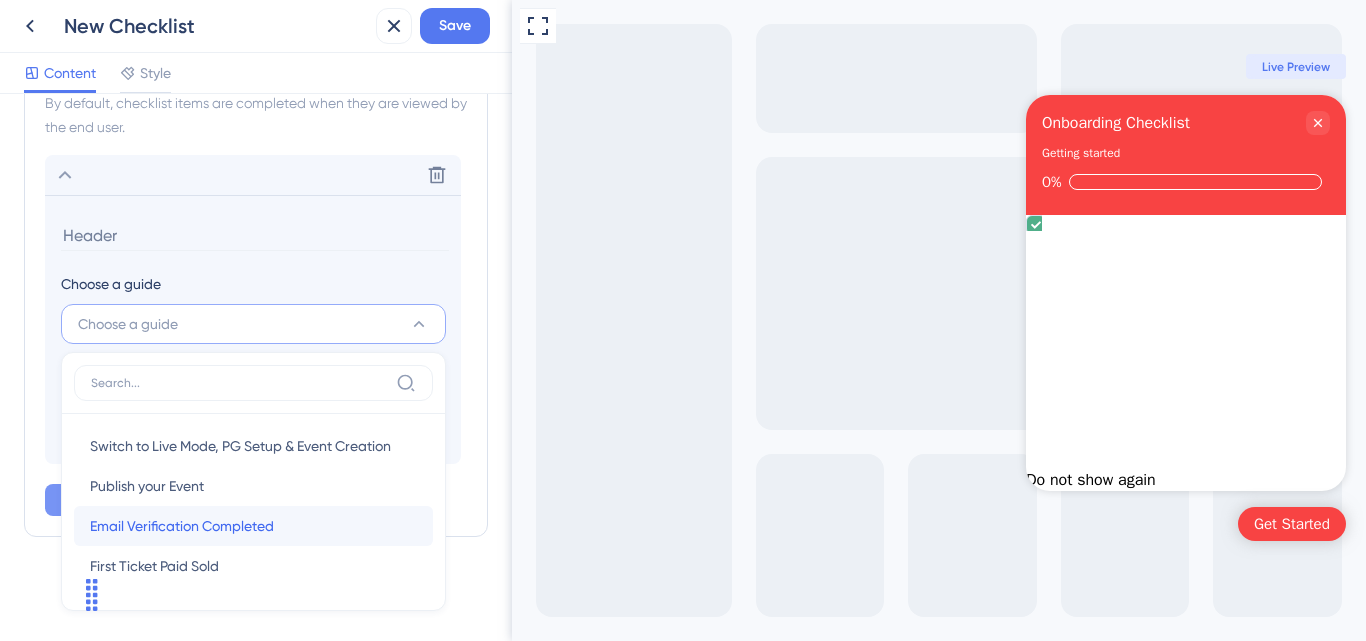 click on "Email Verification Completed" at bounding box center (182, 526) 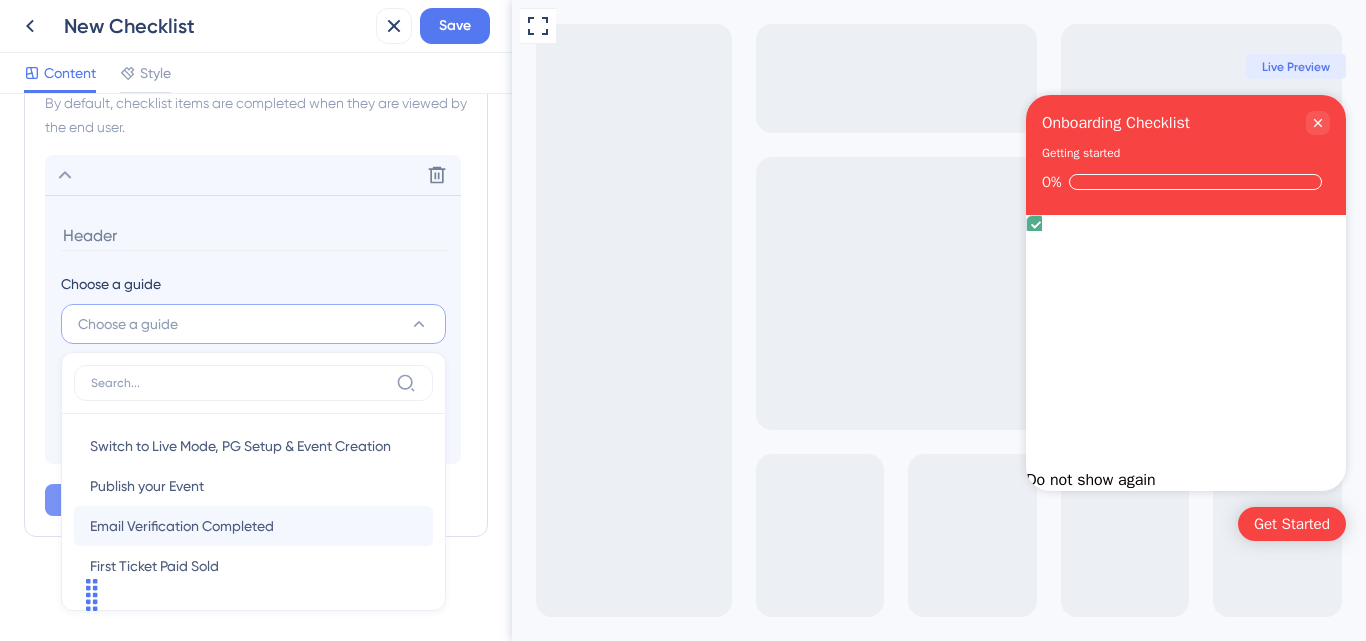 type on "Email Verification Completed" 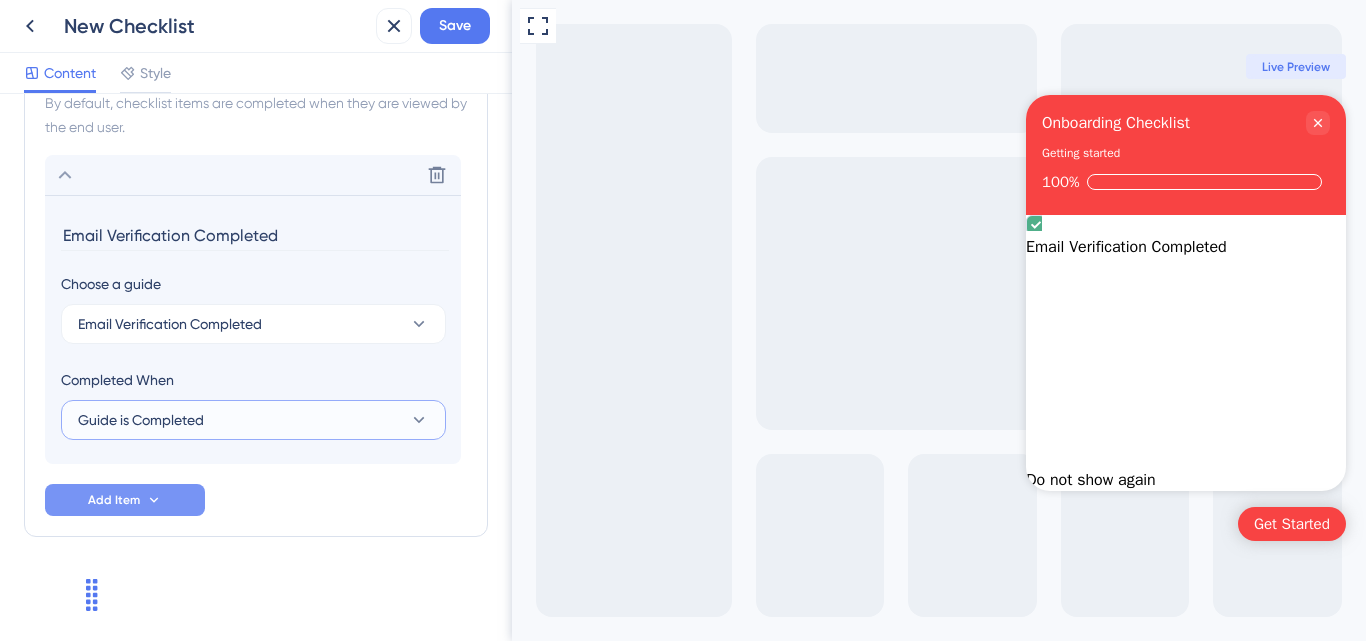 click on "Guide is Completed" at bounding box center (253, 420) 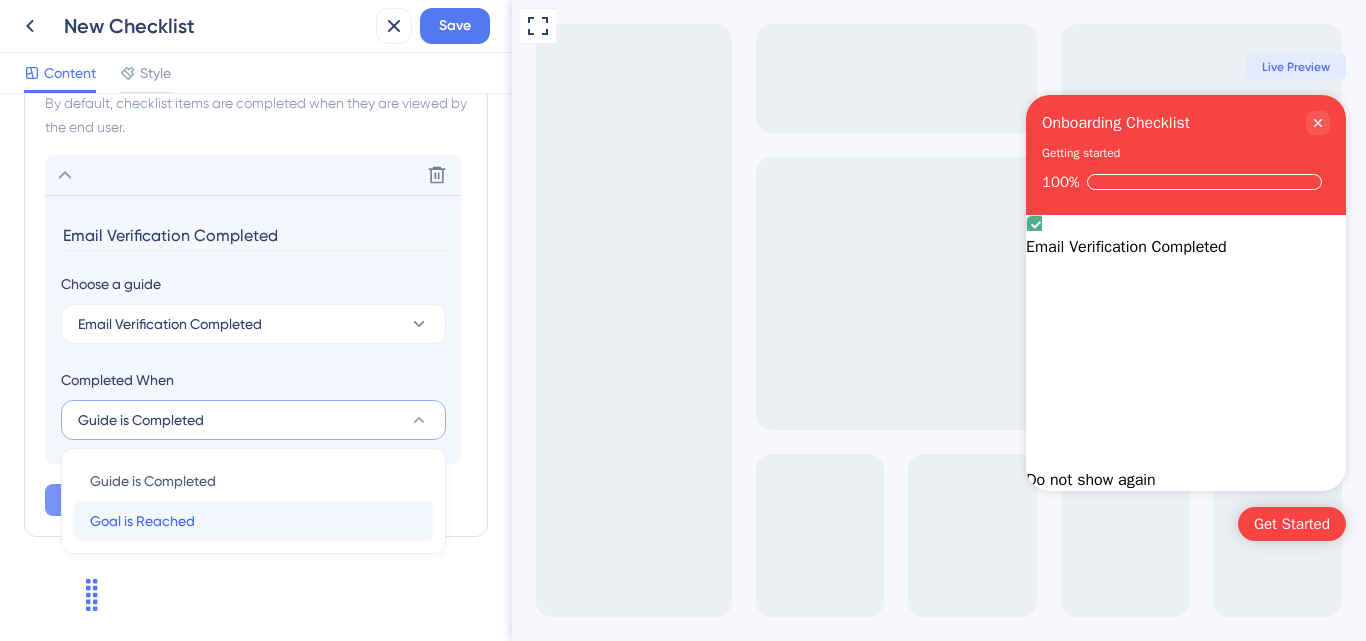 click on "Goal is Reached Goal is Reached" at bounding box center [253, 521] 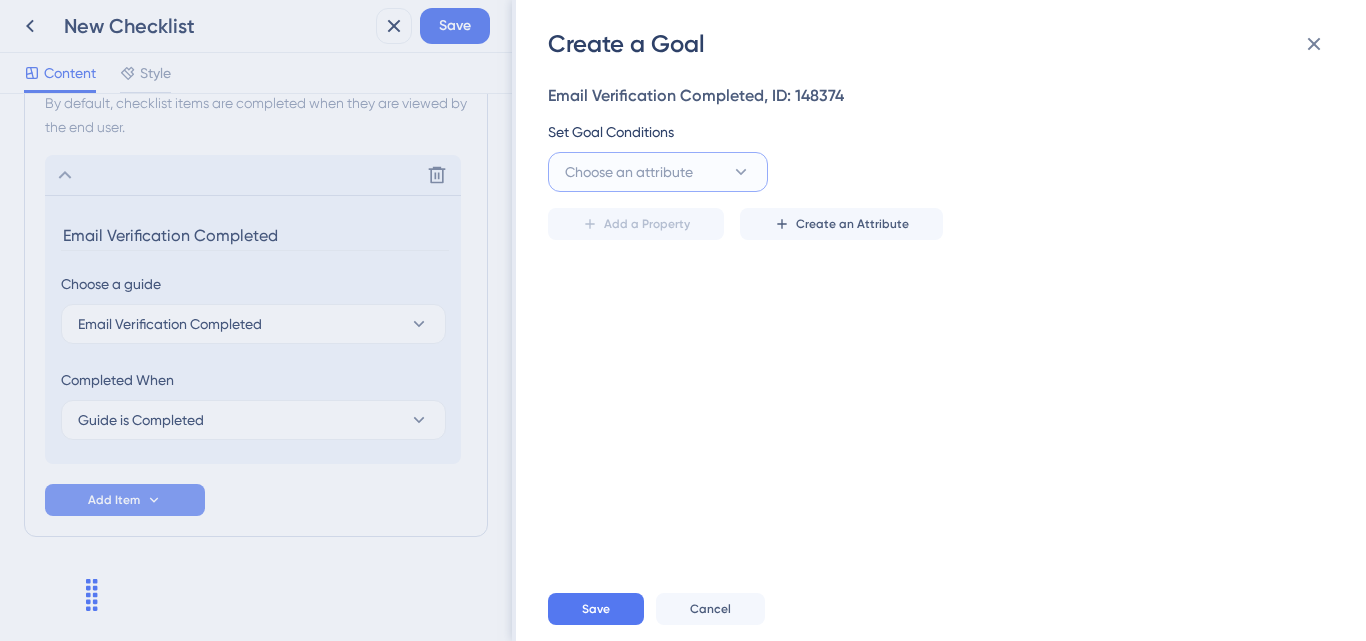 click on "Choose an attribute" at bounding box center (658, 172) 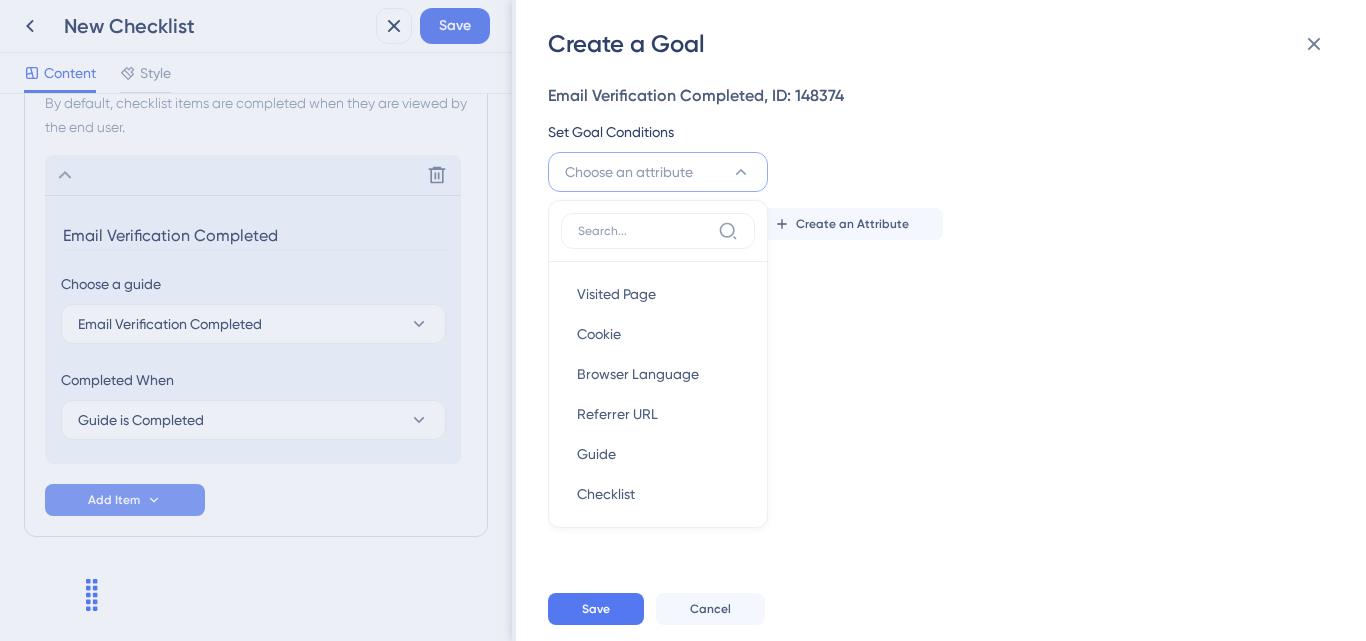 scroll, scrollTop: 39, scrollLeft: 0, axis: vertical 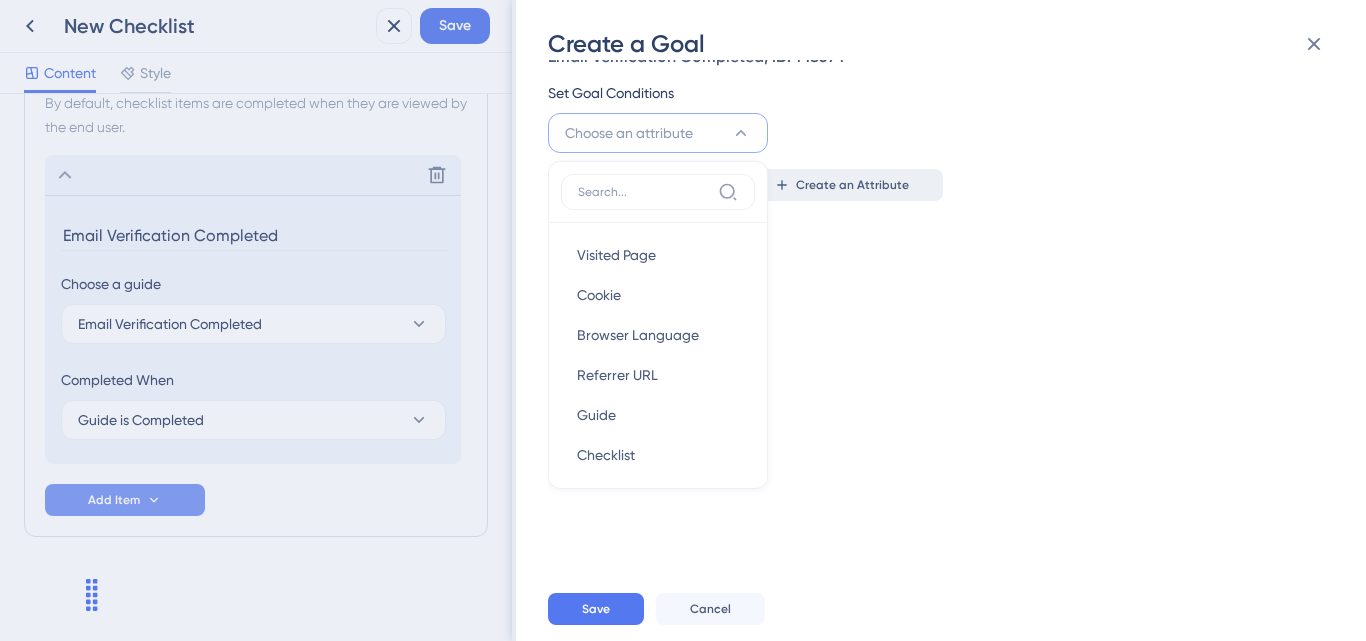 click on "Create an Attribute" at bounding box center (841, 185) 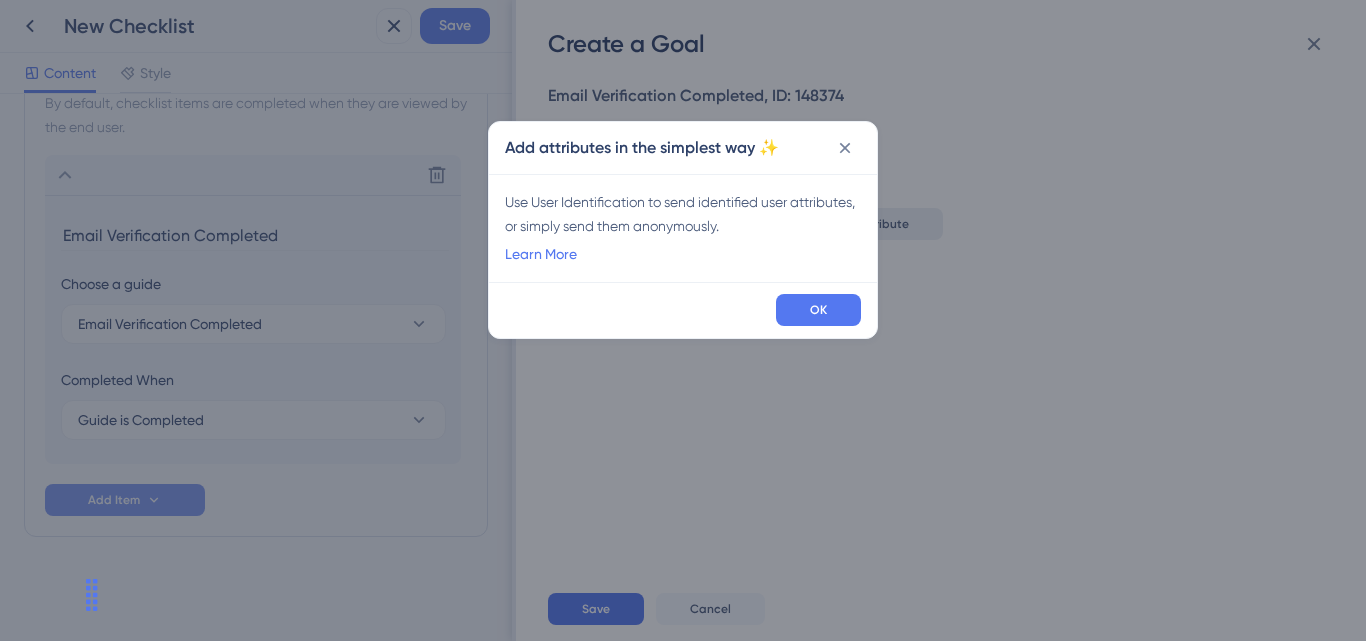 scroll, scrollTop: 0, scrollLeft: 0, axis: both 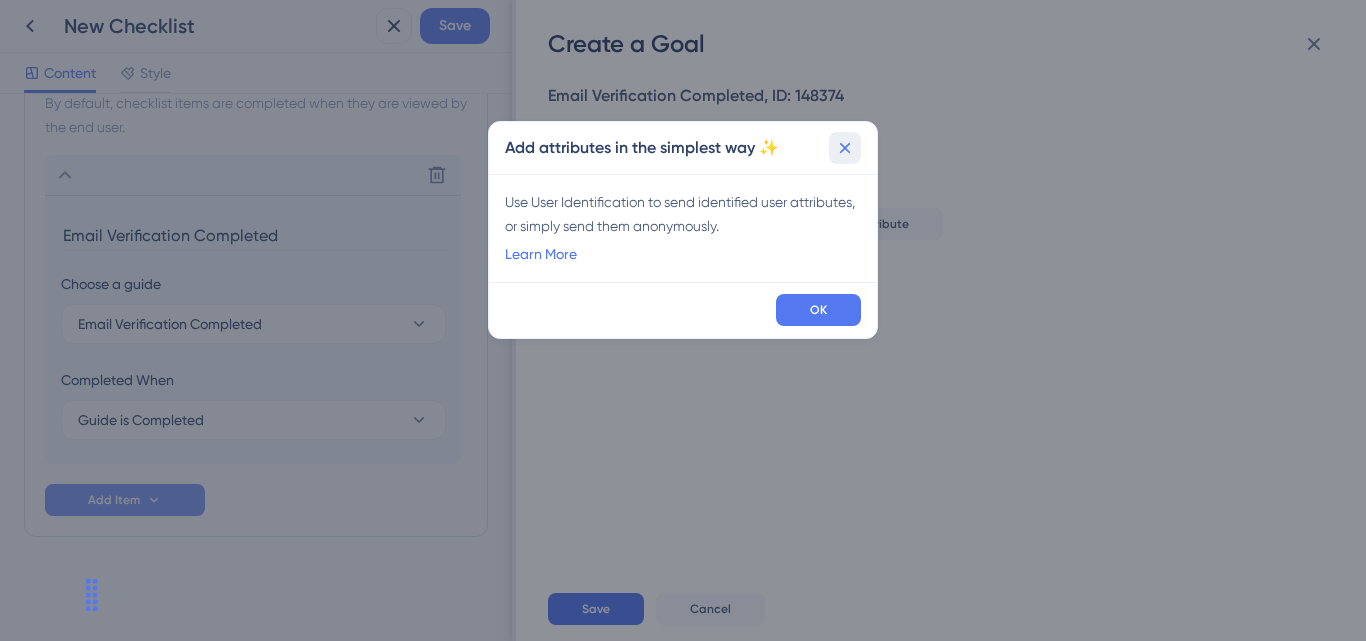 click 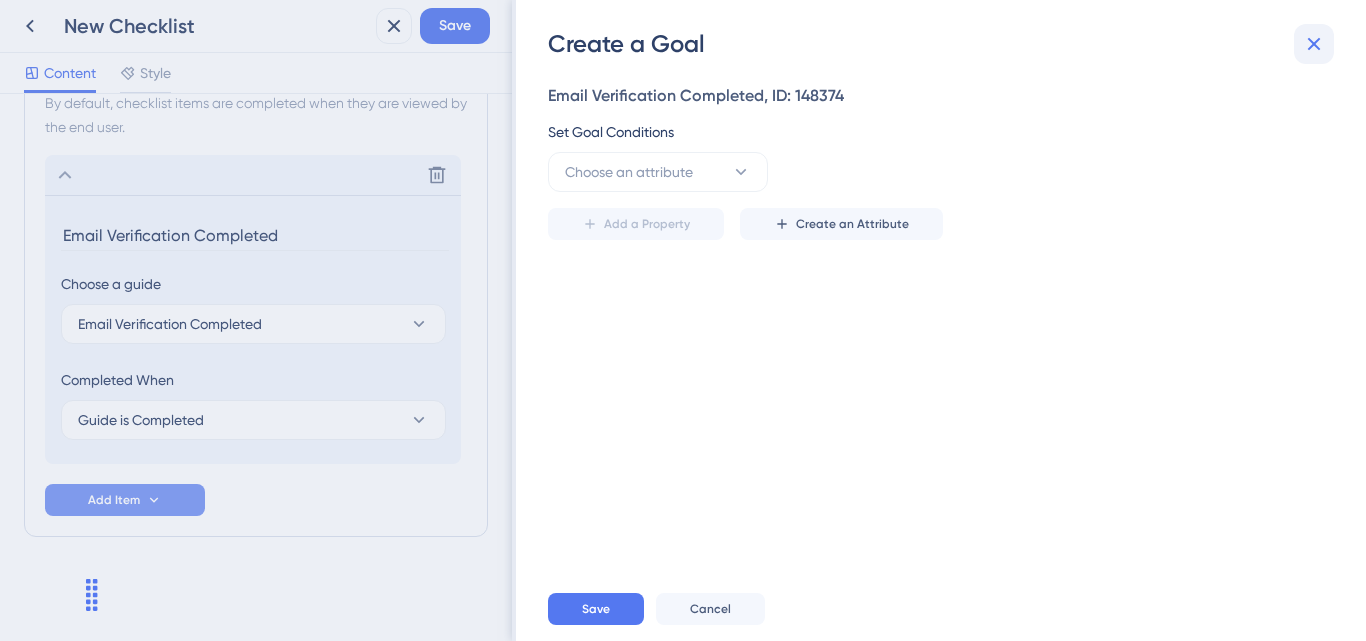 click at bounding box center [1314, 44] 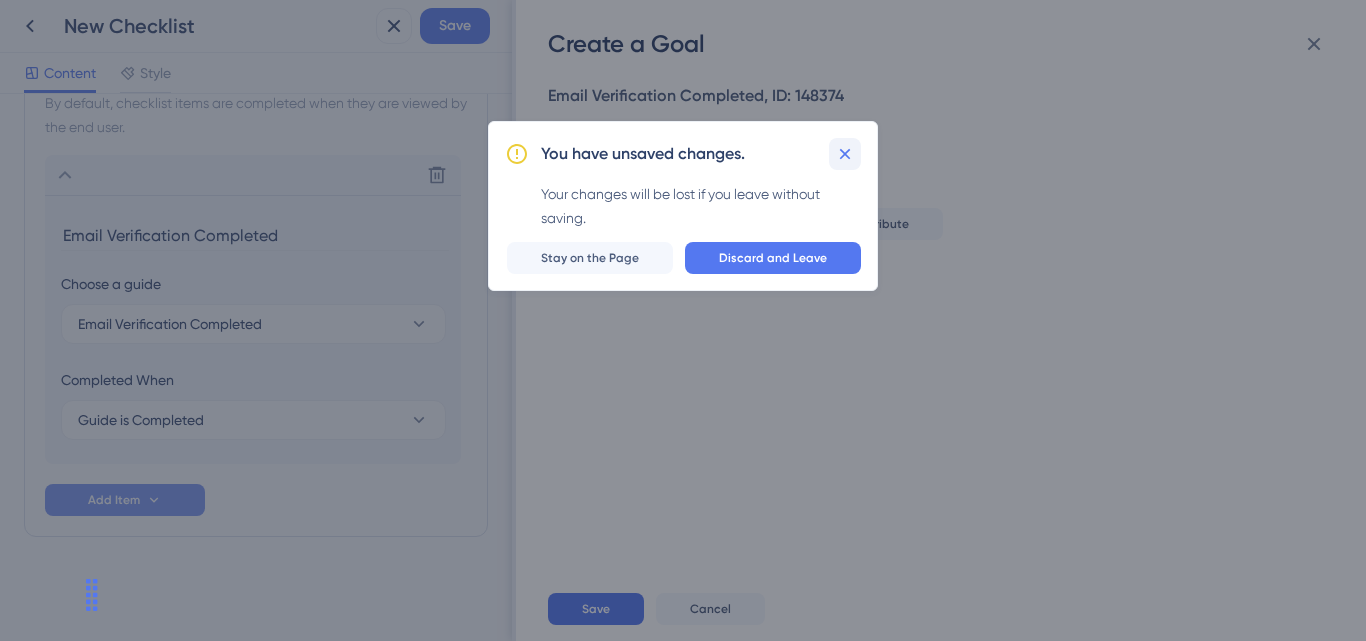click 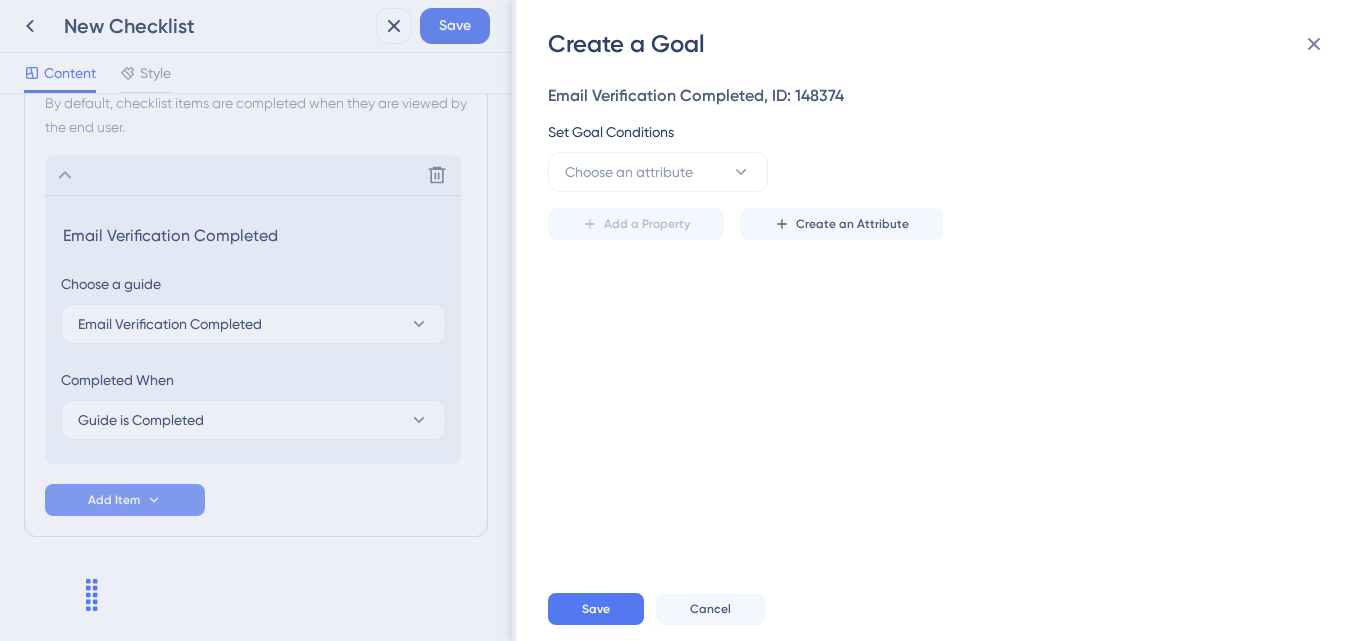 click on "Create a Goal Email Verification Completed, ID: 148374 Set Goal Conditions Choose an attribute Add a Property Create an Attribute Save Cancel" at bounding box center (683, 320) 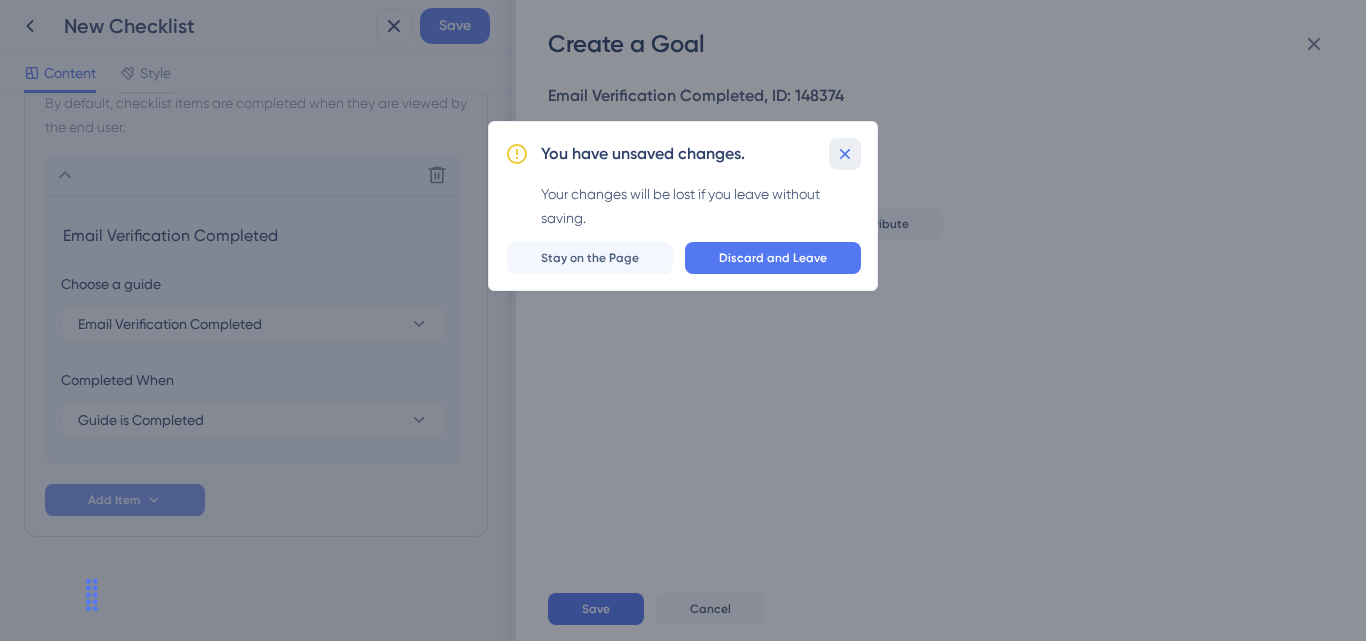 click 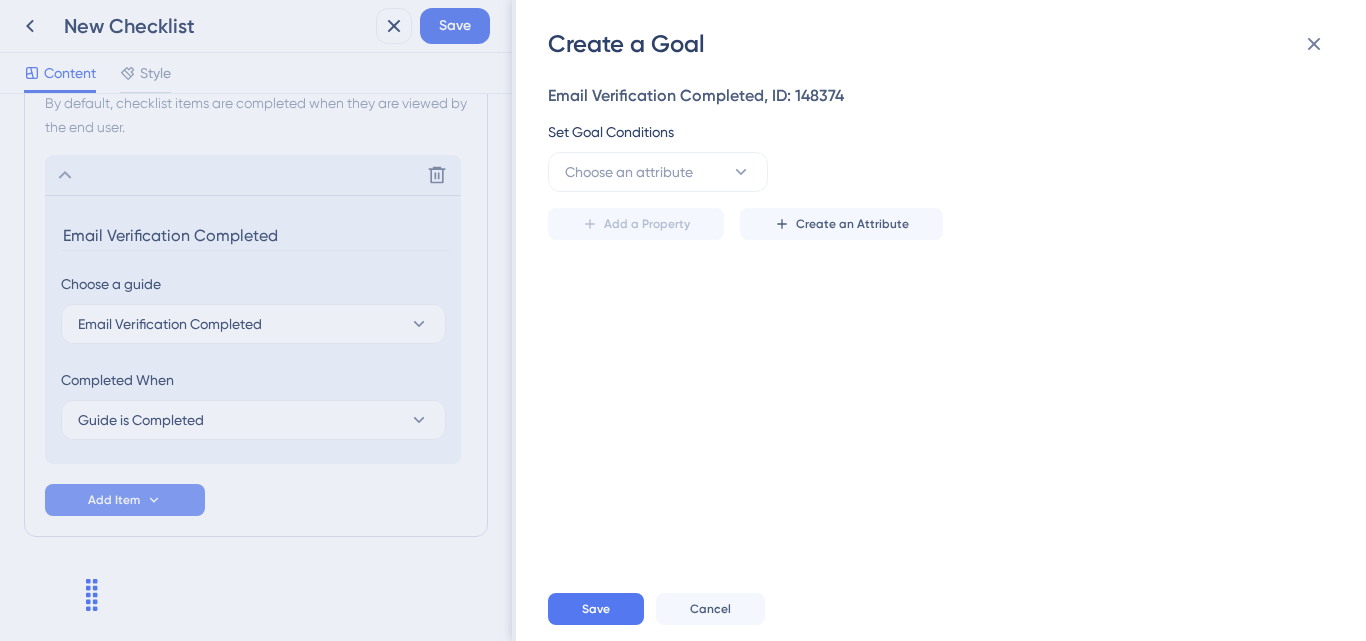 click on "Create a Goal Email Verification Completed, ID: 148374 Set Goal Conditions Choose an attribute Add a Property Create an Attribute Save Cancel" at bounding box center (683, 320) 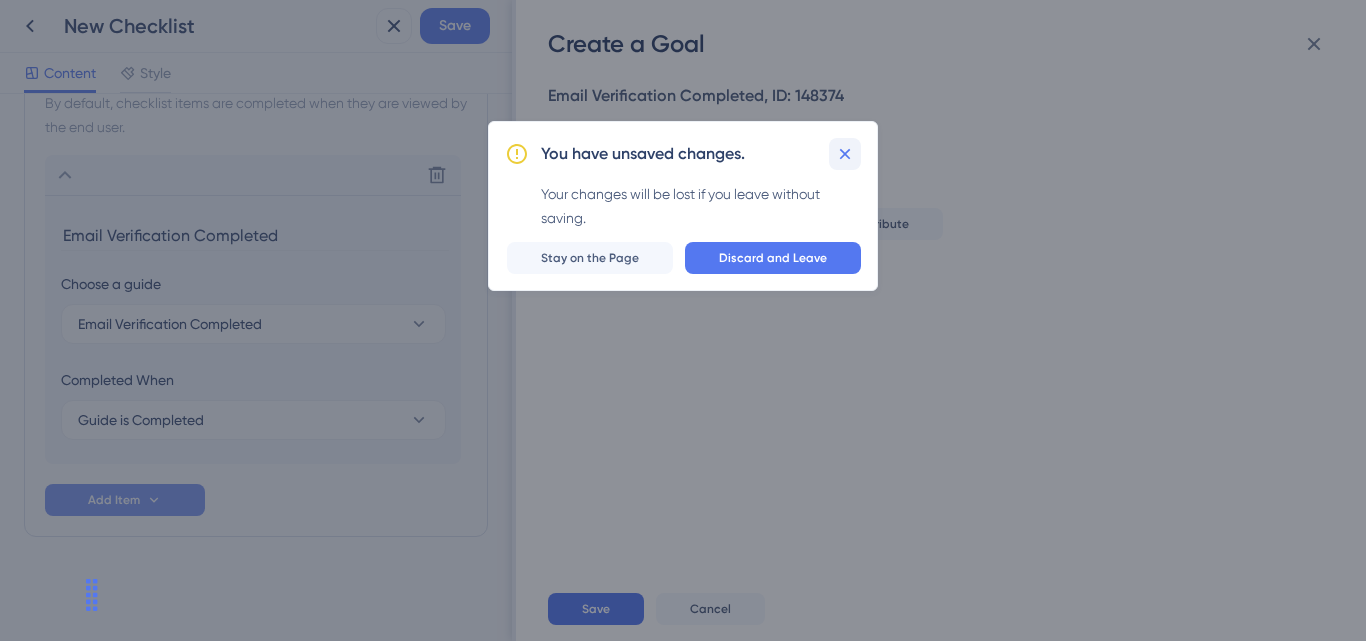 click 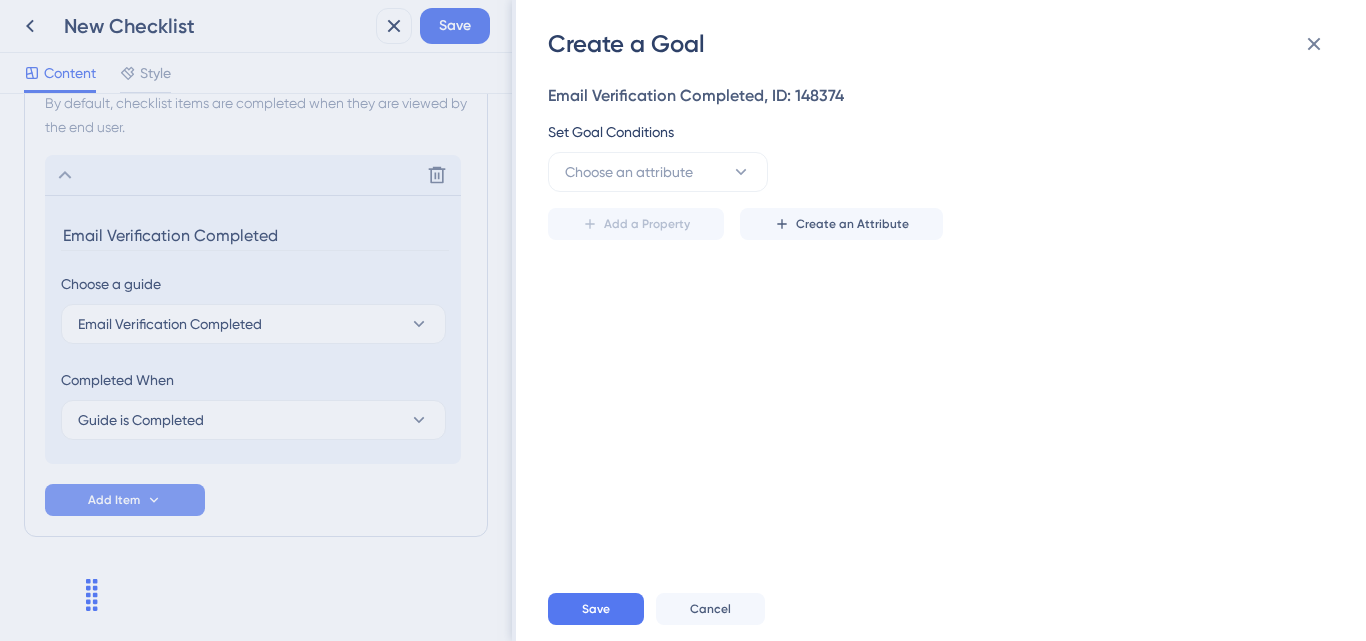 click on "Create a Goal Email Verification Completed, ID: 148374 Set Goal Conditions Choose an attribute Add a Property Create an Attribute Save Cancel" at bounding box center [683, 320] 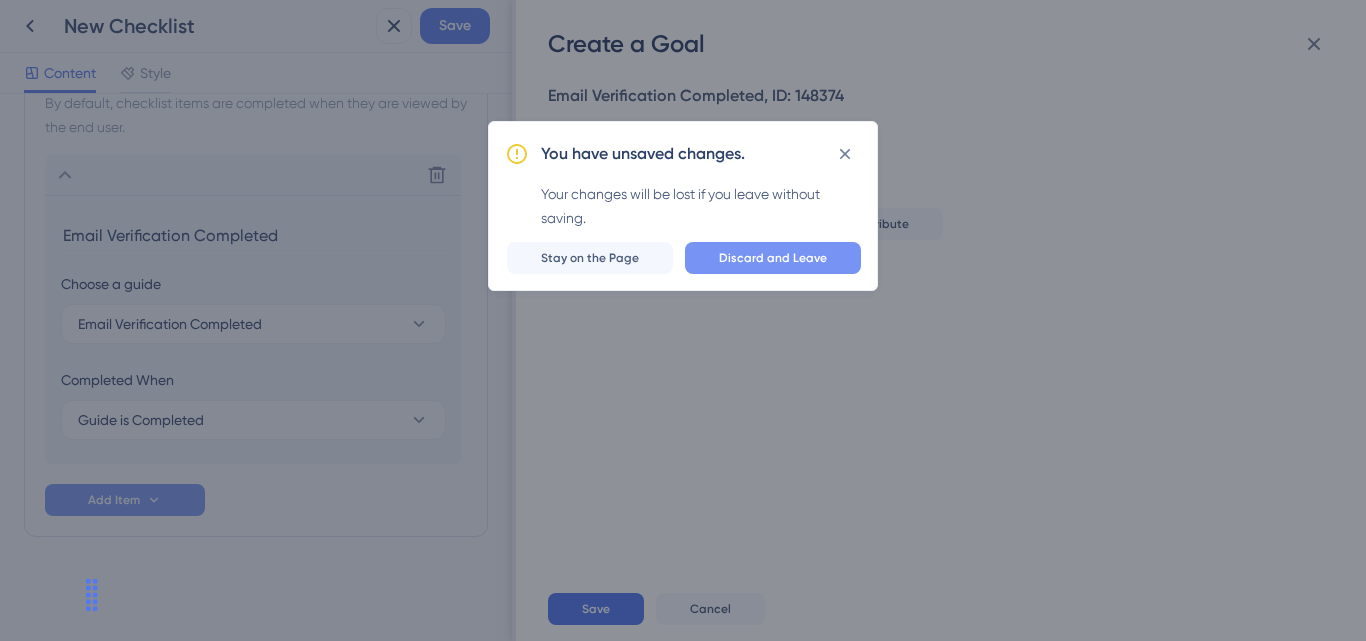 click on "Discard and Leave" at bounding box center (773, 258) 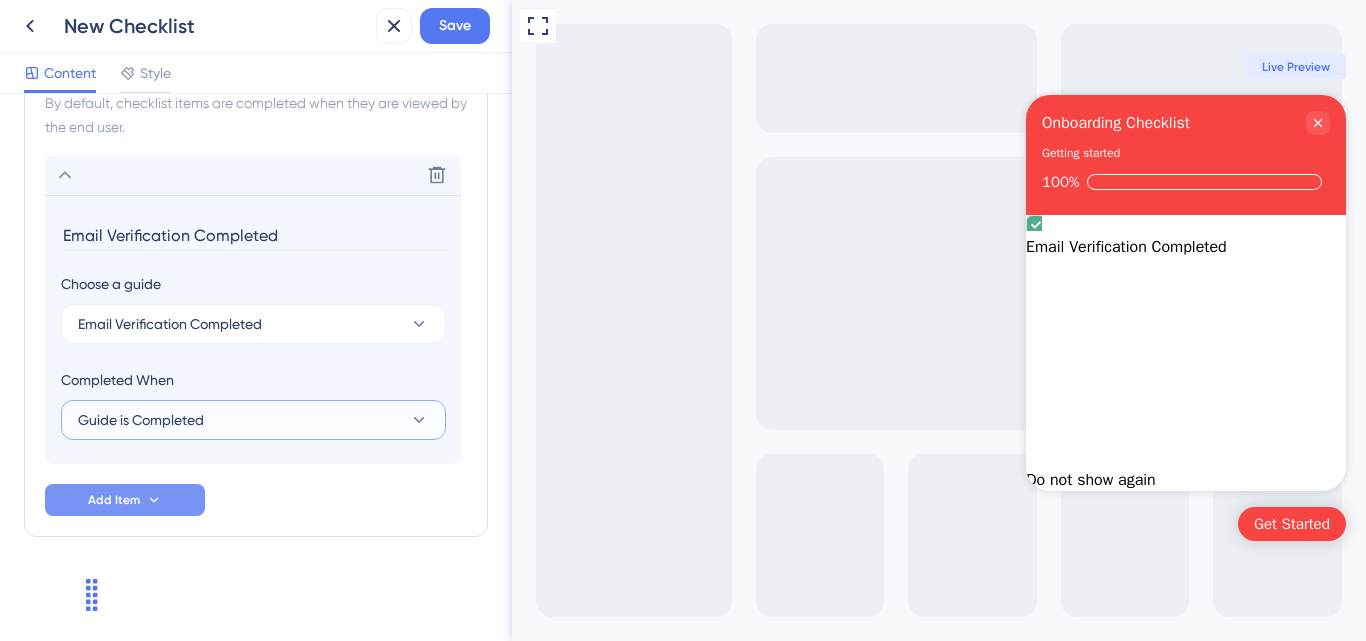 click on "Guide is Completed" at bounding box center (253, 420) 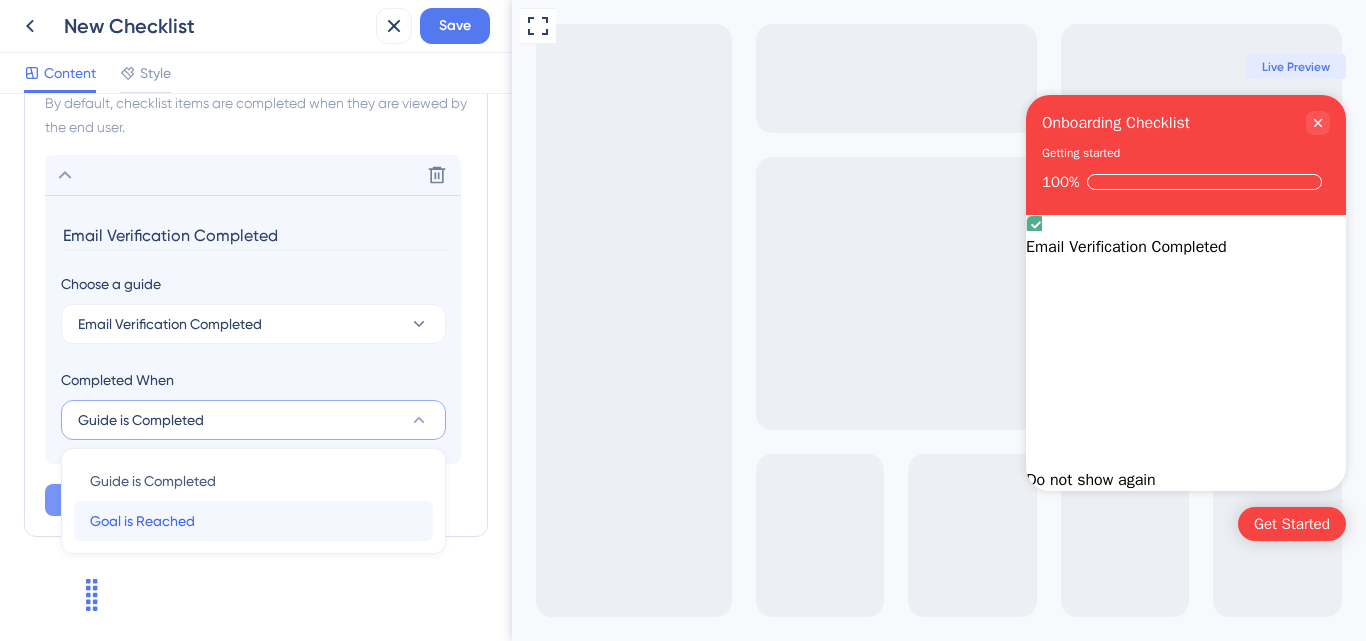 click on "Goal is Reached Goal is Reached" at bounding box center [253, 521] 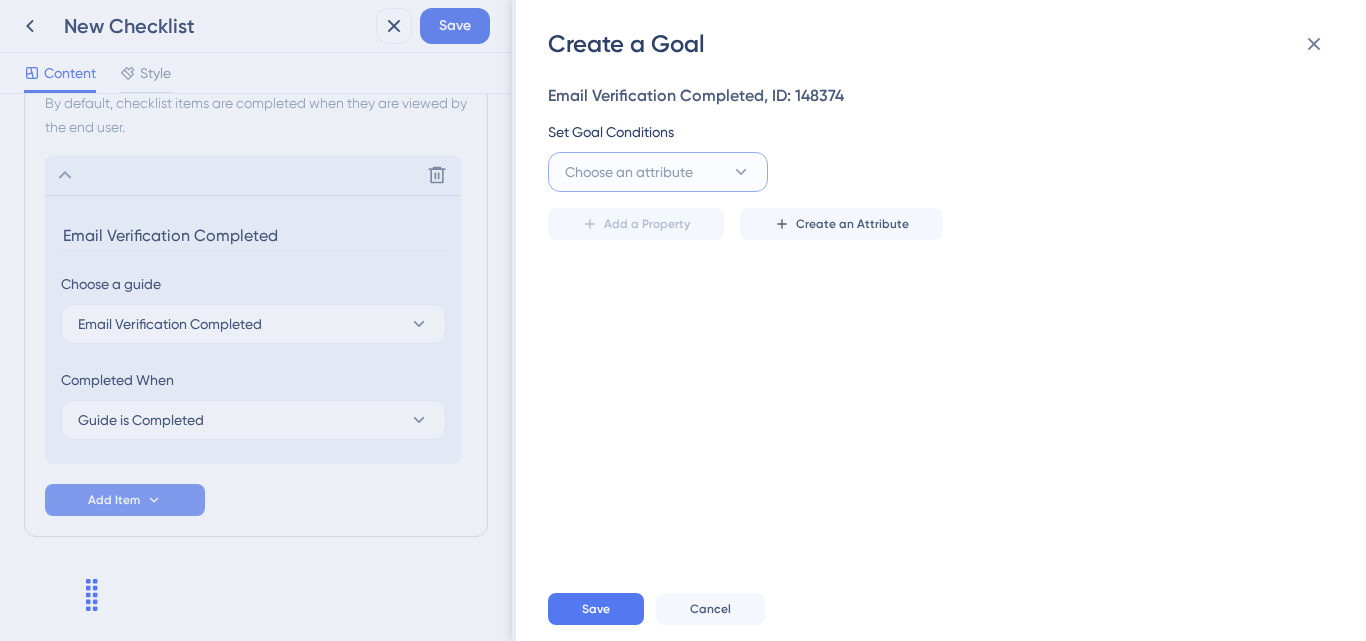 click on "Choose an attribute" at bounding box center [658, 172] 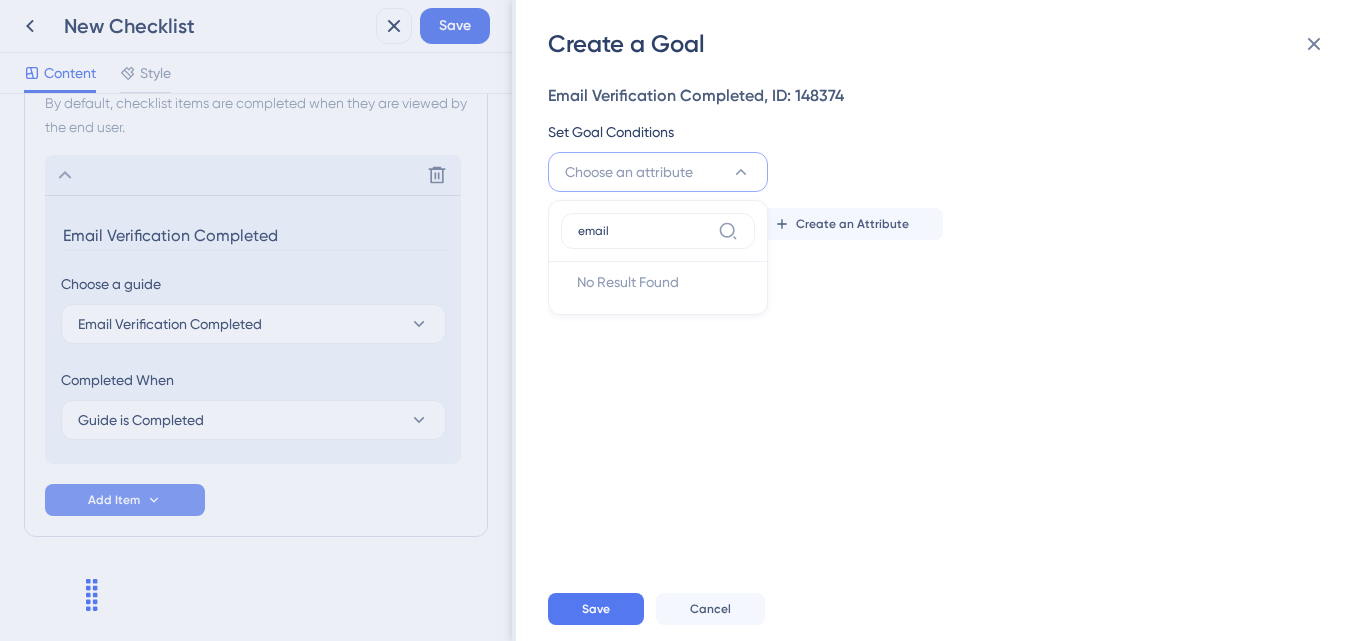 scroll, scrollTop: 0, scrollLeft: 0, axis: both 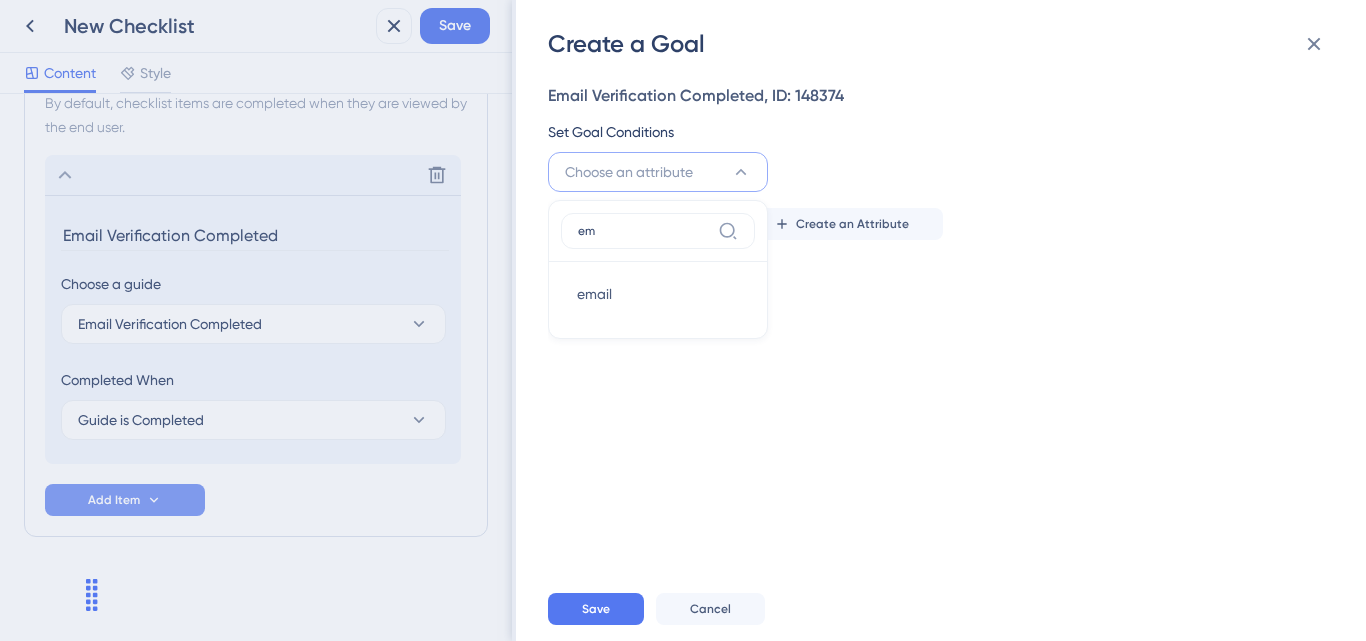 type on "e" 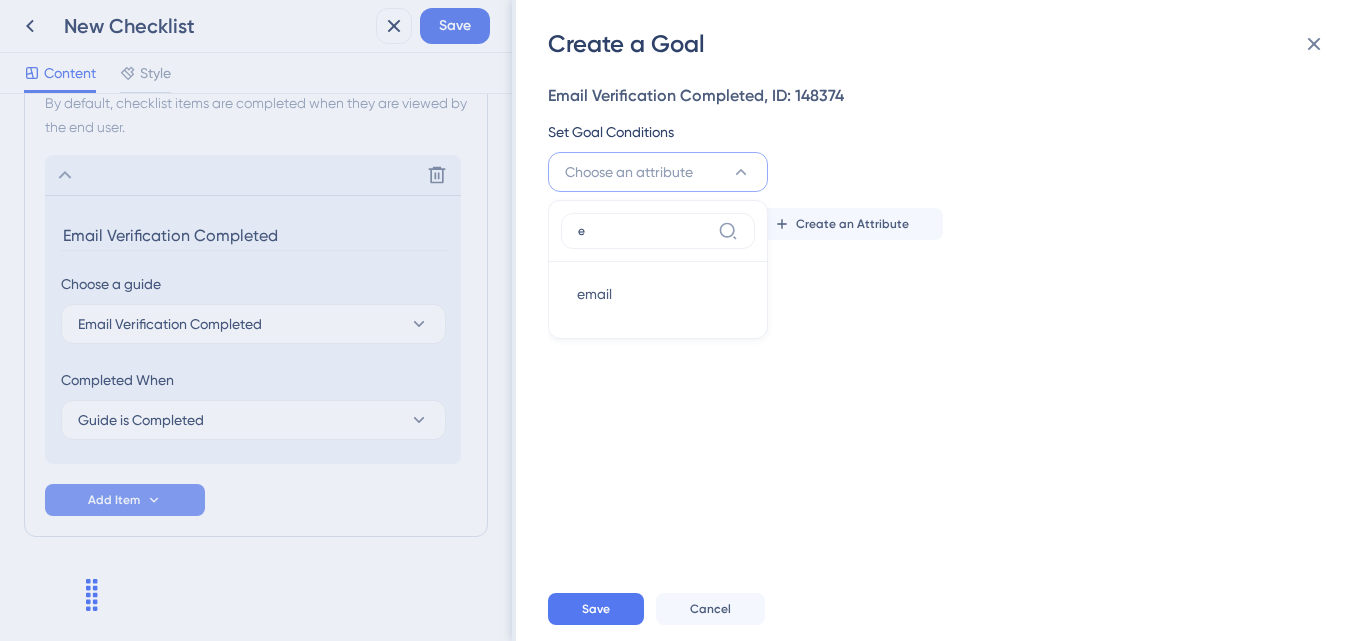 type 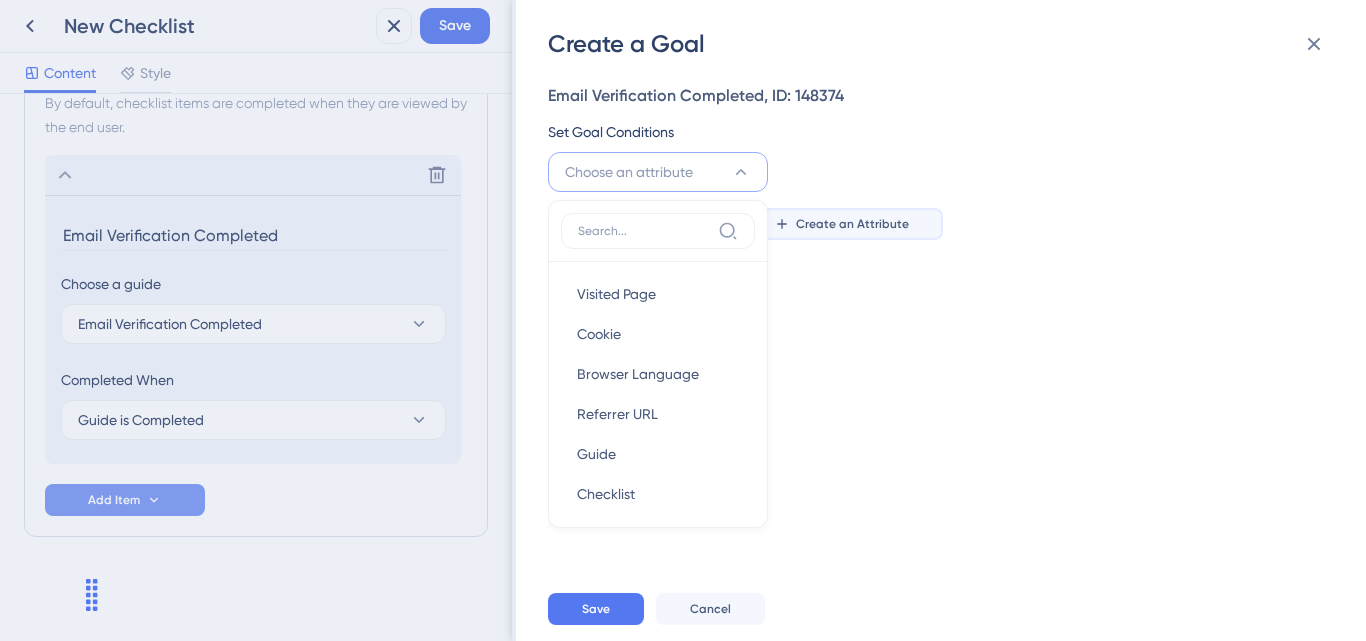 click on "Create an Attribute" at bounding box center [841, 224] 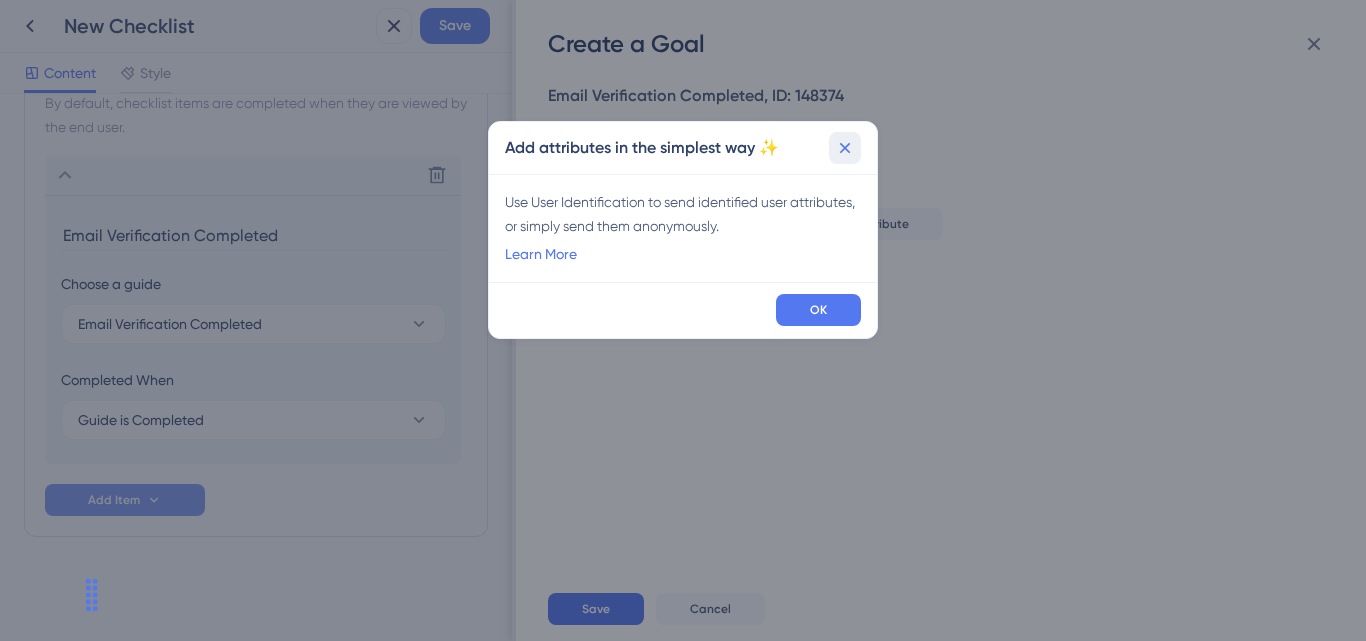 click 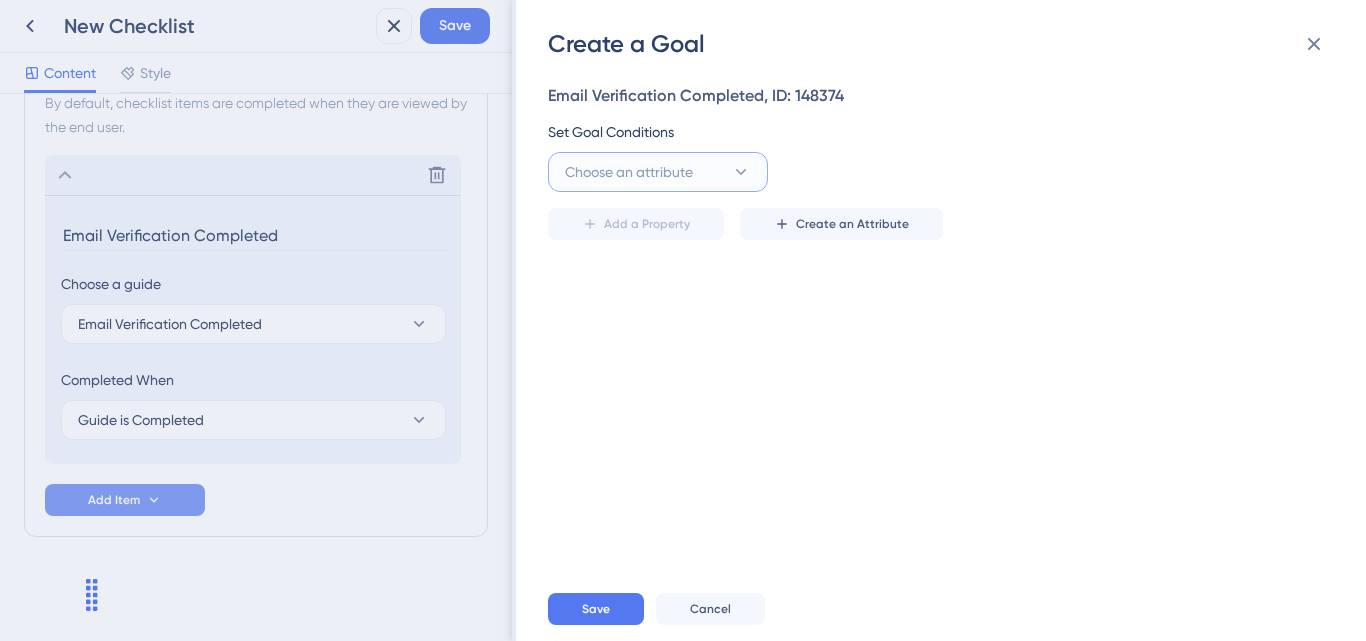 click on "Choose an attribute" at bounding box center (629, 172) 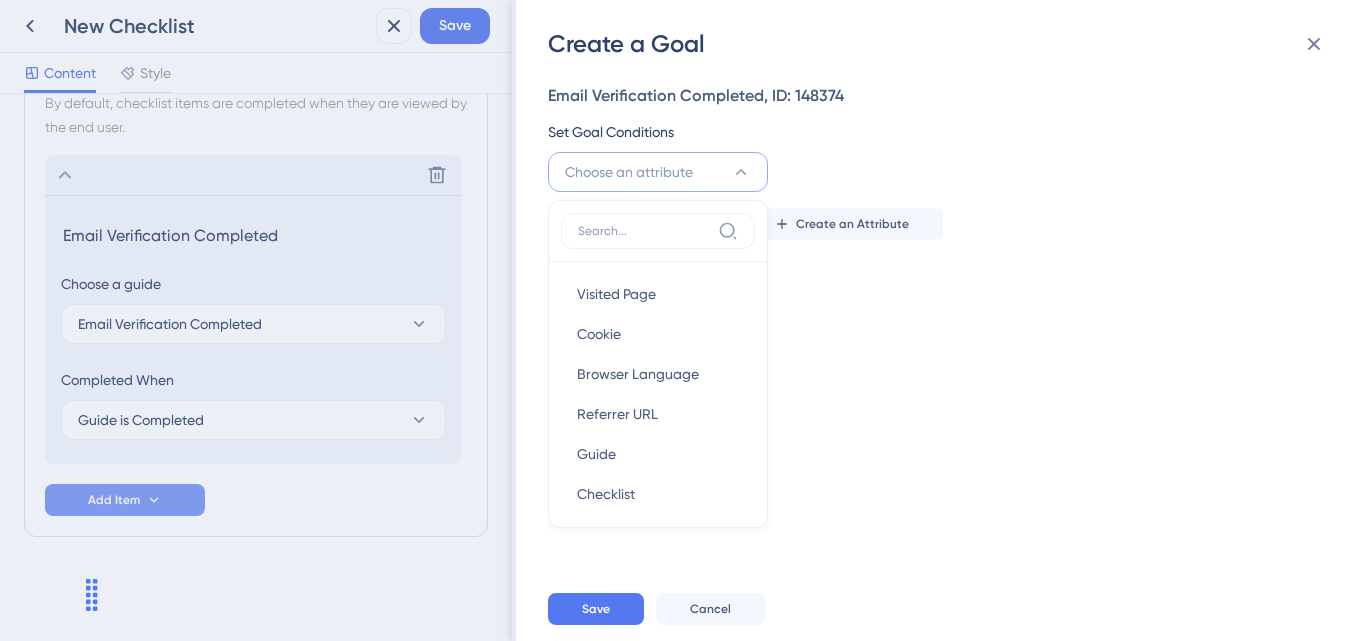 scroll, scrollTop: 6, scrollLeft: 0, axis: vertical 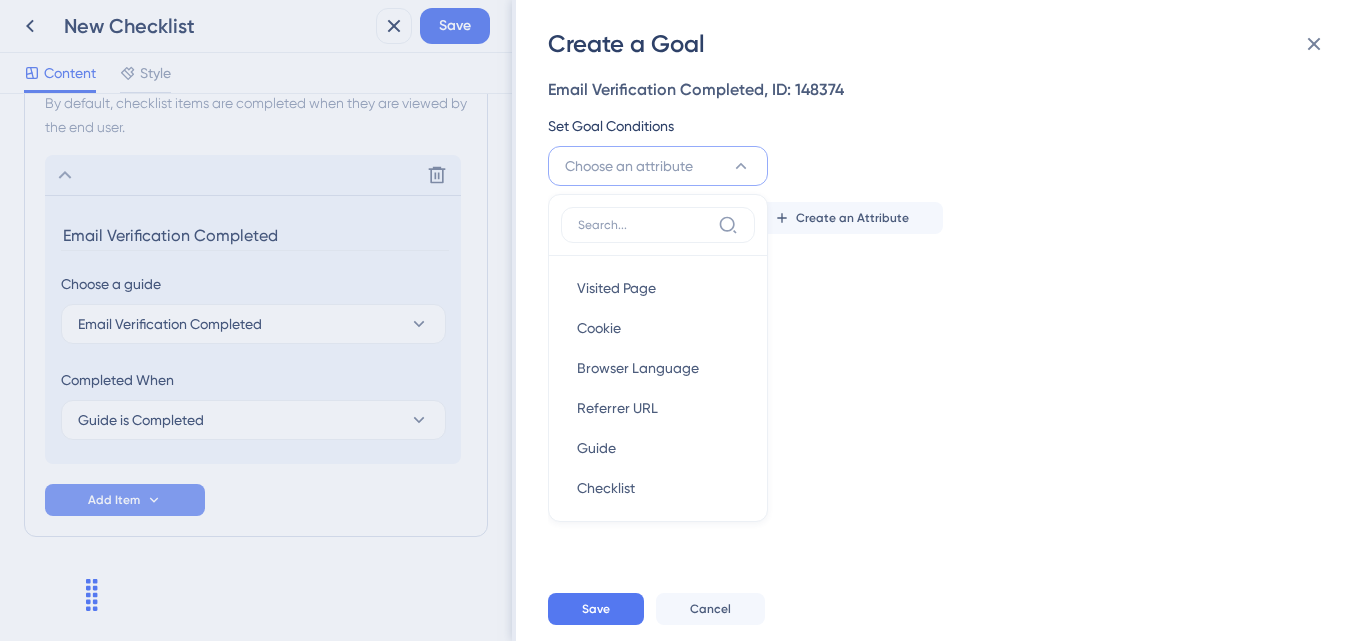 click at bounding box center [658, 225] 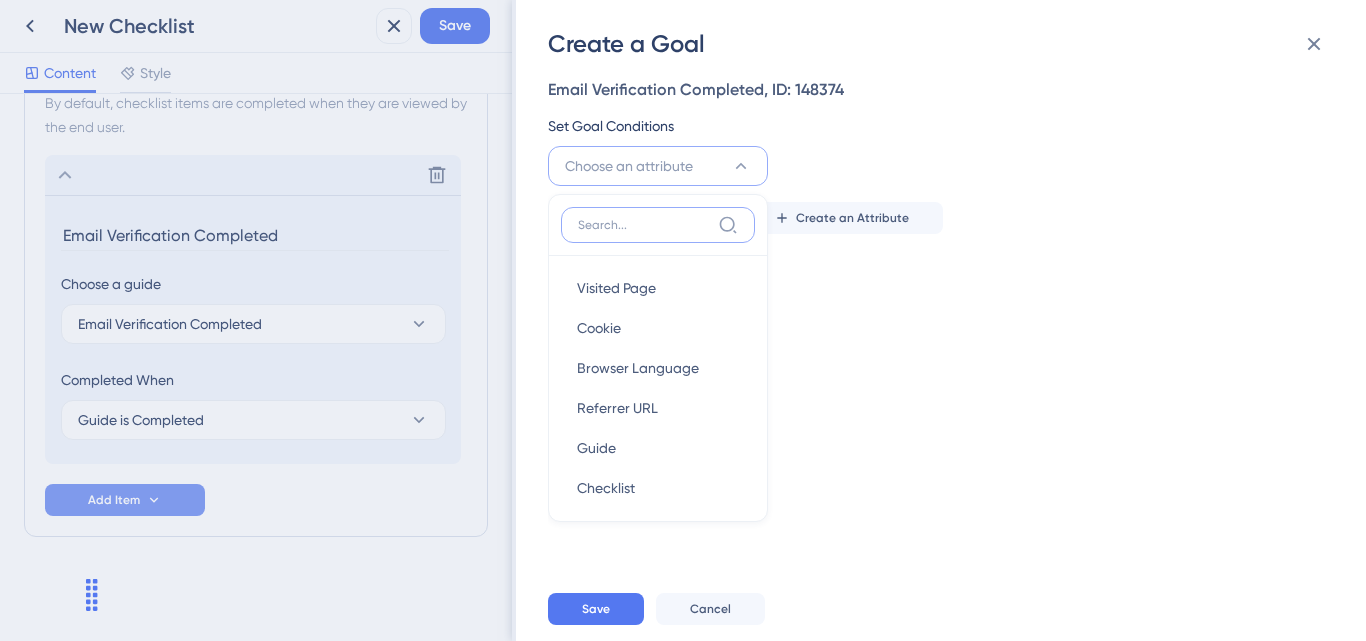 click at bounding box center (644, 225) 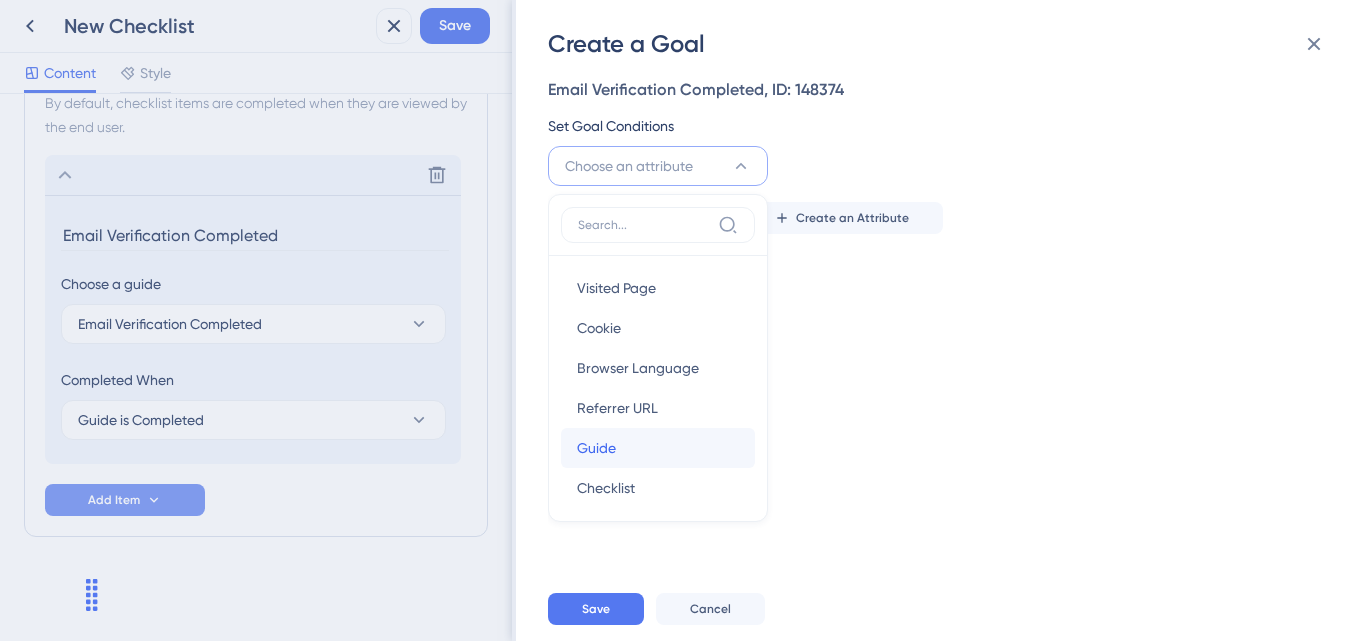 click on "Guide Guide" at bounding box center [658, 448] 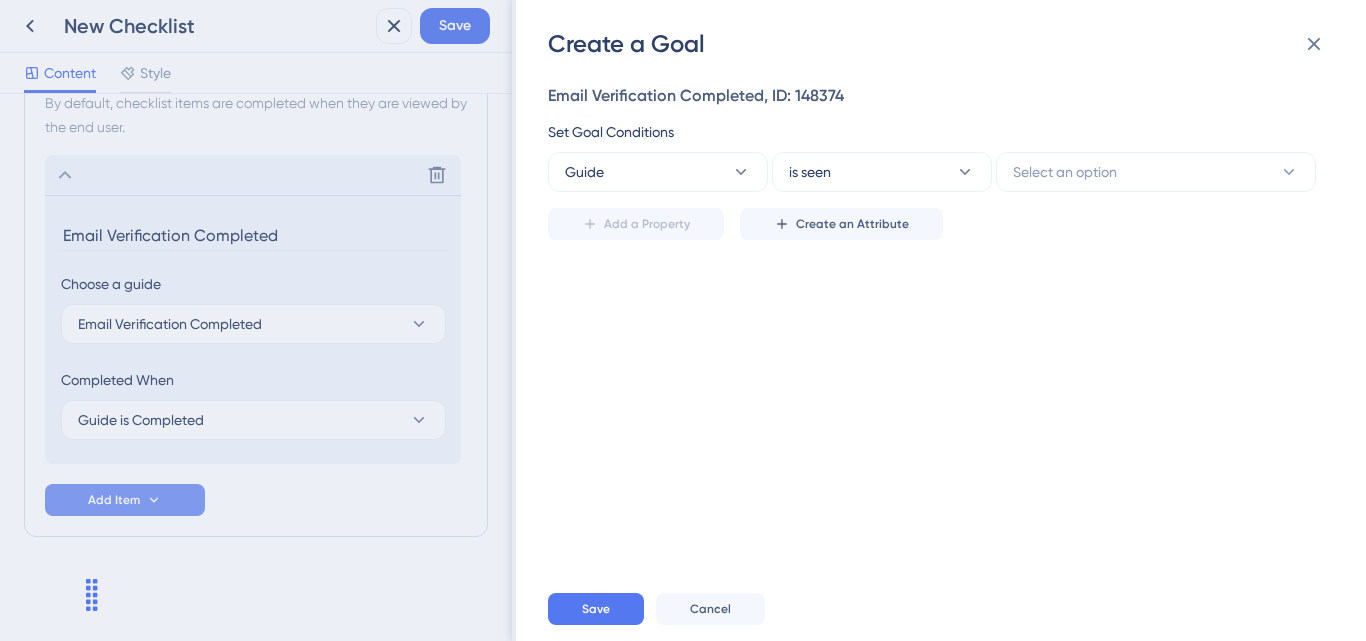 scroll, scrollTop: 0, scrollLeft: 0, axis: both 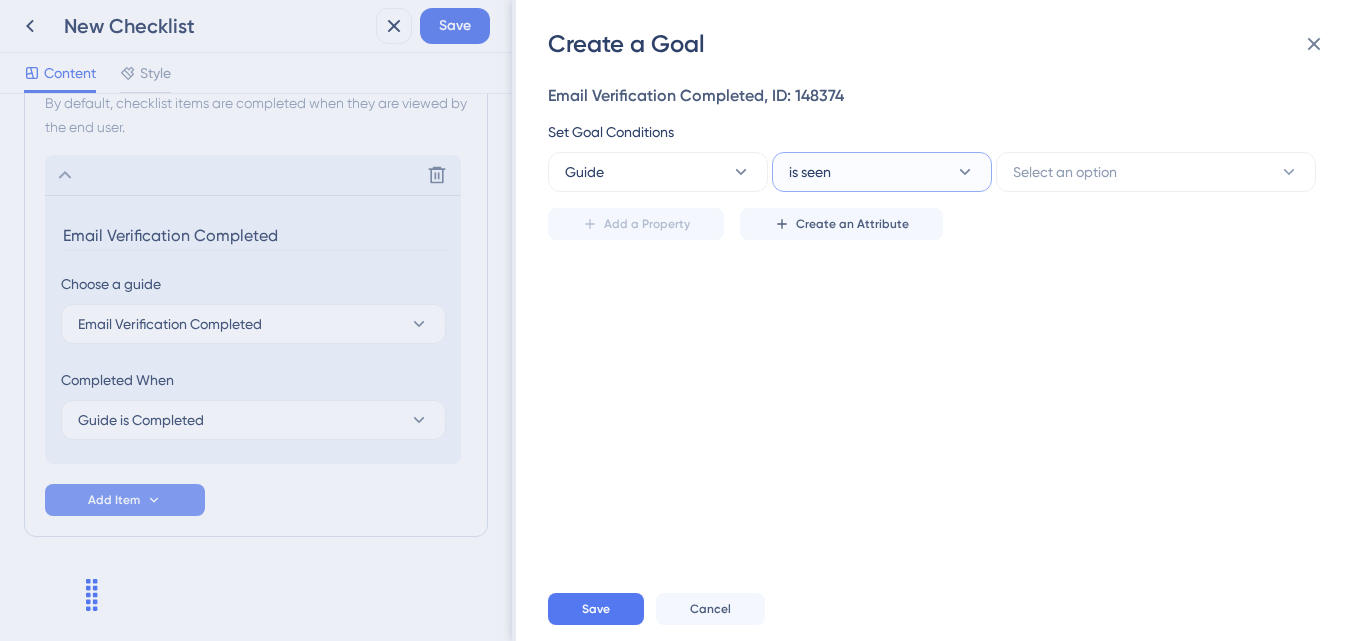 click on "is seen" at bounding box center (882, 172) 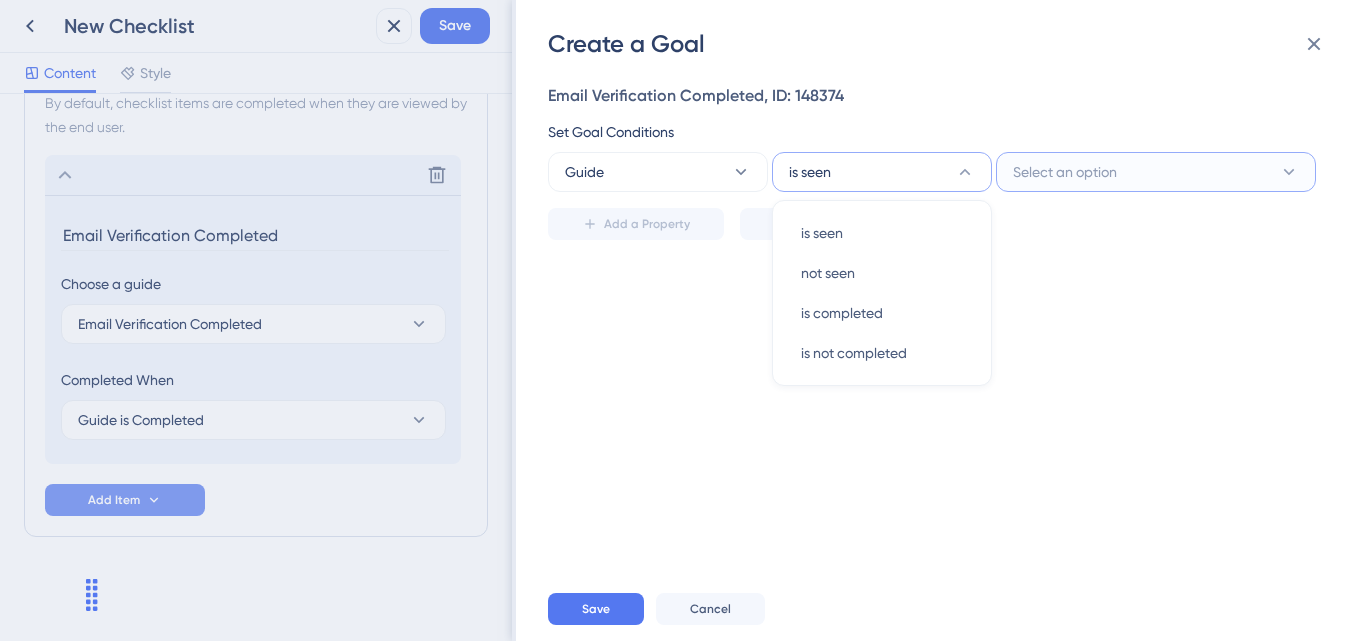 click on "Select an option" at bounding box center (1065, 172) 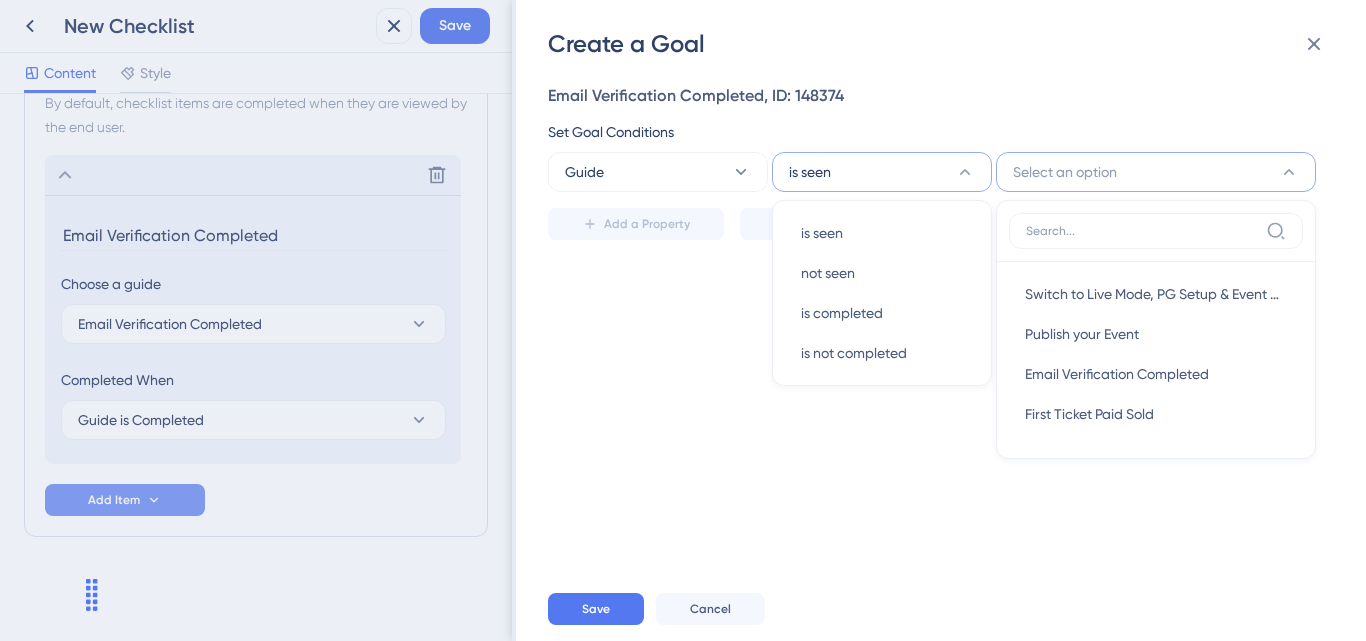 click on "is seen" at bounding box center (882, 172) 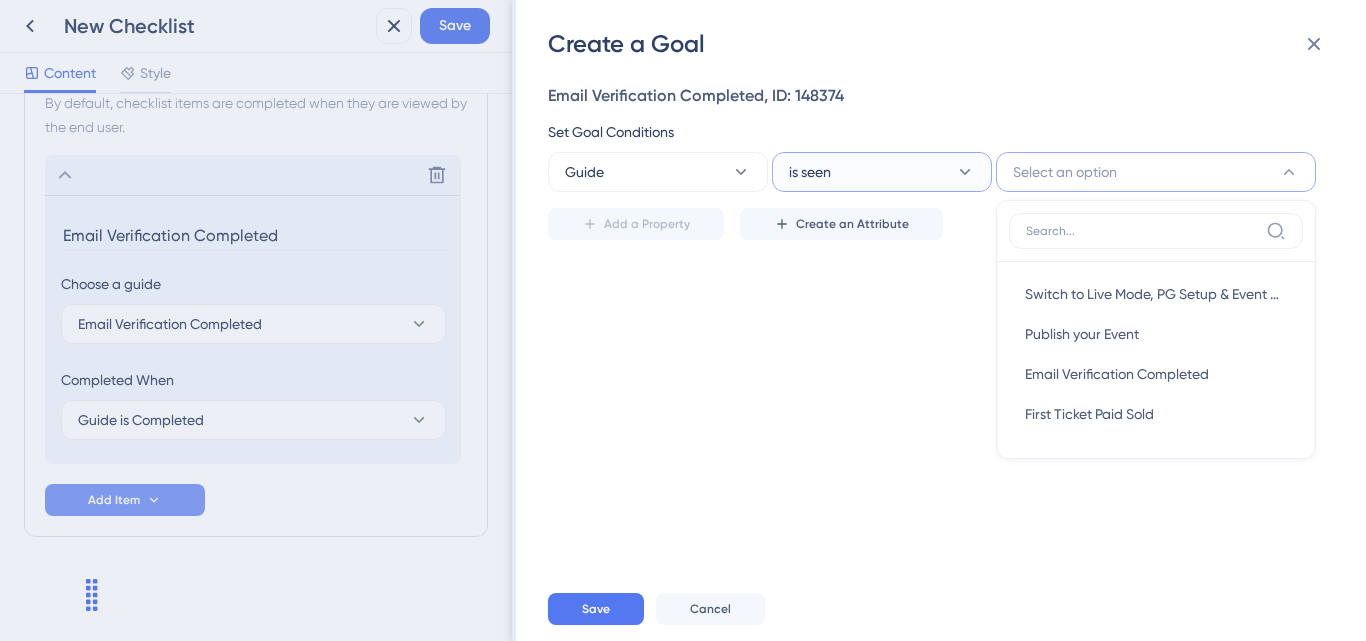 click on "is seen" at bounding box center (882, 172) 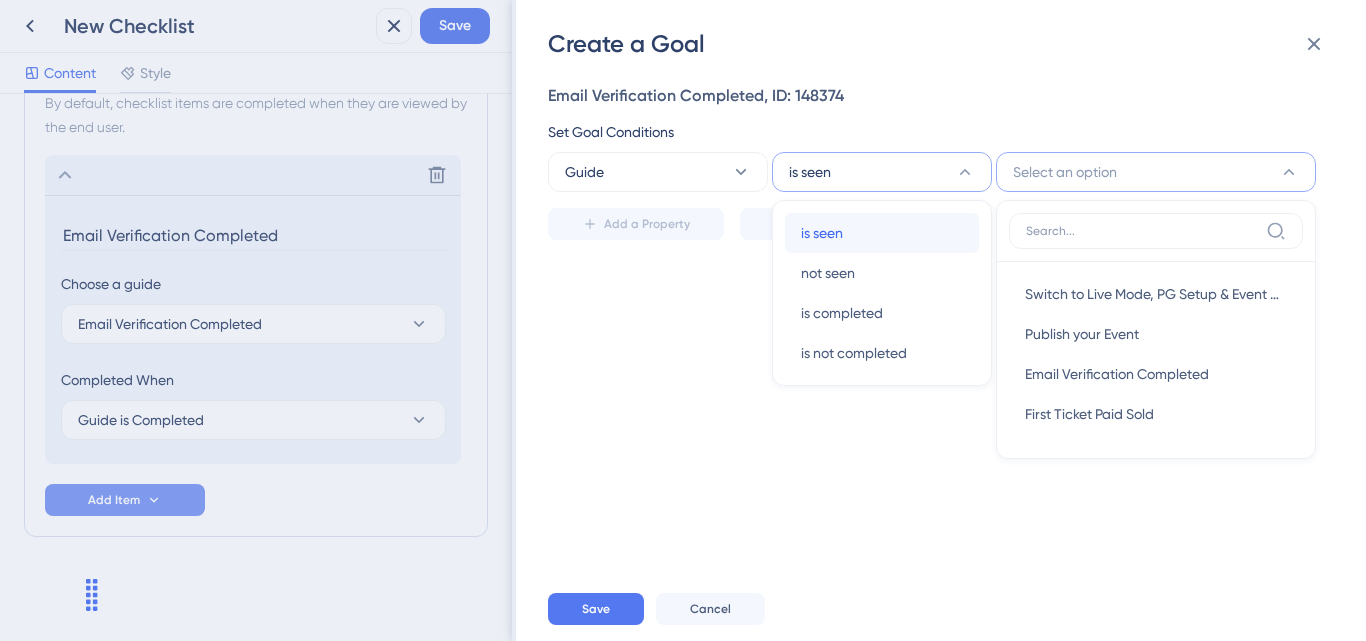 click on "is seen" at bounding box center [822, 233] 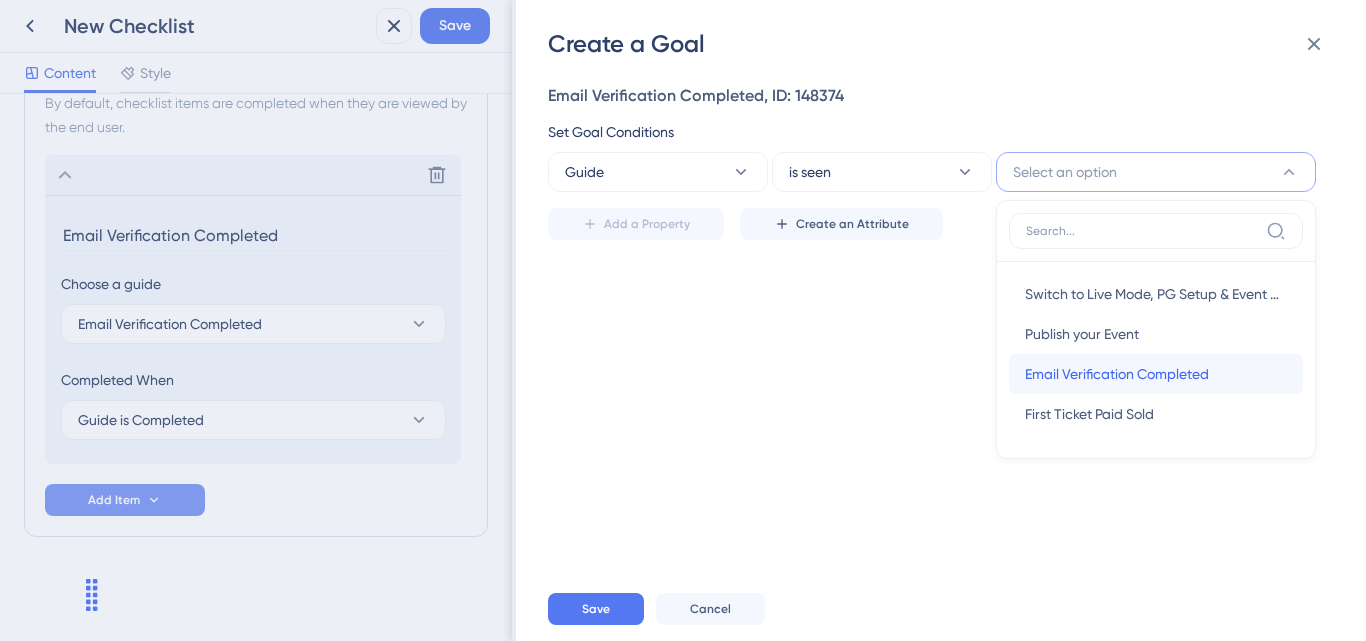 click on "Email Verification Completed" at bounding box center (1117, 374) 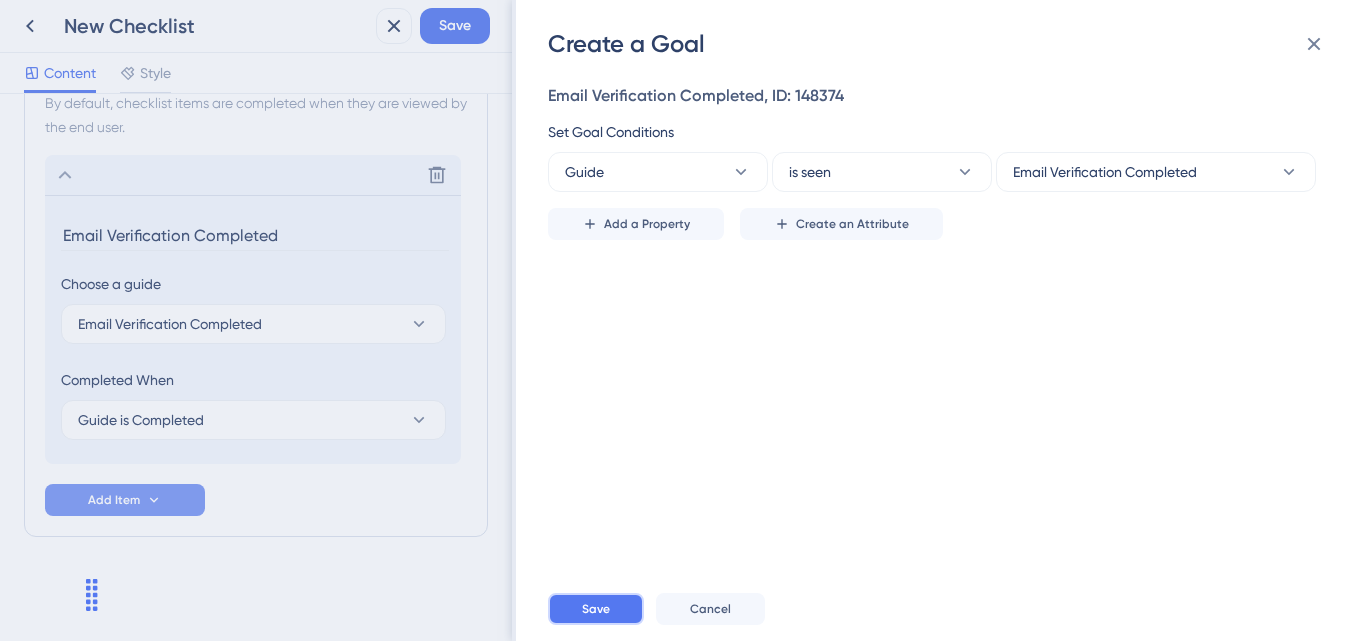click on "Save" at bounding box center (596, 609) 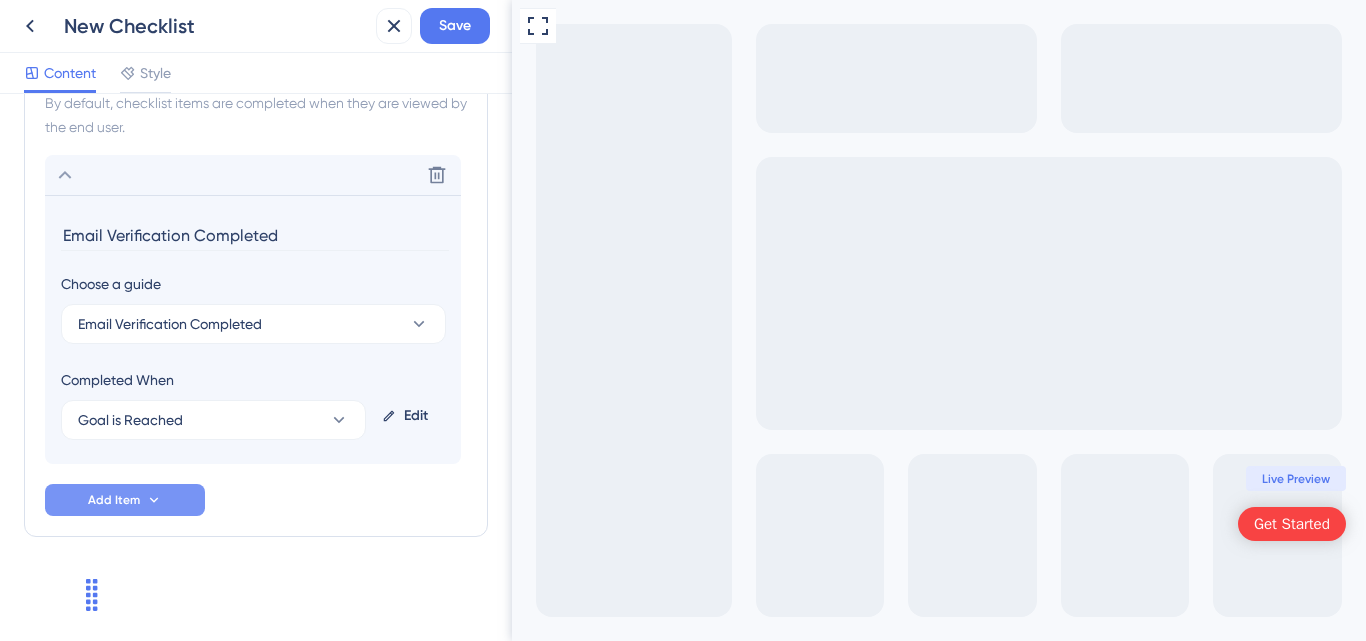 click on "Add Item" at bounding box center (125, 500) 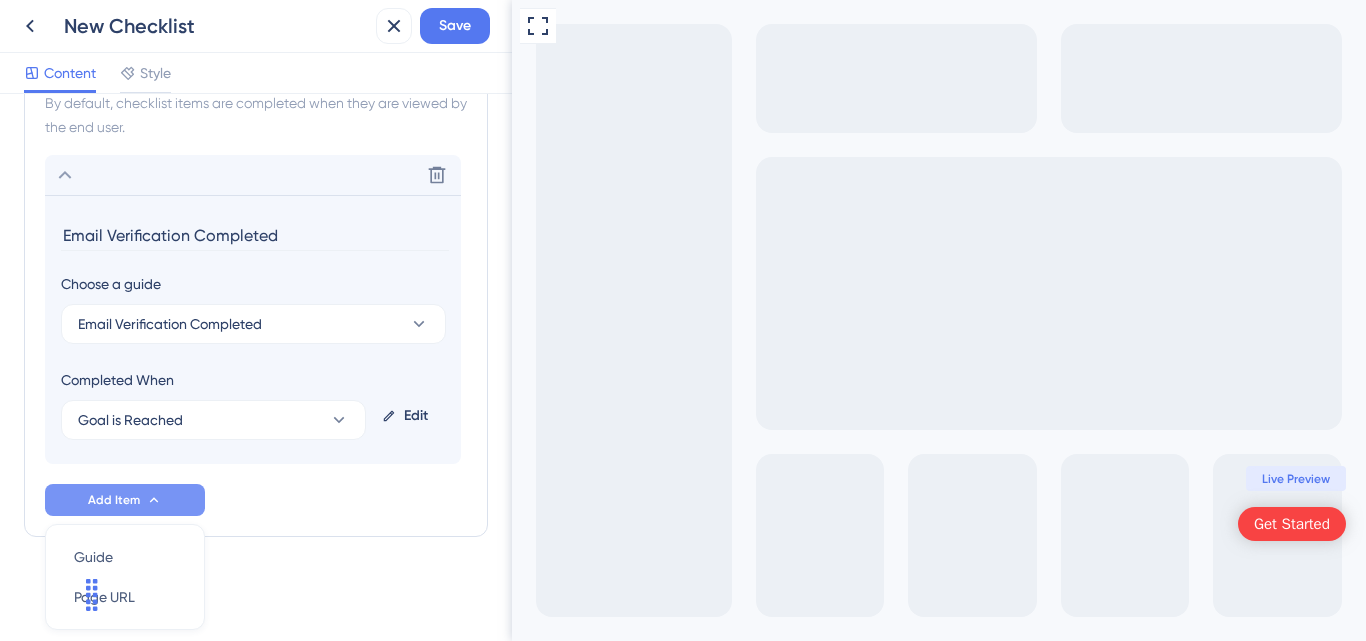 scroll, scrollTop: 1009, scrollLeft: 0, axis: vertical 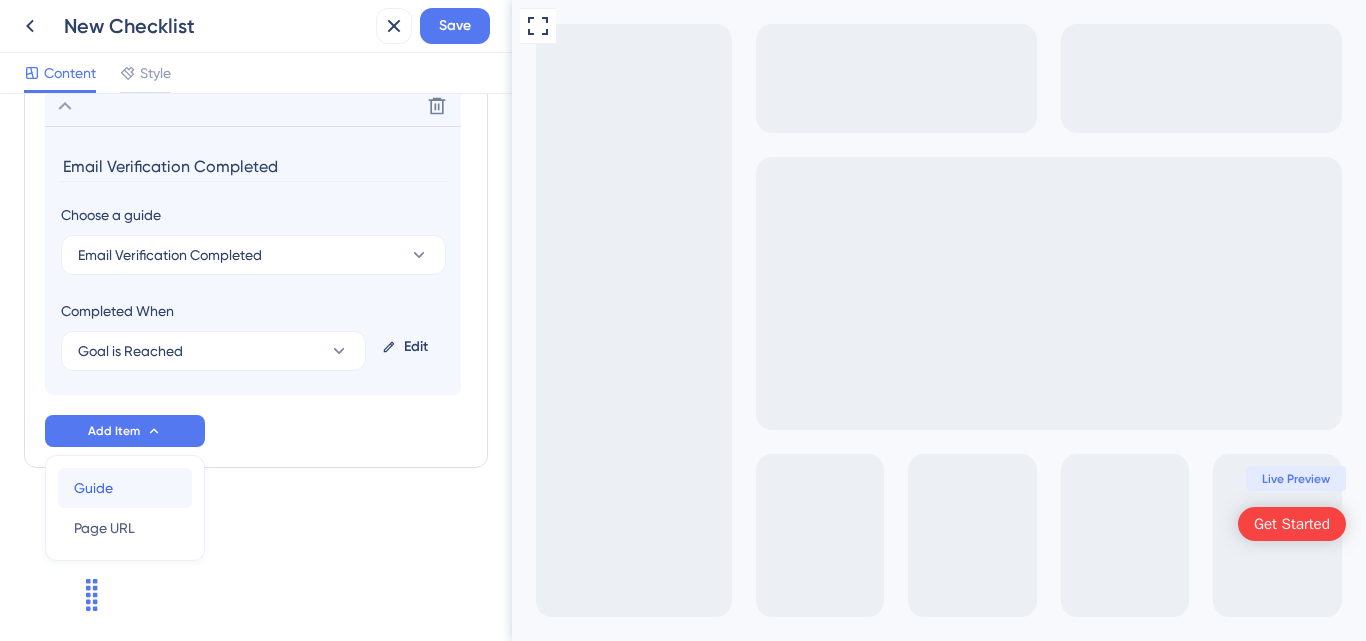 click on "Guide Guide" at bounding box center (125, 488) 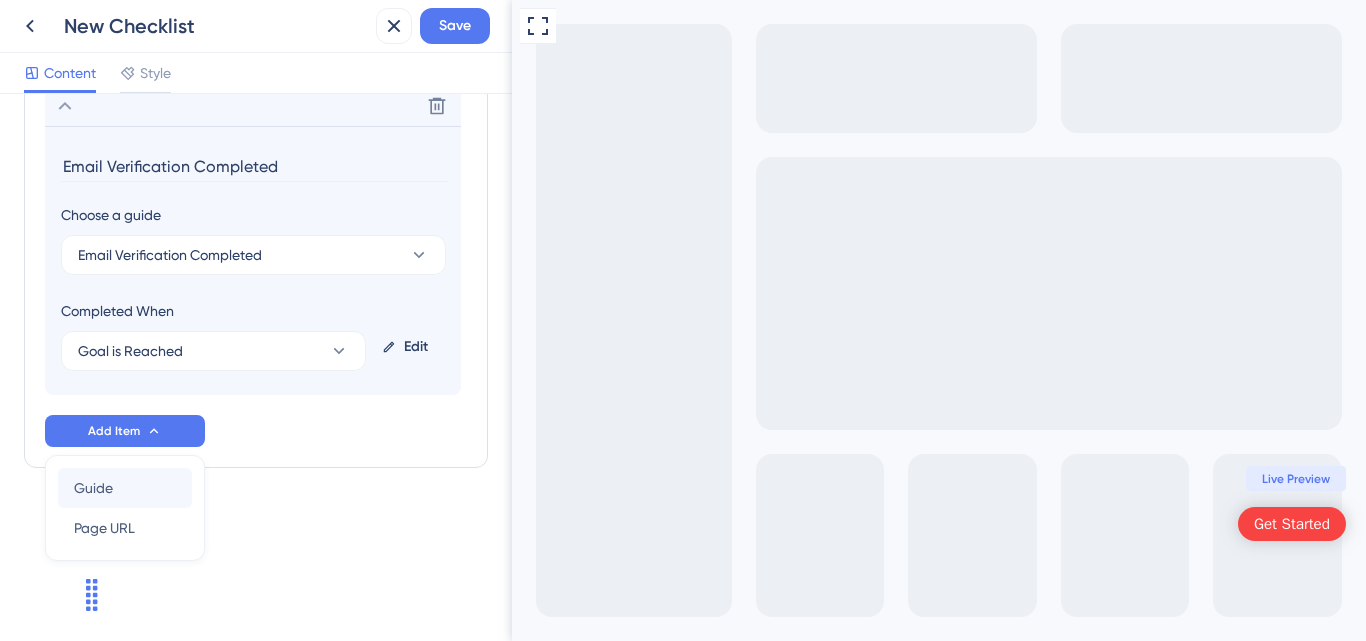 scroll, scrollTop: 996, scrollLeft: 0, axis: vertical 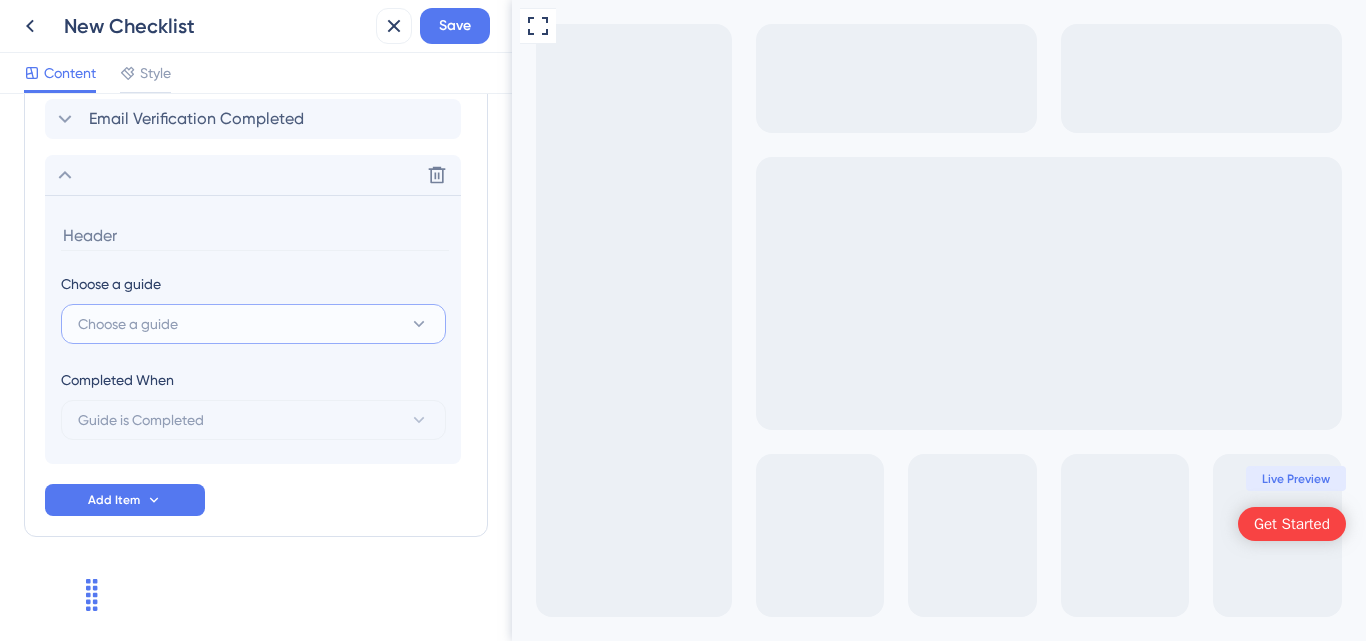 click on "Choose a guide" at bounding box center [253, 324] 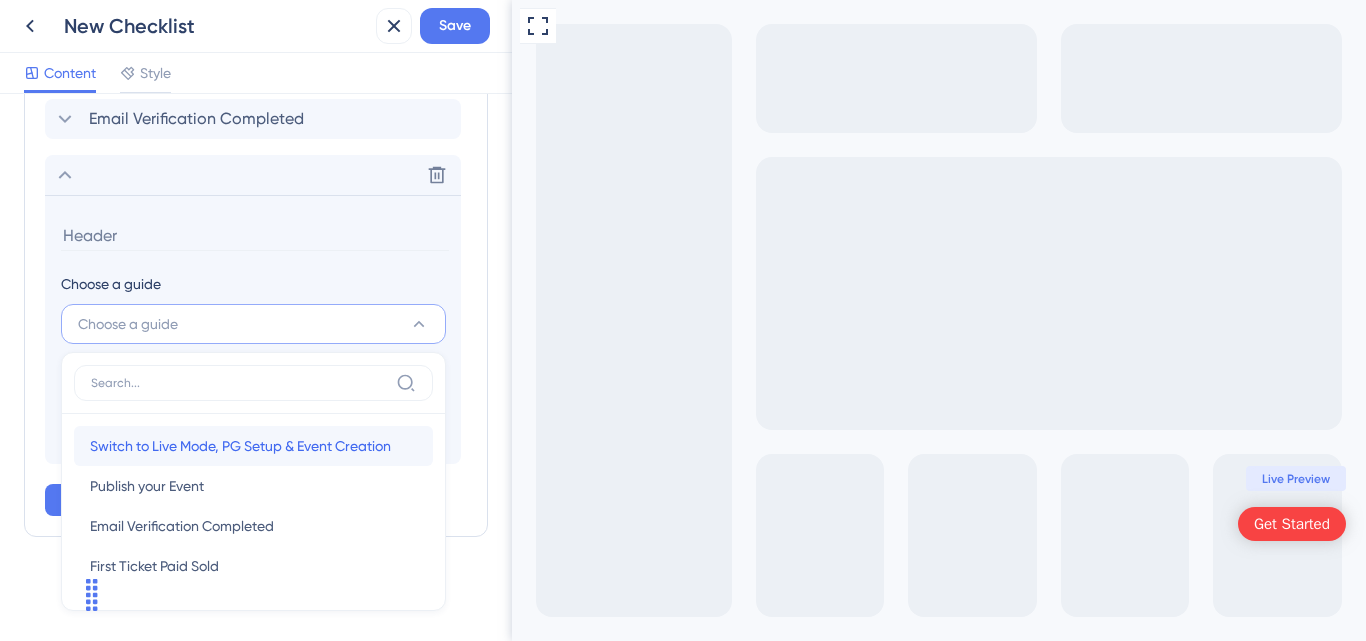 click on "Switch to Live Mode, PG Setup & Event Creation" at bounding box center (240, 446) 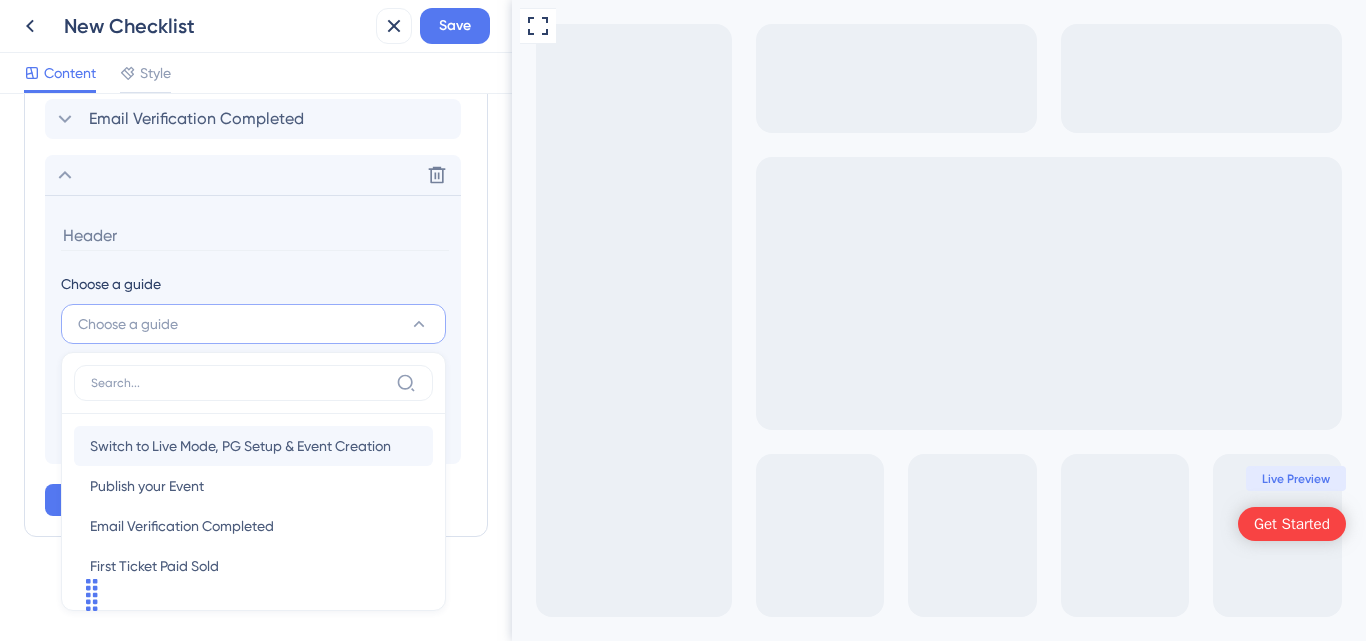 type on "Switch to Live Mode, PG Setup & Event Creation" 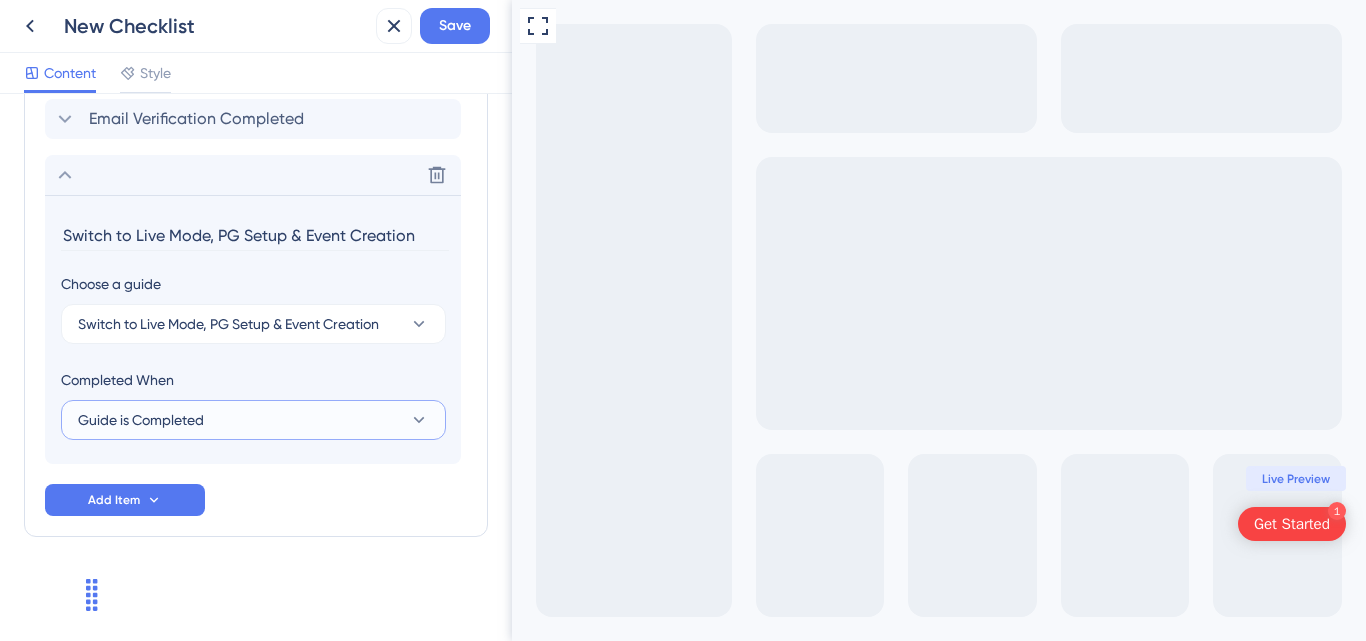 click on "Guide is Completed" at bounding box center (253, 420) 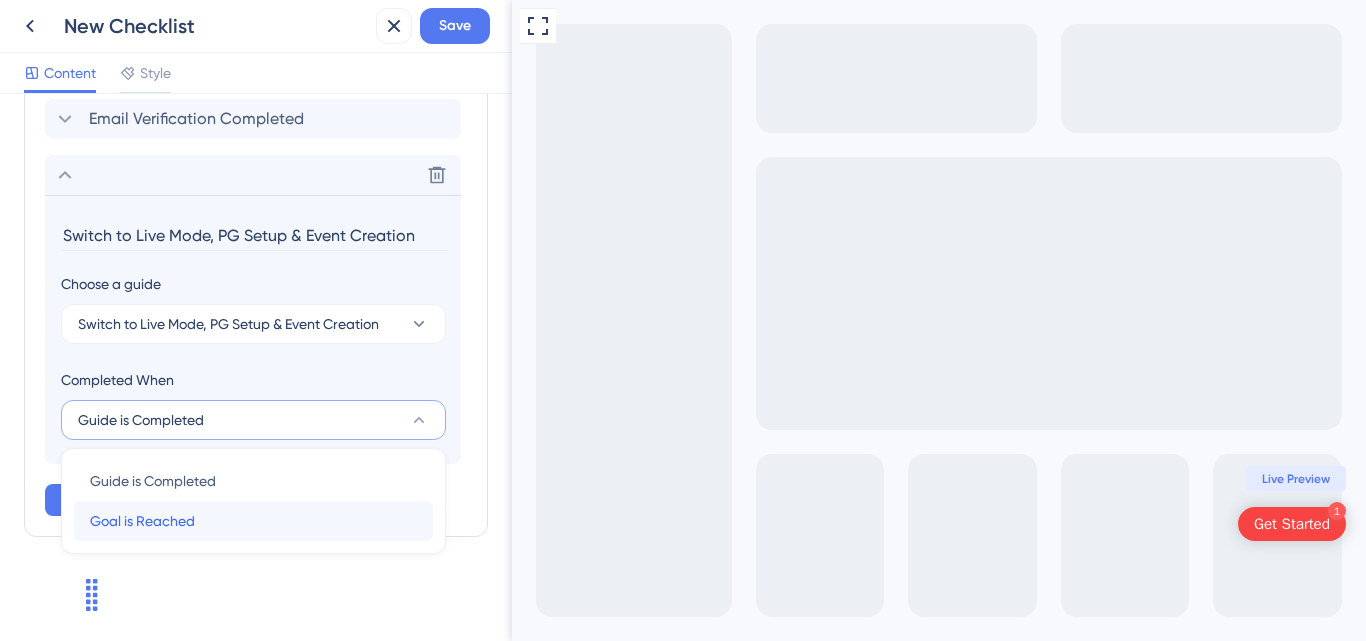 click on "Goal is Reached Goal is Reached" at bounding box center [253, 521] 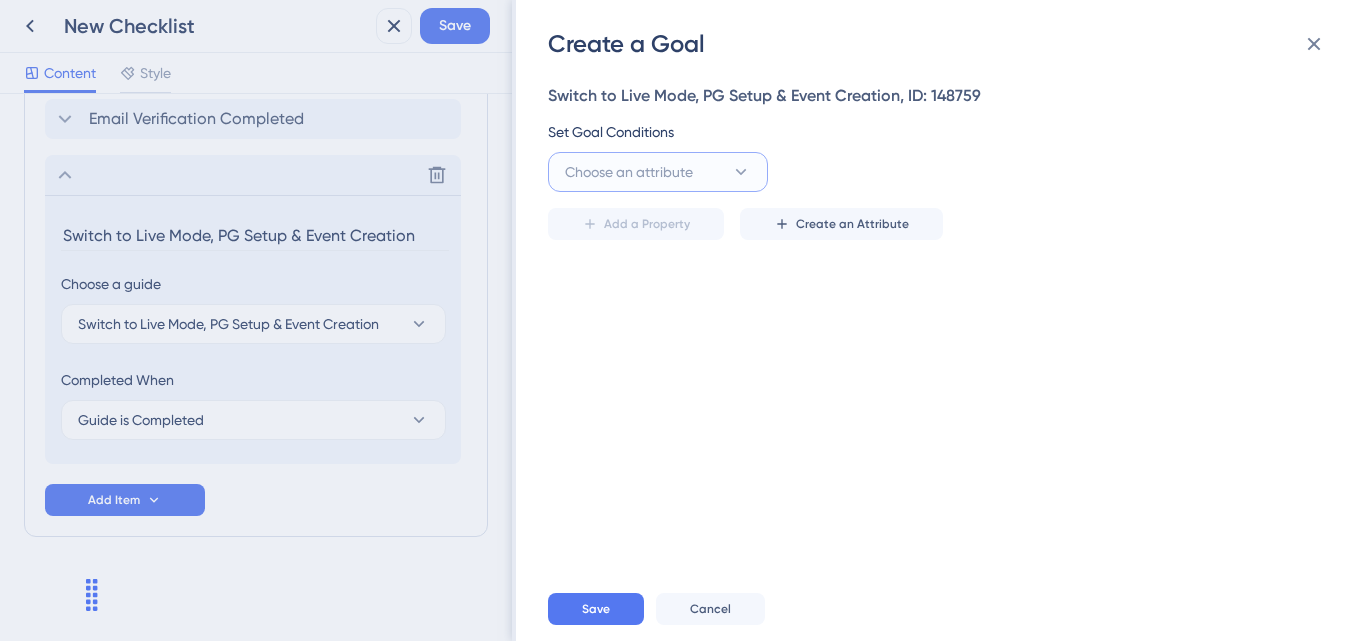 click on "Choose an attribute" at bounding box center [658, 172] 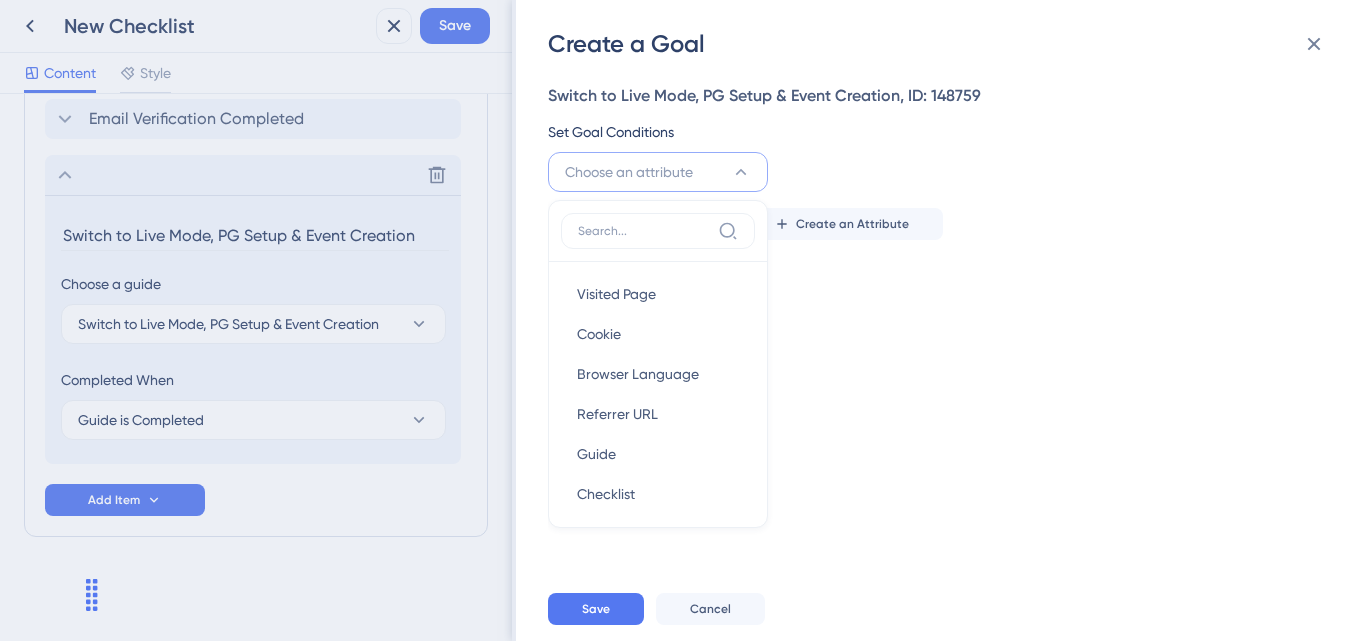 scroll, scrollTop: 33, scrollLeft: 0, axis: vertical 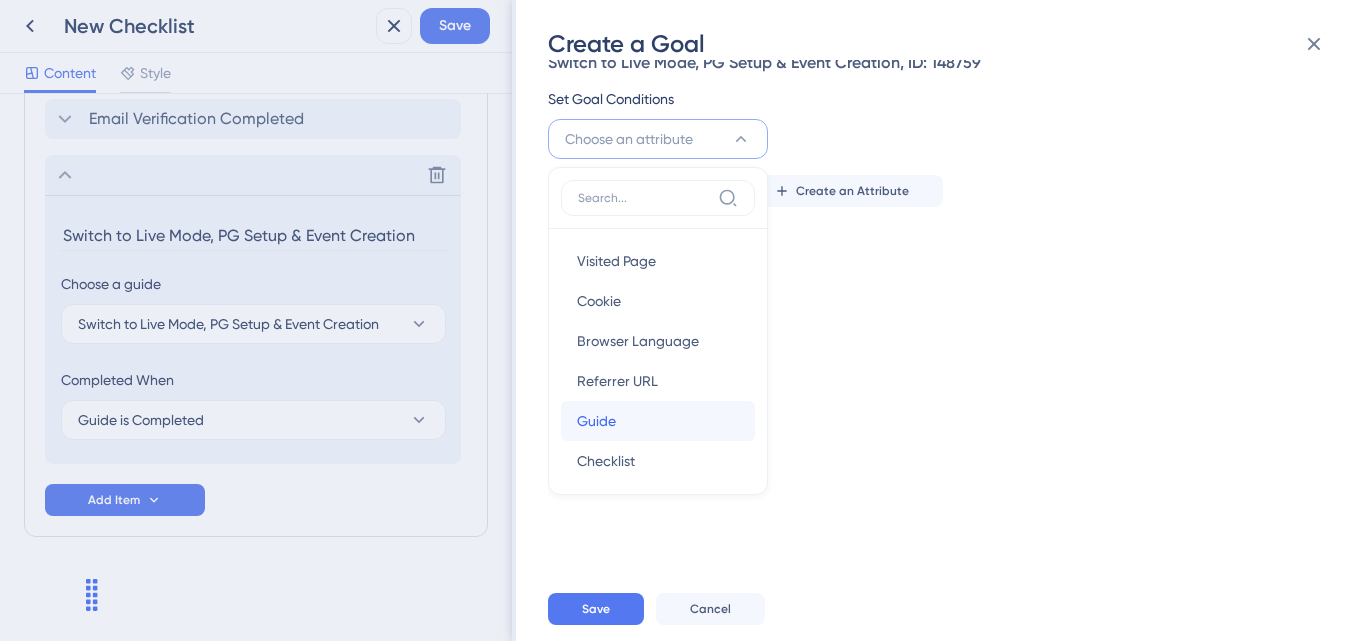 click on "Guide" at bounding box center [596, 421] 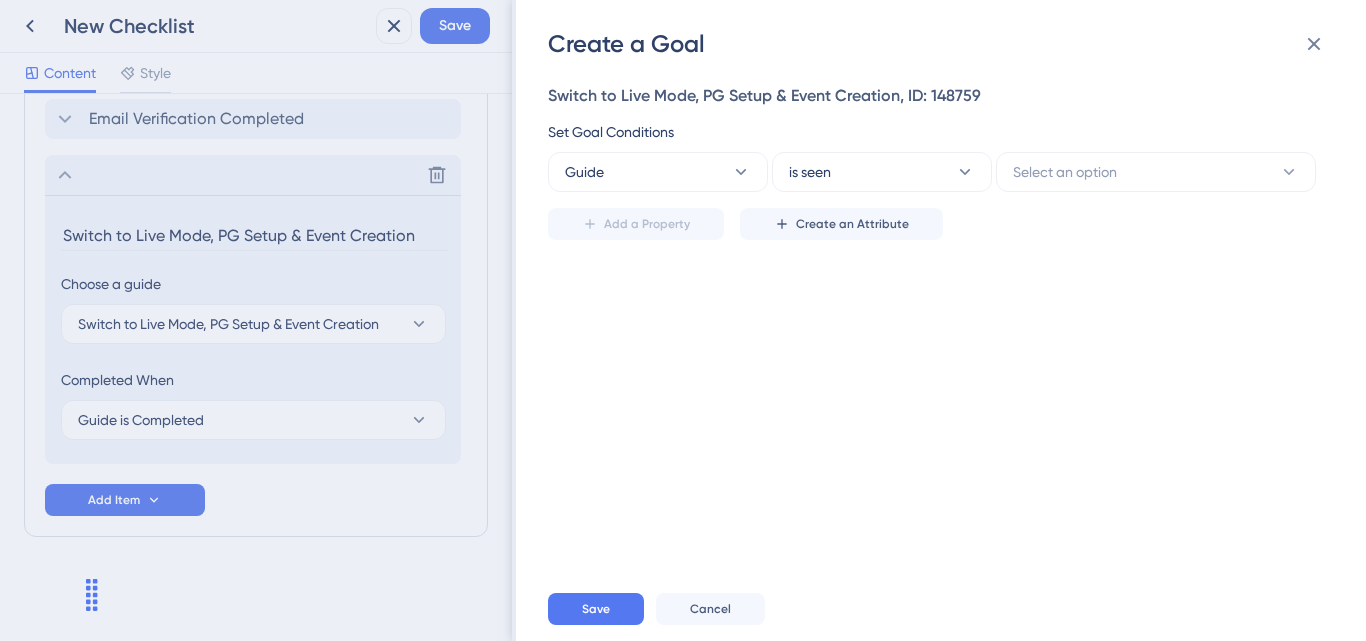 scroll, scrollTop: 0, scrollLeft: 0, axis: both 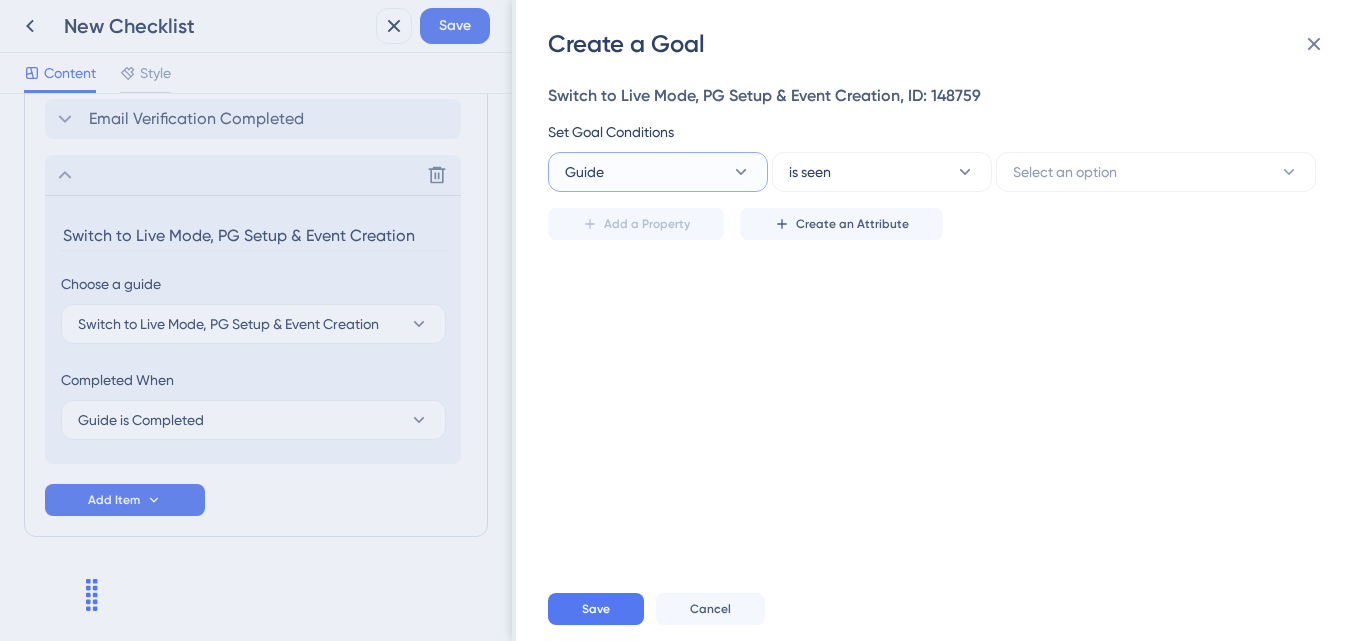 click on "Guide" at bounding box center (658, 172) 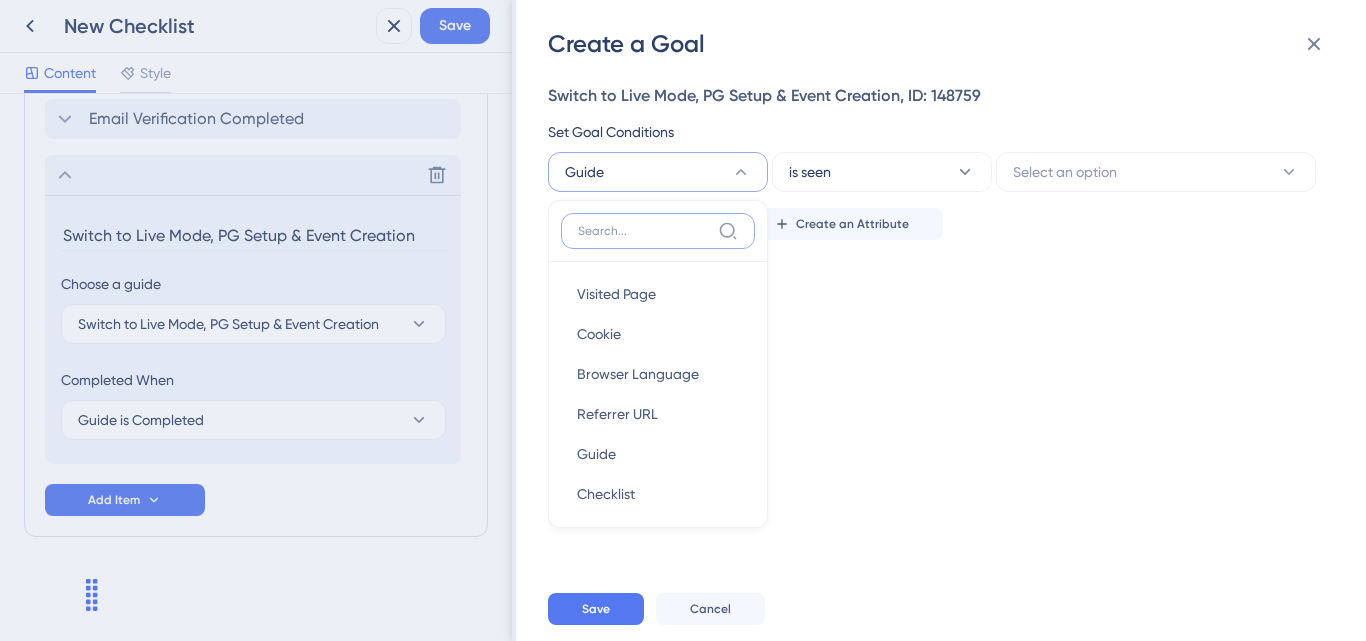 scroll, scrollTop: 25, scrollLeft: 0, axis: vertical 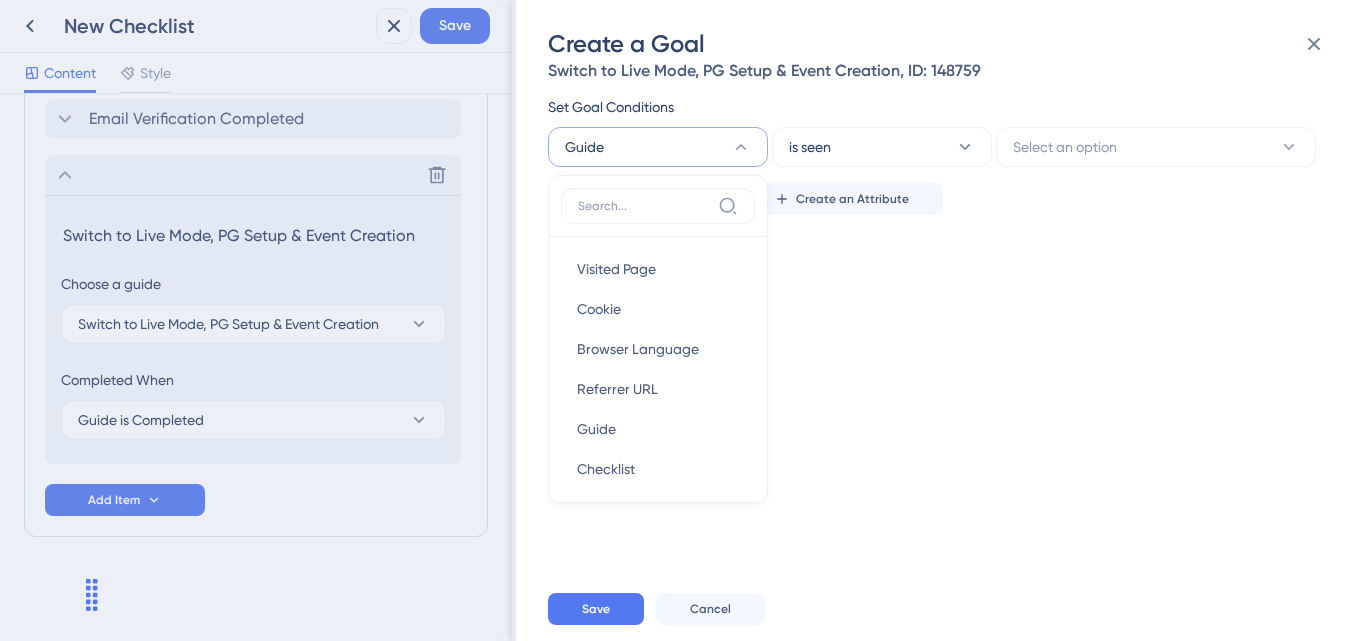 click on "Guide" at bounding box center [658, 147] 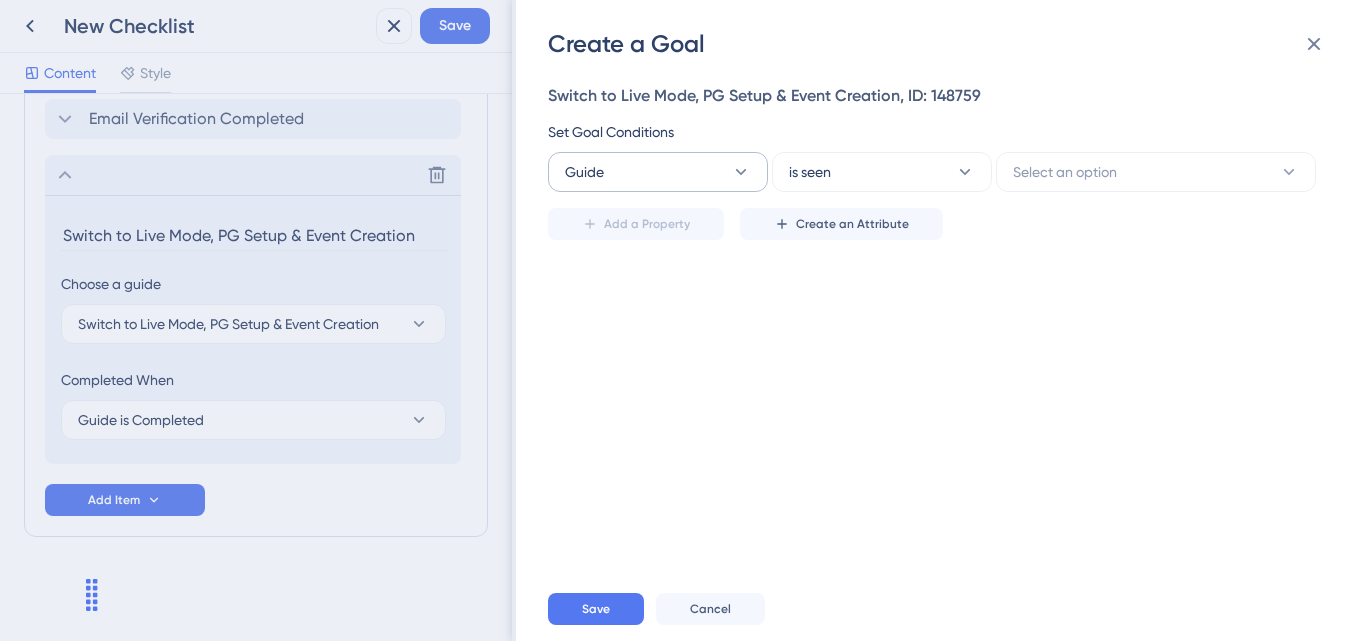 scroll, scrollTop: 0, scrollLeft: 0, axis: both 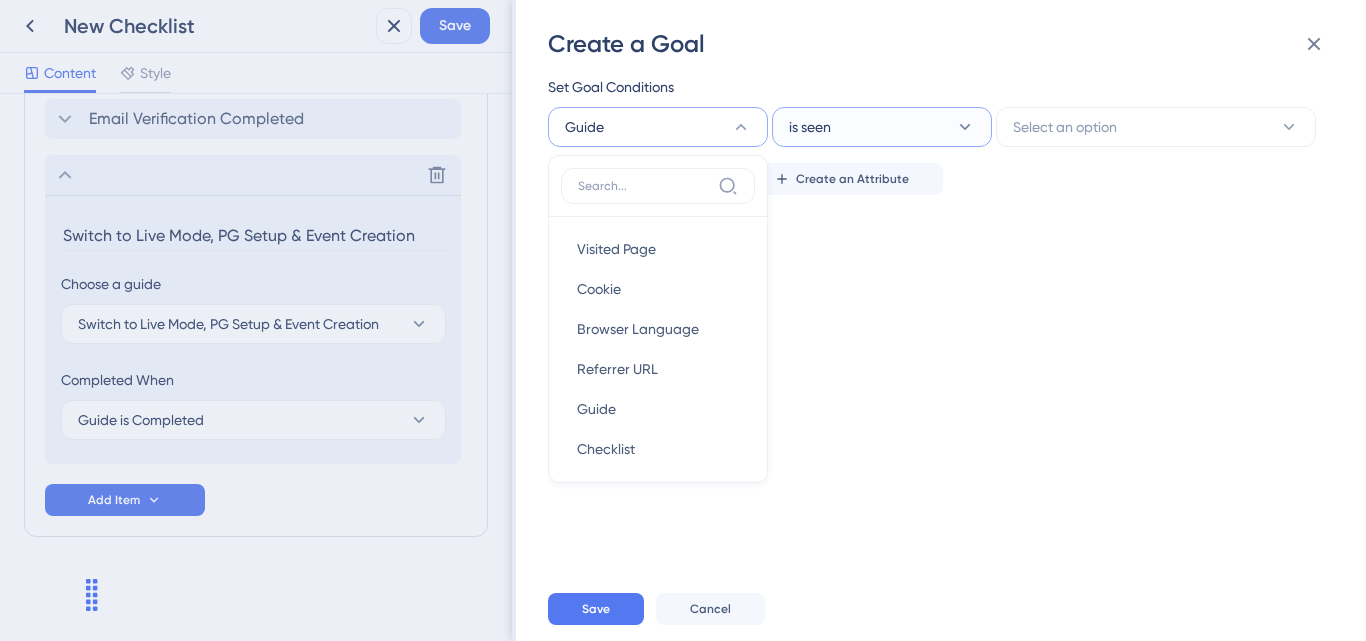 click on "is seen" at bounding box center (882, 127) 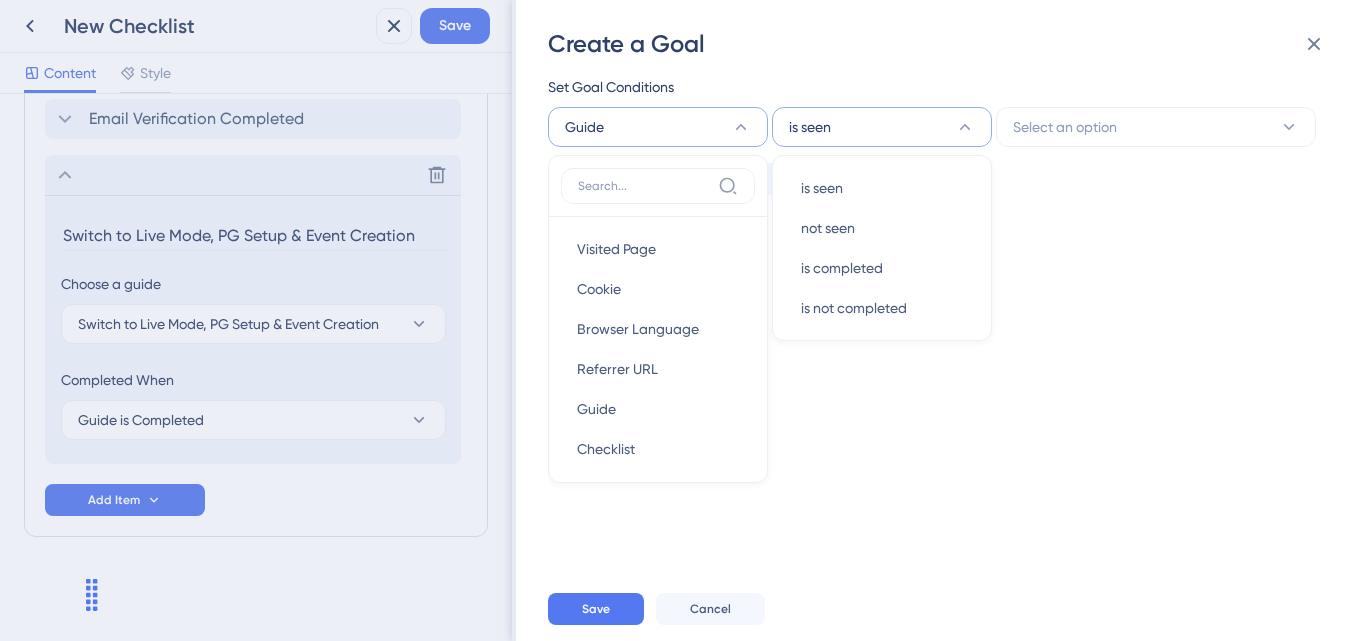 click on "is seen" at bounding box center (882, 127) 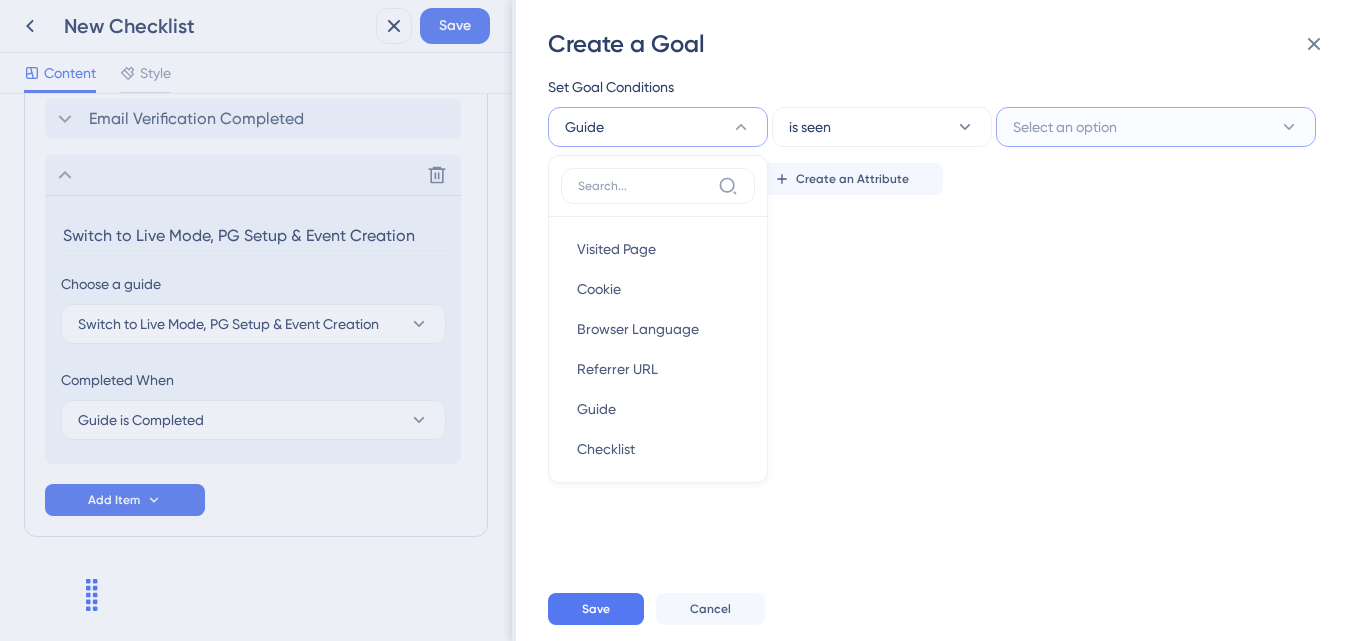 click on "Select an option" at bounding box center (1156, 127) 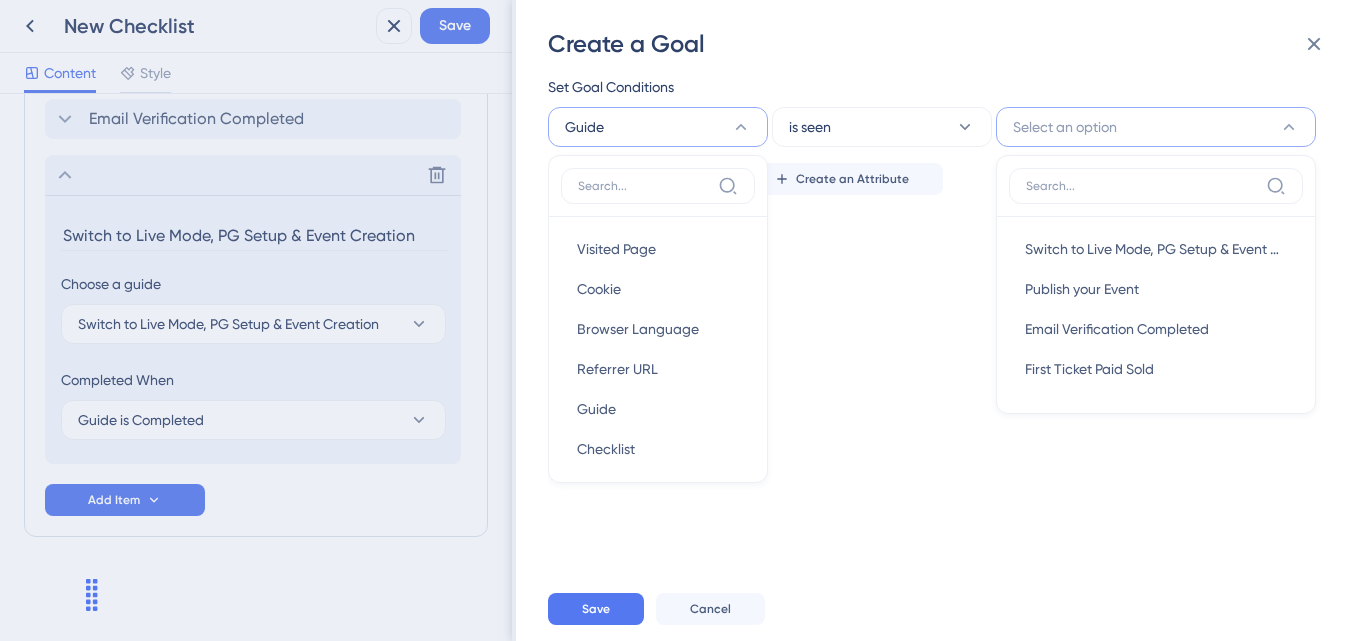 scroll, scrollTop: 11, scrollLeft: 0, axis: vertical 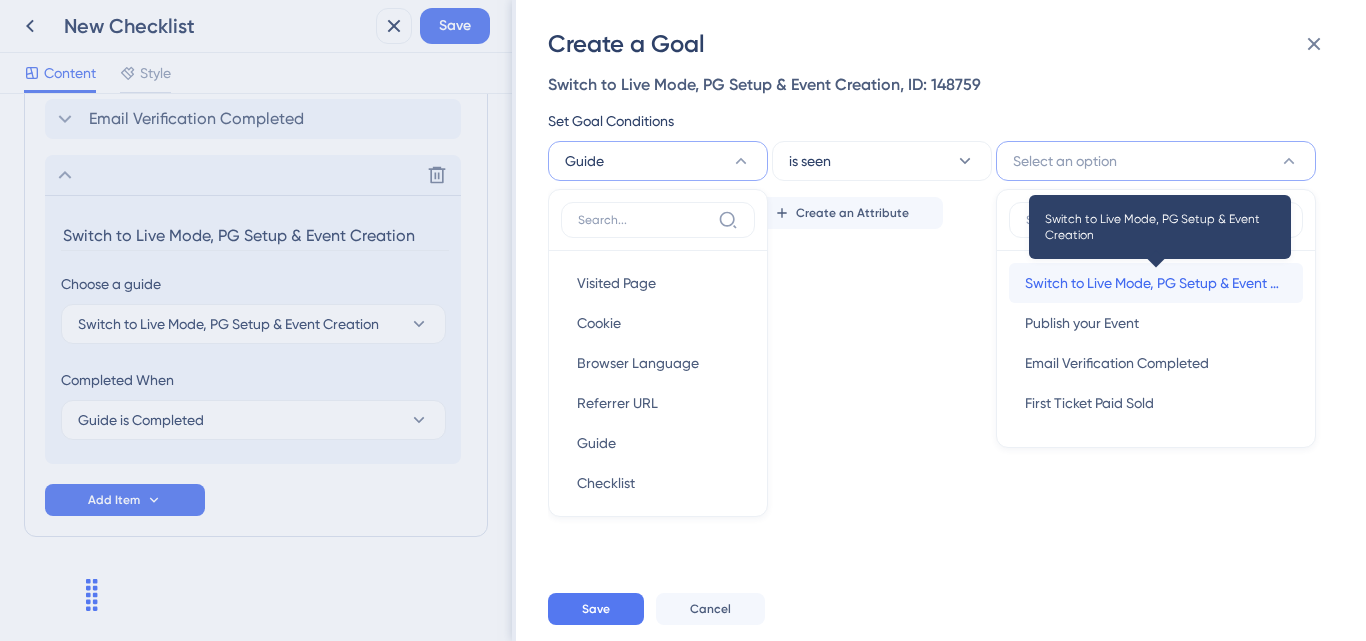 click on "Switch to Live Mode, PG Setup & Event Creation" at bounding box center (1156, 283) 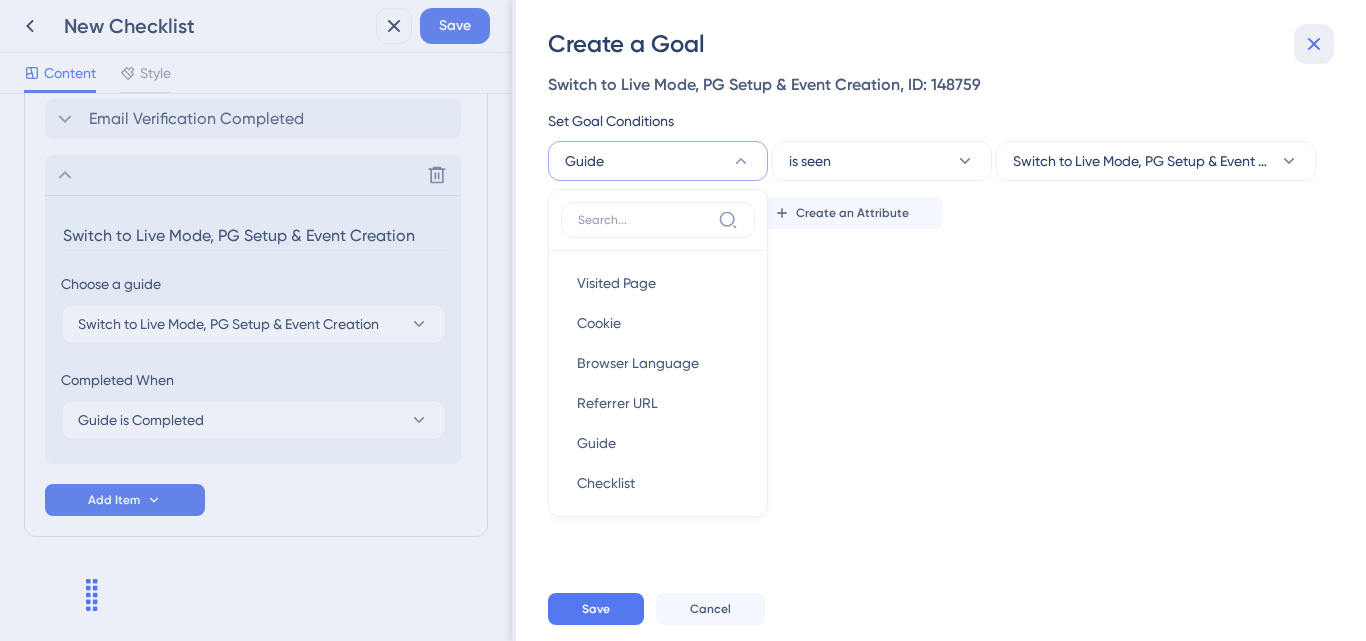 click at bounding box center [1314, 44] 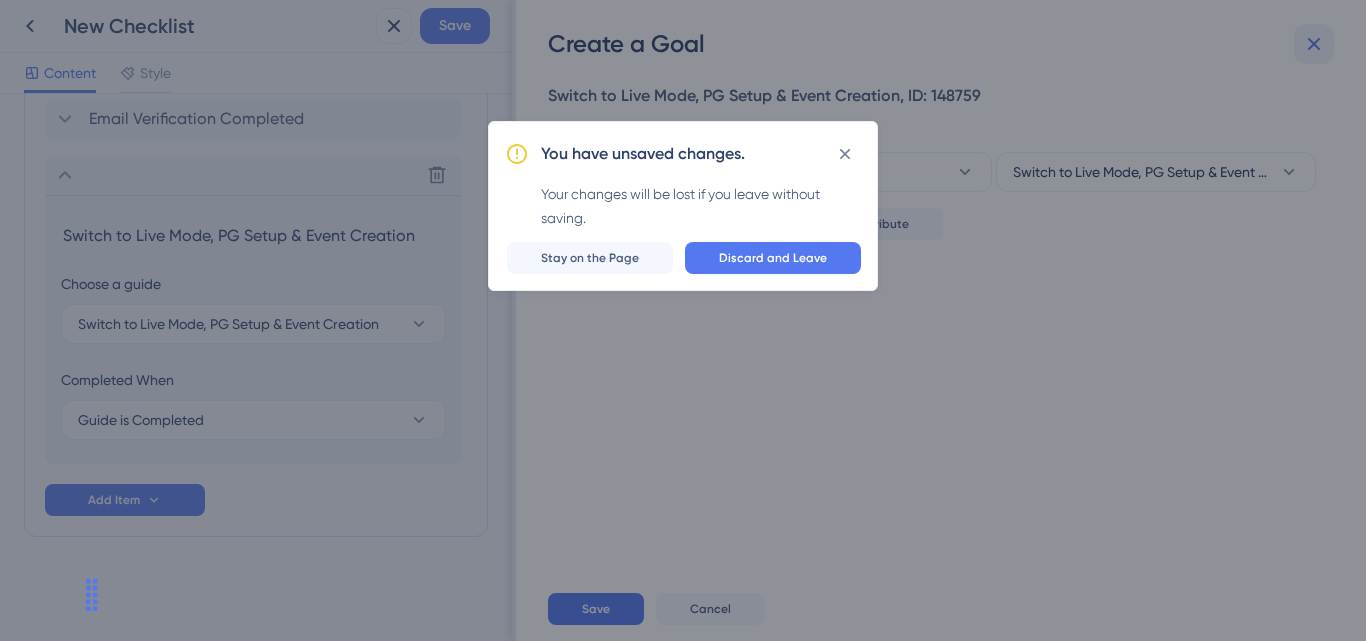 scroll, scrollTop: 0, scrollLeft: 0, axis: both 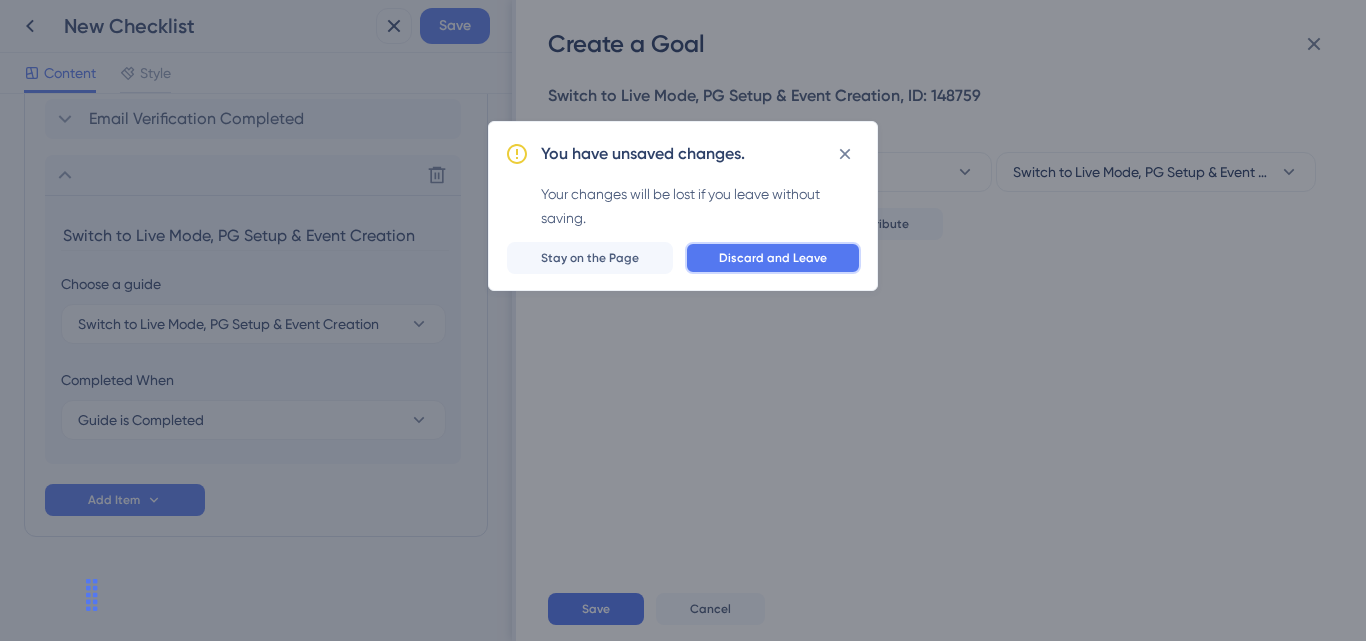 click on "Discard and Leave" at bounding box center [773, 258] 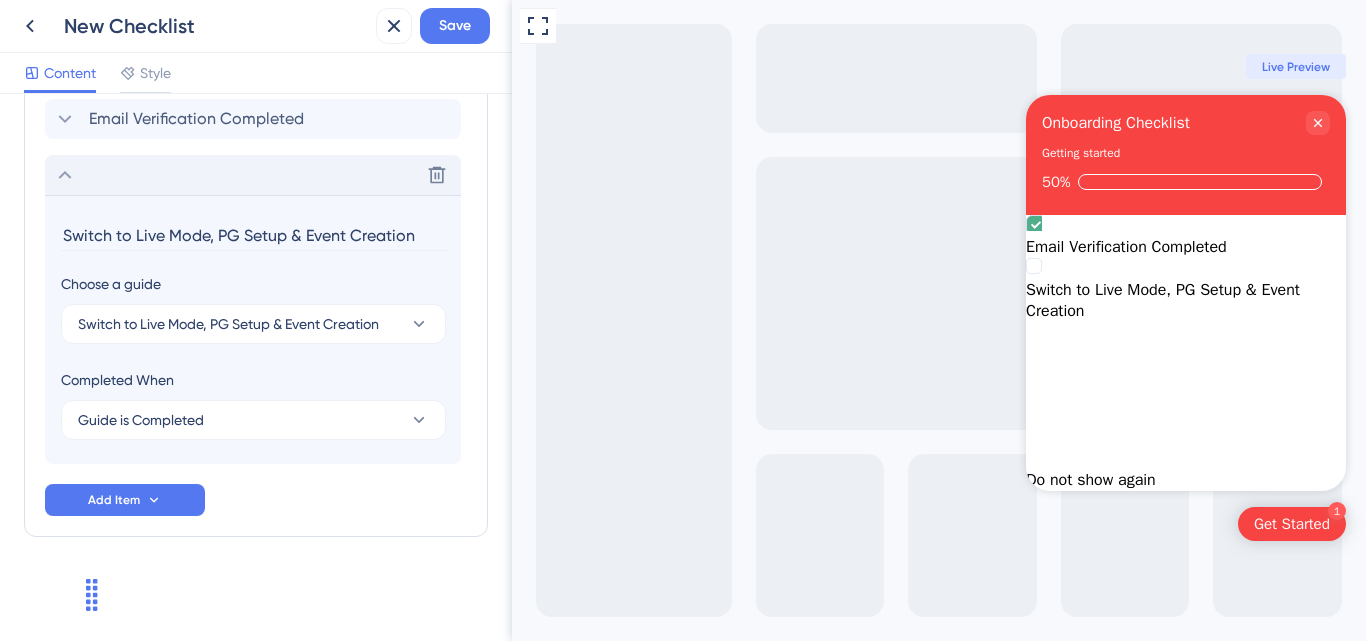 click on "Delete" at bounding box center [253, 175] 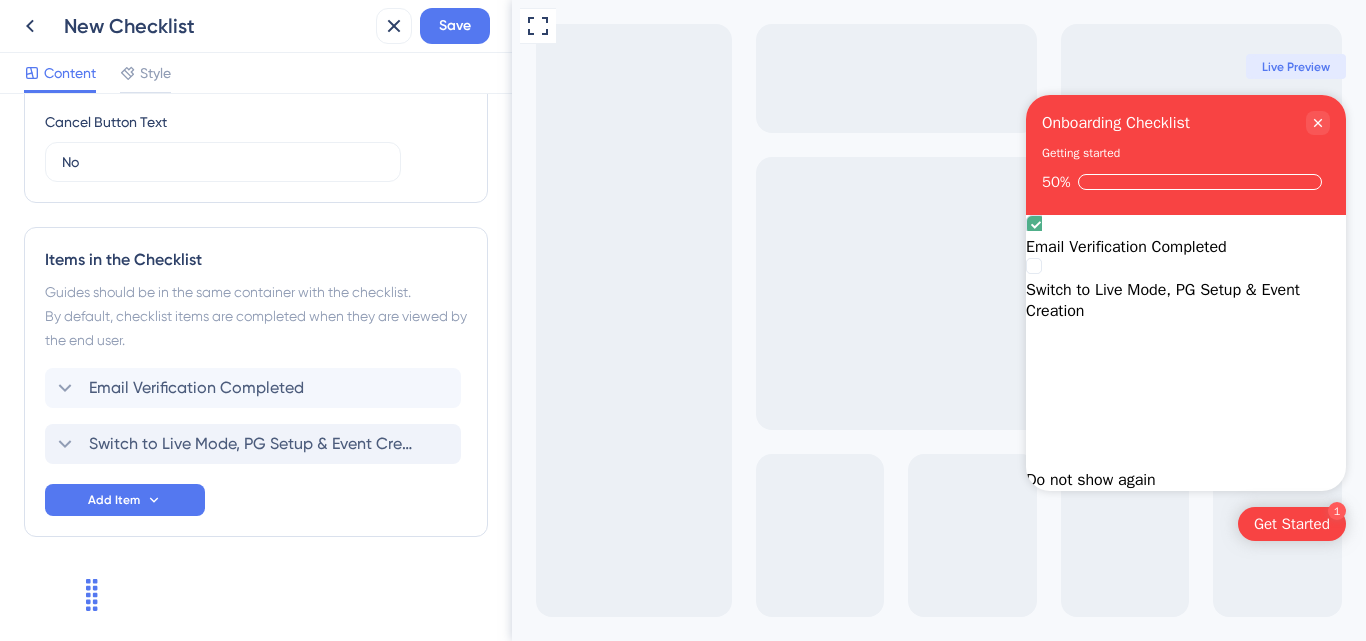 scroll, scrollTop: 727, scrollLeft: 0, axis: vertical 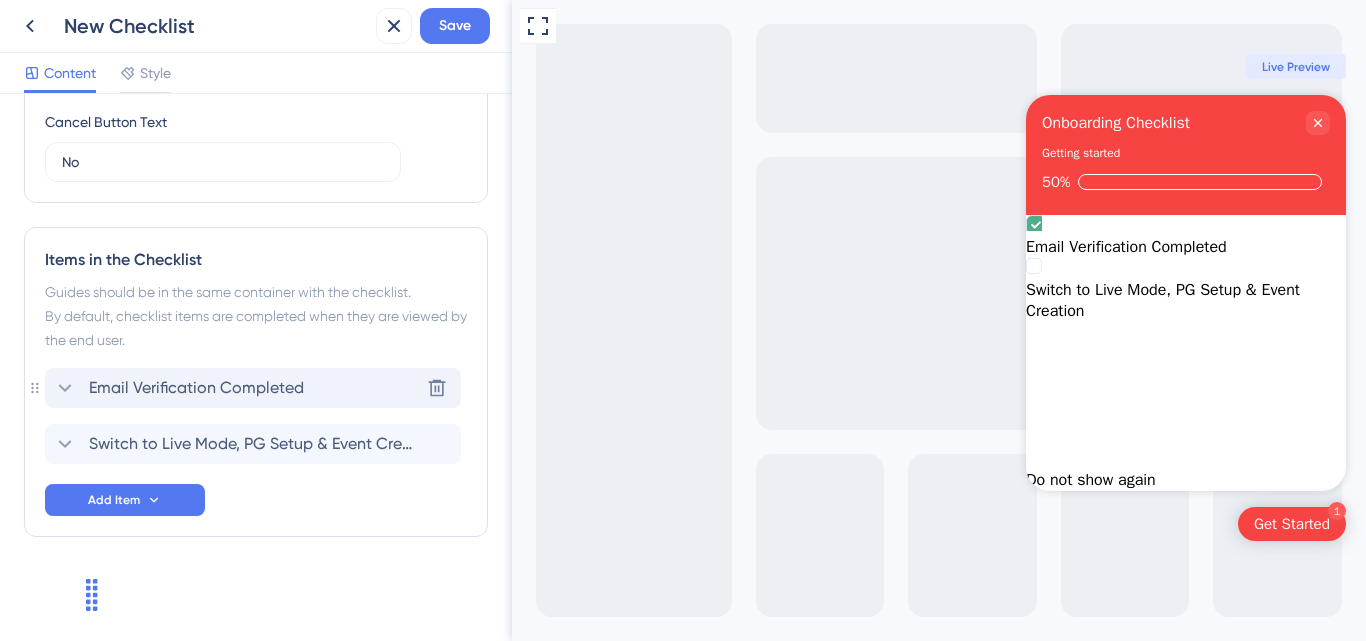 click on "Email Verification Completed" at bounding box center [196, 388] 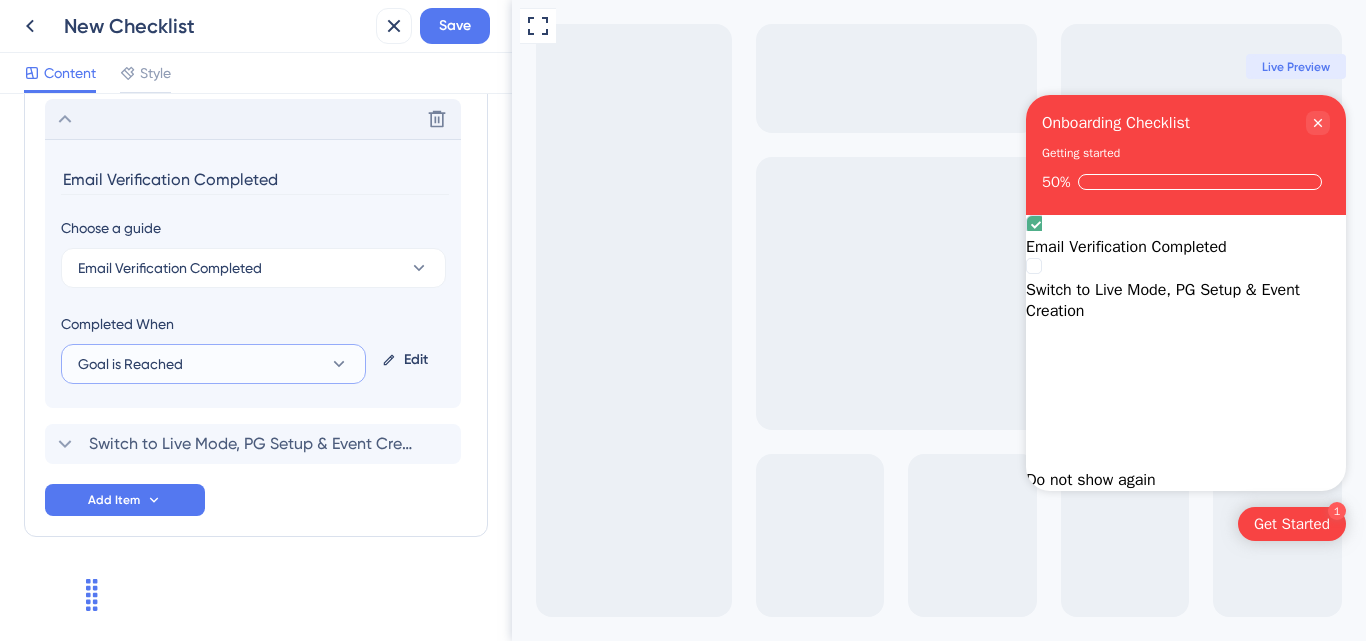 click on "Goal is Reached" at bounding box center [213, 364] 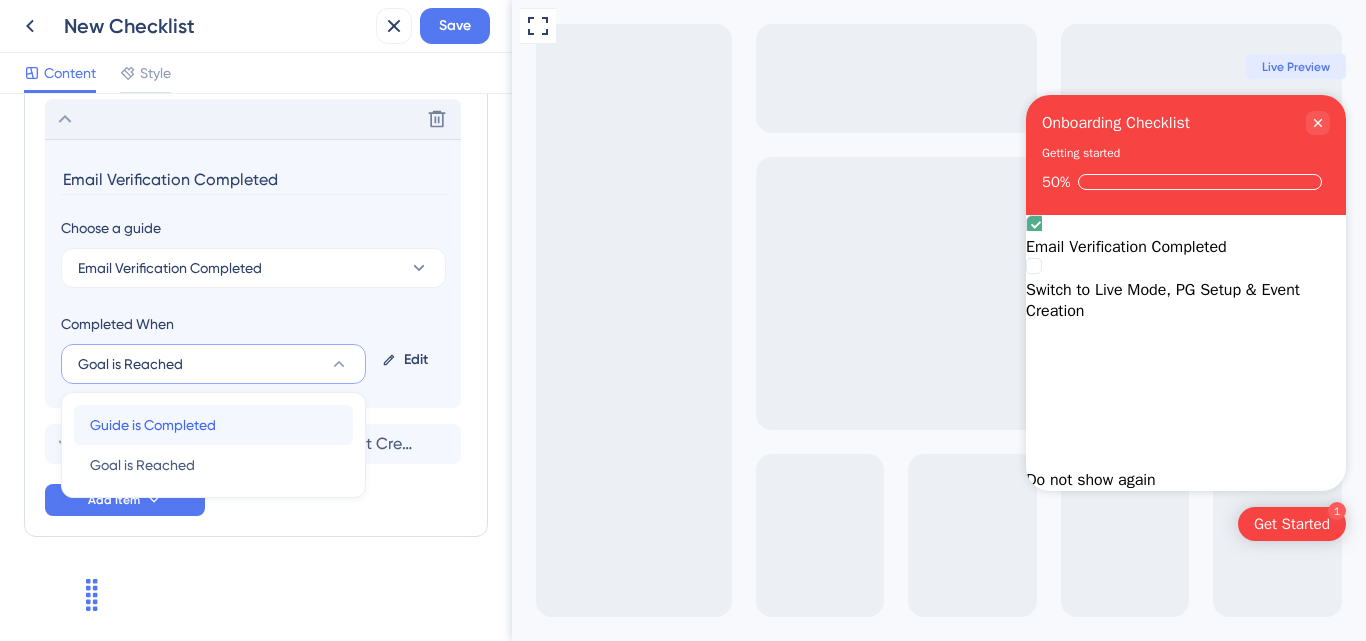 click on "Guide is Completed" at bounding box center [153, 425] 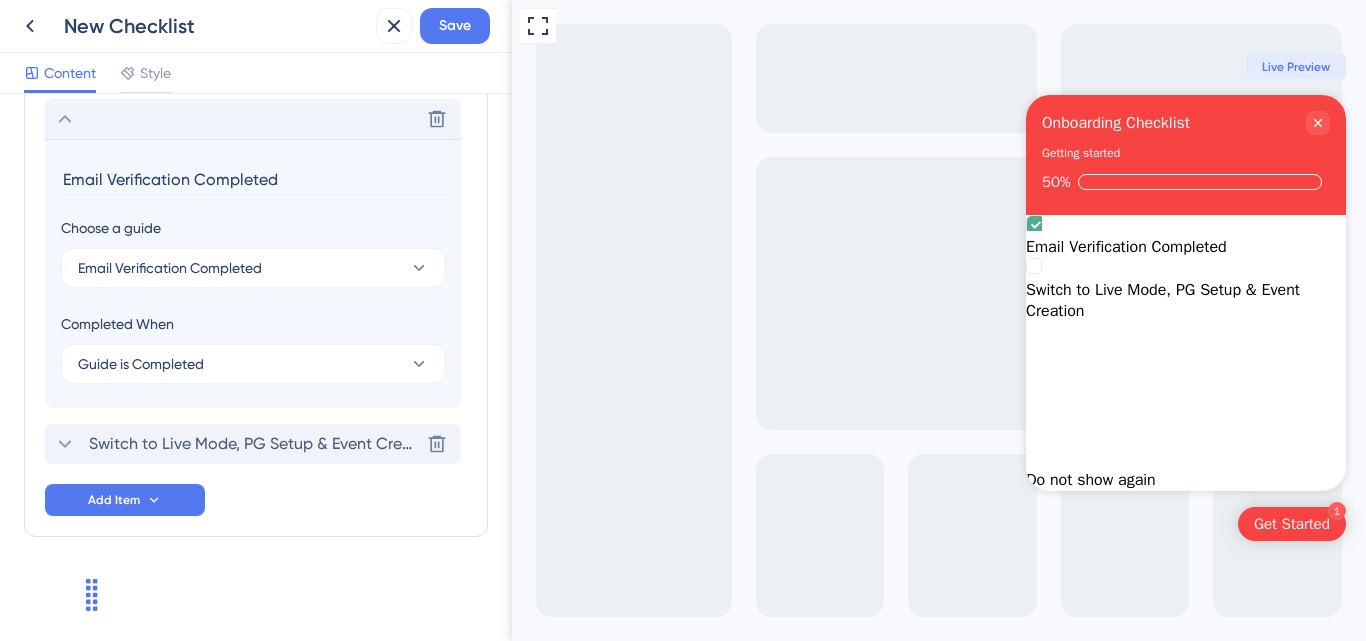click on "Switch to Live Mode, PG Setup & Event Creation" at bounding box center [254, 444] 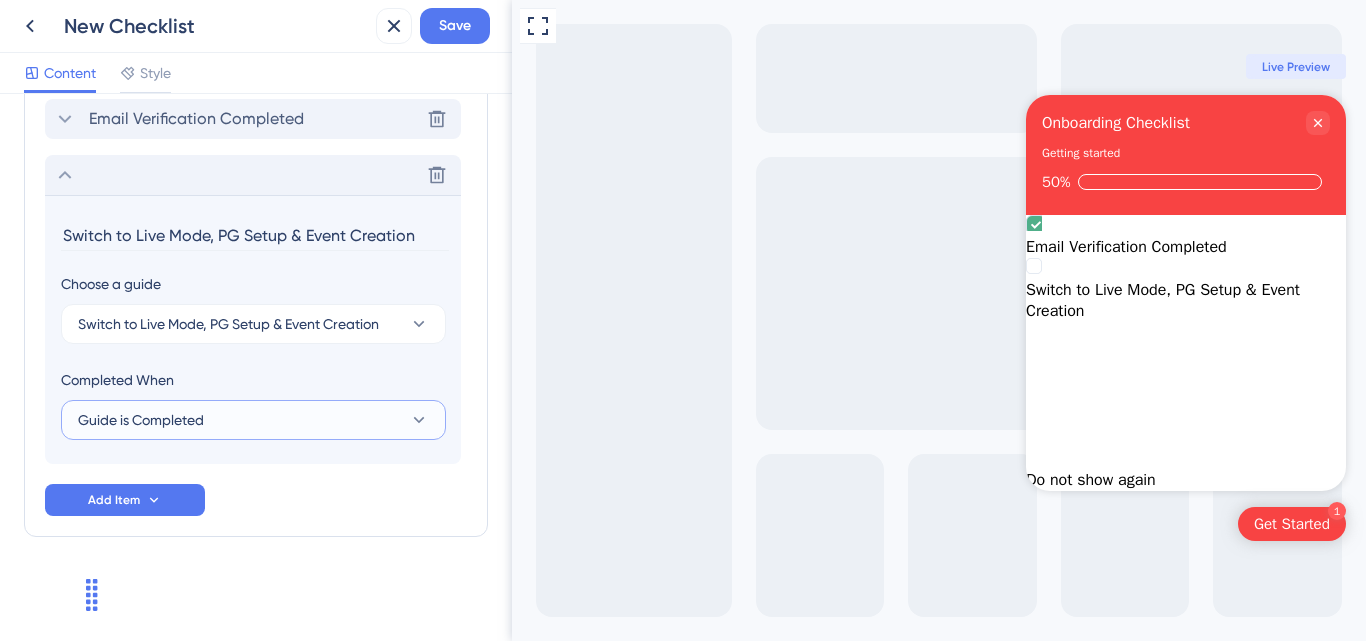click on "Guide is Completed" at bounding box center [141, 420] 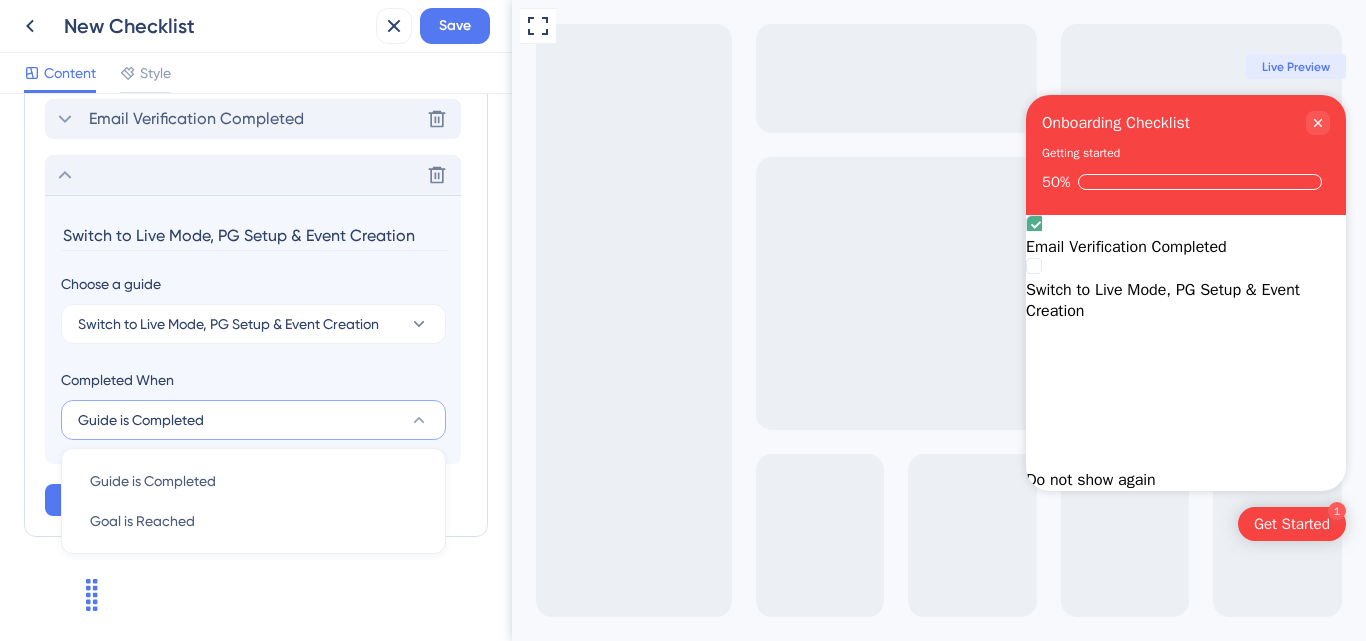 click on "Guide is Completed" at bounding box center (141, 420) 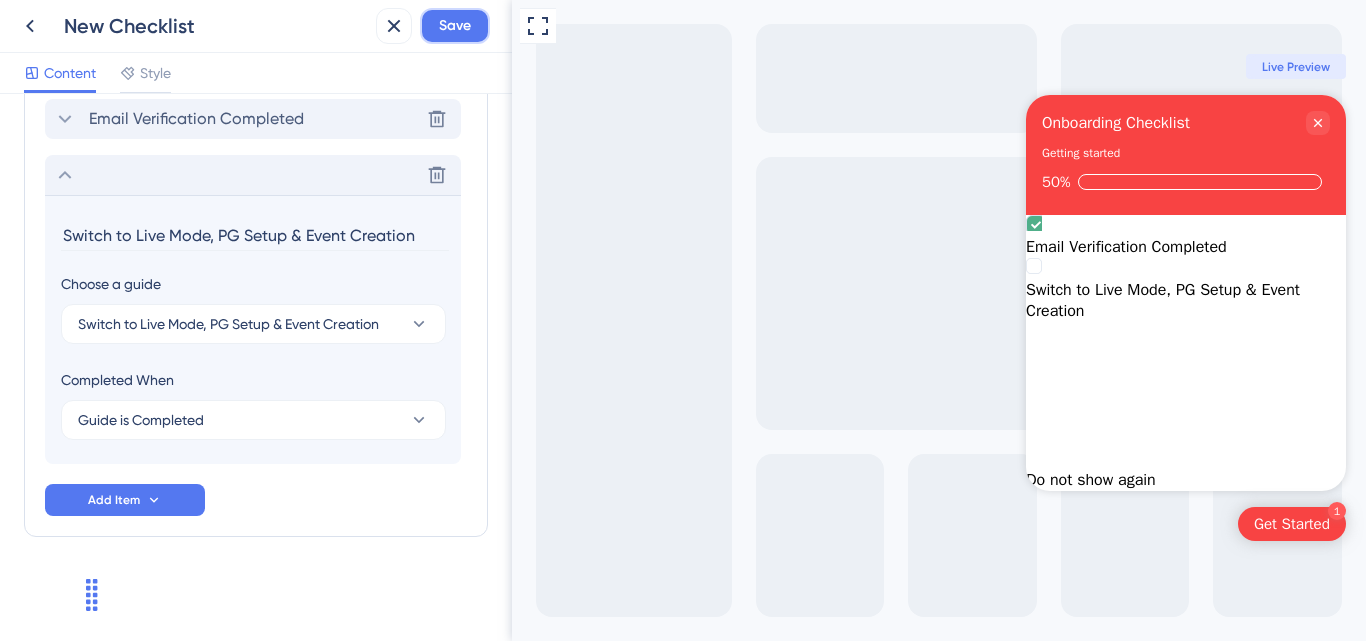 click on "Save" at bounding box center (455, 26) 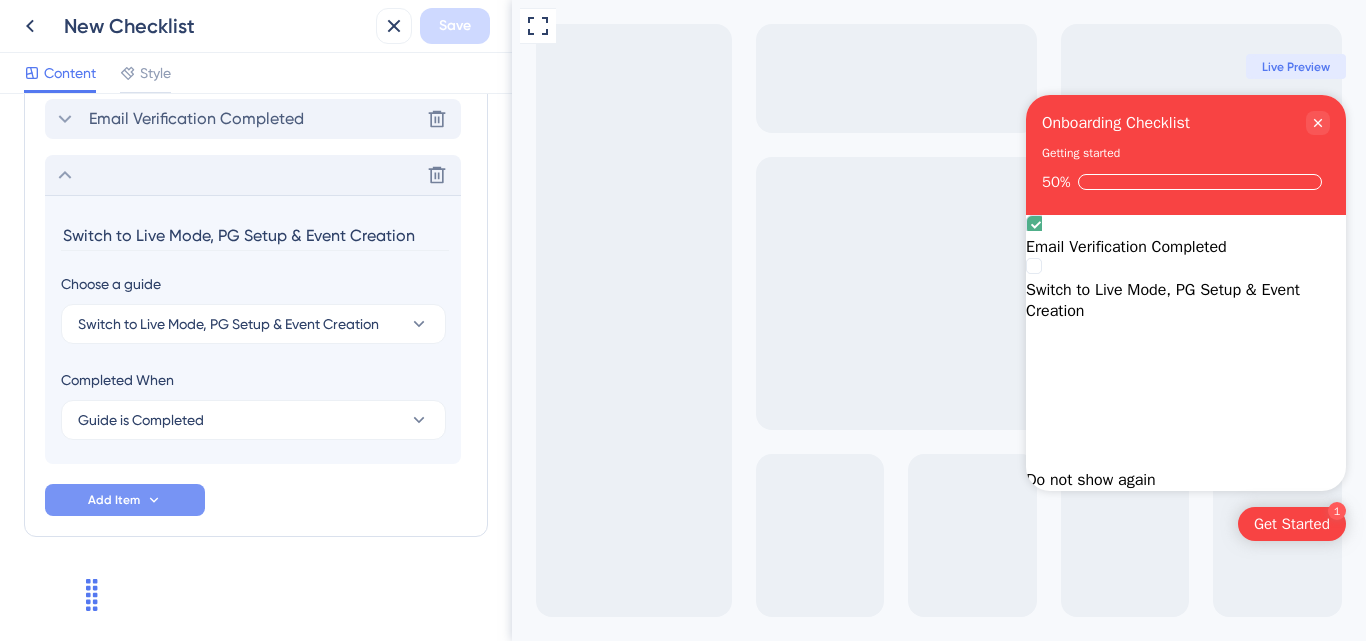 scroll, scrollTop: 0, scrollLeft: 0, axis: both 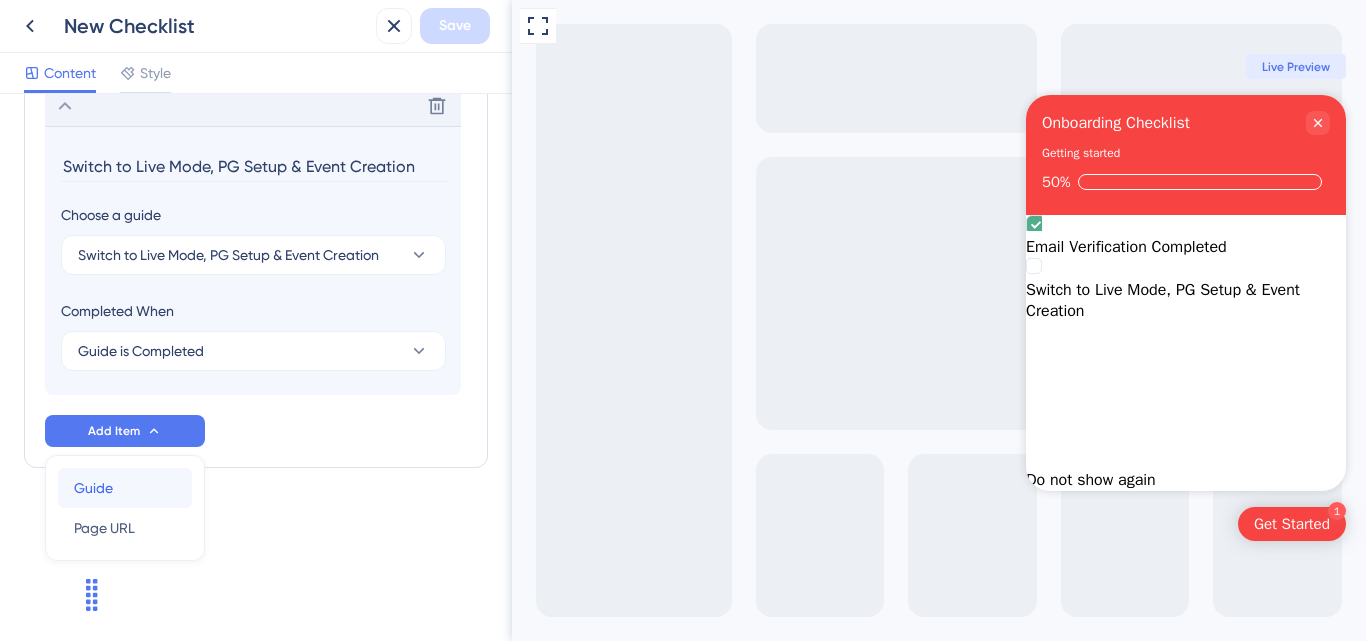 click on "Guide" at bounding box center (93, 488) 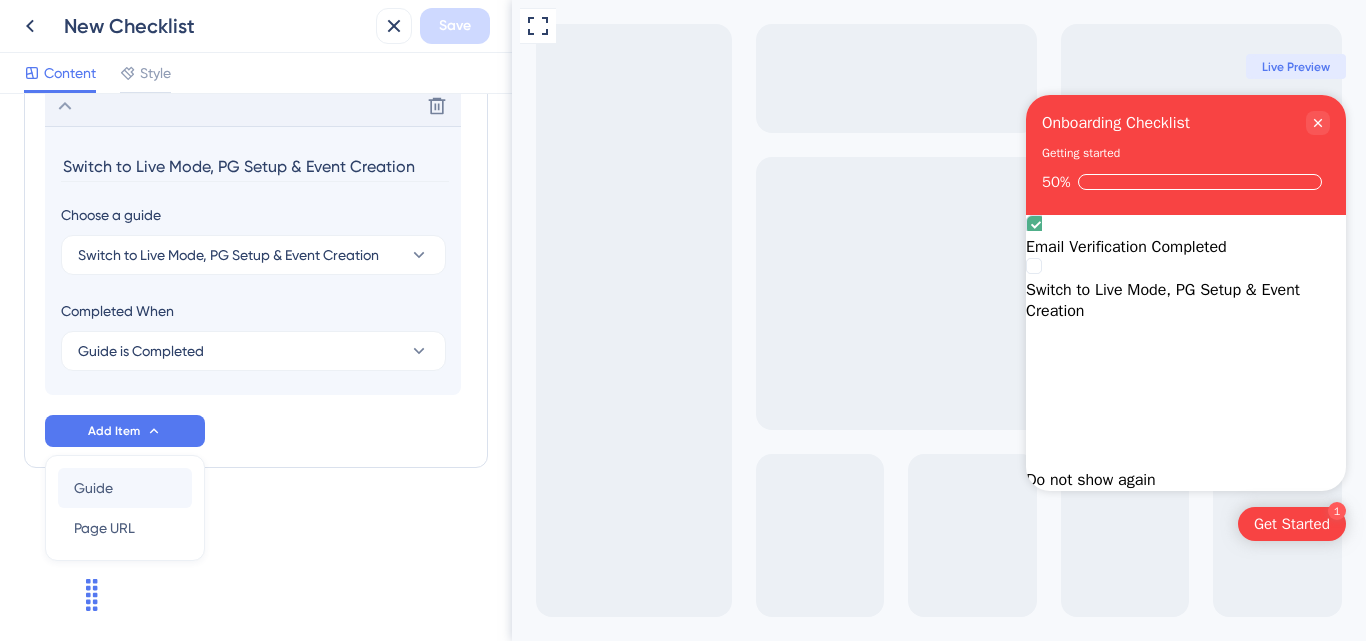 scroll, scrollTop: 1052, scrollLeft: 0, axis: vertical 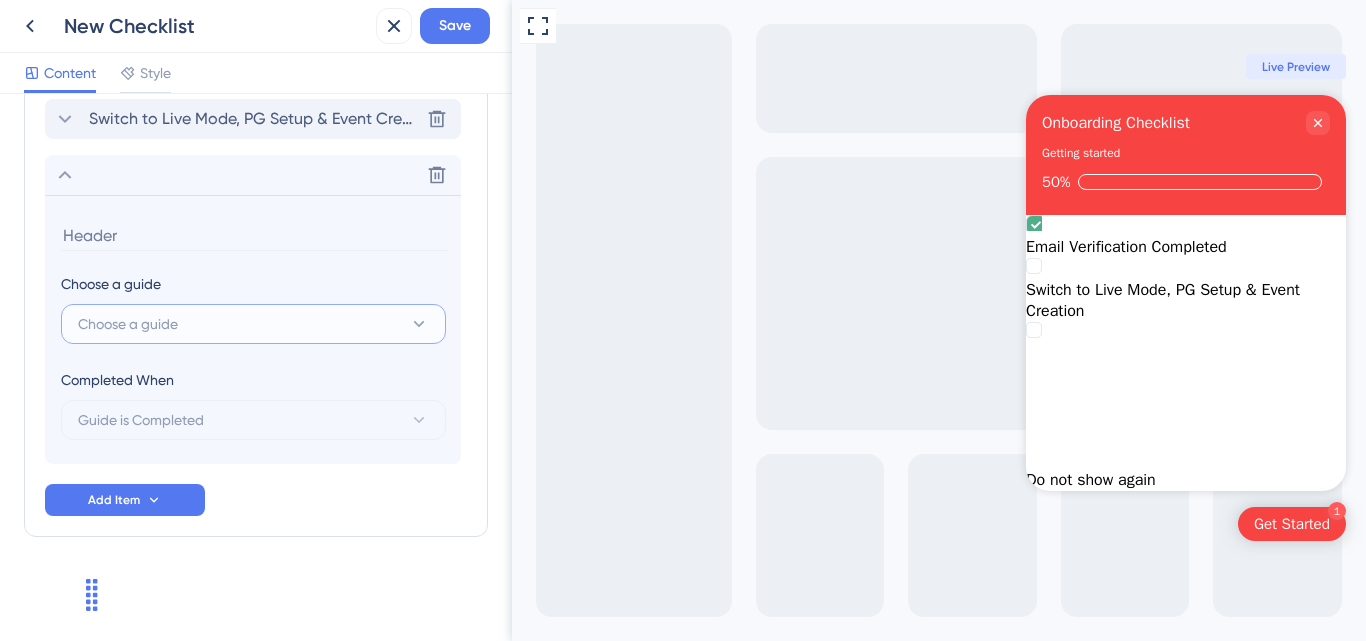 click on "Choose a guide" at bounding box center [128, 324] 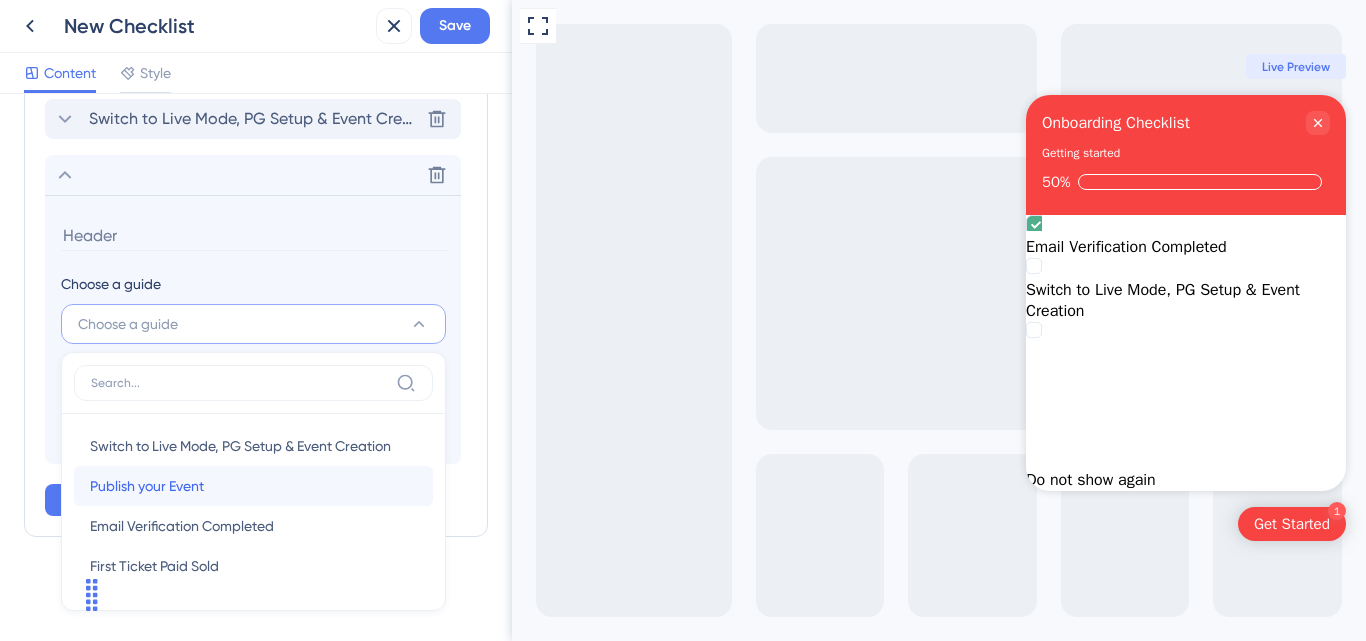 click on "Publish your Event" at bounding box center [147, 486] 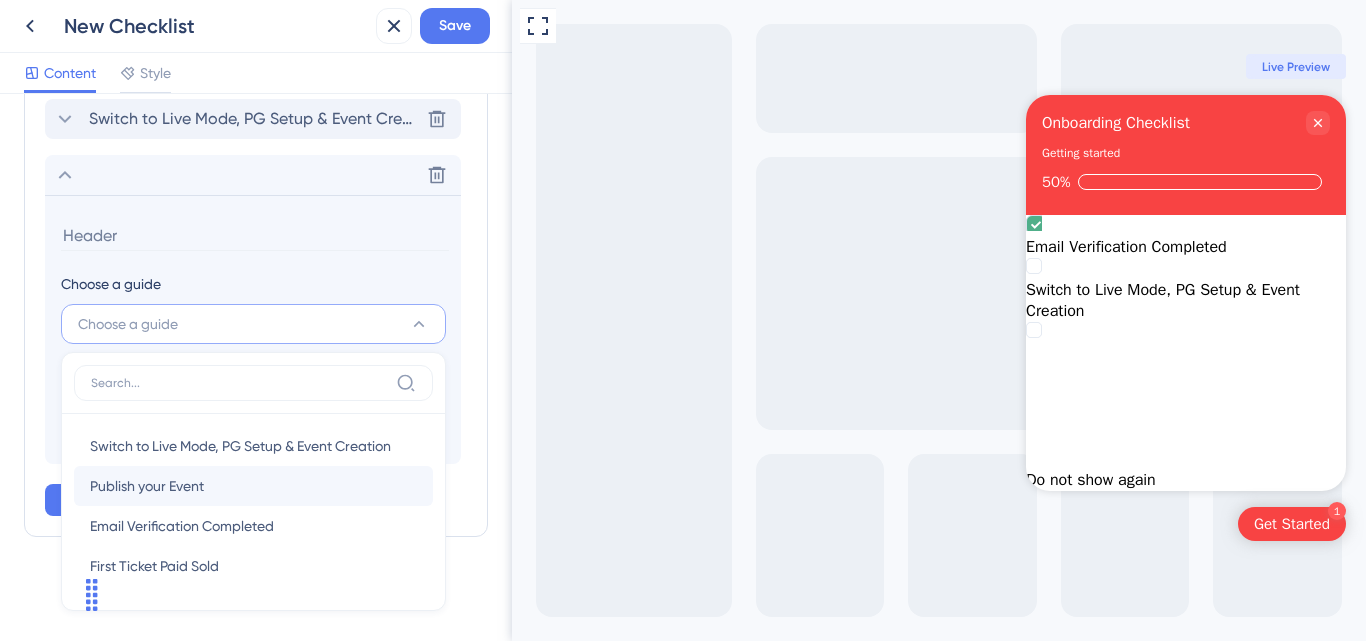 type on "Publish your Event" 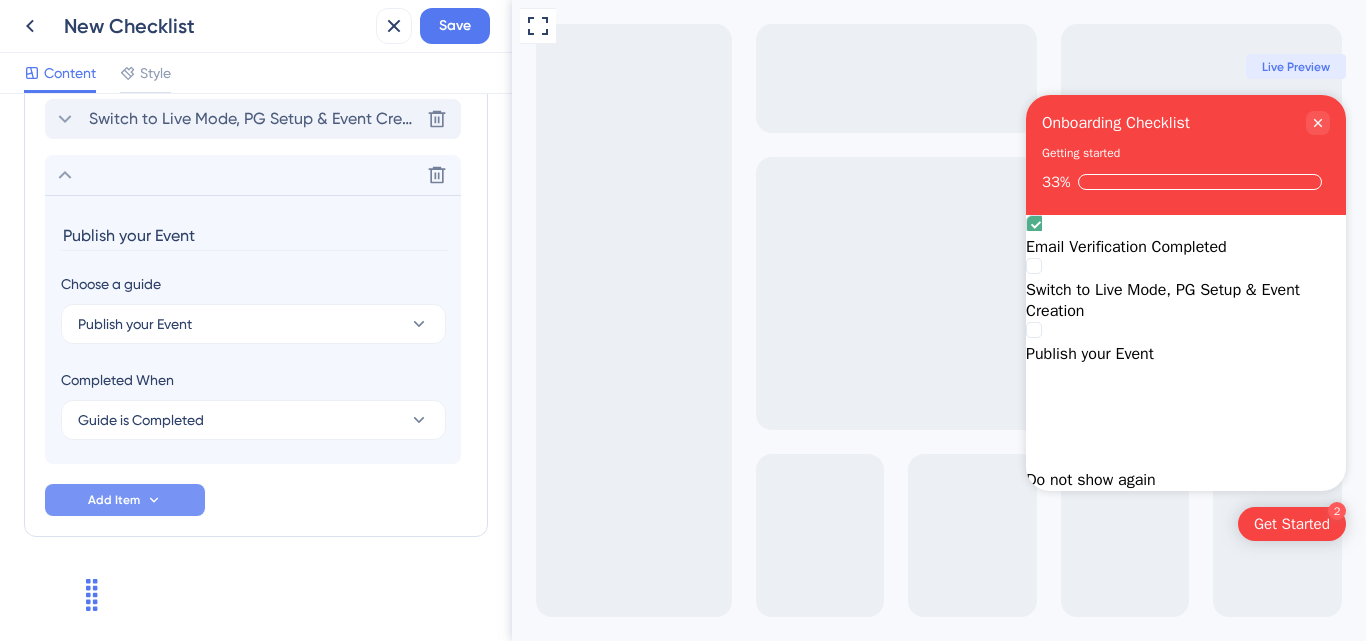 click on "Add Item" at bounding box center (114, 500) 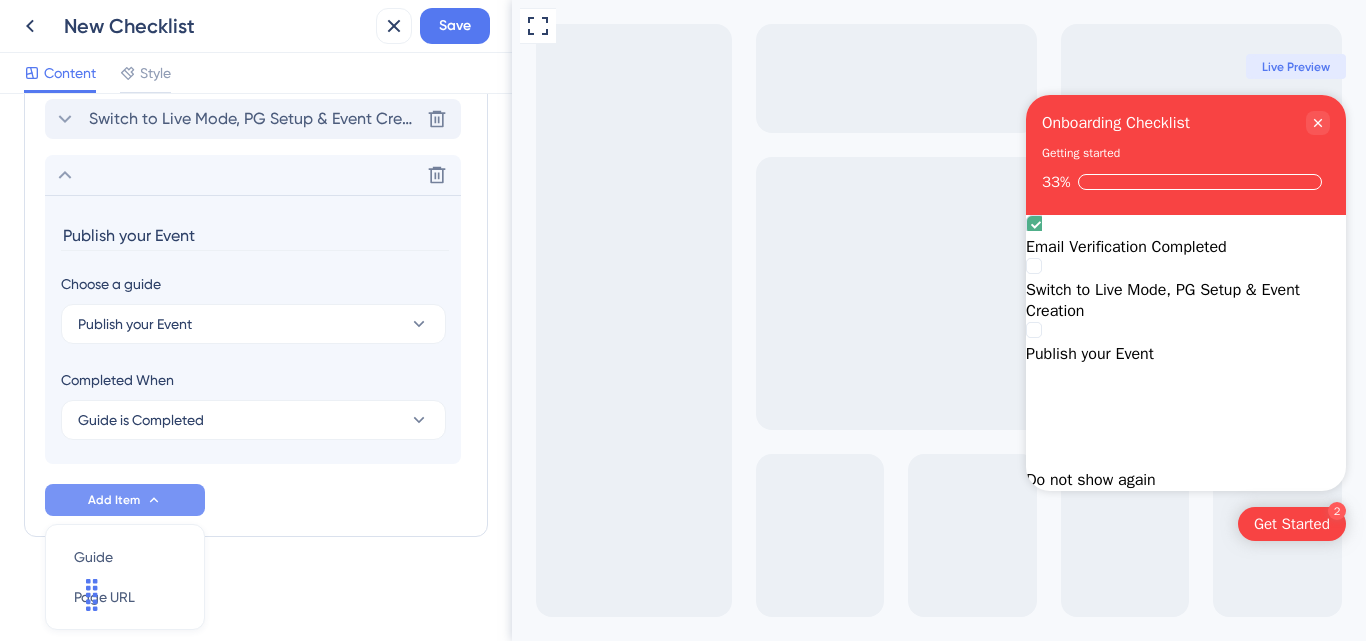 scroll, scrollTop: 1121, scrollLeft: 0, axis: vertical 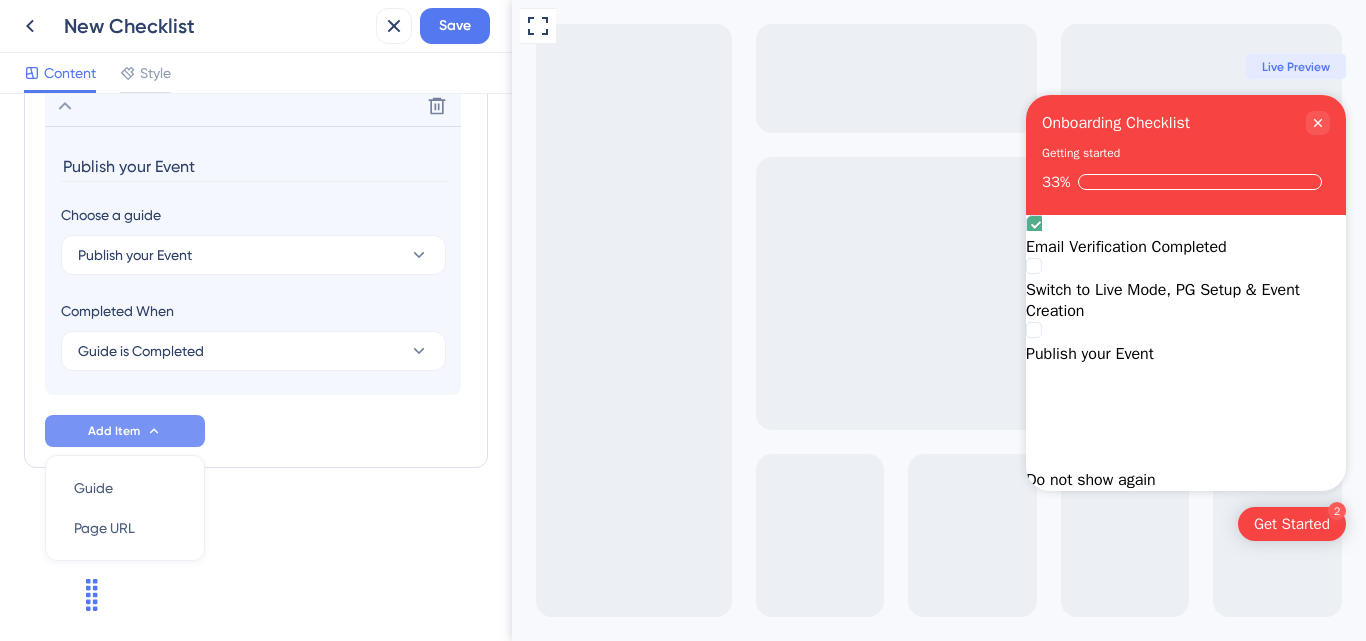 click on "Add Item" at bounding box center (114, 431) 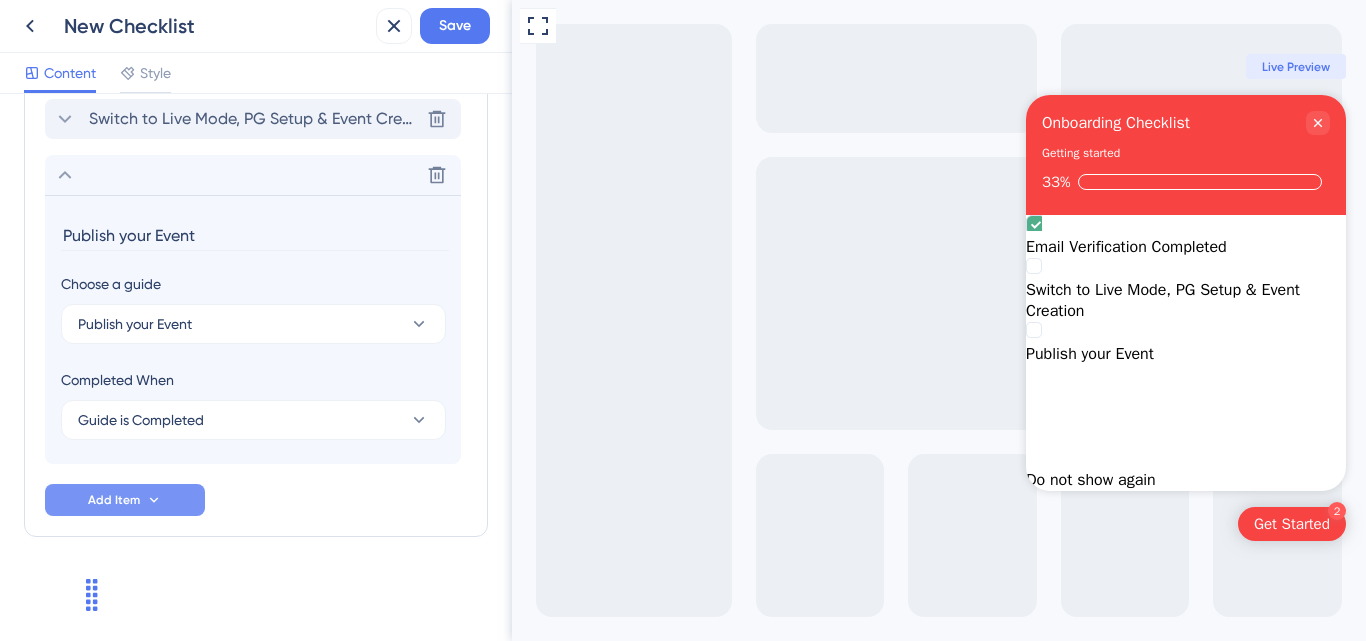 scroll, scrollTop: 1052, scrollLeft: 0, axis: vertical 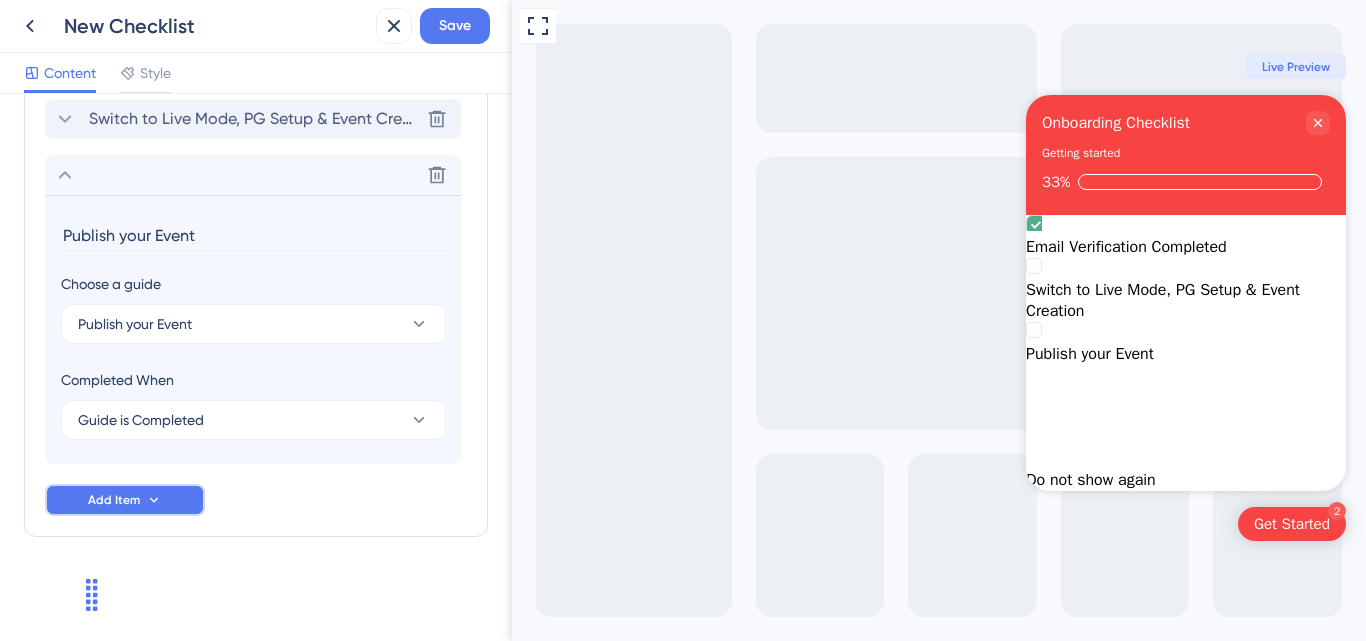 click on "Add Item" at bounding box center (125, 500) 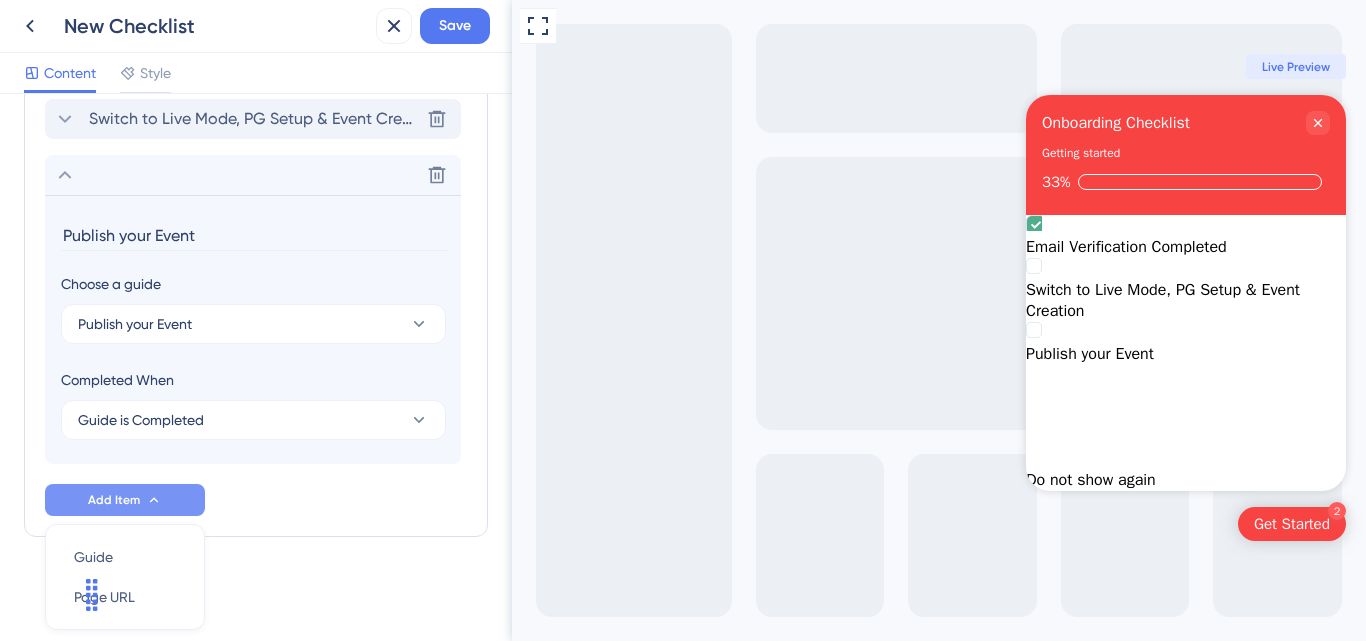 scroll, scrollTop: 1121, scrollLeft: 0, axis: vertical 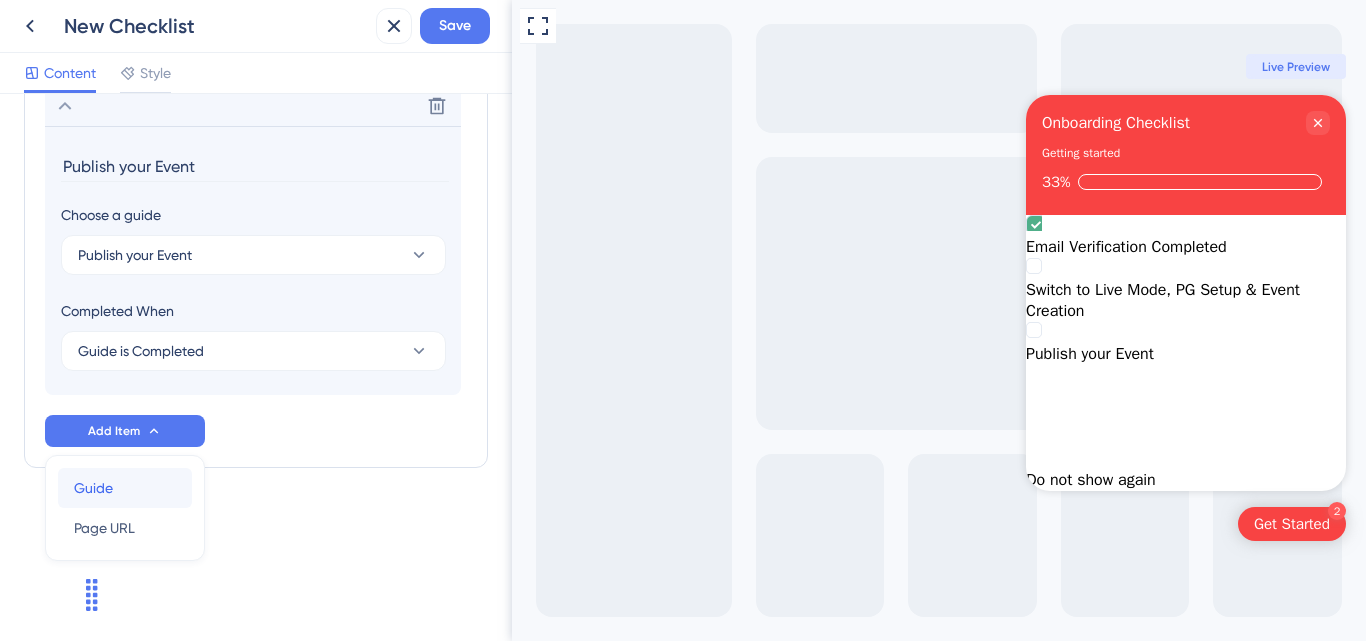 click on "Guide Guide" at bounding box center (125, 488) 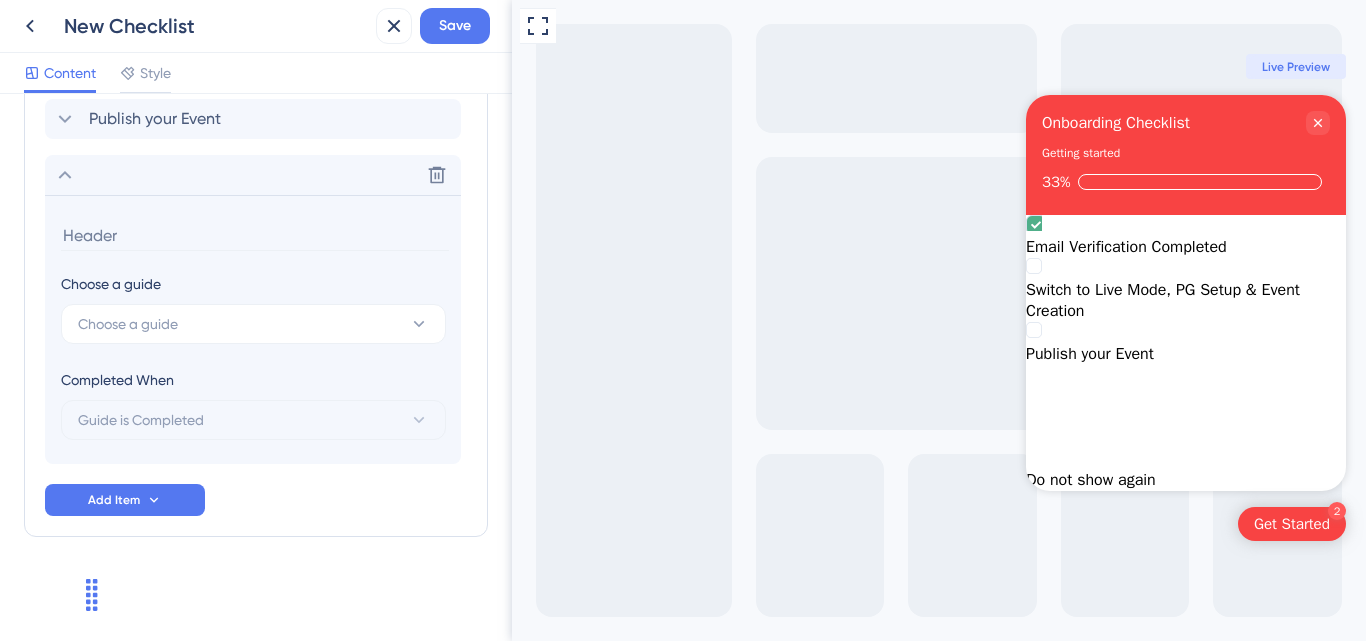 scroll, scrollTop: 1108, scrollLeft: 0, axis: vertical 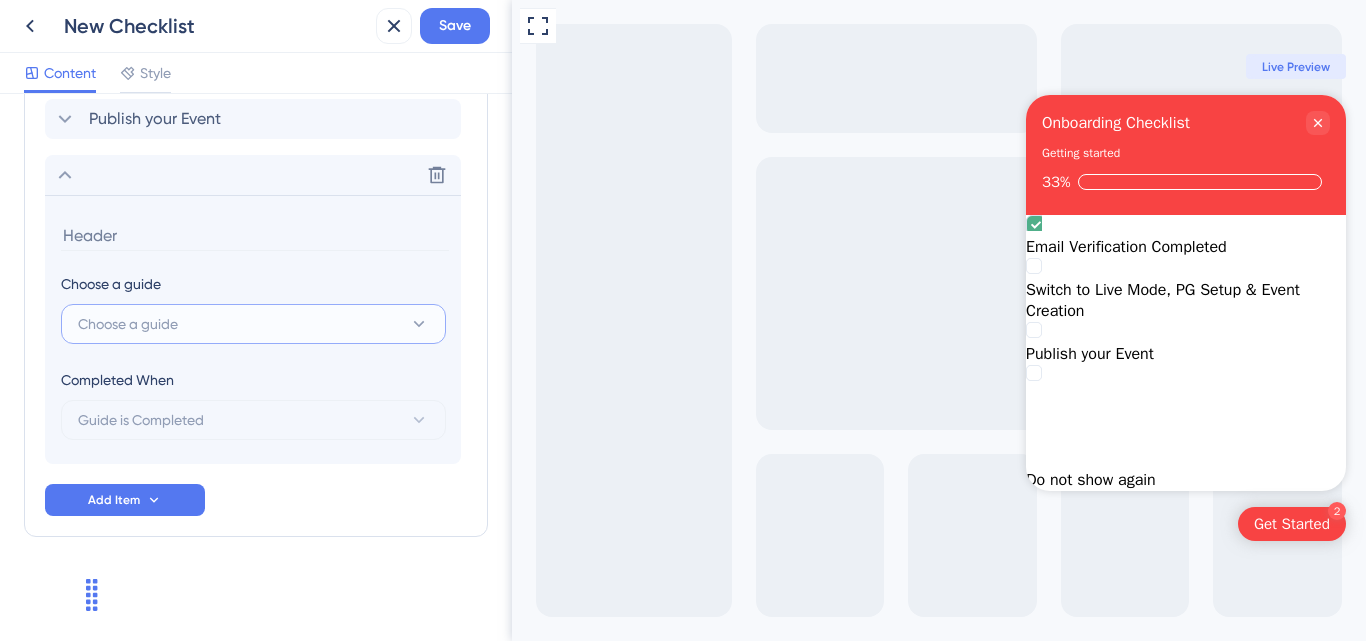 click on "Choose a guide" at bounding box center (253, 324) 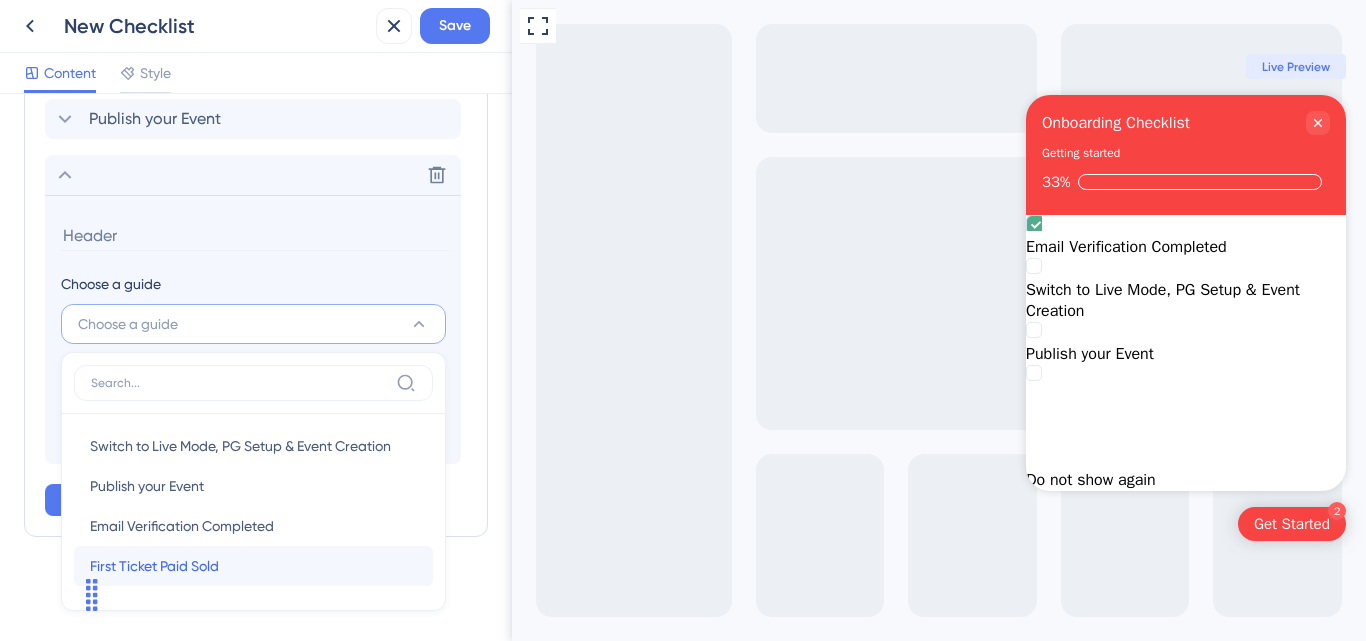 click on "First Ticket Paid Sold" at bounding box center [154, 566] 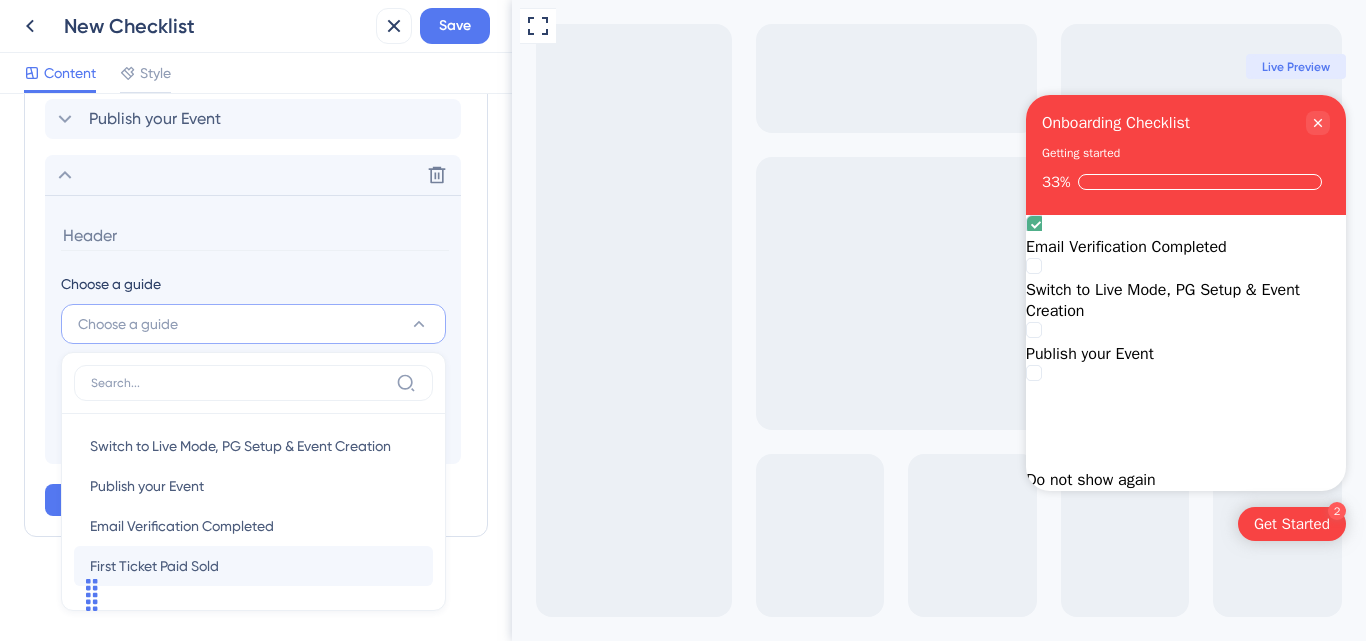 type on "First Ticket Paid Sold" 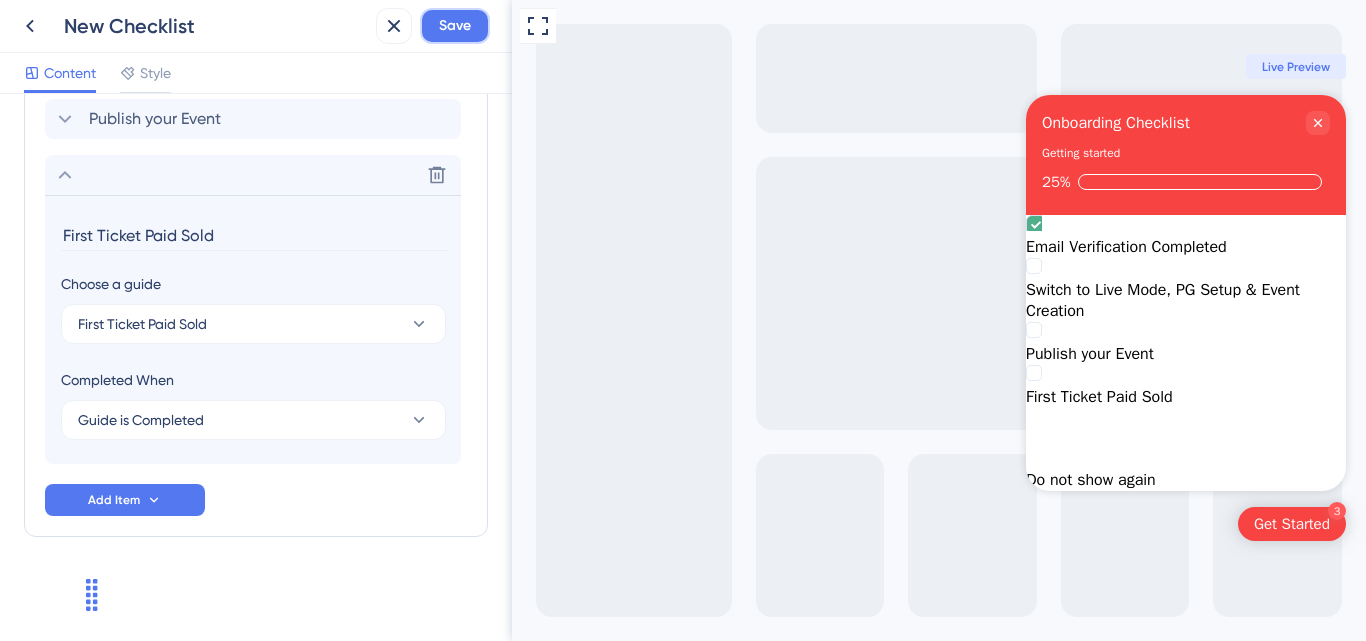 click on "Save" at bounding box center [455, 26] 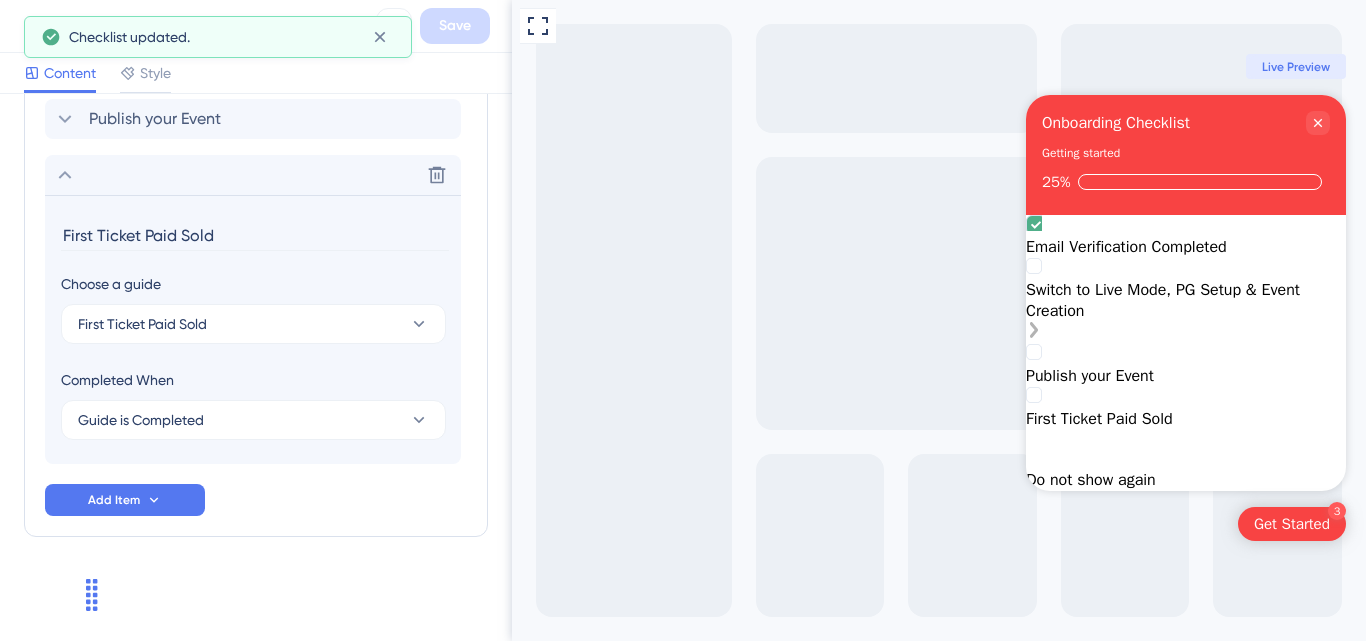 click 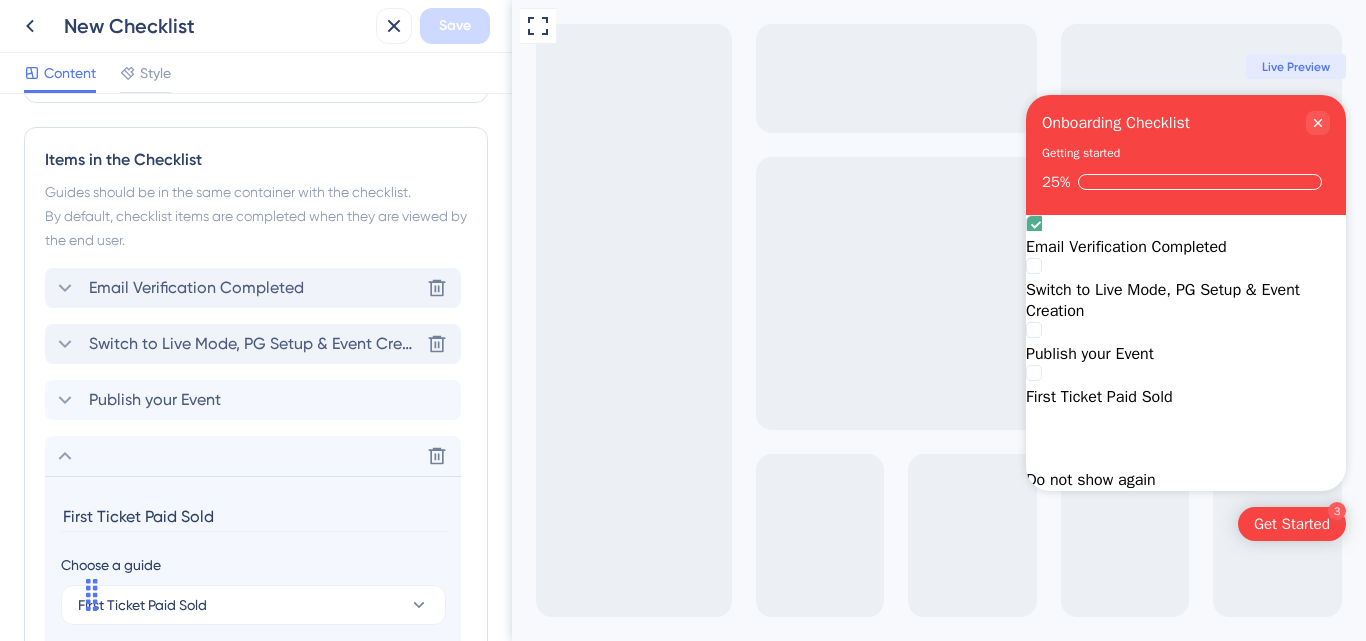 scroll, scrollTop: 829, scrollLeft: 0, axis: vertical 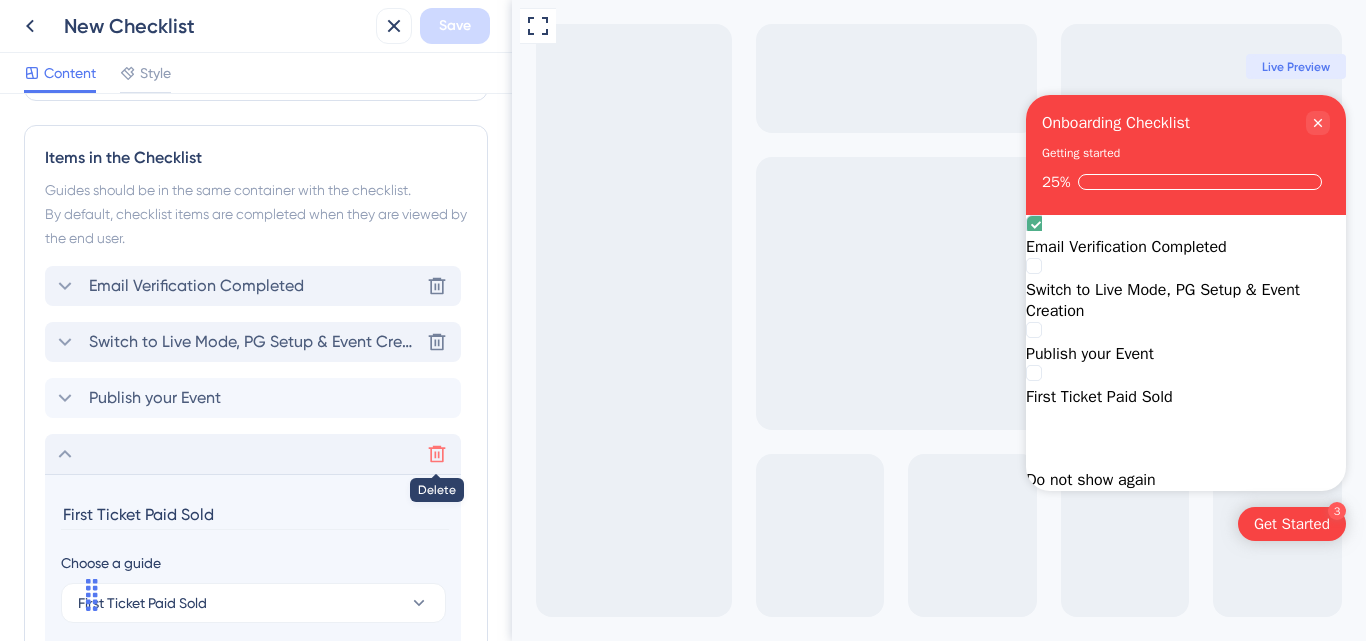 click 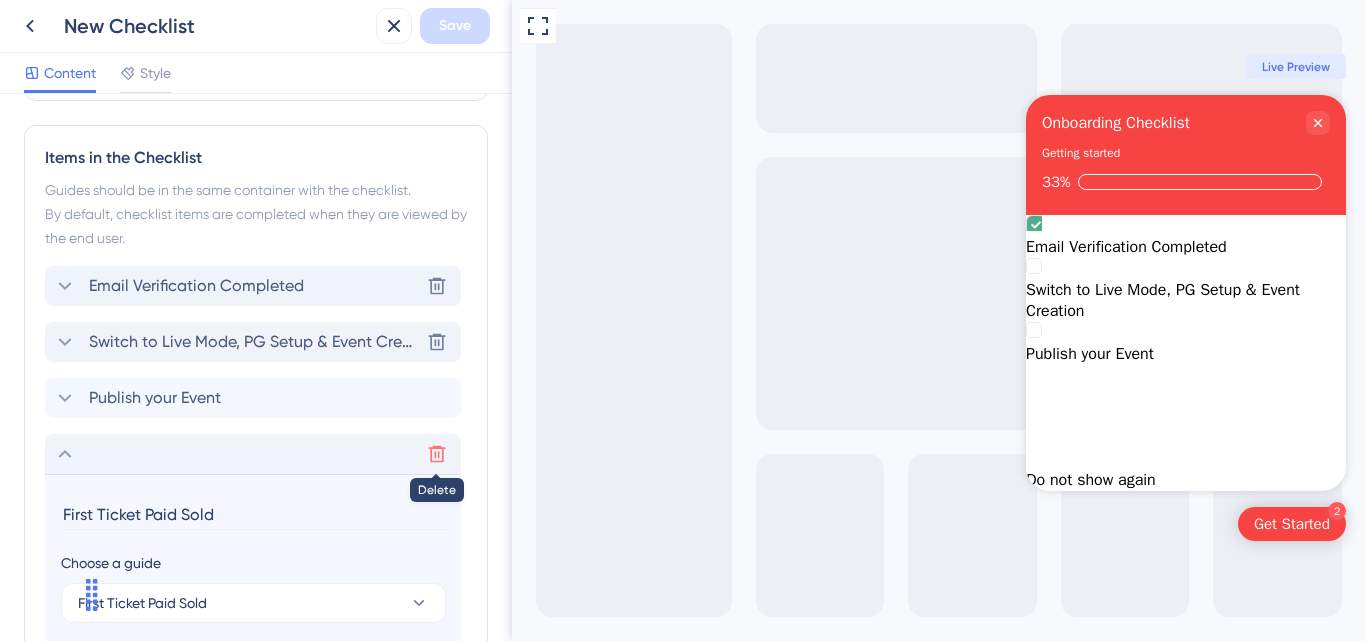 scroll, scrollTop: 783, scrollLeft: 0, axis: vertical 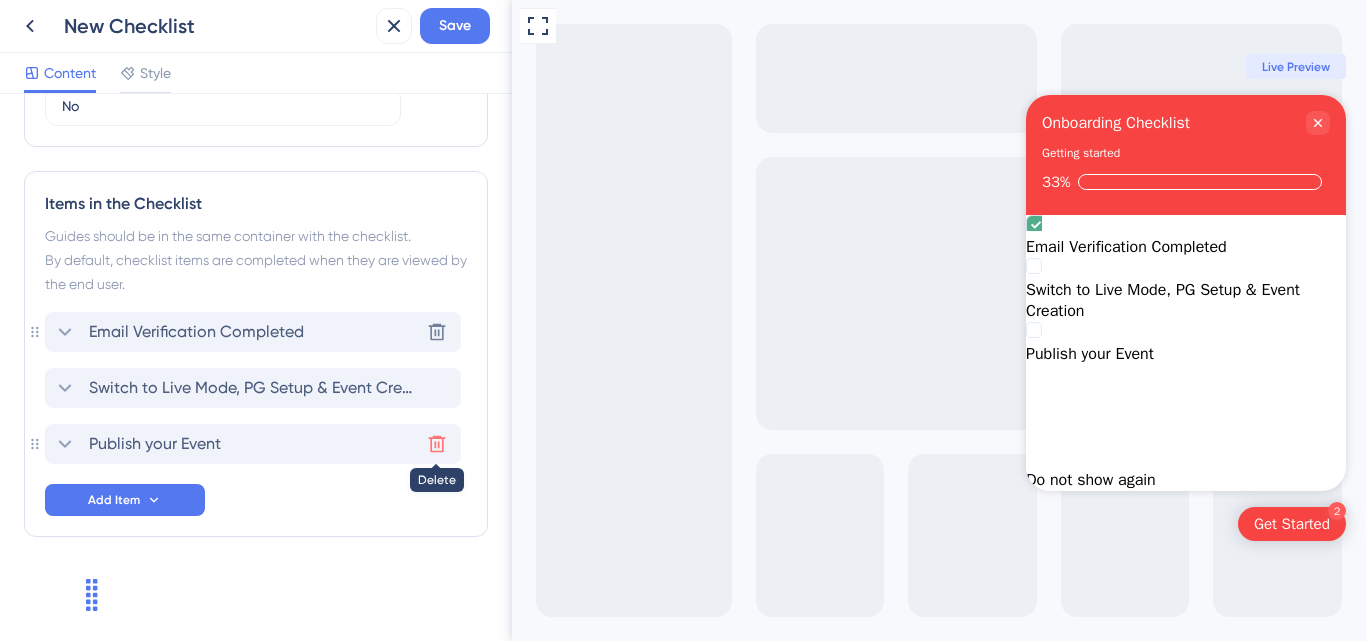 click 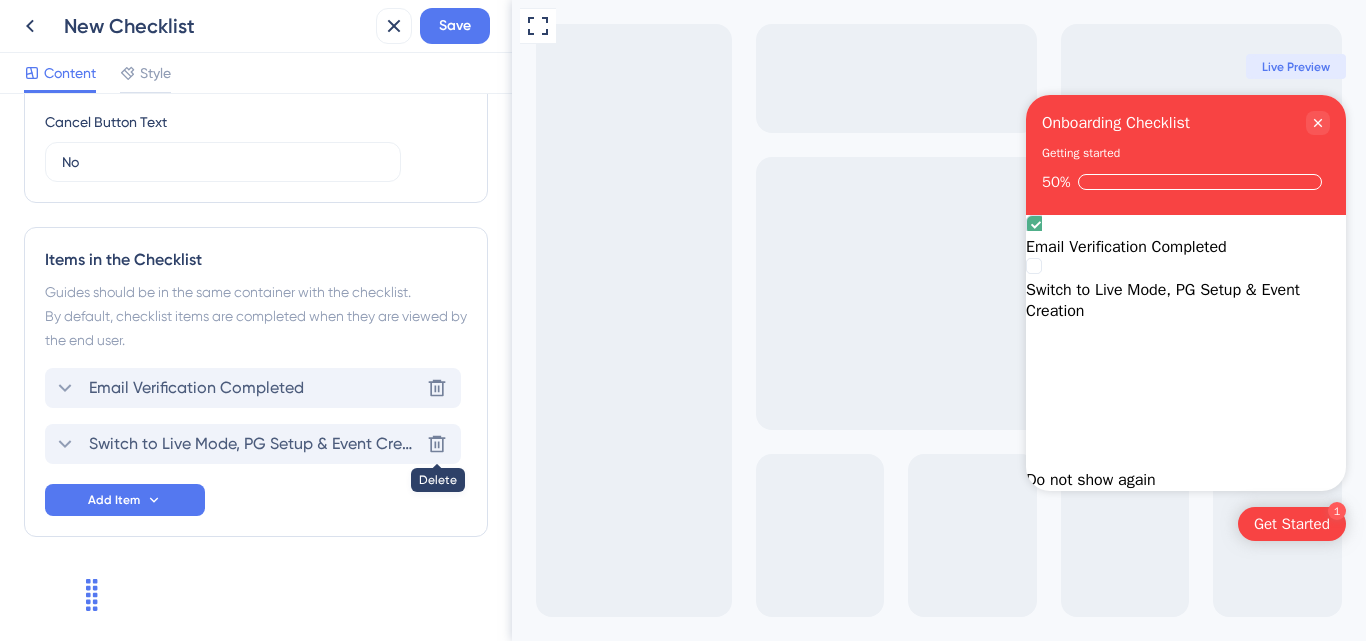scroll, scrollTop: 727, scrollLeft: 0, axis: vertical 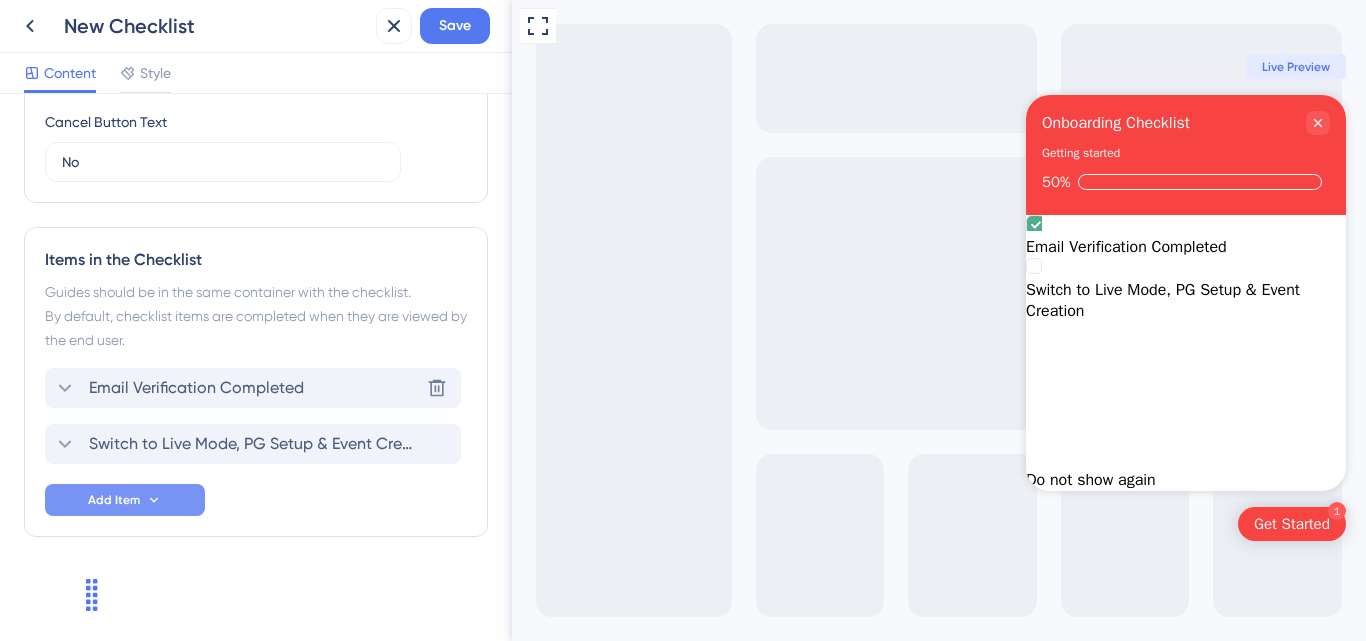click 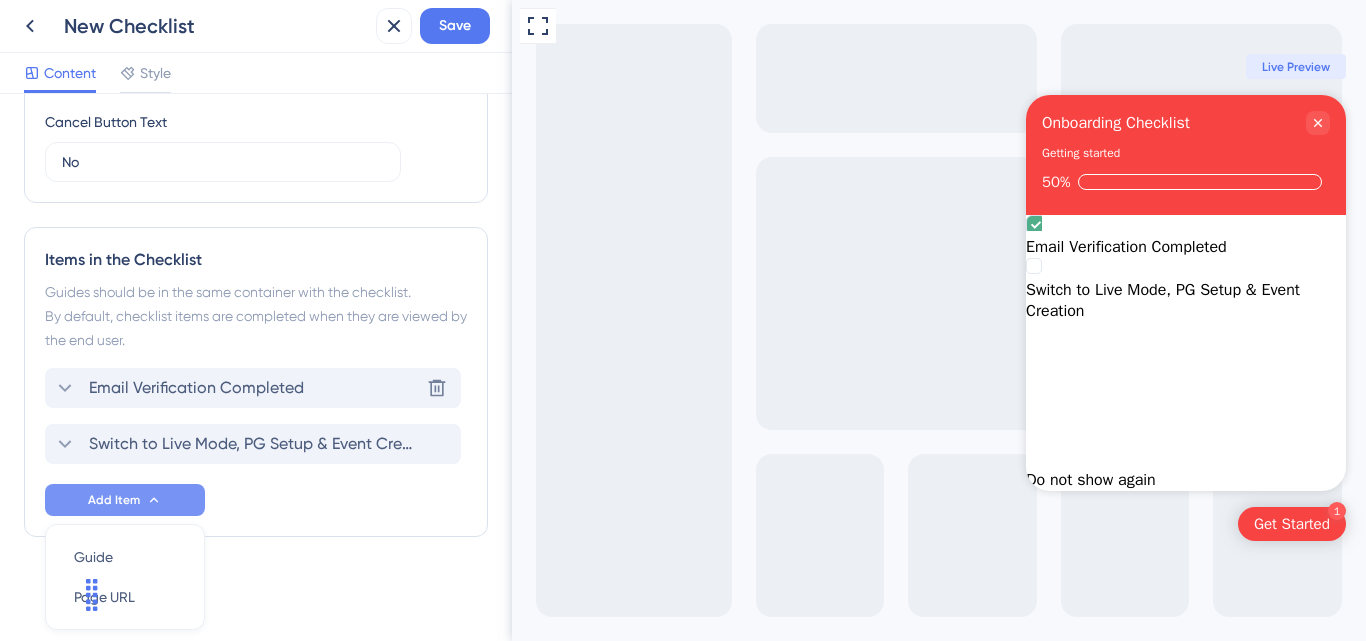 scroll, scrollTop: 796, scrollLeft: 0, axis: vertical 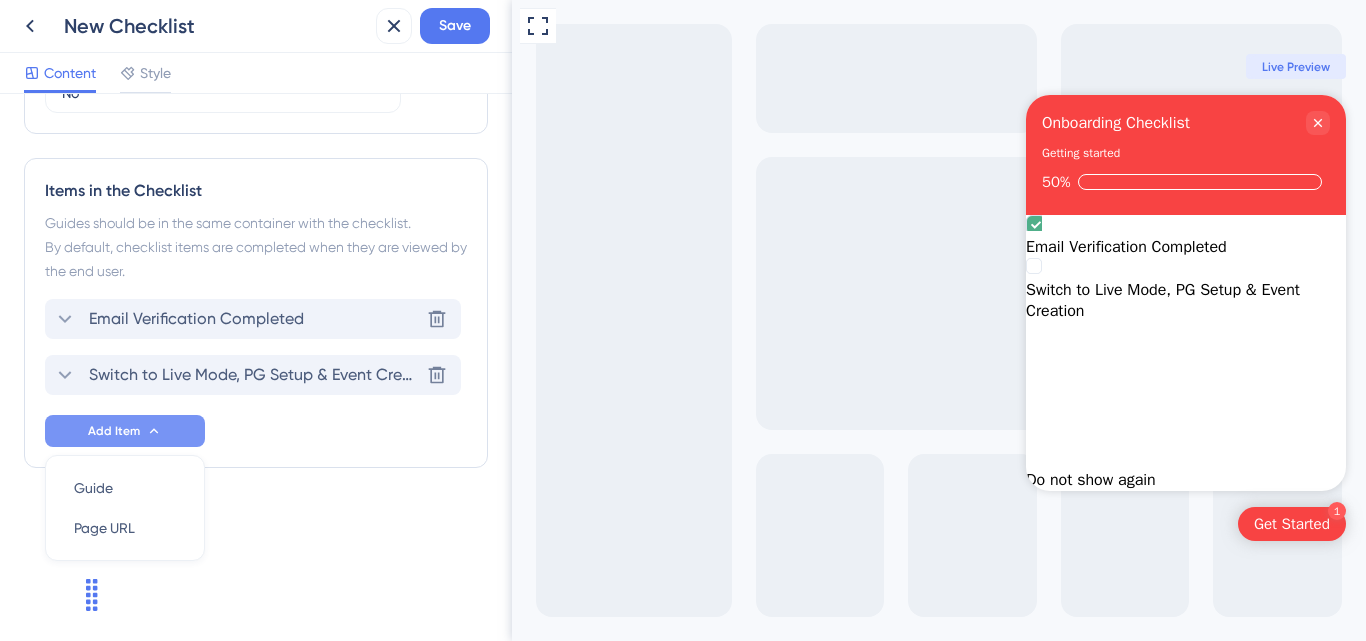 click on "Switch to Live Mode, PG Setup & Event Creation" at bounding box center [254, 375] 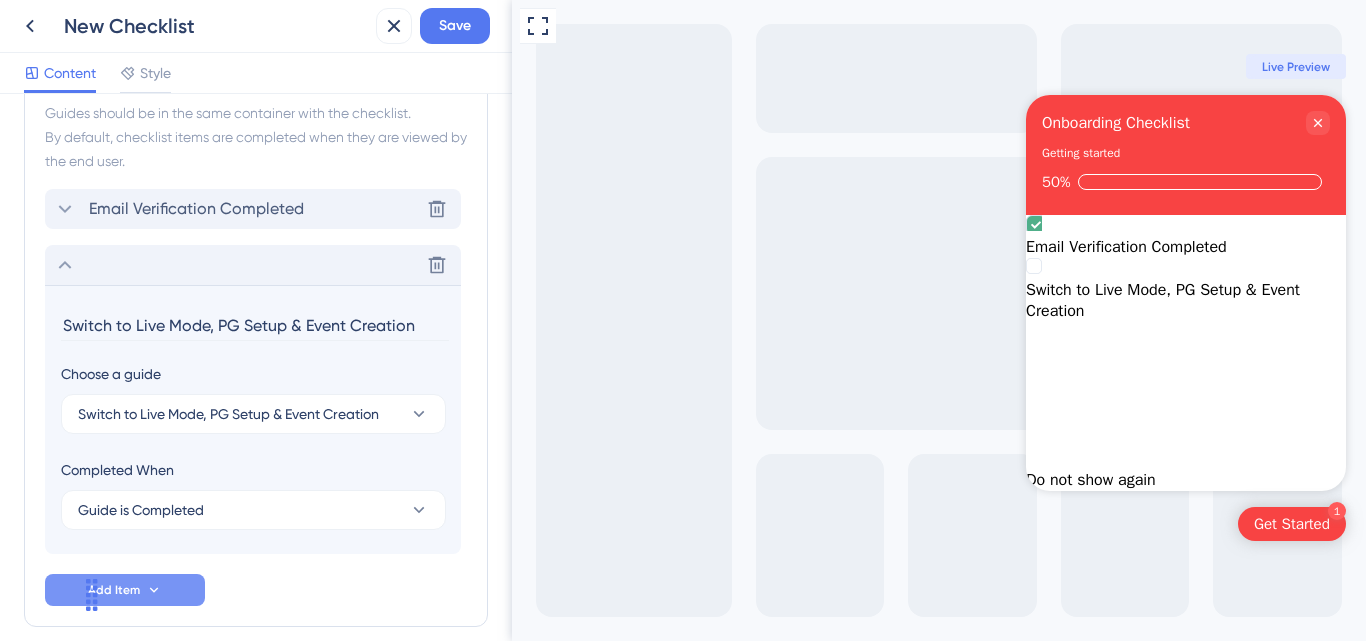 scroll, scrollTop: 996, scrollLeft: 0, axis: vertical 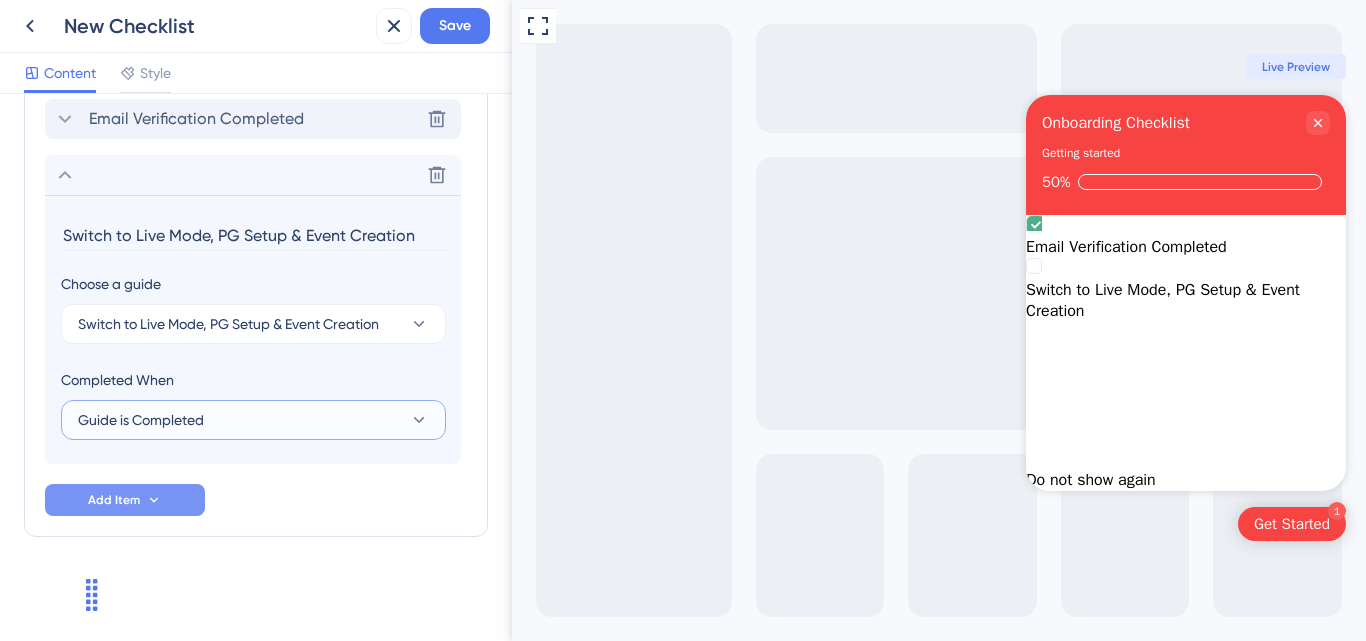 click on "Guide is Completed" at bounding box center (141, 420) 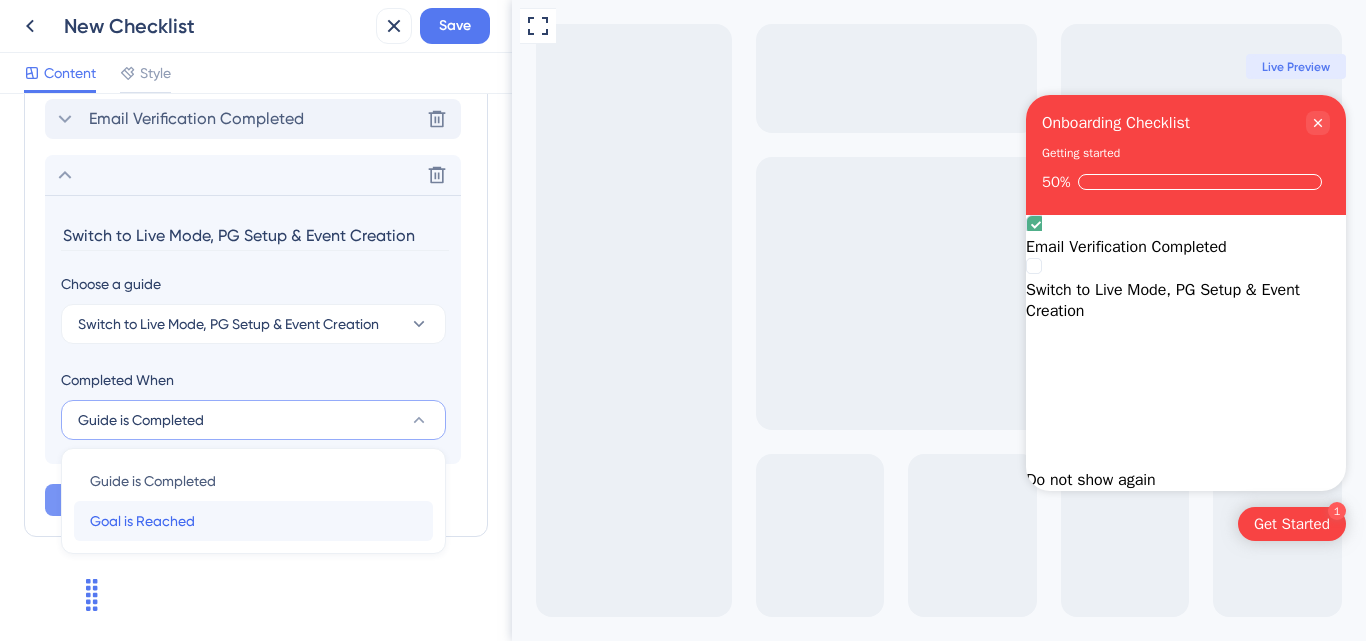 click on "Goal is Reached" at bounding box center [142, 521] 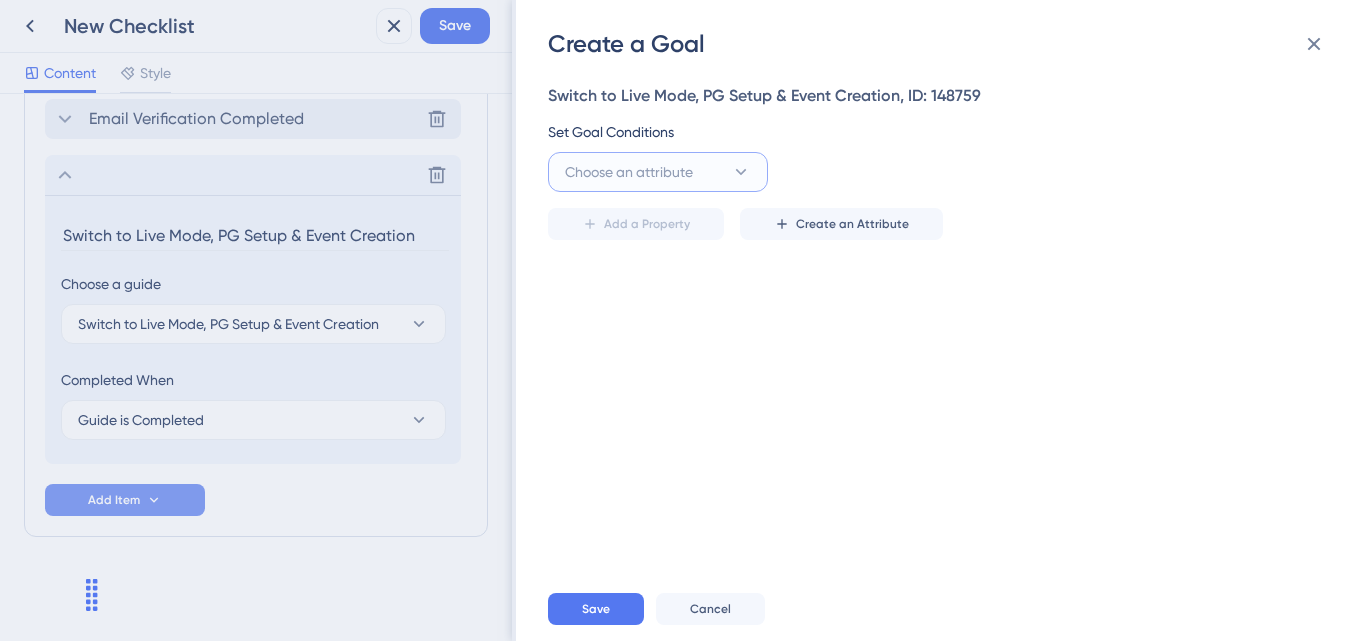 click on "Choose an attribute" at bounding box center (629, 172) 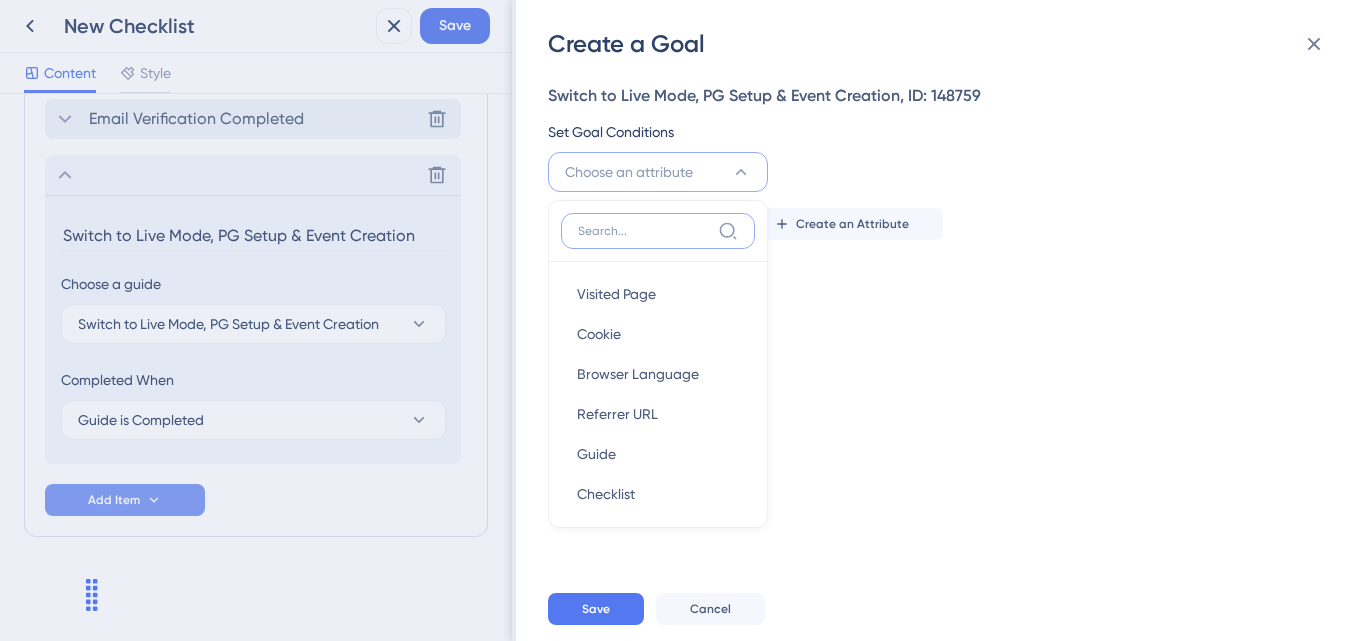 scroll, scrollTop: 13, scrollLeft: 0, axis: vertical 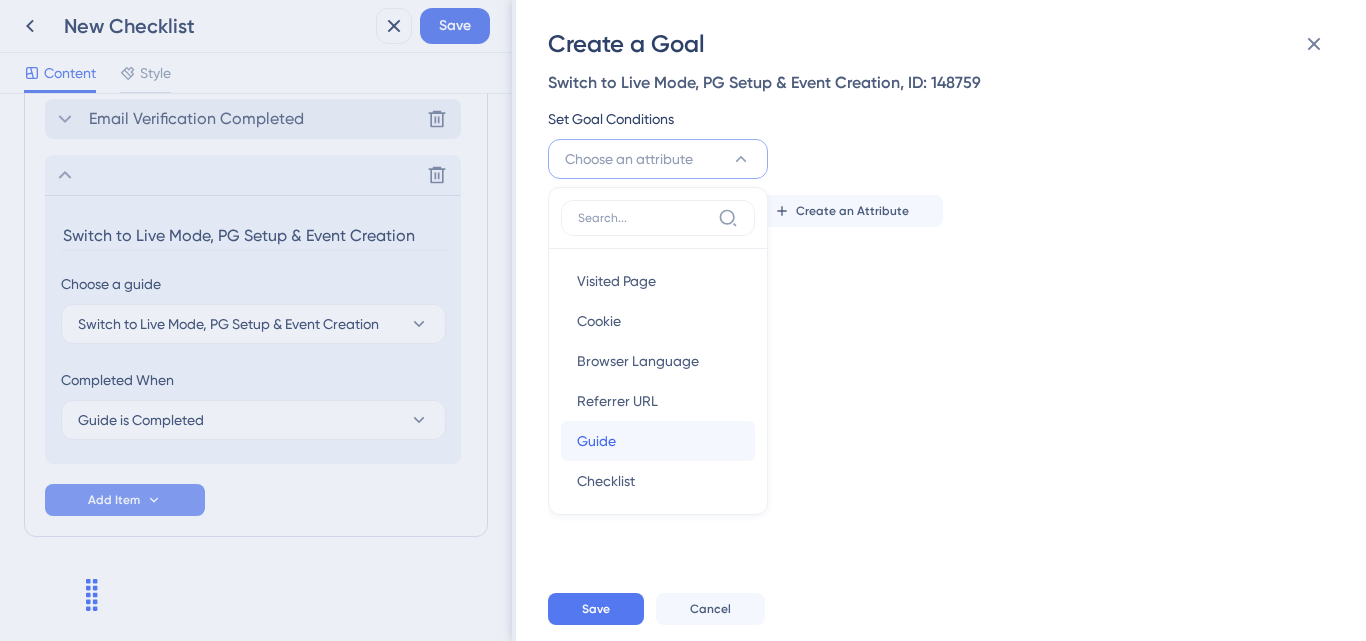 click on "Guide Guide" at bounding box center [658, 441] 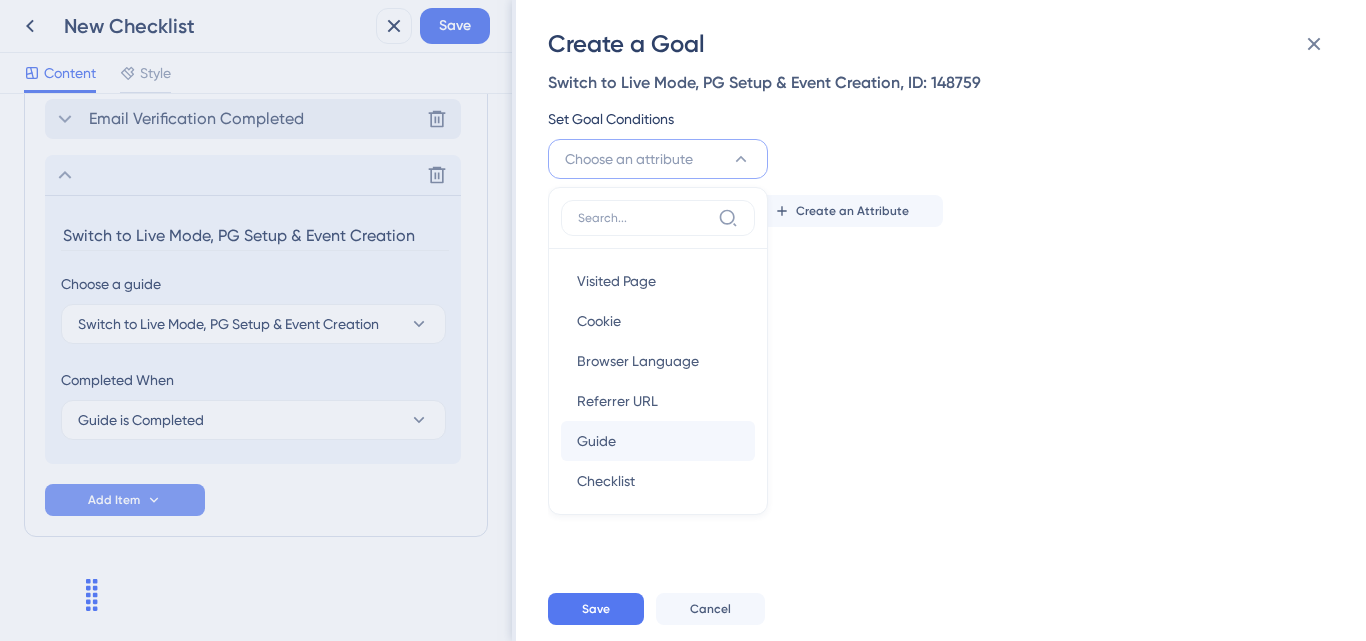 scroll, scrollTop: 0, scrollLeft: 0, axis: both 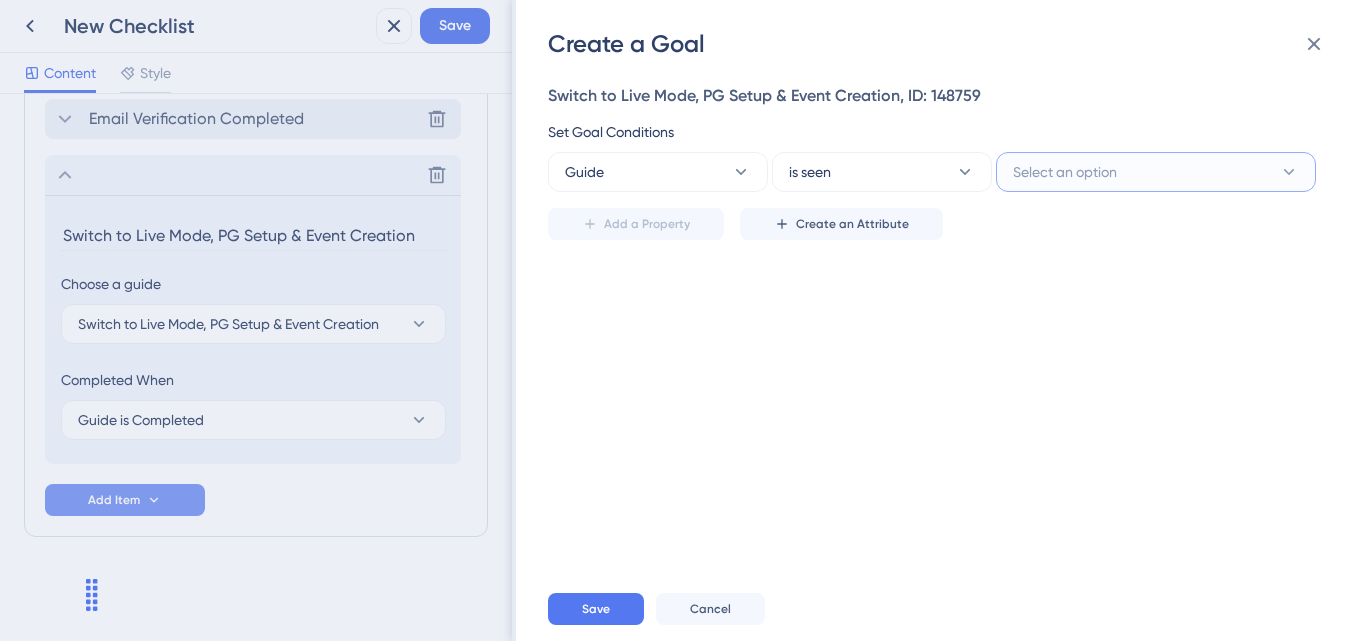 click on "Select an option" at bounding box center (1156, 172) 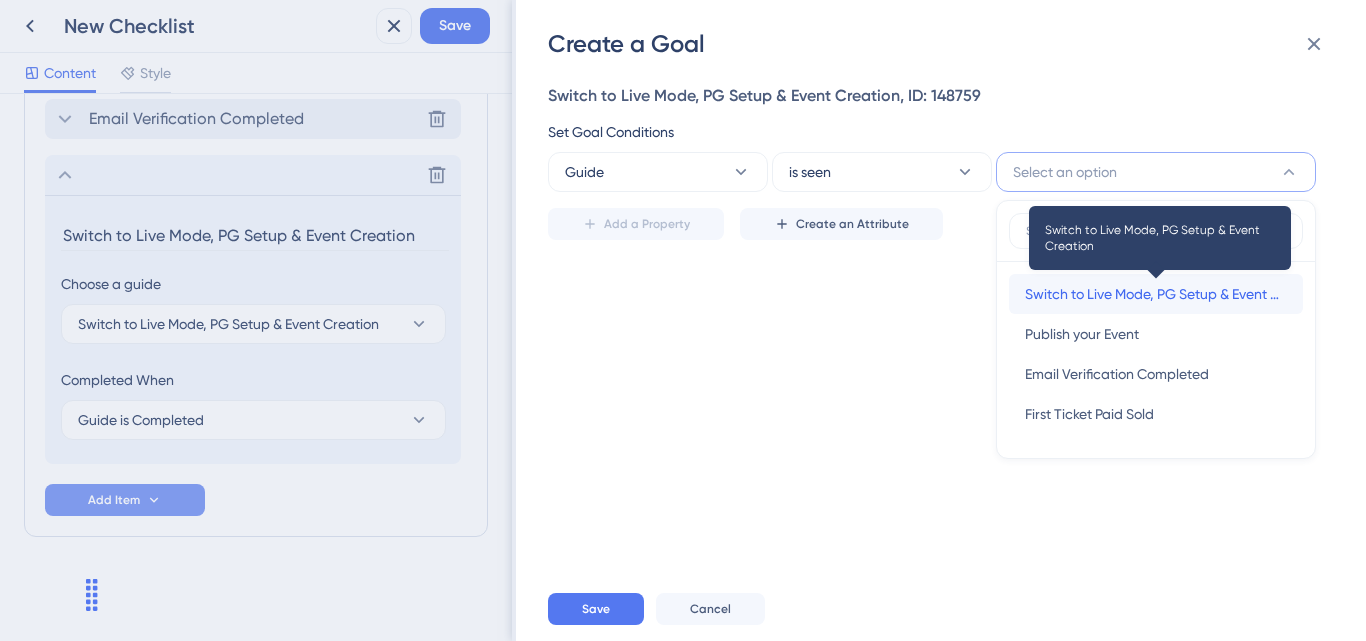 click on "Switch to Live Mode, PG Setup & Event Creation" at bounding box center (1156, 294) 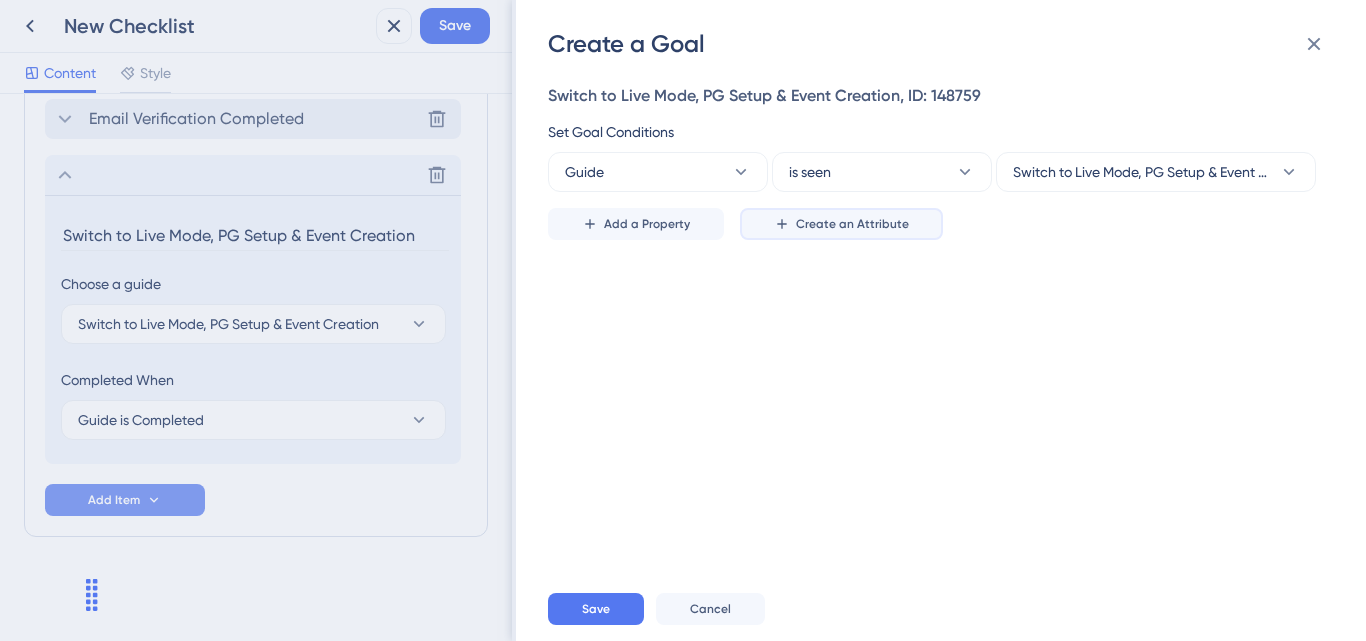 click on "Create an Attribute" at bounding box center [852, 224] 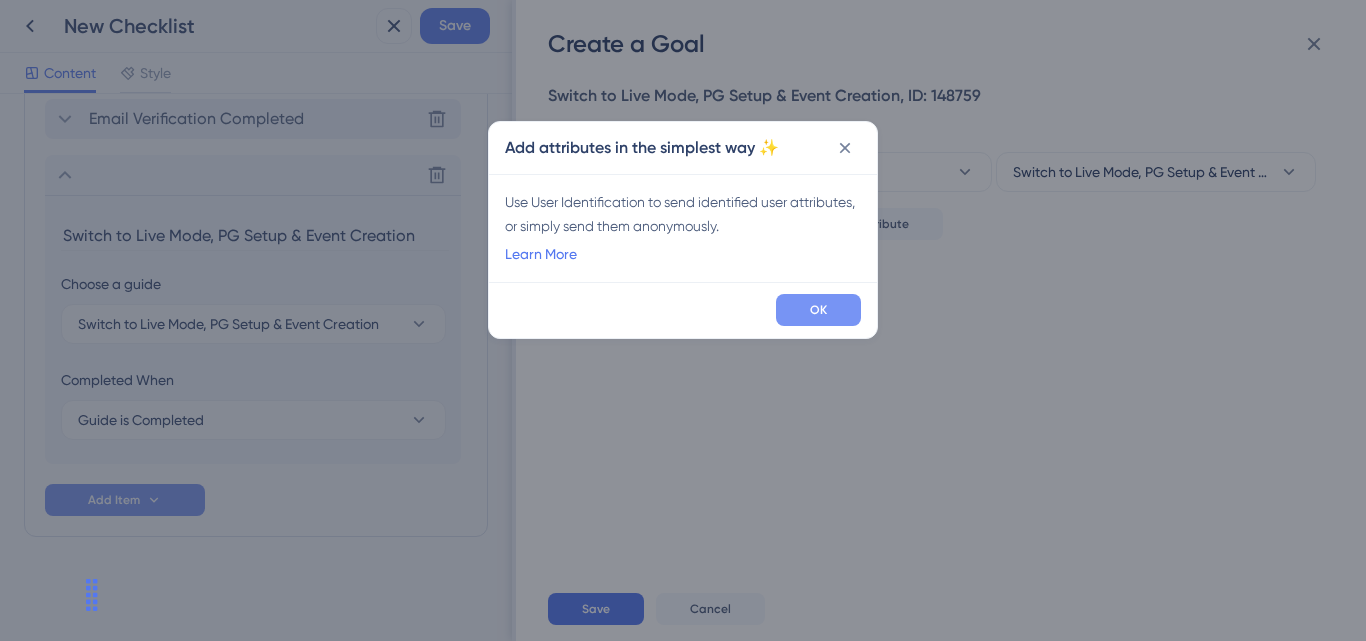 click on "OK" at bounding box center [818, 310] 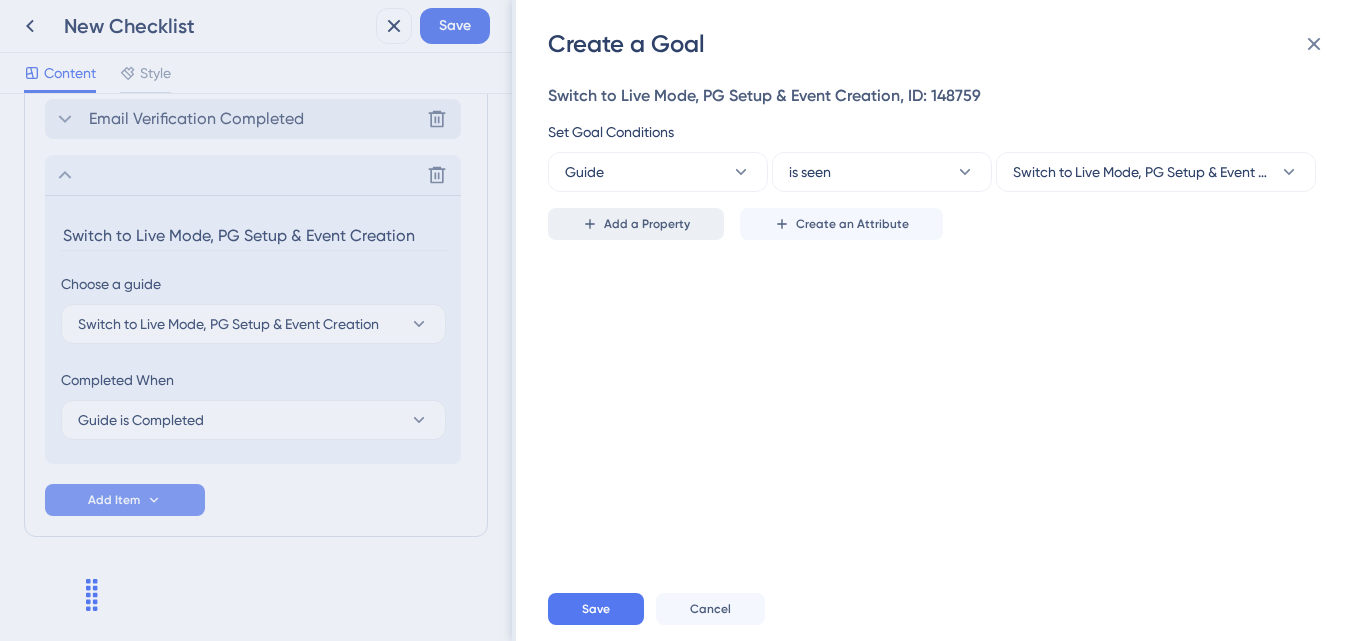 click on "Add a Property" at bounding box center [647, 224] 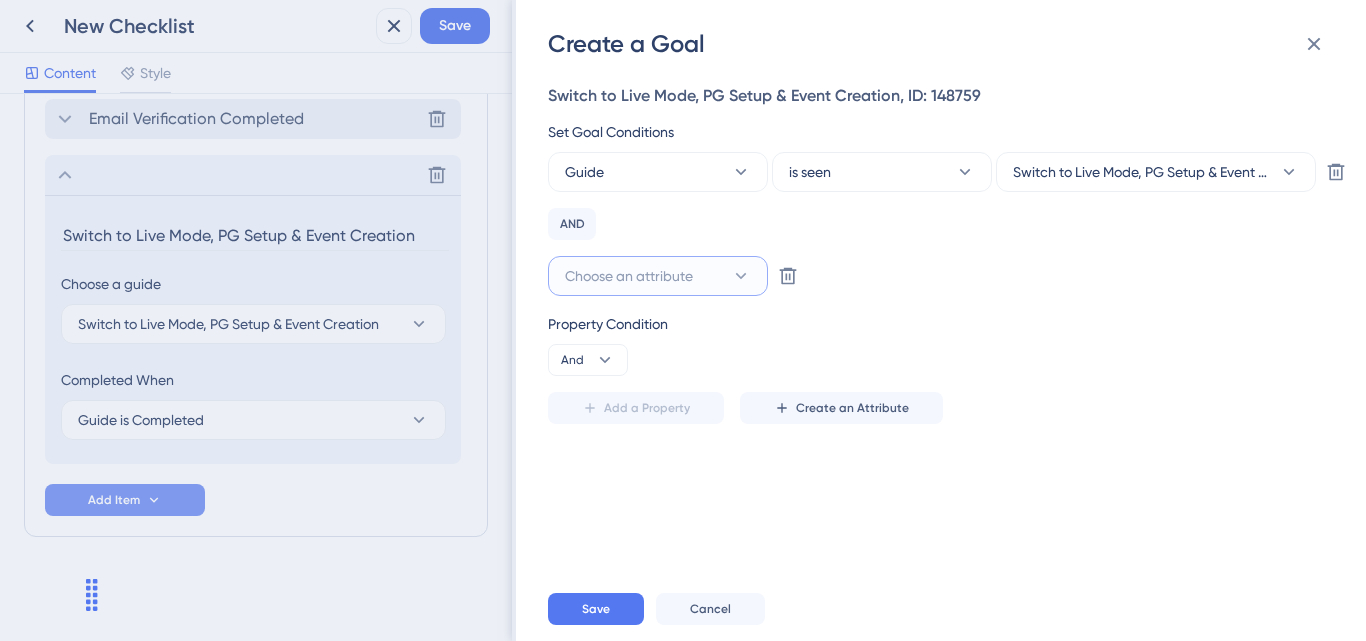 click on "Choose an attribute" at bounding box center (629, 276) 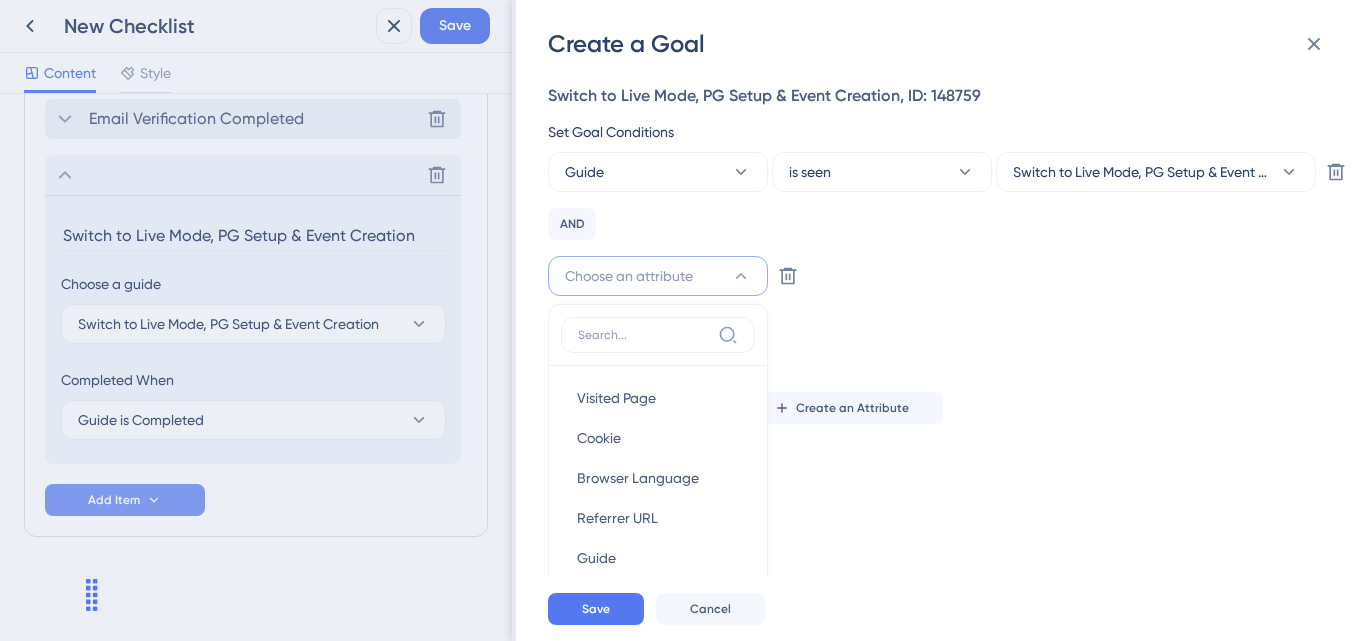 scroll, scrollTop: 79, scrollLeft: 0, axis: vertical 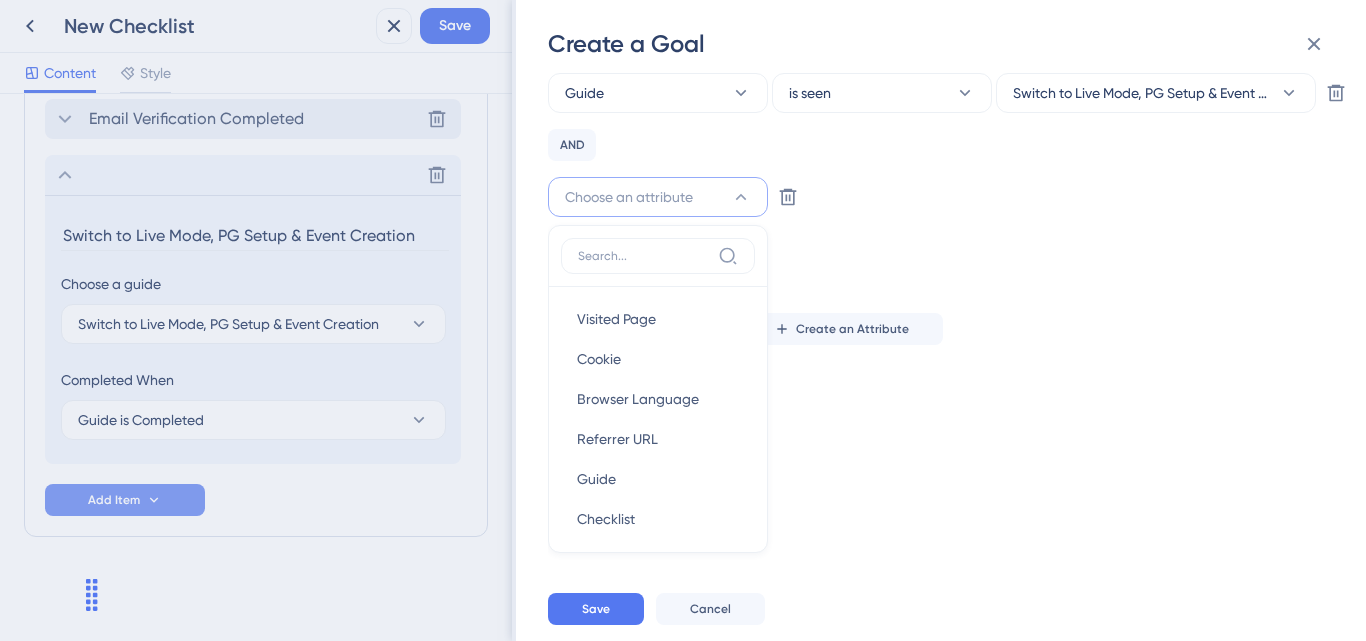 click on "Switch to Live Mode, PG Setup & Event Creation, ID: 148759 Set Goal Conditions Guide is seen Switch to Live Mode, PG Setup & Event Creation Delete AND Choose an attribute Visited Page Visited Page Cookie Cookie Browser Language Browser Language Referrer URL Referrer URL Guide Guide Checklist Checklist event_creation_year event_creation_year event_creation_date event_creation_date latest_event_creation_year latest_event_creation_year revshare_activated revshare_activated yapsody_fee_setting yapsody_fee_setting tier_plan tier_plan first_ticket_paid_sold first_ticket_paid_sold latest_event_creation_date latest_event_creation_date email email paid_amount_usd paid_amount_usd first_paid_ticket_sold first_paid_ticket_sold created_at created_at user_category user_category suspended_status suspended_status account_settings_completed account_settings_completed non_profit_status non_profit_status multi_event_no_discount_used multi_event_no_discount_used event_id event_id venue_name venue_name currency currency name name" at bounding box center (935, 175) 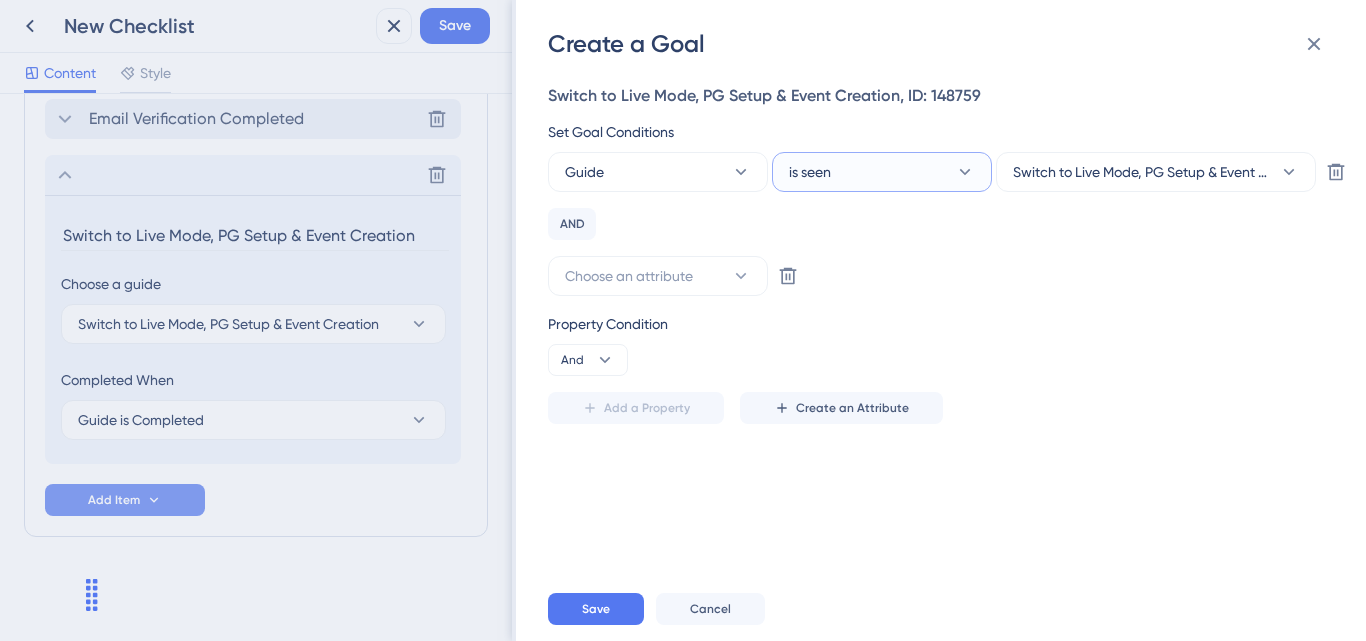 click on "is seen" at bounding box center (882, 172) 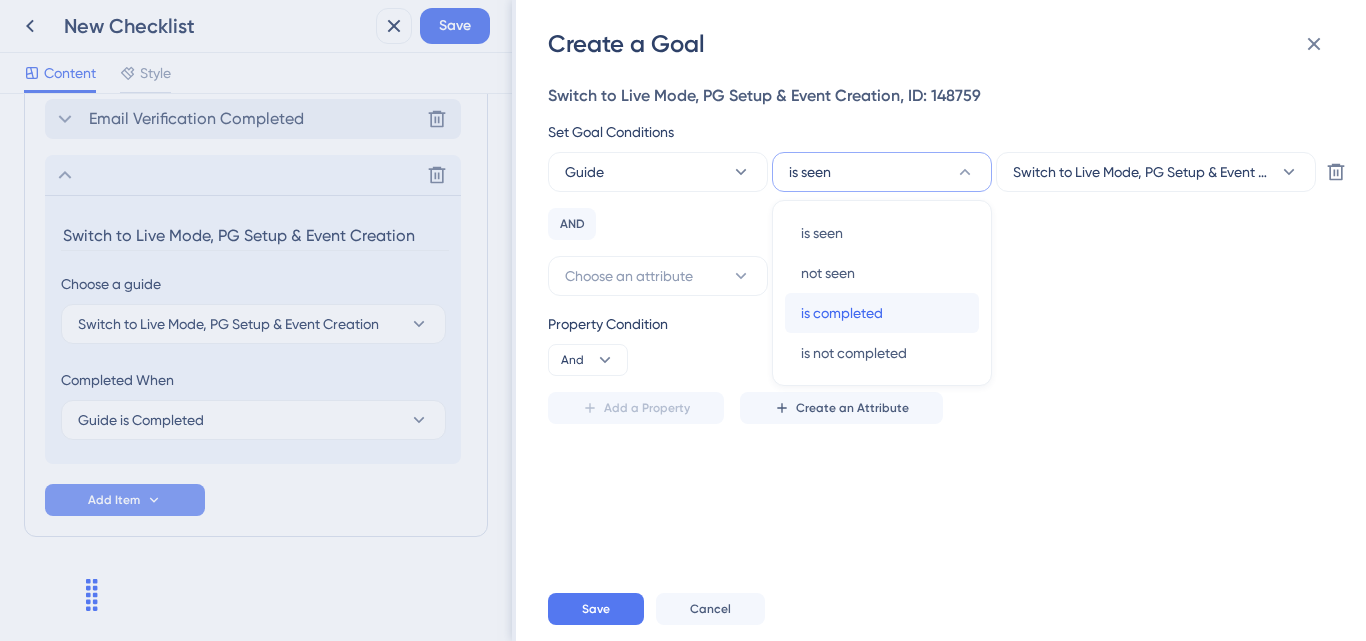 click on "is completed is completed" at bounding box center (882, 313) 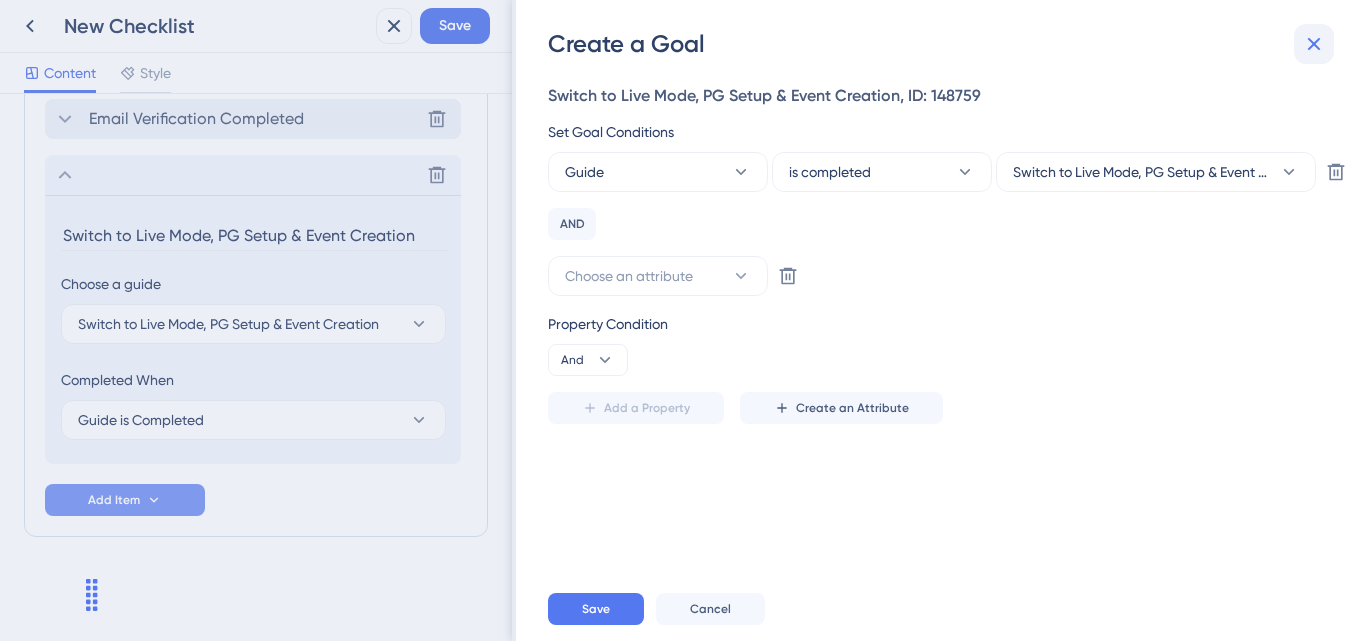click at bounding box center [1314, 44] 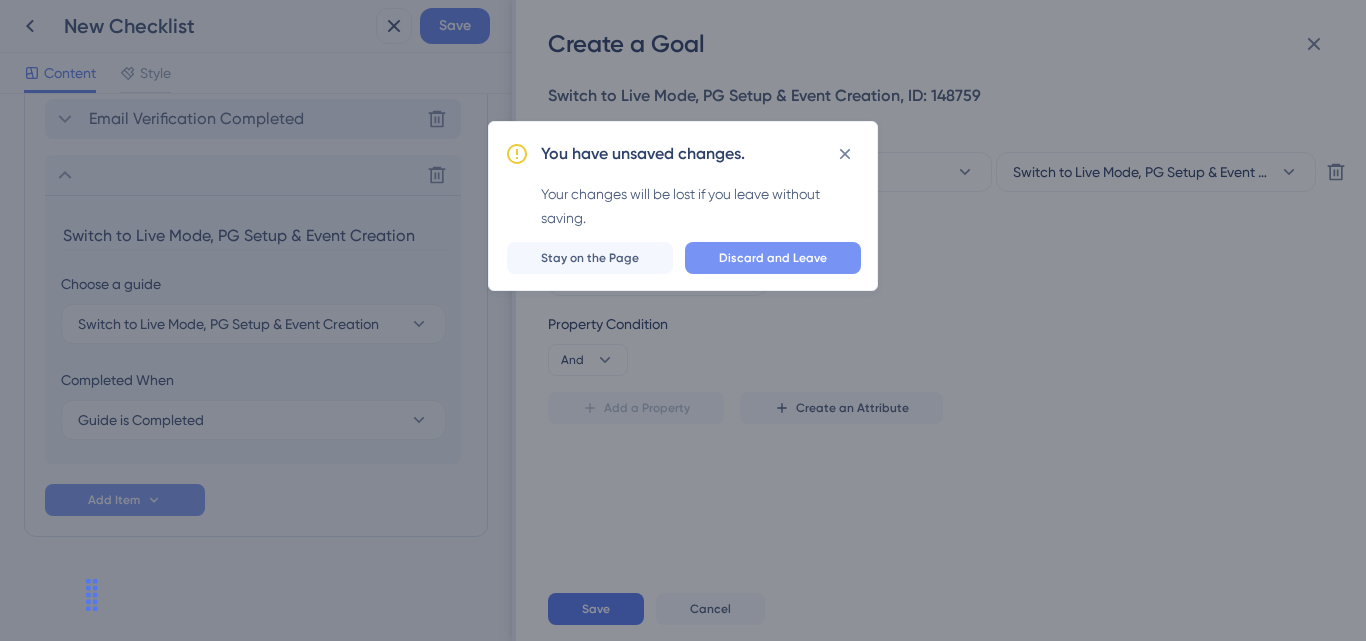click on "Discard and Leave" at bounding box center (773, 258) 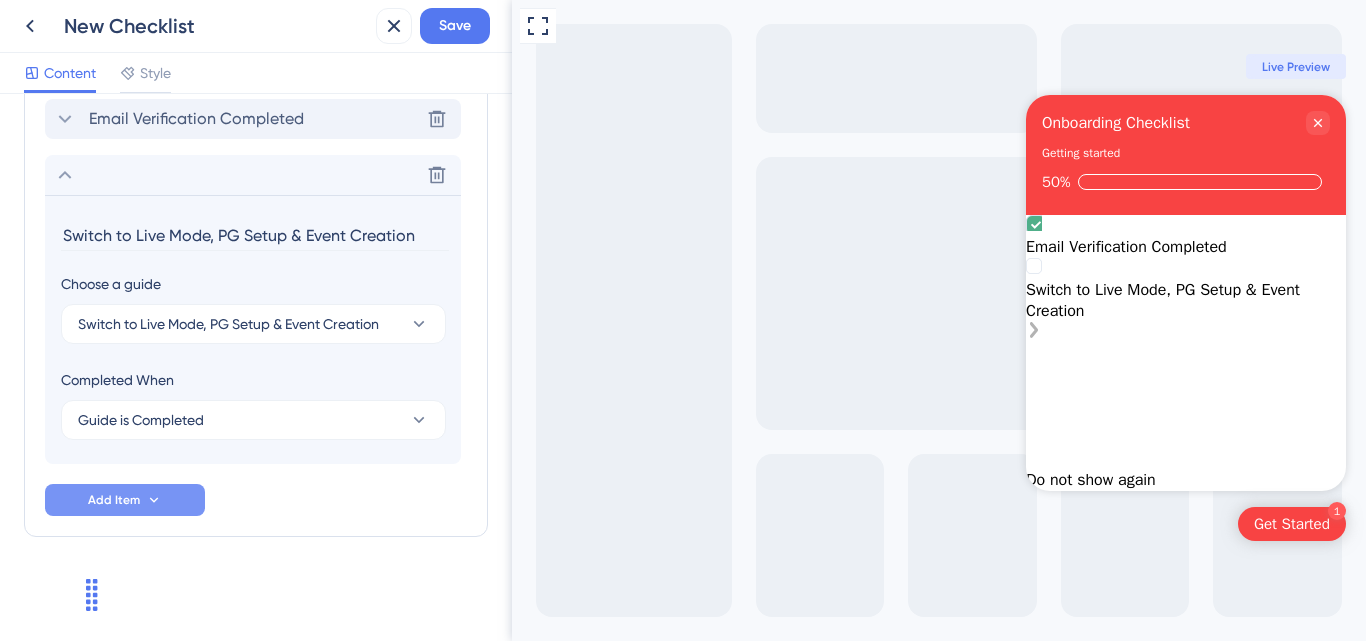 click on "Switch to Live Mode, PG Setup & Event Creation" at bounding box center [1186, 301] 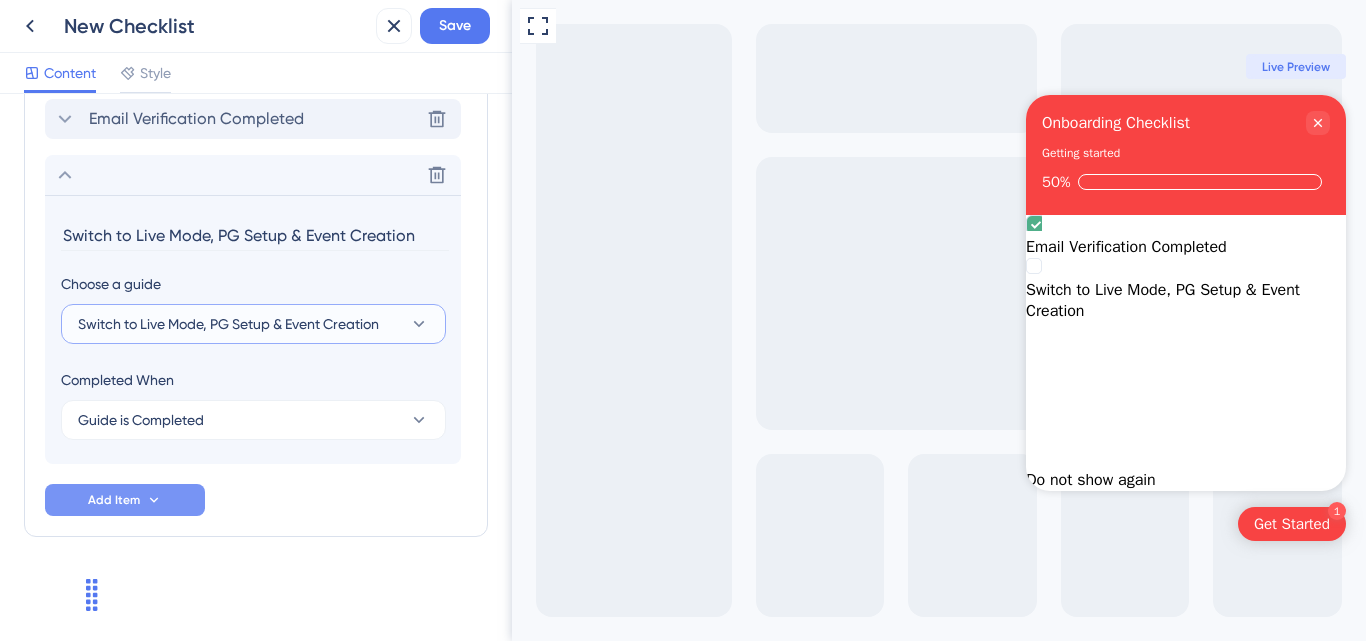 click on "Switch to Live Mode, PG Setup & Event Creation" at bounding box center [228, 324] 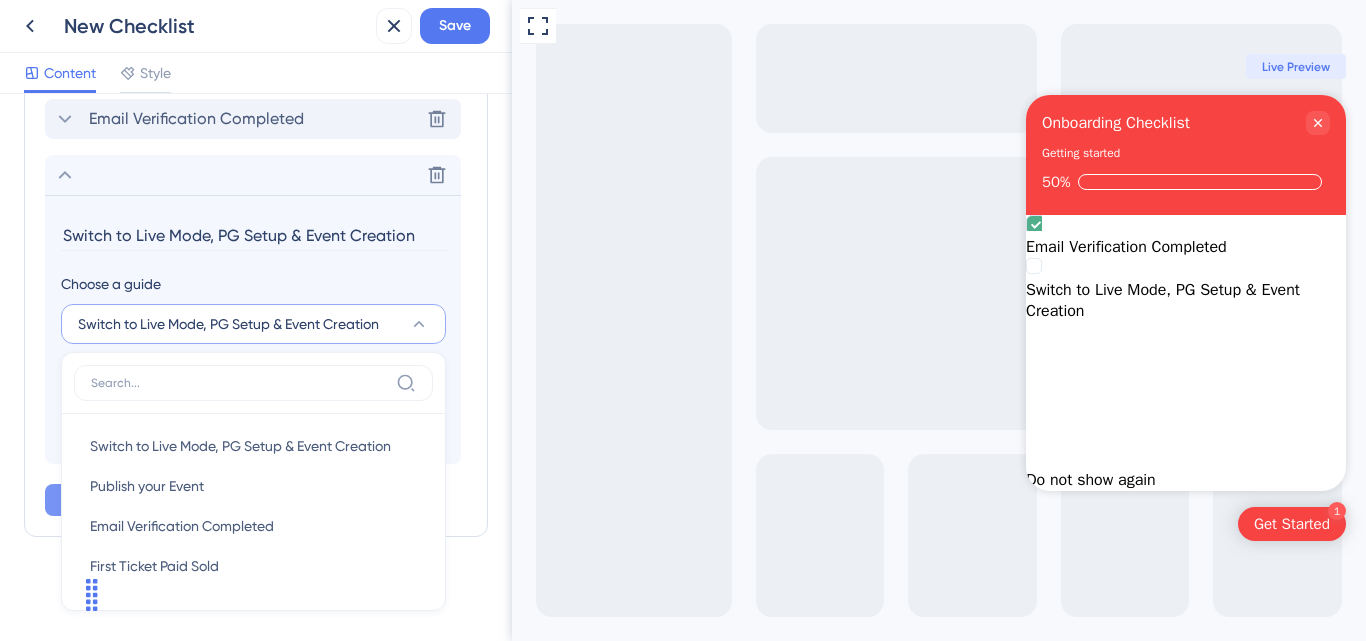 click on "Full Screen Preview 1 Get Started Onboarding Checklist Getting started 50% Email Verification Completed Switch to Live Mode, PG Setup & Event Creation Congratulations! You have completed all levels. Do not show again Live Preview" at bounding box center [939, 320] 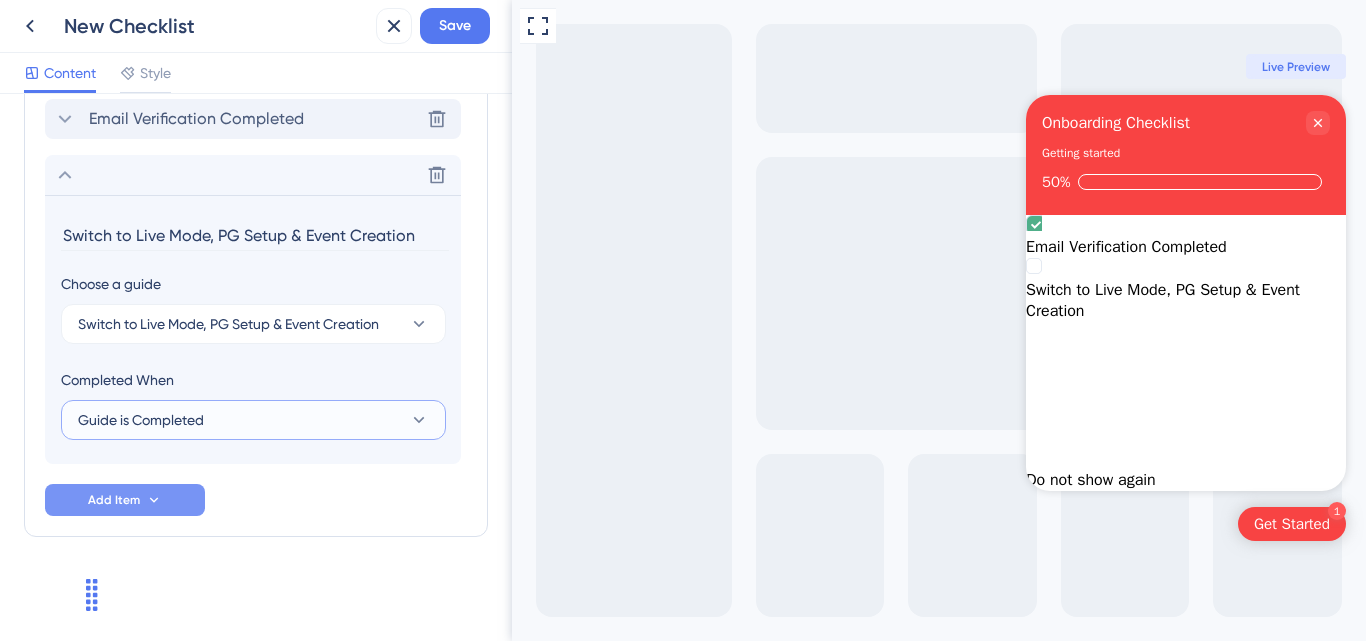click on "Guide is Completed" at bounding box center (253, 420) 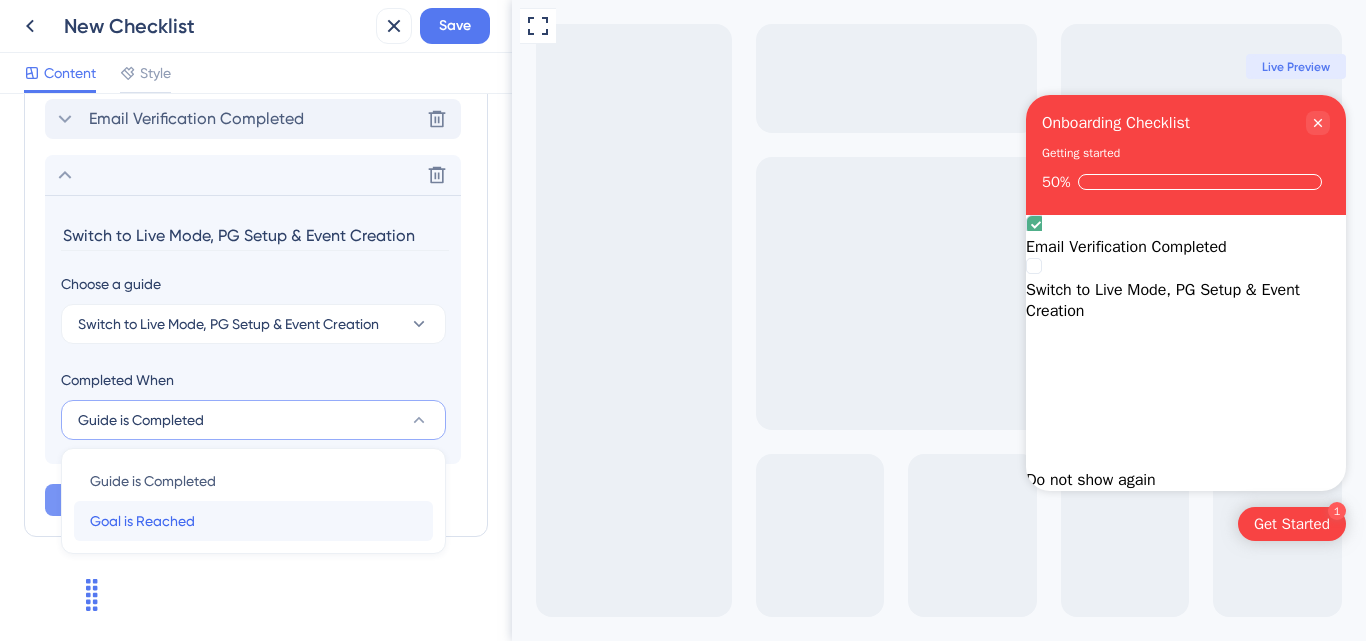 click on "Goal is Reached" at bounding box center [142, 521] 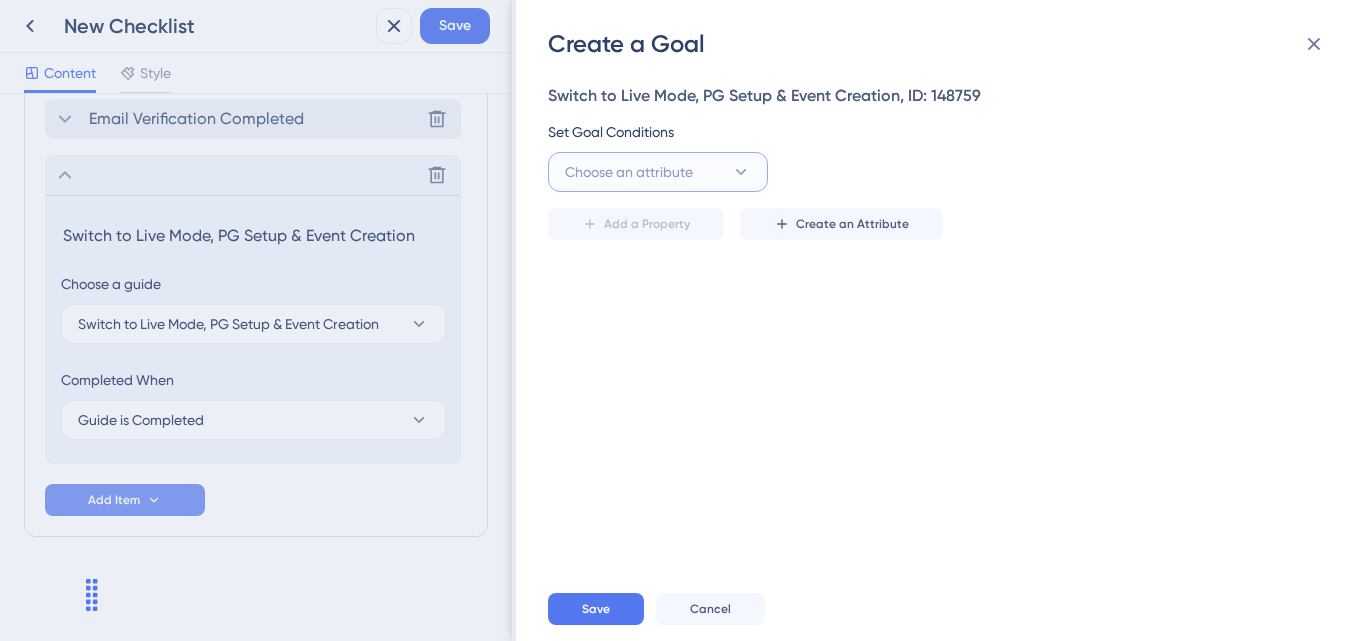 click on "Choose an attribute" at bounding box center [629, 172] 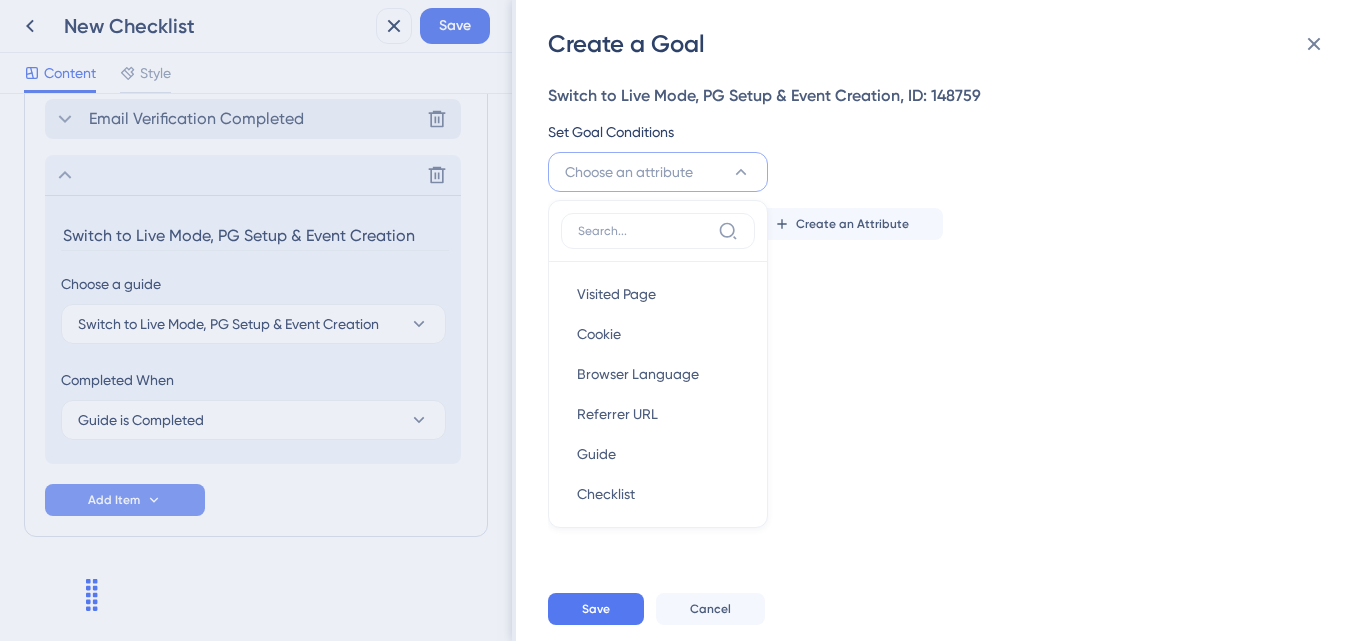 scroll, scrollTop: 301, scrollLeft: 0, axis: vertical 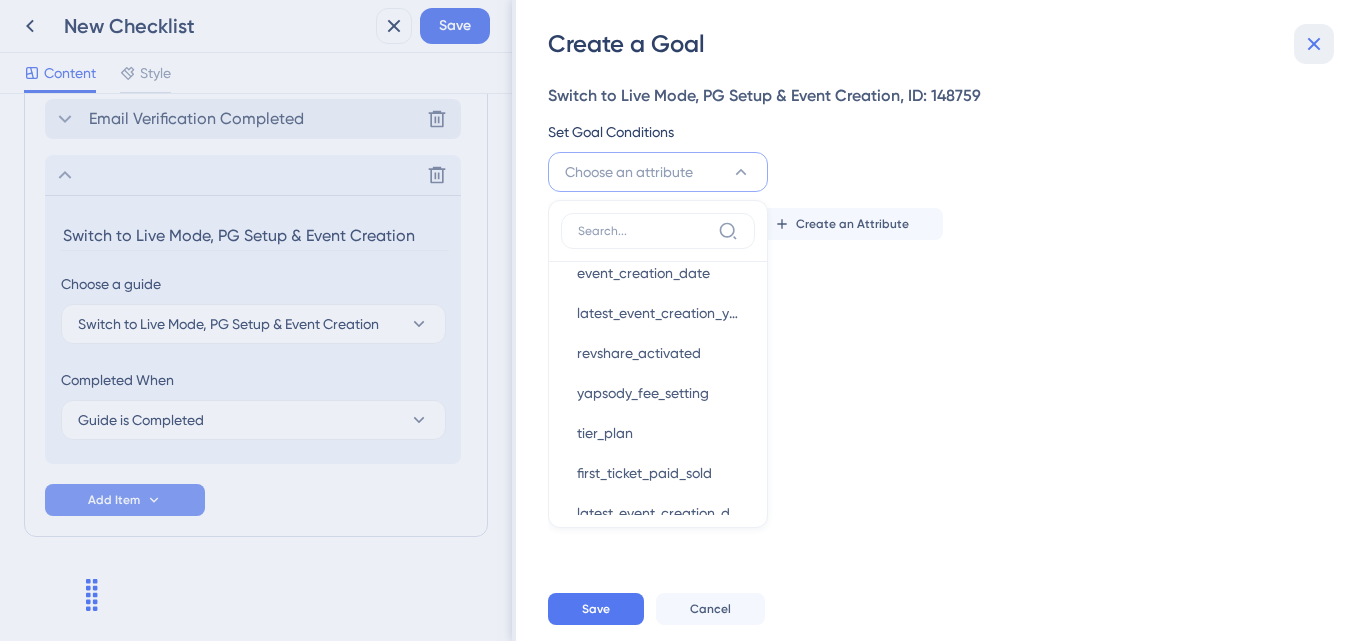 click 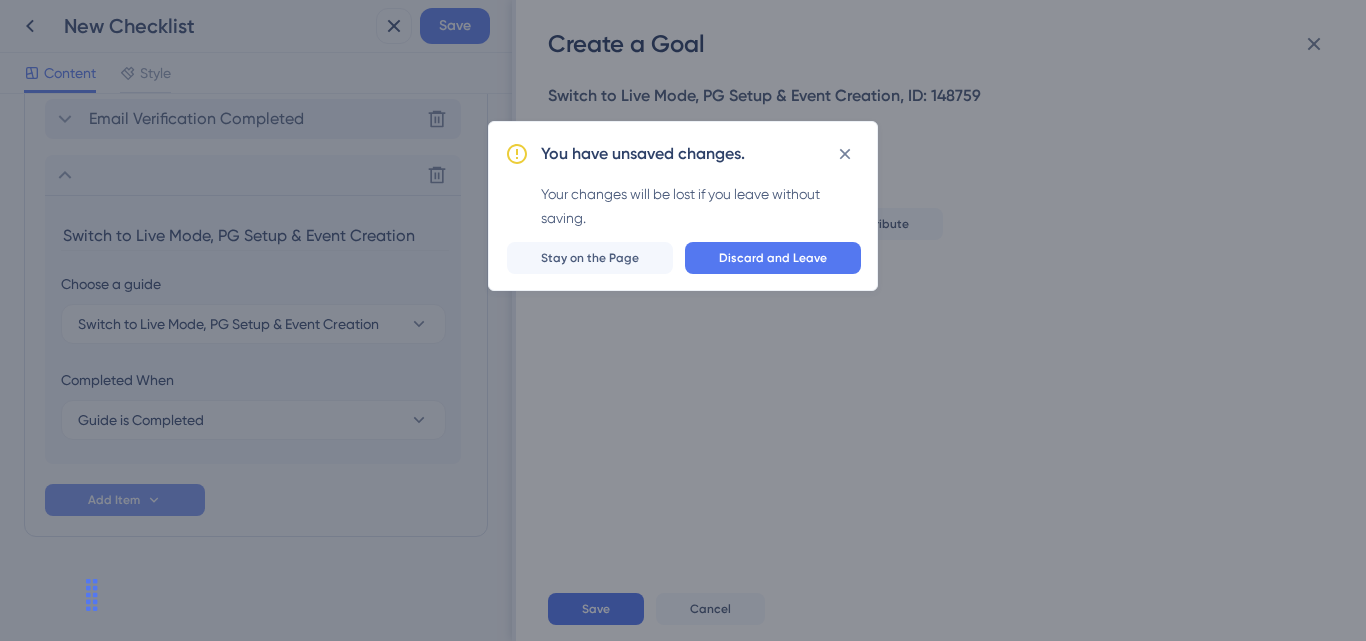 click on "You have unsaved changes. Your changes will be lost if you leave without saving. Discard and Leave Stay on the Page" at bounding box center (683, 206) 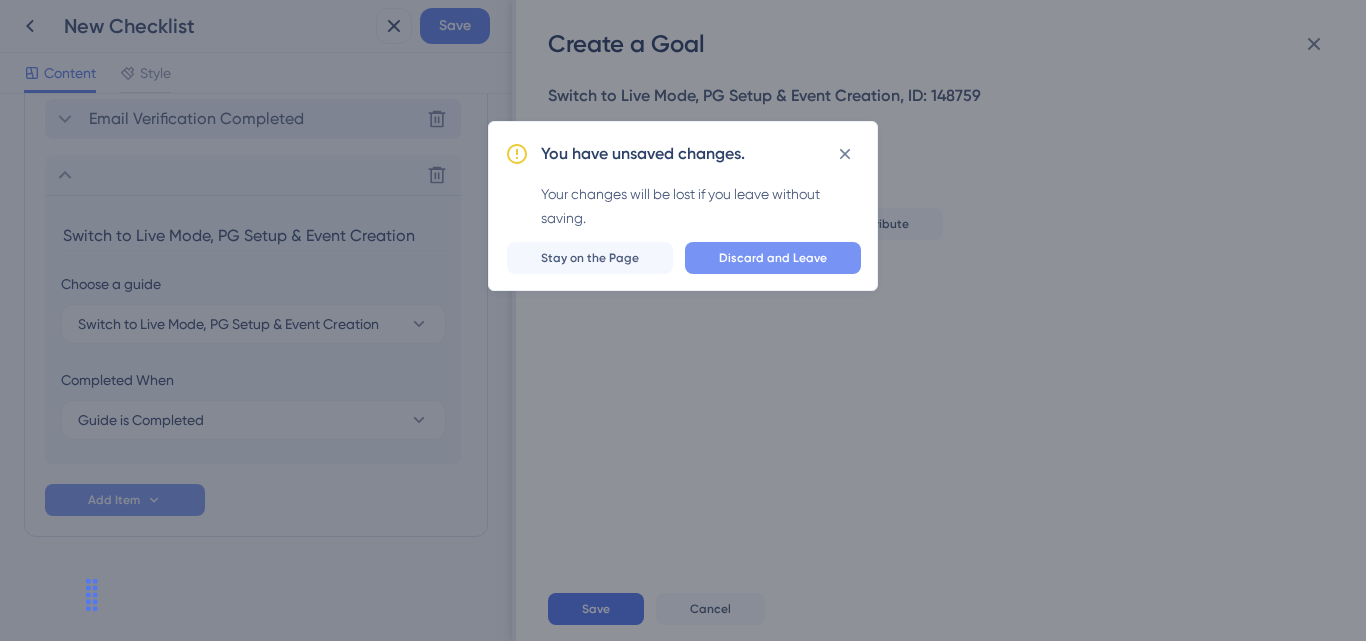 click on "Discard and Leave" at bounding box center (773, 258) 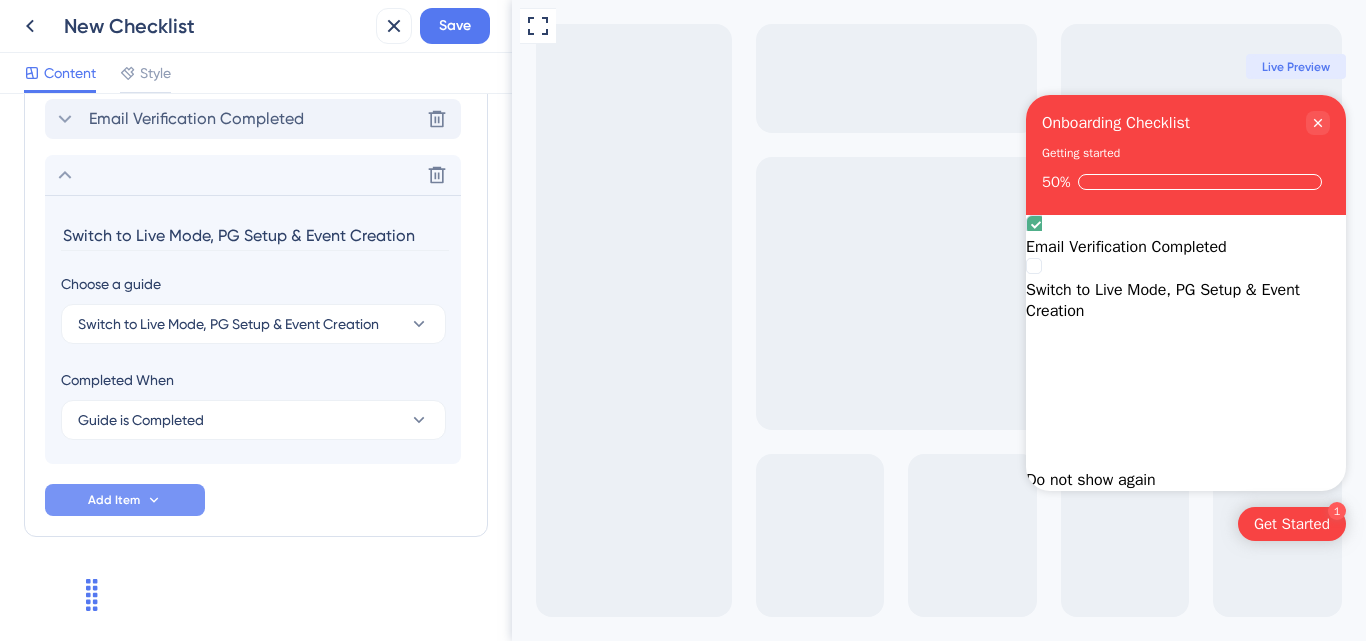 scroll, scrollTop: 788, scrollLeft: 0, axis: vertical 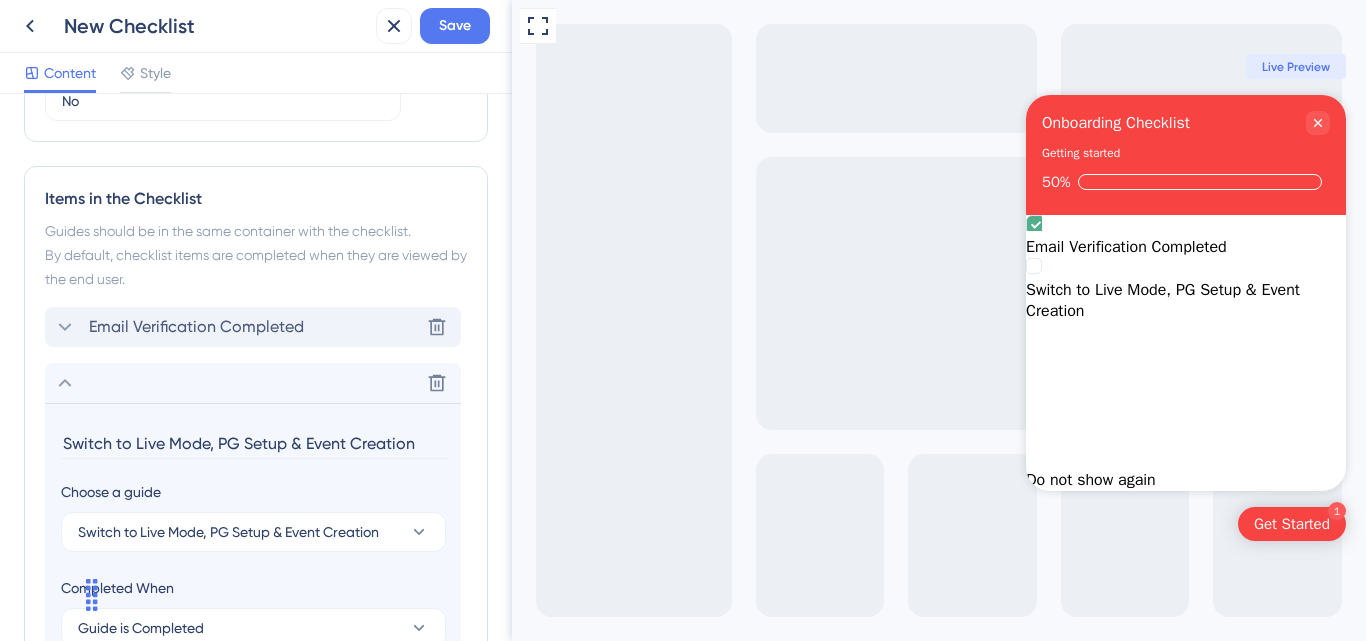 drag, startPoint x: 504, startPoint y: 447, endPoint x: 3, endPoint y: 378, distance: 505.7292 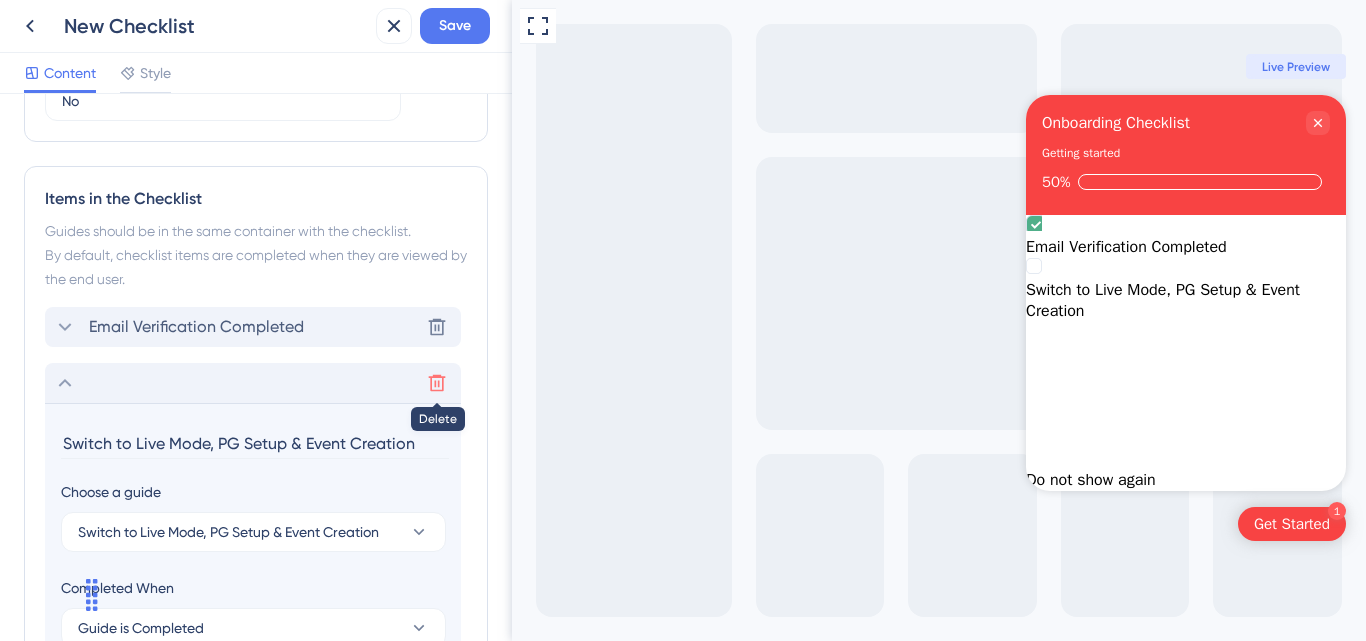 click 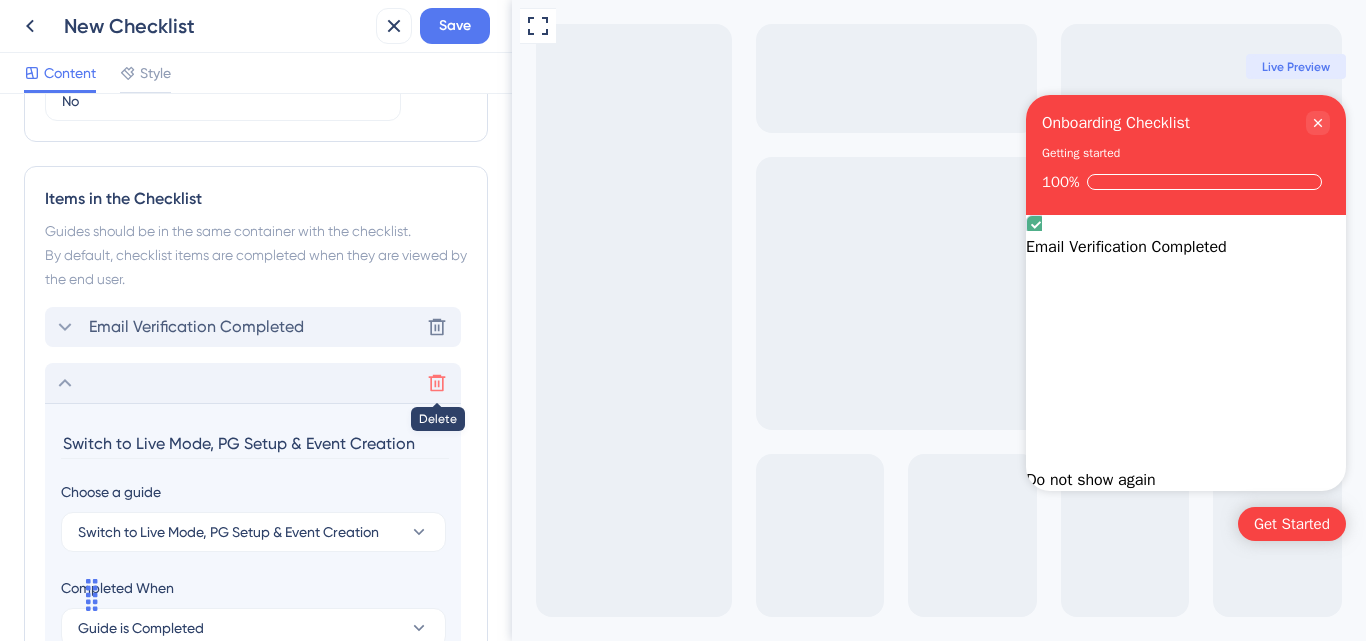scroll, scrollTop: 671, scrollLeft: 0, axis: vertical 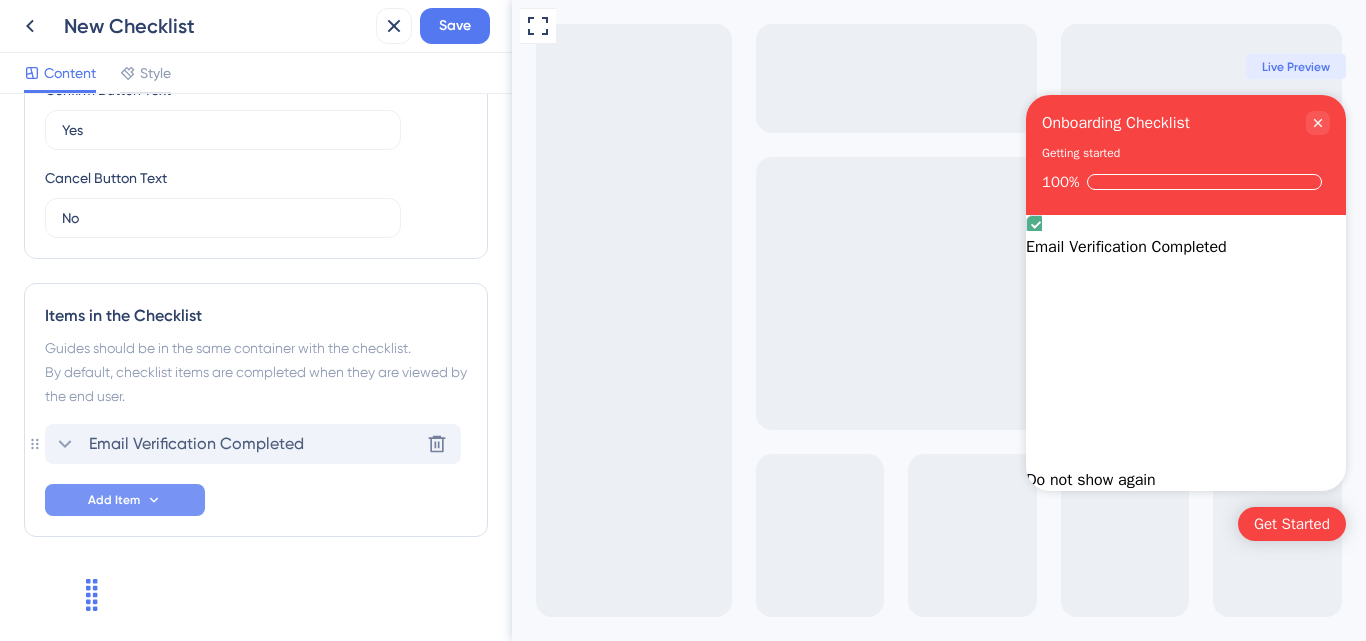 click on "Email Verification Completed Delete" at bounding box center (253, 444) 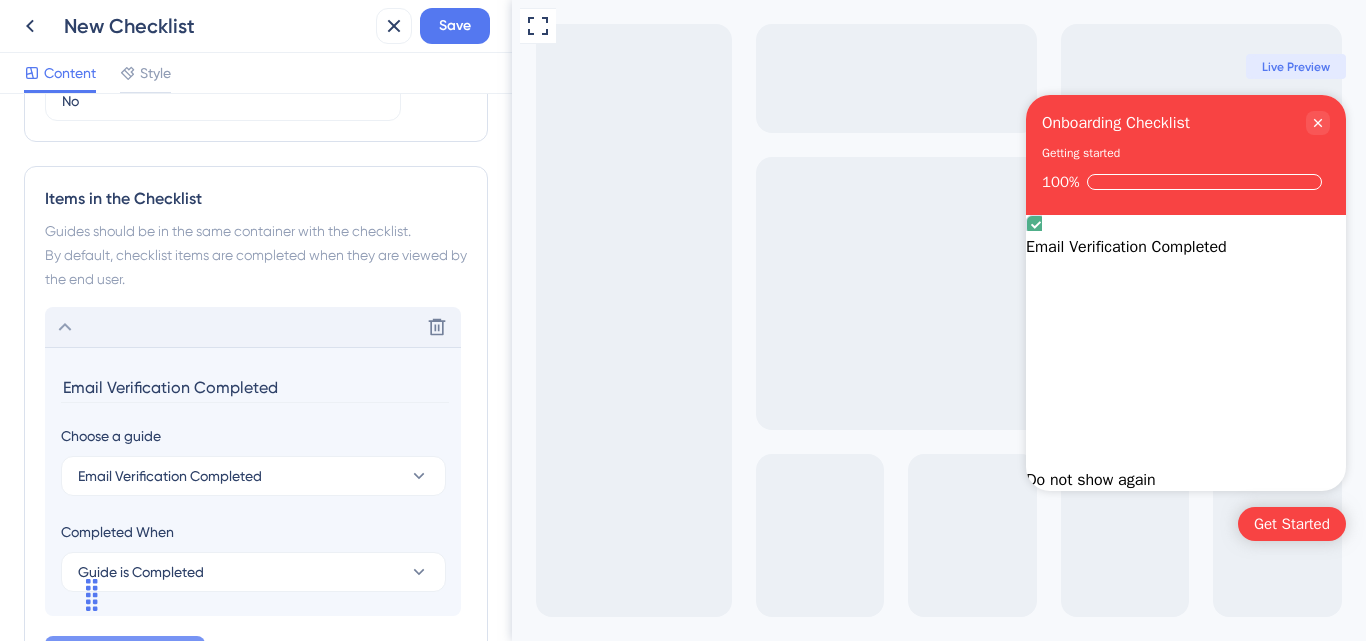 scroll, scrollTop: 940, scrollLeft: 0, axis: vertical 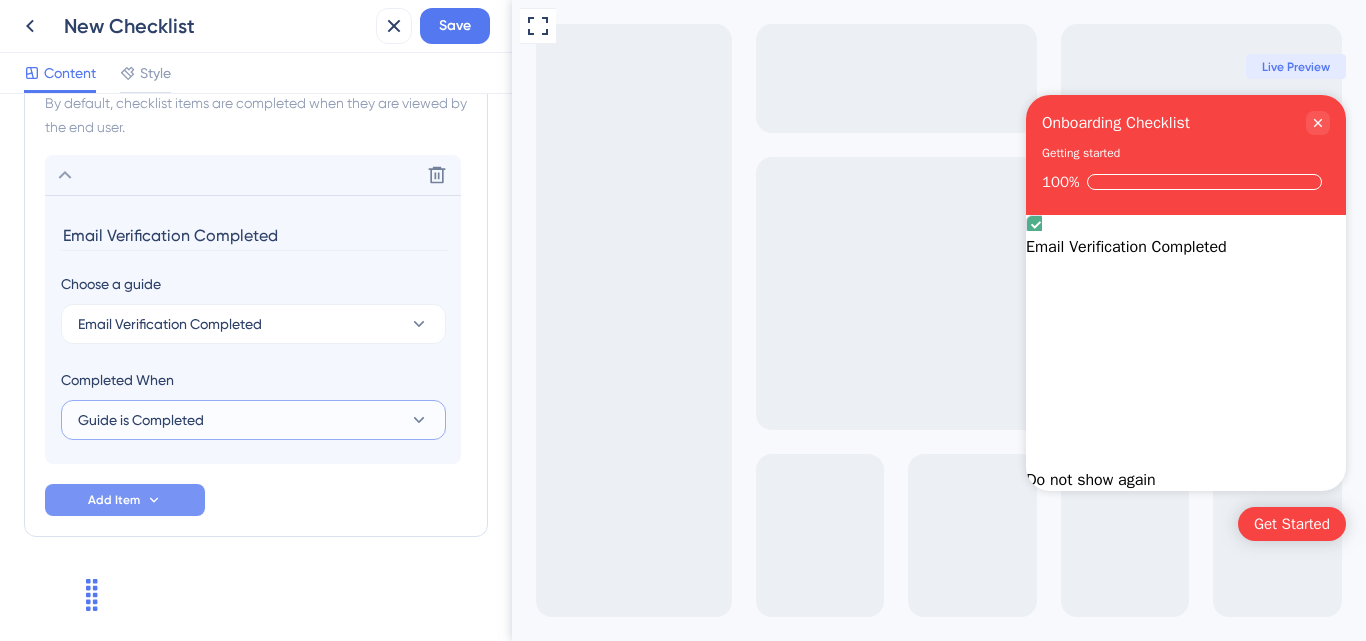 click on "Guide is Completed" at bounding box center (253, 420) 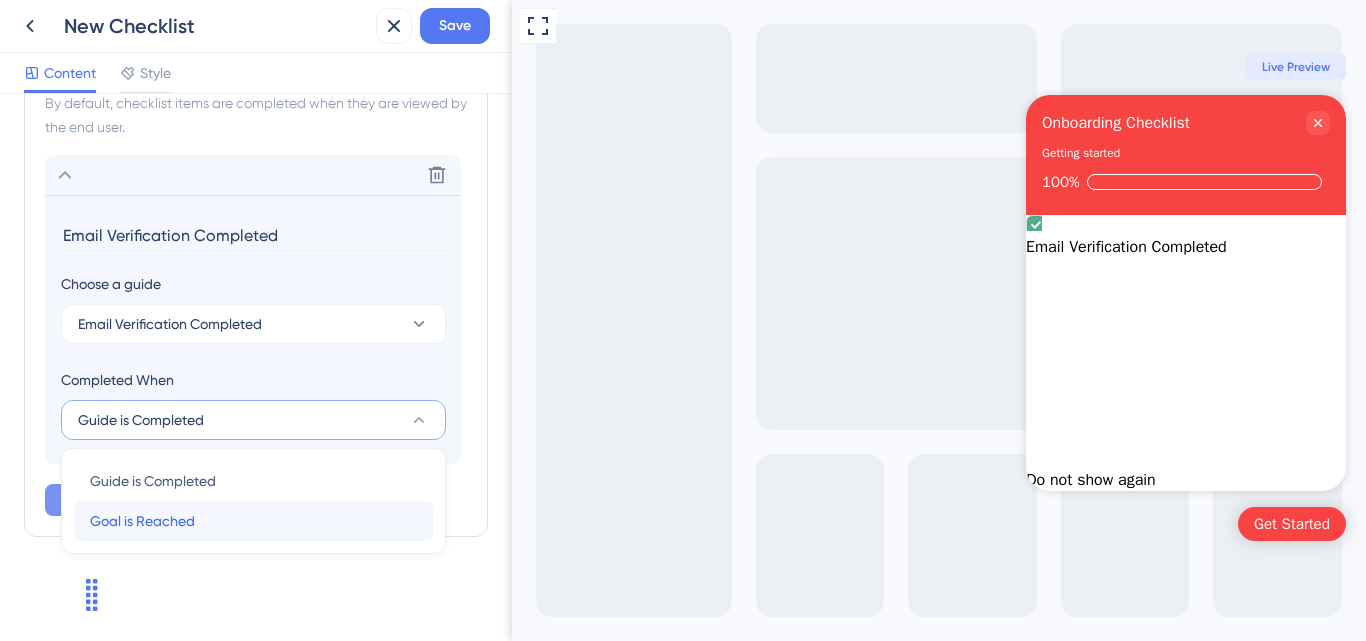 click on "Goal is Reached Goal is Reached" at bounding box center [253, 521] 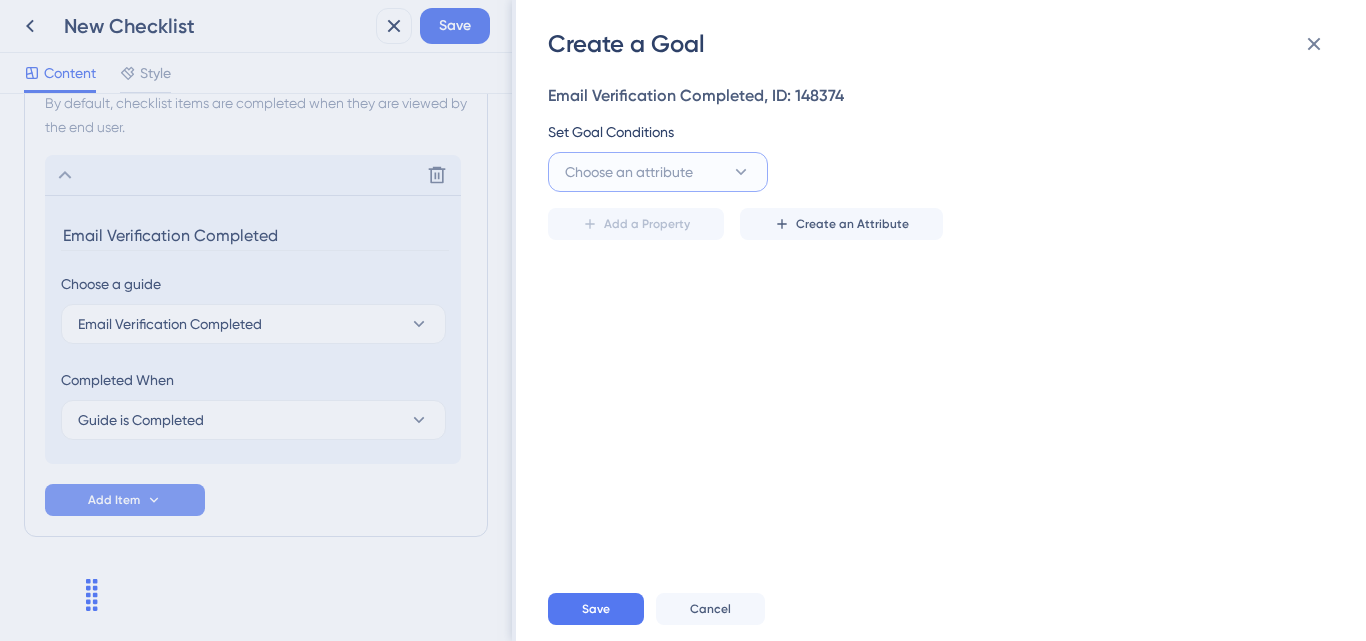 click on "Choose an attribute" at bounding box center [629, 172] 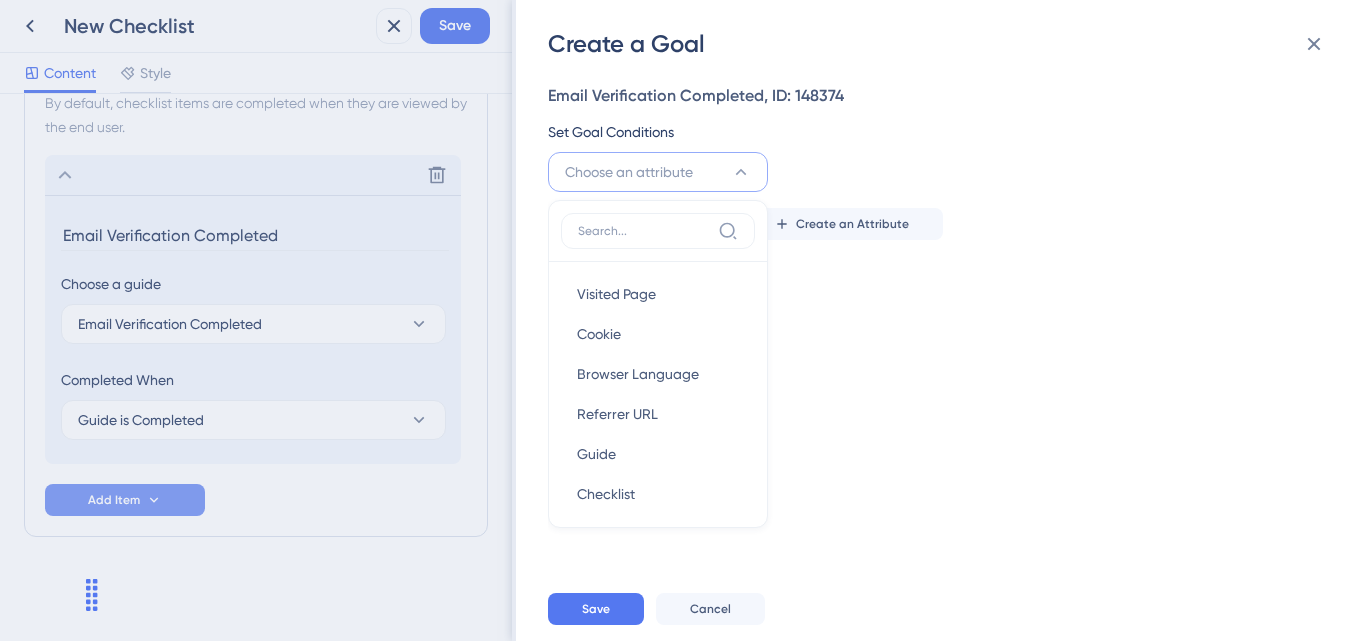 scroll, scrollTop: 414, scrollLeft: 0, axis: vertical 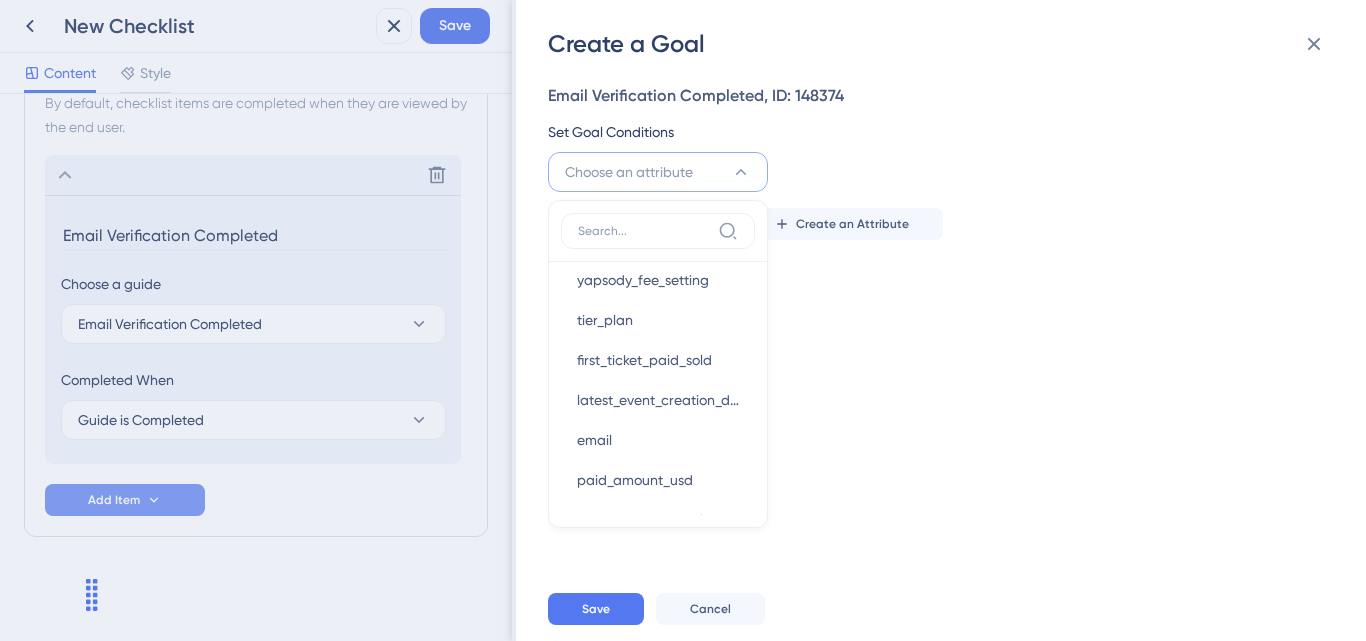type on "a" 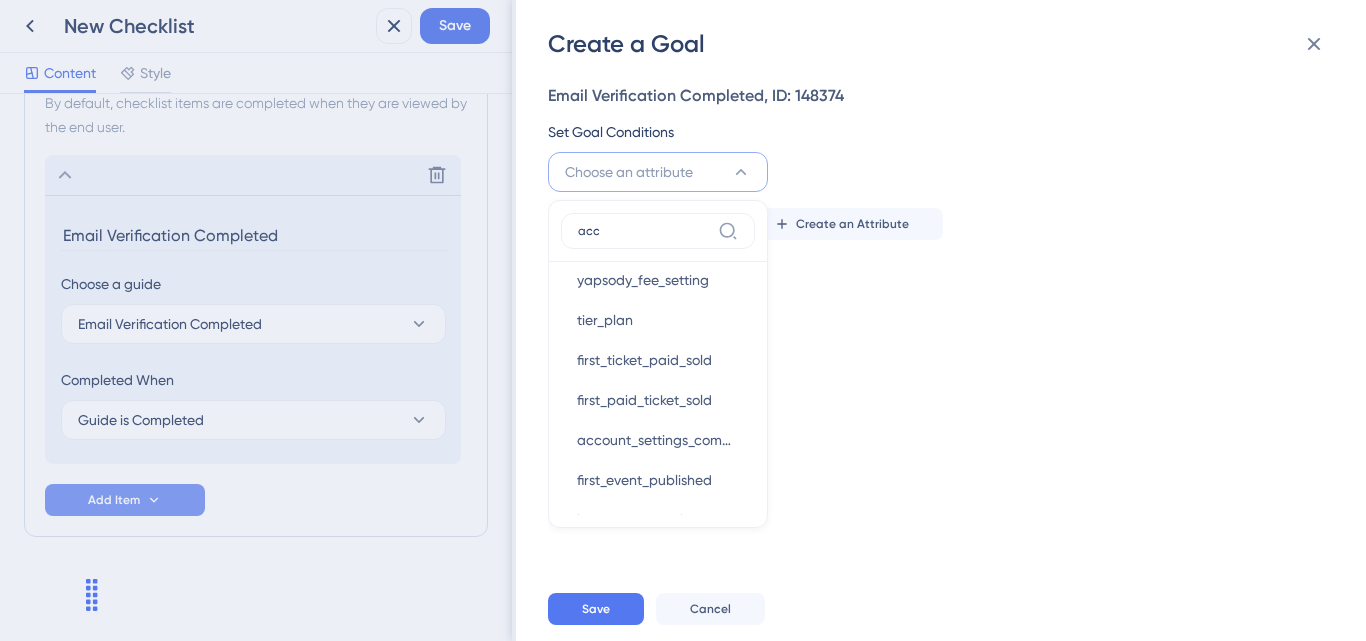 scroll, scrollTop: 0, scrollLeft: 0, axis: both 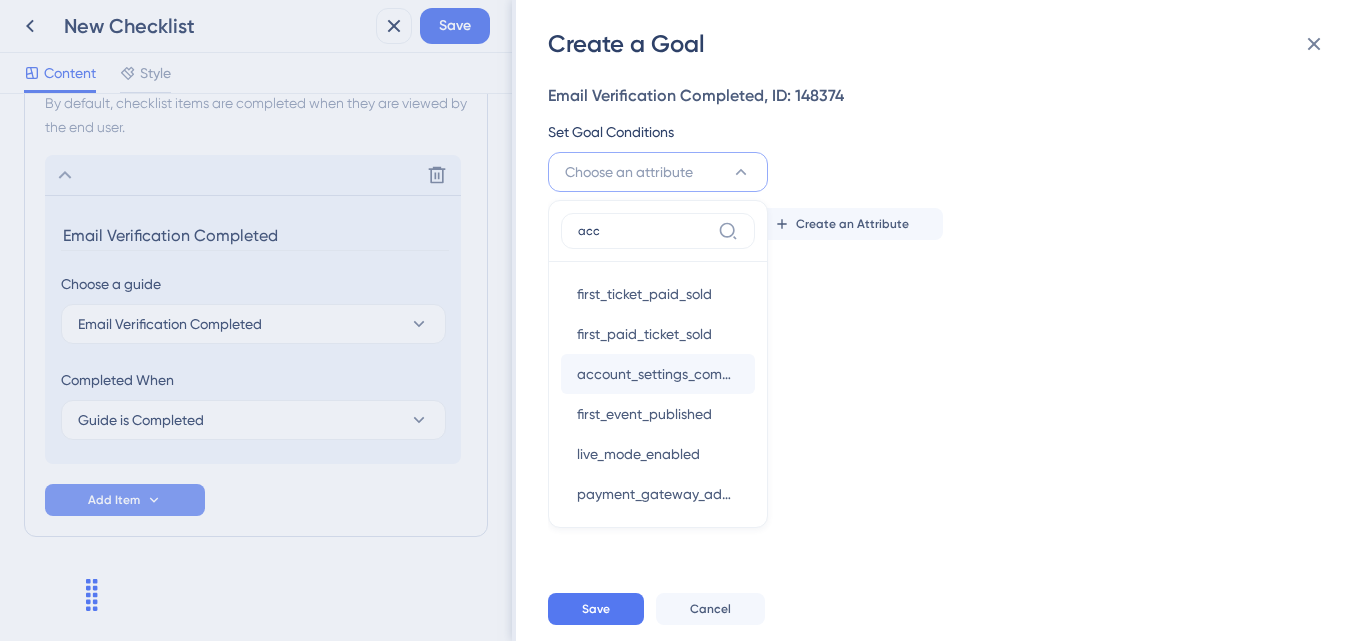 type on "acc" 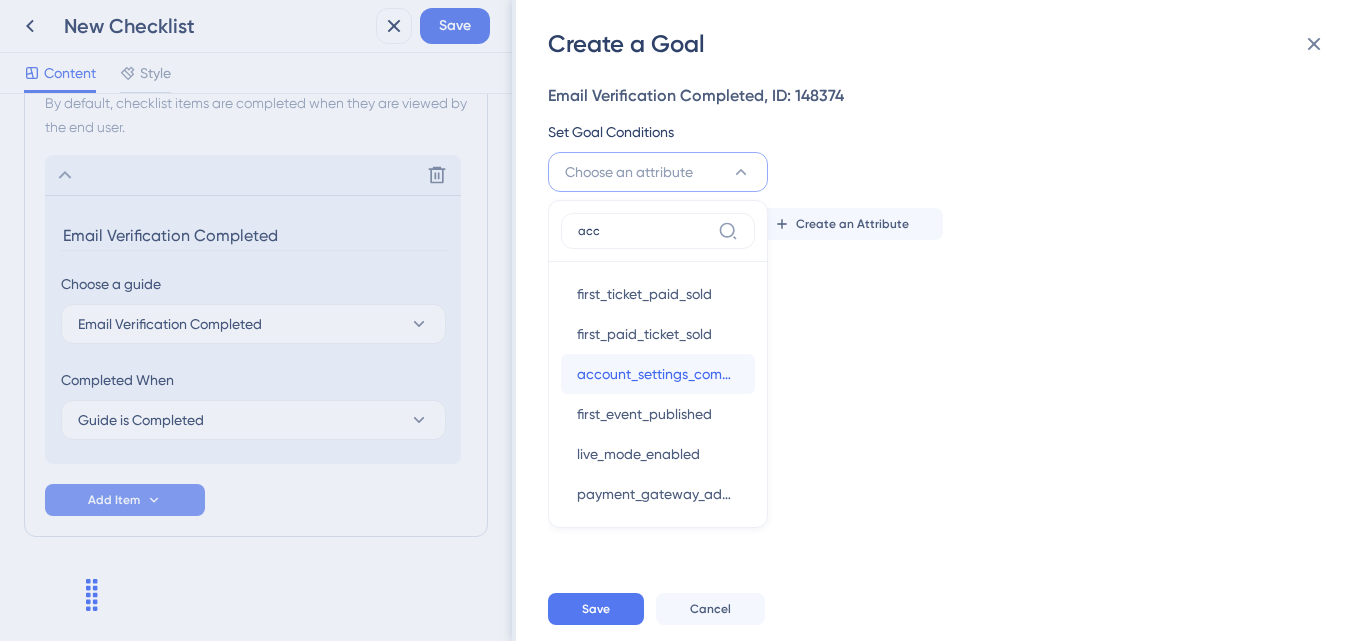 click on "account_settings_completed" at bounding box center (658, 374) 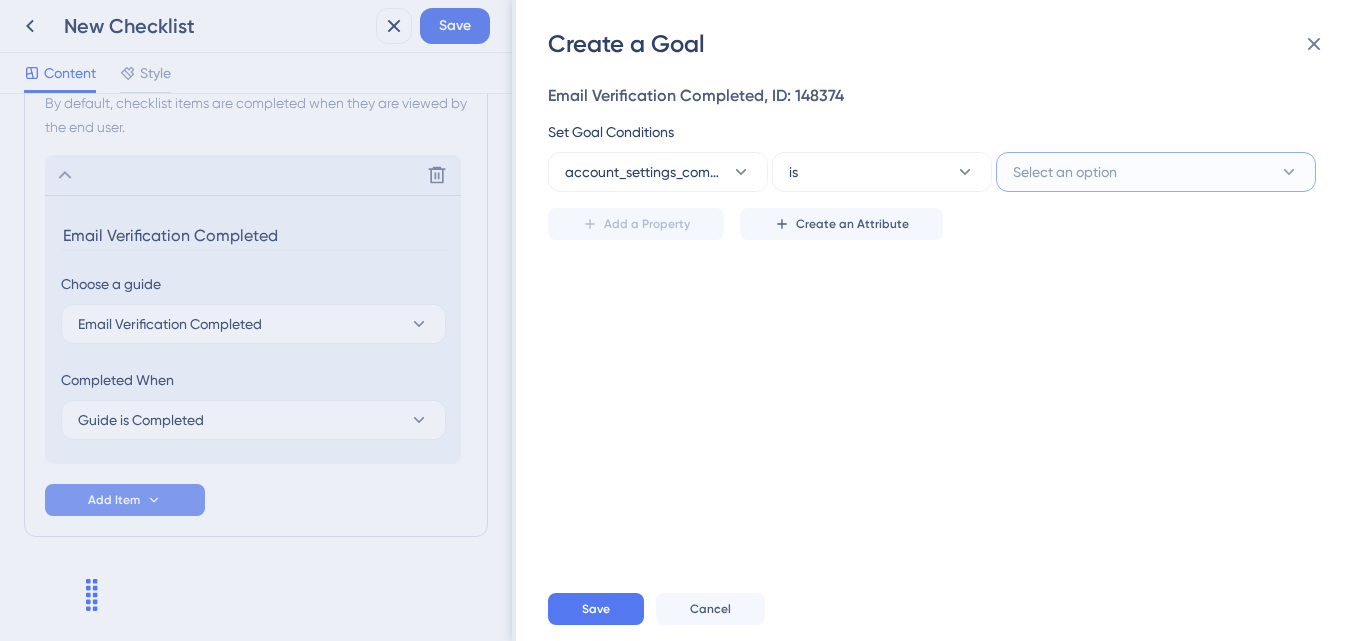 click on "Select an option" at bounding box center (1065, 172) 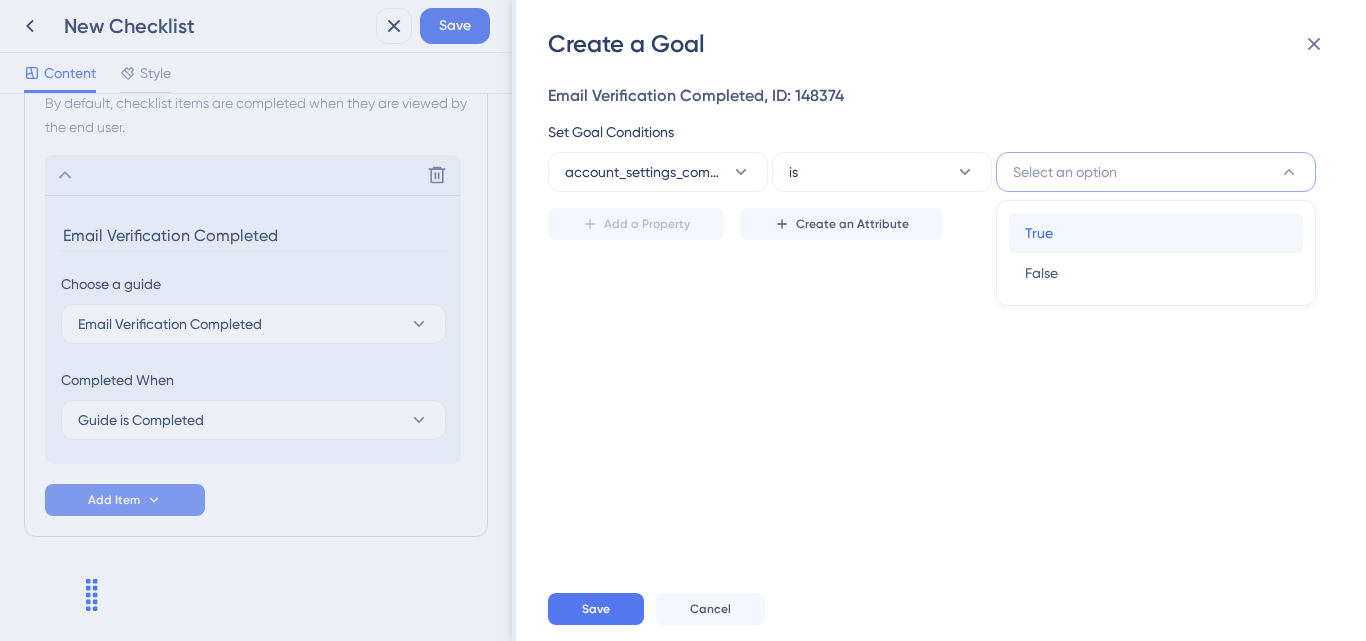 click on "True True" at bounding box center [1156, 233] 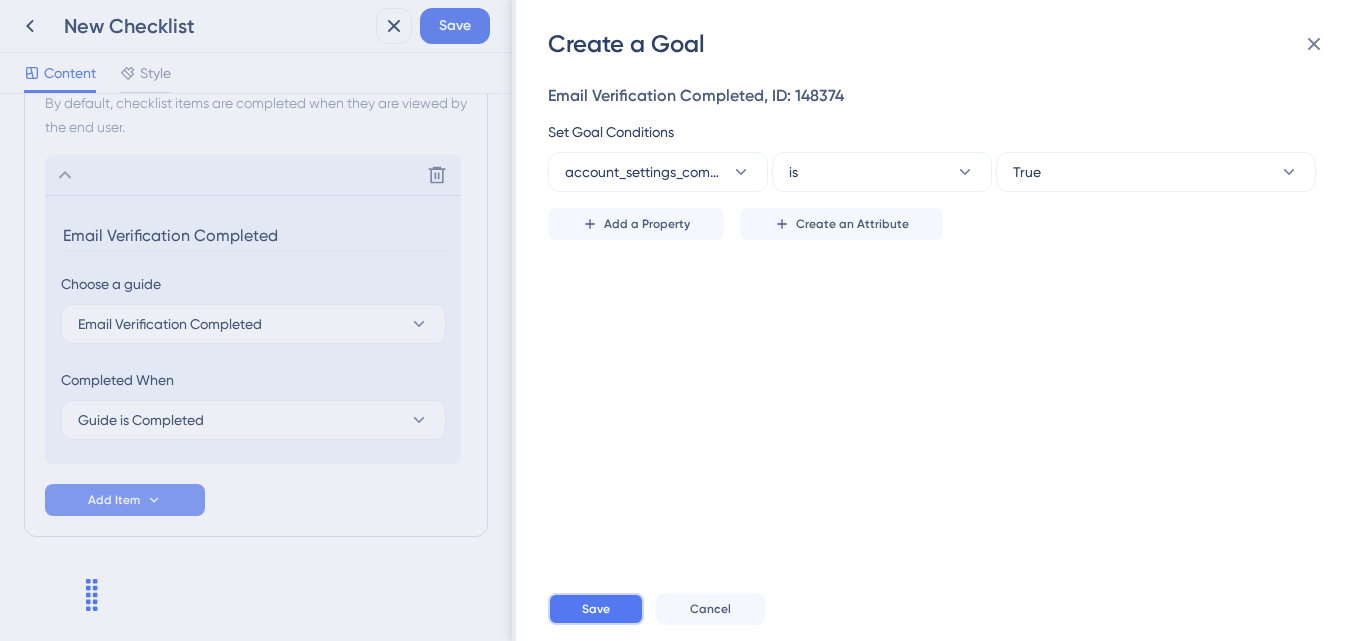 click on "Save" at bounding box center [596, 609] 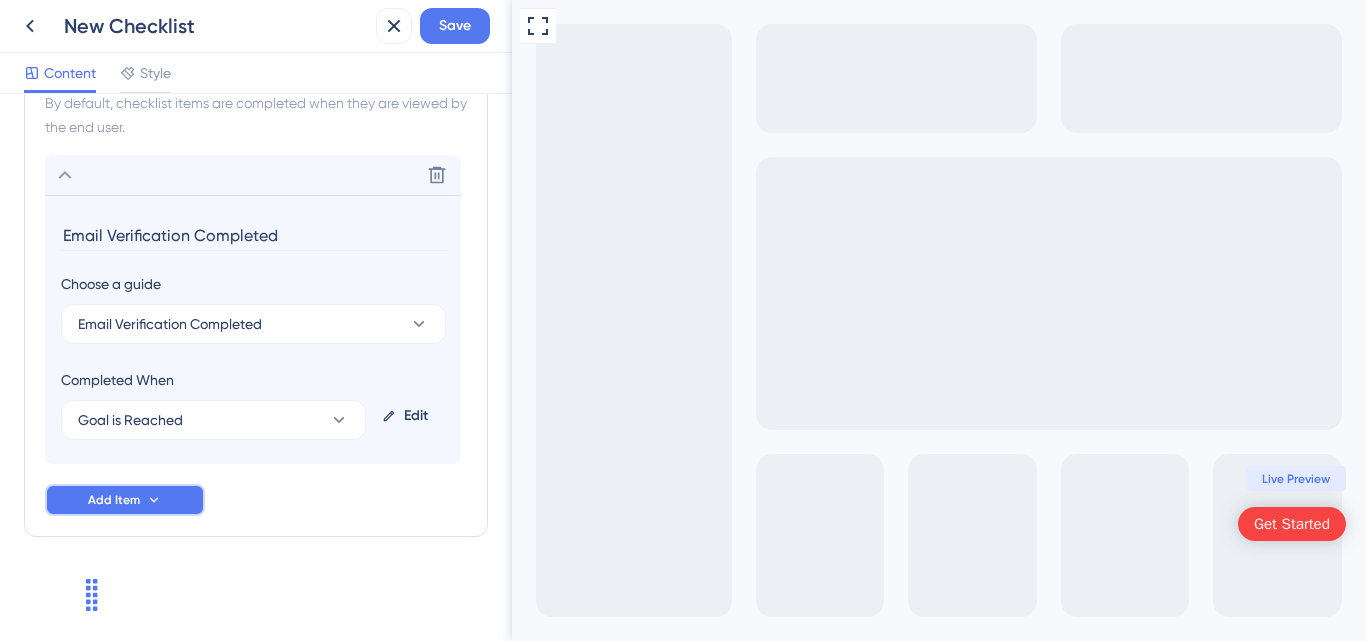 click 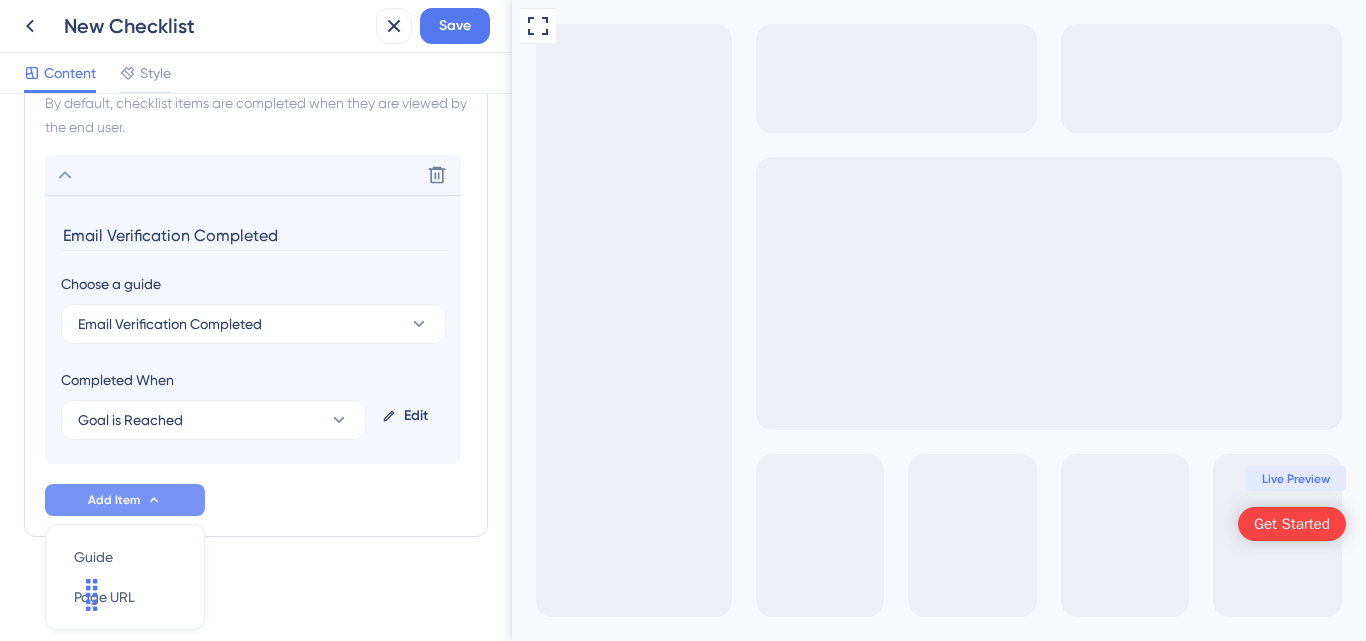 scroll, scrollTop: 1009, scrollLeft: 0, axis: vertical 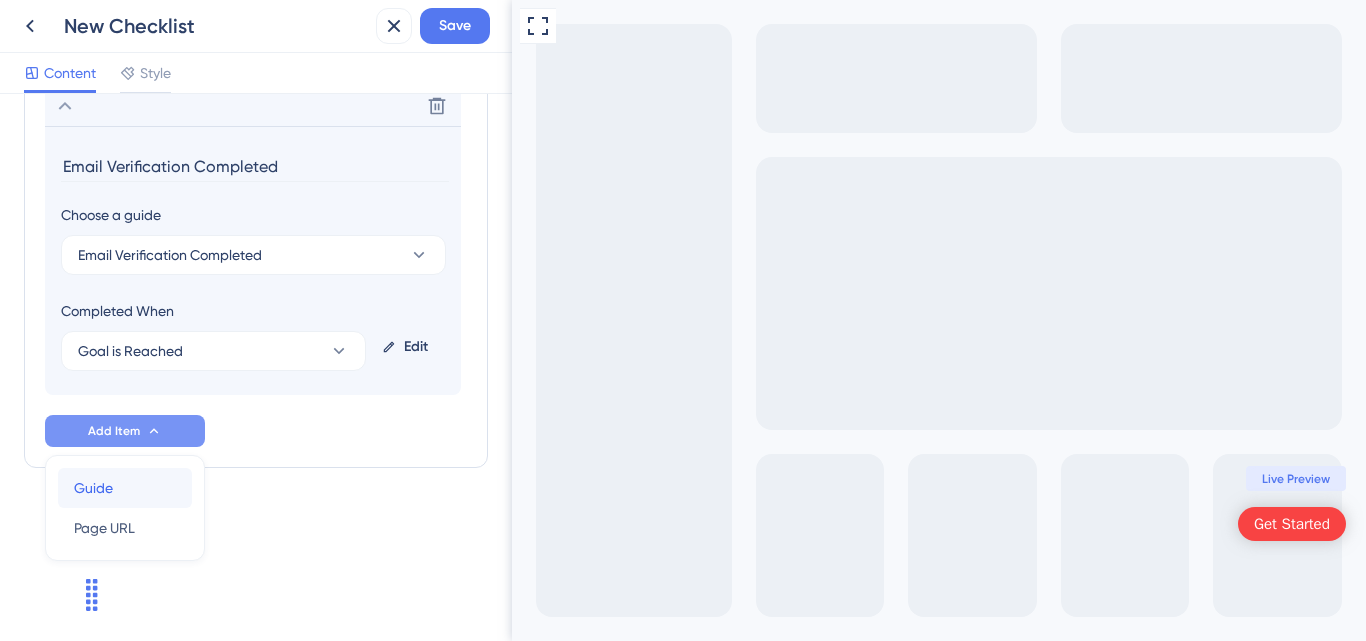 click on "Guide Guide" at bounding box center (125, 488) 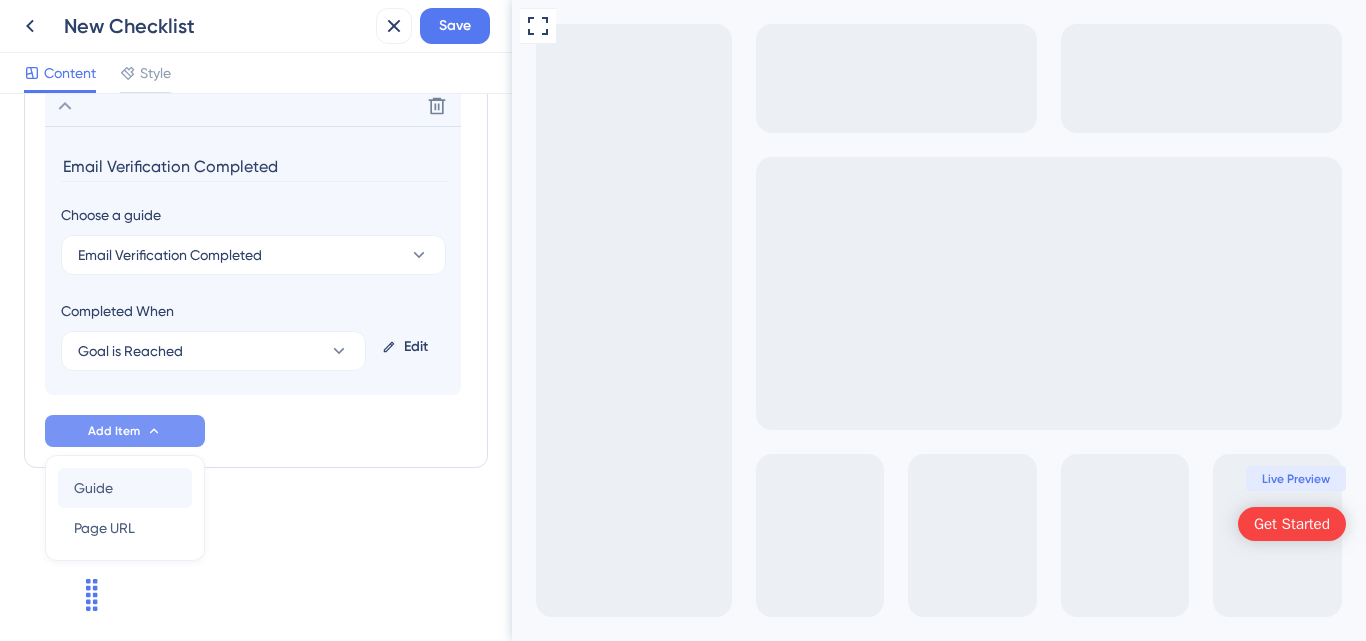 scroll, scrollTop: 996, scrollLeft: 0, axis: vertical 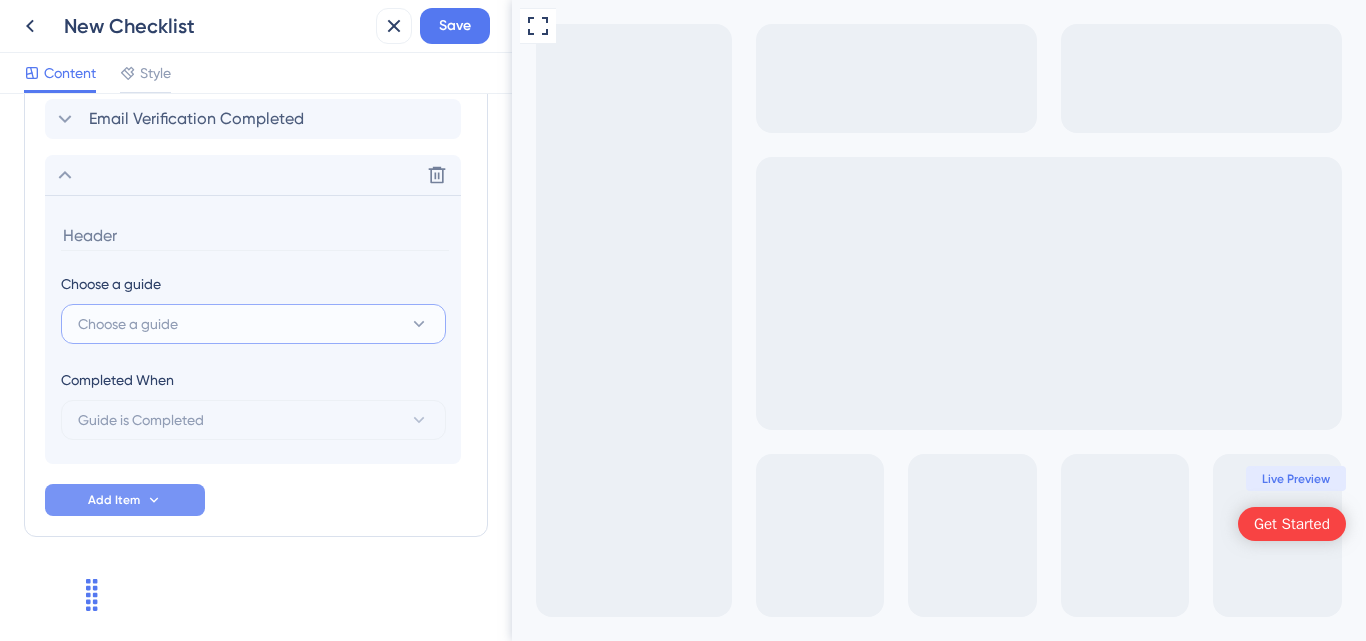 click on "Choose a guide" at bounding box center [253, 324] 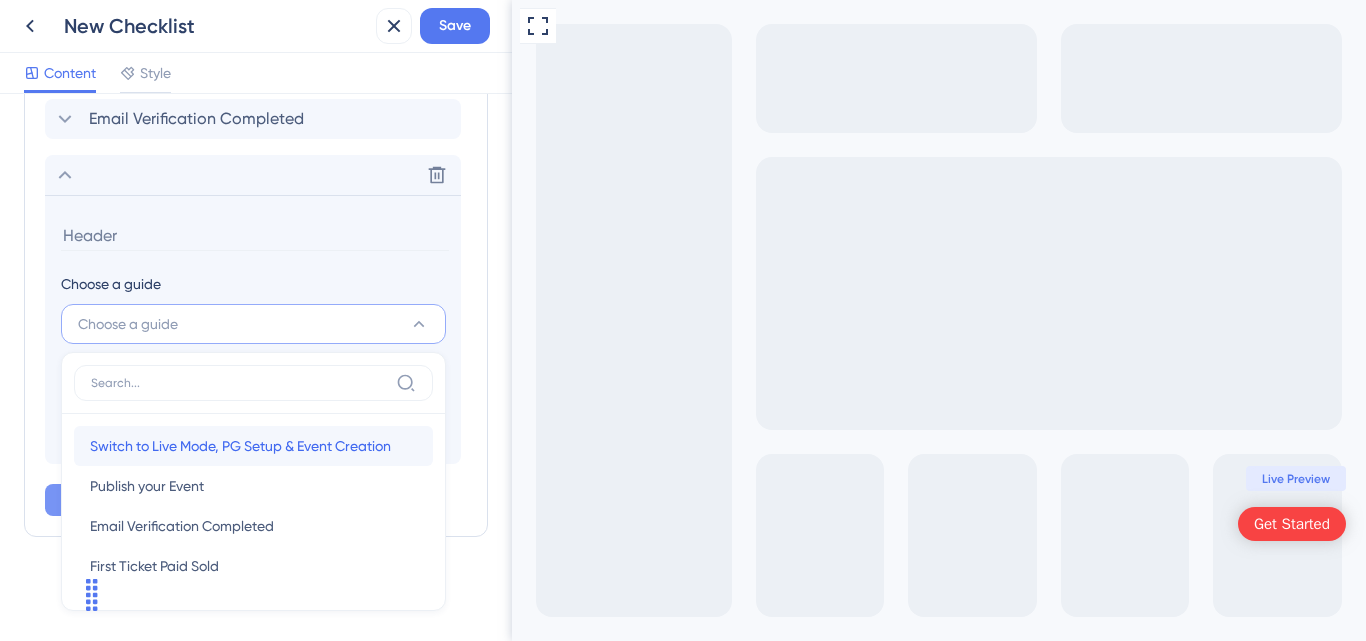 click on "Switch to Live Mode, PG Setup & Event Creation" at bounding box center [240, 446] 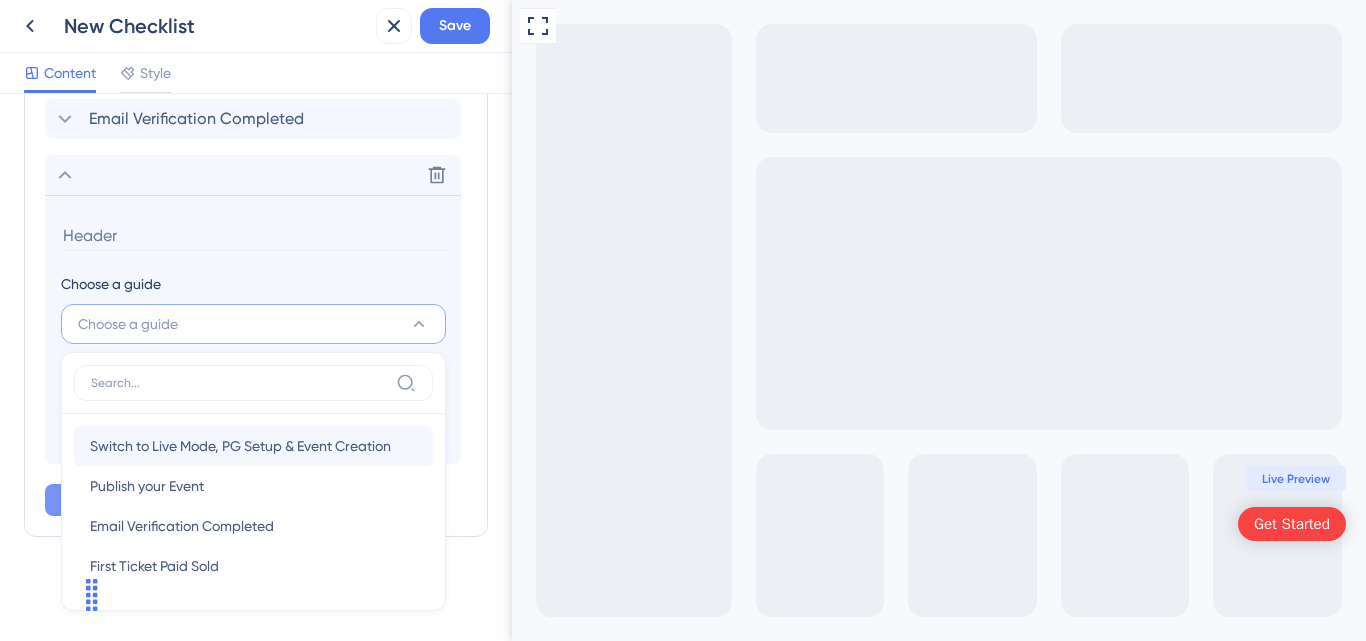 type on "Switch to Live Mode, PG Setup & Event Creation" 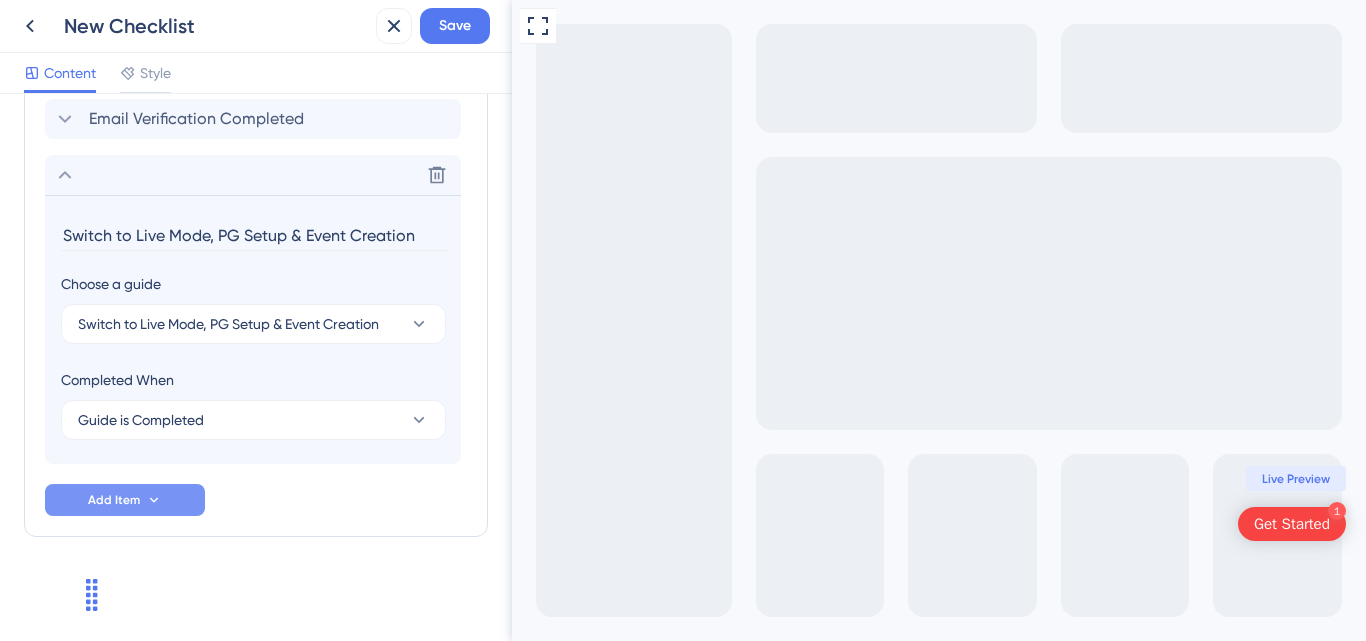 click 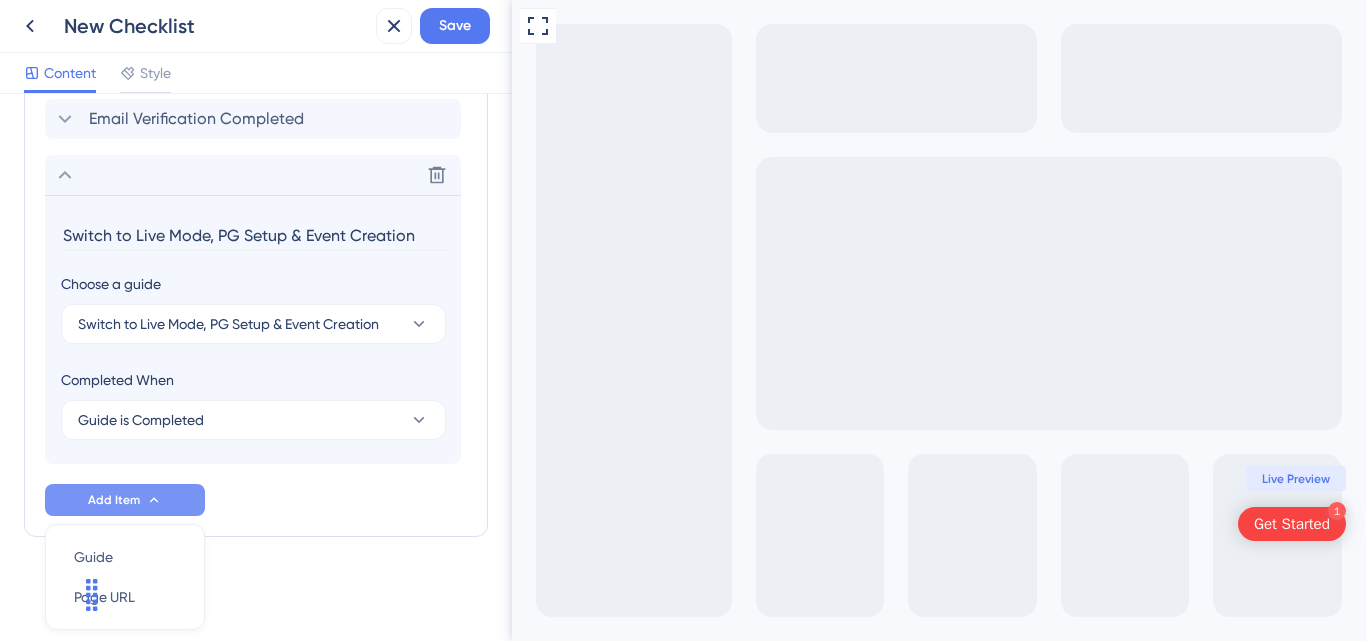 scroll, scrollTop: 1065, scrollLeft: 0, axis: vertical 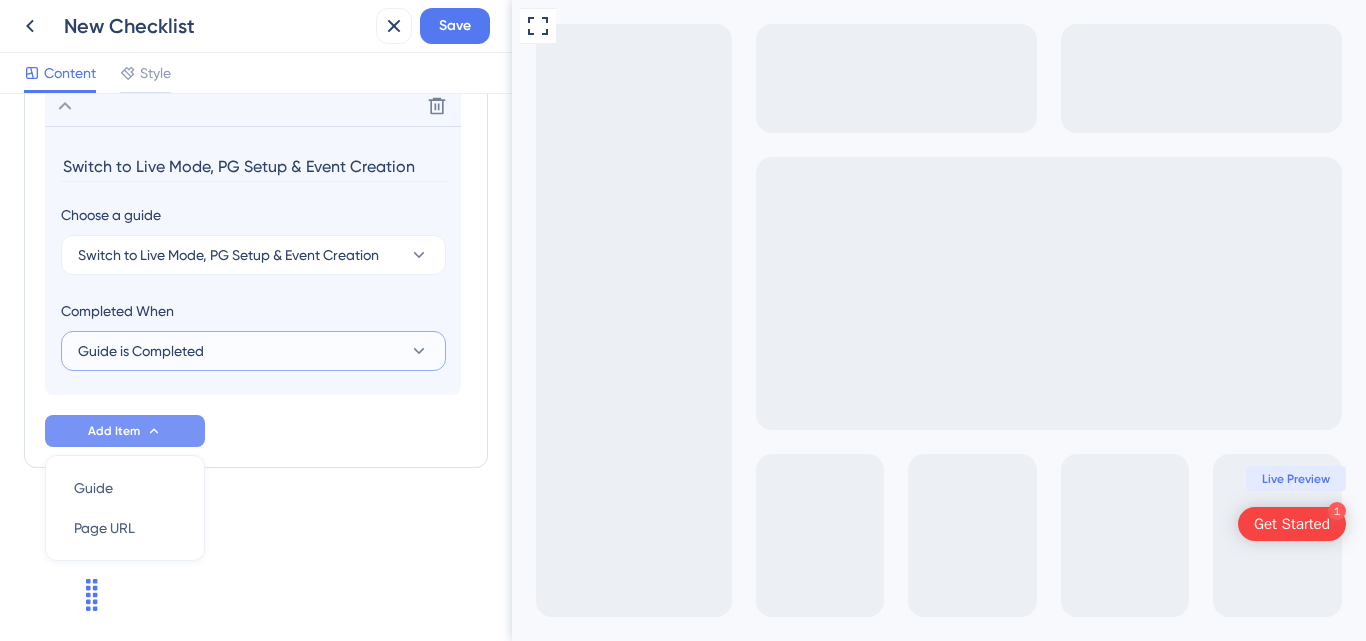 click on "Guide is Completed" at bounding box center (141, 351) 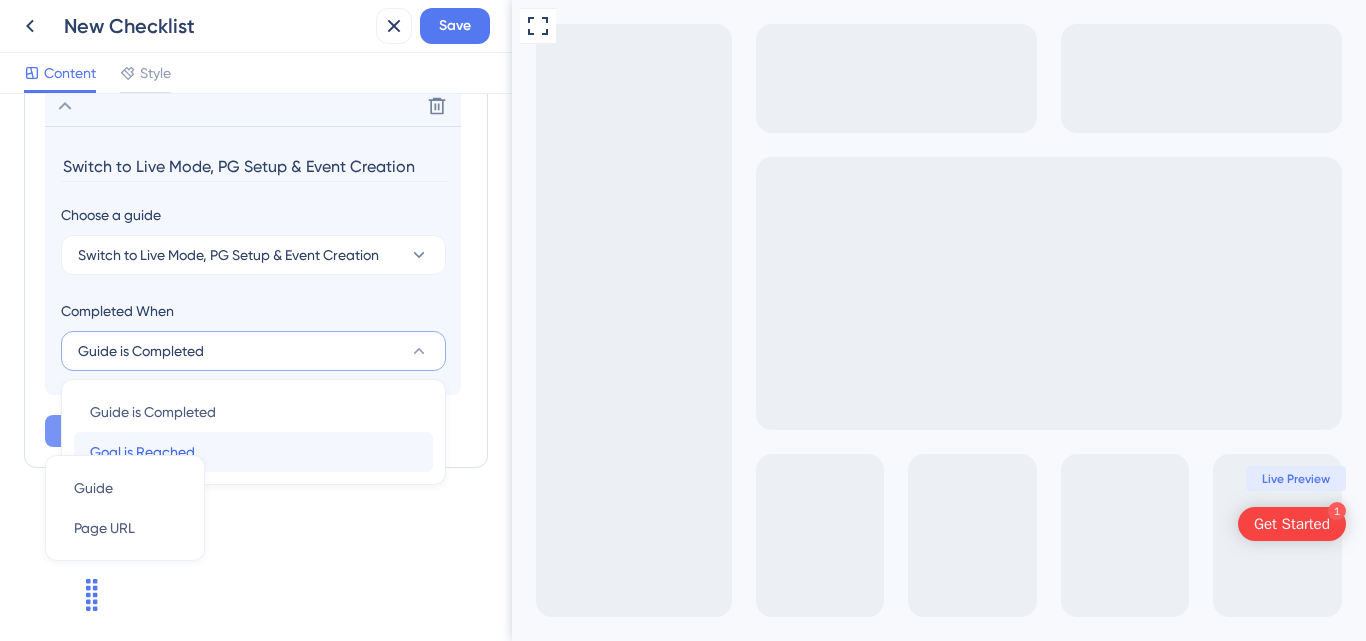 click on "Goal is Reached" at bounding box center (142, 452) 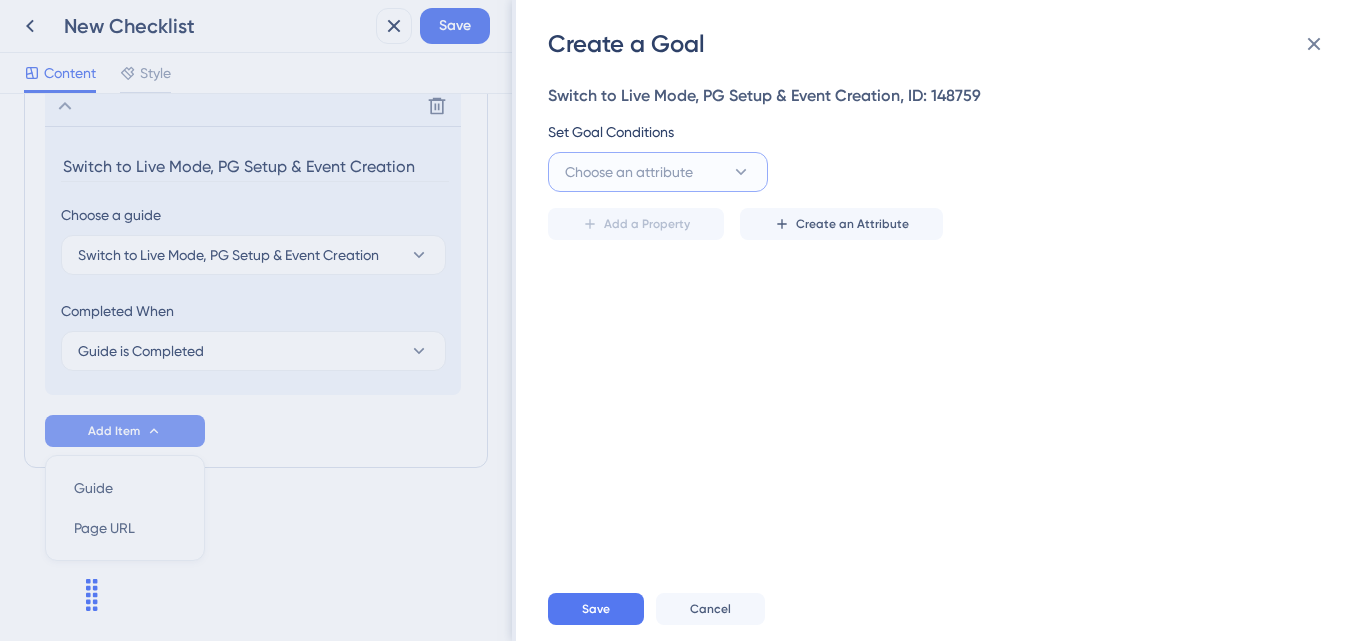 click on "Choose an attribute" at bounding box center [629, 172] 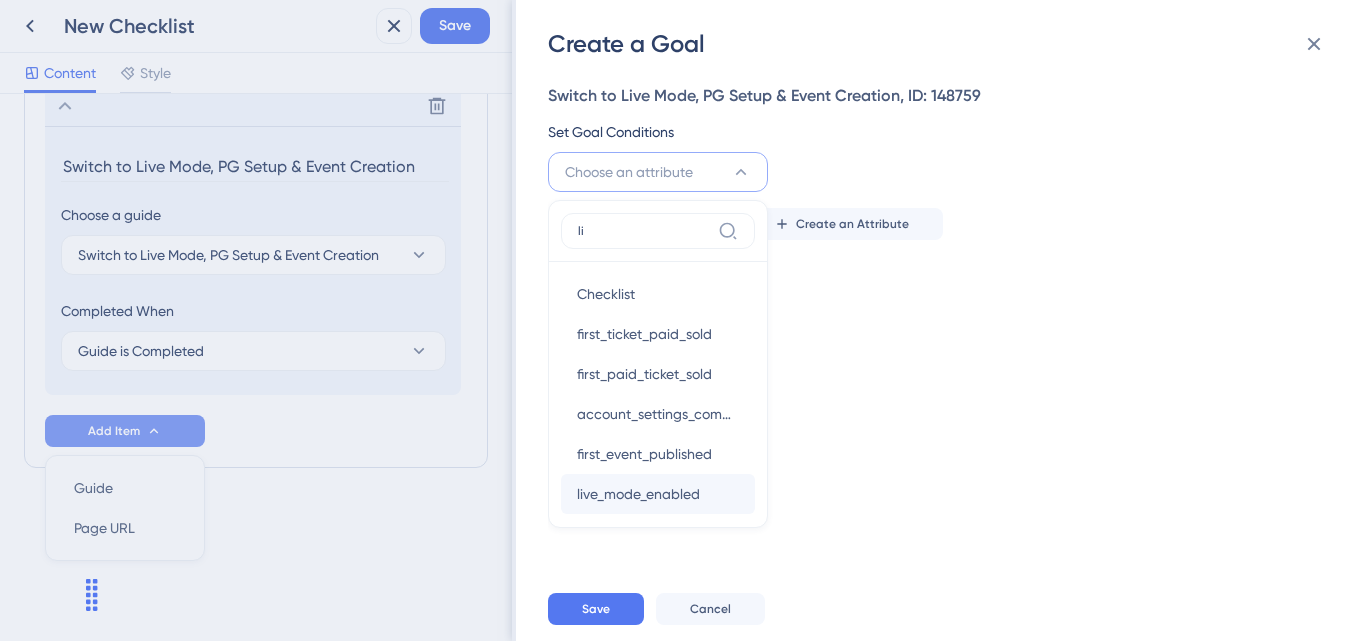 type on "li" 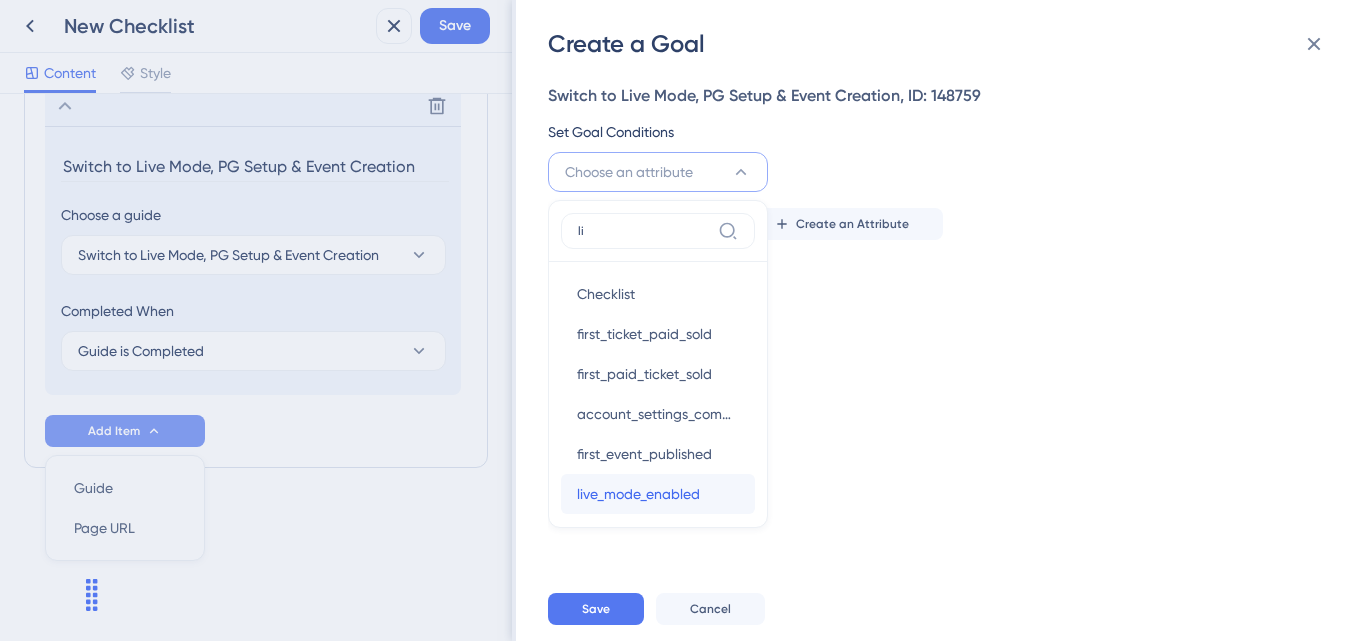 click on "live_mode_enabled" at bounding box center [638, 494] 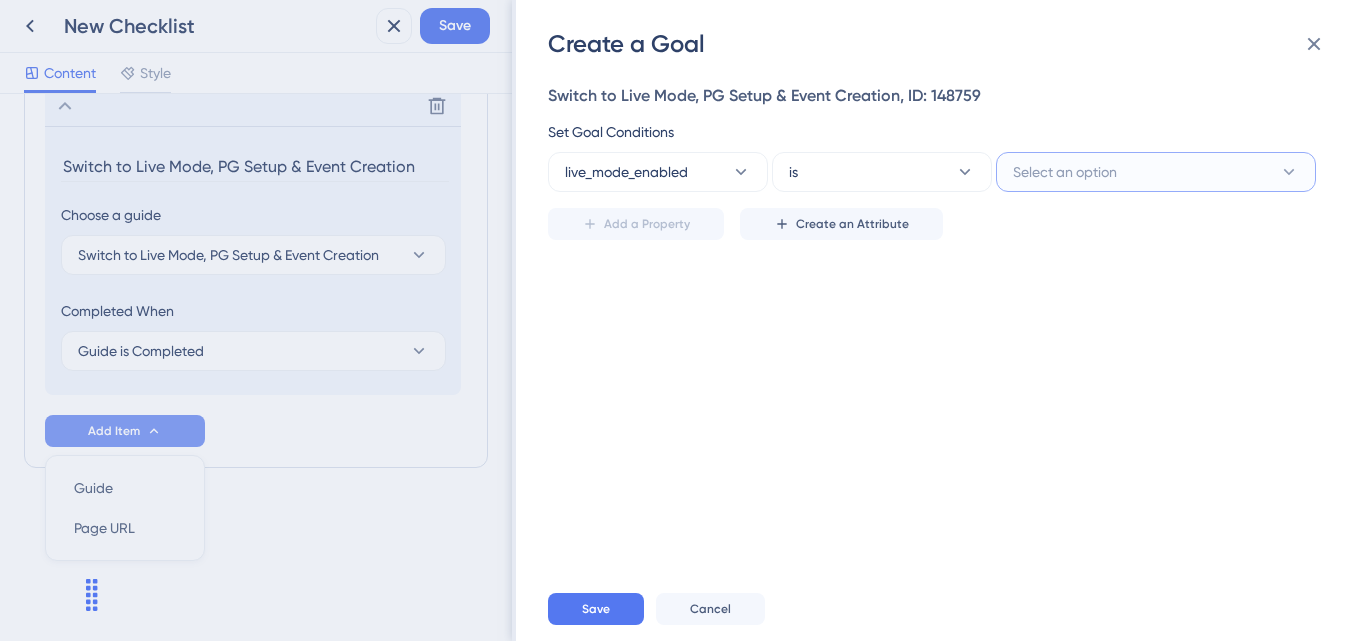 click on "Select an option" at bounding box center [1065, 172] 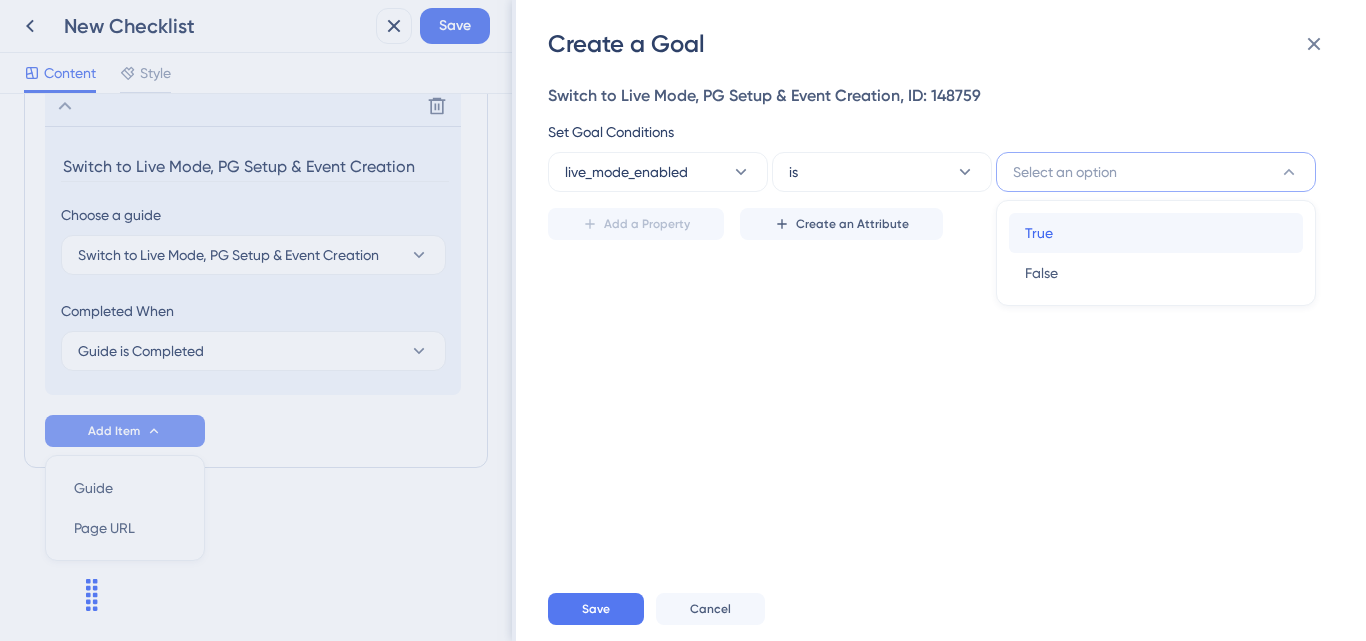 click on "True" at bounding box center [1039, 233] 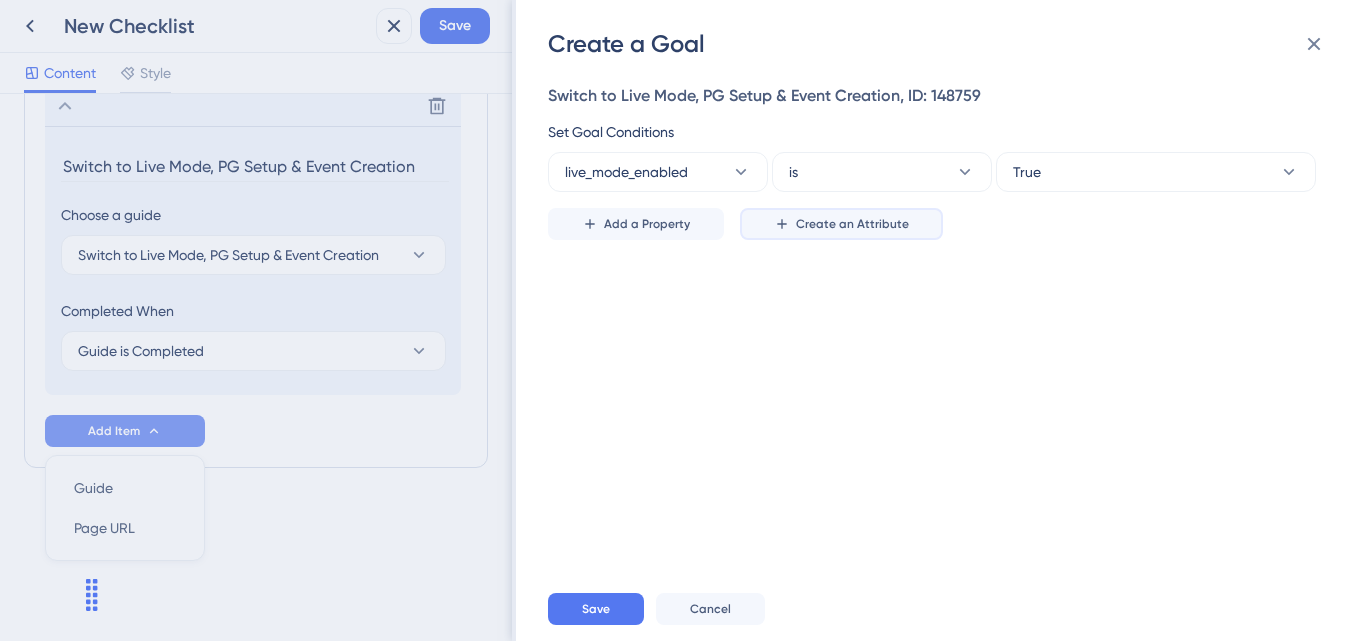click on "Create an Attribute" at bounding box center [841, 224] 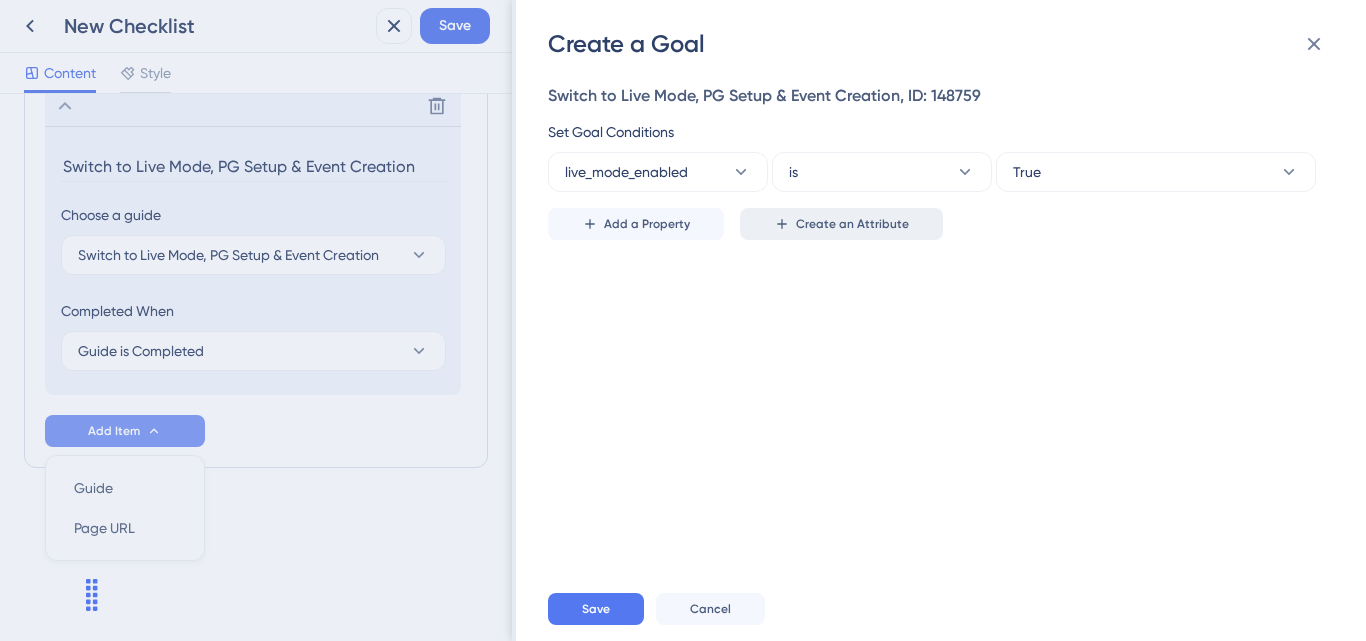 scroll, scrollTop: 996, scrollLeft: 0, axis: vertical 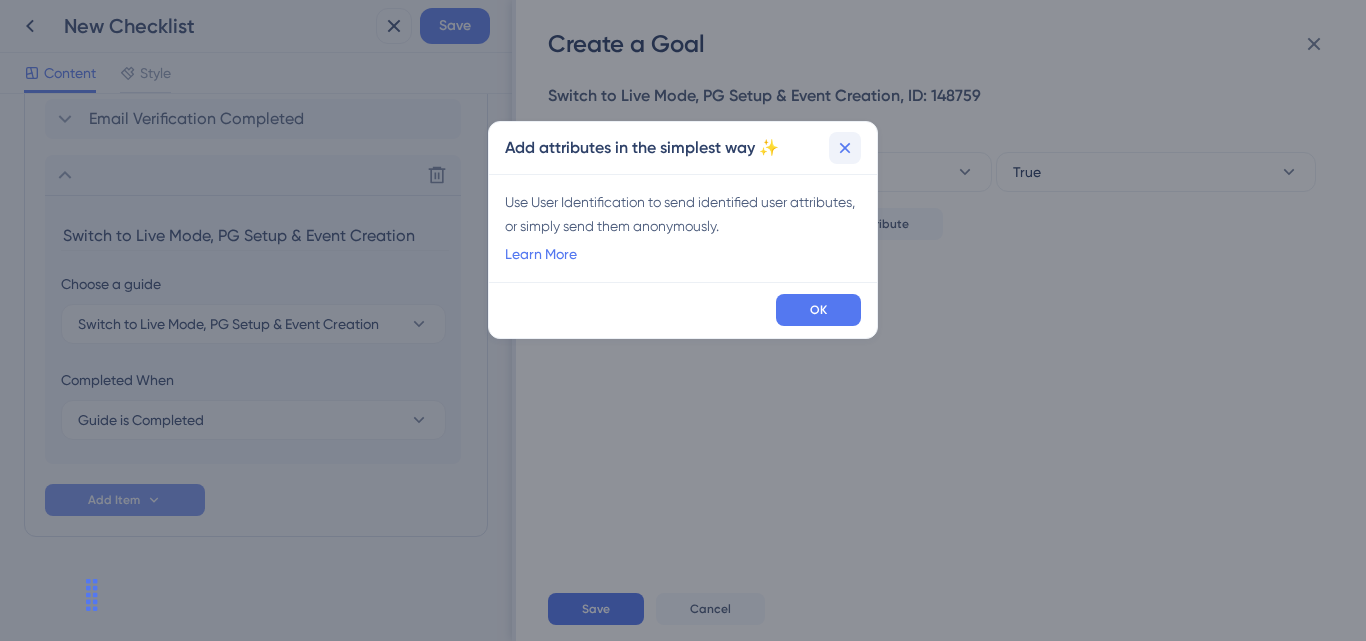 click 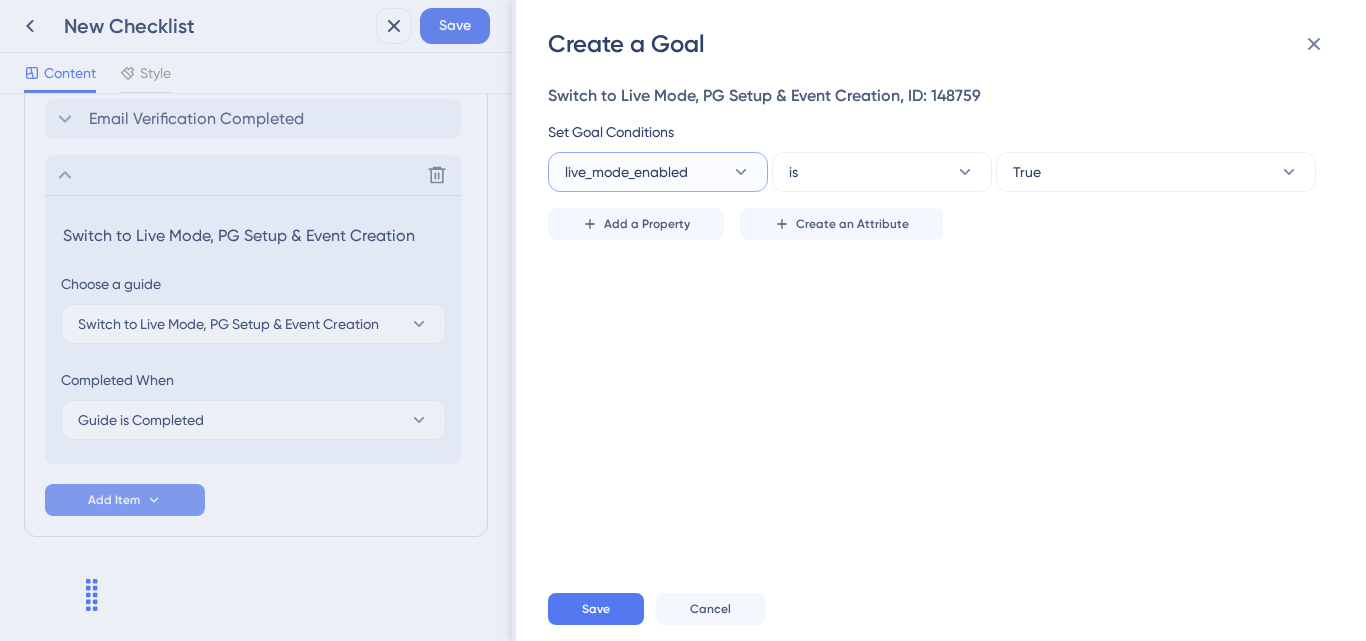 click on "live_mode_enabled" at bounding box center (658, 172) 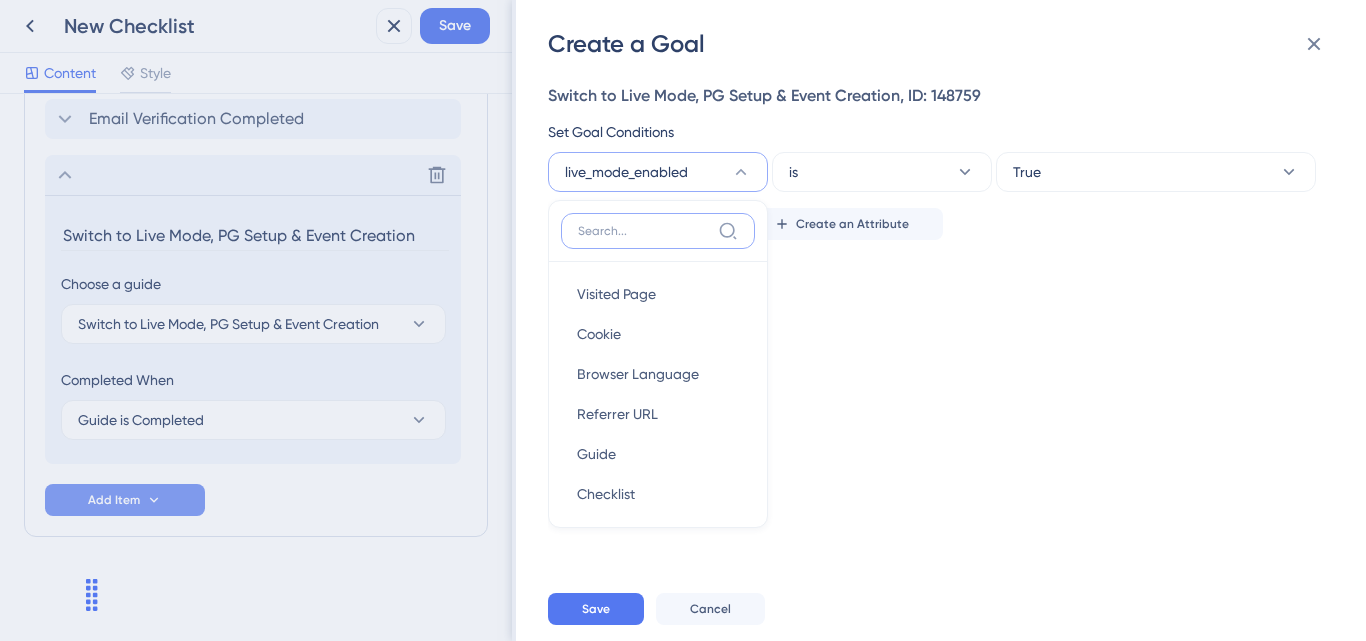 scroll, scrollTop: 30, scrollLeft: 0, axis: vertical 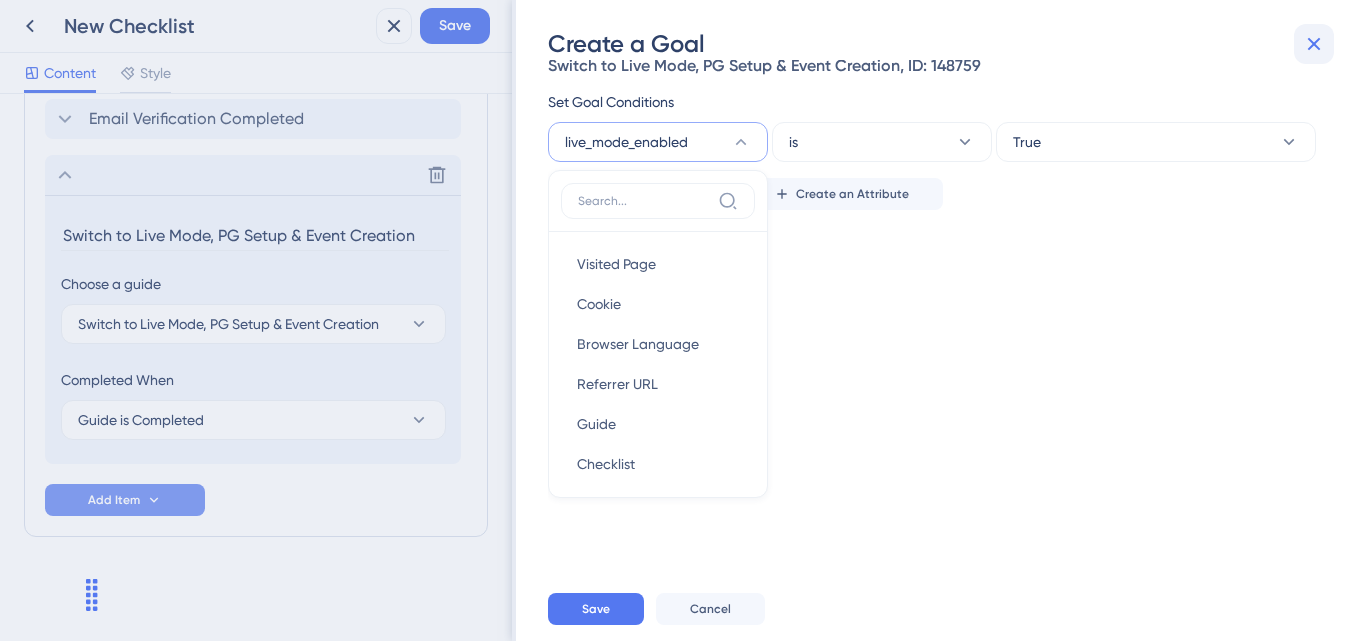 click 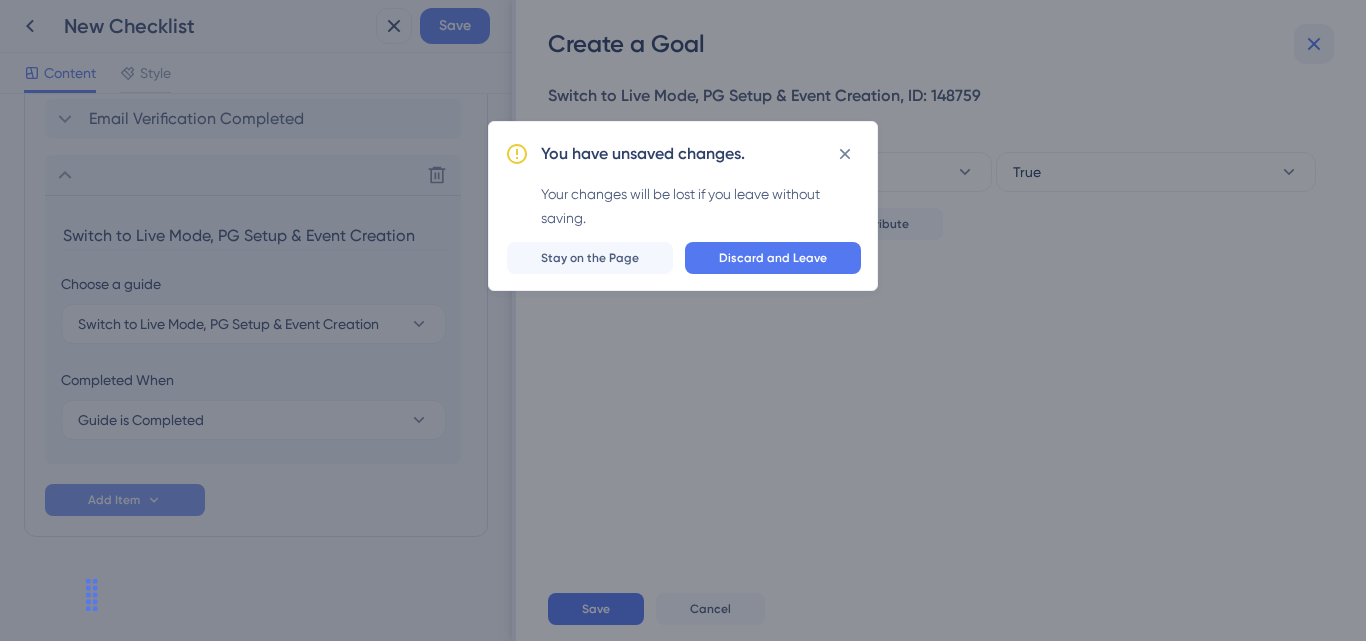 scroll, scrollTop: 0, scrollLeft: 0, axis: both 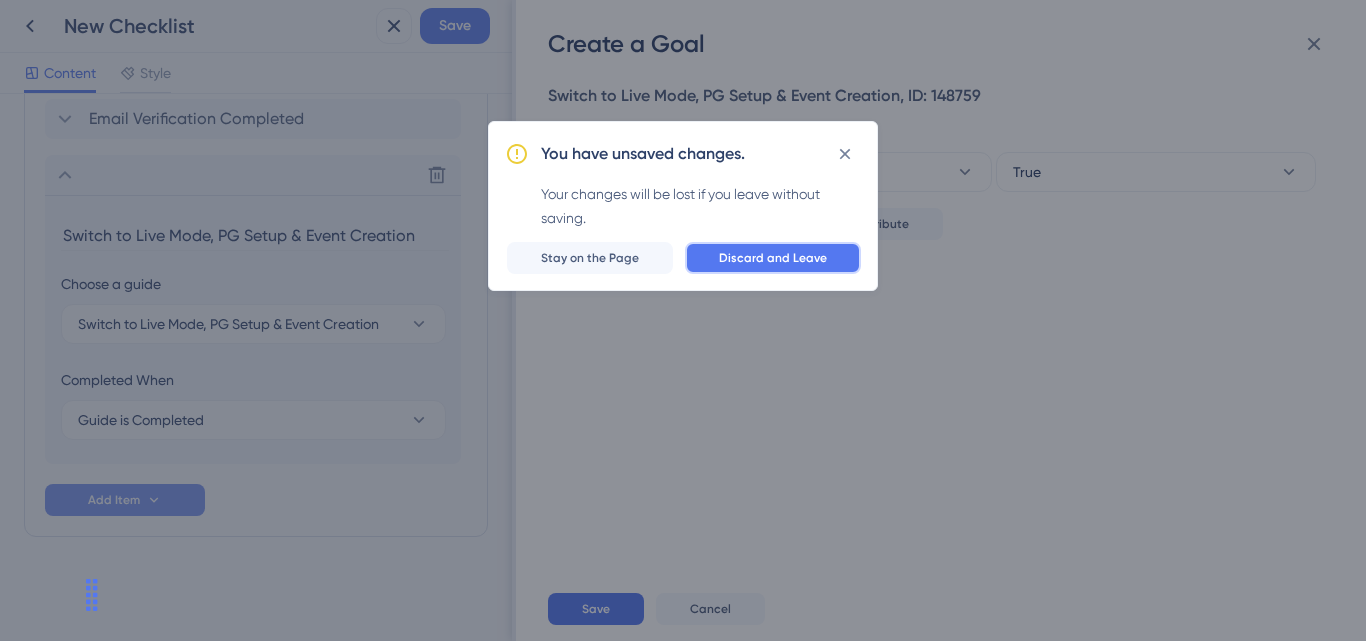 click on "Discard and Leave" at bounding box center (773, 258) 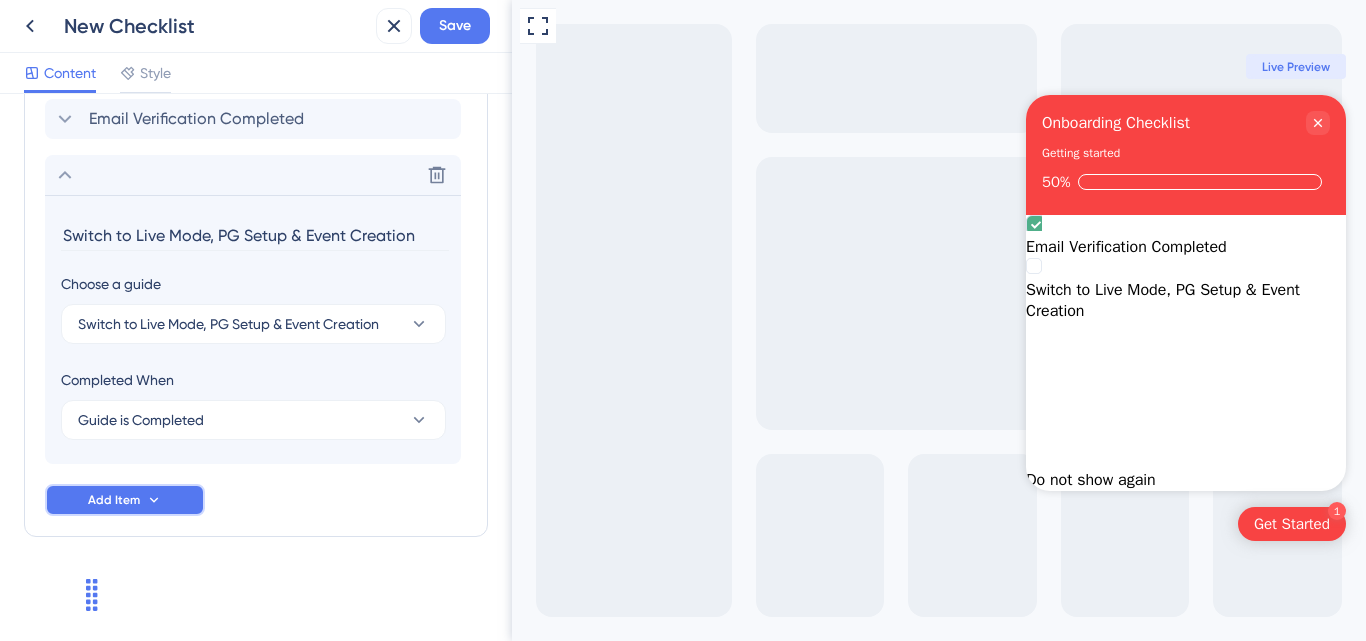 click 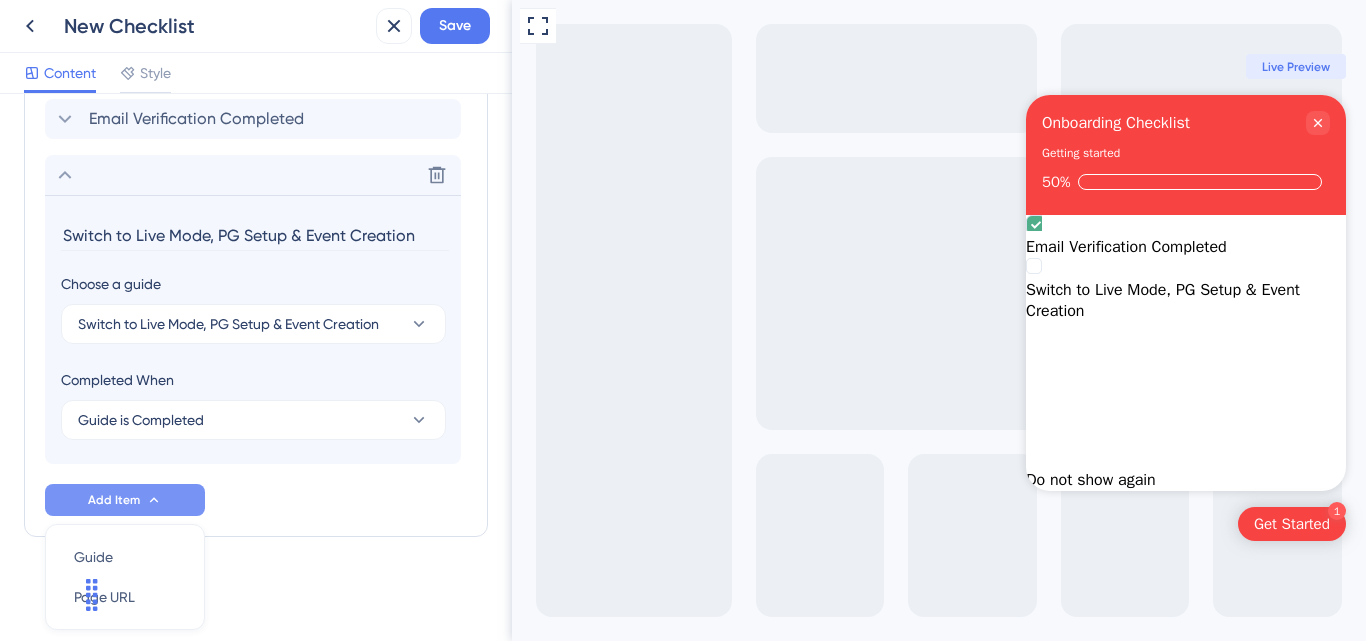 scroll, scrollTop: 1065, scrollLeft: 0, axis: vertical 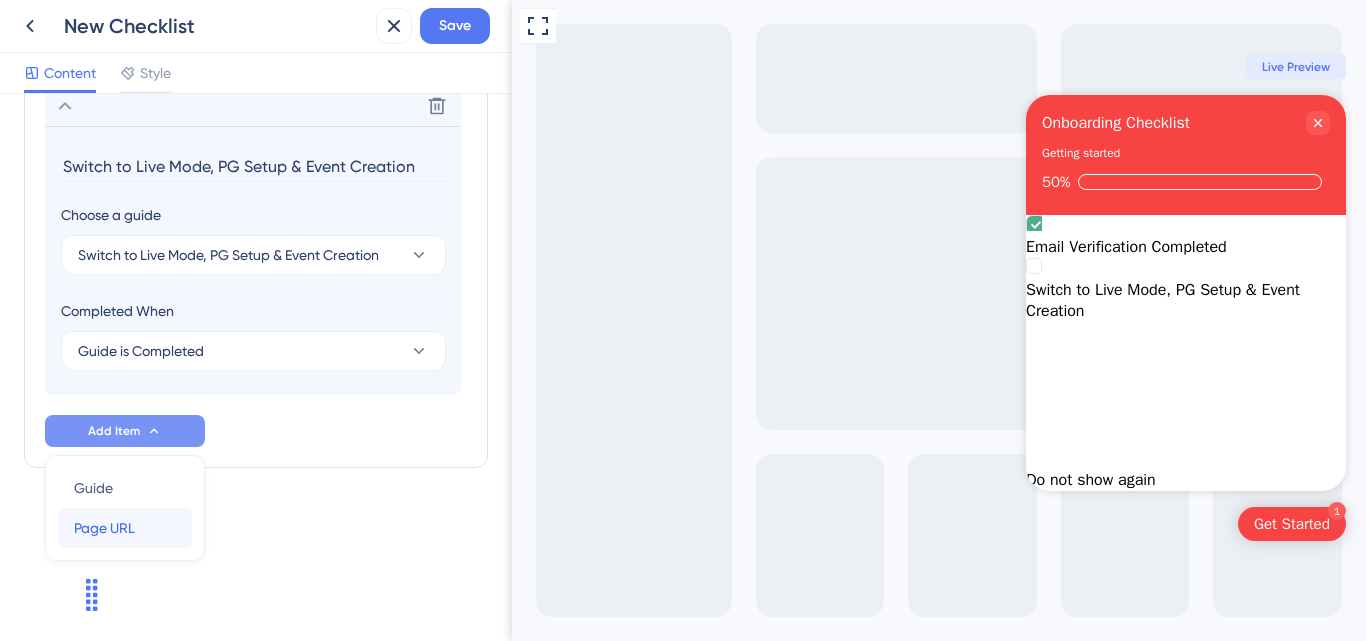 click on "Page URL" at bounding box center [104, 528] 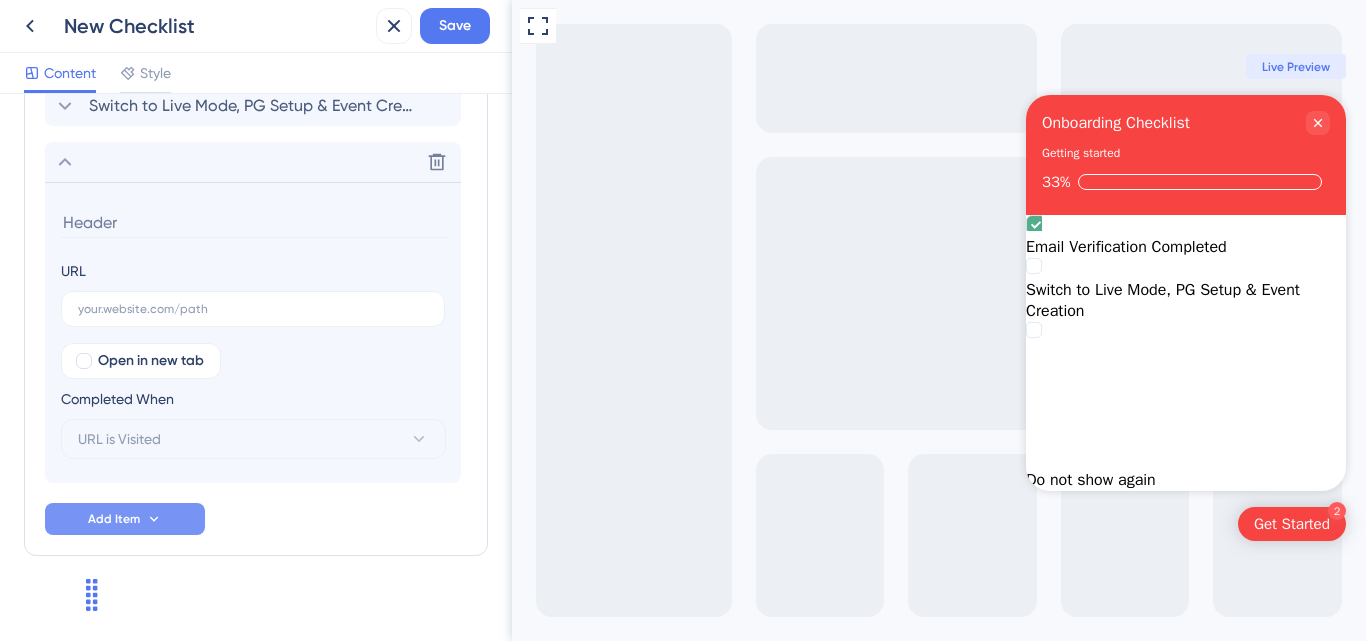 scroll, scrollTop: 1084, scrollLeft: 0, axis: vertical 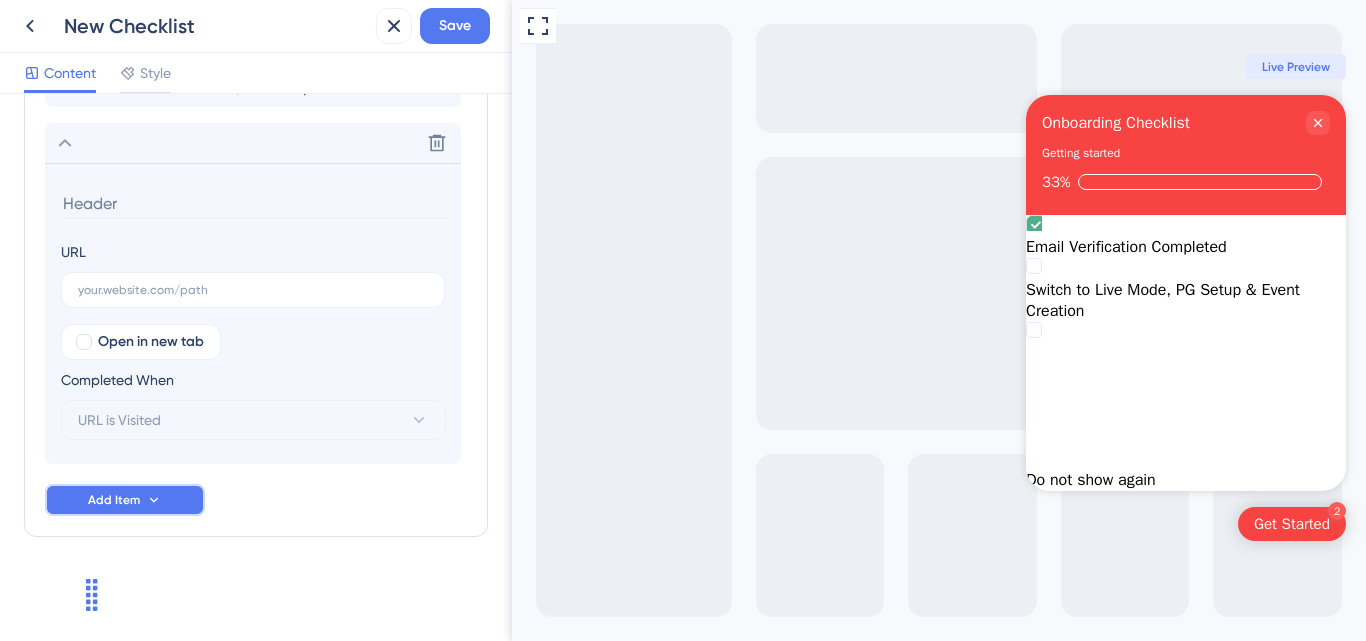 click on "Add Item" at bounding box center [125, 500] 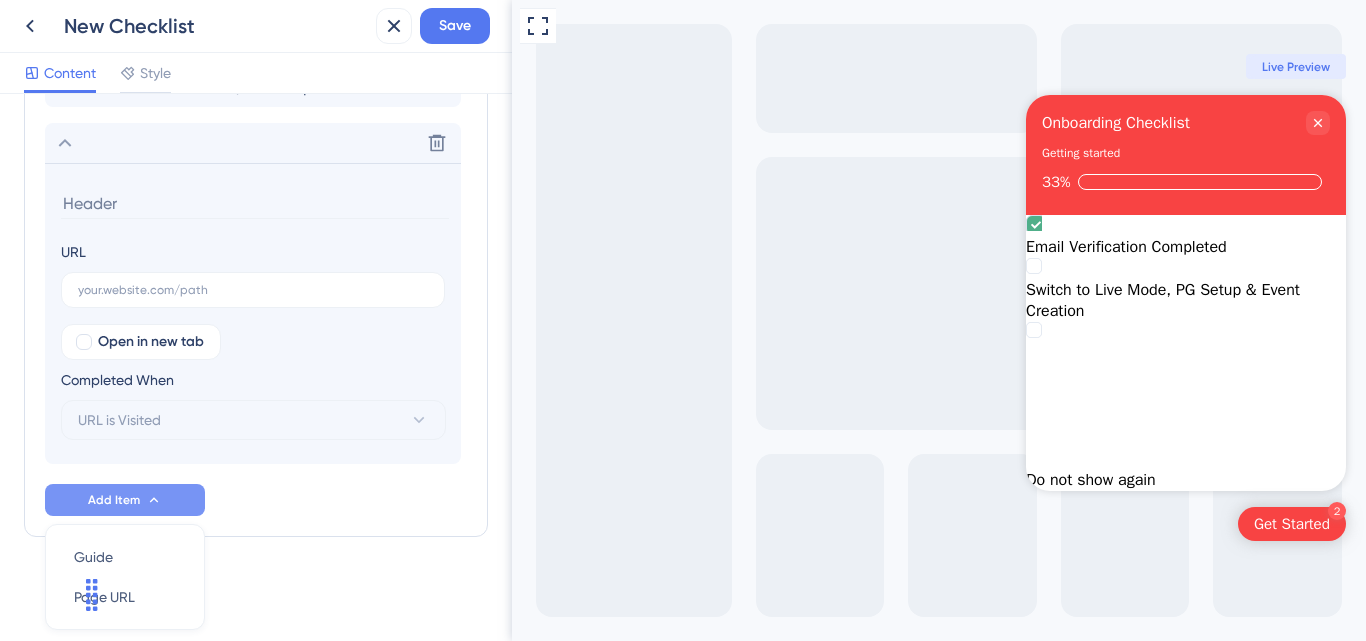scroll, scrollTop: 1153, scrollLeft: 0, axis: vertical 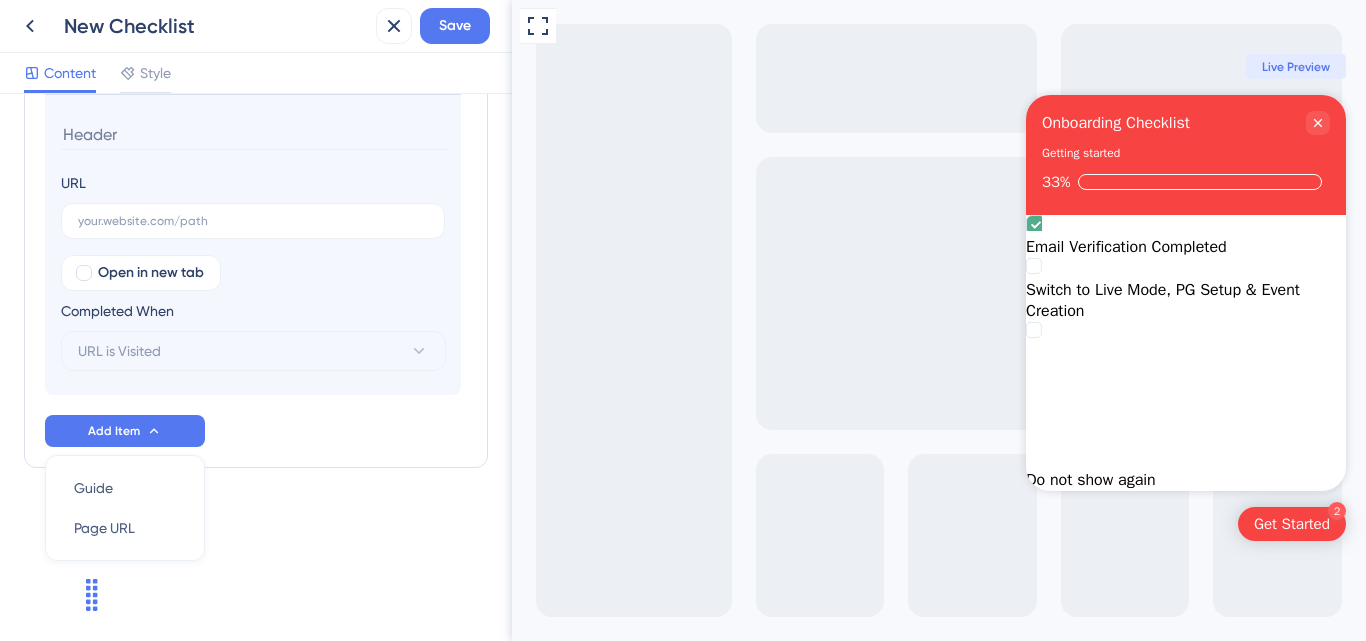 click on "Email Verification Completed Switch to Live Mode, PG Setup & Event Creation Delete URL Open in new tab Completed When URL is Visited Add Item Guide Guide Page URL Page URL" at bounding box center [256, 194] 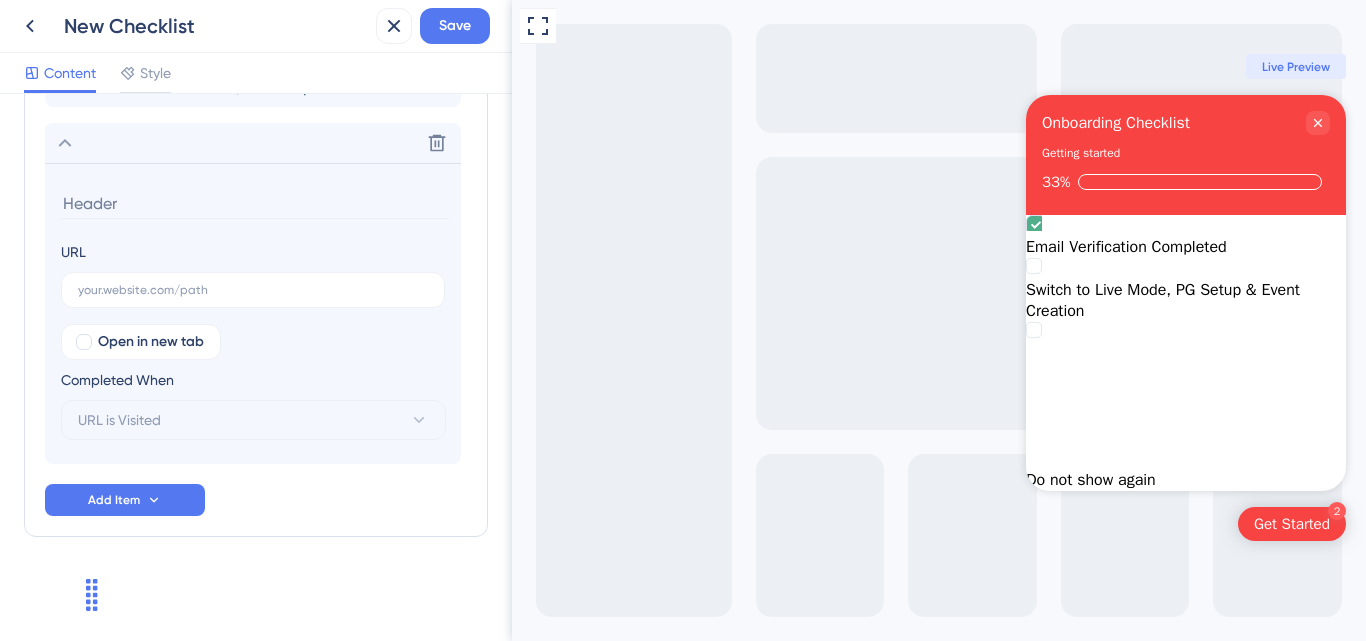scroll, scrollTop: 1084, scrollLeft: 0, axis: vertical 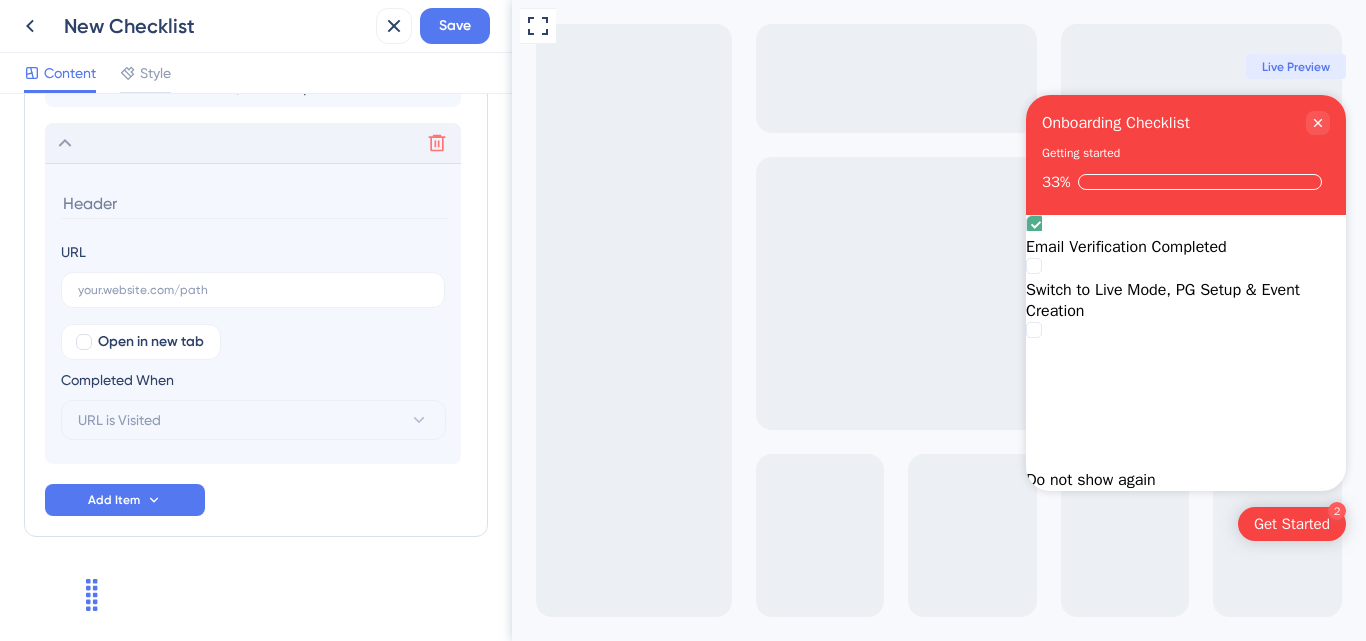 click 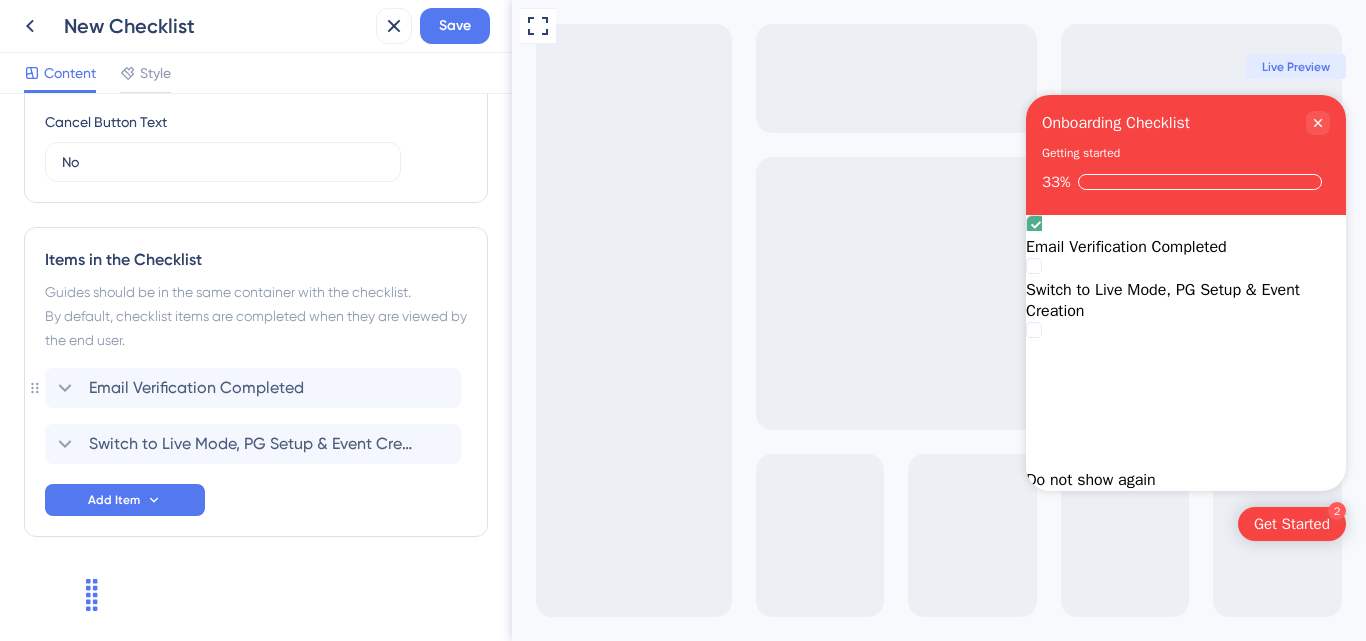 scroll, scrollTop: 727, scrollLeft: 0, axis: vertical 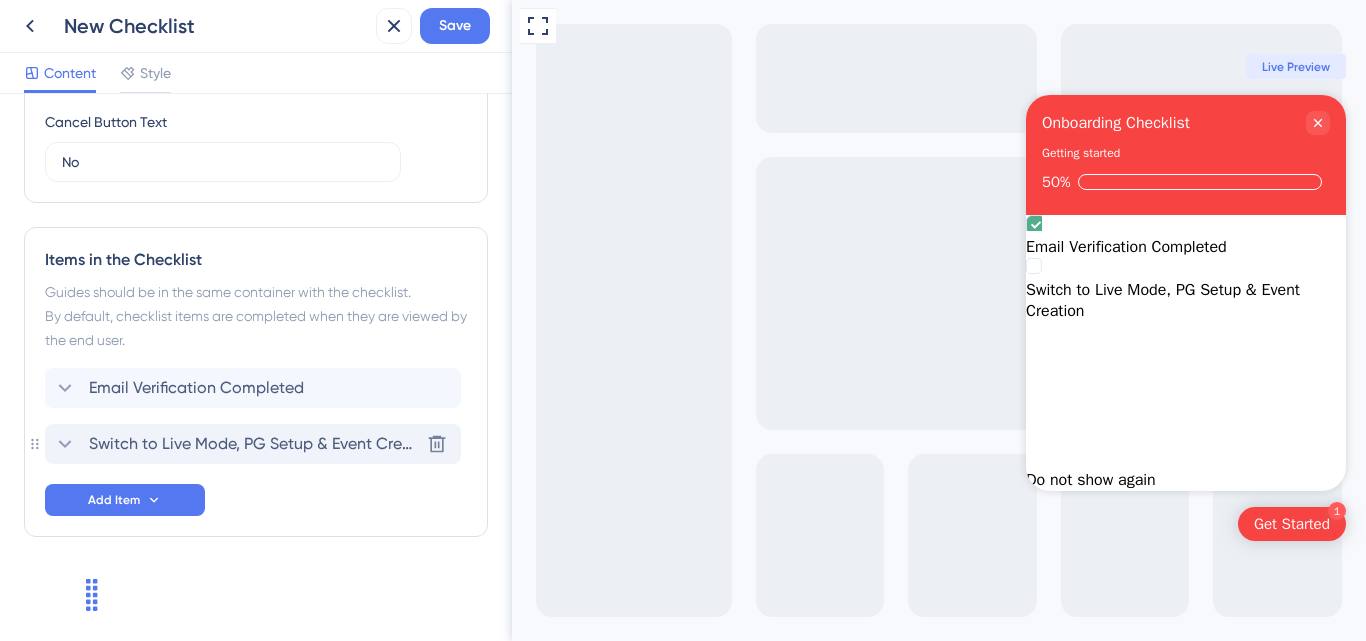 click on "Switch to Live Mode, PG Setup & Event Creation" at bounding box center [254, 444] 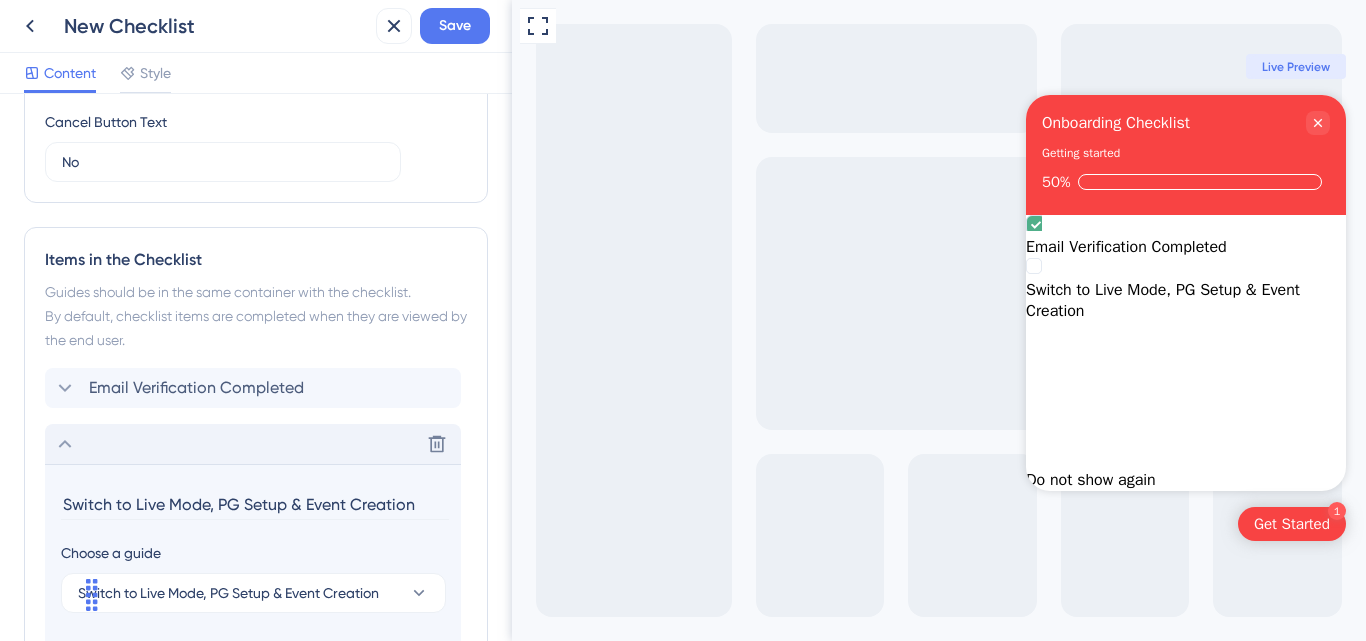 scroll, scrollTop: 996, scrollLeft: 0, axis: vertical 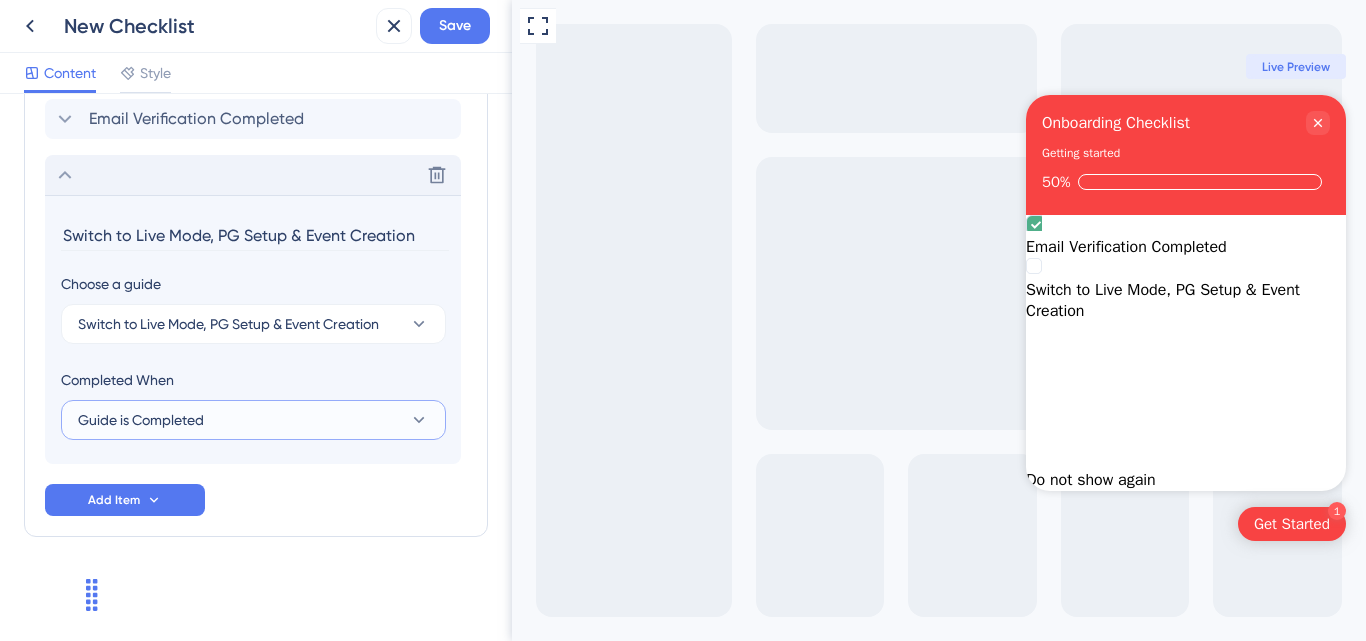 click on "Guide is Completed" at bounding box center (253, 420) 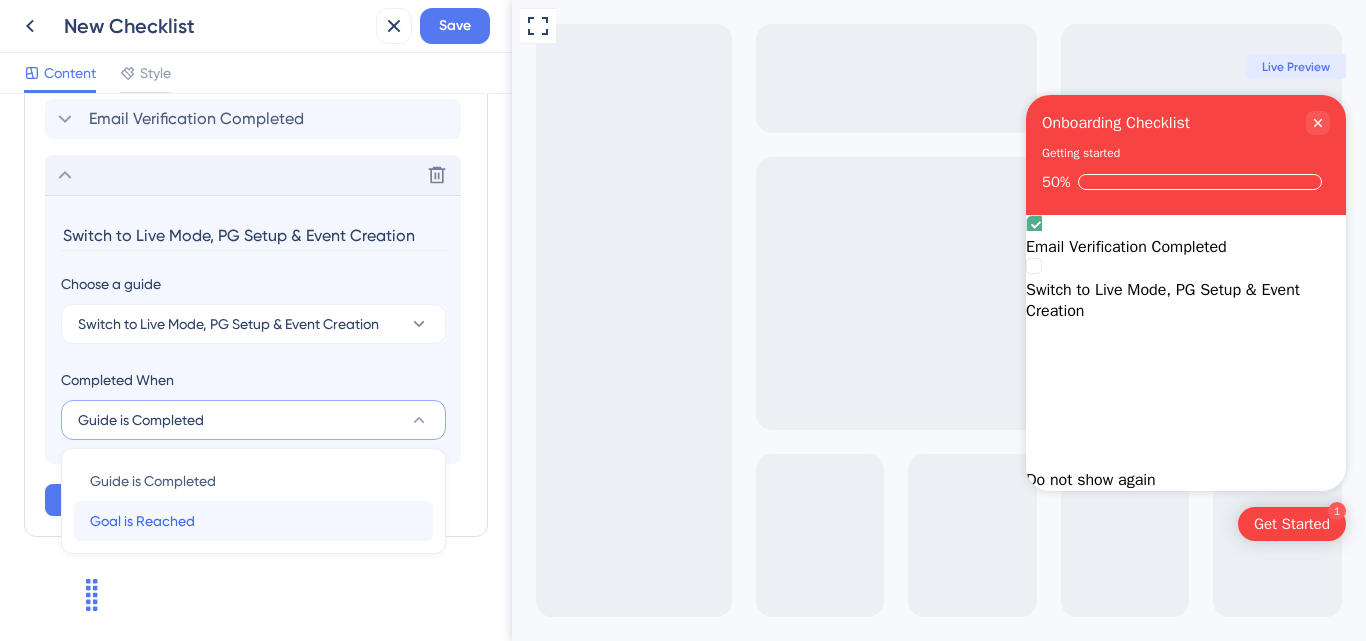 click on "Goal is Reached" at bounding box center [142, 521] 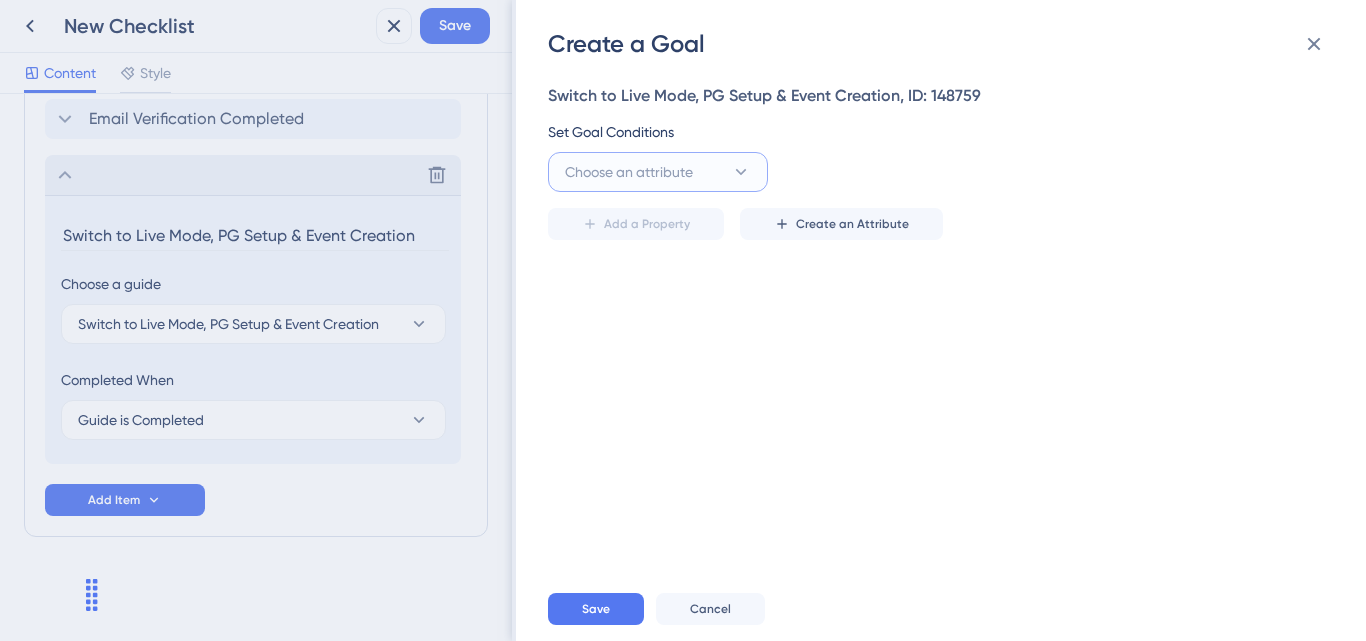 click on "Choose an attribute" at bounding box center (629, 172) 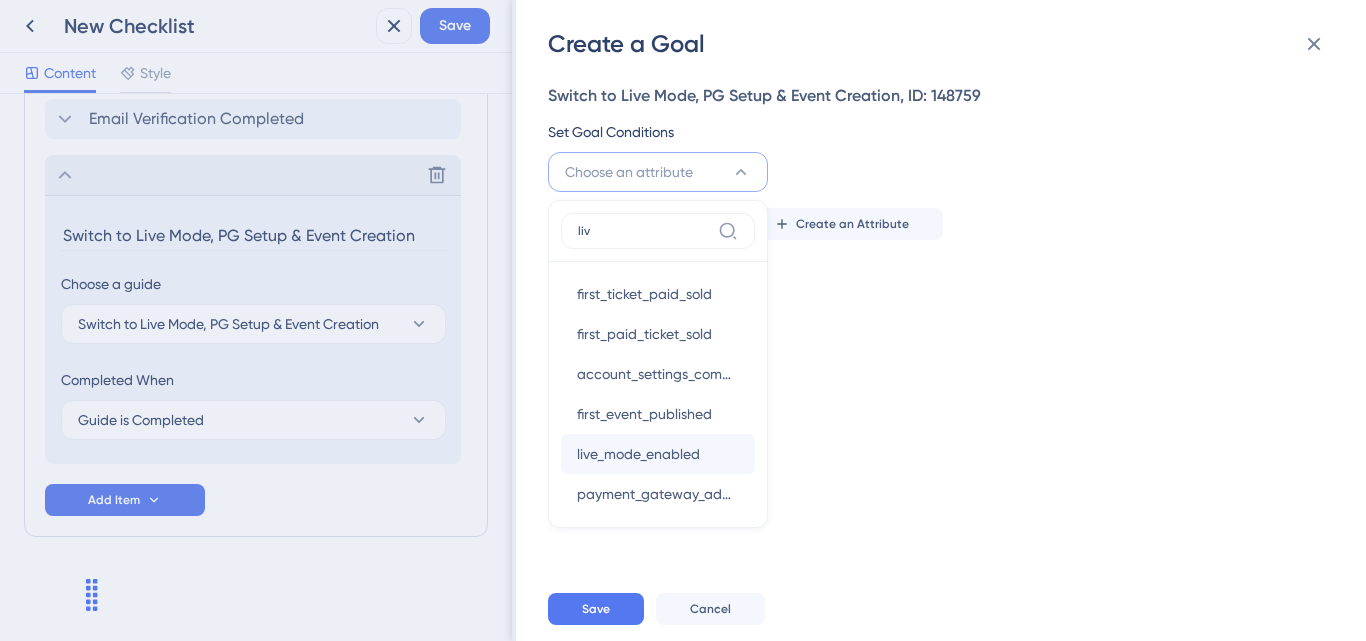 type on "liv" 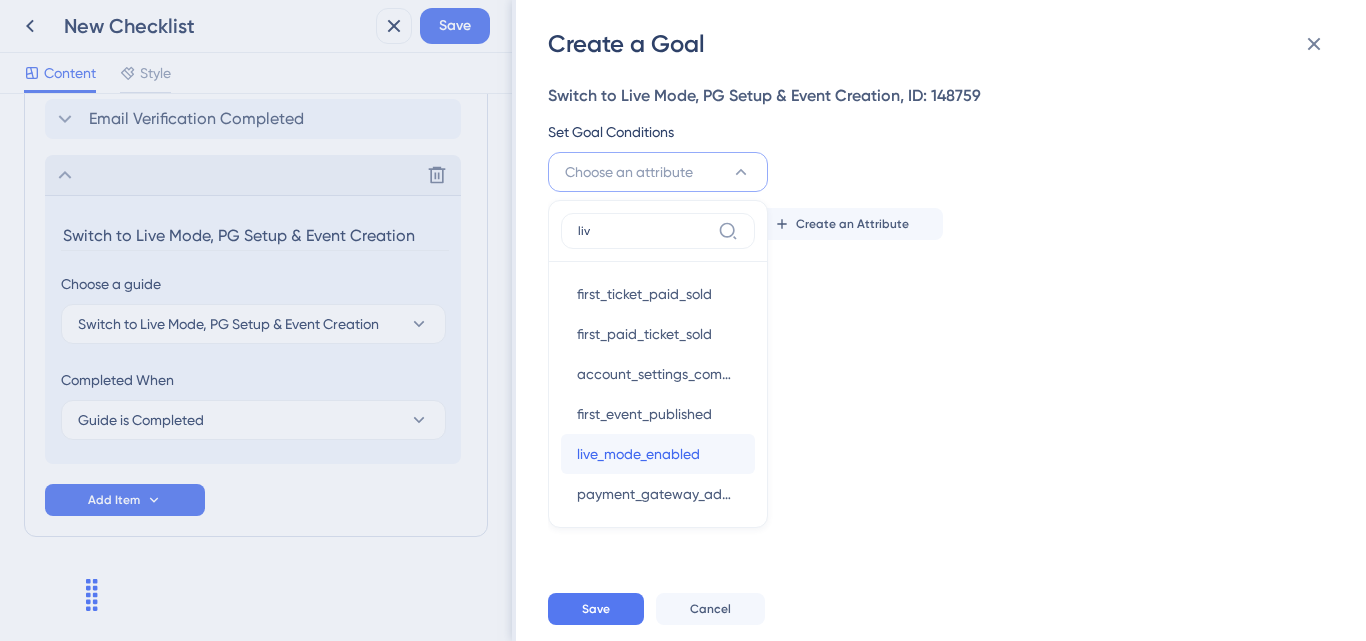 click on "live_mode_enabled" at bounding box center [638, 454] 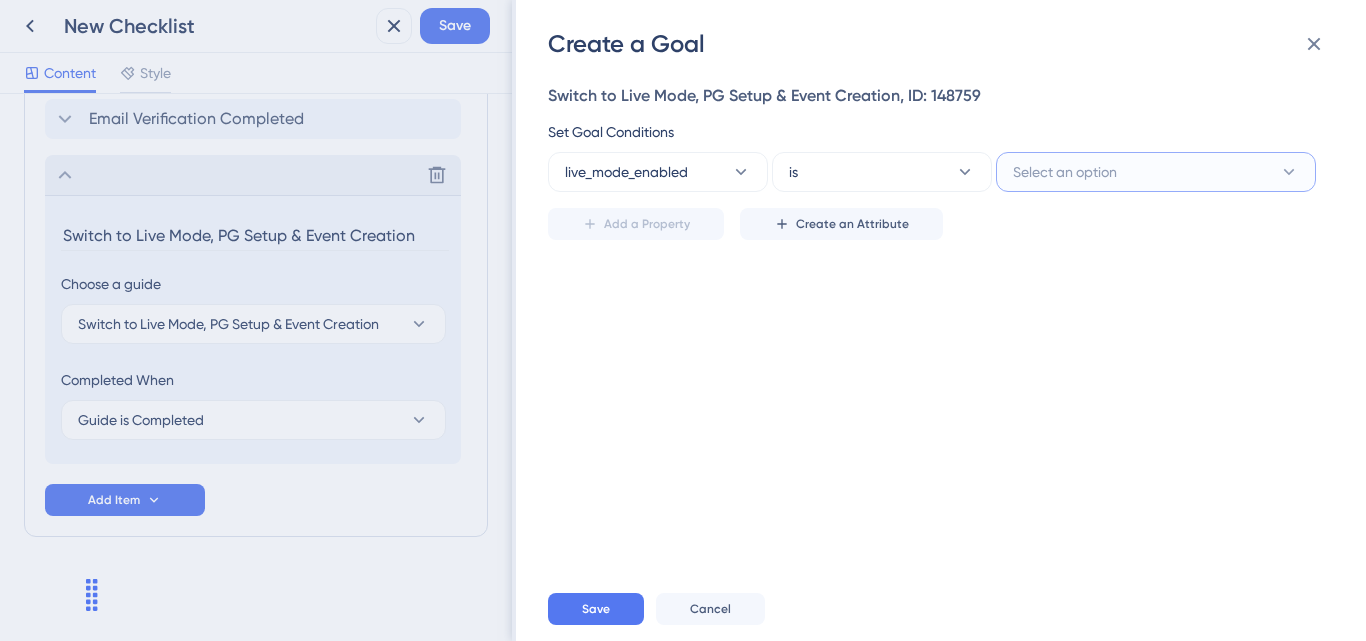 click on "Select an option" at bounding box center [1065, 172] 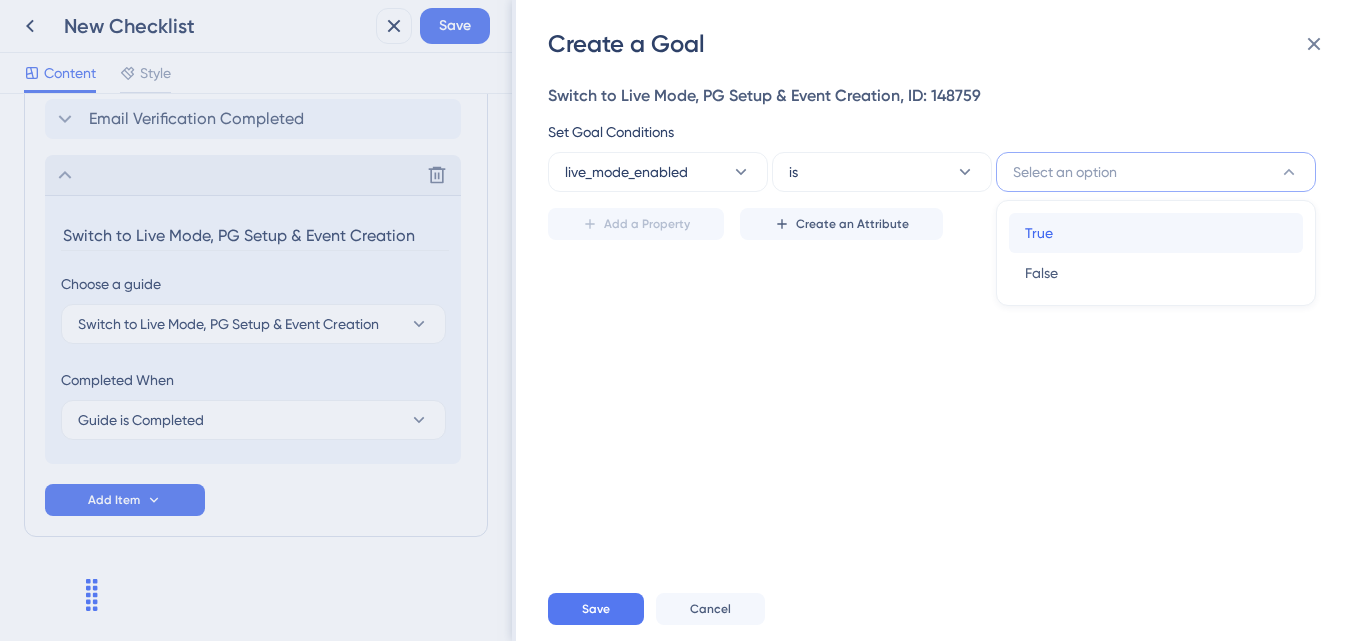 click on "True" at bounding box center [1039, 233] 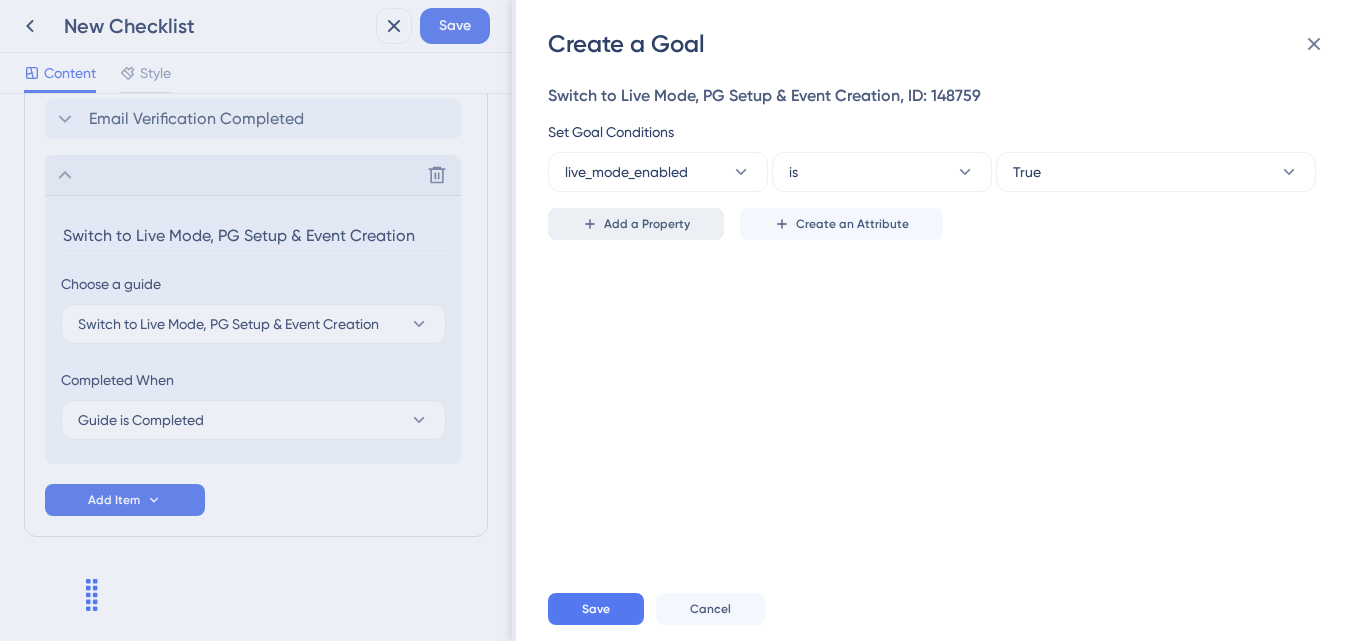 click on "Add a Property" at bounding box center [647, 224] 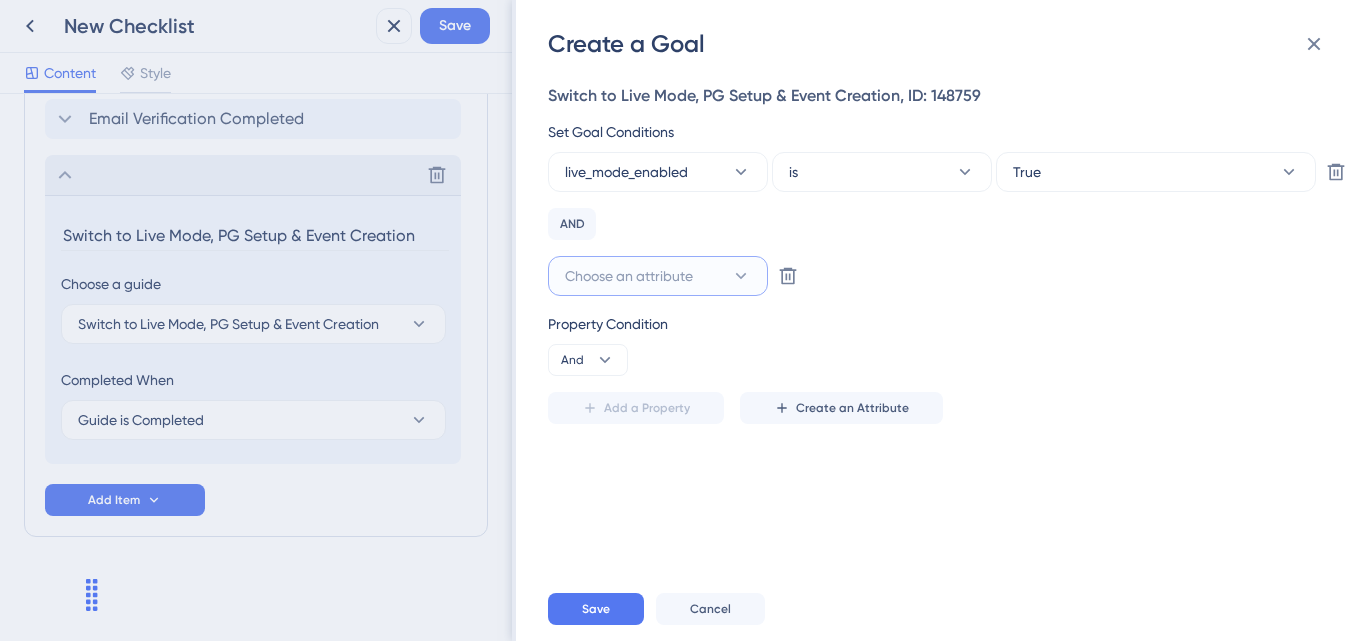 click on "Choose an attribute" at bounding box center [629, 276] 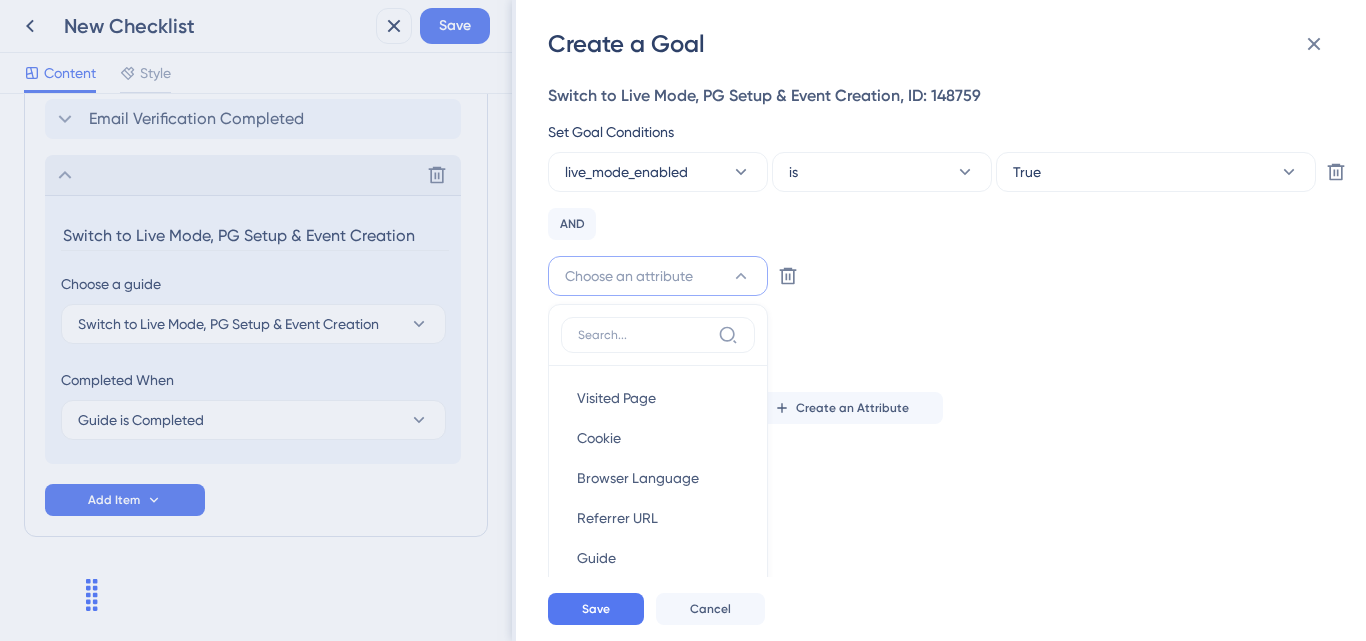 scroll, scrollTop: 143, scrollLeft: 0, axis: vertical 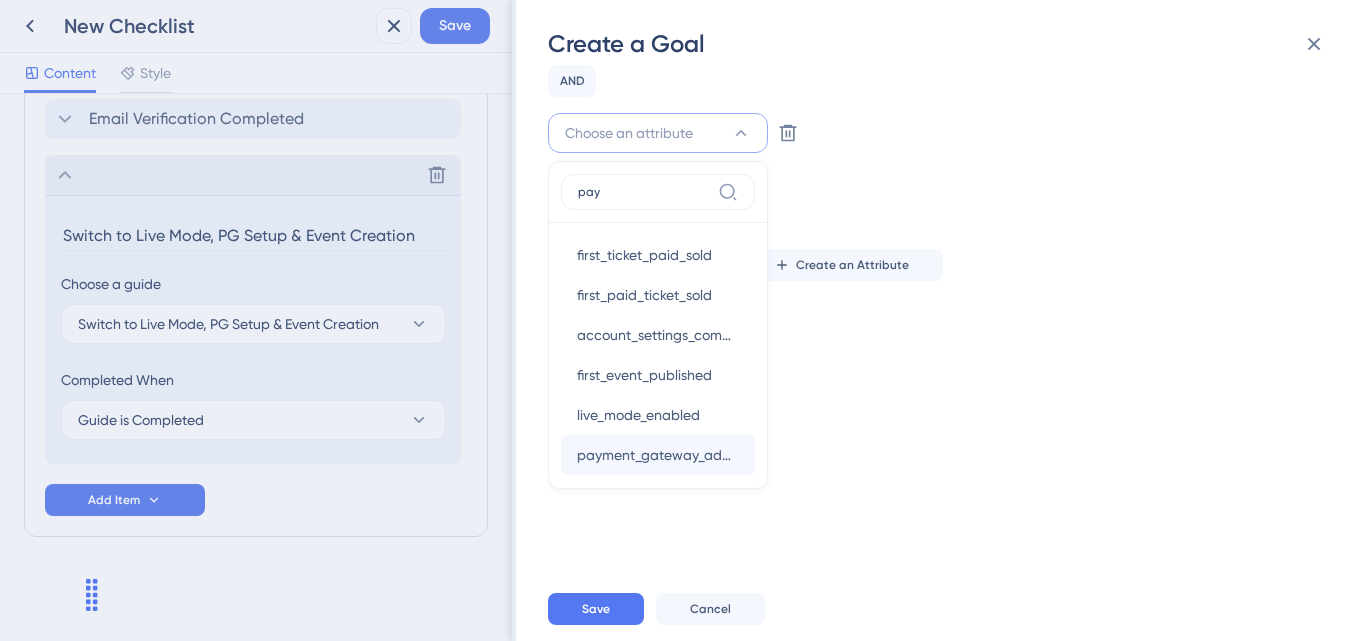 type on "pay" 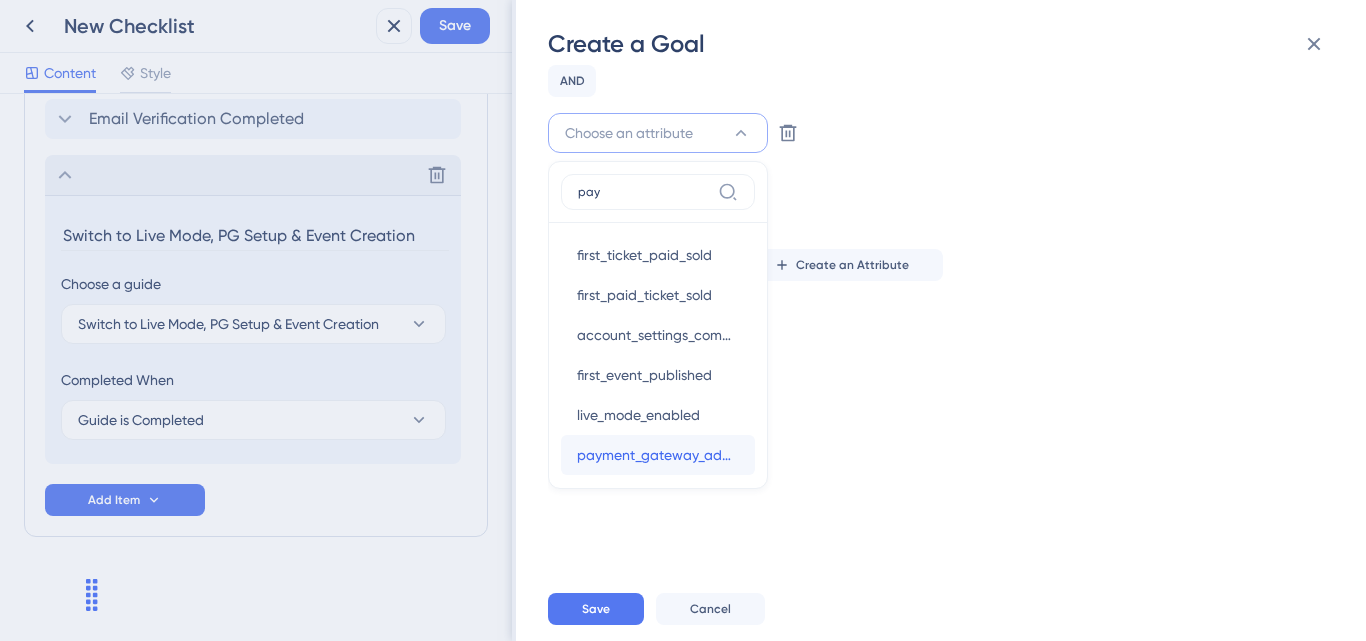 click on "payment_gateway_added" at bounding box center [658, 455] 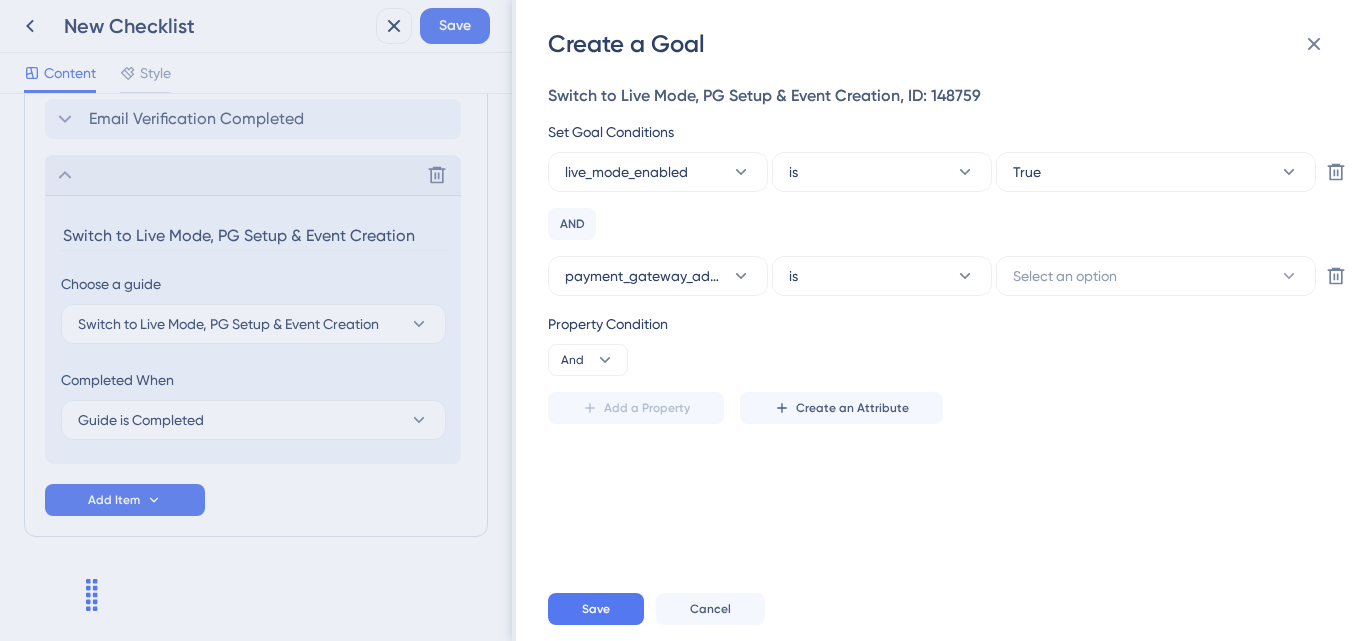 scroll, scrollTop: 0, scrollLeft: 0, axis: both 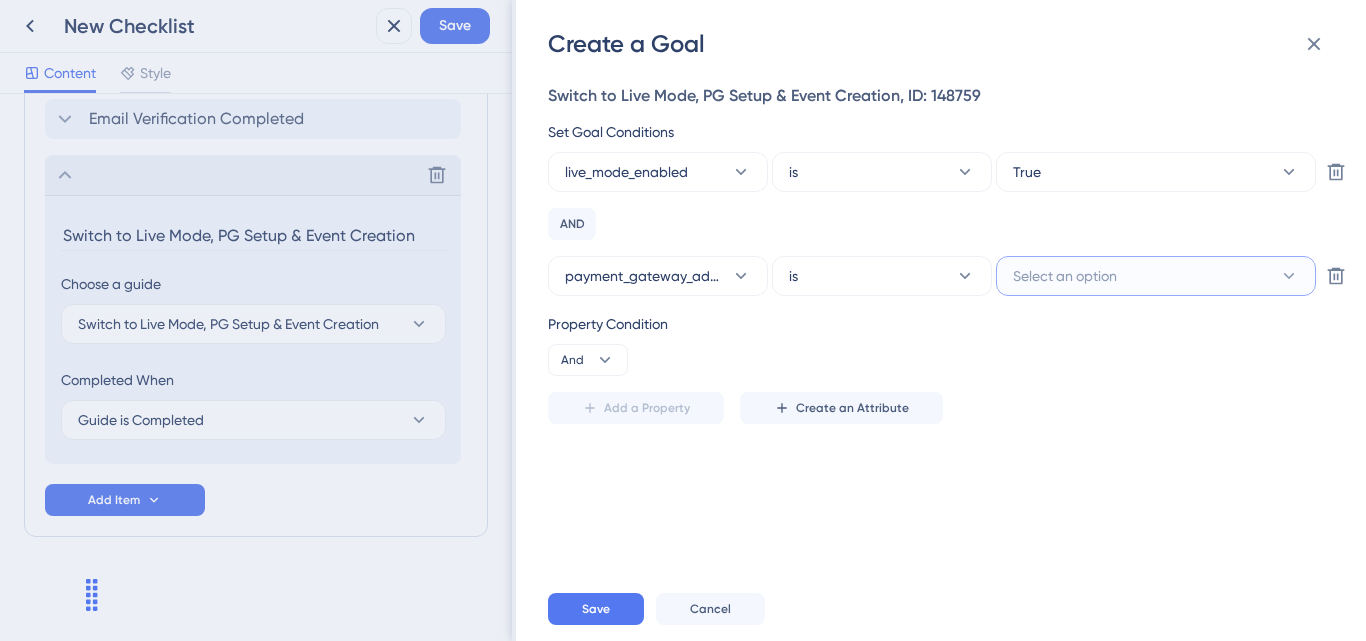 click on "Select an option" at bounding box center (1065, 276) 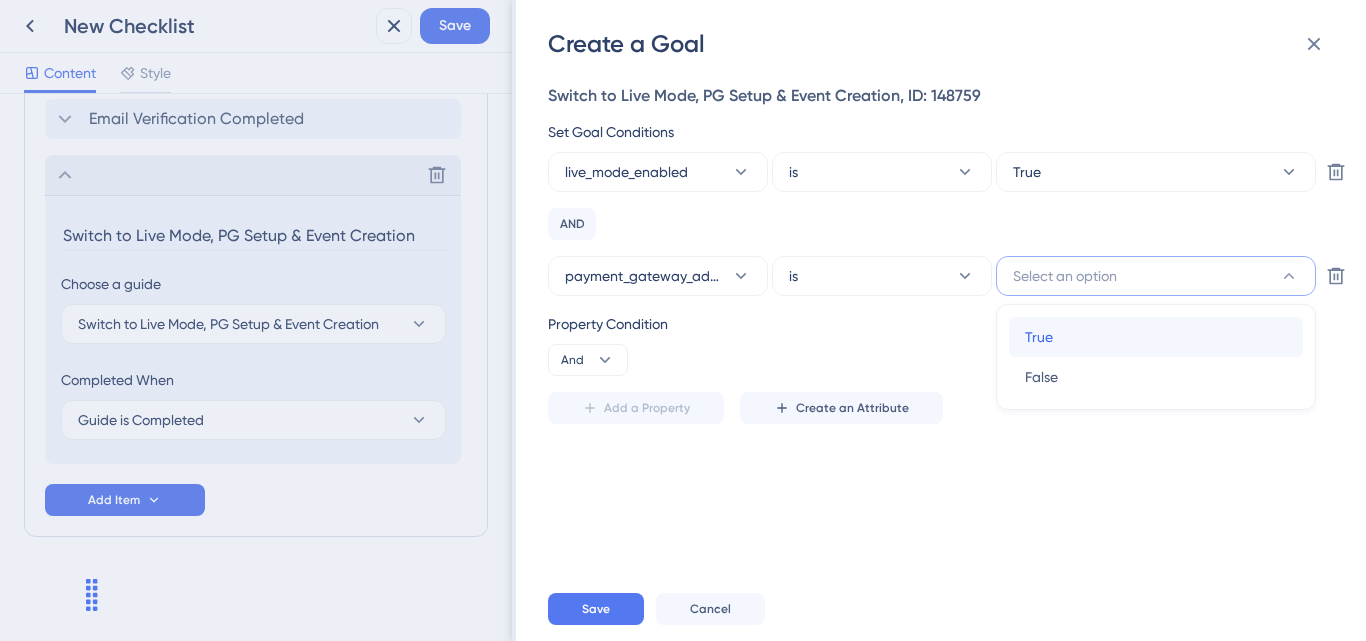 click on "True" at bounding box center [1039, 337] 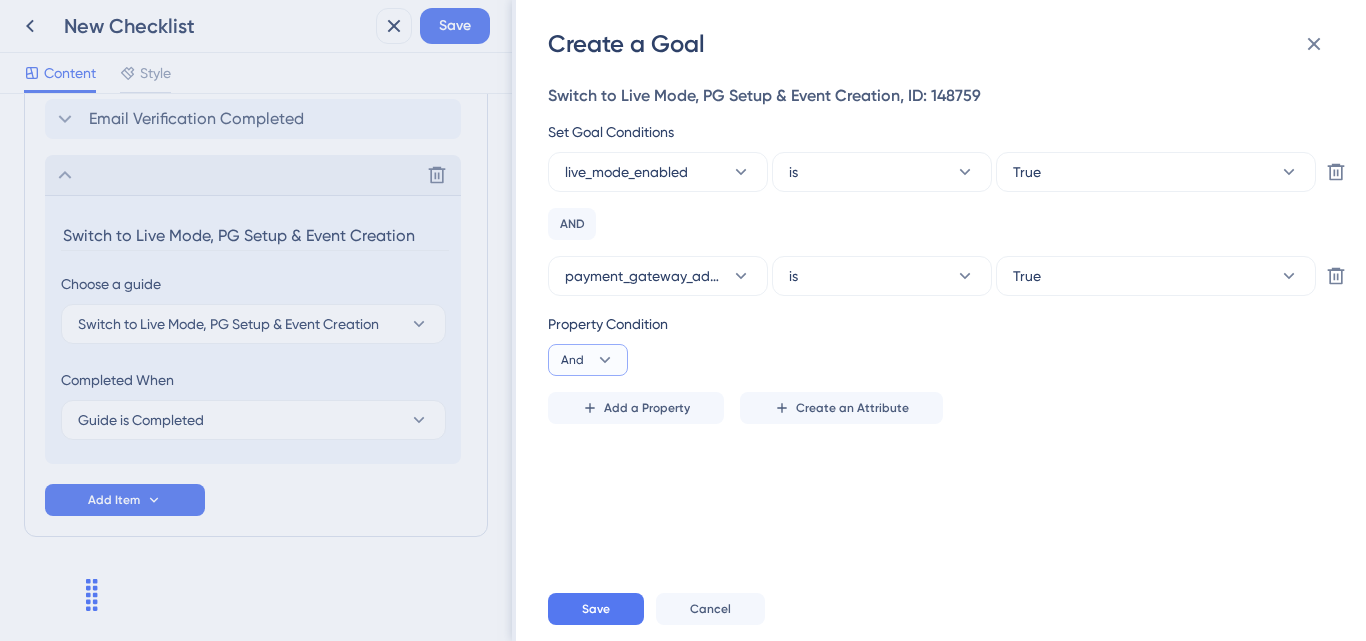 click on "And" at bounding box center [572, 360] 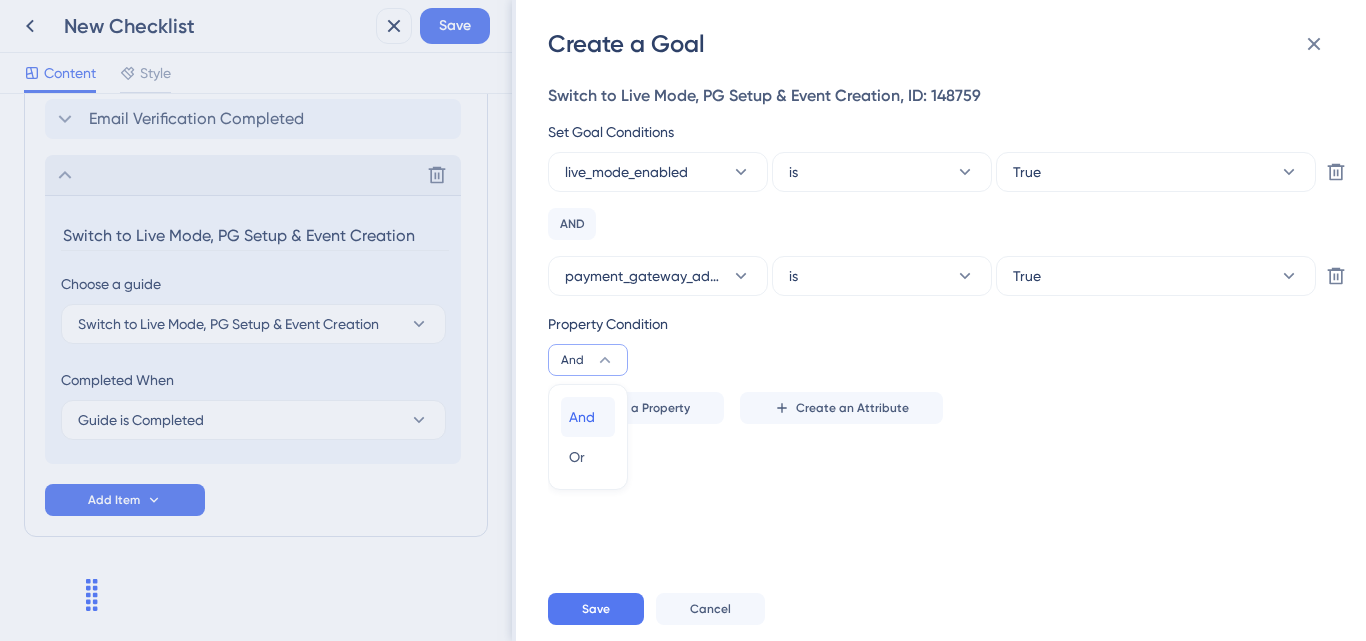 click on "And" at bounding box center (582, 417) 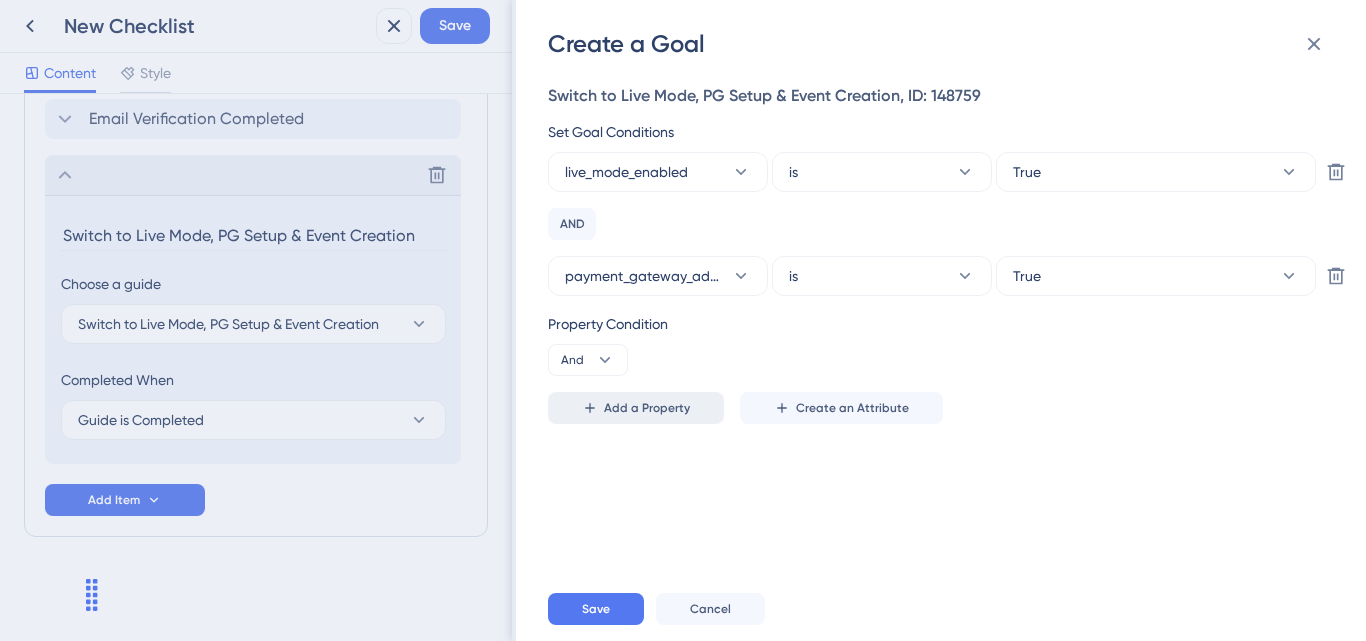 click on "Add a Property" at bounding box center (636, 408) 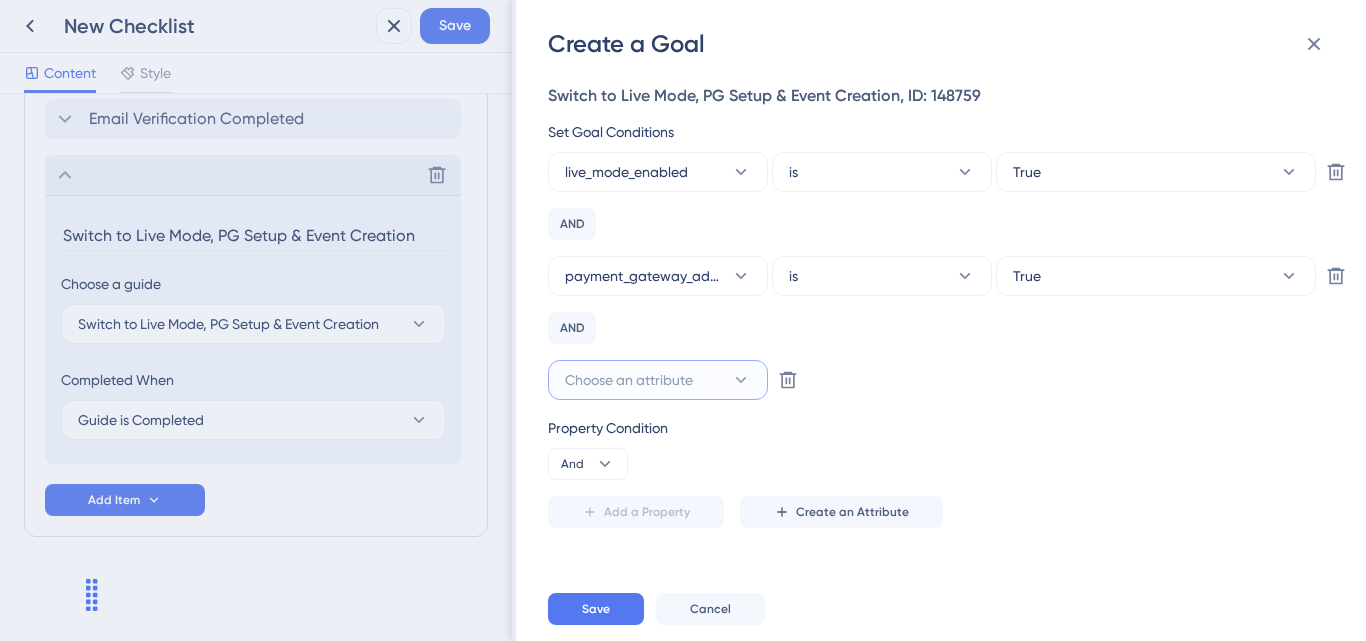 click on "Choose an attribute" at bounding box center (629, 380) 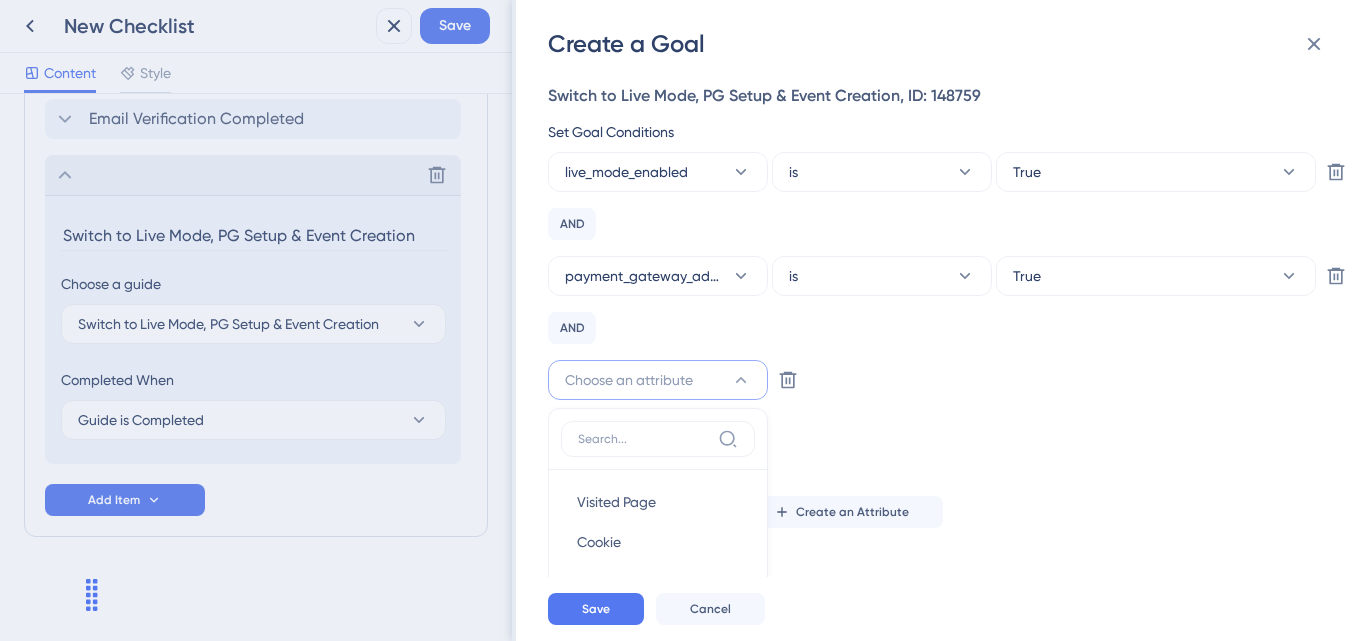 scroll, scrollTop: 183, scrollLeft: 0, axis: vertical 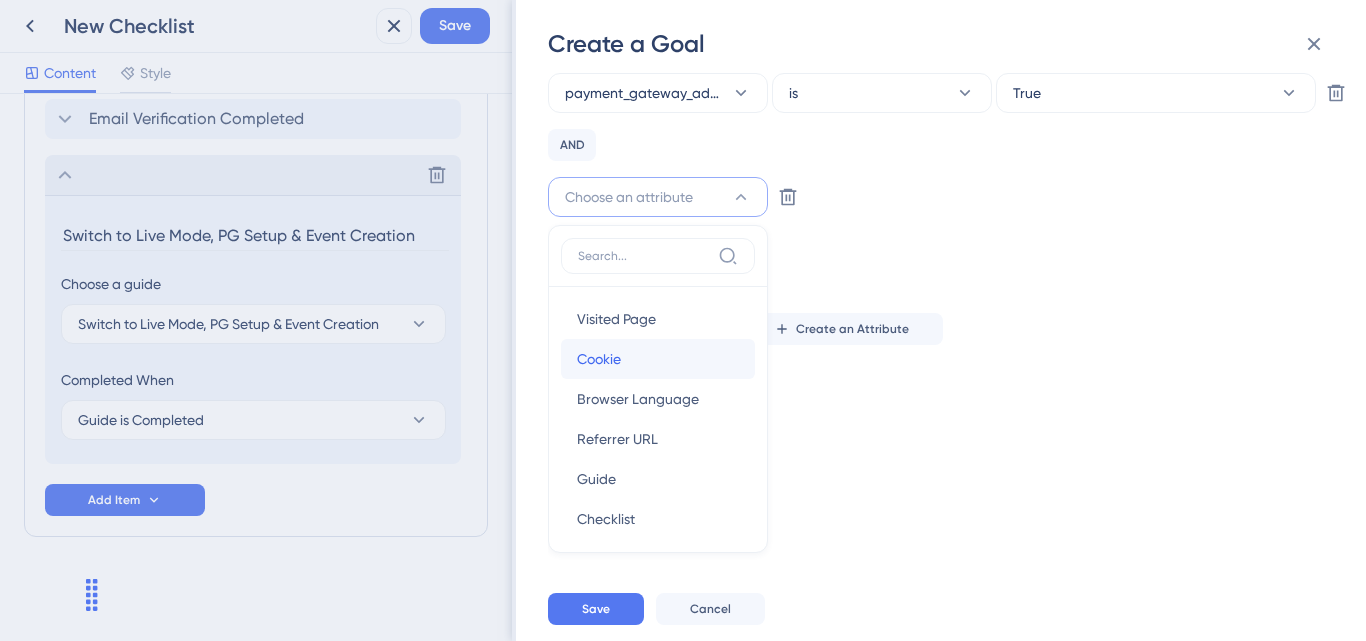 click on "Cookie Cookie" at bounding box center [658, 359] 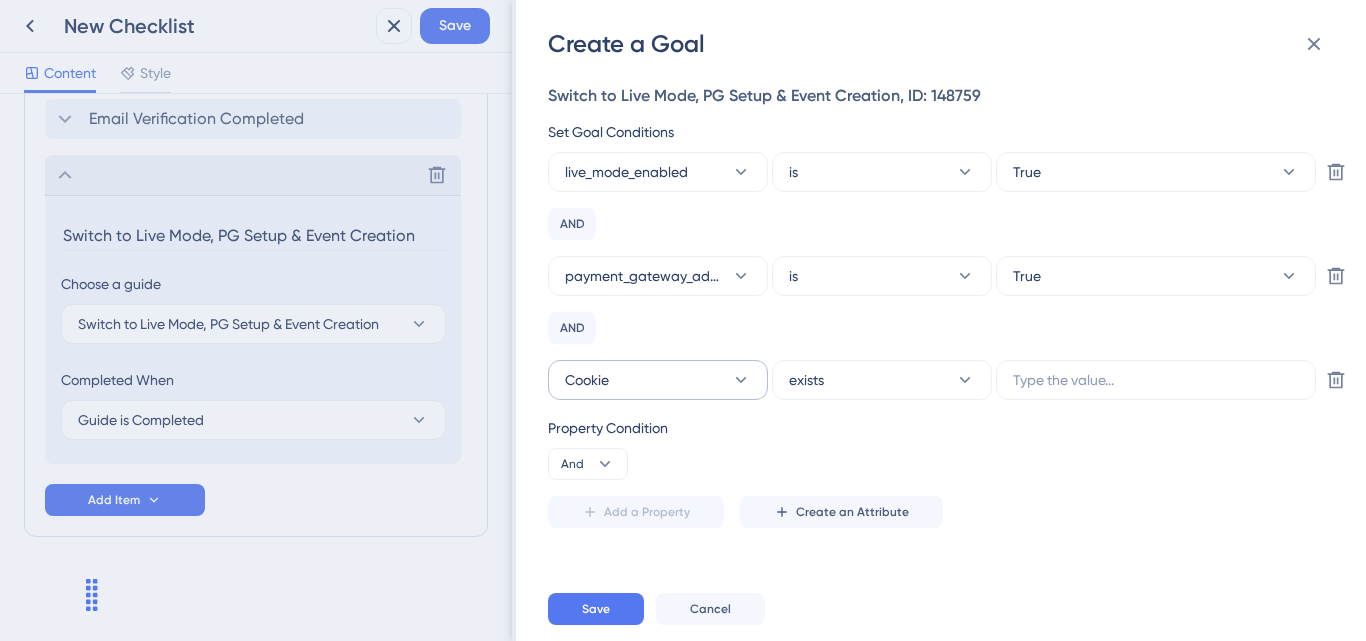 scroll, scrollTop: 0, scrollLeft: 0, axis: both 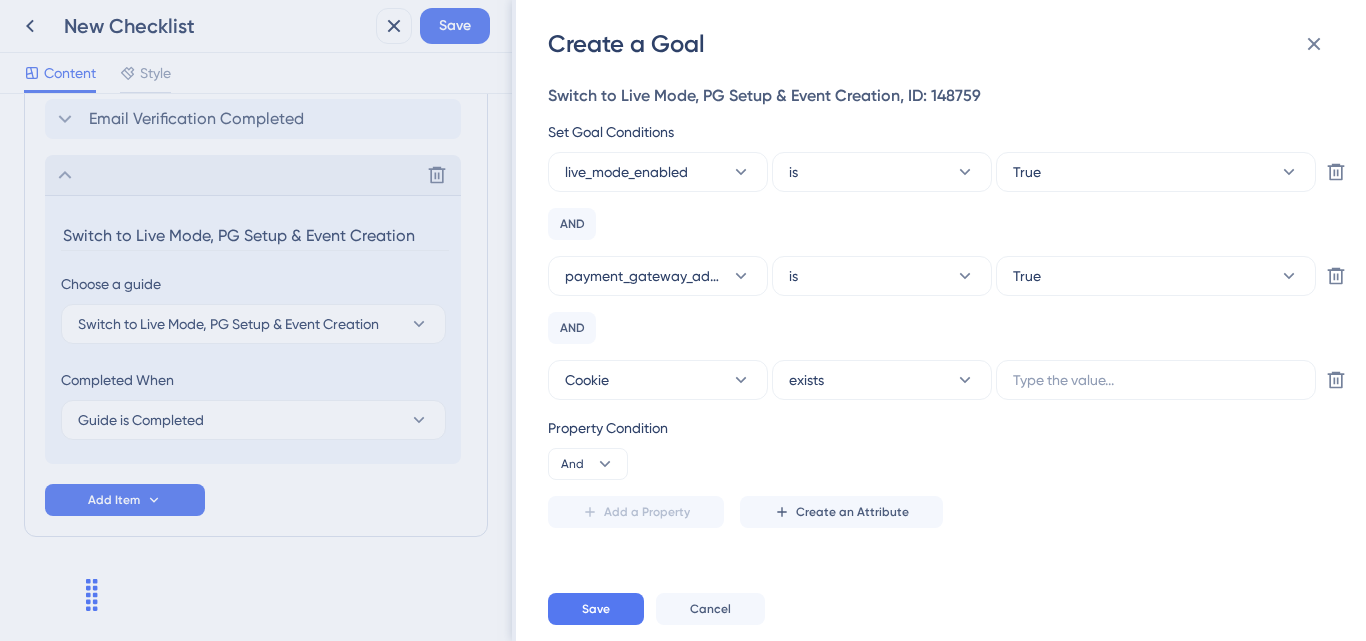 click on "Create a Goal Switch to Live Mode, PG Setup & Event Creation, ID: 148759 Set Goal Conditions live_mode_enabled is True Delete AND payment_gateway_added is True Delete AND Cookie exists Delete Property Condition And Add a Property Create an Attribute Save Cancel" at bounding box center (941, 320) 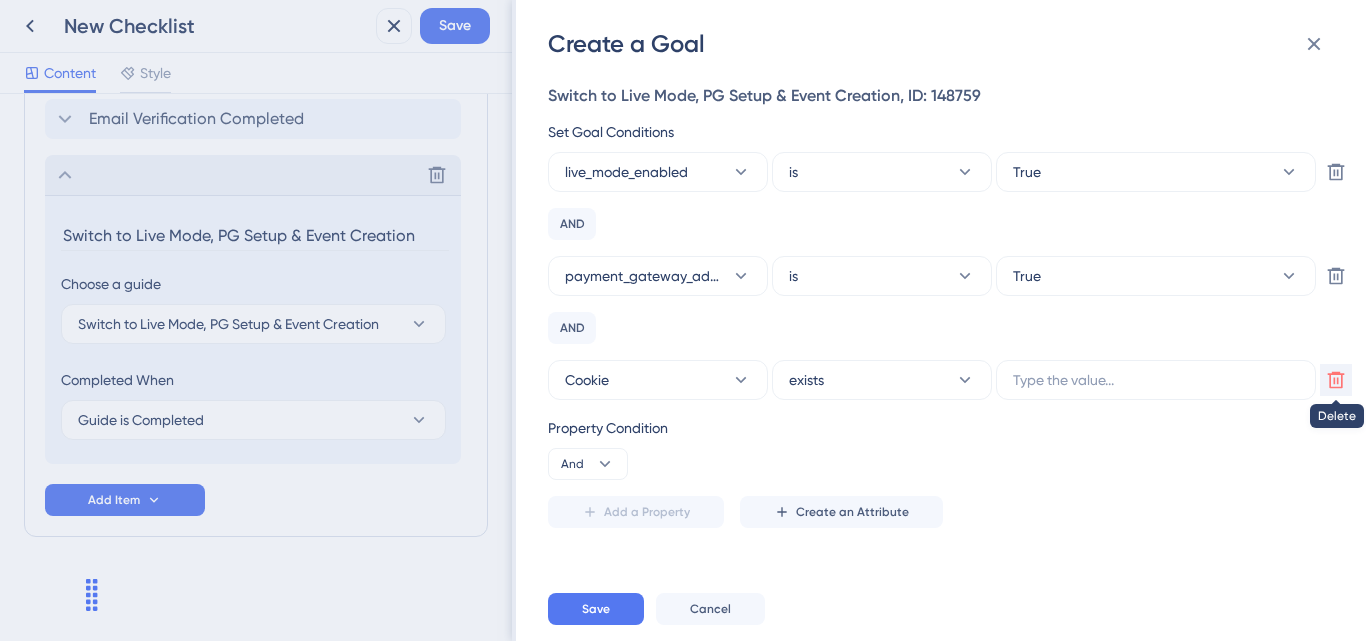 click 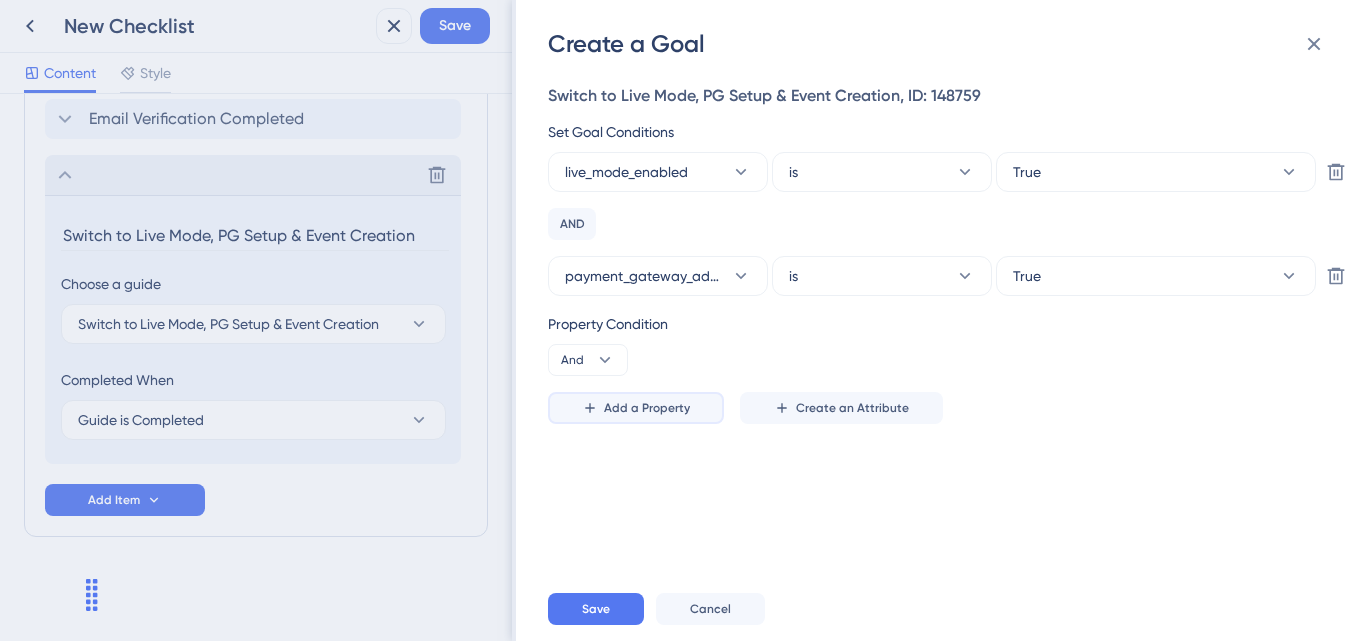 click on "Add a Property" at bounding box center (647, 408) 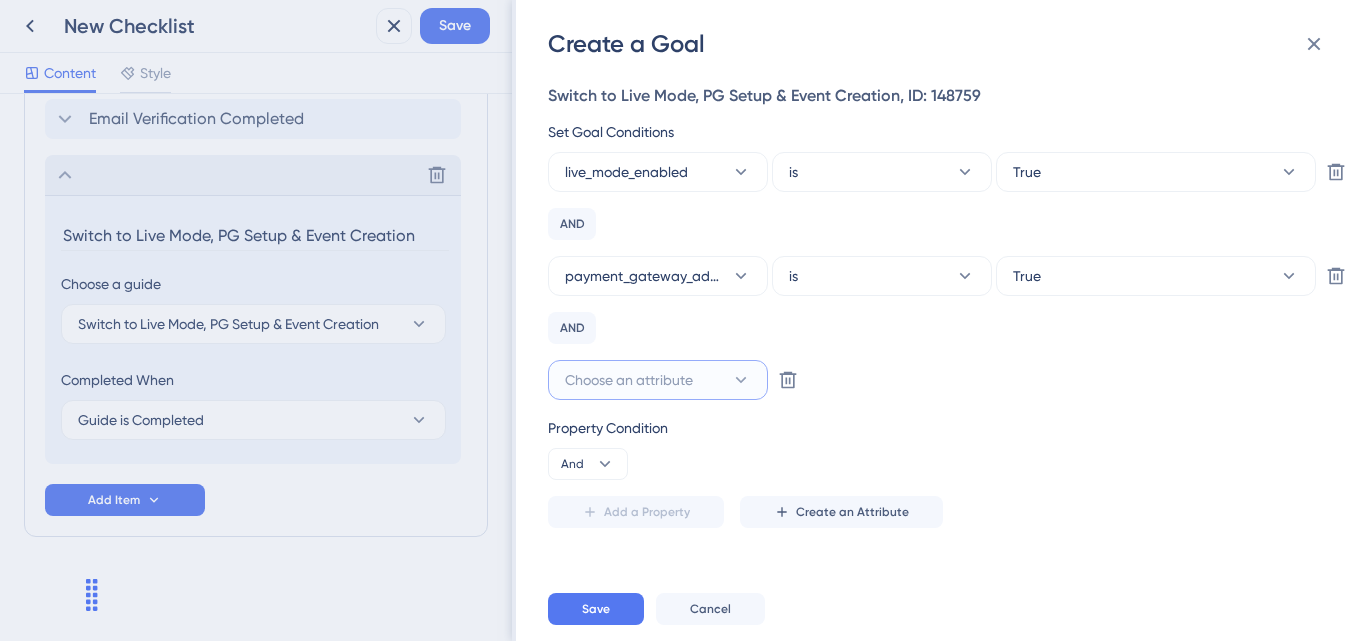 click on "Choose an attribute" at bounding box center (629, 380) 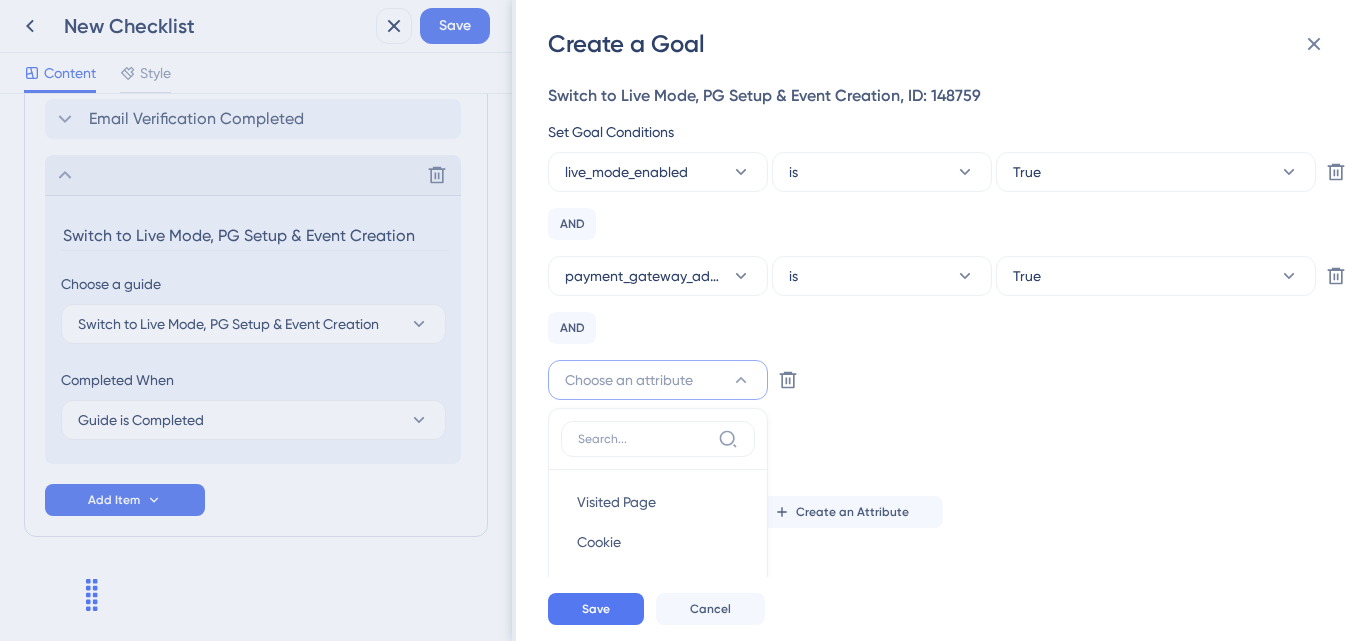 scroll, scrollTop: 237, scrollLeft: 0, axis: vertical 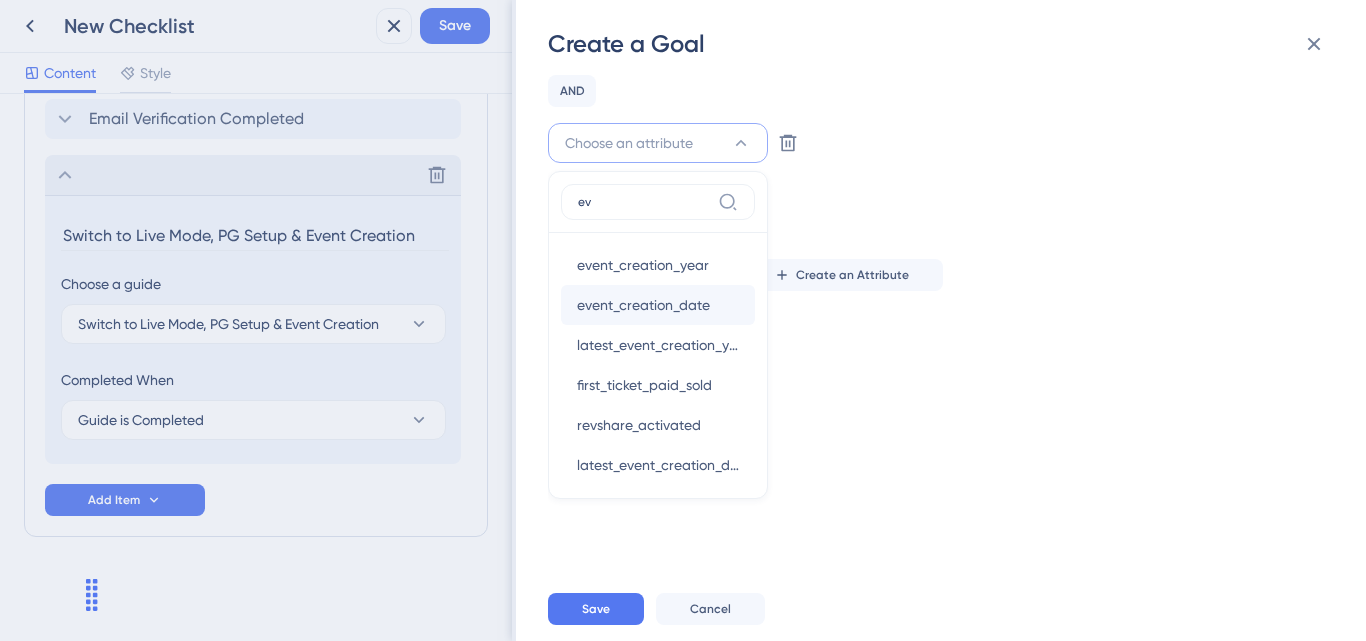 type on "e" 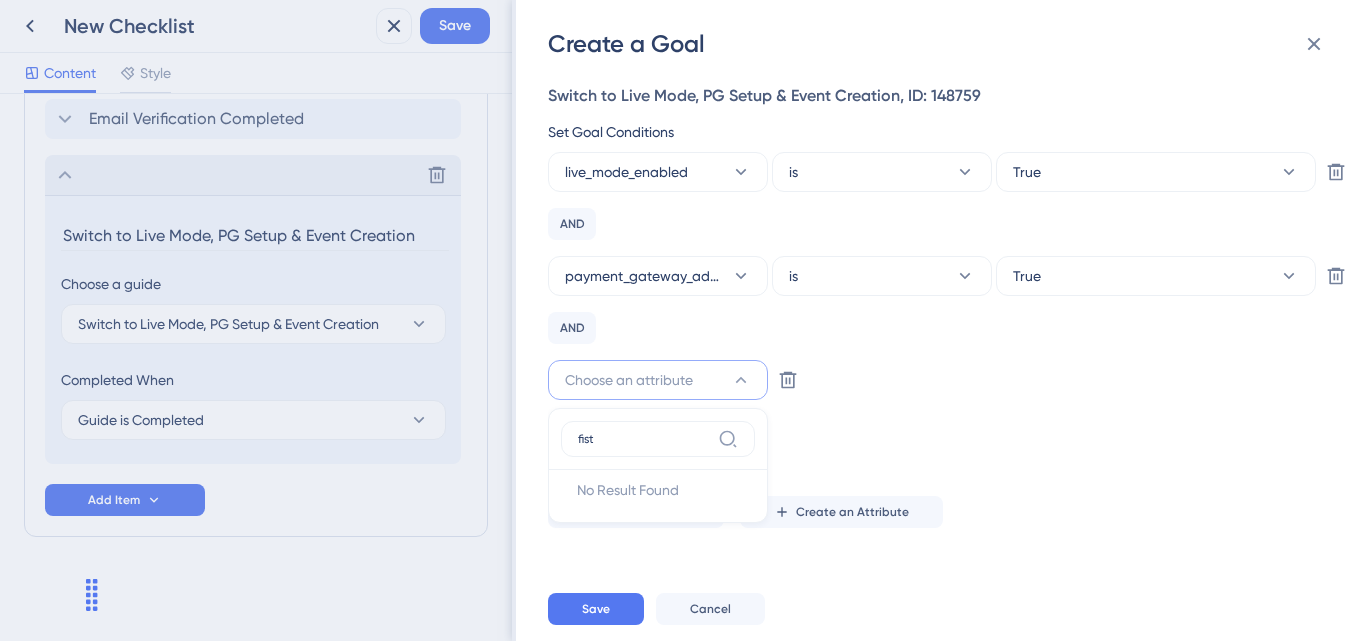 scroll, scrollTop: 0, scrollLeft: 0, axis: both 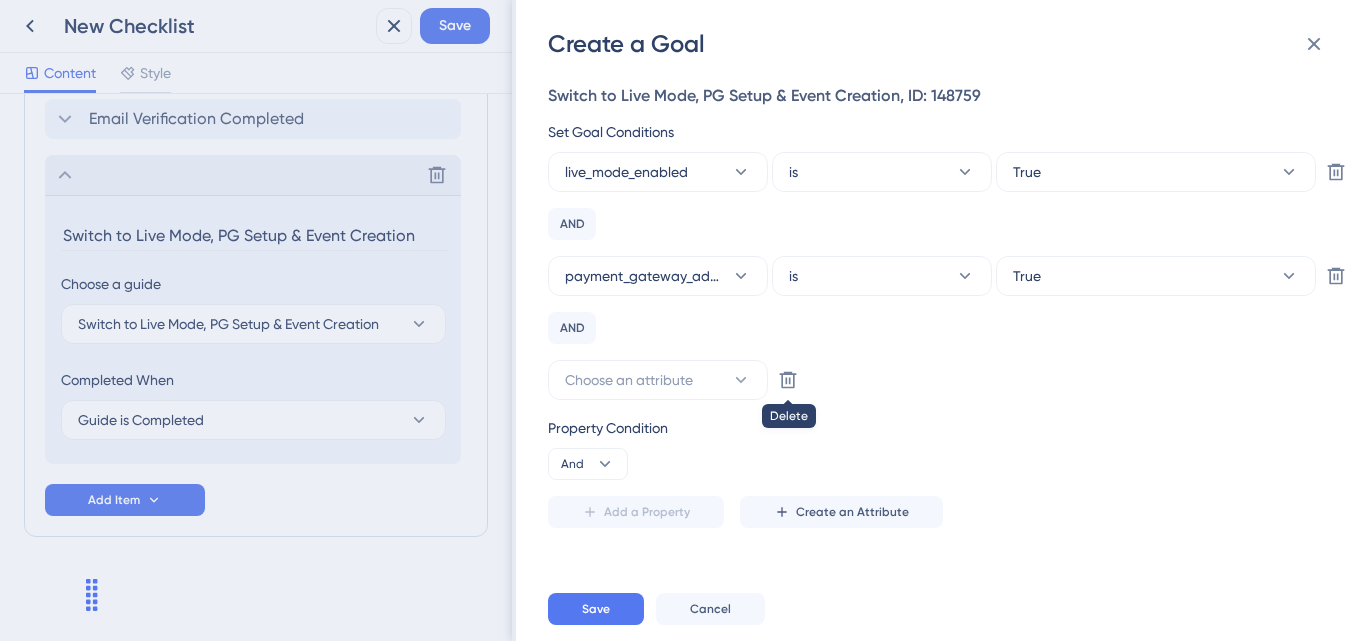 click on "Choose an attribute Delete" at bounding box center [935, 380] 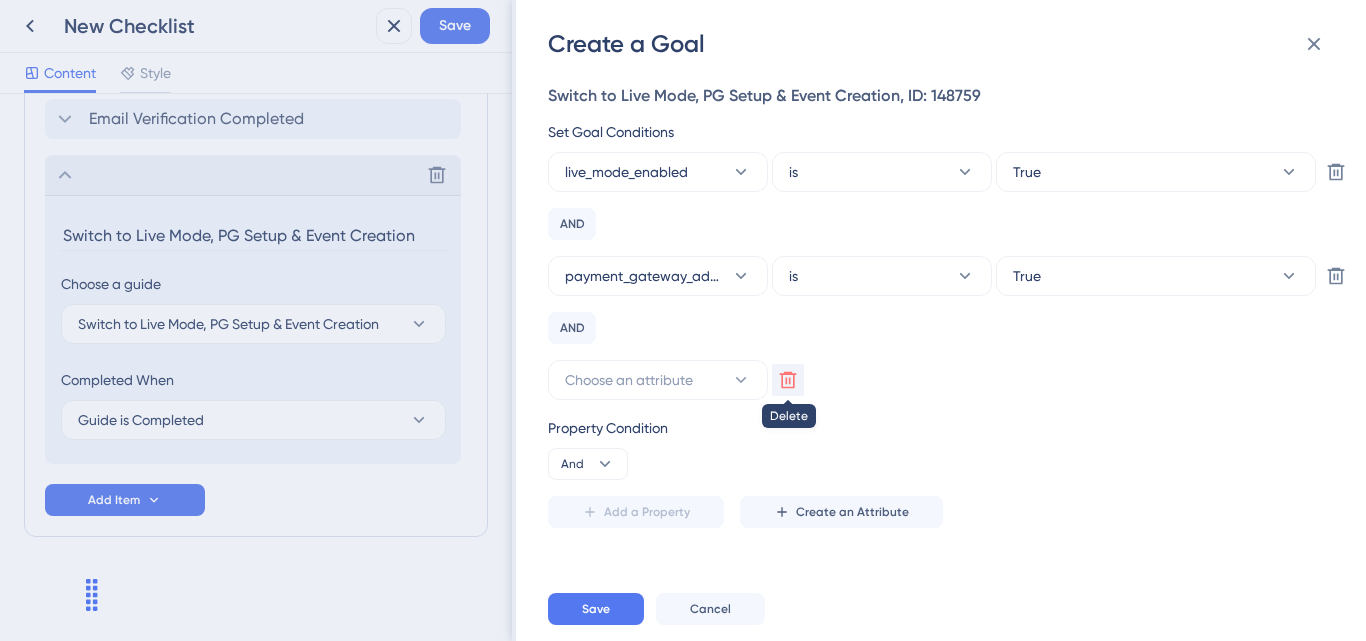 click 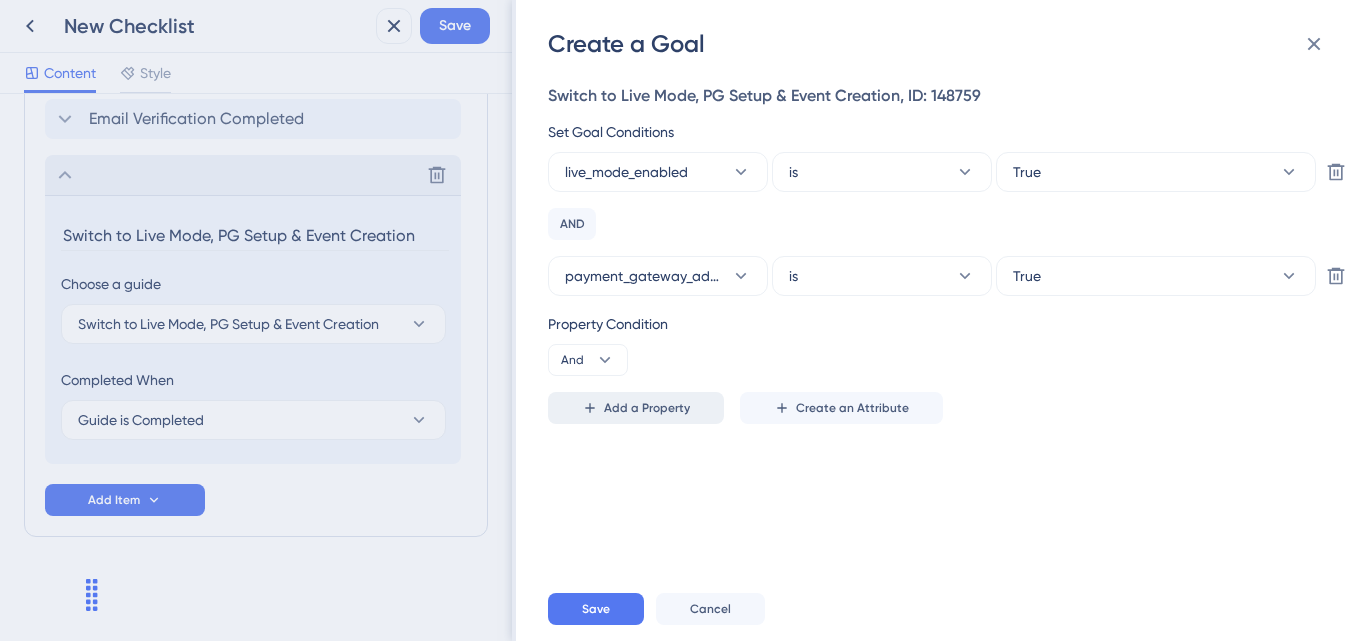 click on "Add a Property" at bounding box center [647, 408] 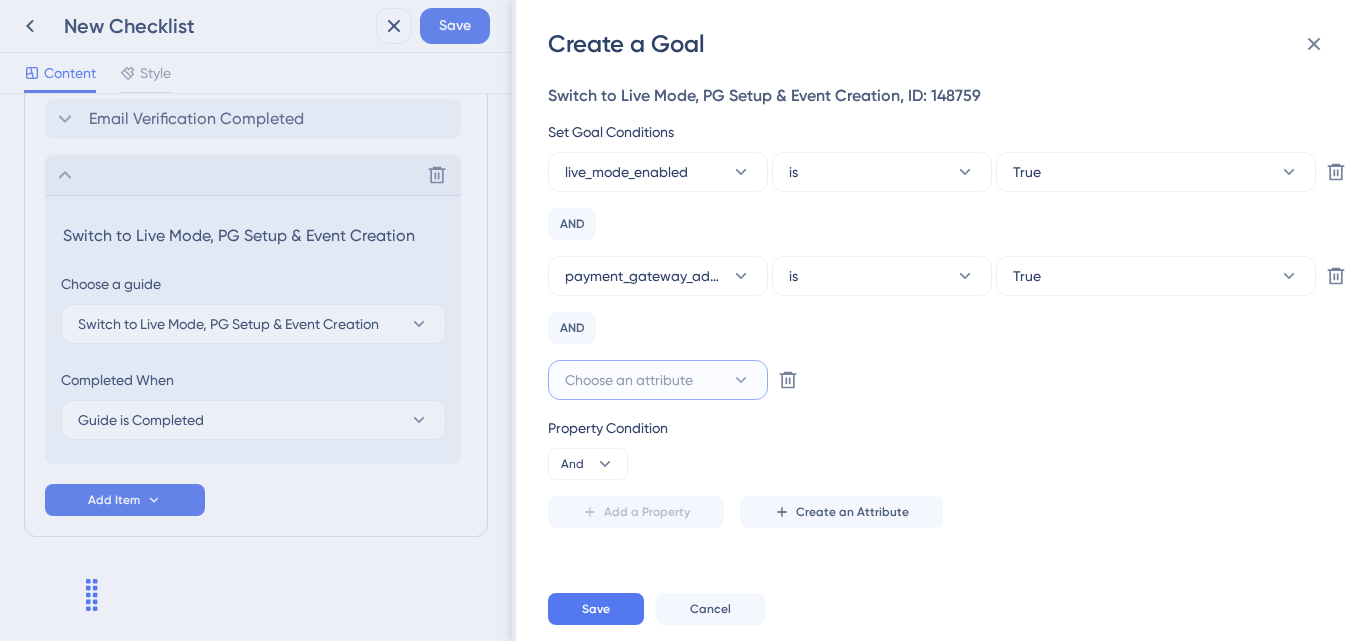 click on "Choose an attribute" at bounding box center (629, 380) 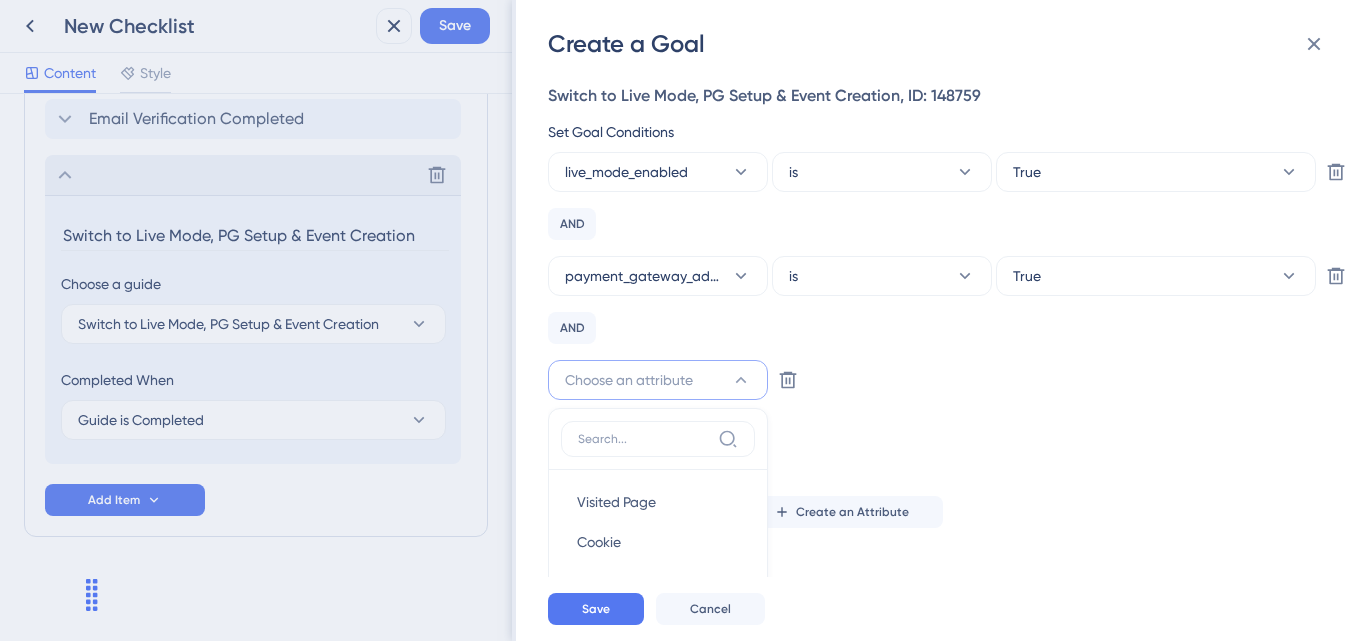 scroll, scrollTop: 237, scrollLeft: 0, axis: vertical 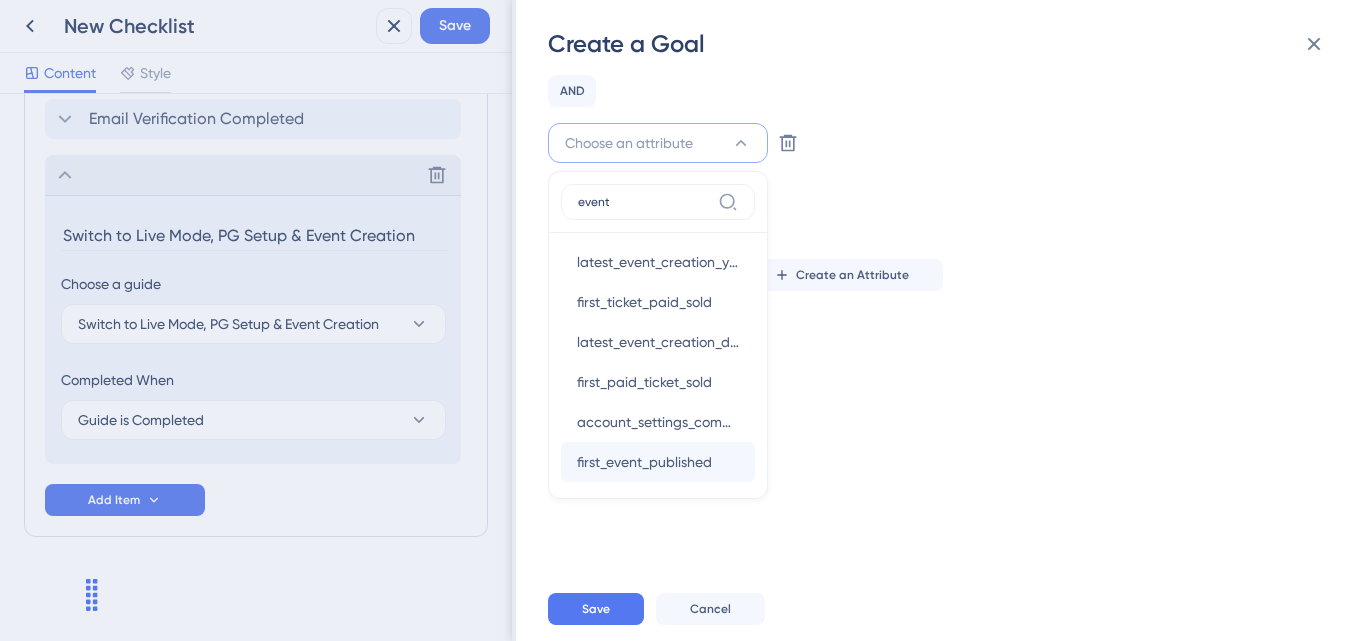 type on "event" 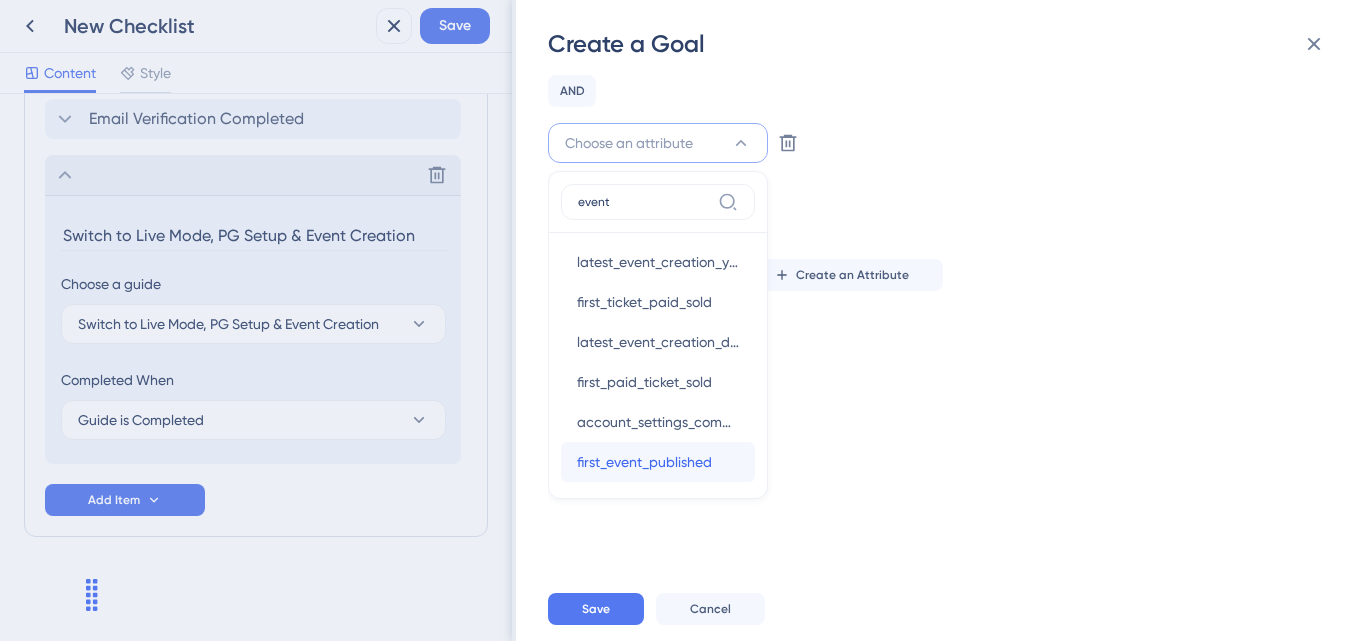 click on "first_event_published" at bounding box center (644, 462) 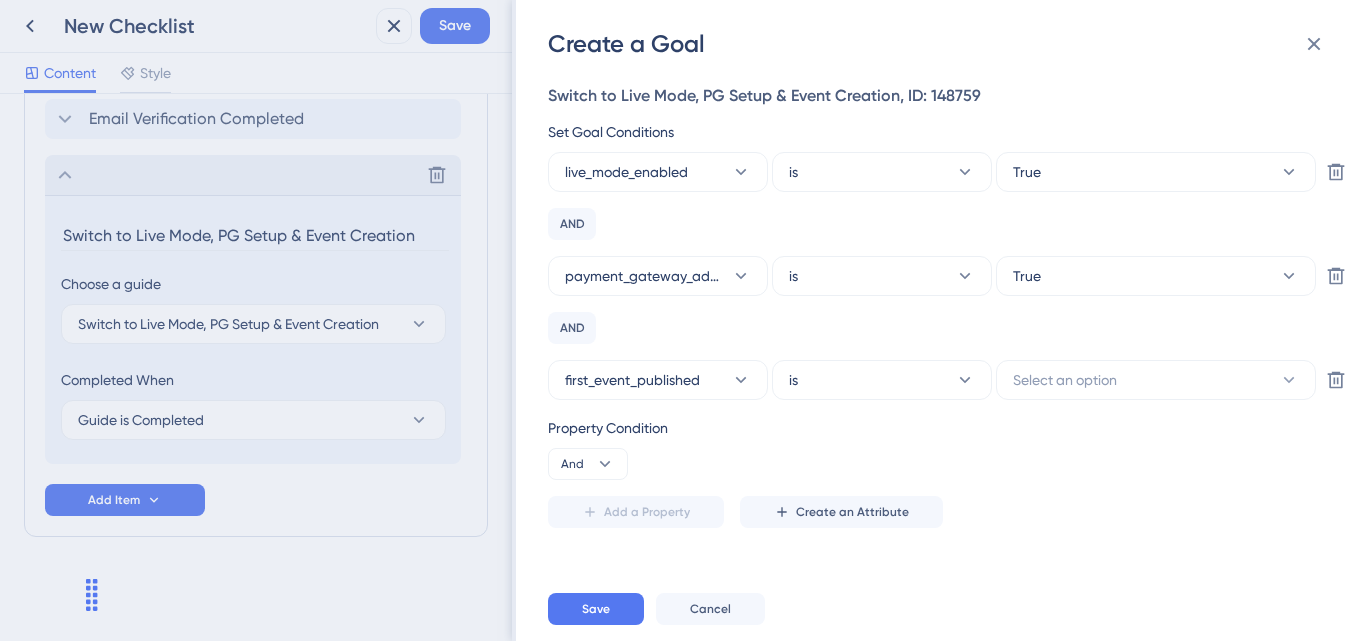 scroll, scrollTop: 0, scrollLeft: 0, axis: both 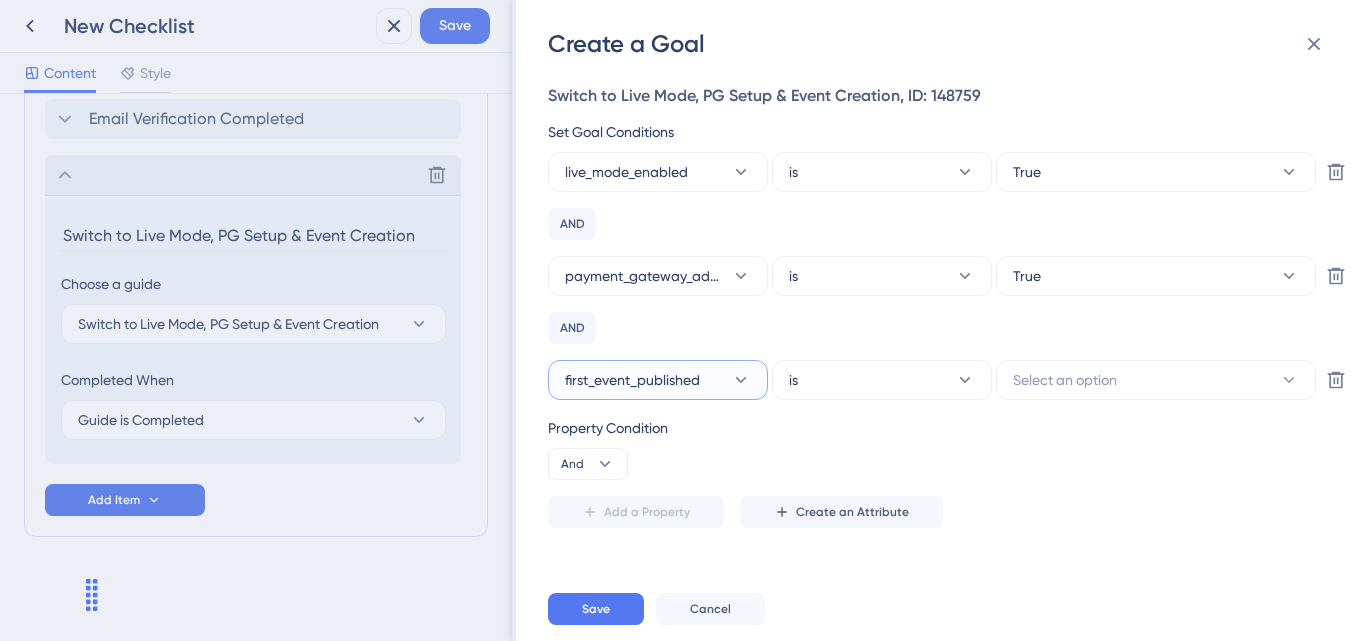 click on "first_event_published" at bounding box center [632, 380] 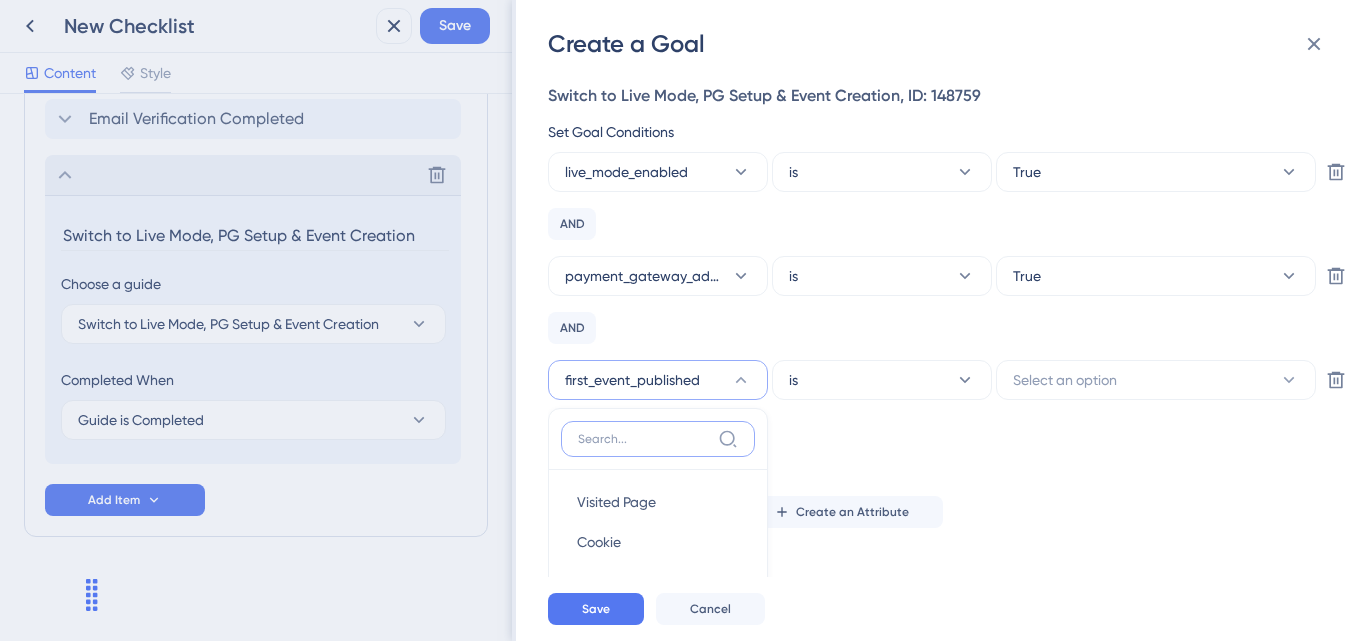scroll, scrollTop: 242, scrollLeft: 0, axis: vertical 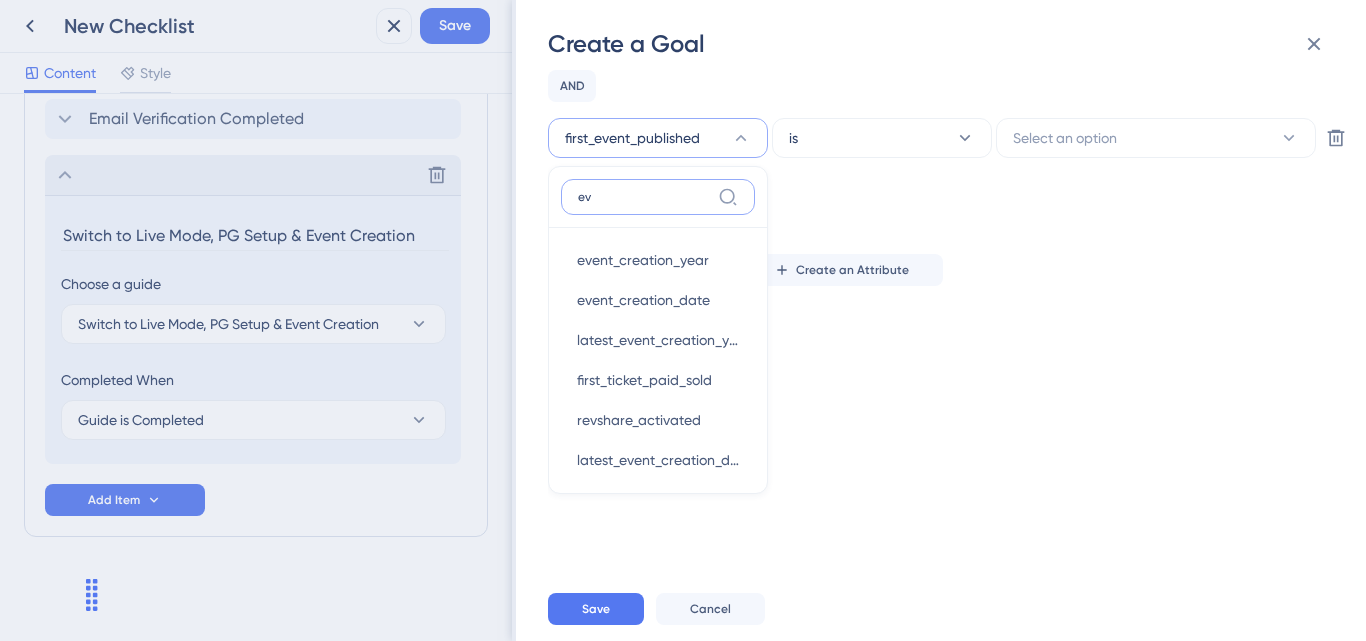 type on "e" 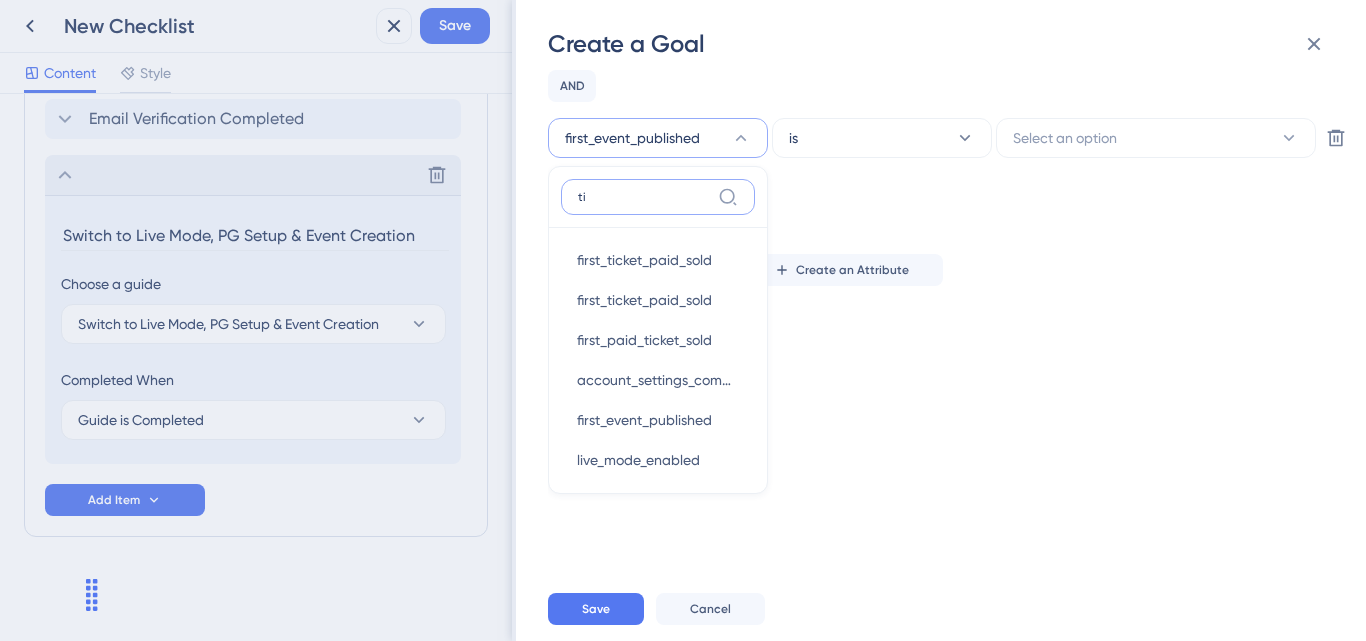 type on "t" 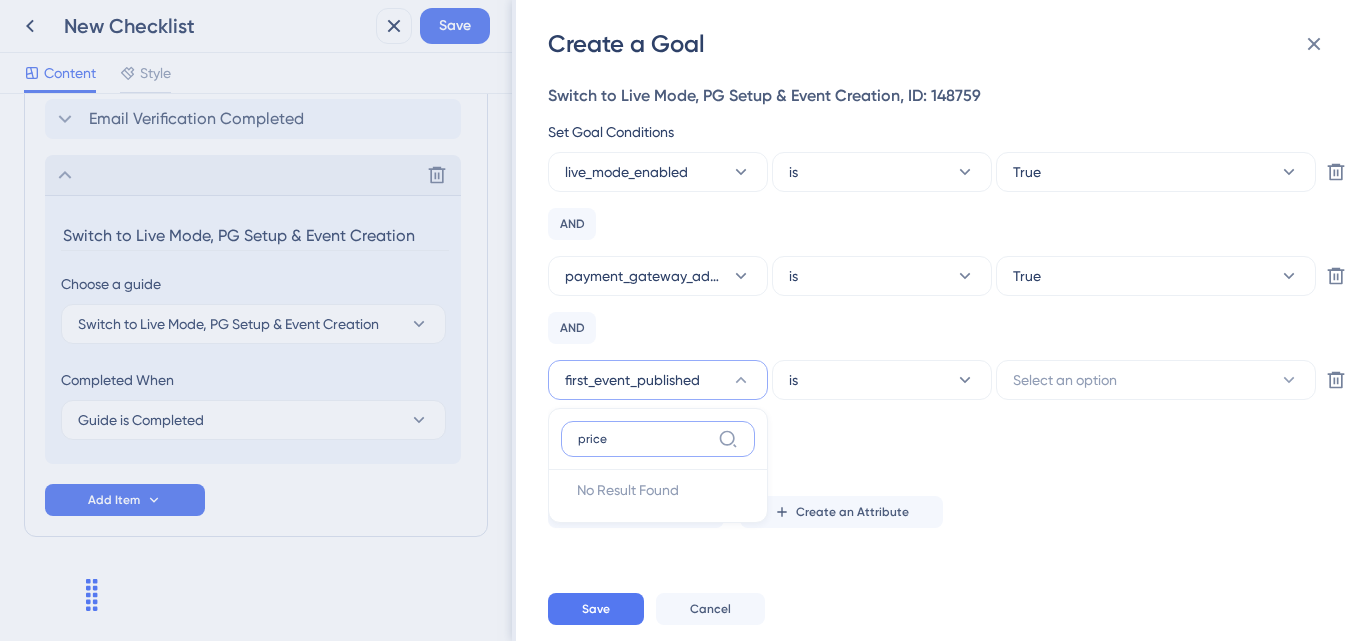 scroll, scrollTop: 0, scrollLeft: 0, axis: both 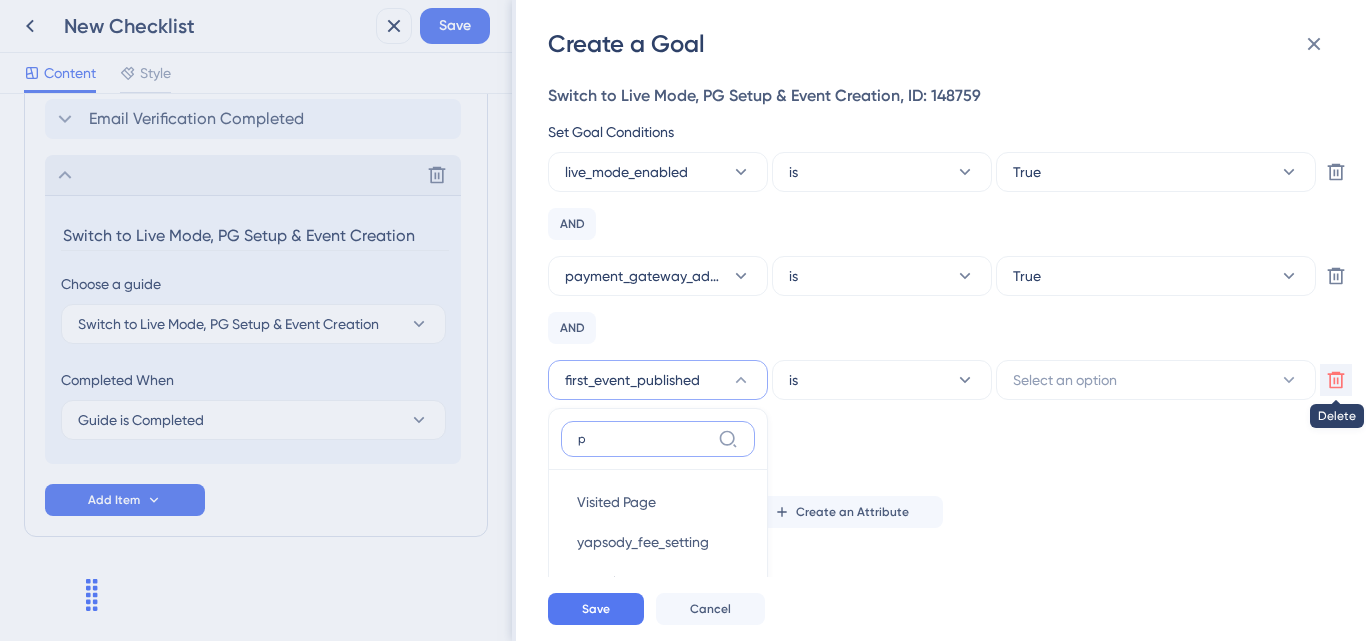 type on "p" 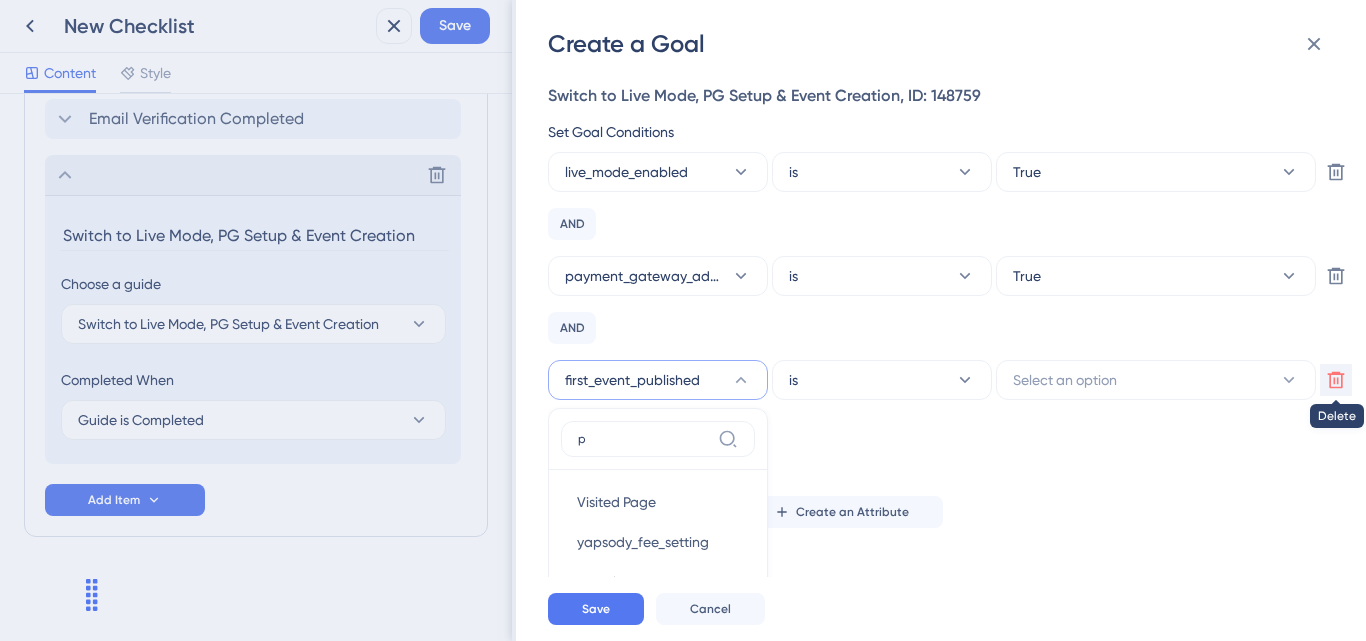 click 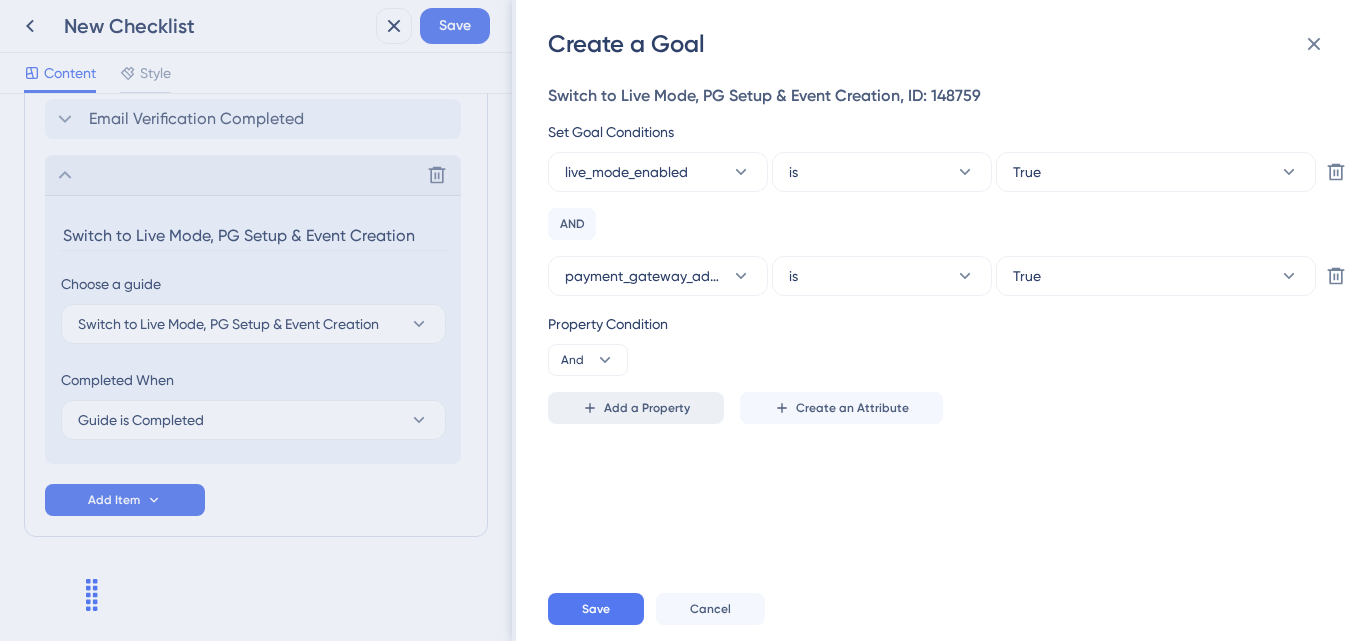 click on "Add a Property" at bounding box center (647, 408) 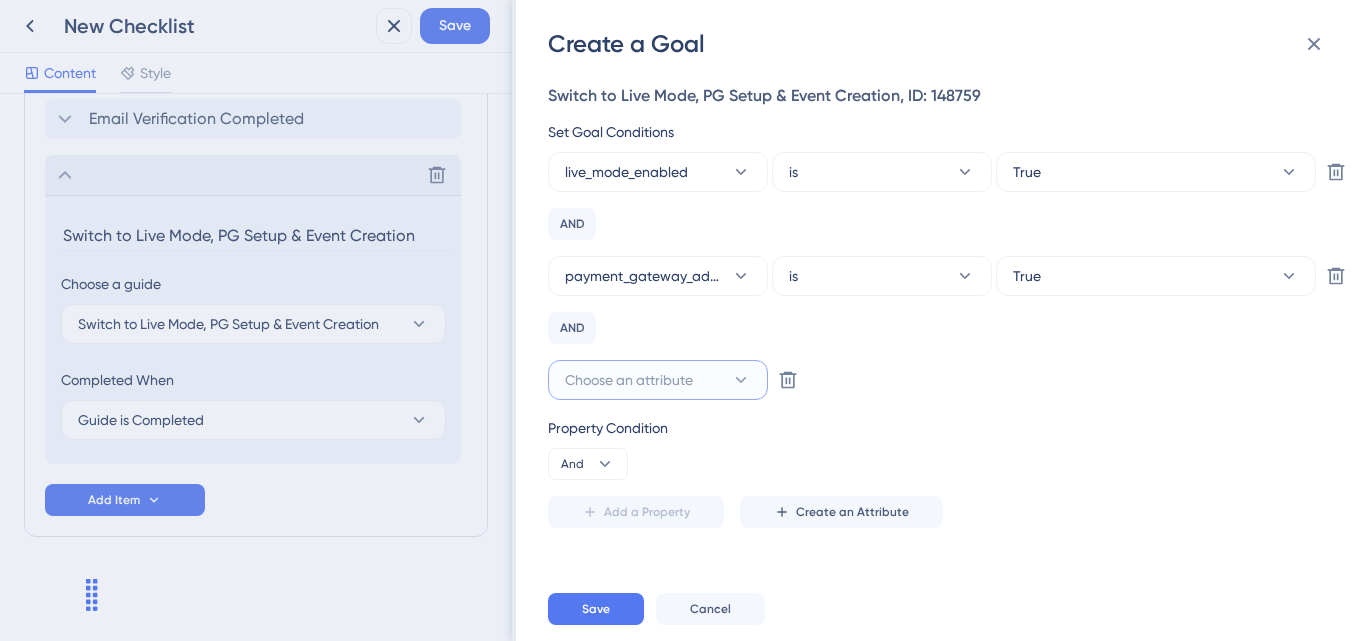 click on "Choose an attribute" at bounding box center [629, 380] 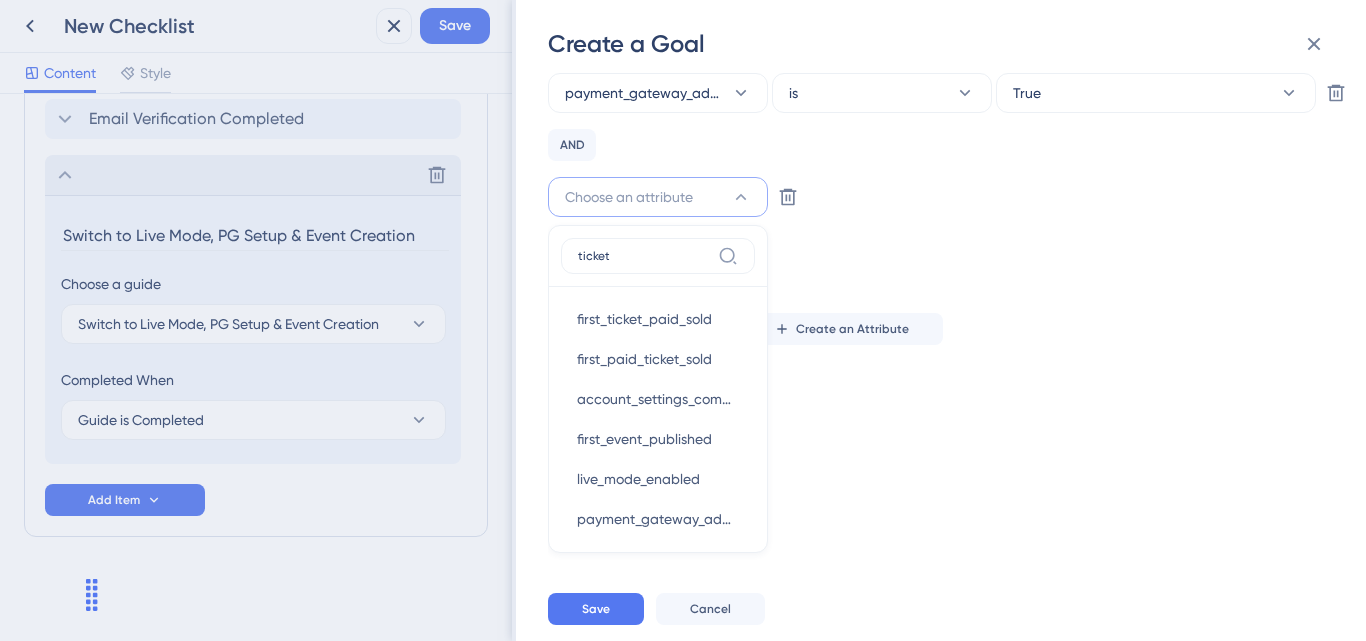 scroll, scrollTop: 0, scrollLeft: 0, axis: both 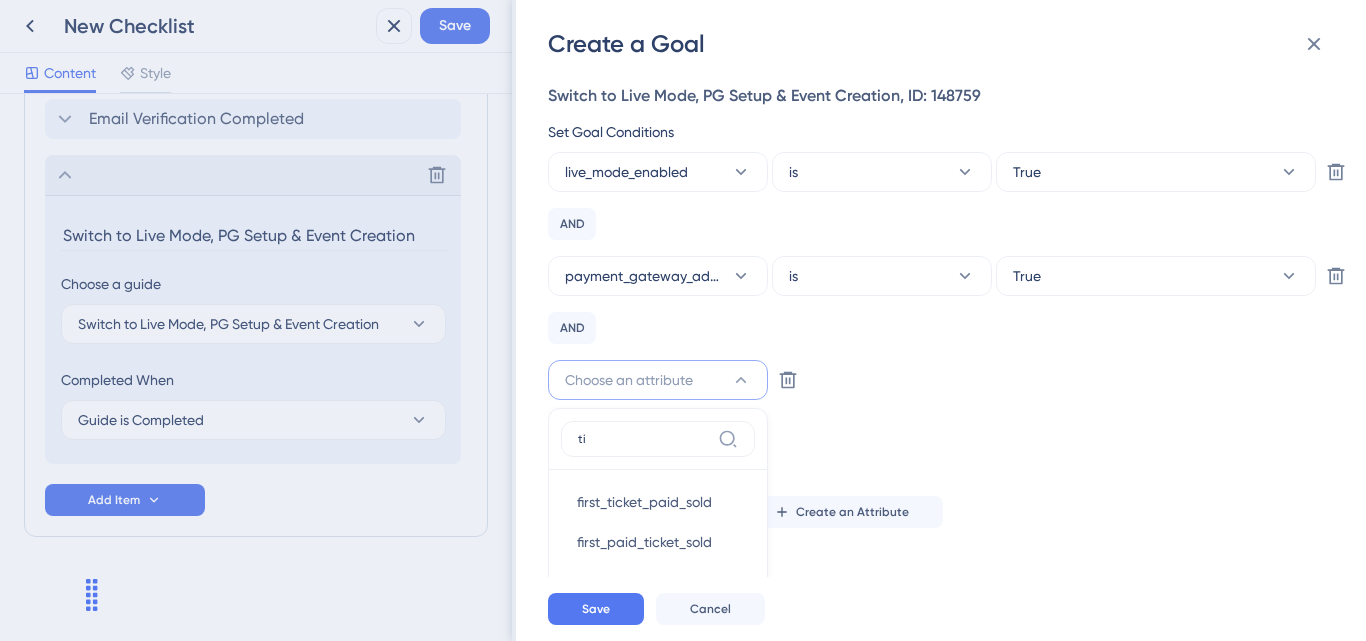type on "t" 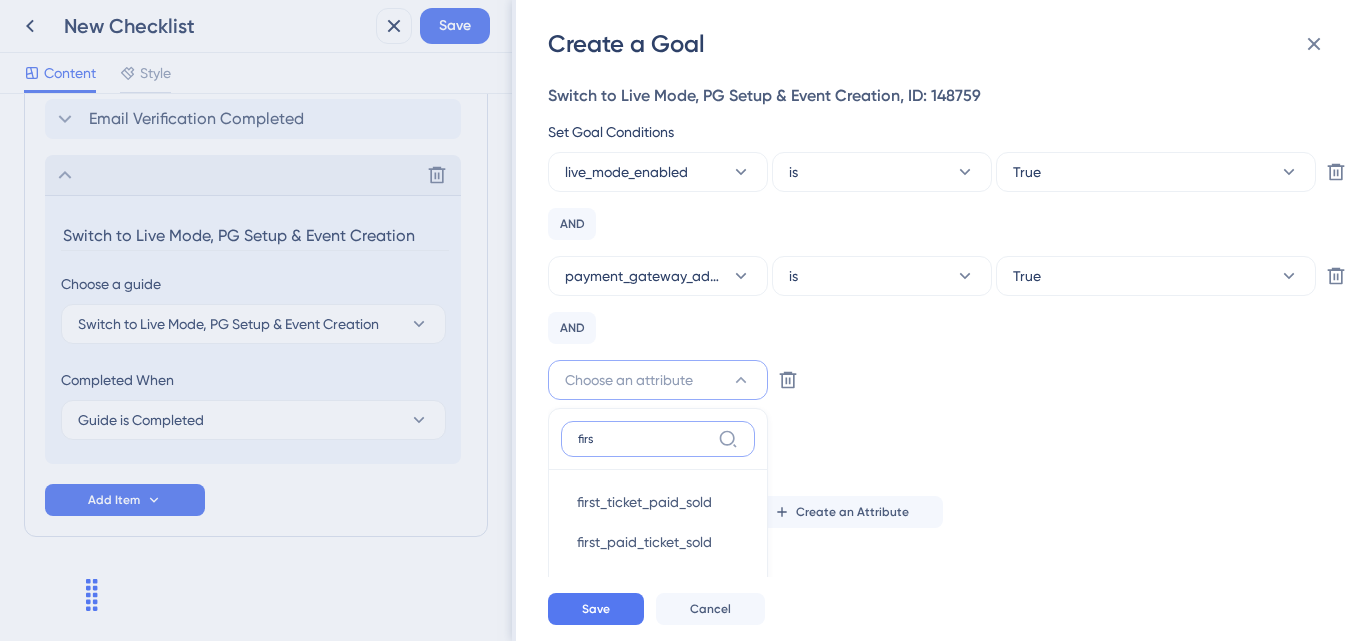 type on "first" 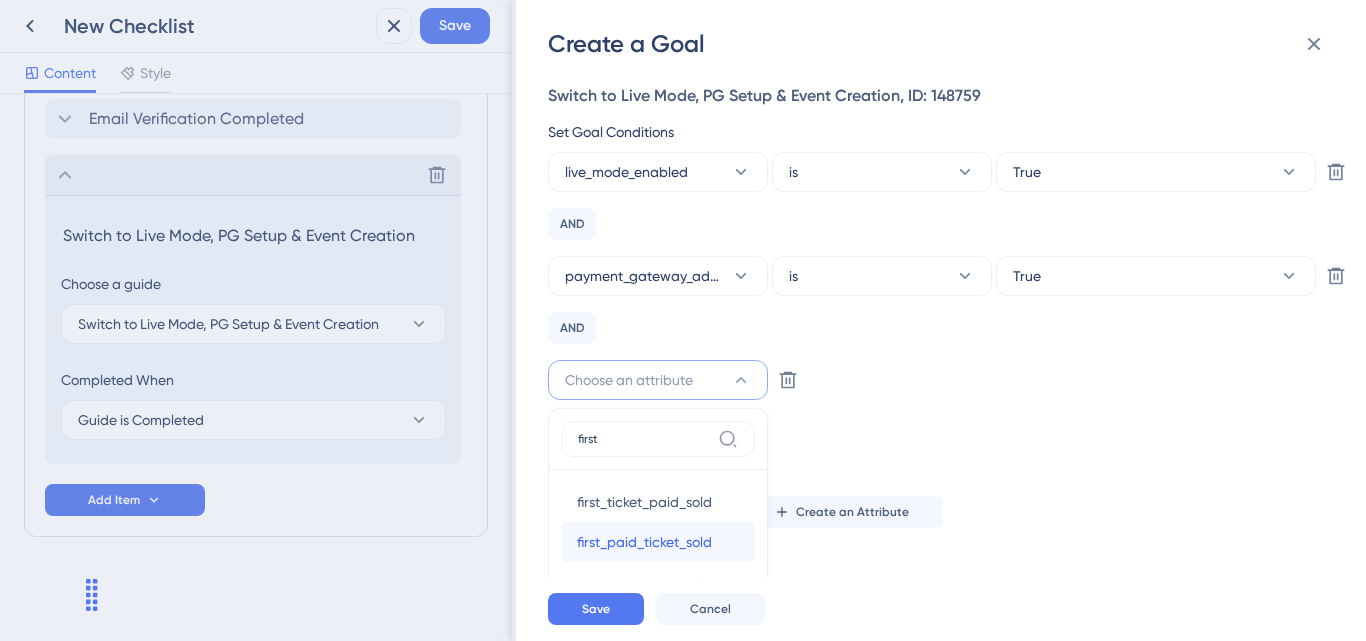 click on "first_paid_ticket_sold" at bounding box center [644, 542] 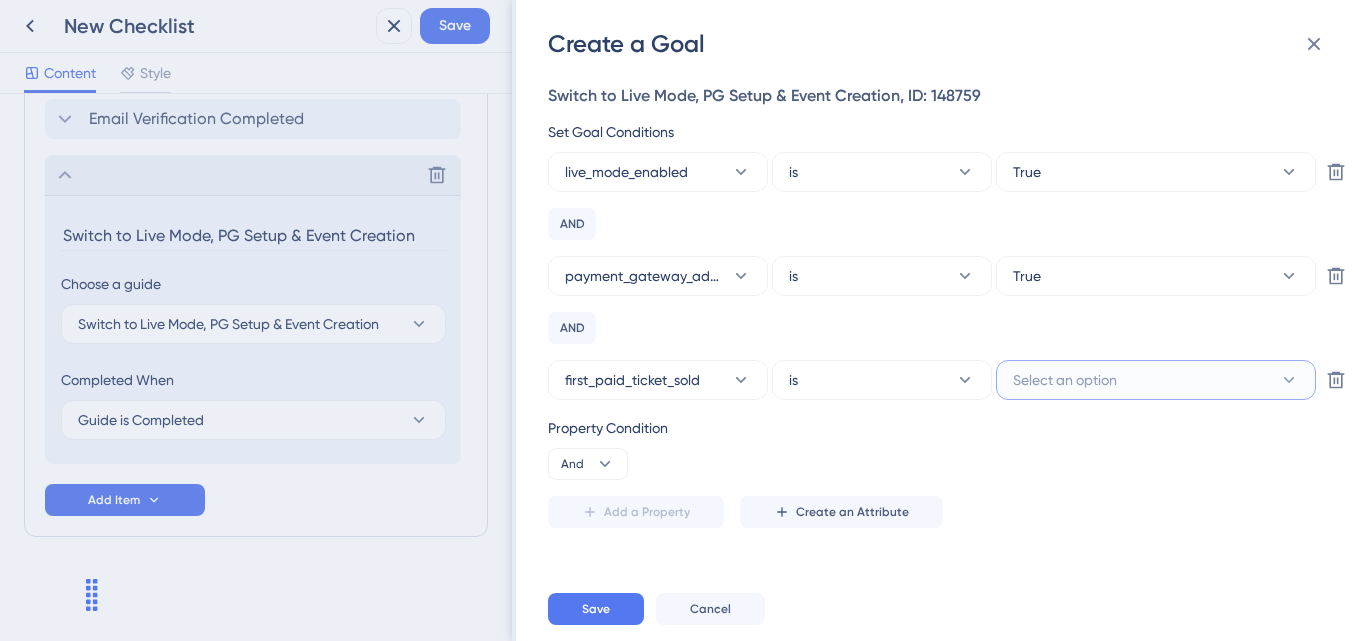 click on "Select an option" at bounding box center [1065, 380] 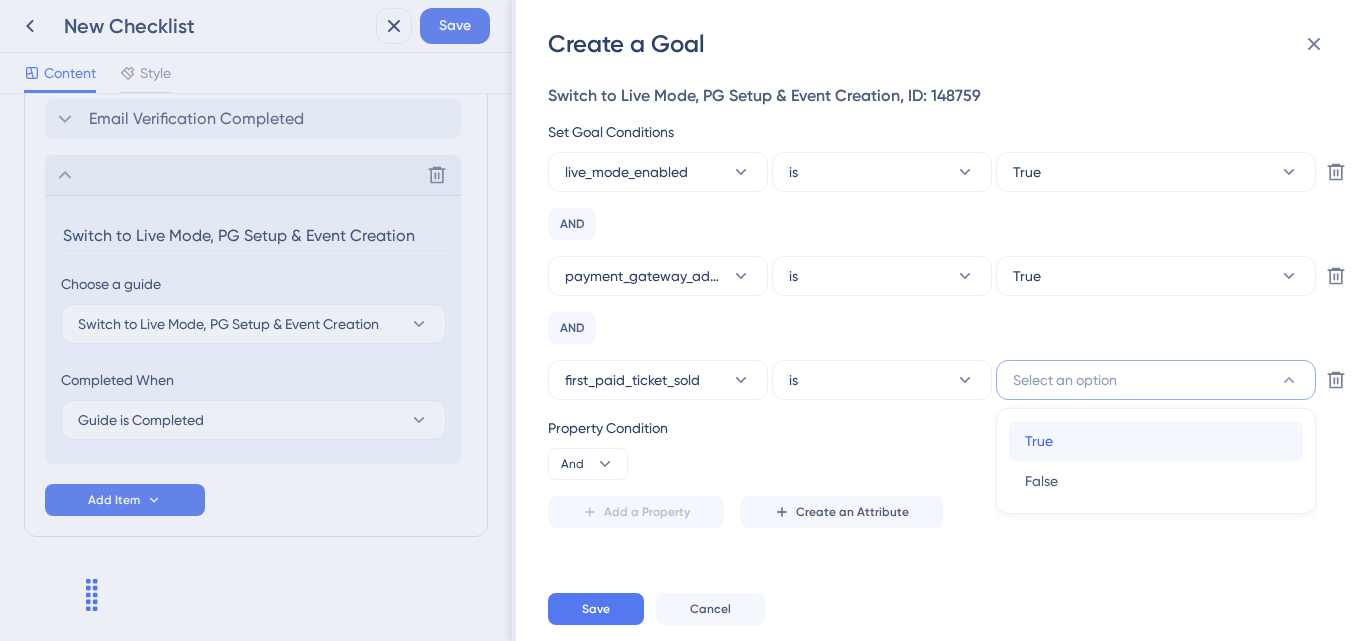 click on "True True" at bounding box center (1156, 441) 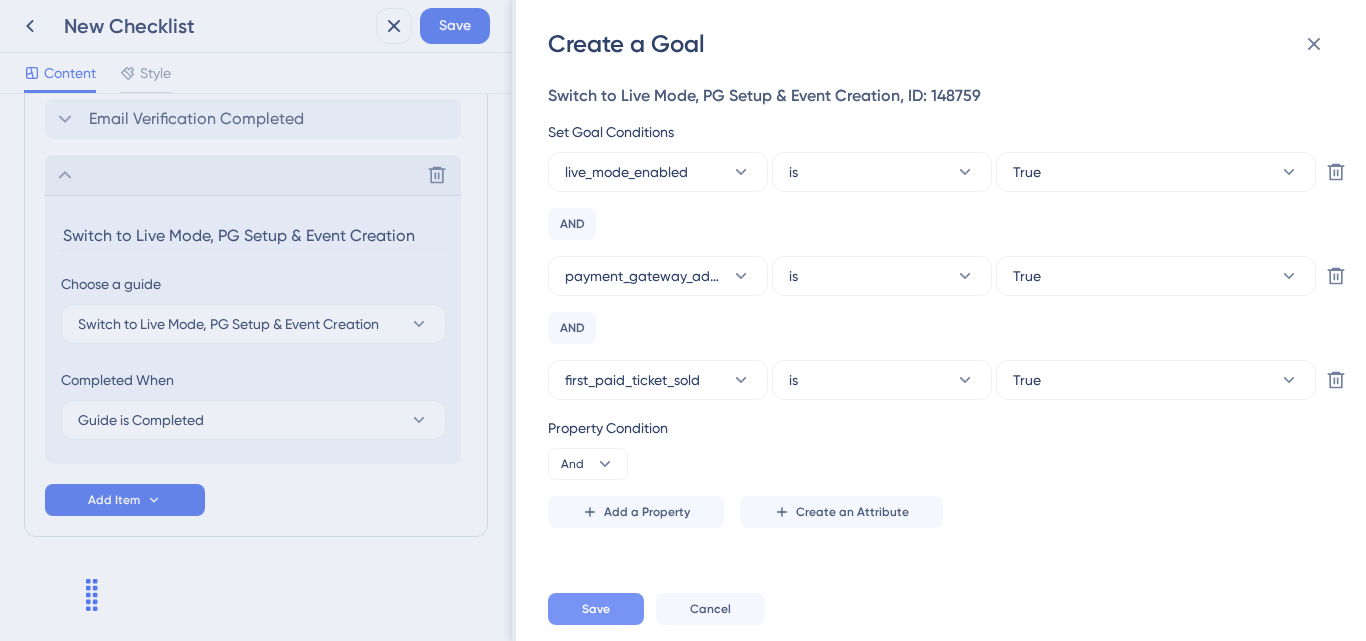 click on "Save" at bounding box center (596, 609) 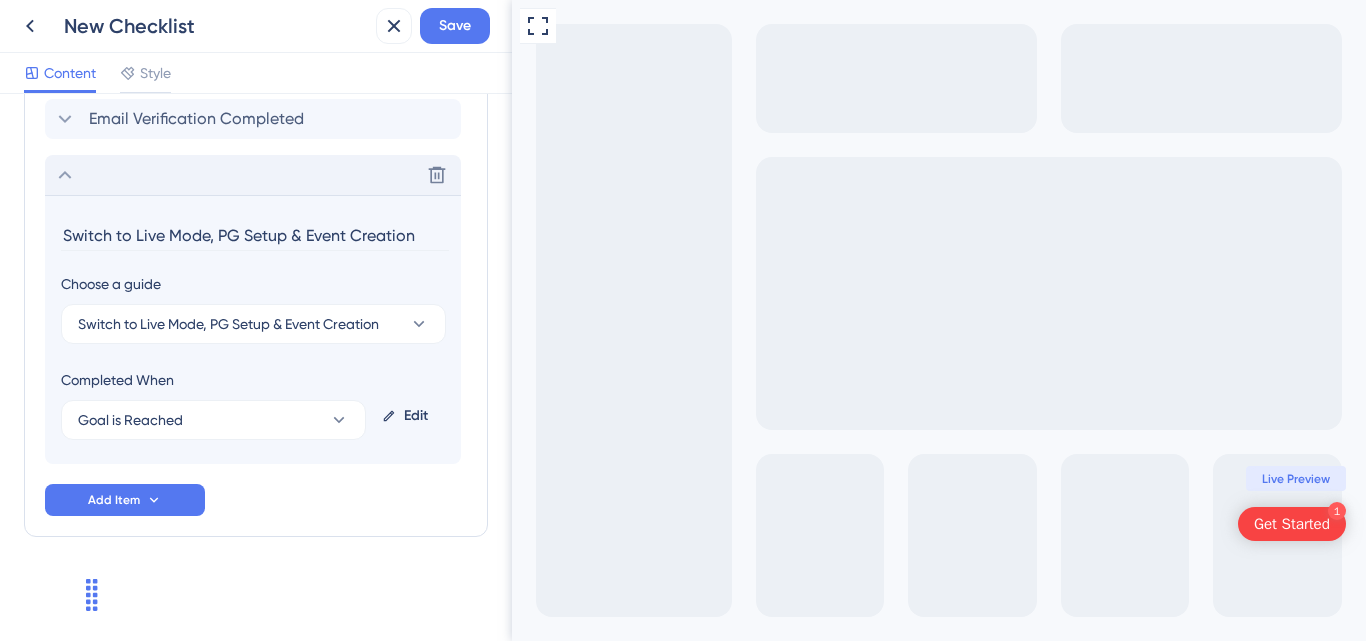 scroll, scrollTop: 817, scrollLeft: 0, axis: vertical 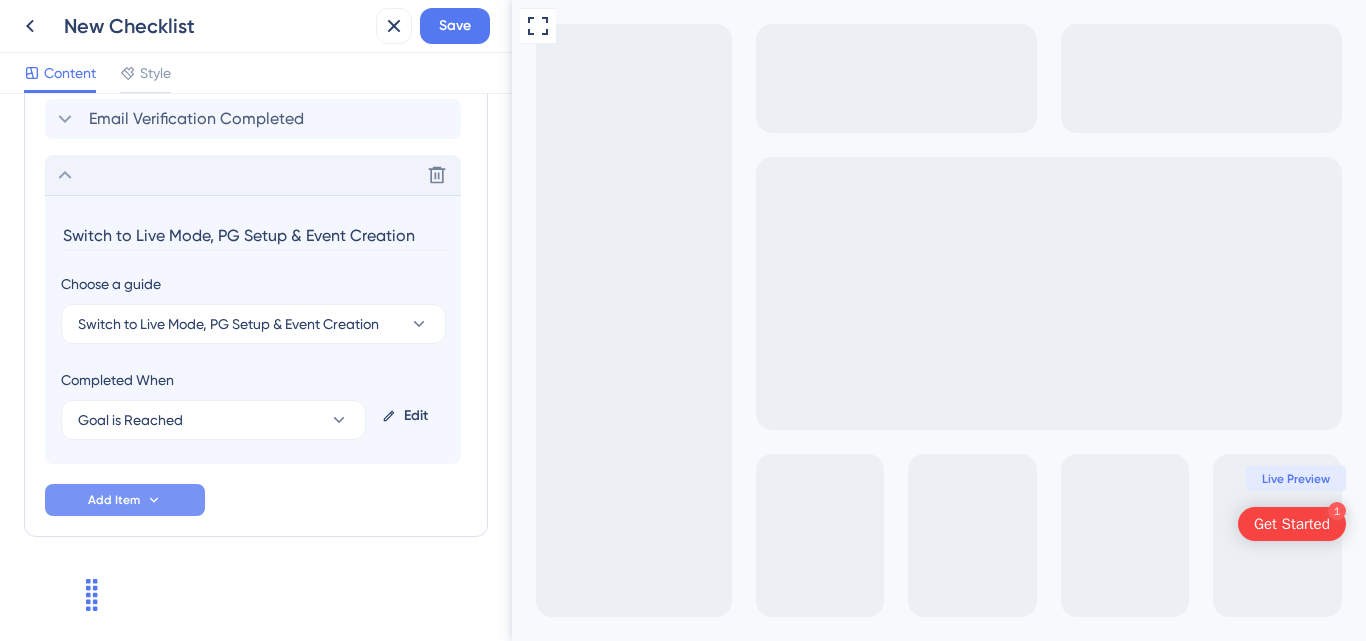 click on "Add Item" at bounding box center [125, 500] 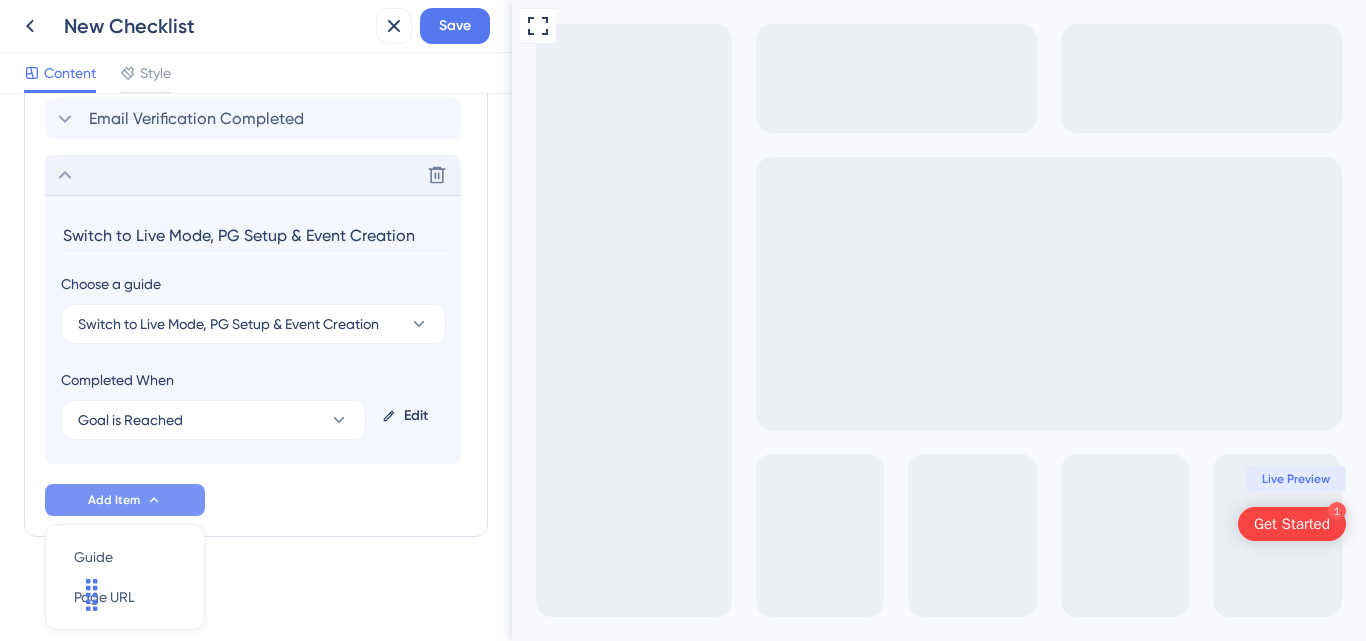 scroll, scrollTop: 1065, scrollLeft: 0, axis: vertical 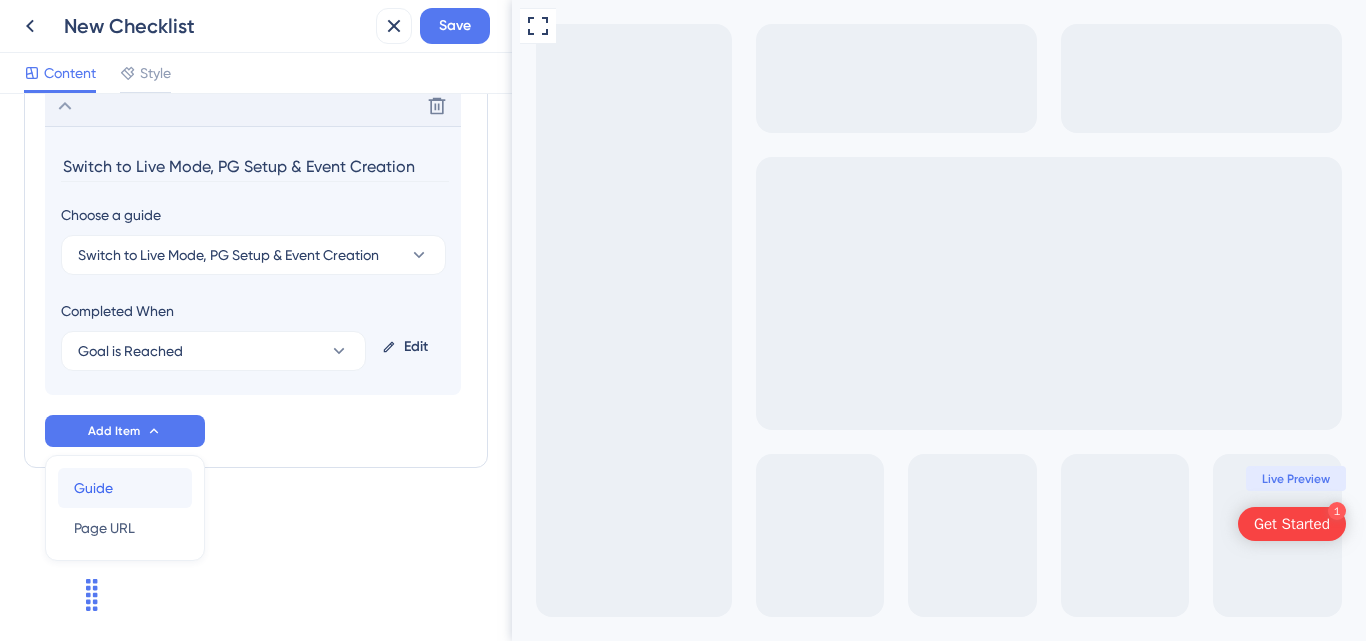 click on "Guide Guide" at bounding box center (125, 488) 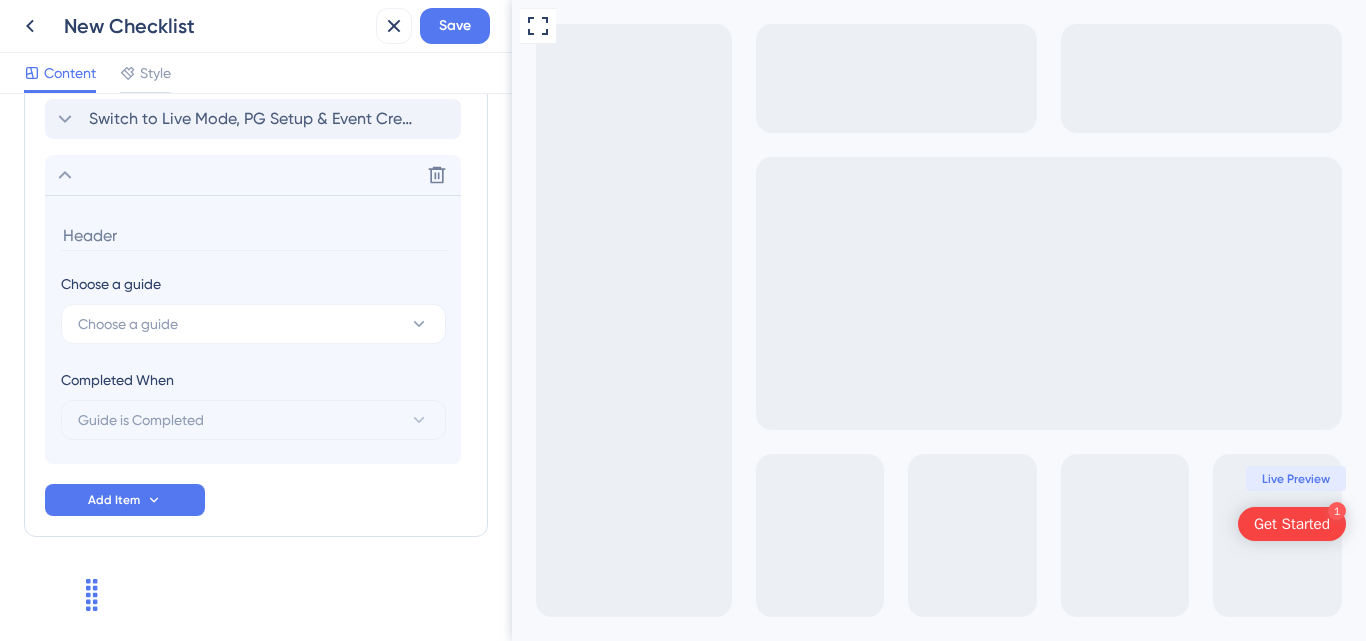 scroll, scrollTop: 1052, scrollLeft: 0, axis: vertical 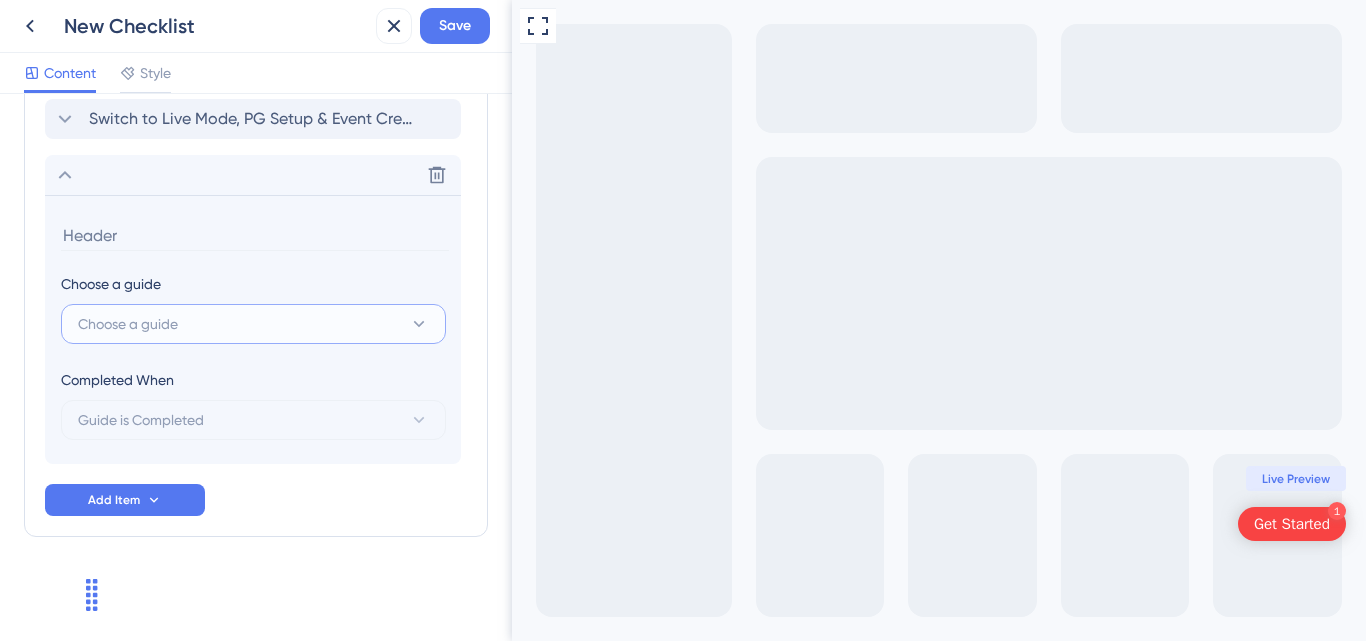 click on "Choose a guide" at bounding box center (253, 324) 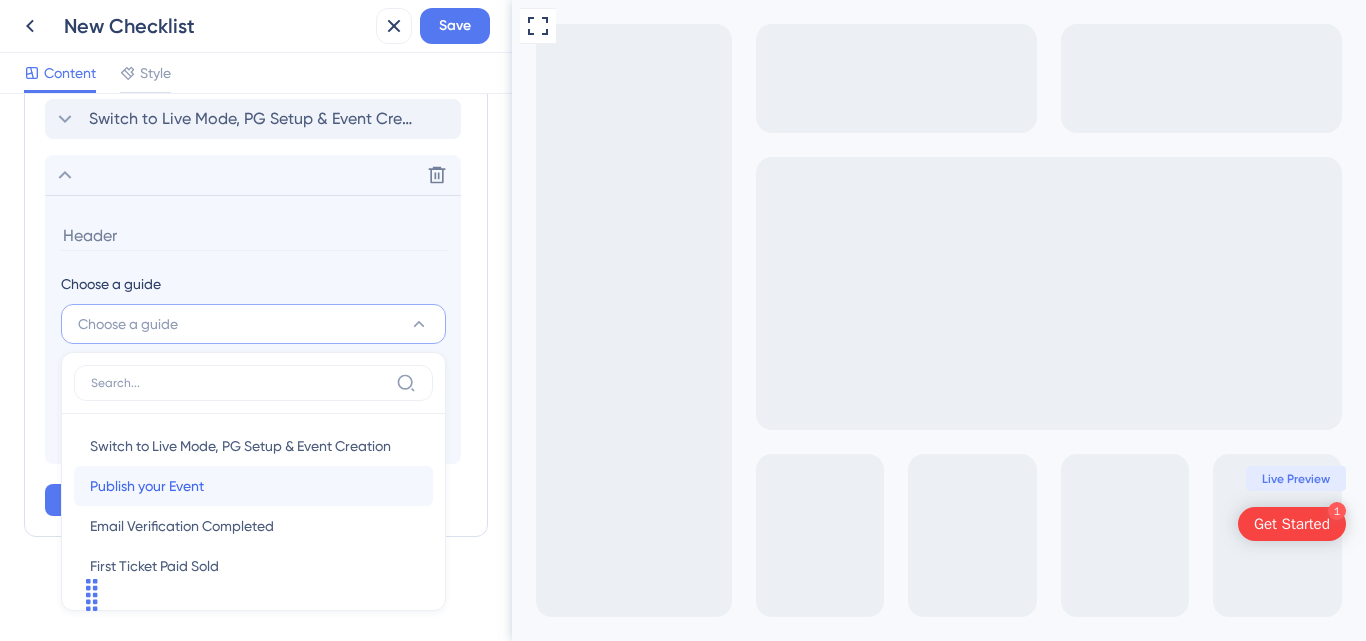 click on "Publish your Event" at bounding box center [147, 486] 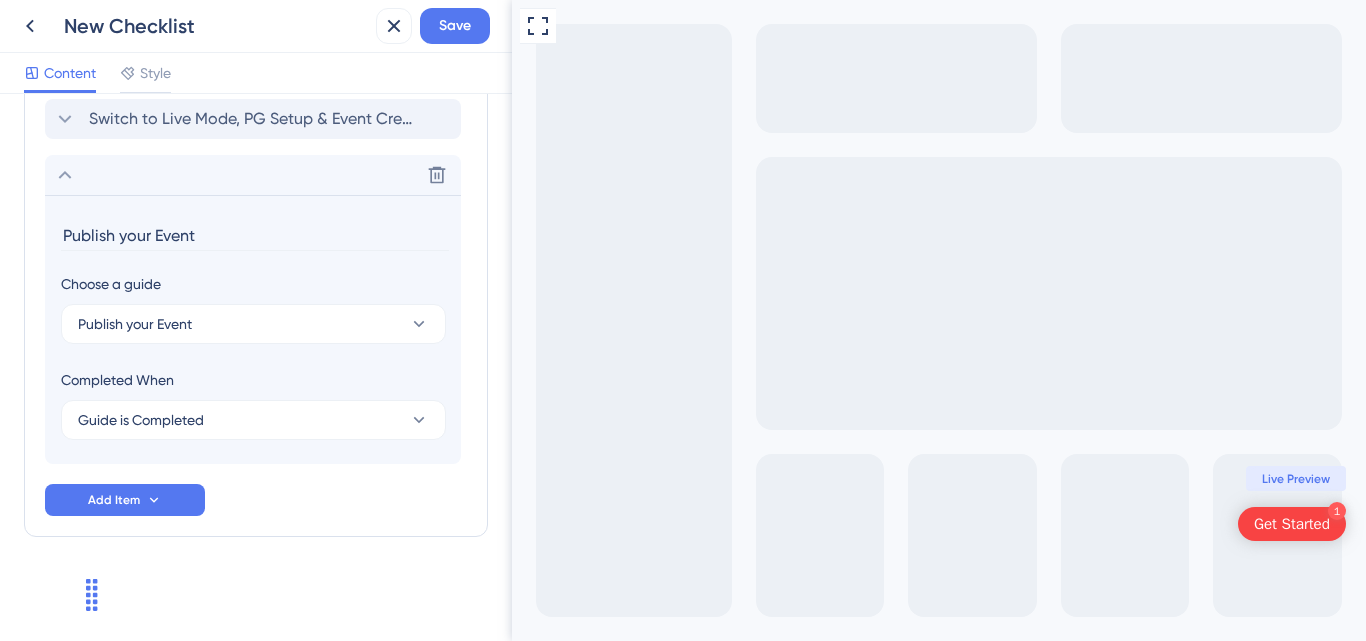 type on "Publish your Event" 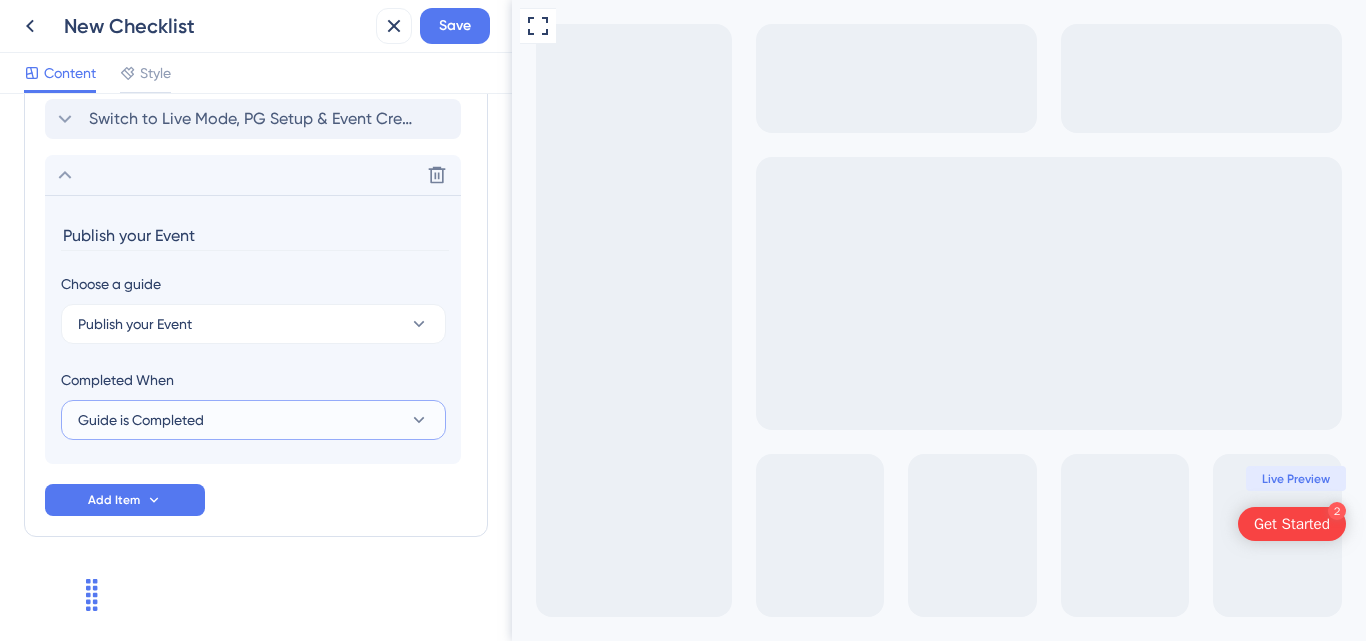 click on "Guide is Completed" at bounding box center [141, 420] 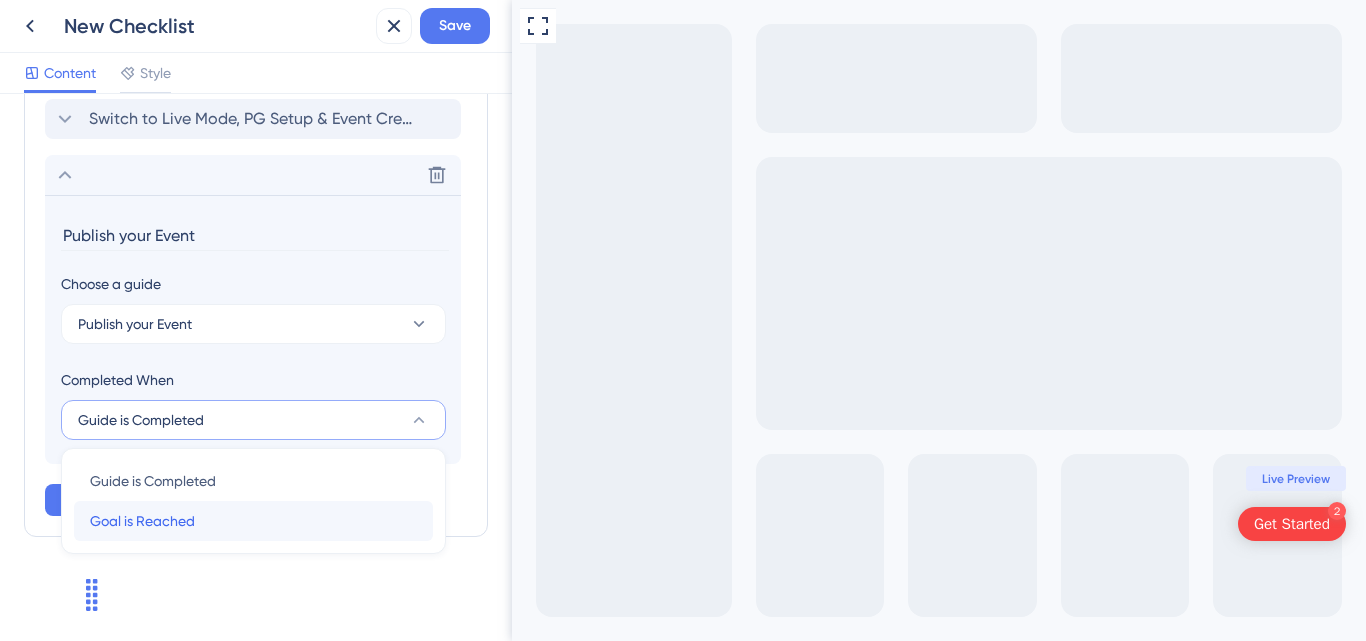 click on "Goal is Reached" at bounding box center (142, 521) 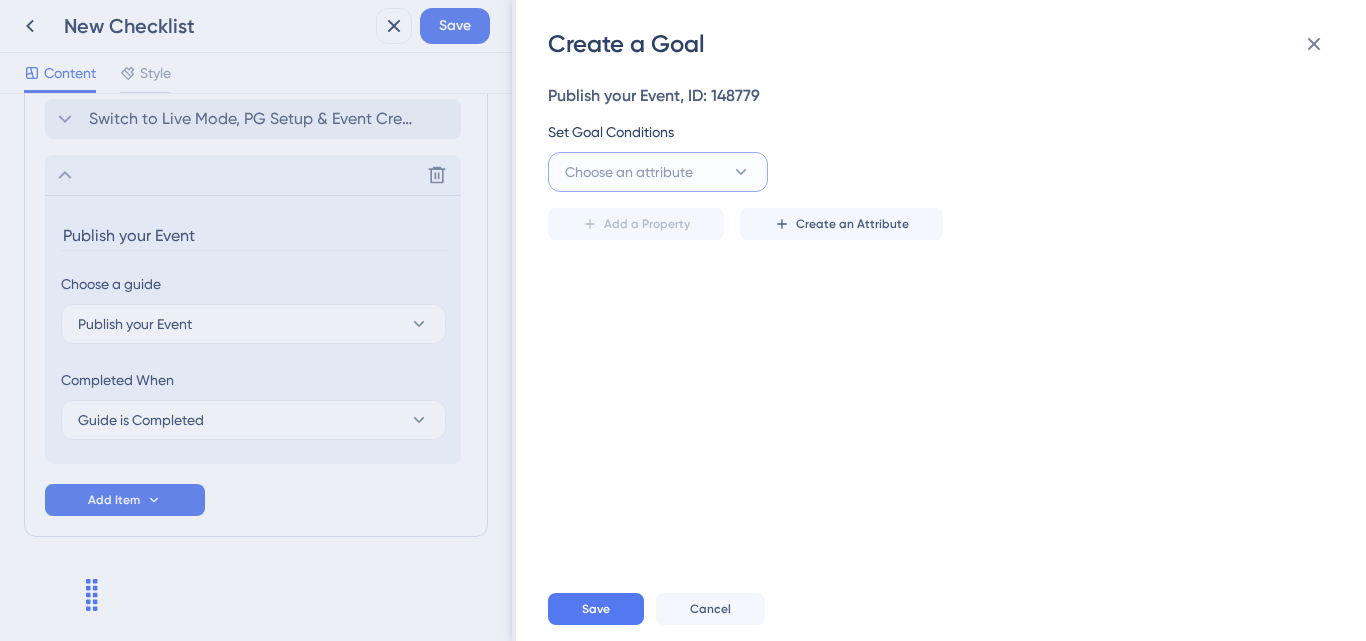 click on "Choose an attribute" at bounding box center [629, 172] 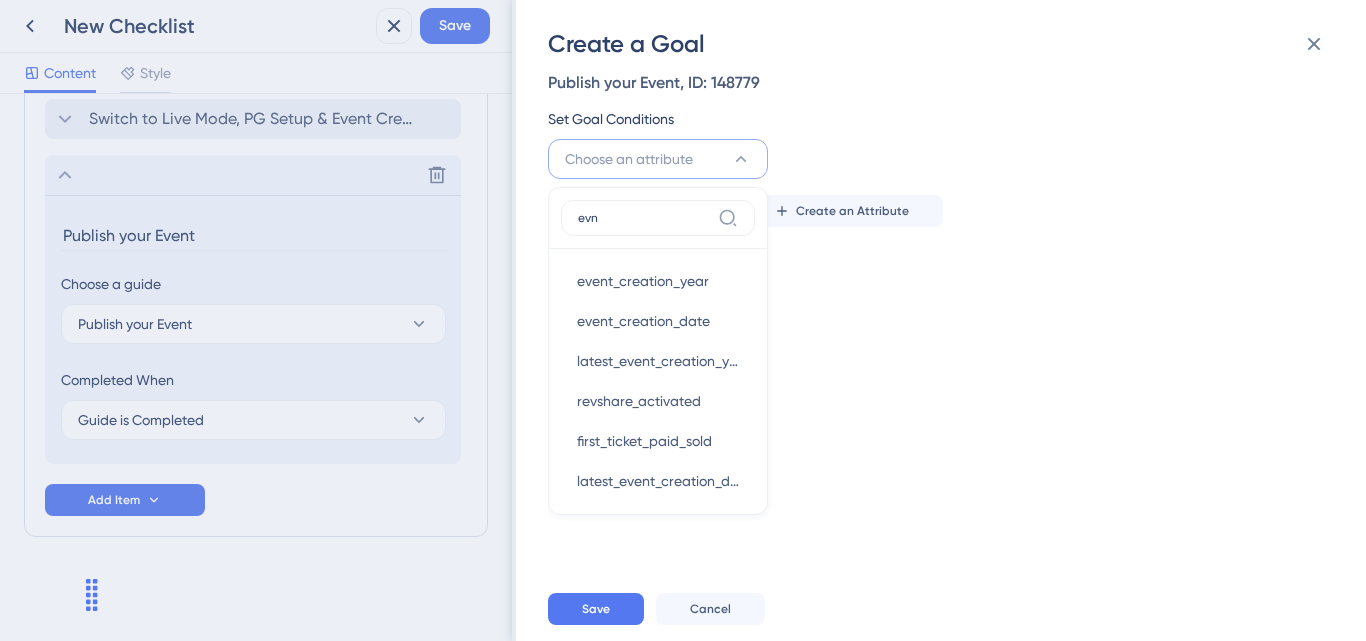 scroll, scrollTop: 0, scrollLeft: 0, axis: both 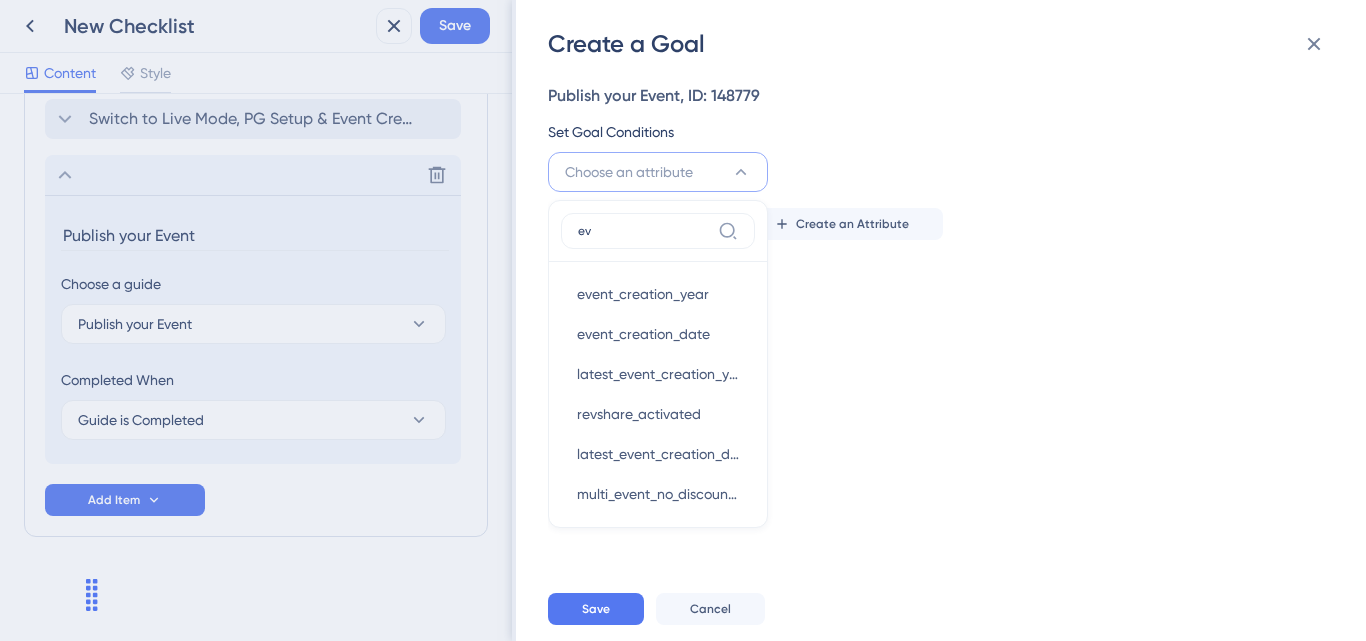 type on "e" 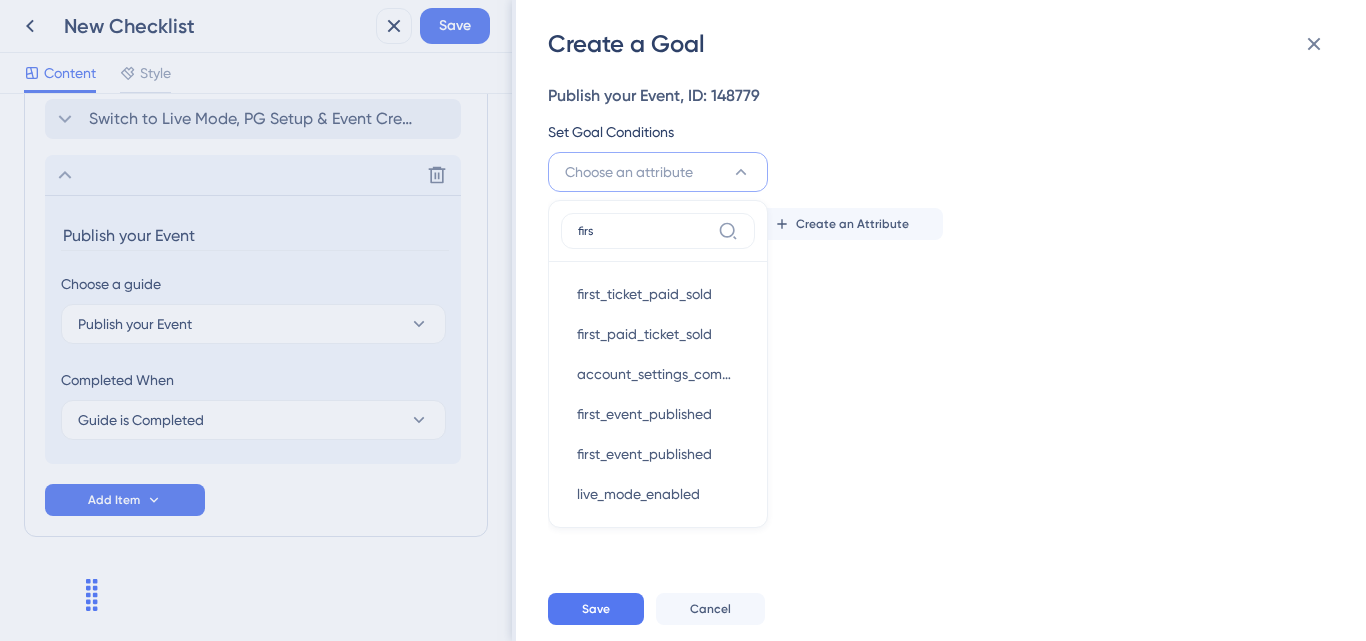 type on "first" 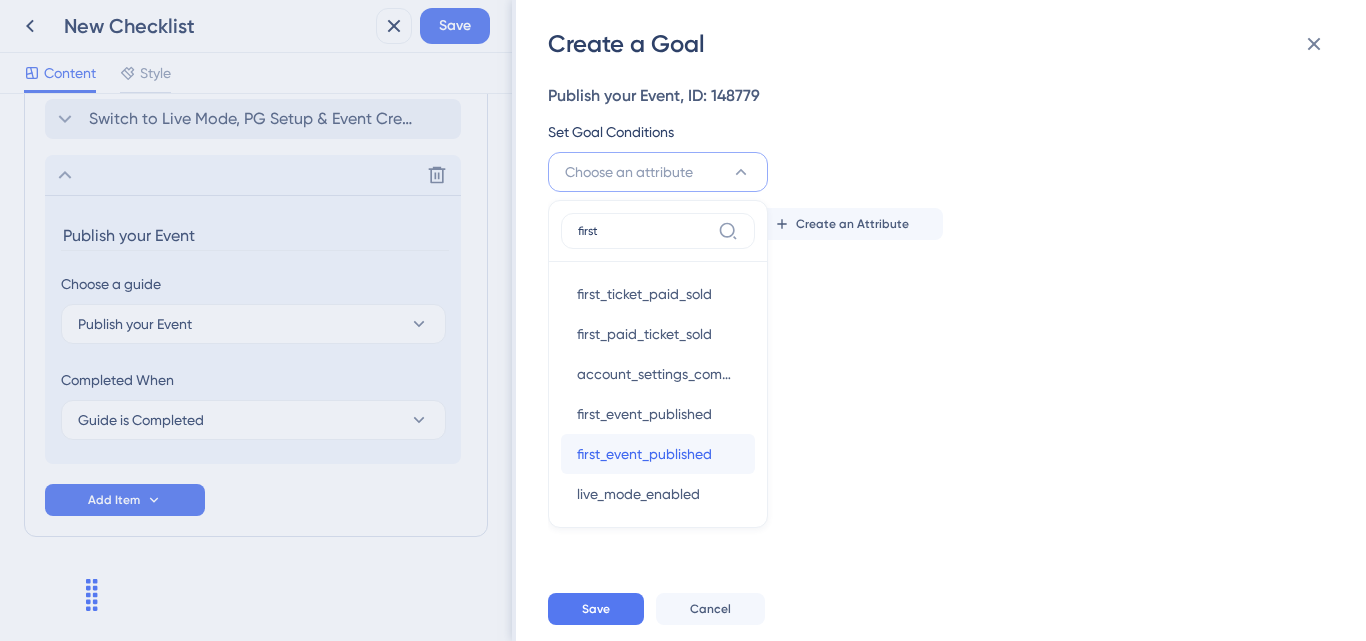 click on "first_event_published" at bounding box center [644, 454] 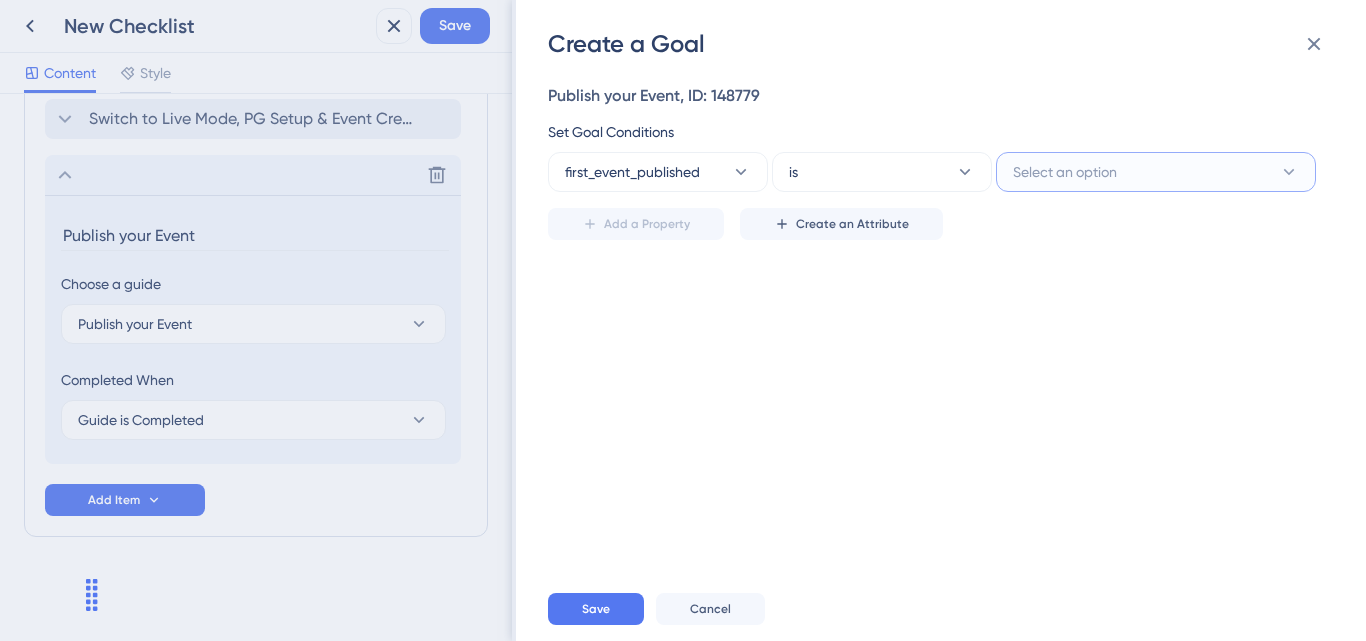 click on "Select an option" at bounding box center (1065, 172) 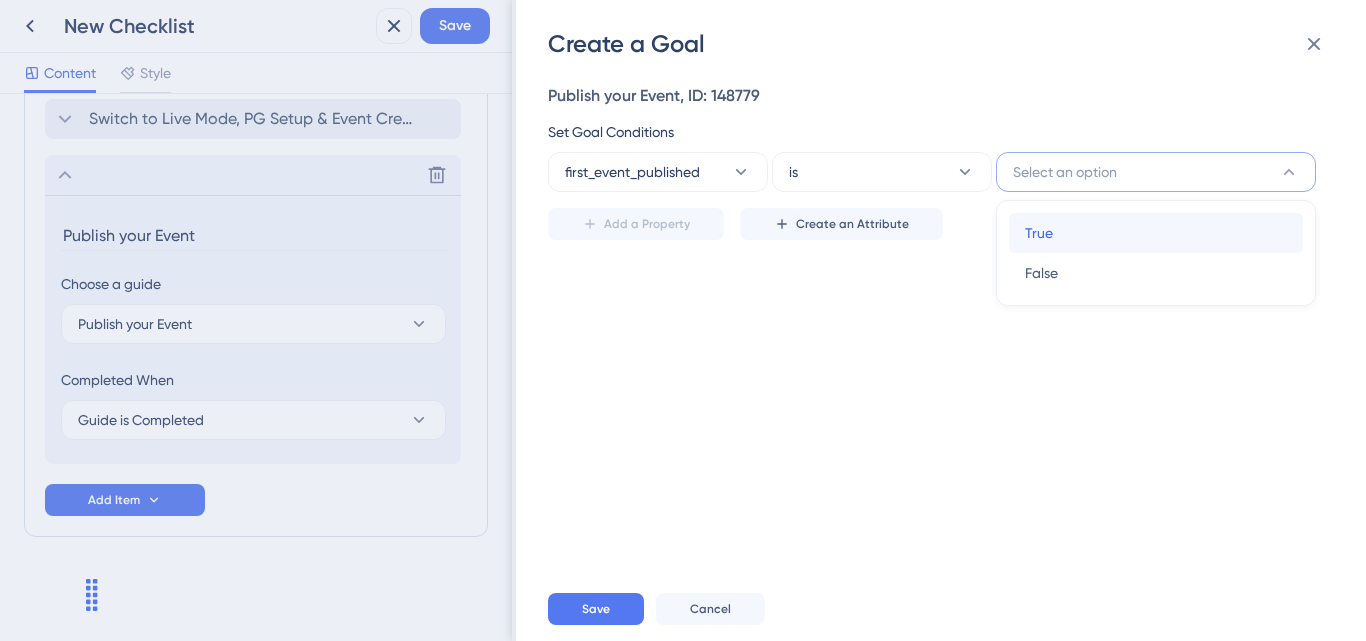 click on "True" at bounding box center [1039, 233] 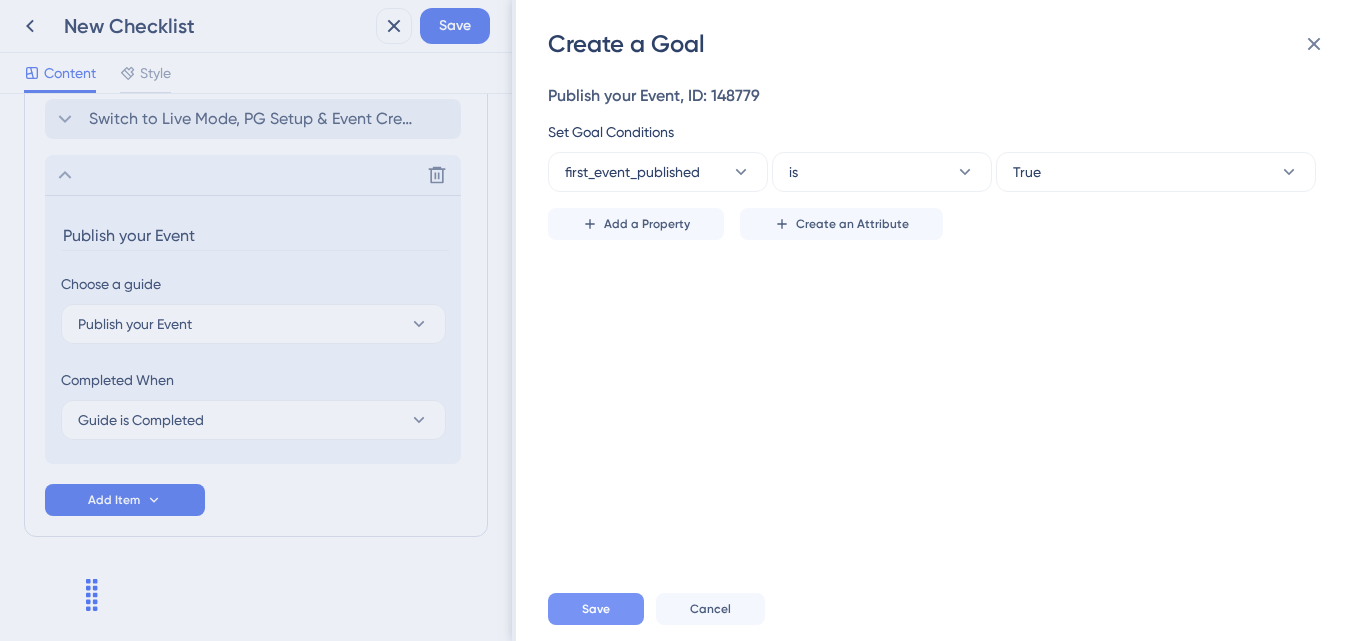 click on "Save" at bounding box center [596, 609] 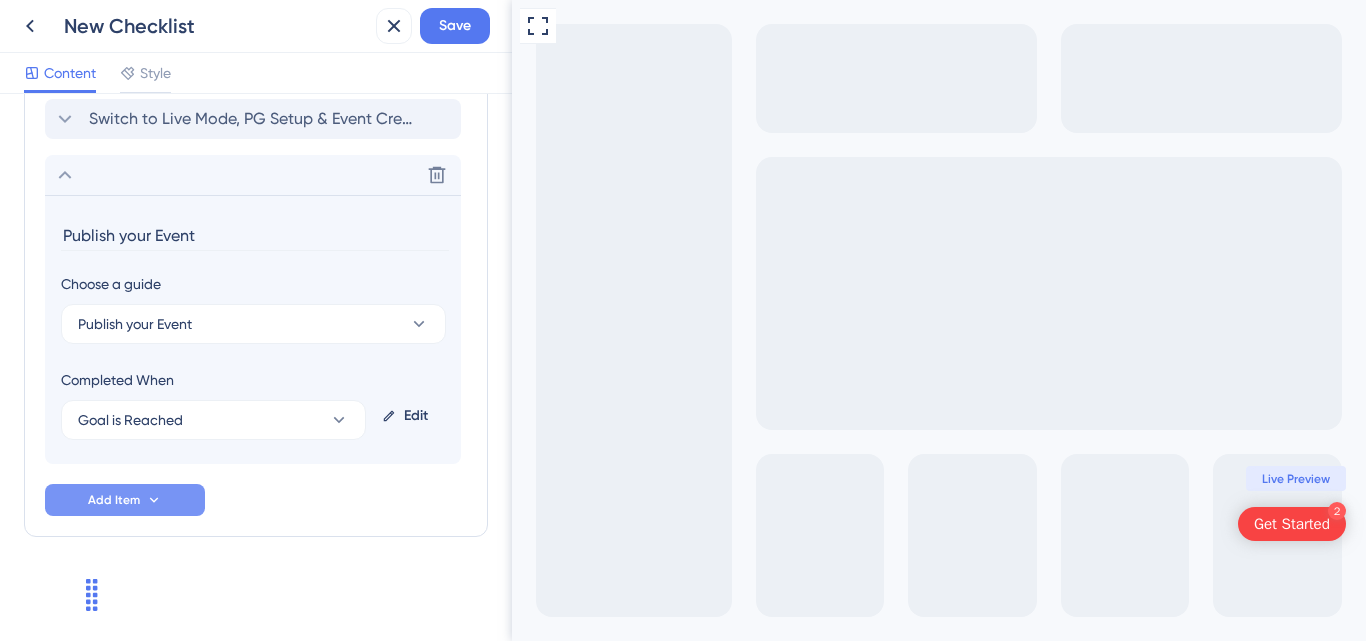 click on "Add Item" at bounding box center [125, 500] 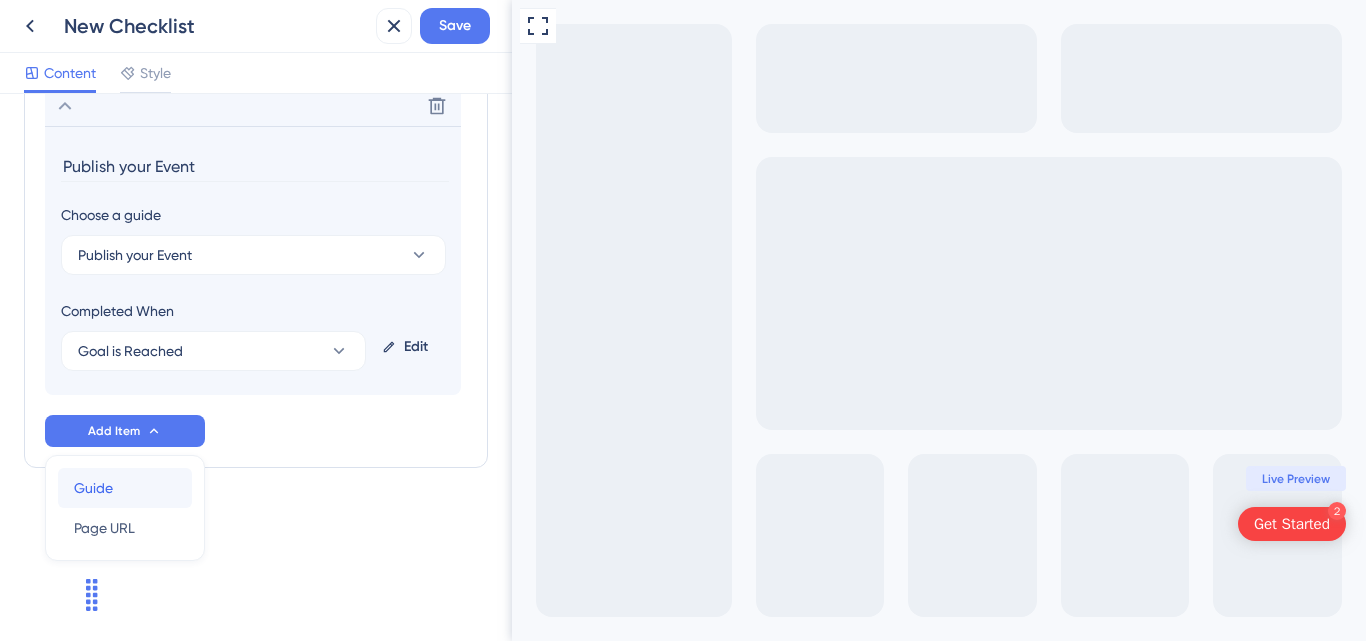 click on "Guide" at bounding box center (93, 488) 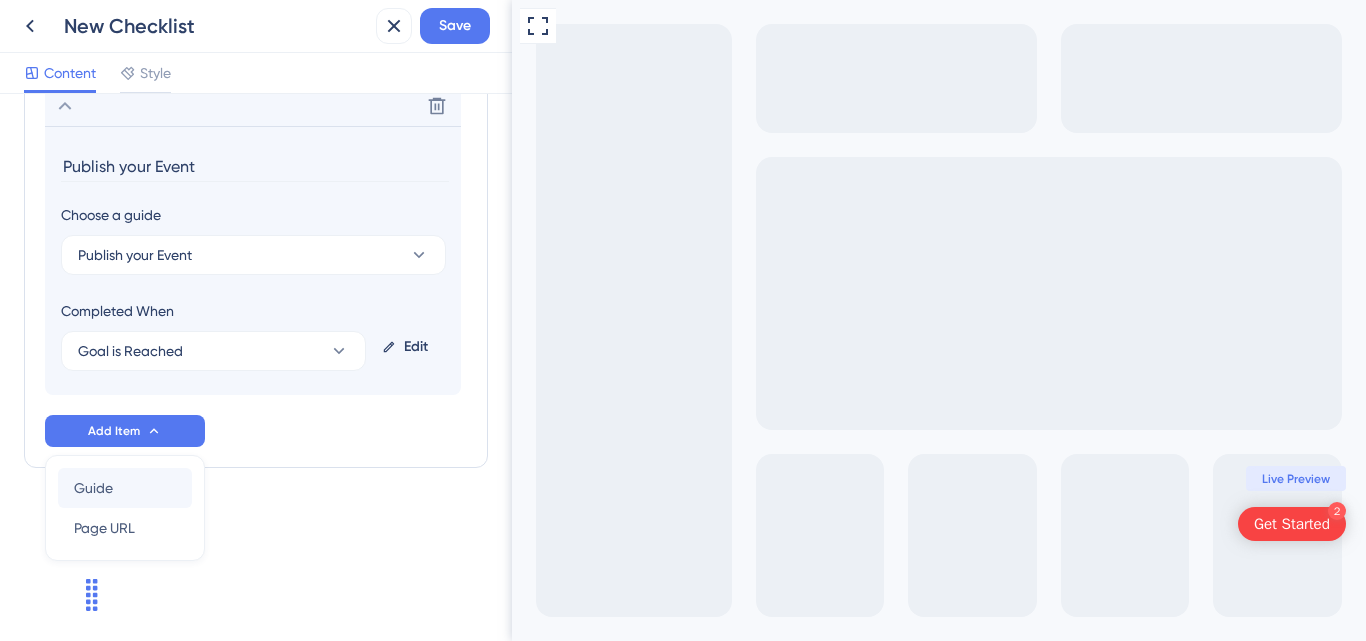scroll, scrollTop: 1108, scrollLeft: 0, axis: vertical 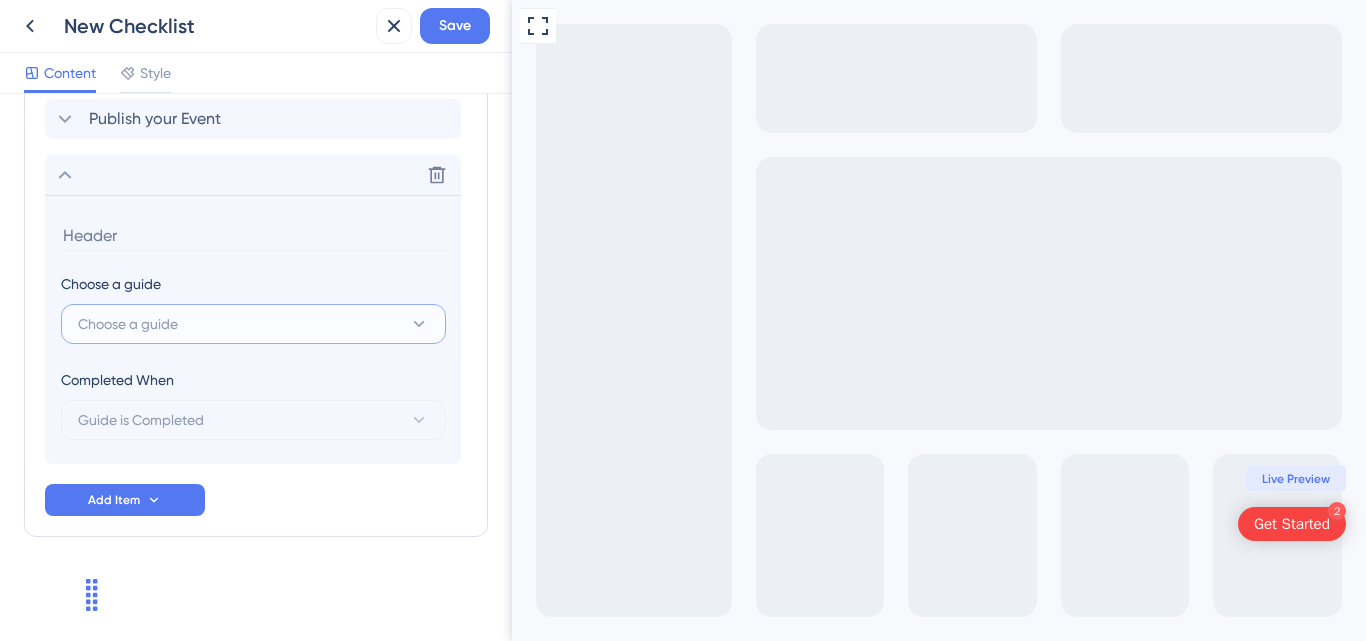 click on "Choose a guide" at bounding box center (128, 324) 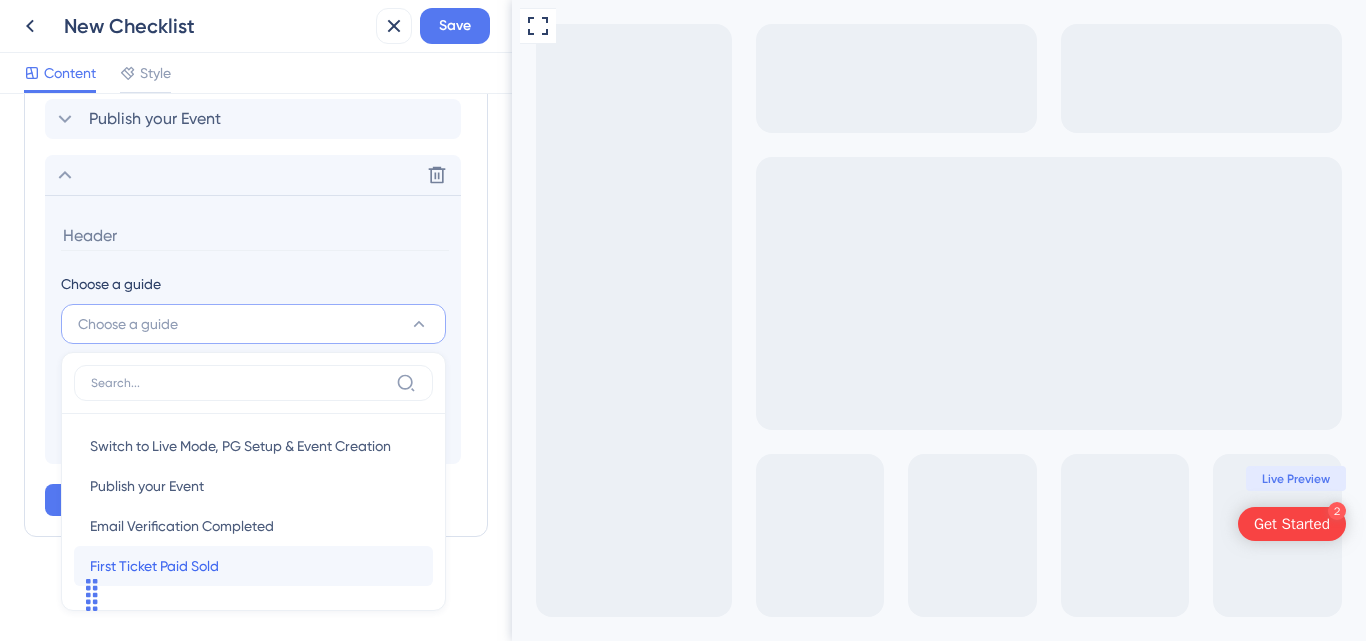 click on "First Ticket Paid Sold" at bounding box center (154, 566) 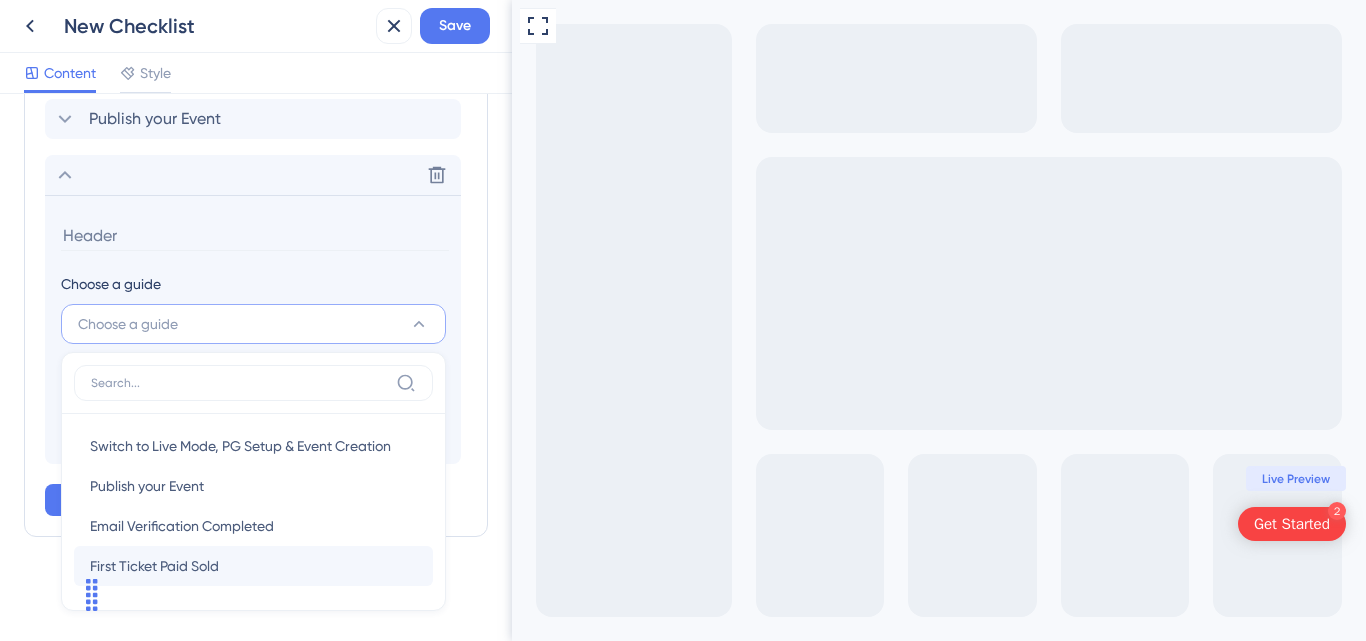 type on "First Ticket Paid Sold" 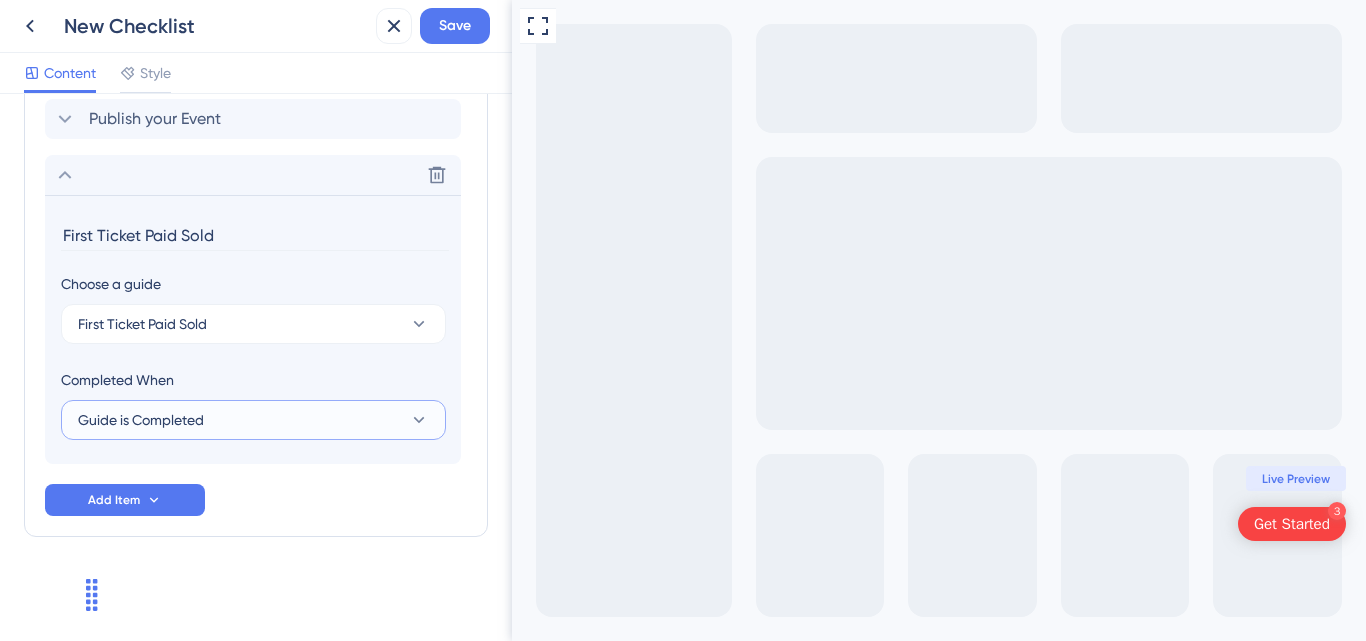 click on "Guide is Completed" at bounding box center (141, 420) 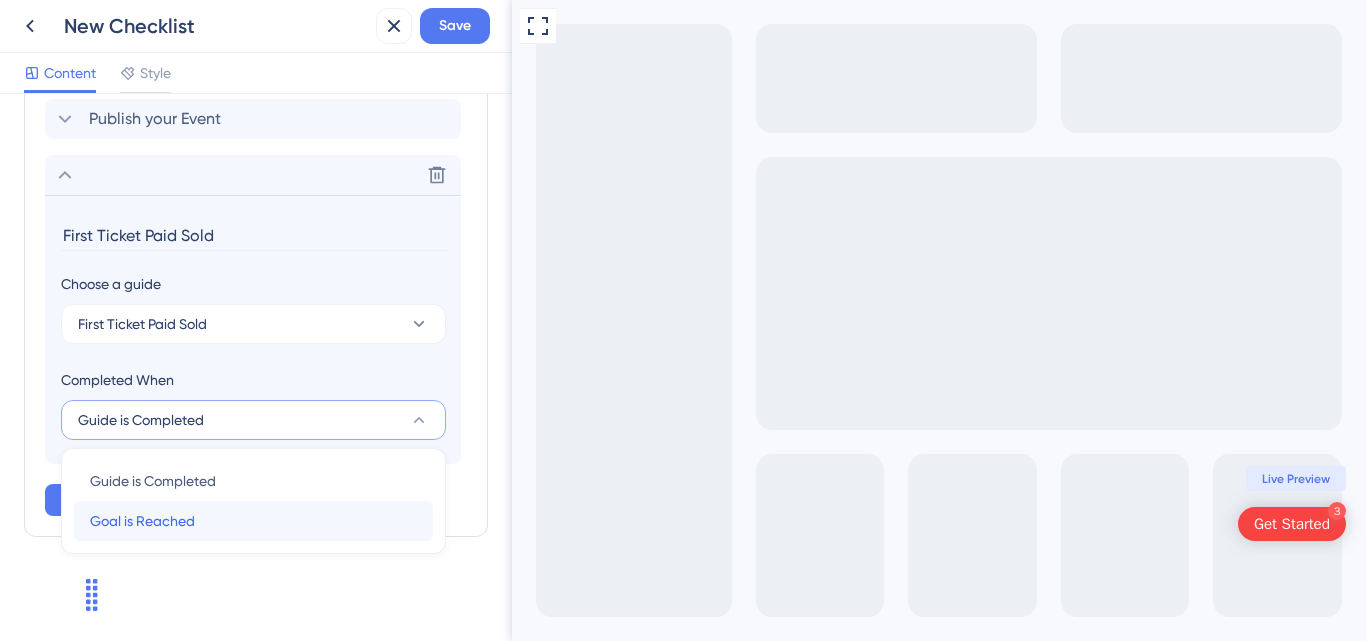 click on "Goal is Reached" at bounding box center (142, 521) 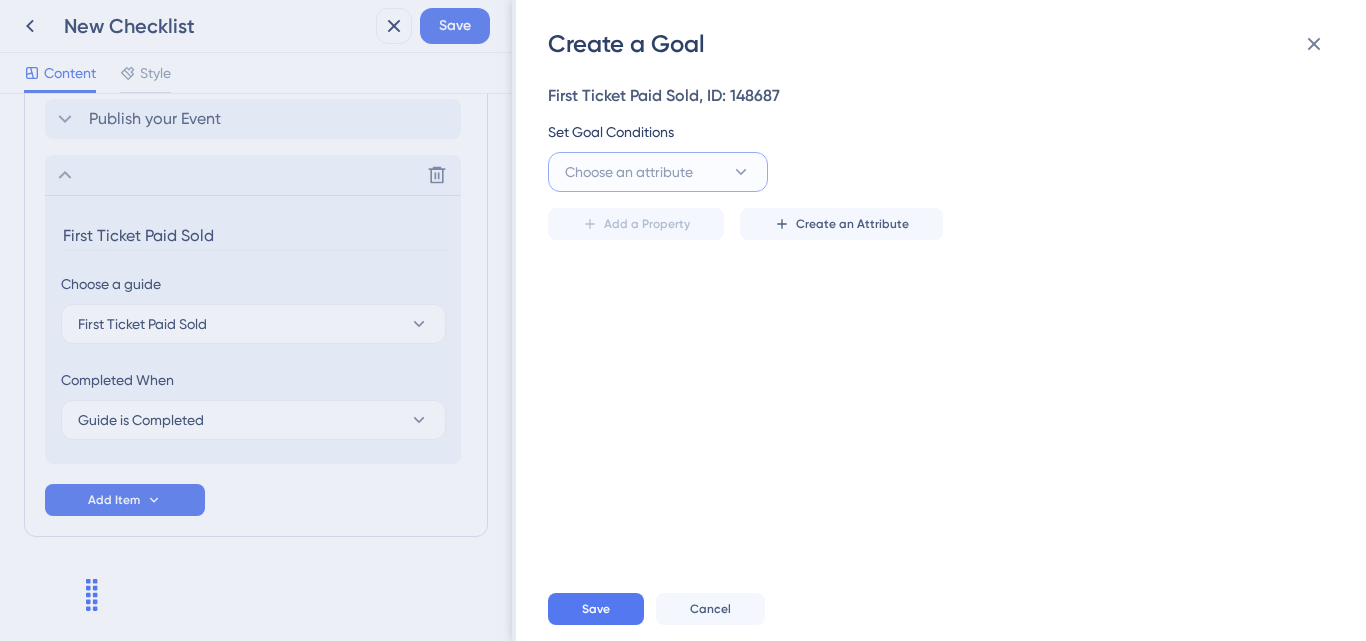 click on "Choose an attribute" at bounding box center [629, 172] 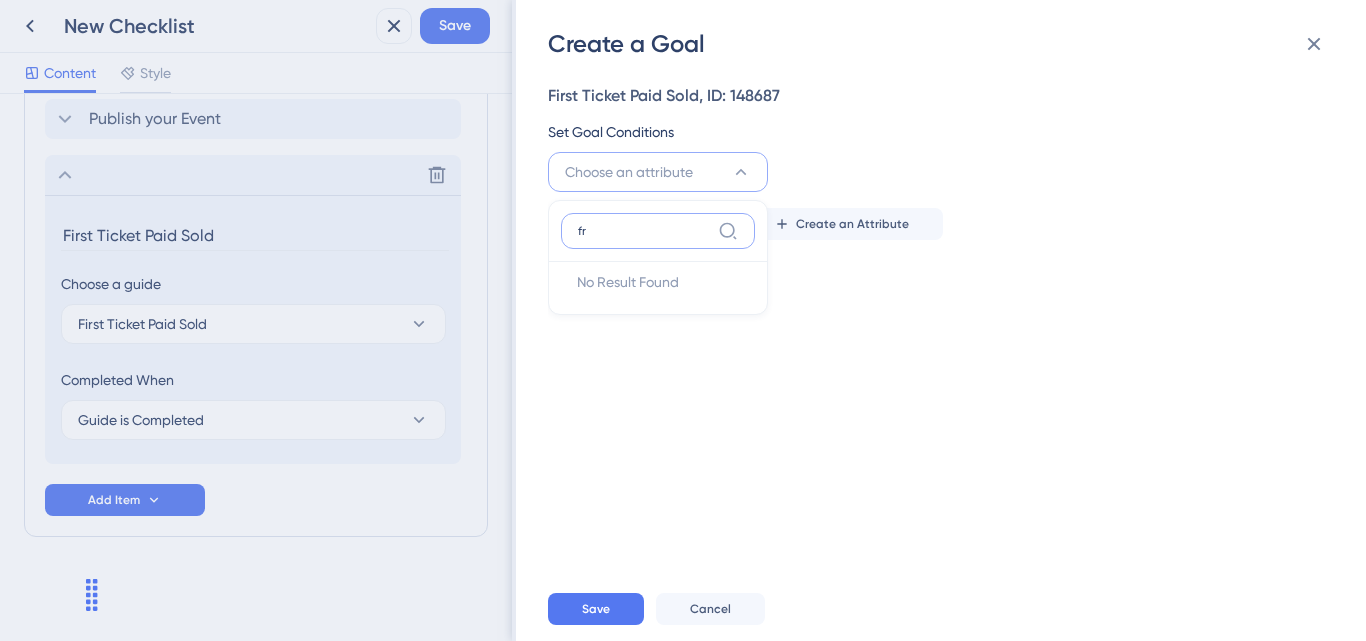 type on "f" 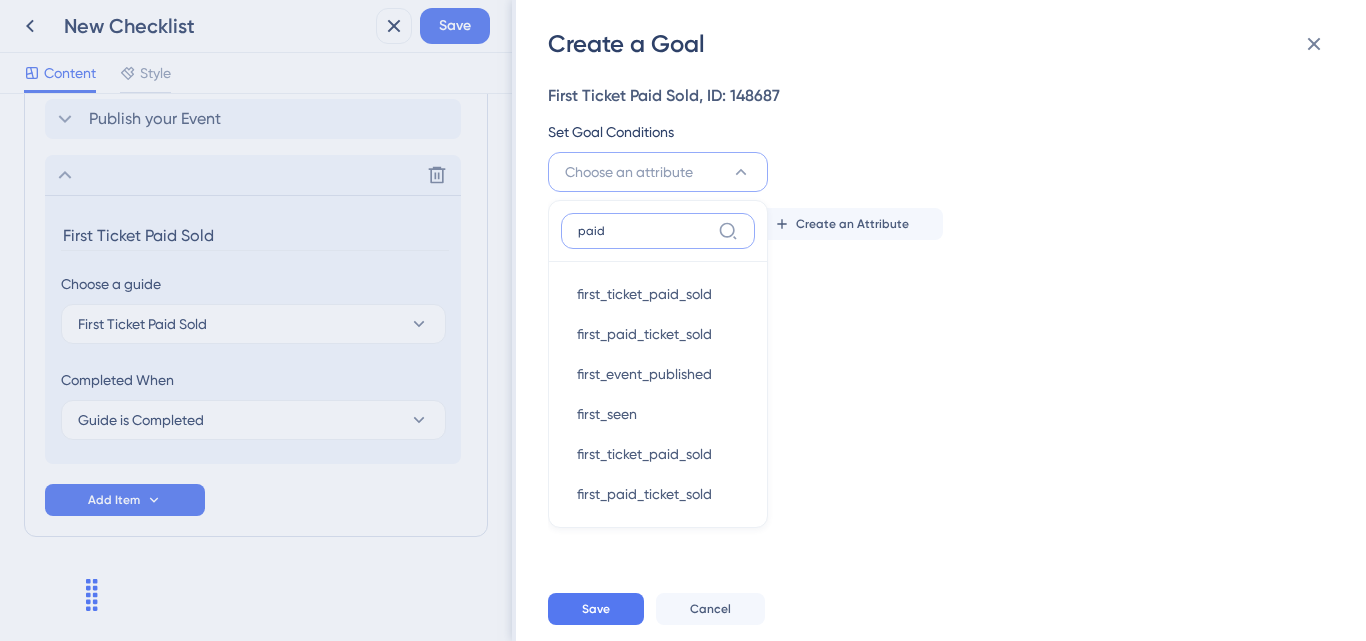 type on "paid" 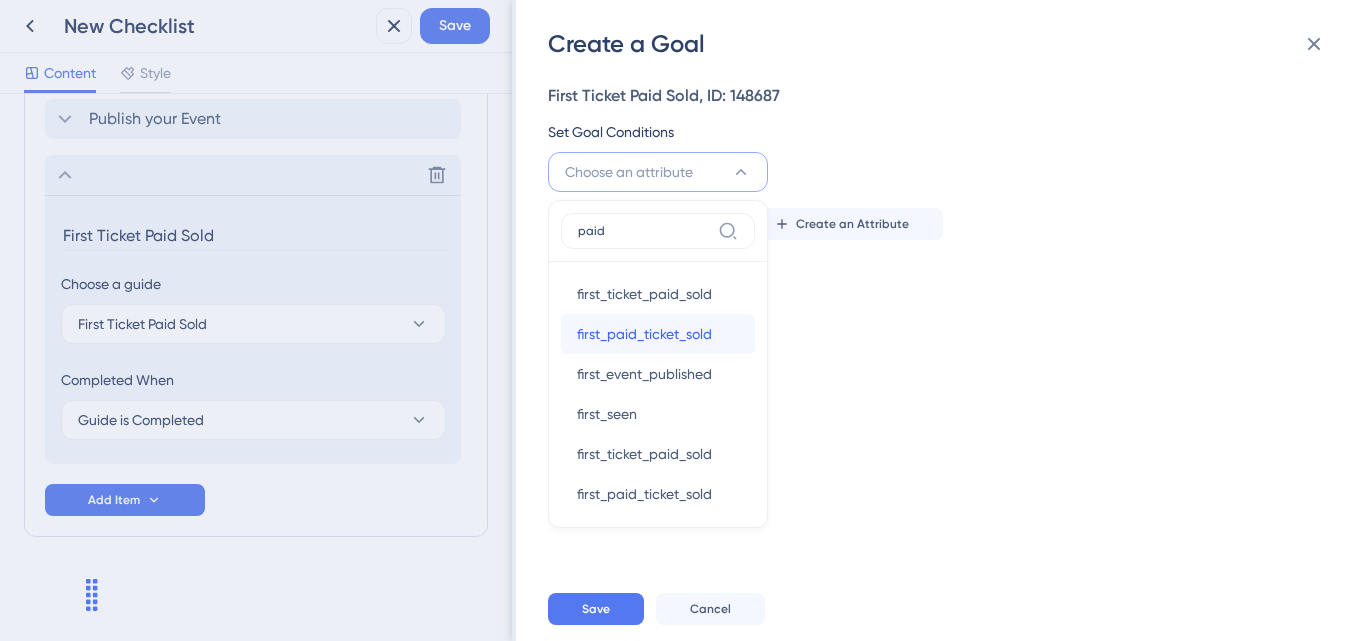 click on "first_paid_ticket_sold" at bounding box center (644, 334) 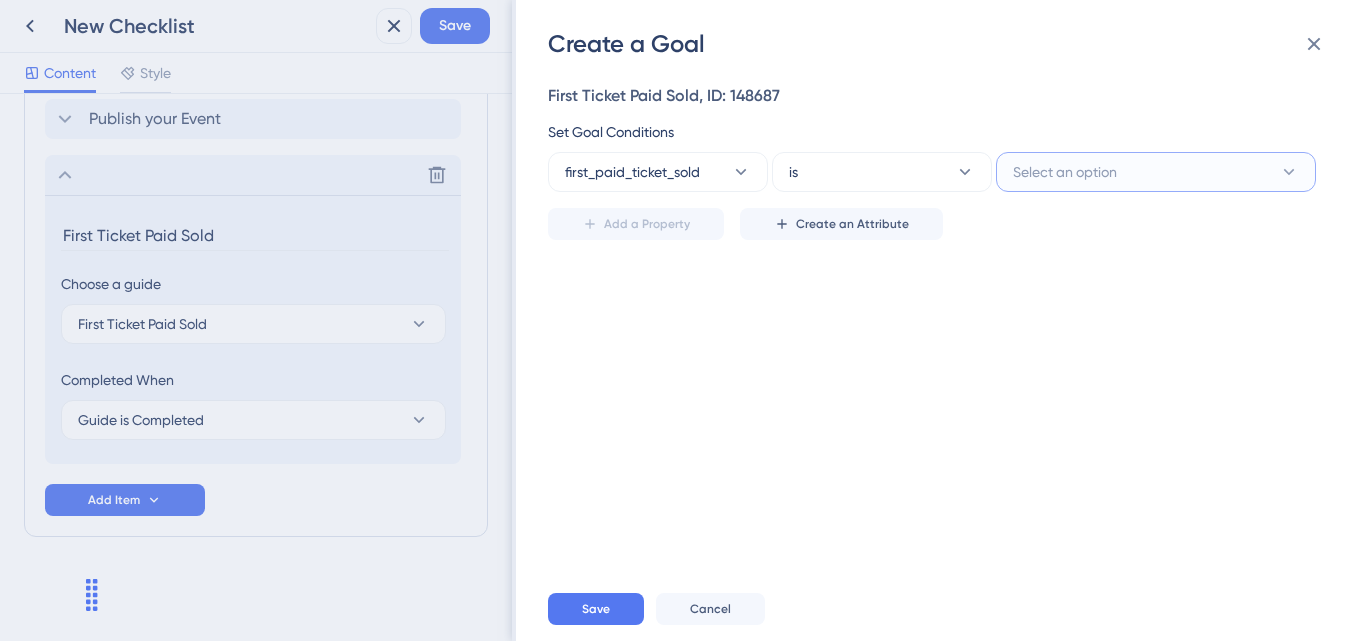 click on "Select an option" at bounding box center (1156, 172) 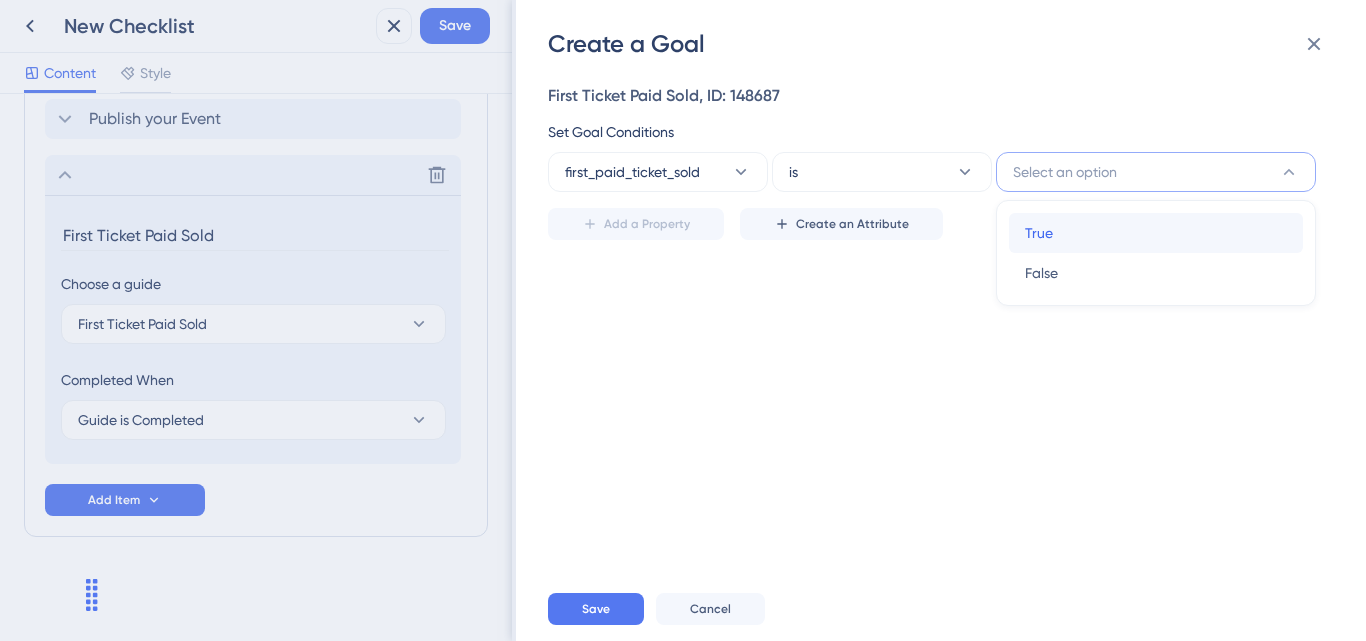 click on "True" at bounding box center [1039, 233] 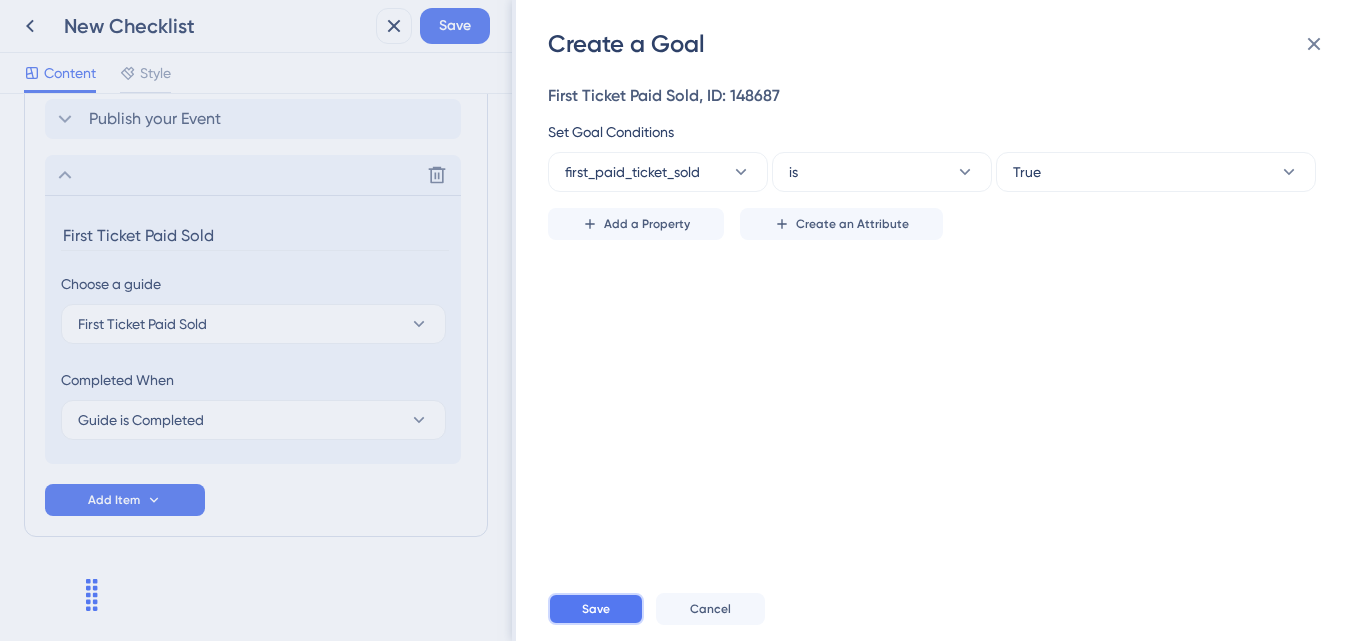 click on "Save" at bounding box center [596, 609] 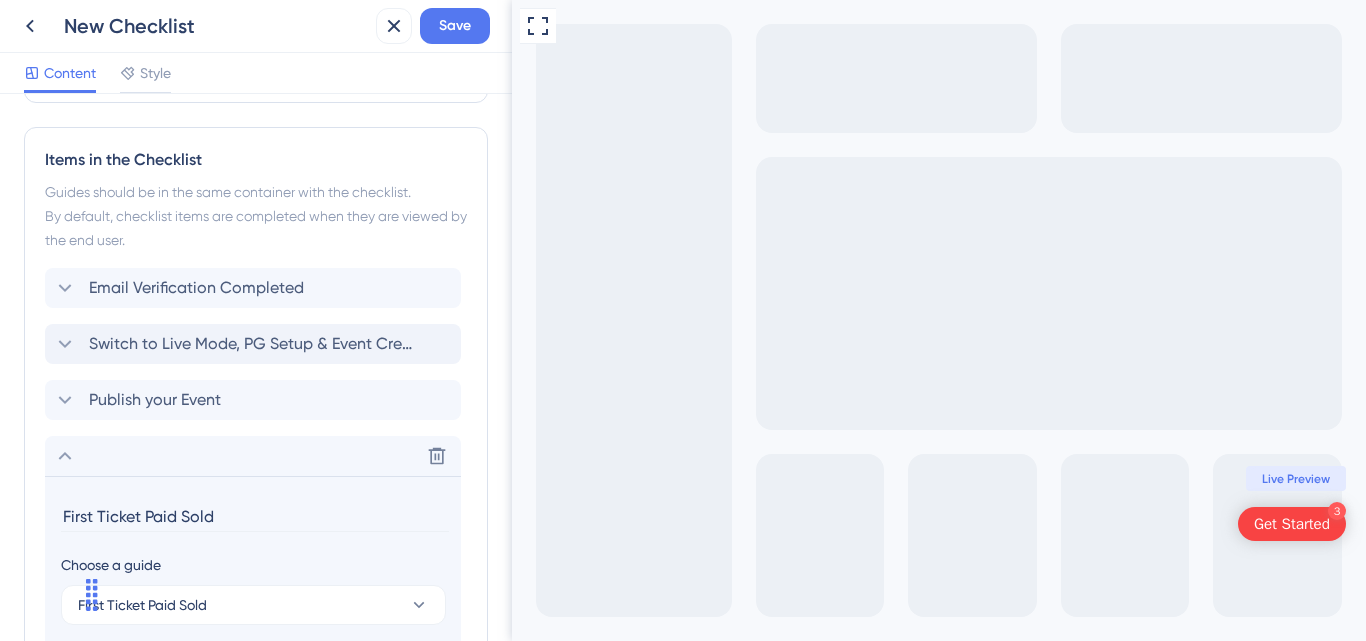 scroll, scrollTop: 810, scrollLeft: 0, axis: vertical 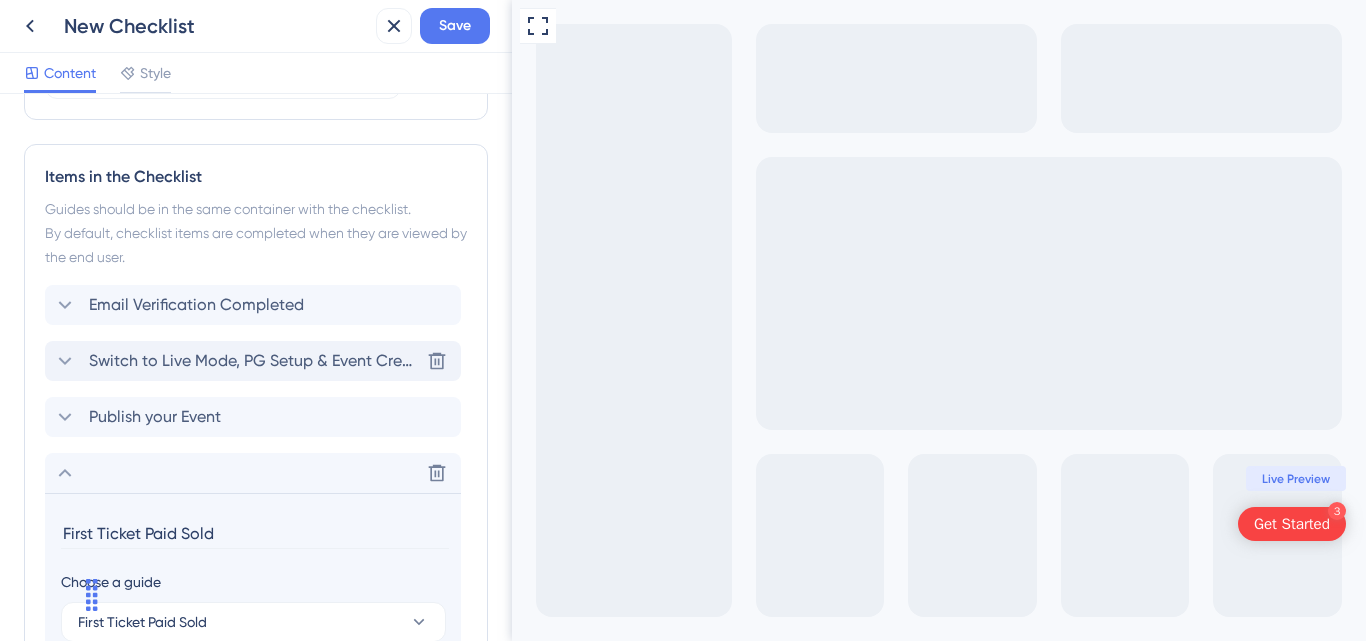 click on "Switch to Live Mode, PG Setup & Event Creation" at bounding box center (254, 361) 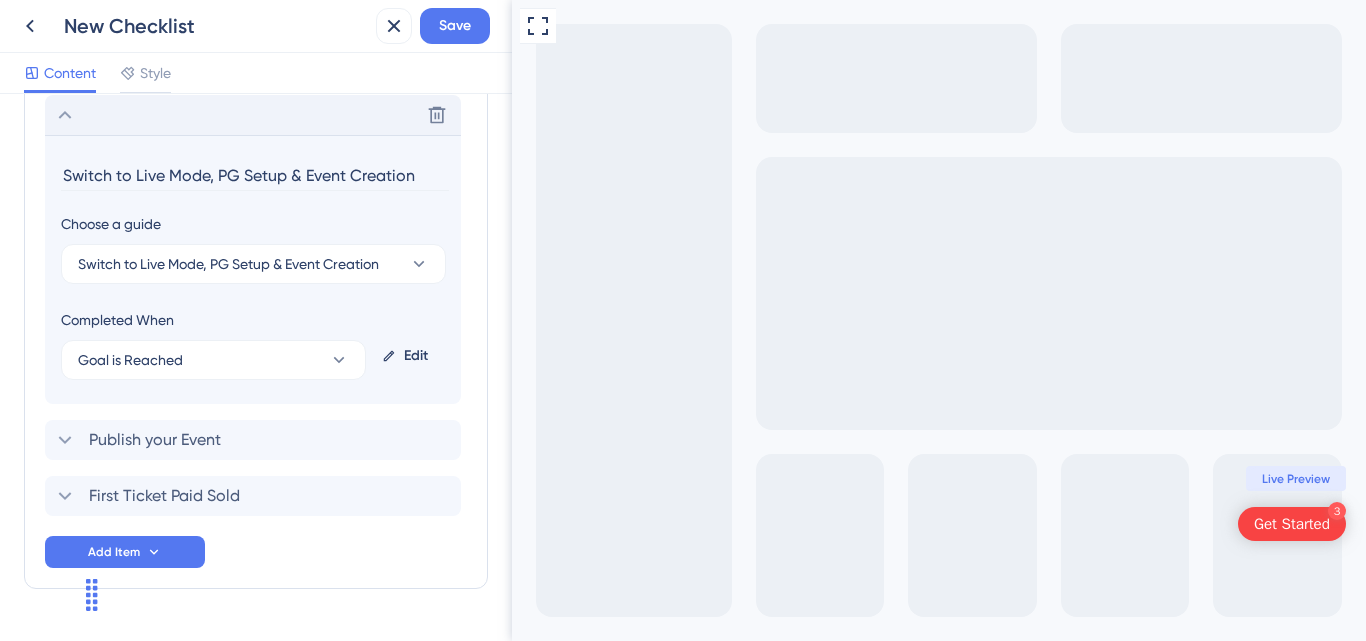 scroll, scrollTop: 1057, scrollLeft: 0, axis: vertical 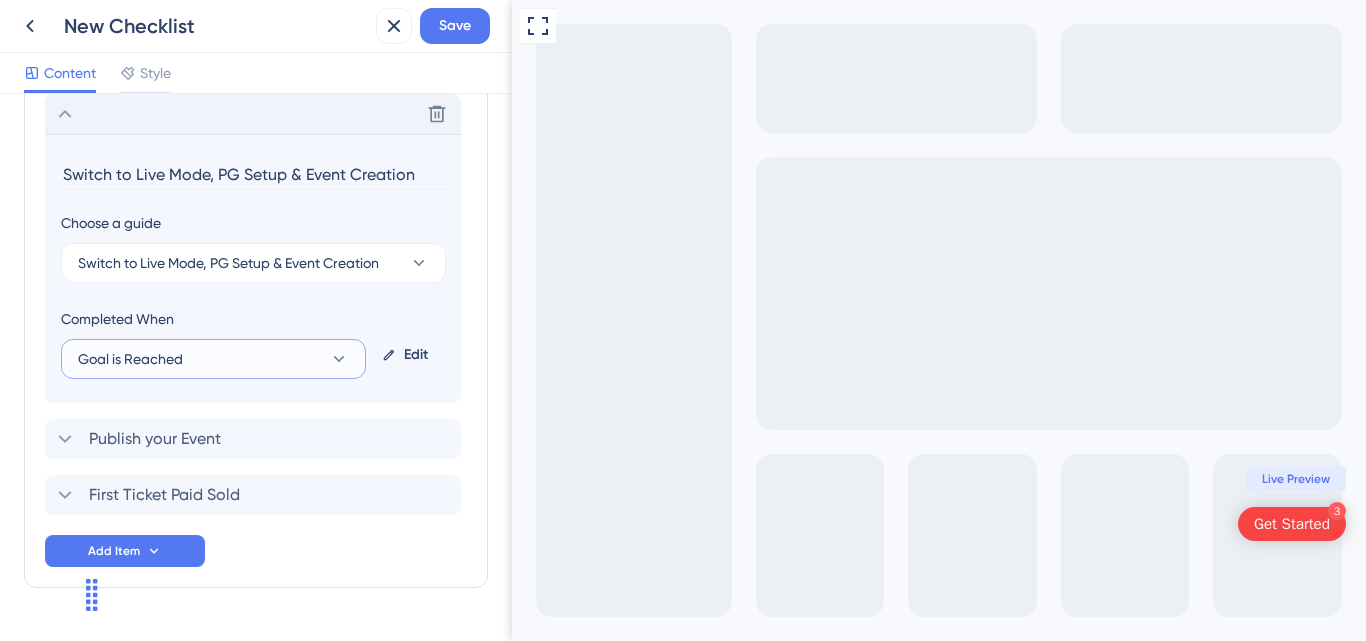 click on "Goal is Reached" at bounding box center (213, 359) 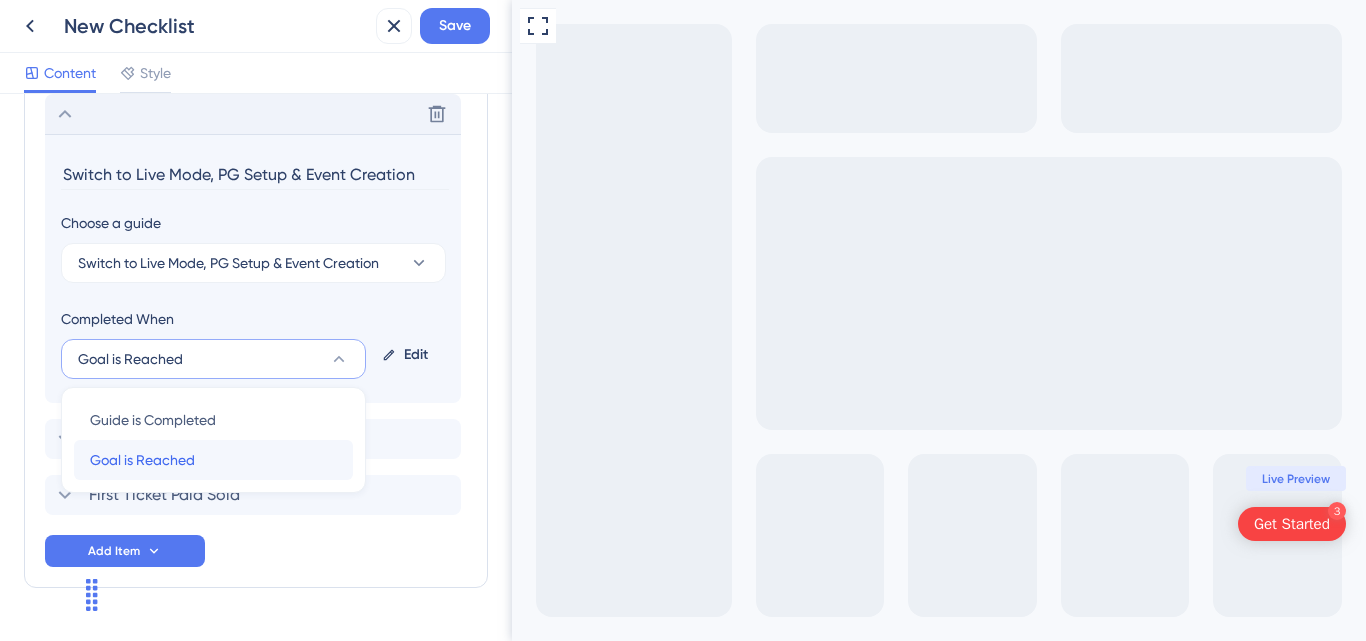 click on "Goal is Reached Goal is Reached" at bounding box center [213, 460] 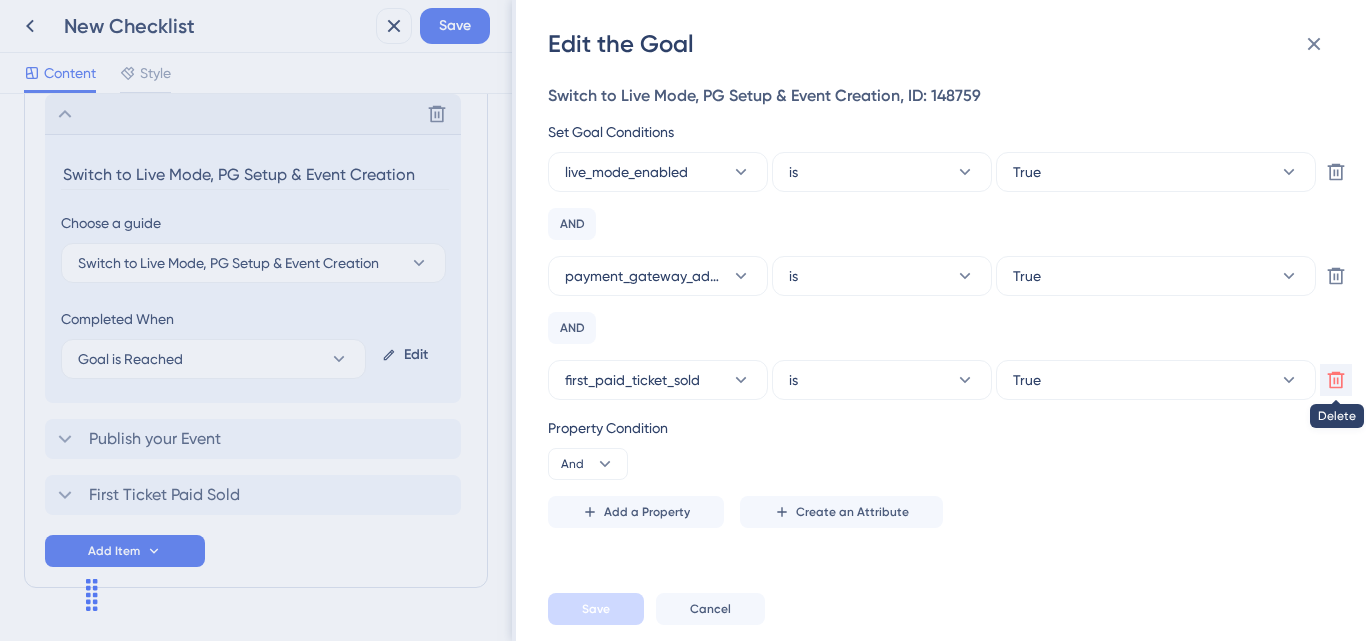 click 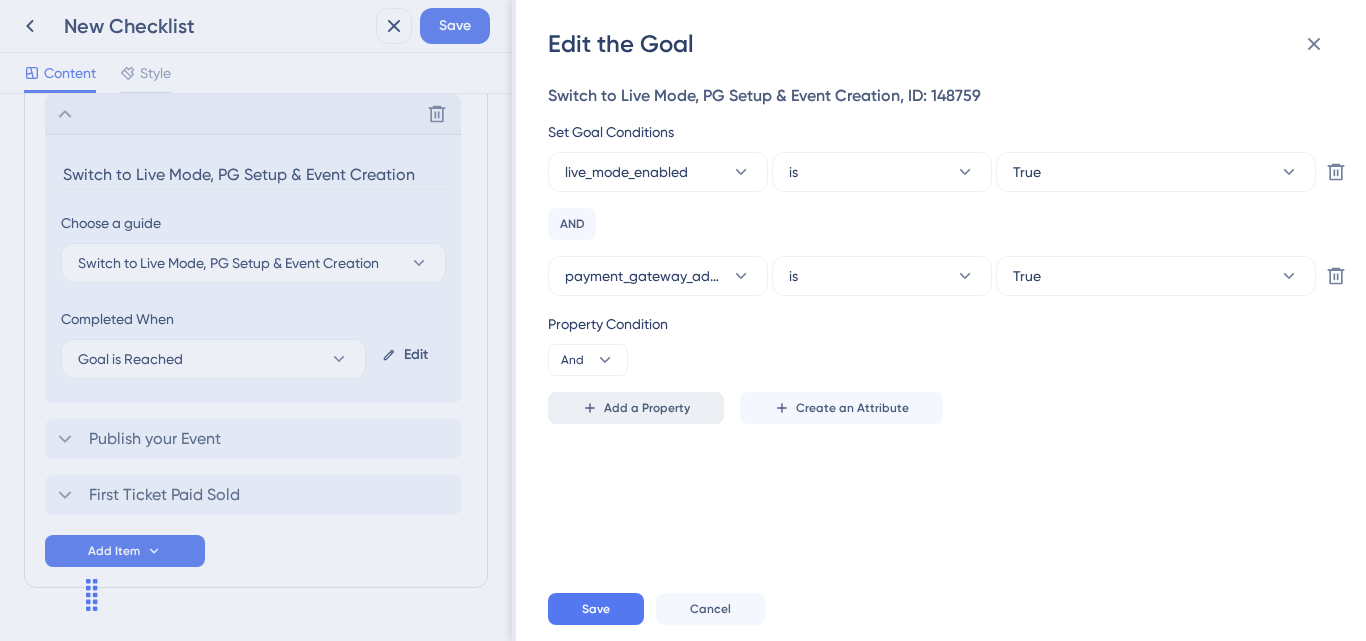click on "Add a Property" at bounding box center (647, 408) 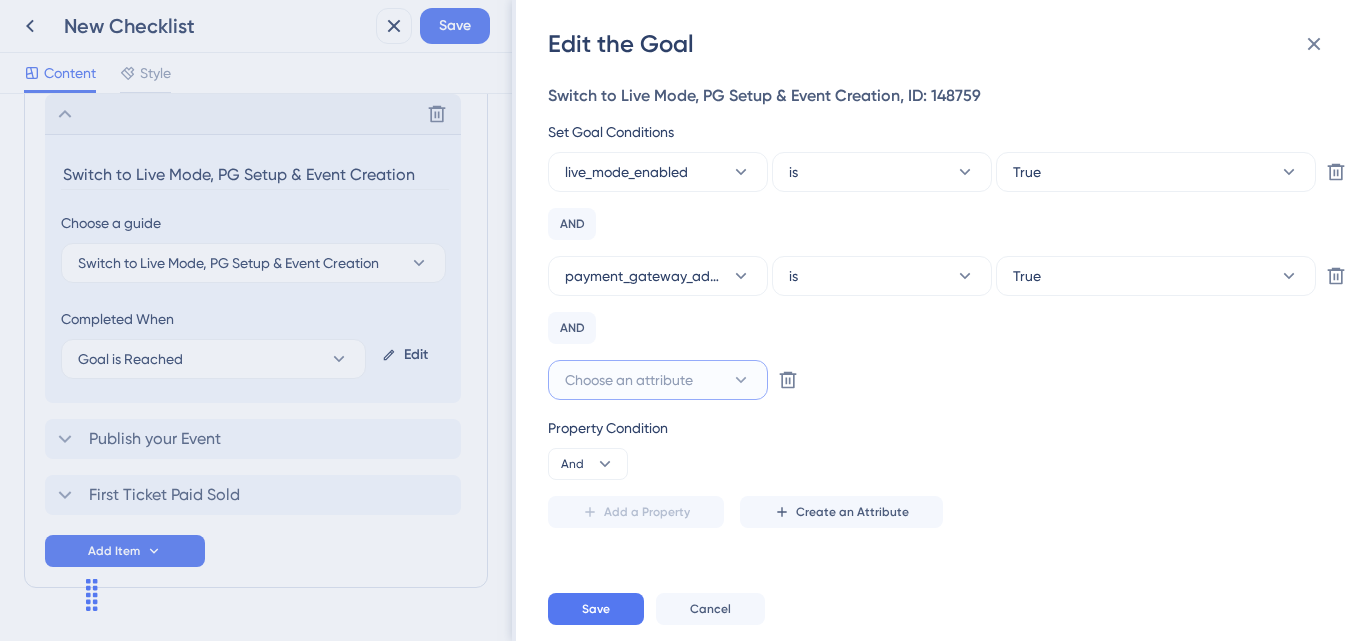 click on "Choose an attribute" at bounding box center [629, 380] 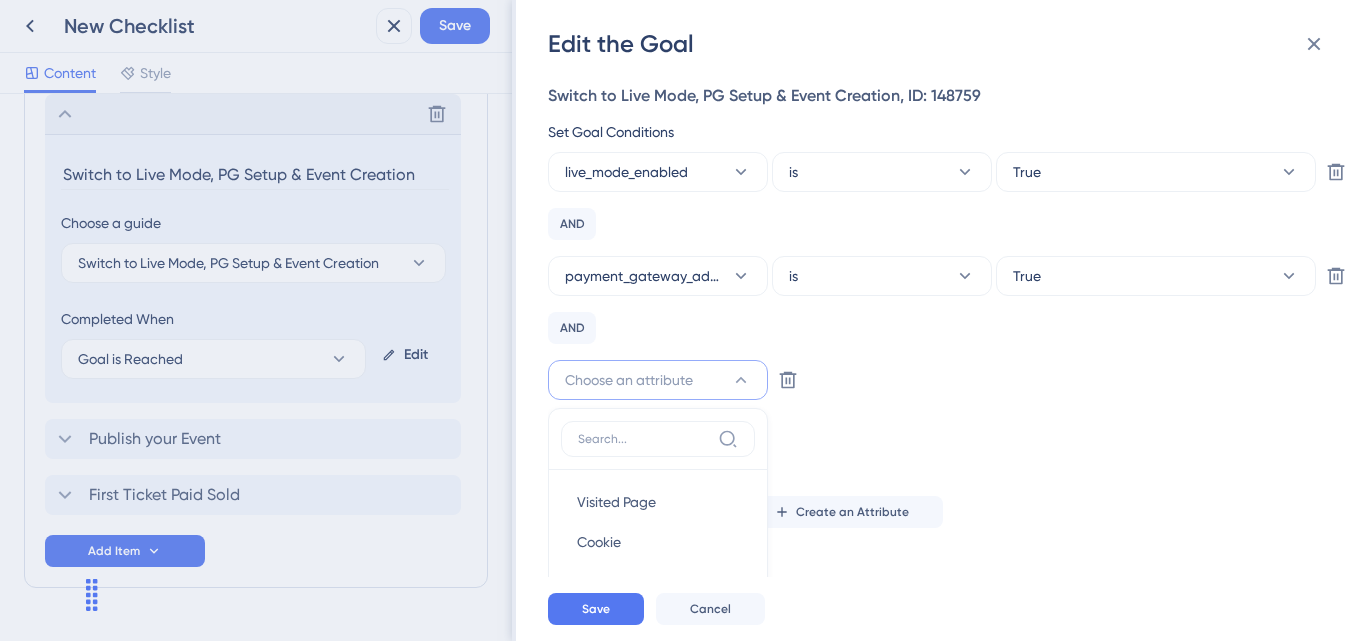 scroll, scrollTop: 205, scrollLeft: 0, axis: vertical 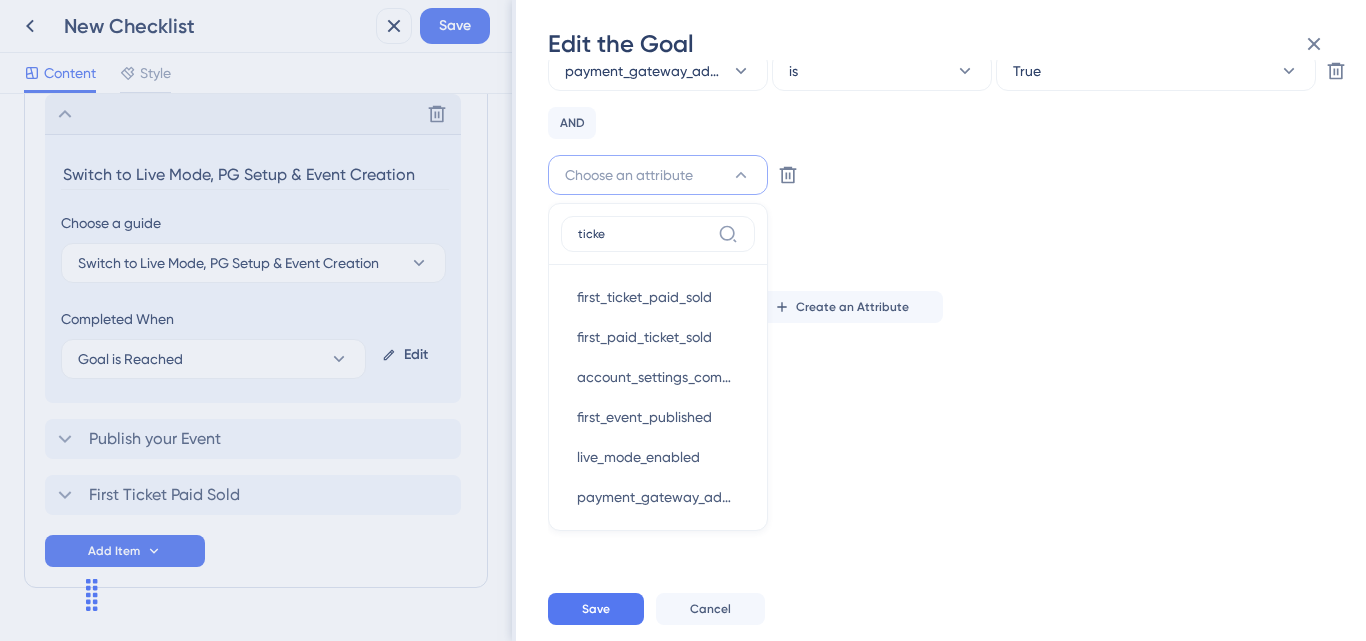type on "ticket" 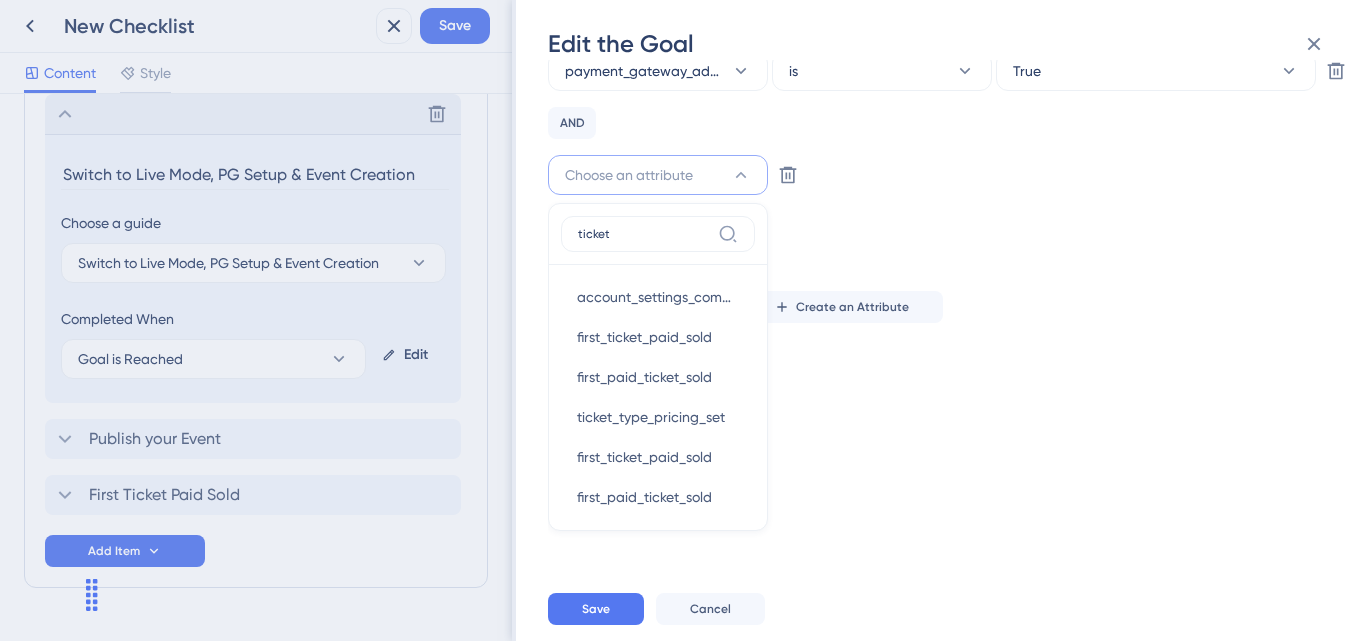 scroll, scrollTop: 687, scrollLeft: 0, axis: vertical 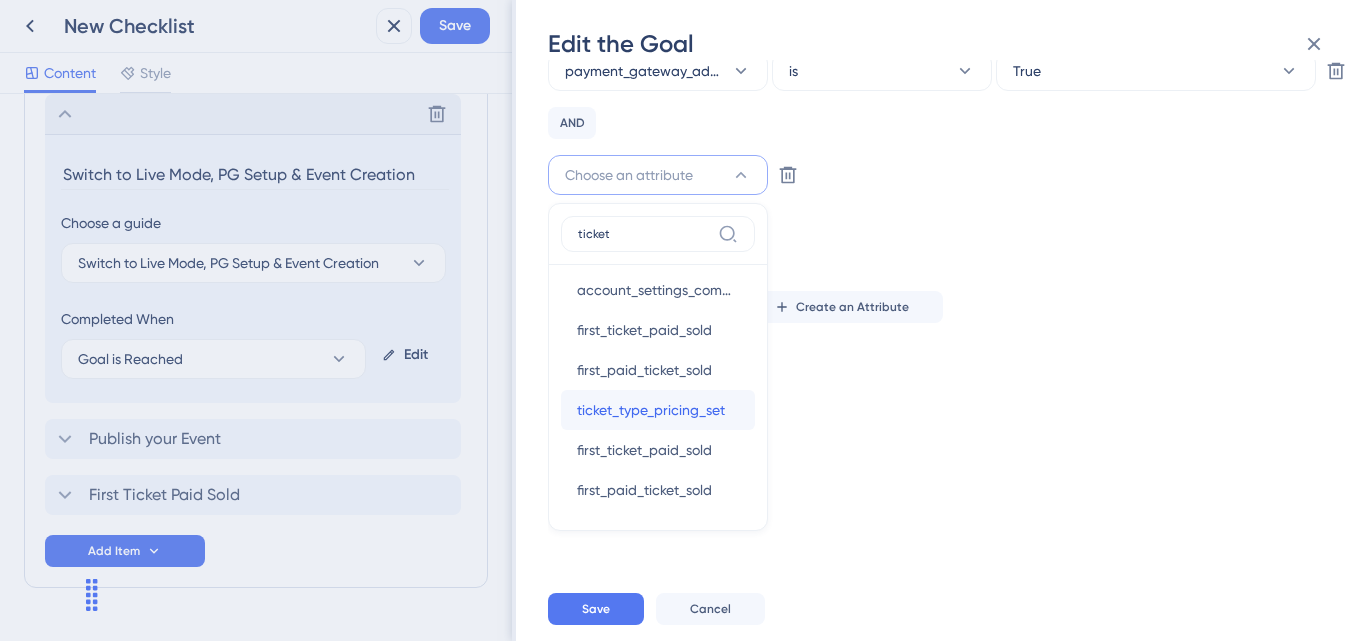 click on "ticket_type_pricing_set" at bounding box center (651, 410) 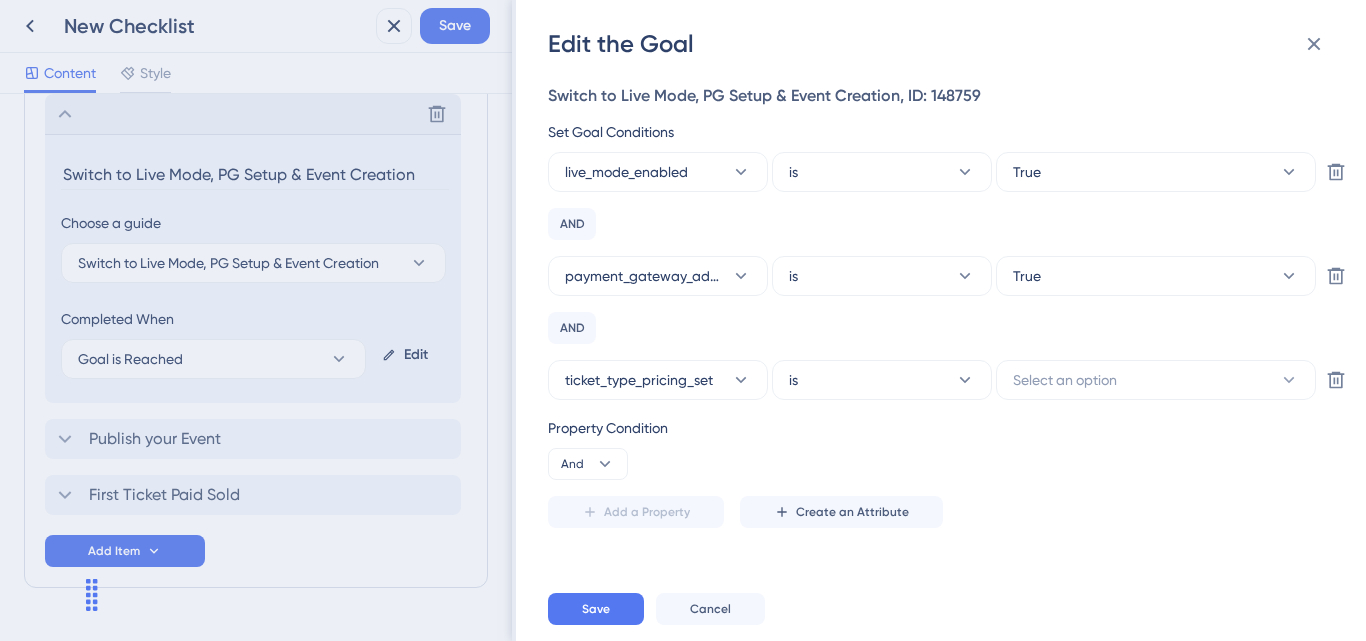 scroll, scrollTop: 0, scrollLeft: 0, axis: both 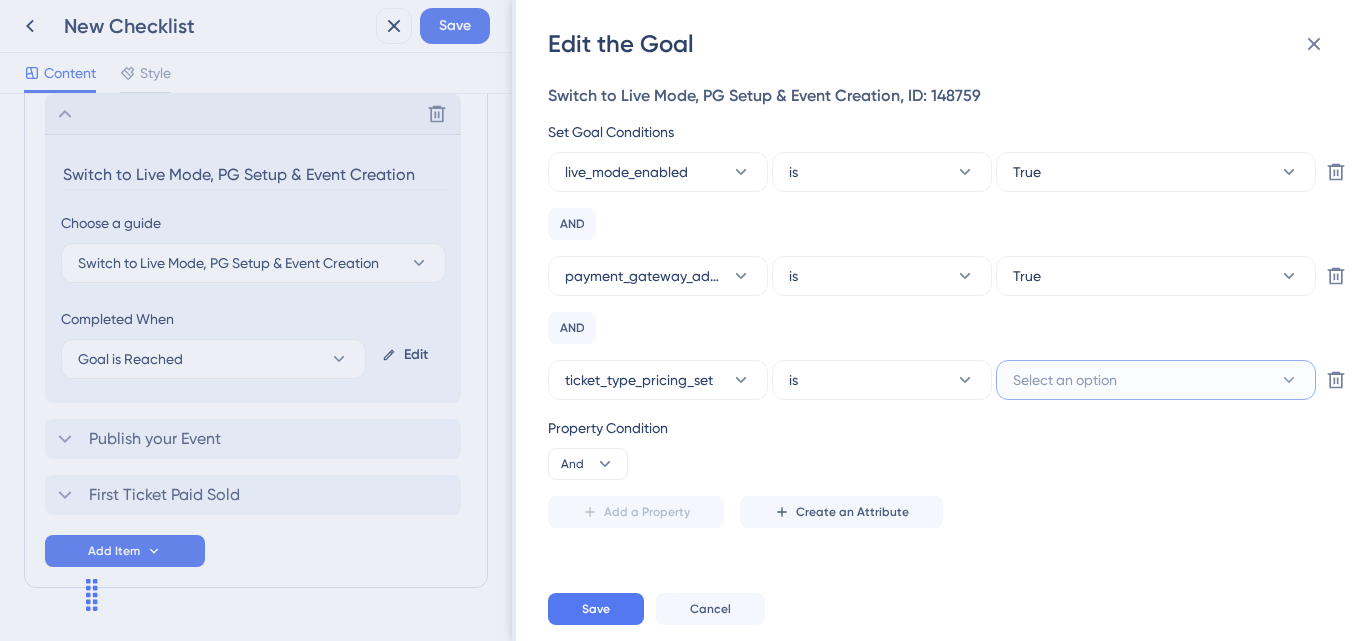 click on "Select an option" at bounding box center (1065, 380) 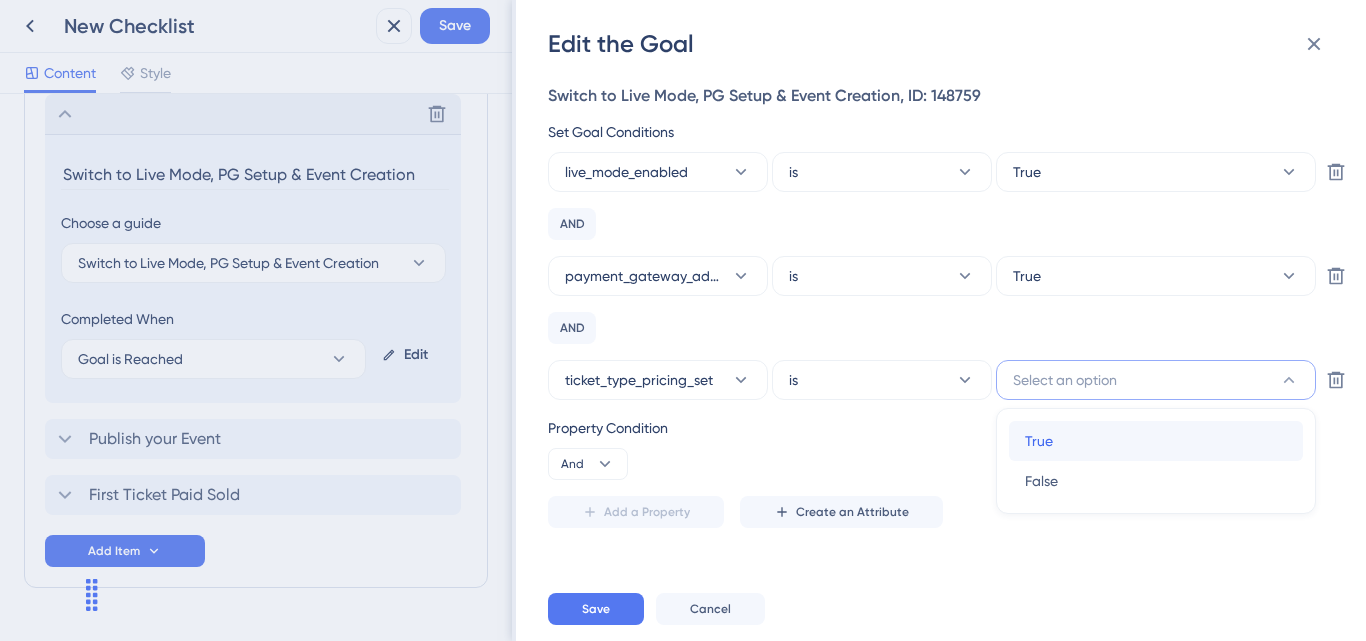 click on "True" at bounding box center (1039, 441) 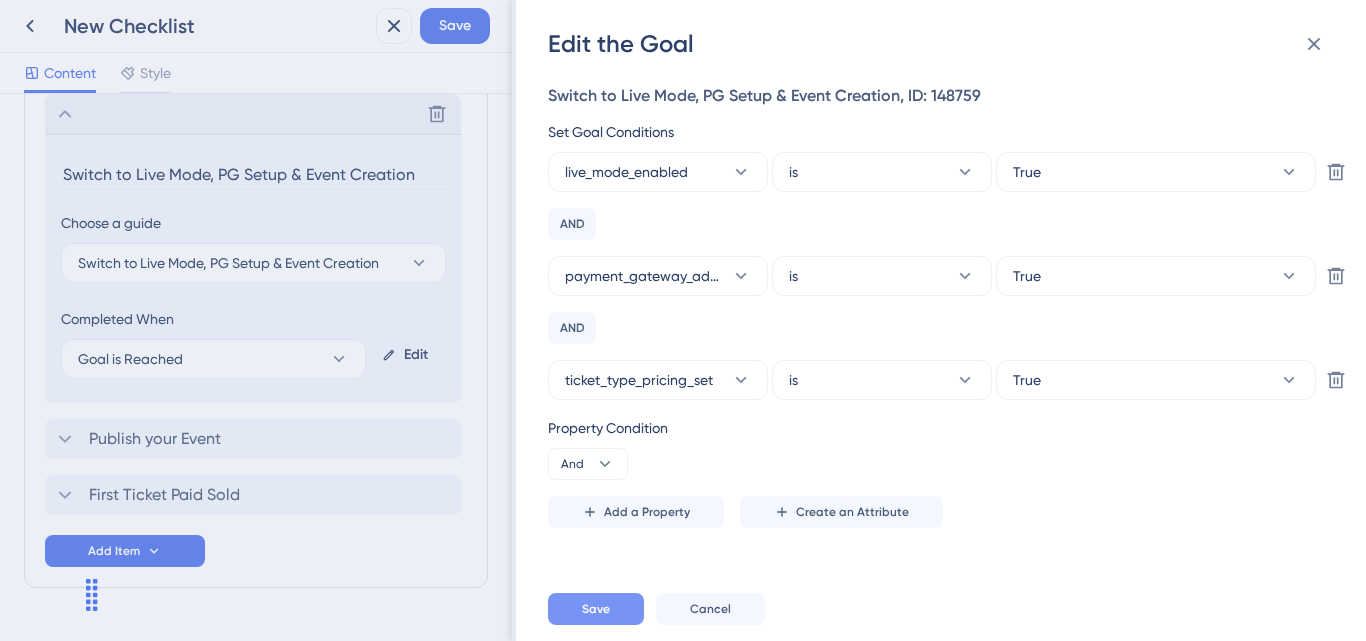 click on "Save" at bounding box center [596, 609] 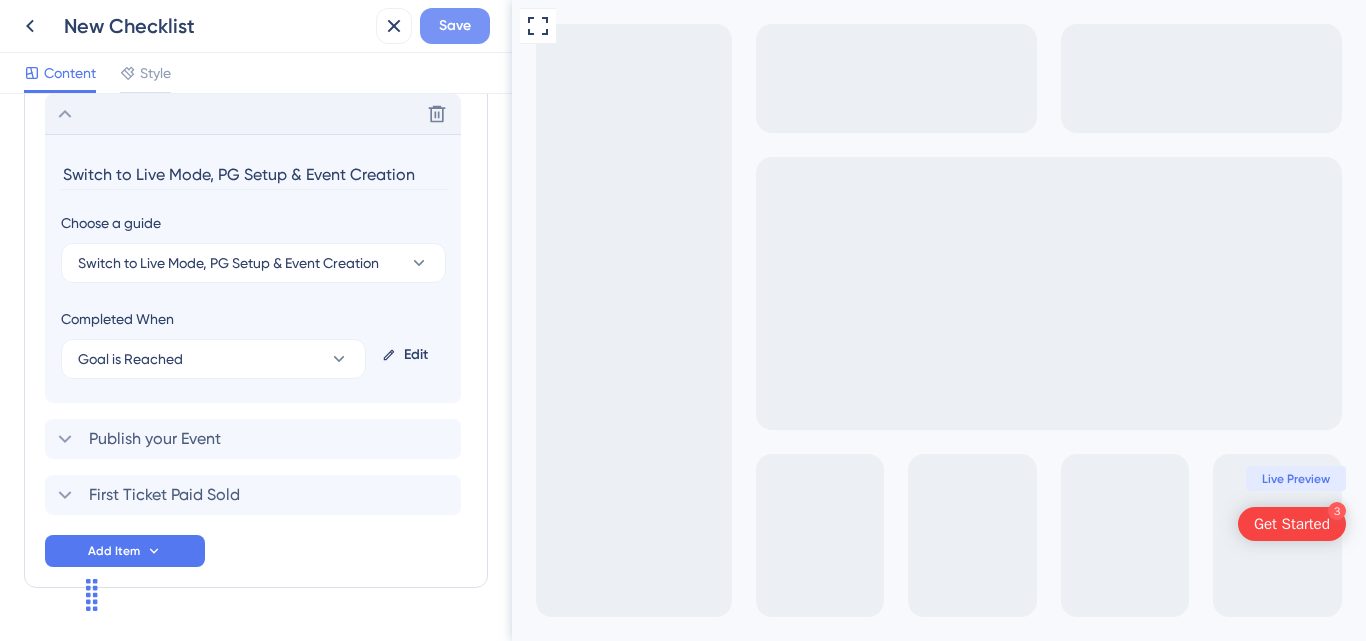 click on "Save" at bounding box center (455, 26) 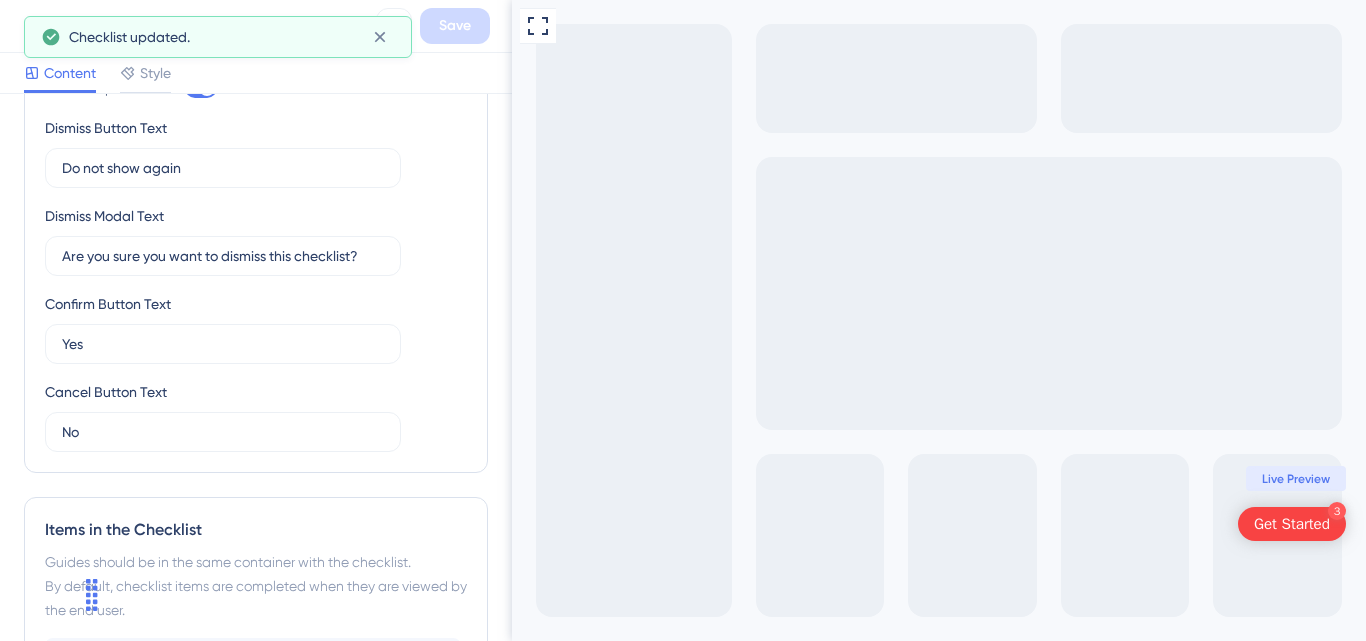 scroll, scrollTop: 0, scrollLeft: 0, axis: both 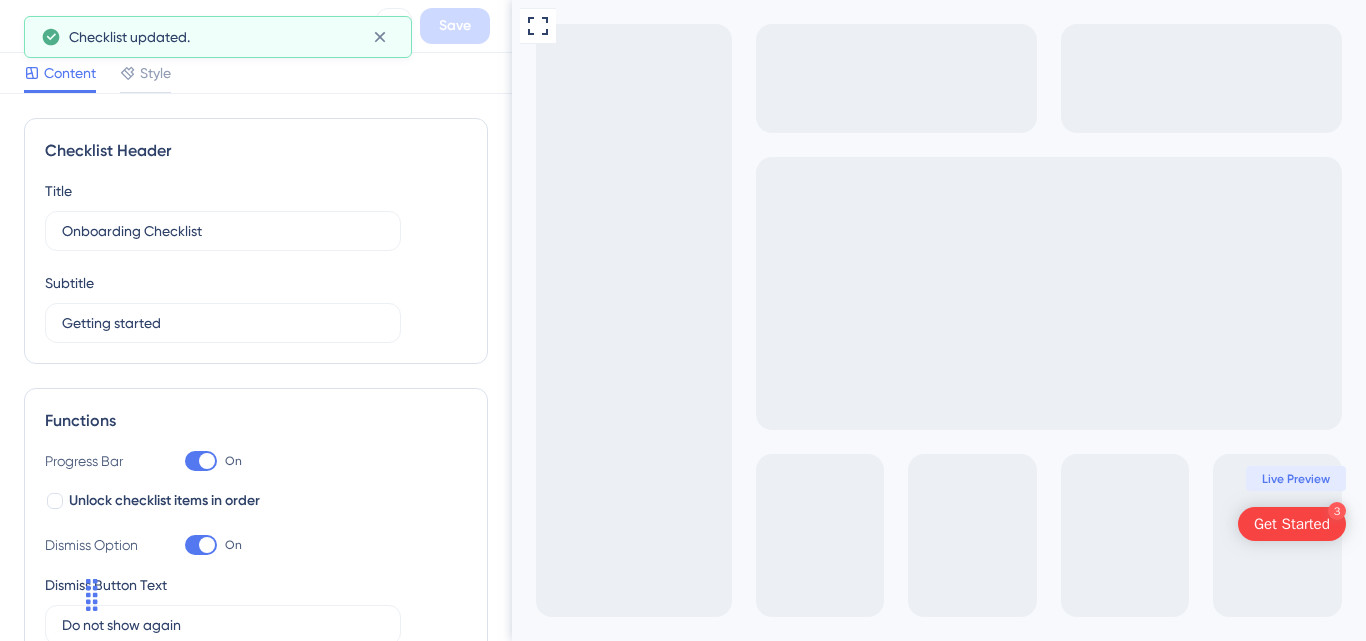 drag, startPoint x: 499, startPoint y: 511, endPoint x: 5, endPoint y: 148, distance: 613.02936 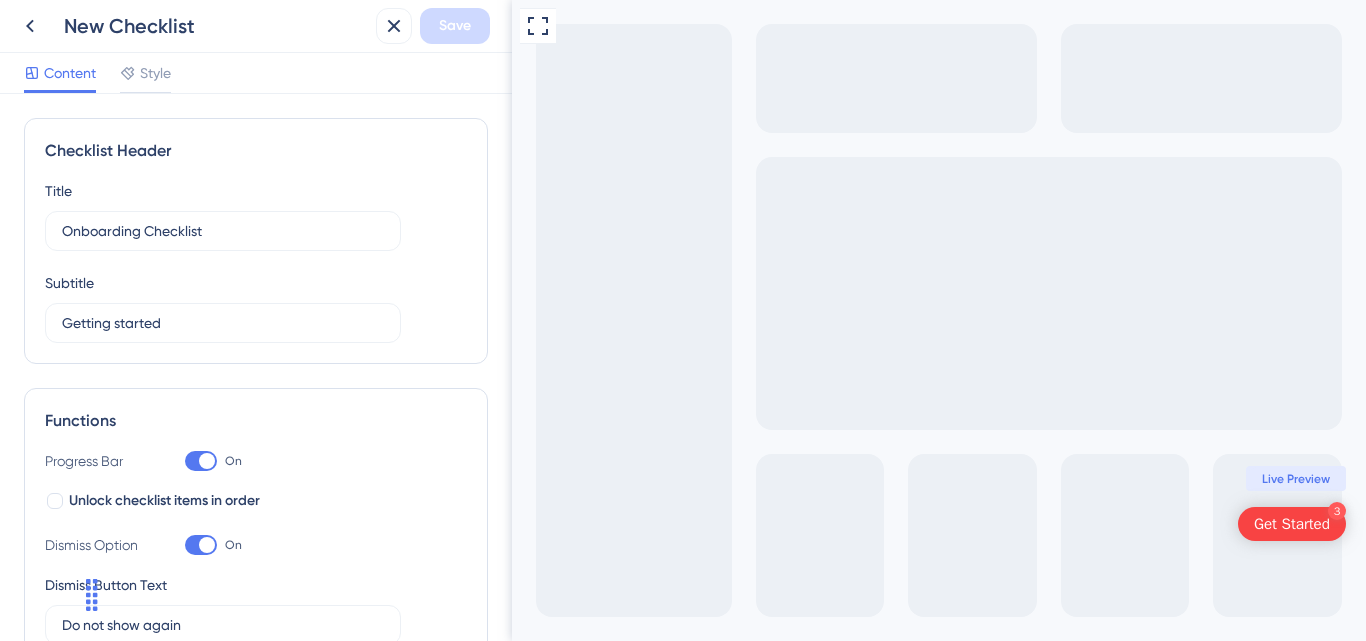 drag, startPoint x: 1362, startPoint y: 213, endPoint x: 1356, endPoint y: 286, distance: 73.24616 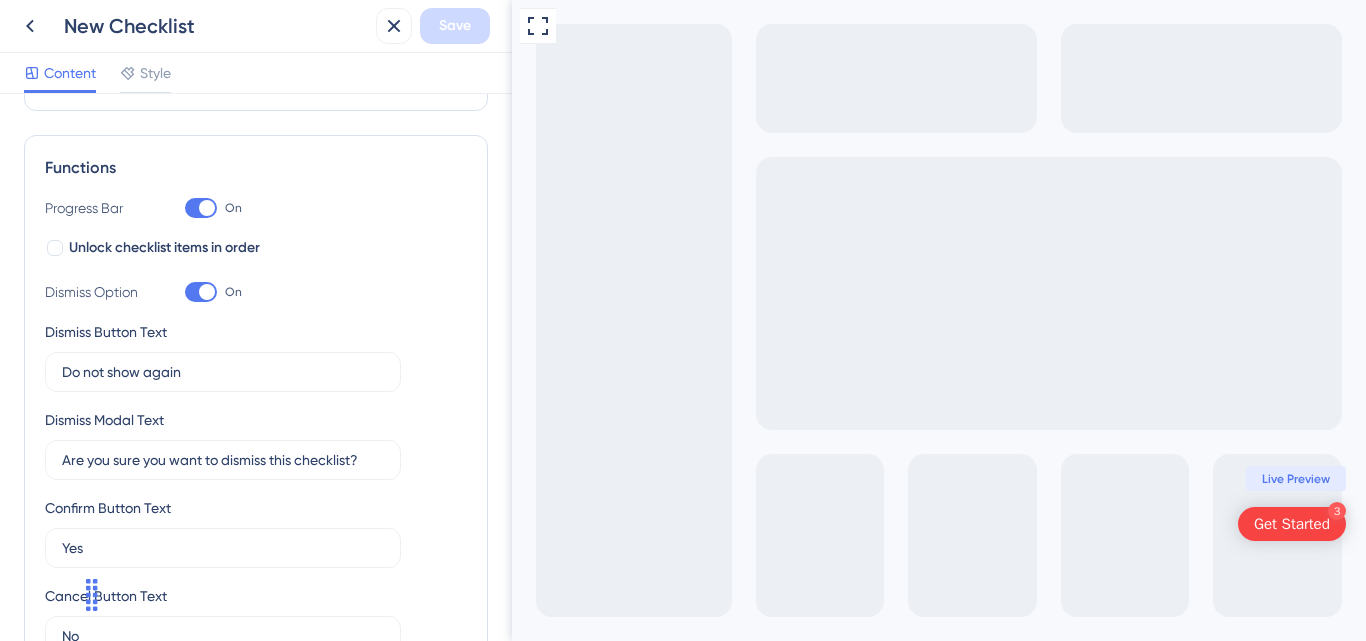scroll, scrollTop: 256, scrollLeft: 0, axis: vertical 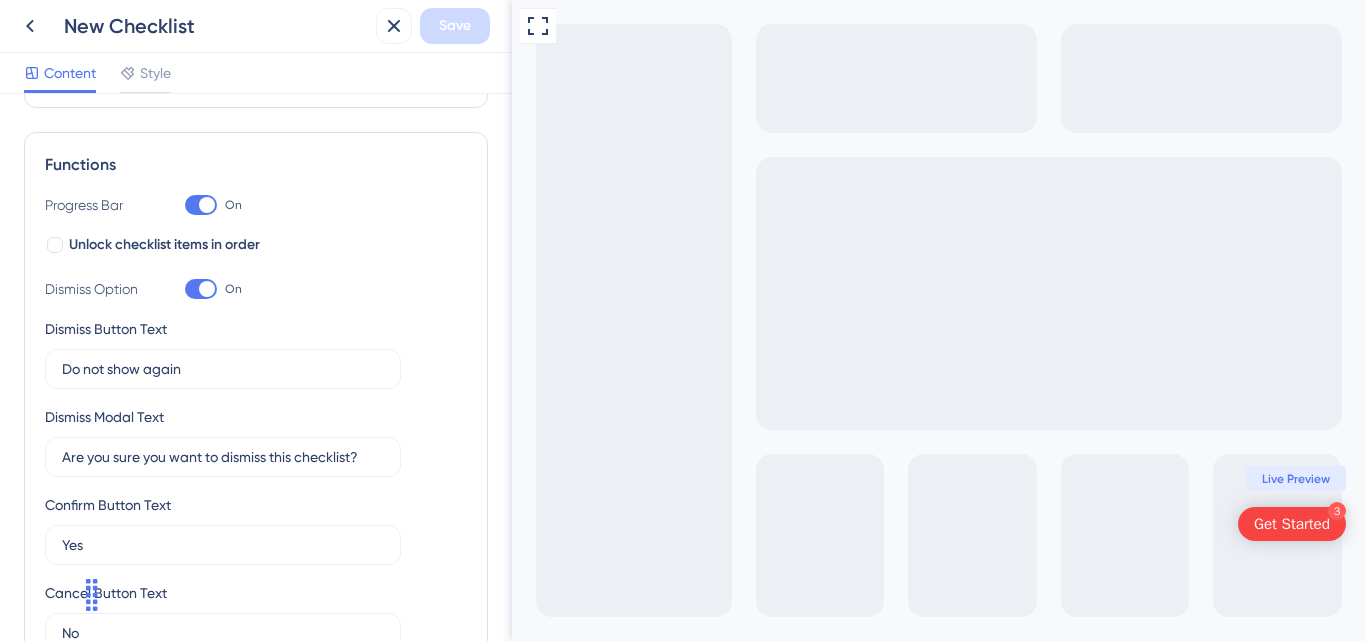 click at bounding box center [201, 205] 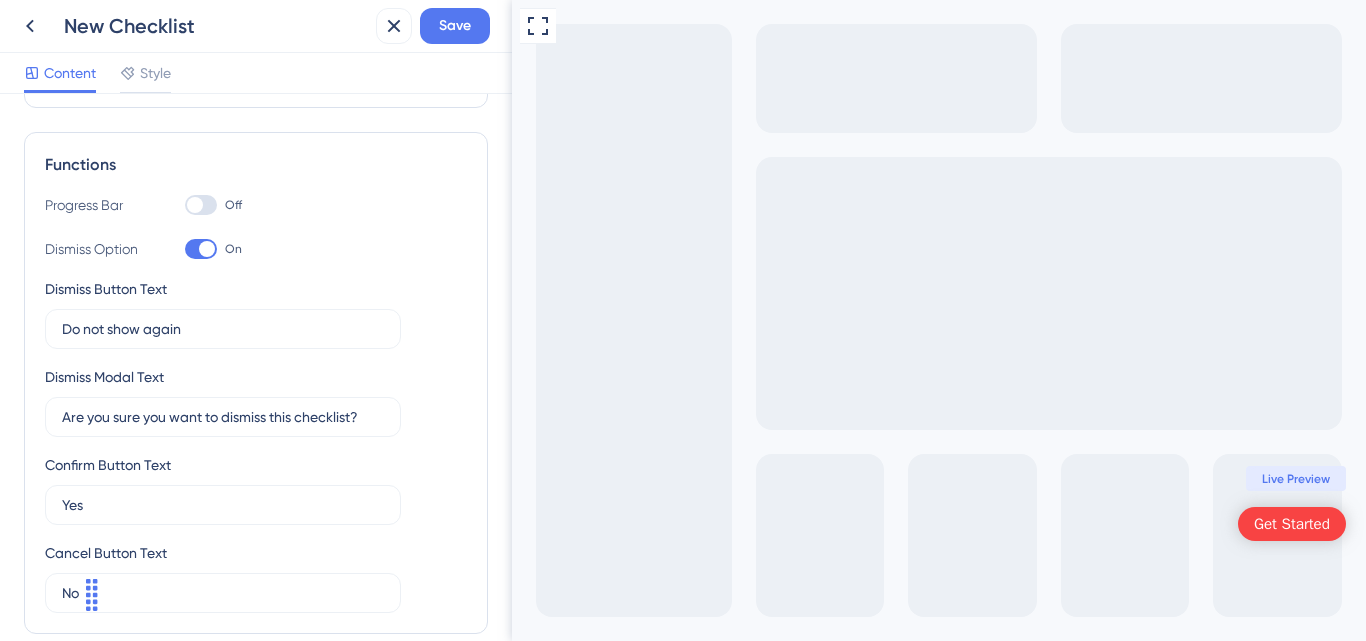 click at bounding box center (195, 205) 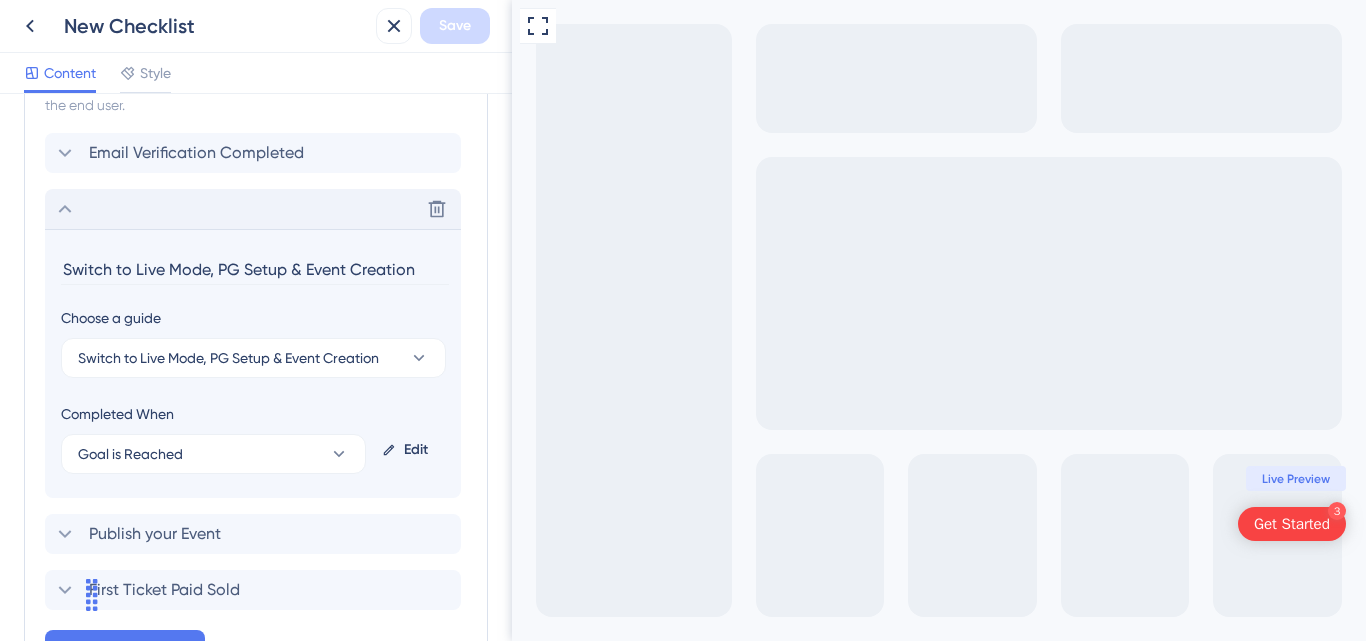 scroll, scrollTop: 965, scrollLeft: 0, axis: vertical 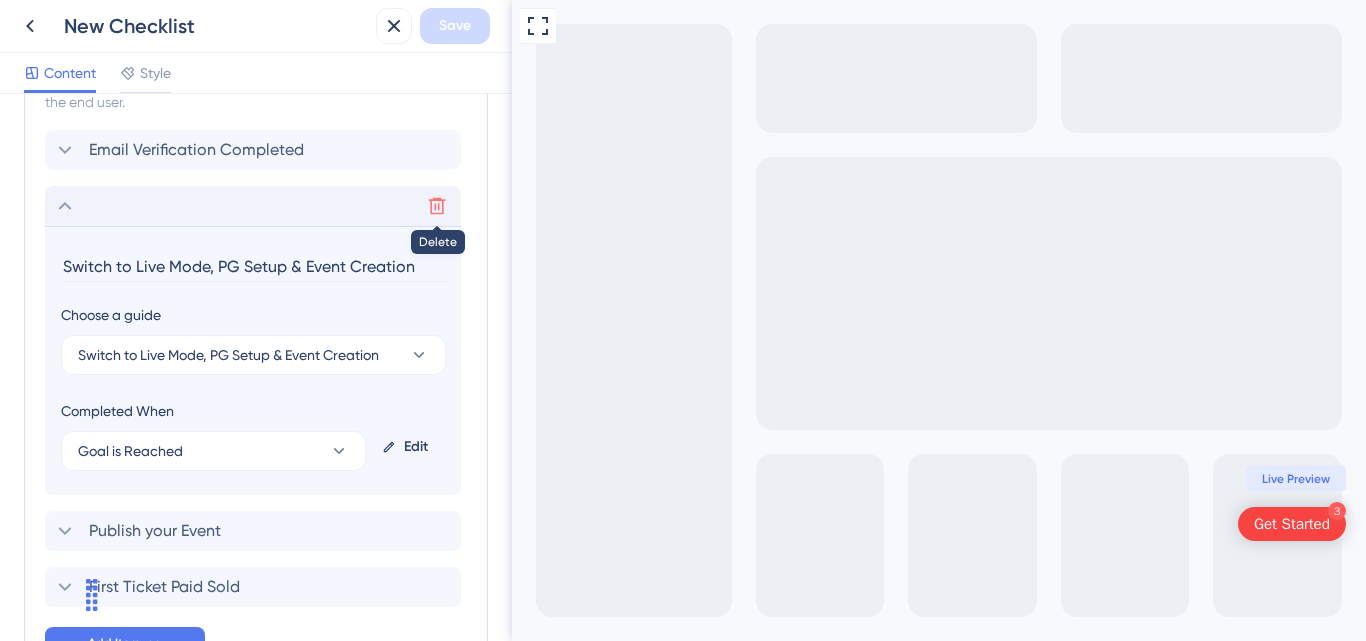 click 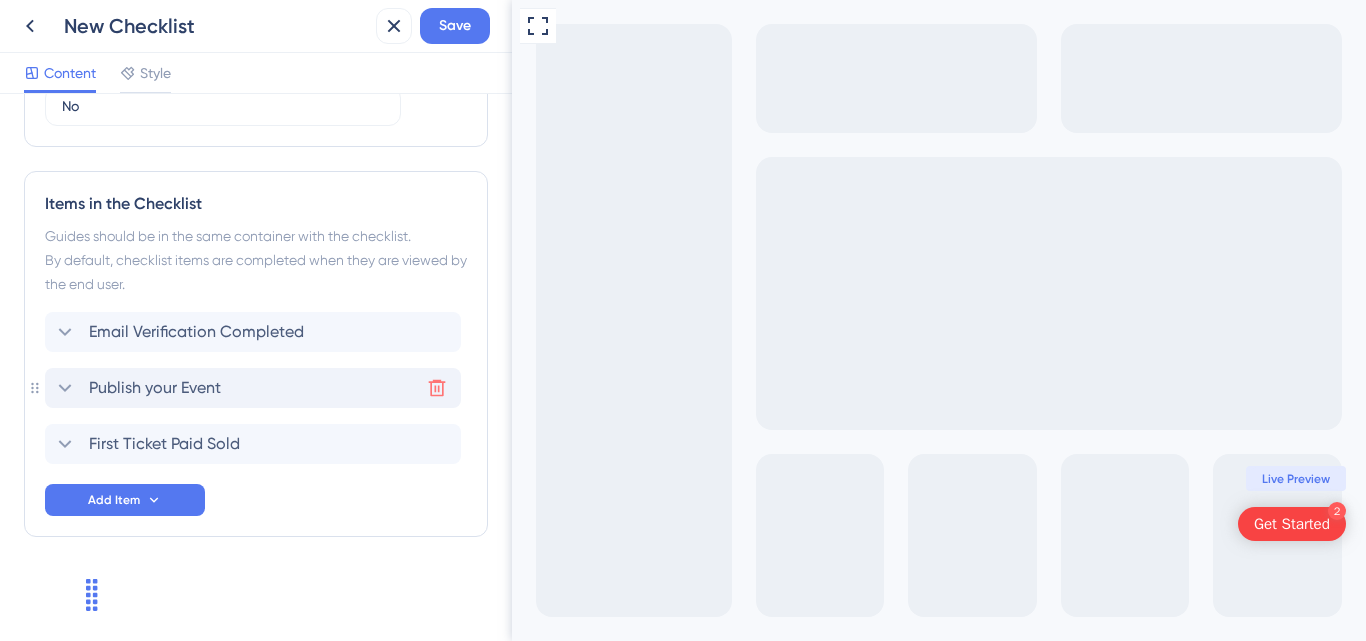 scroll, scrollTop: 783, scrollLeft: 0, axis: vertical 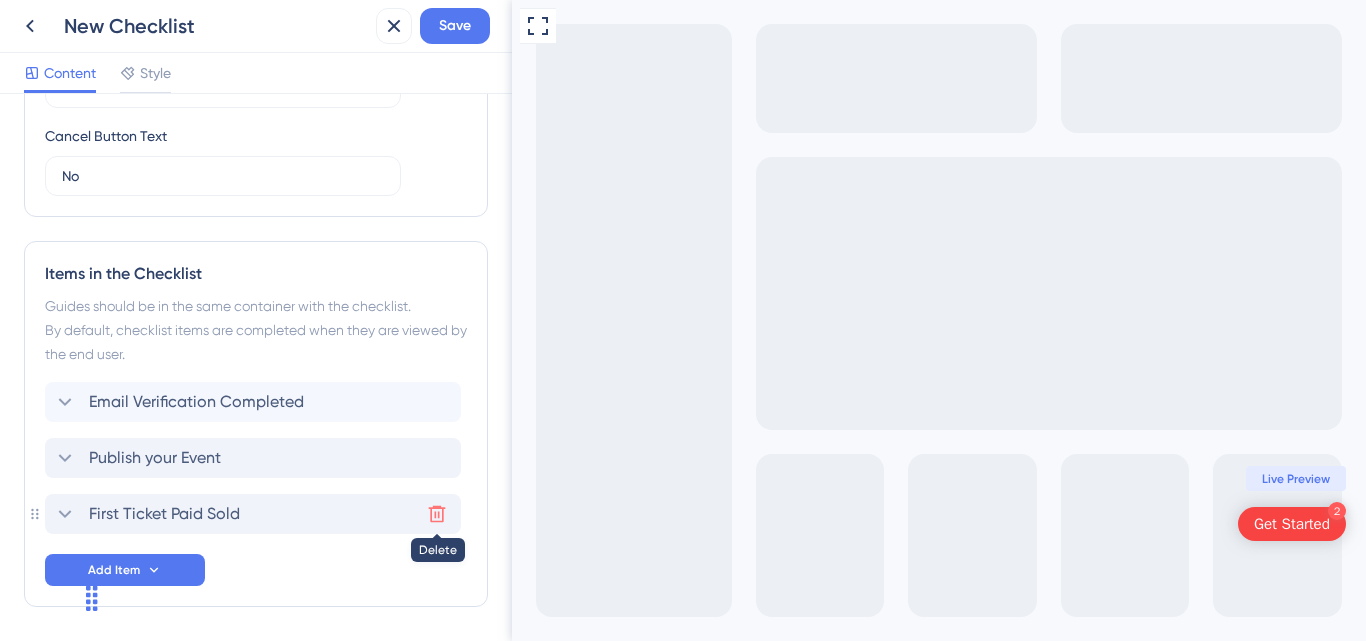 click 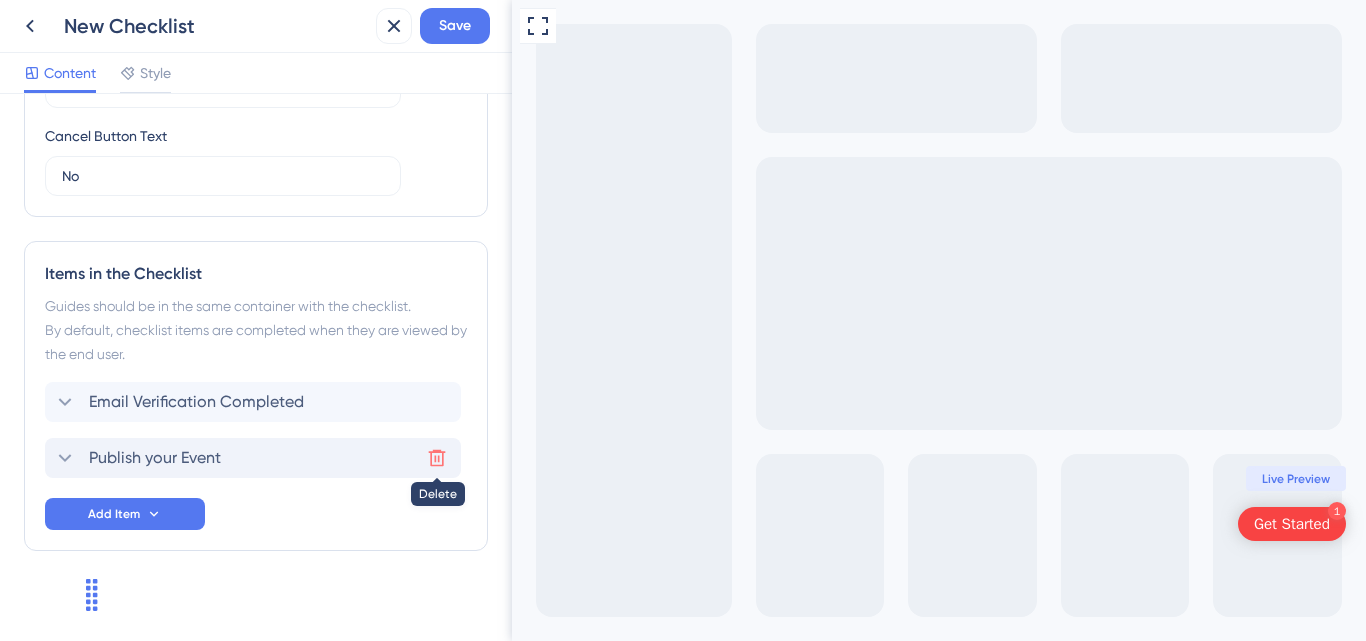 click at bounding box center [437, 458] 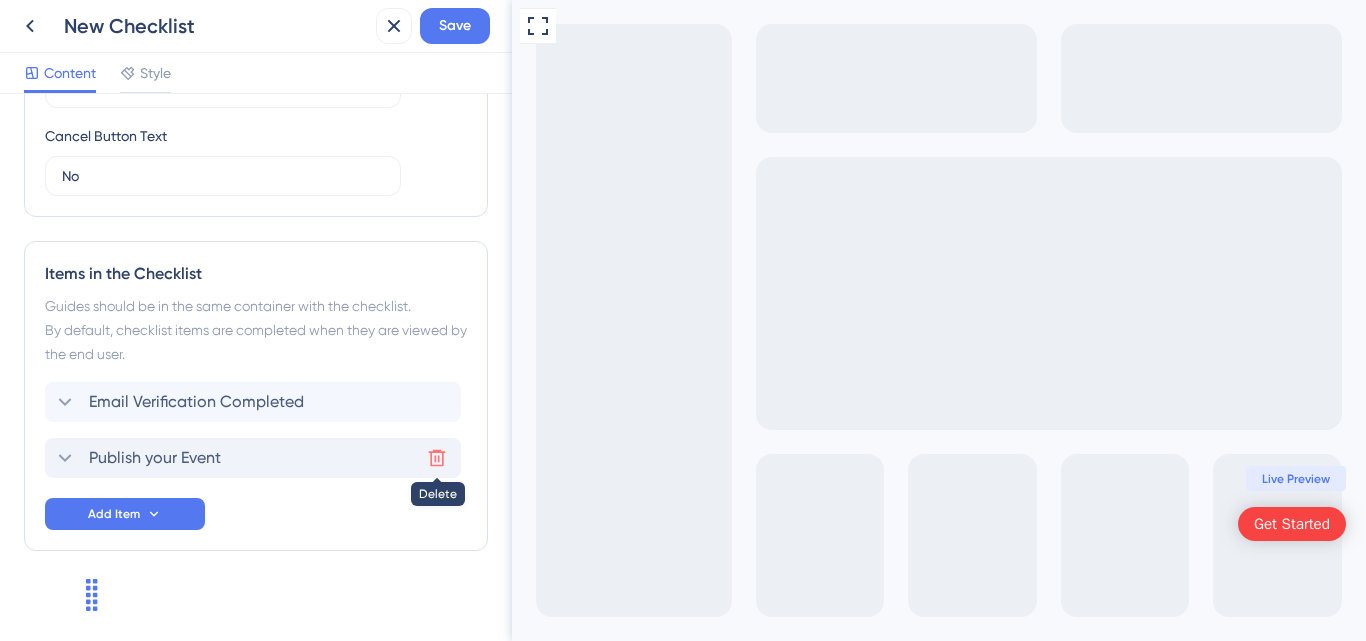 scroll, scrollTop: 671, scrollLeft: 0, axis: vertical 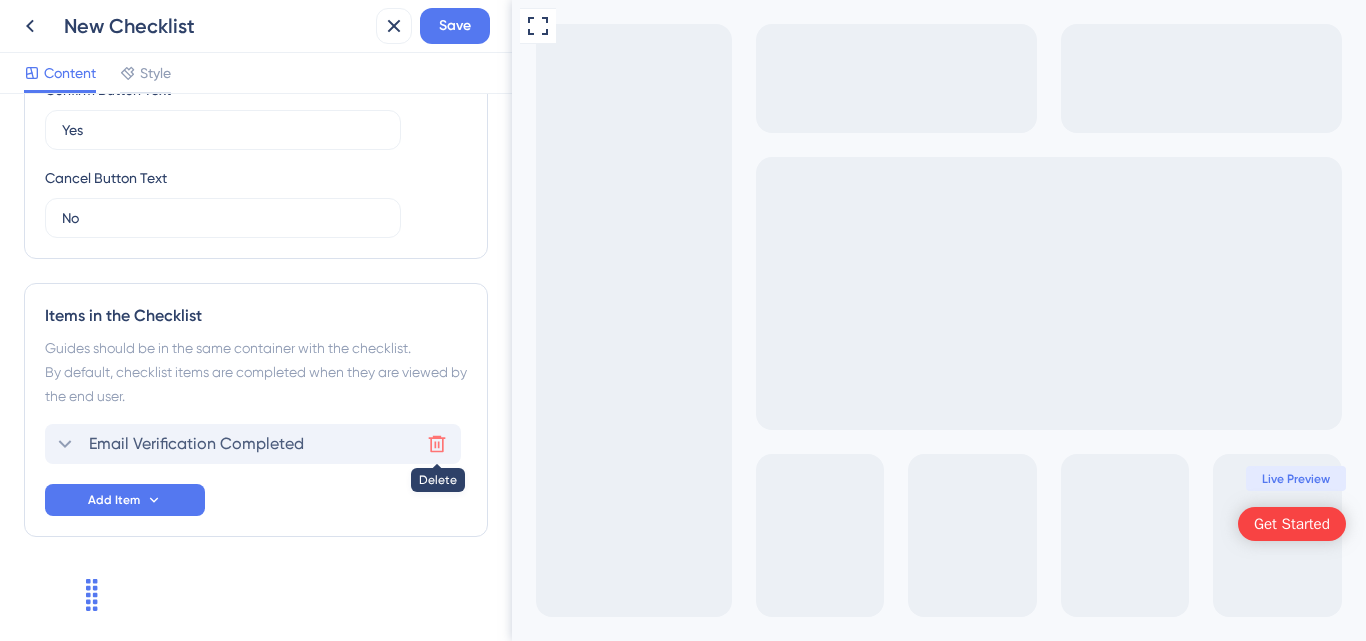 click at bounding box center (437, 444) 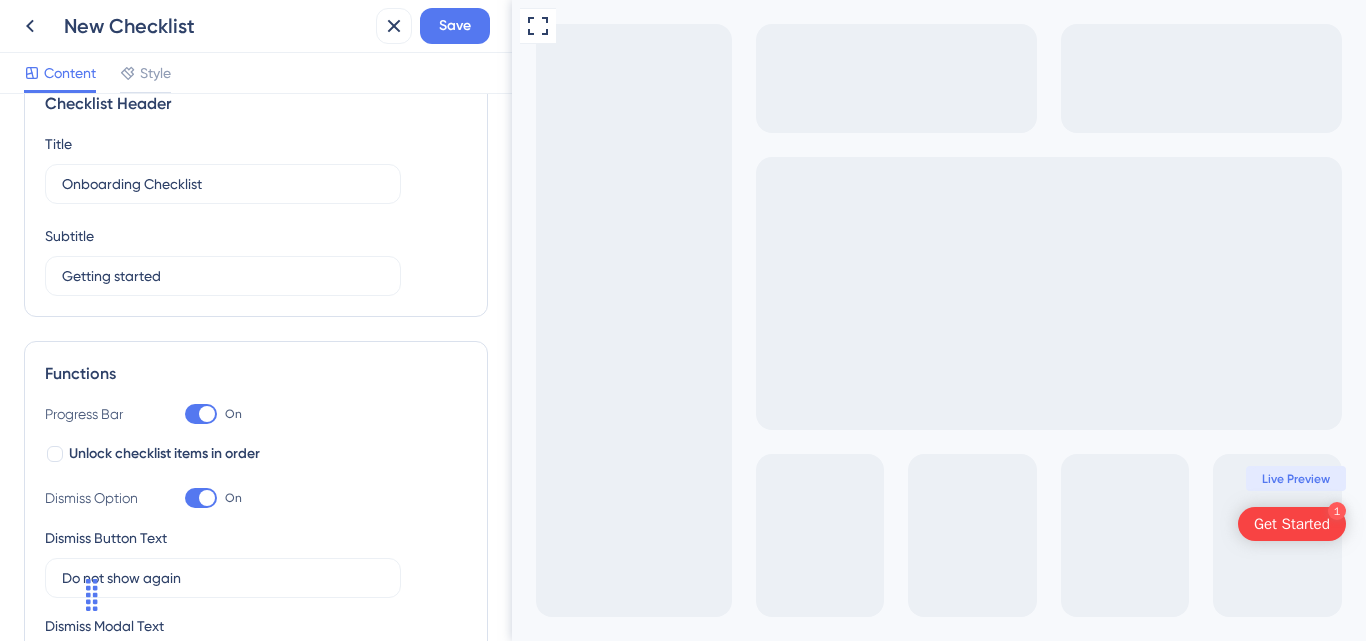 scroll, scrollTop: 48, scrollLeft: 0, axis: vertical 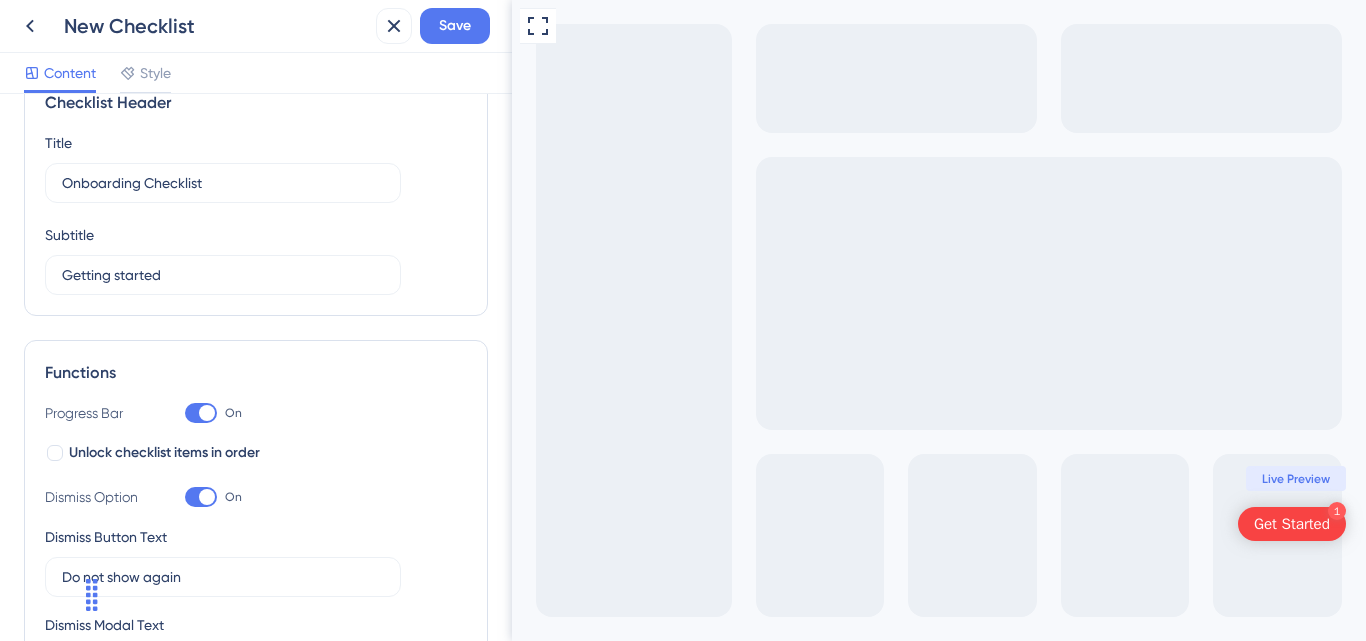 drag, startPoint x: 503, startPoint y: 420, endPoint x: 2, endPoint y: 146, distance: 571.0315 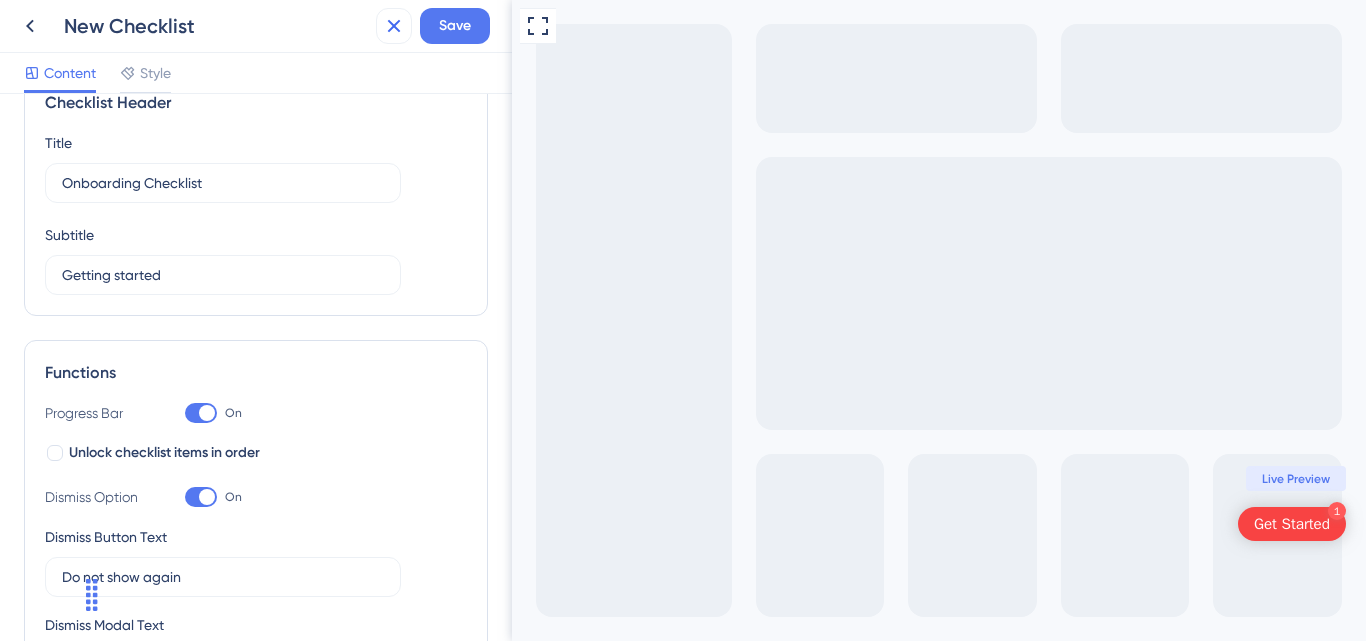 click at bounding box center [394, 26] 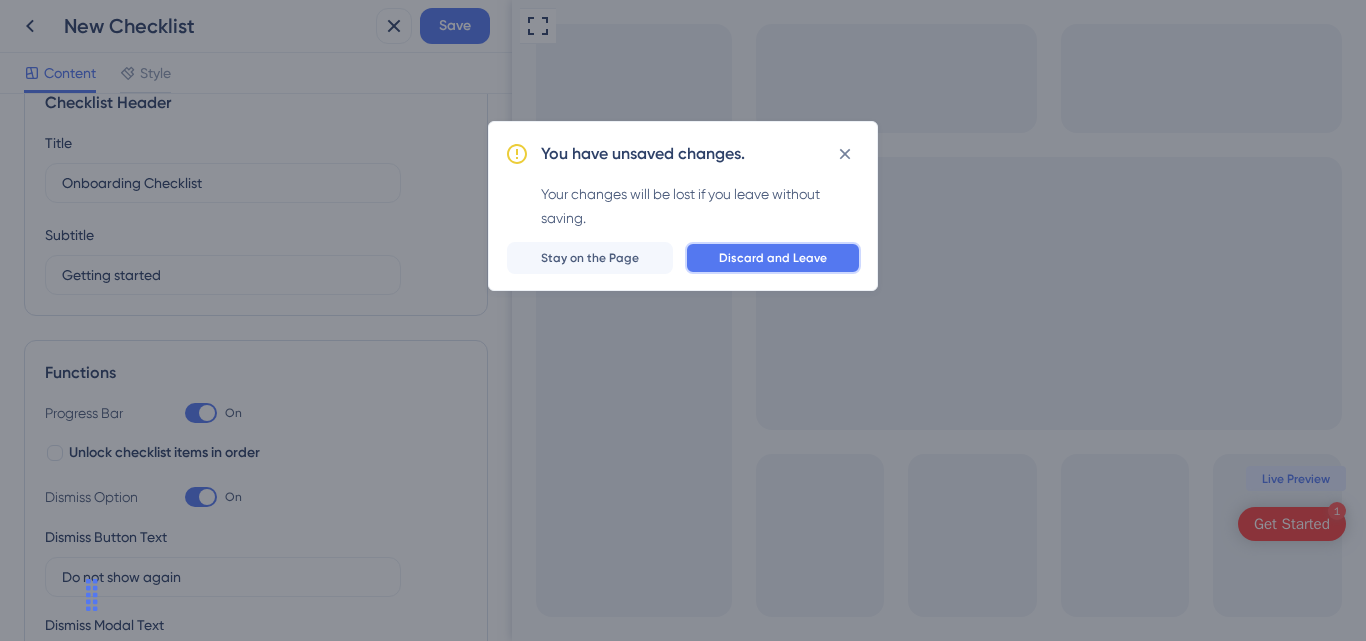 click on "Discard and Leave" at bounding box center [773, 258] 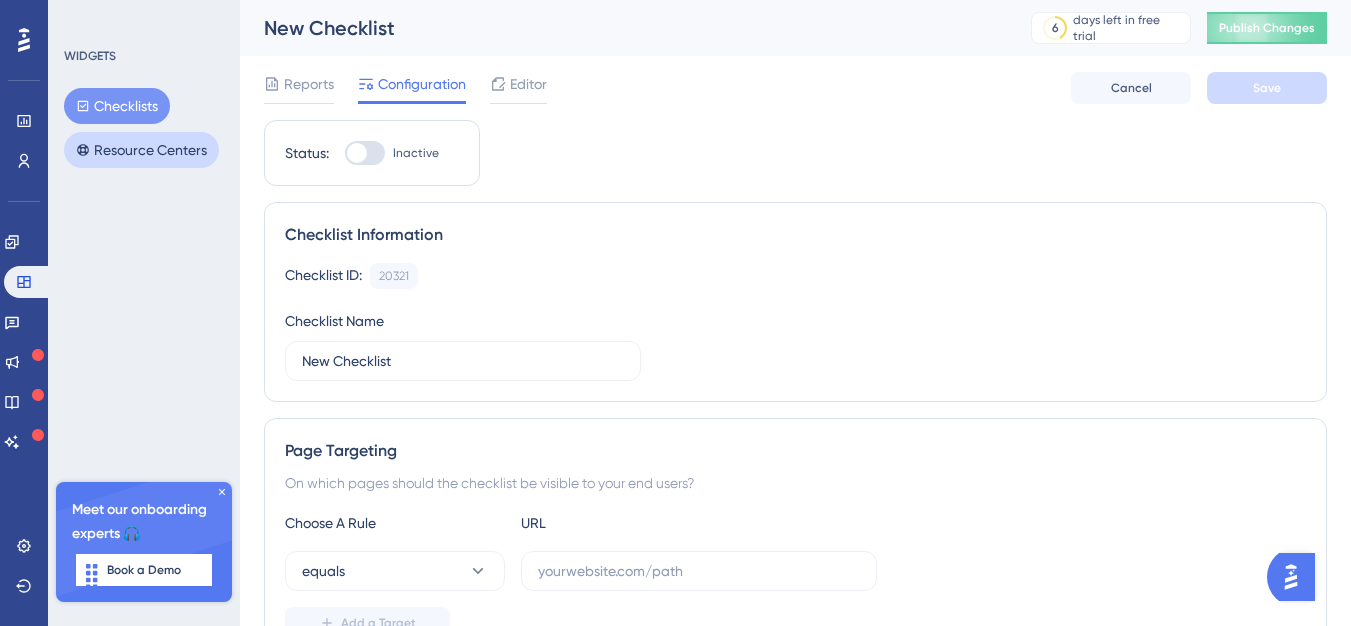 click on "Resource Centers" at bounding box center (141, 150) 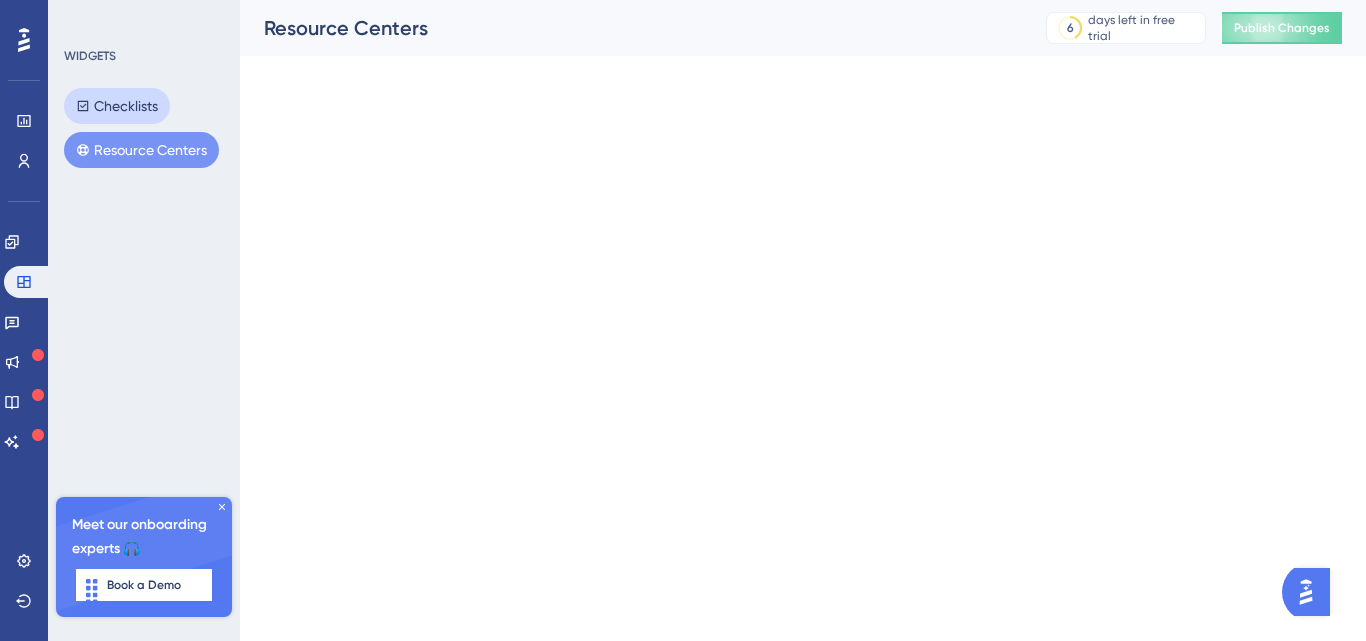 click on "Checklists" at bounding box center (117, 106) 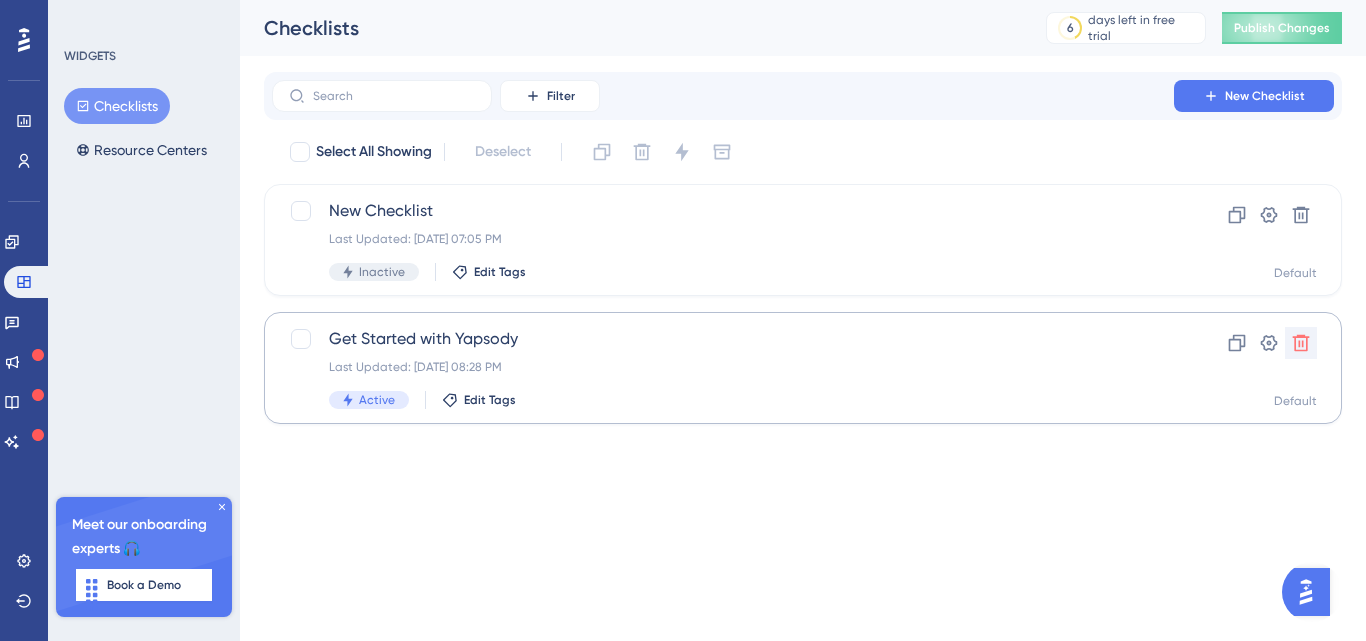 click 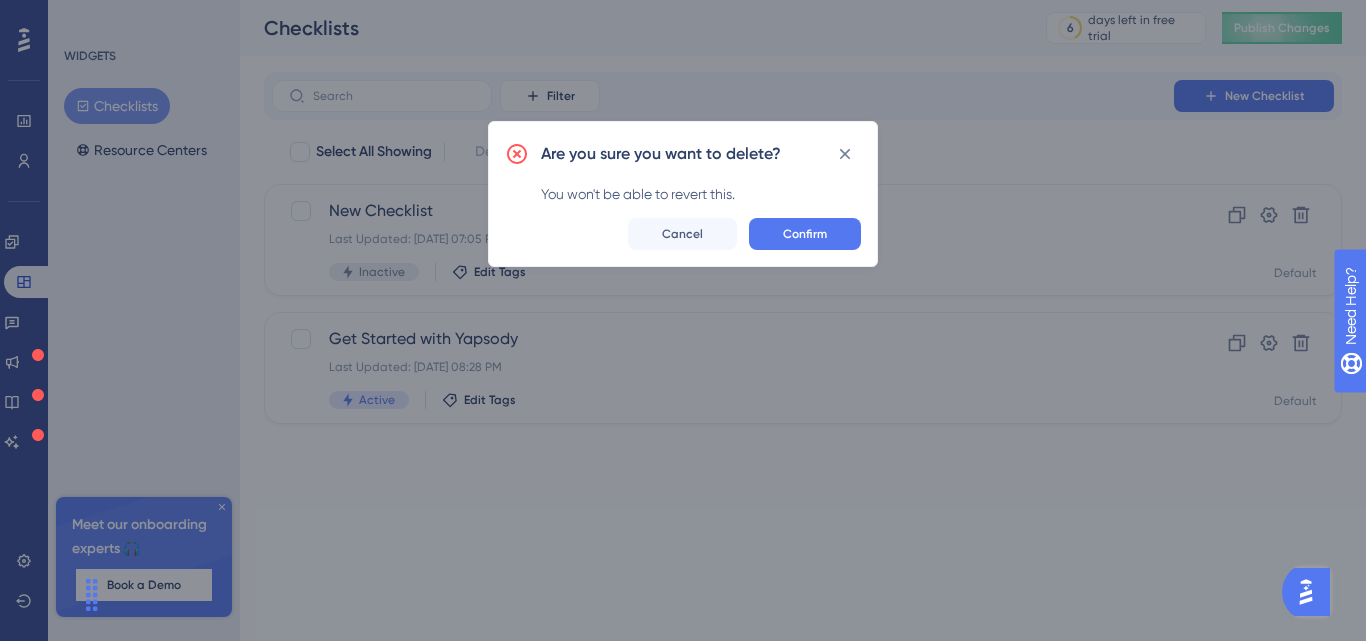 scroll, scrollTop: 0, scrollLeft: 0, axis: both 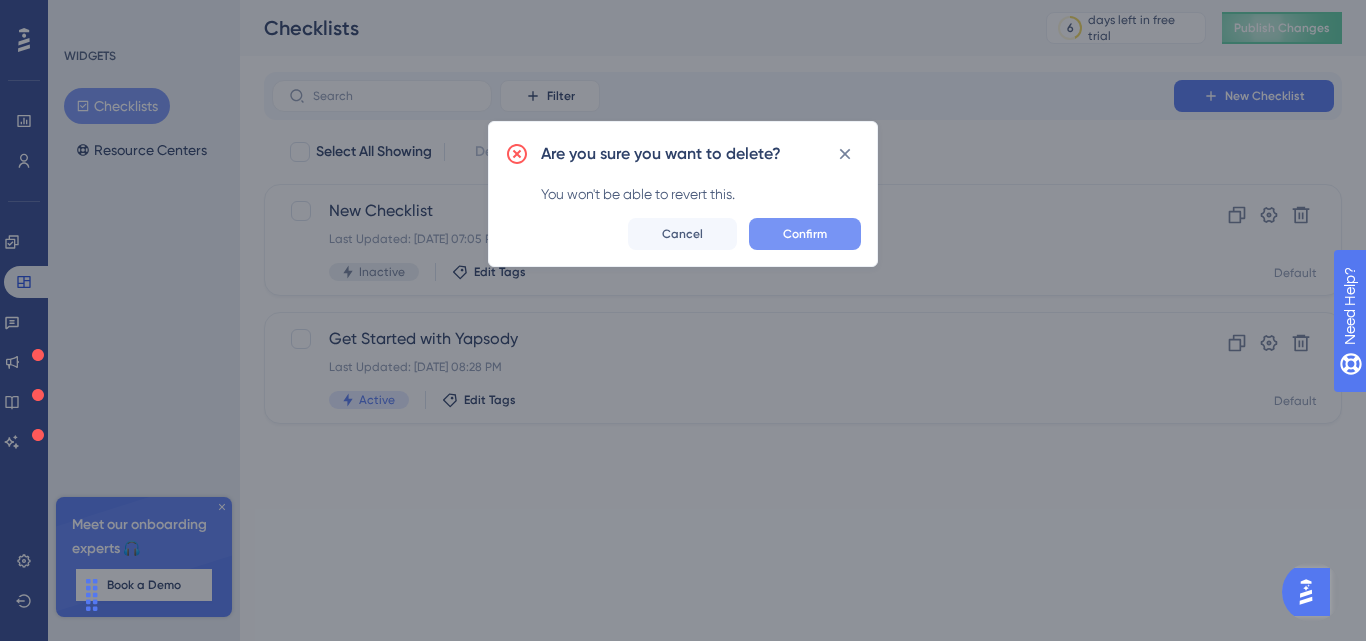 click on "Confirm" at bounding box center [805, 234] 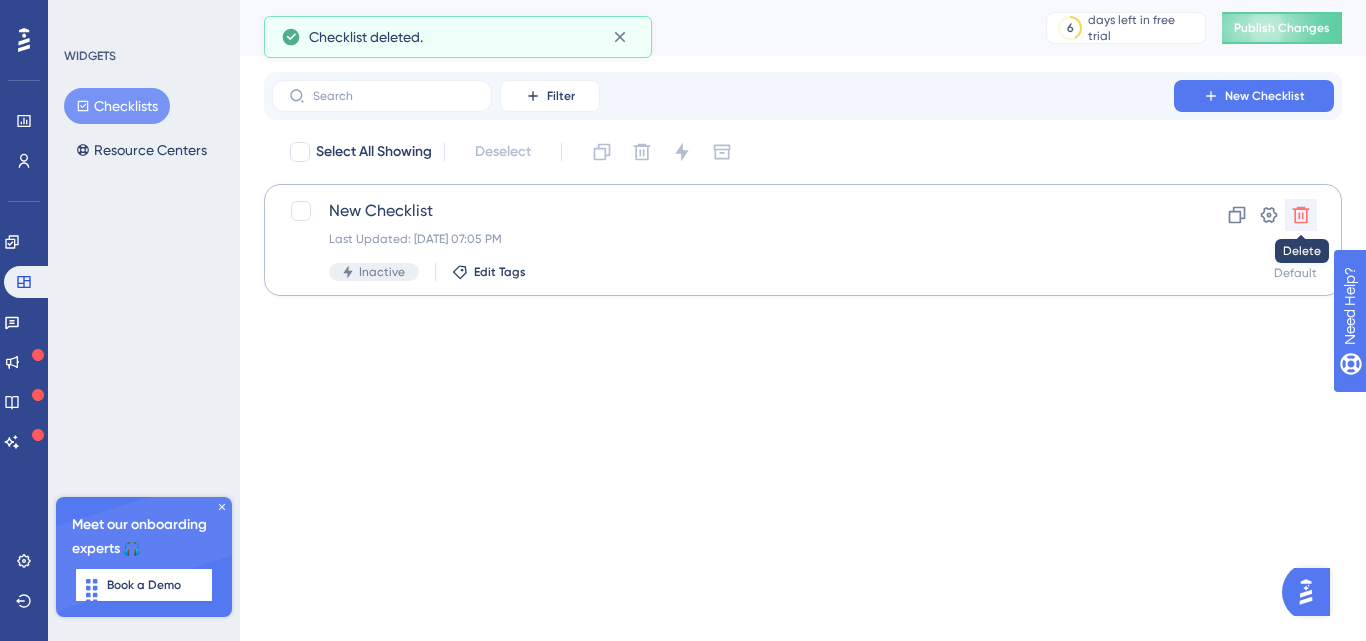 click 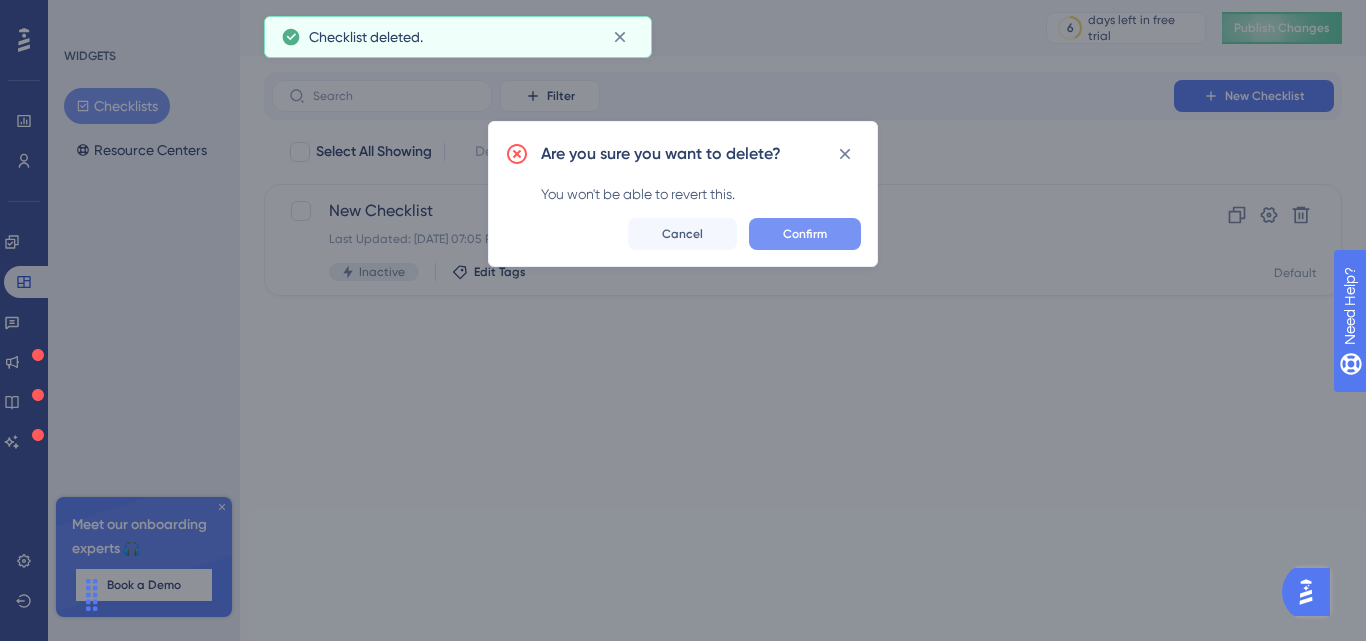 click on "Confirm" at bounding box center [805, 234] 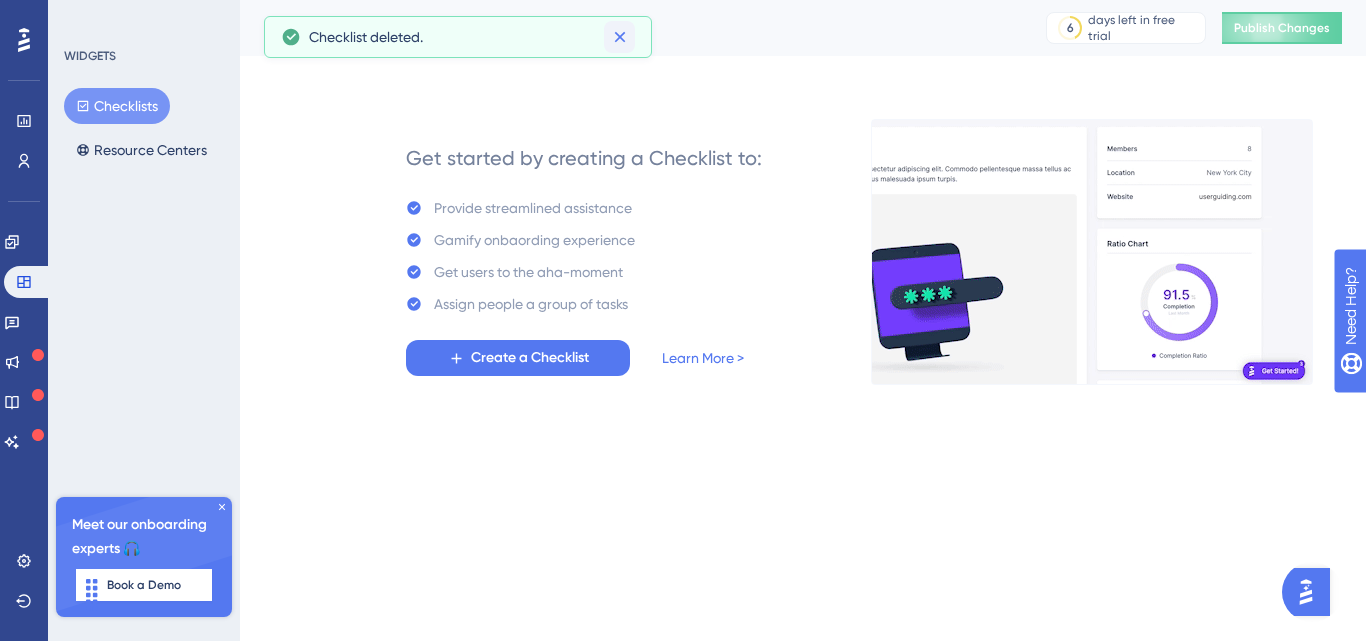 scroll, scrollTop: 0, scrollLeft: 0, axis: both 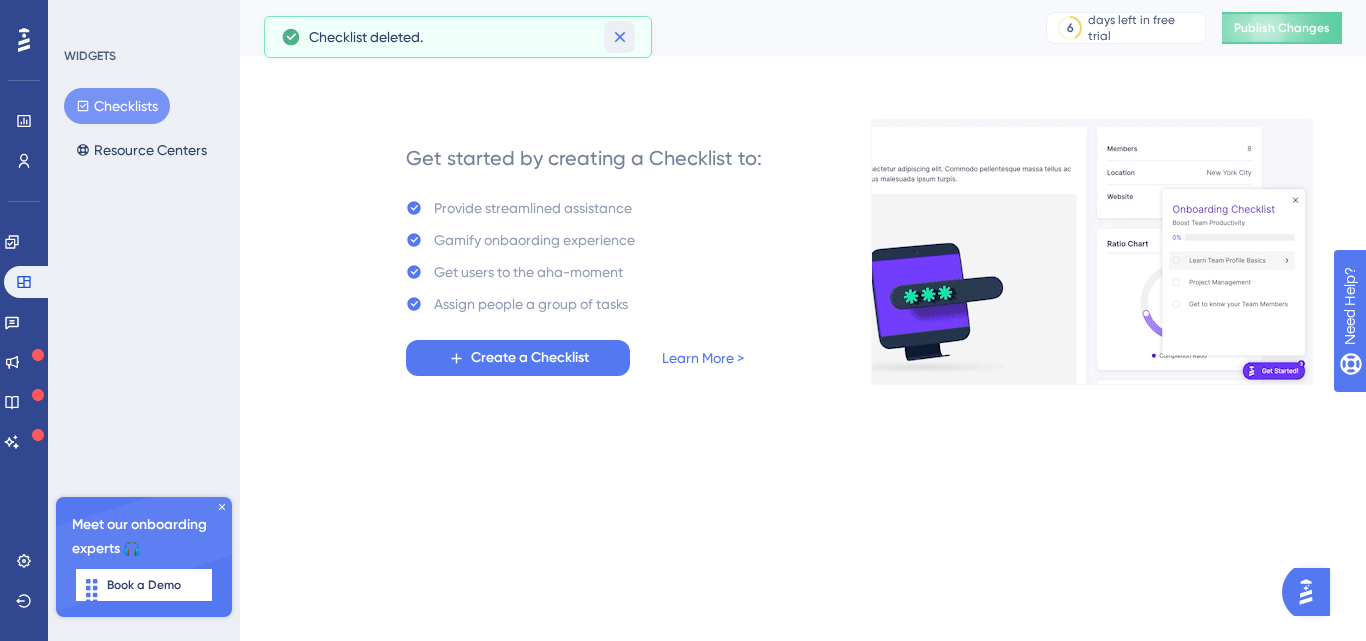 click 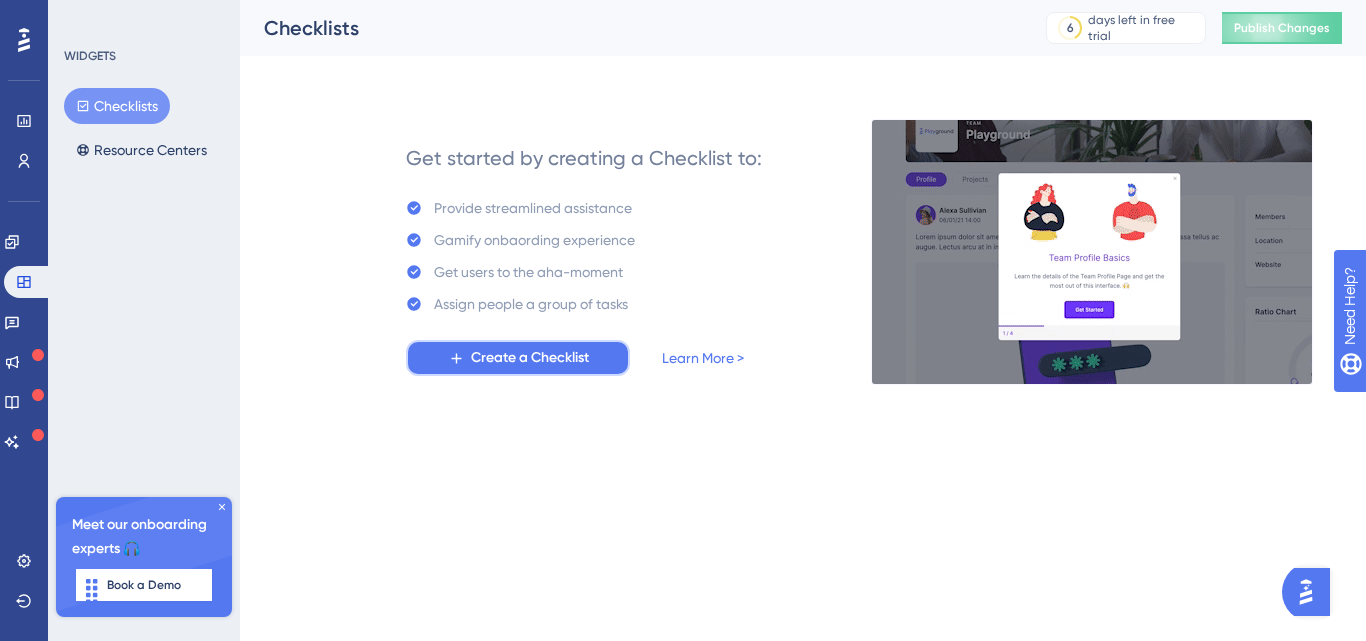 click on "Create a Checklist" at bounding box center [518, 358] 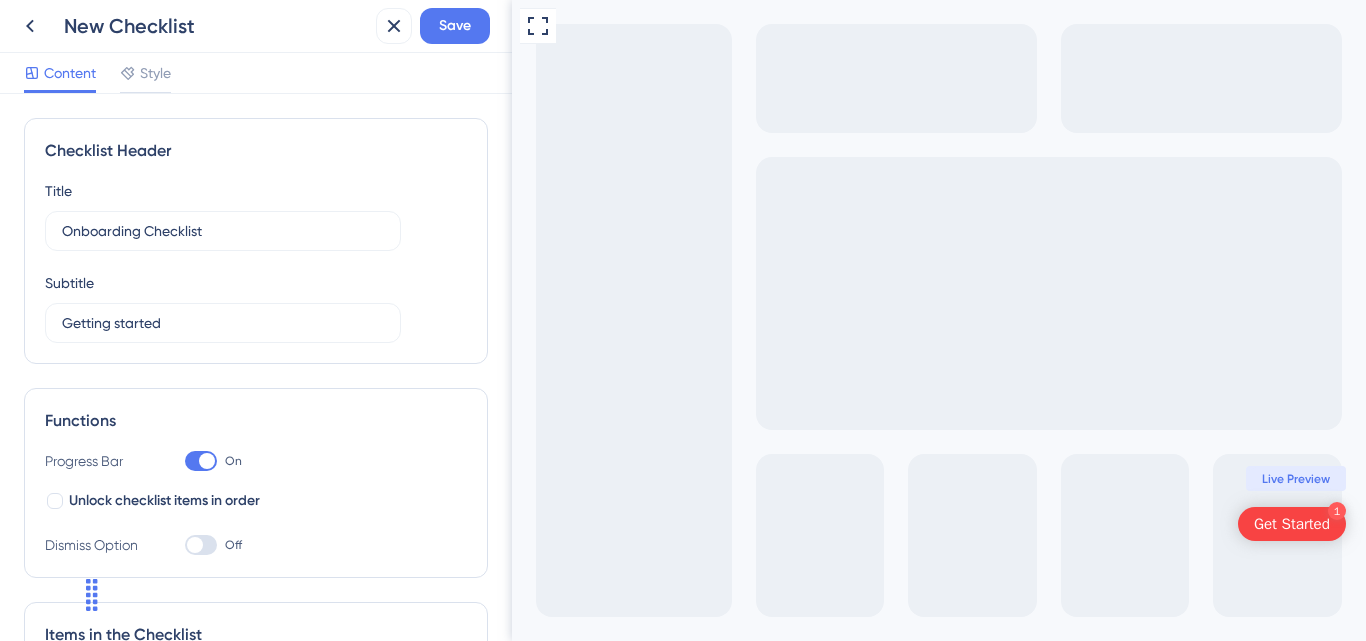 scroll, scrollTop: 0, scrollLeft: 0, axis: both 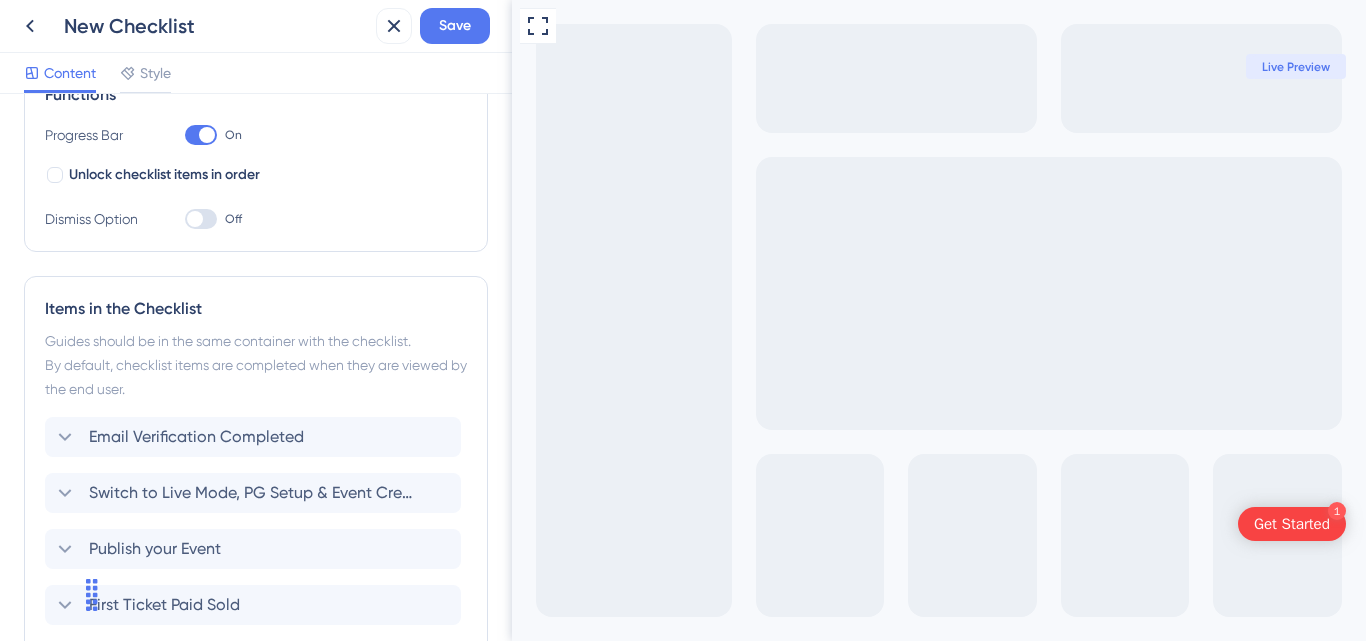 click at bounding box center (201, 219) 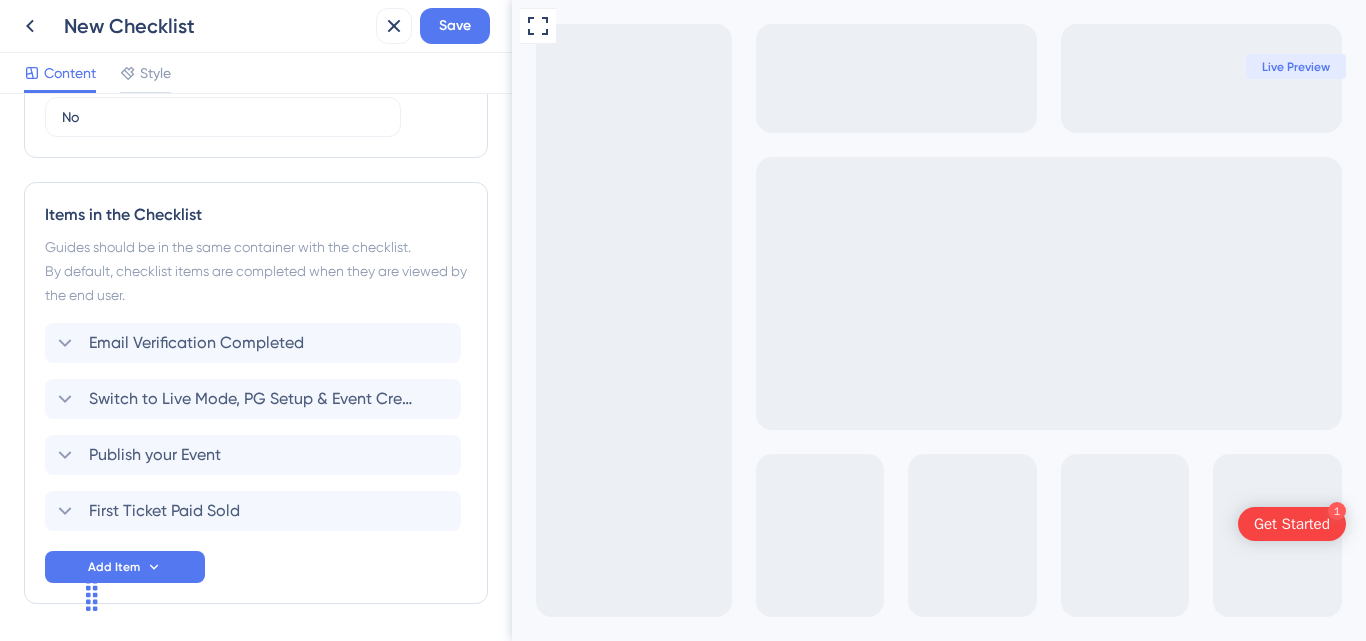 scroll, scrollTop: 774, scrollLeft: 0, axis: vertical 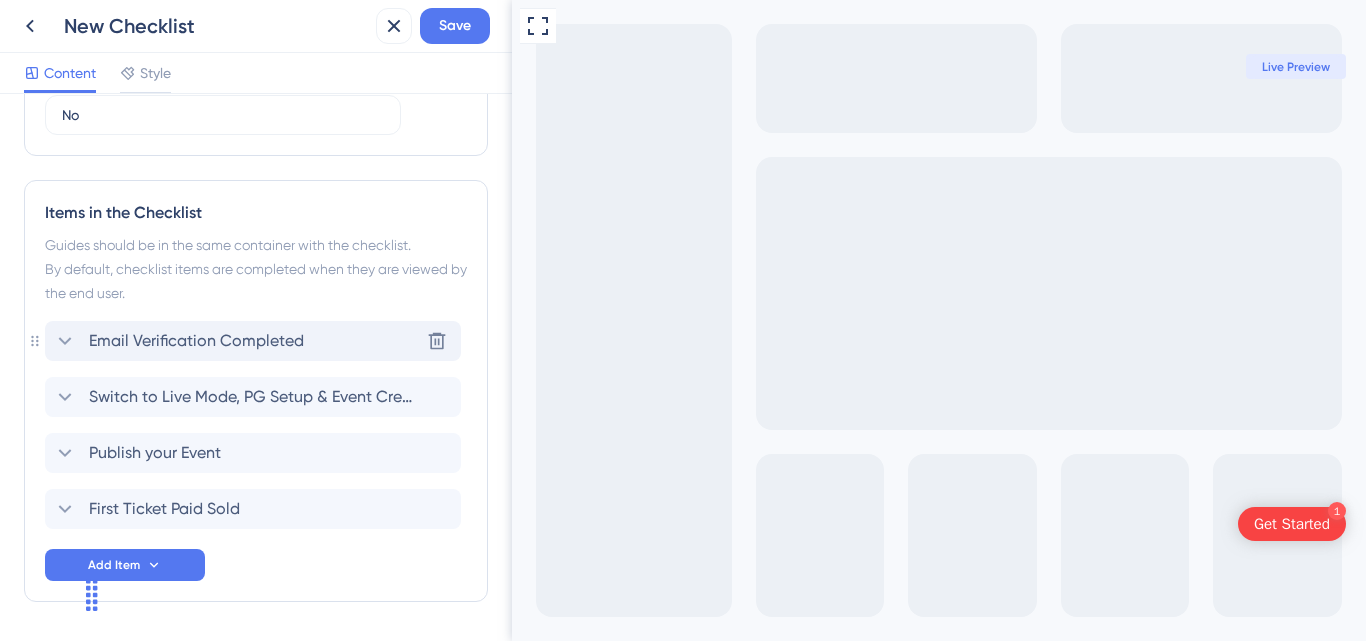 click on "Email Verification Completed Delete" at bounding box center (253, 341) 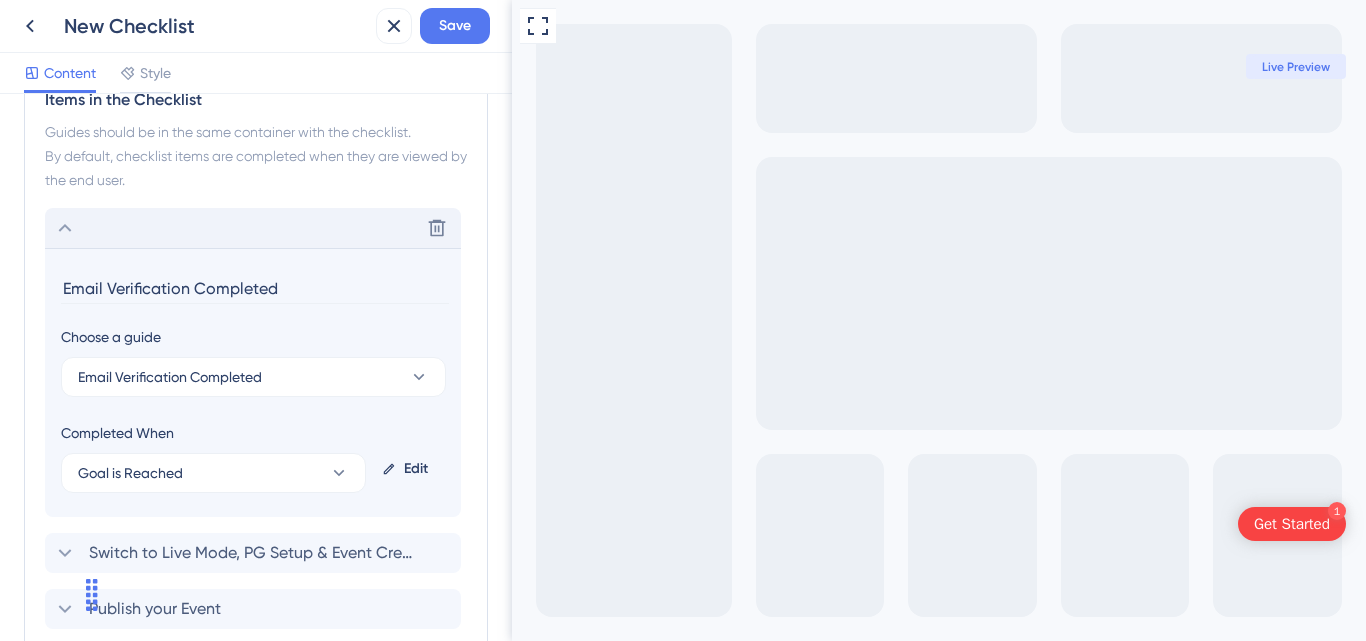scroll, scrollTop: 1001, scrollLeft: 0, axis: vertical 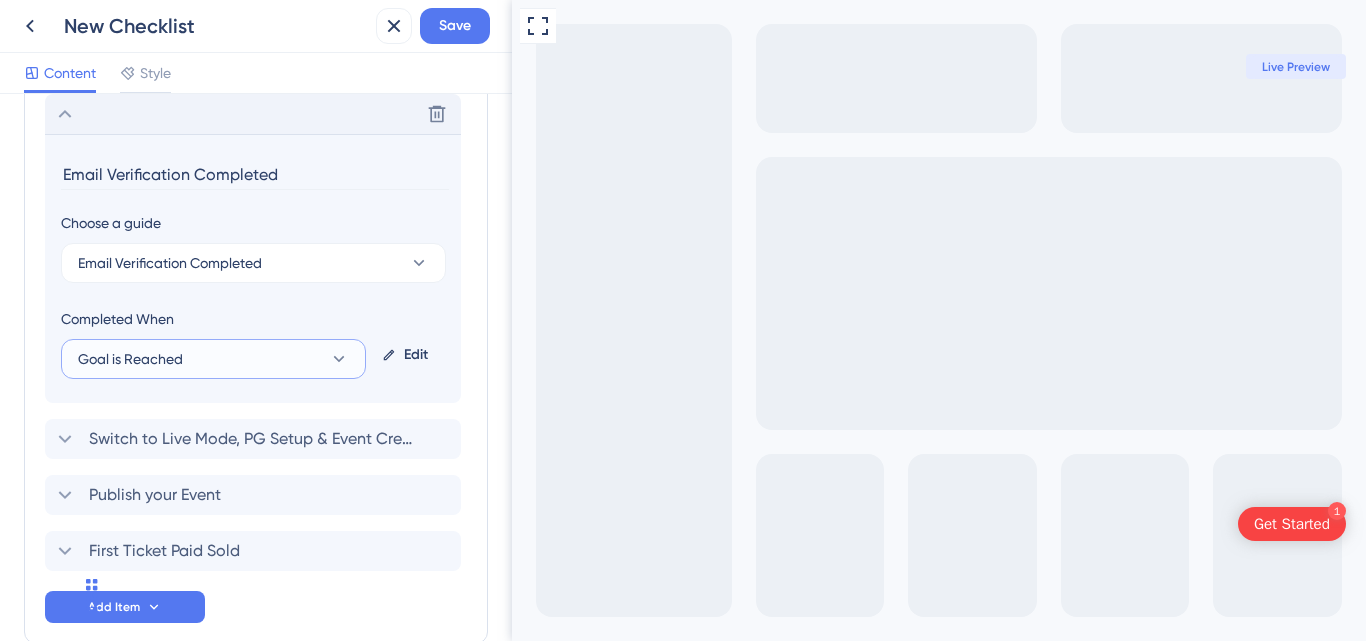 click 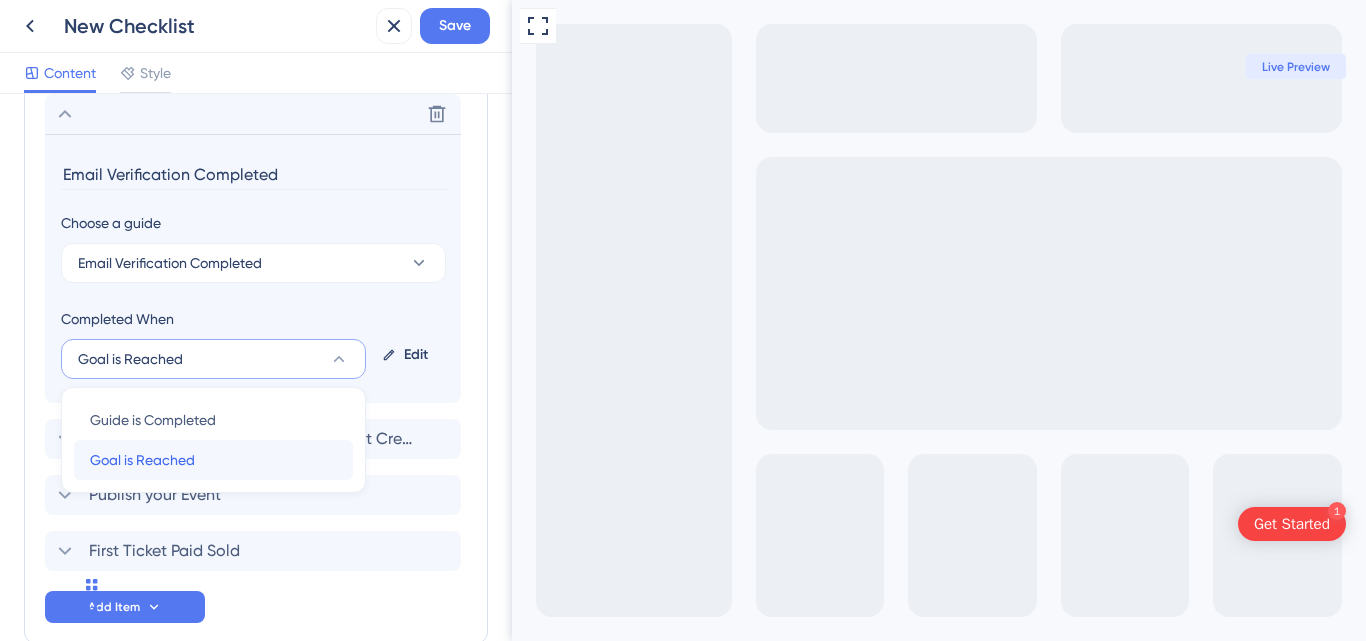 click on "Goal is Reached Goal is Reached" at bounding box center (213, 460) 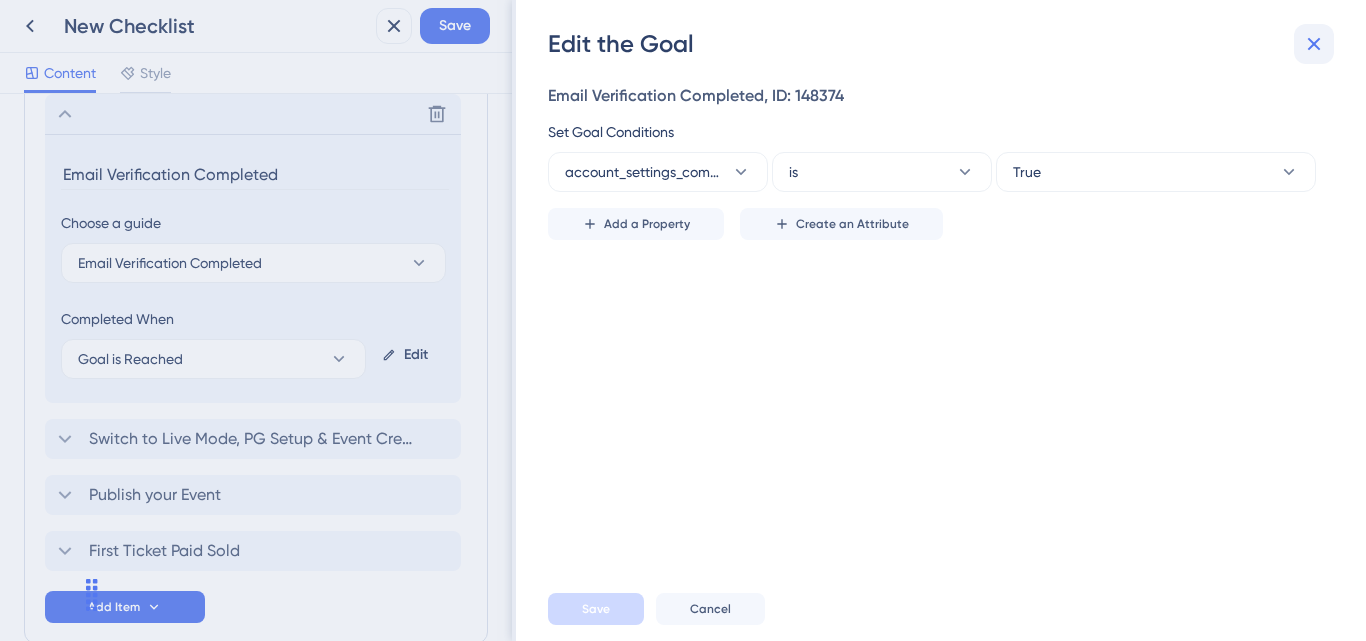 click 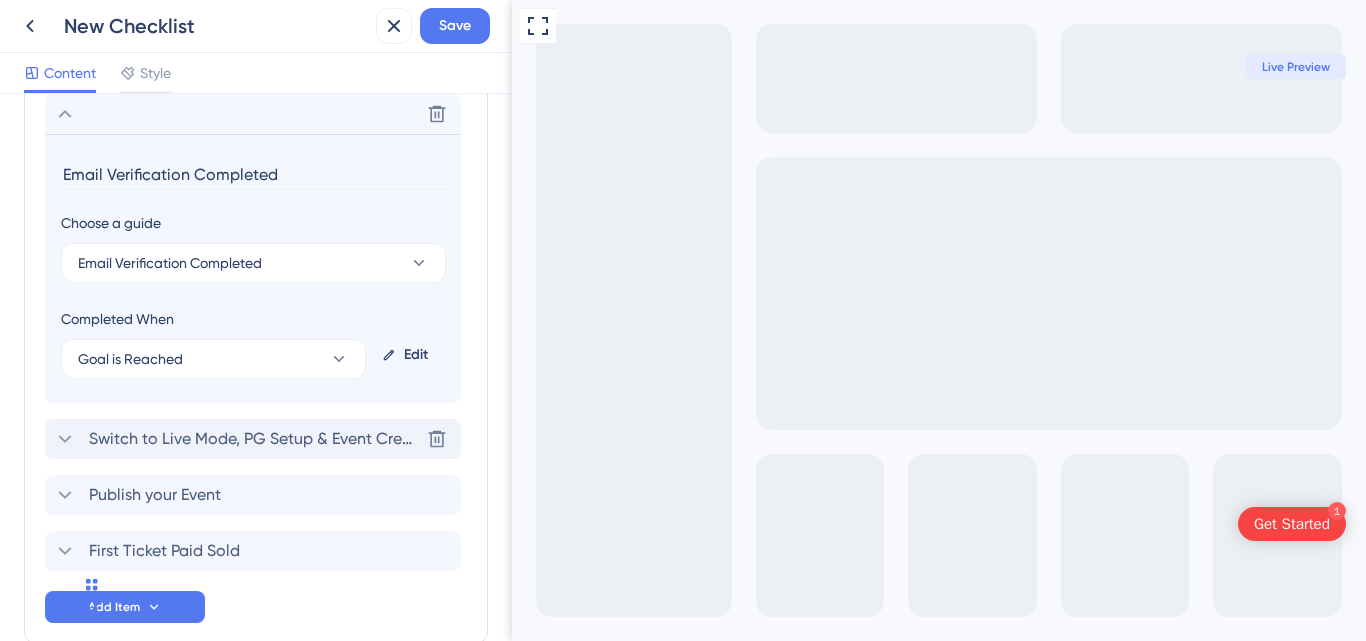 click on "Switch to Live Mode, PG Setup & Event Creation" at bounding box center (254, 439) 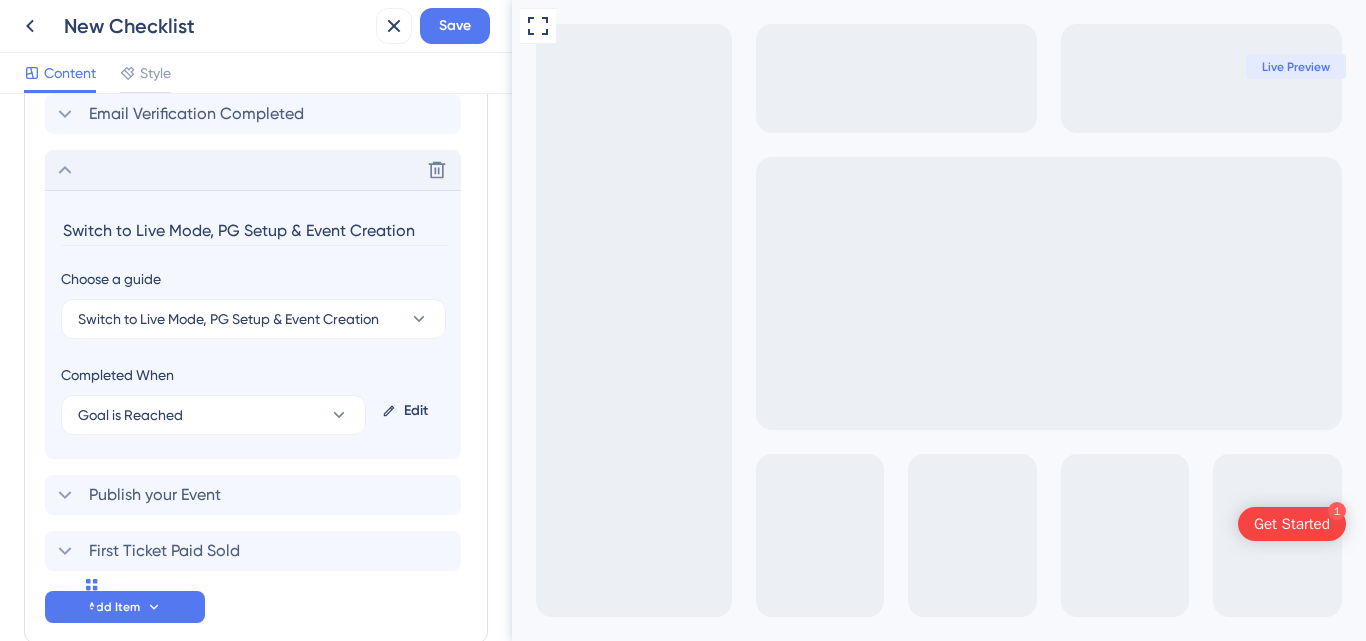 scroll, scrollTop: 1057, scrollLeft: 0, axis: vertical 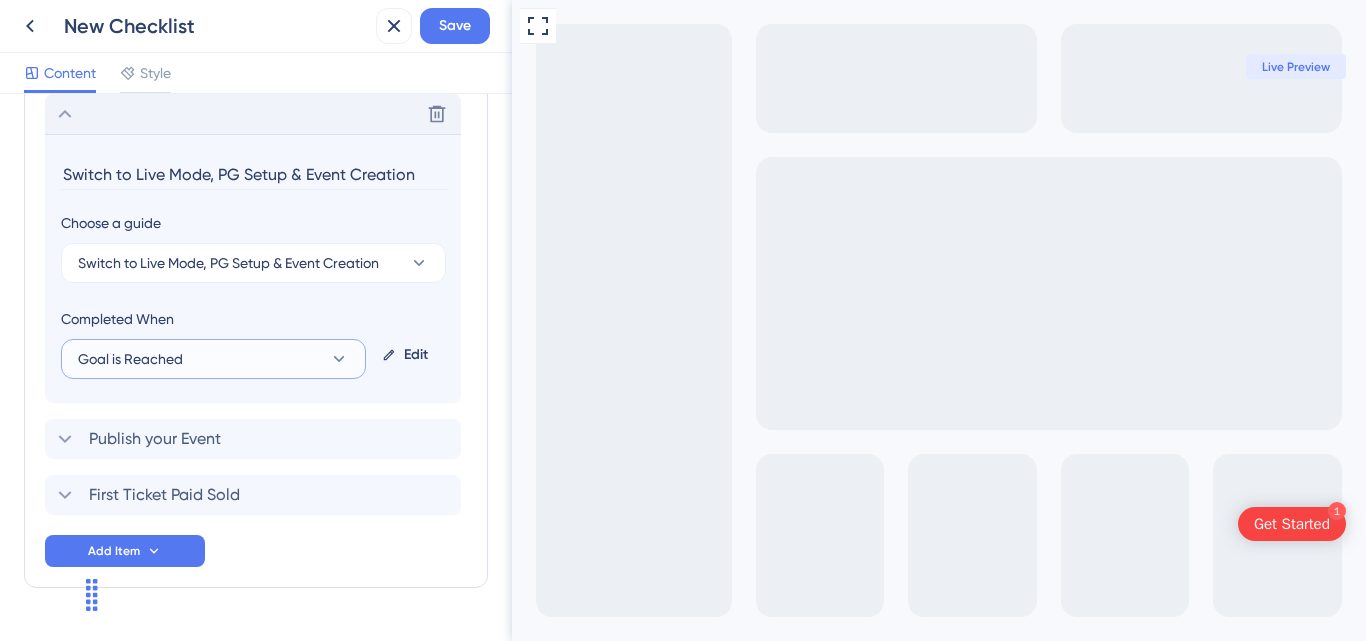 click on "Goal is Reached" at bounding box center (213, 359) 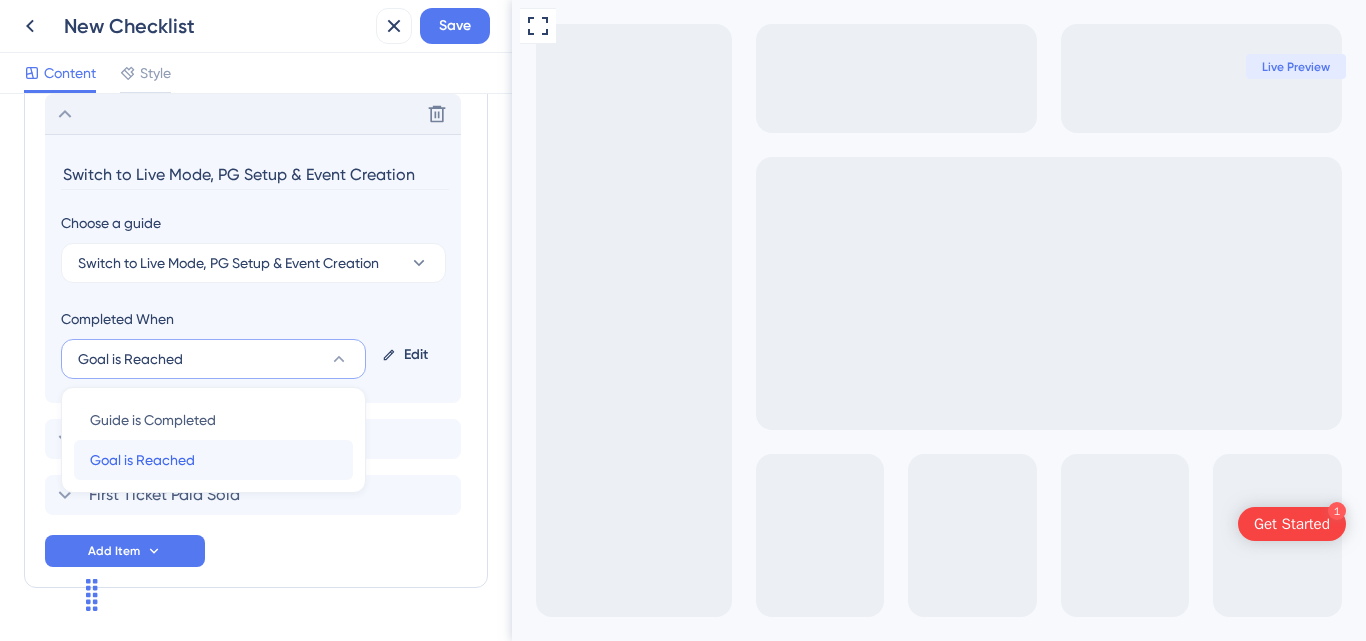click on "Goal is Reached Goal is Reached" at bounding box center (213, 460) 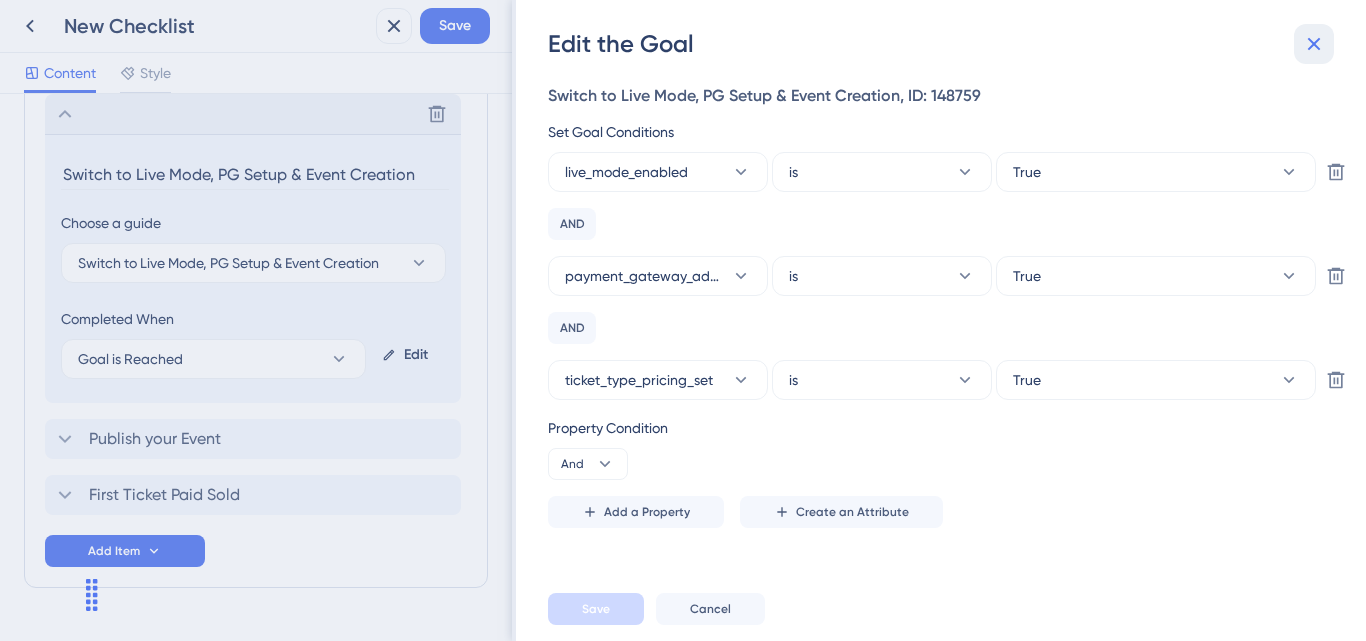 click 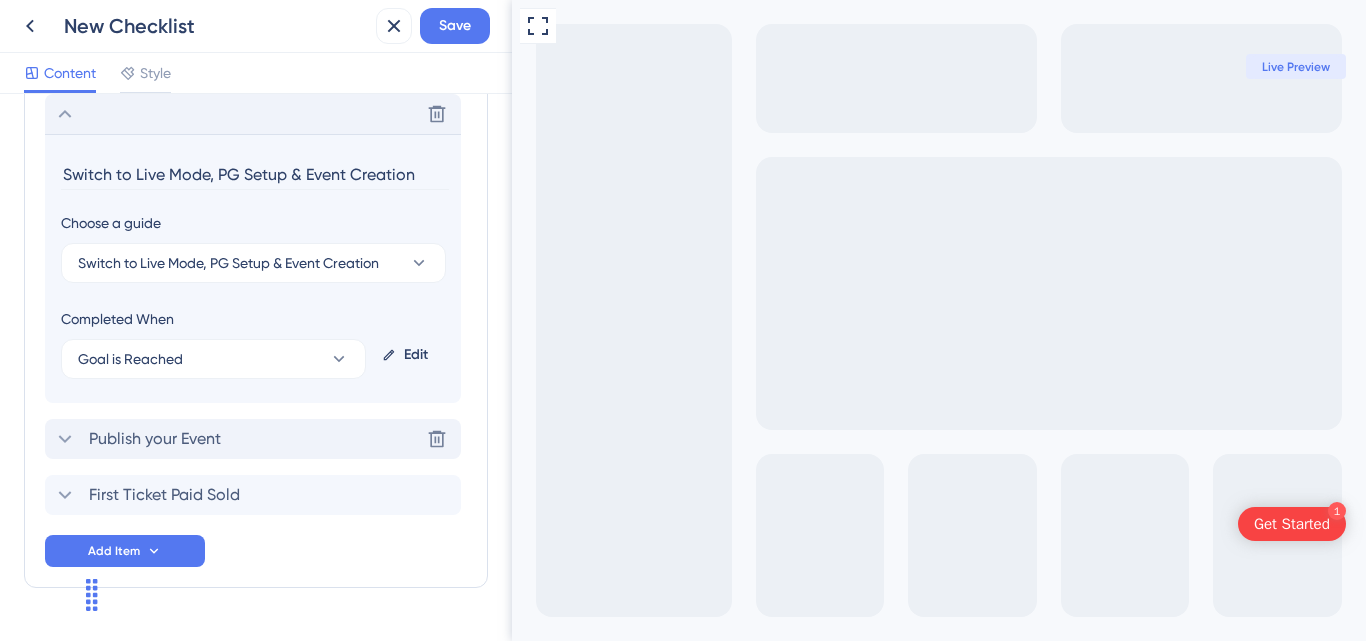 click on "Publish your Event" at bounding box center (155, 439) 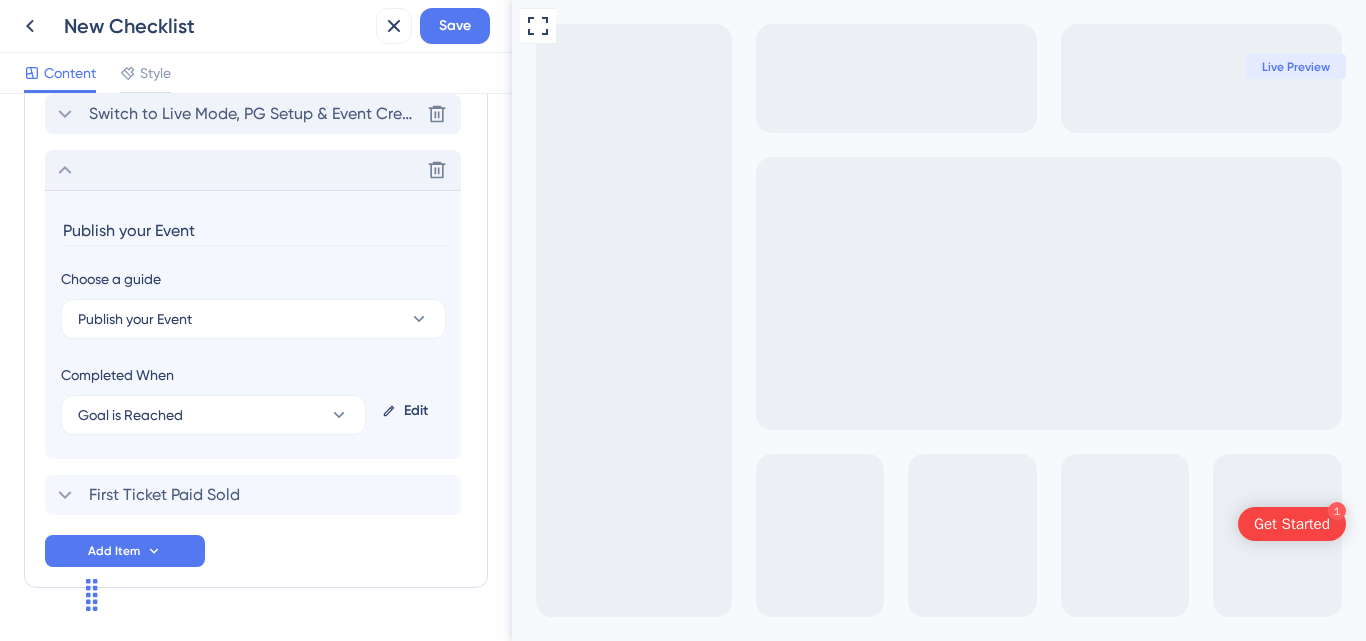 scroll, scrollTop: 1108, scrollLeft: 0, axis: vertical 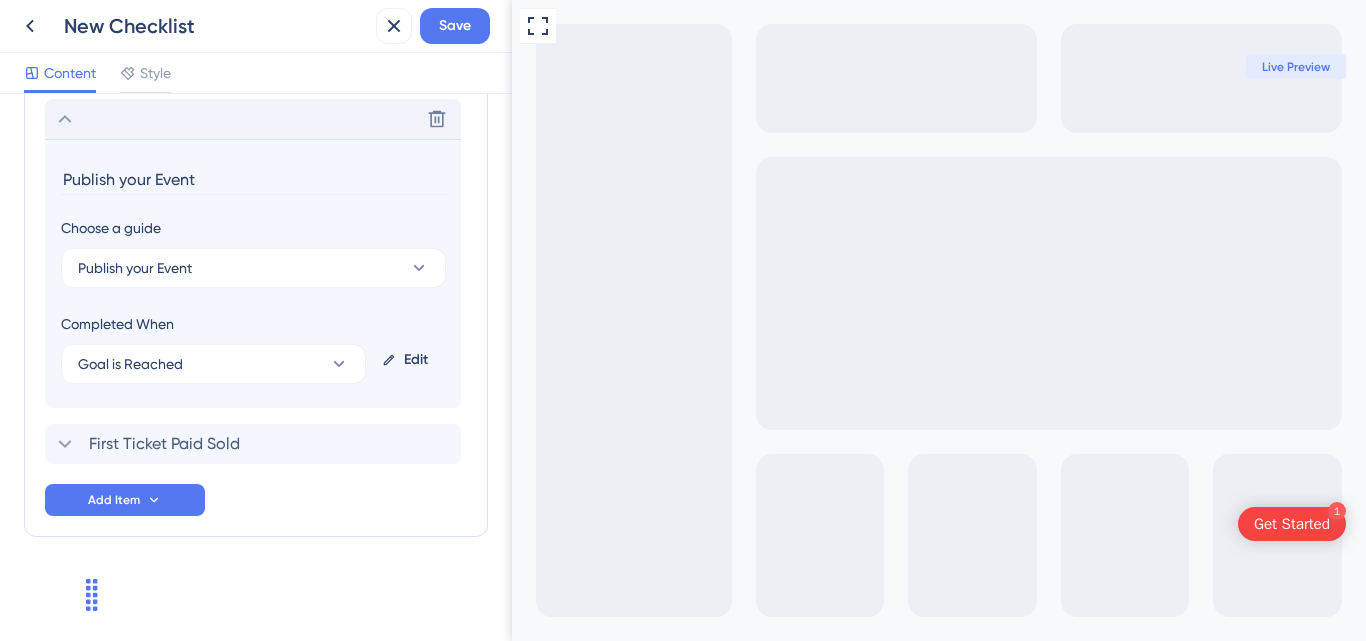 click 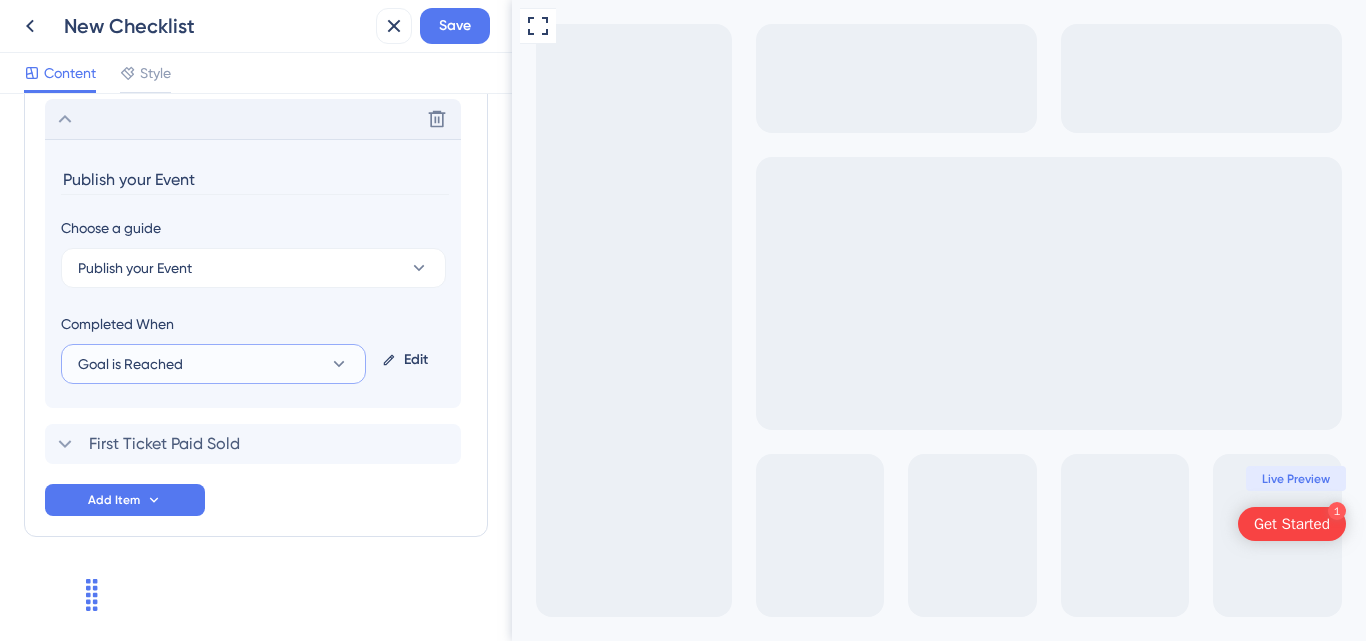 click on "Goal is Reached" at bounding box center [213, 364] 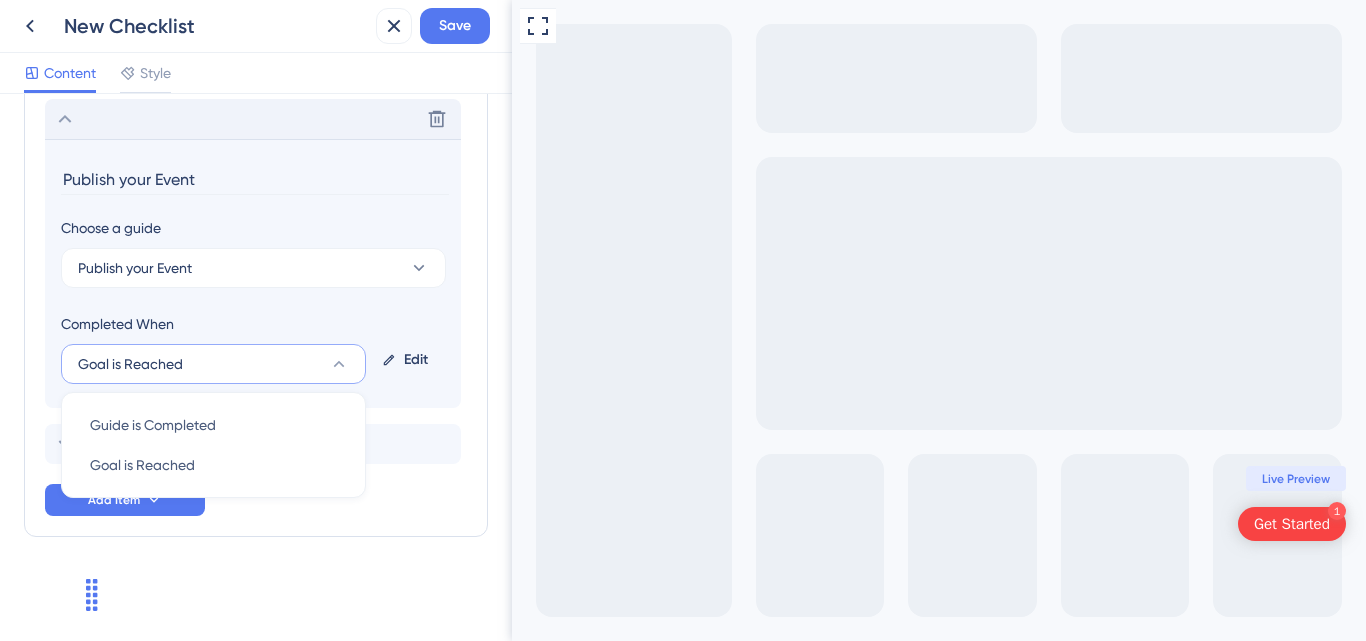 drag, startPoint x: 278, startPoint y: 372, endPoint x: 204, endPoint y: 472, distance: 124.40257 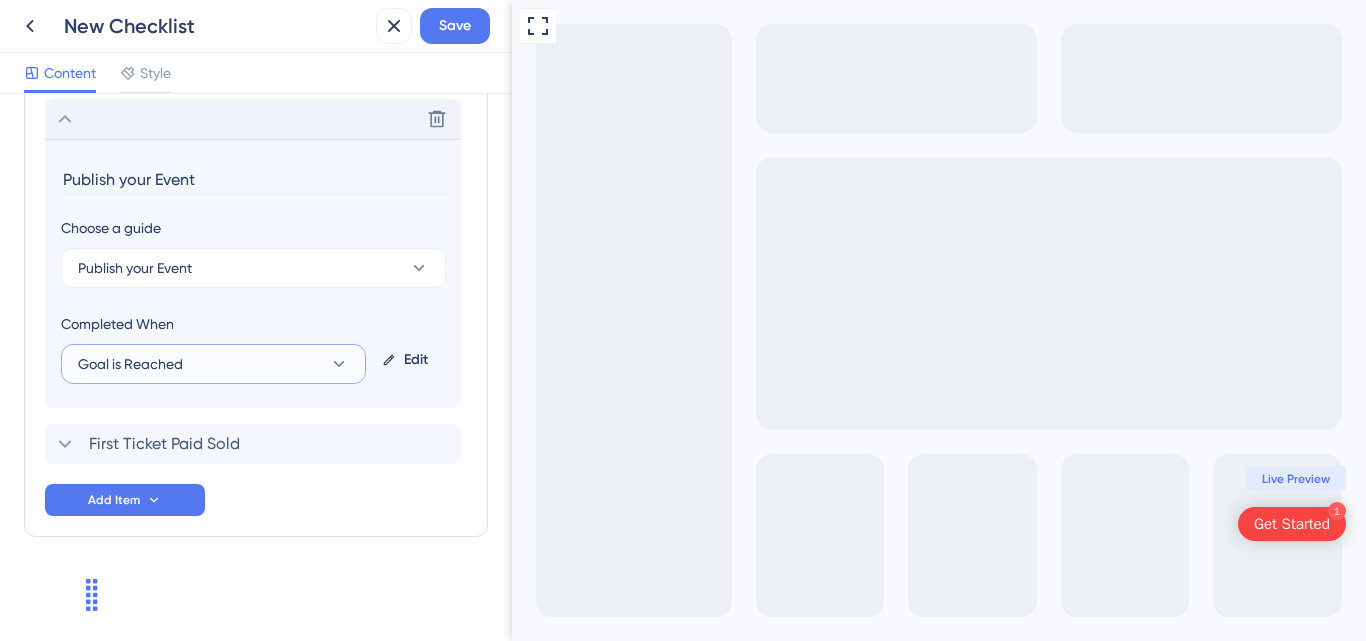 click on "Goal is Reached" at bounding box center (213, 364) 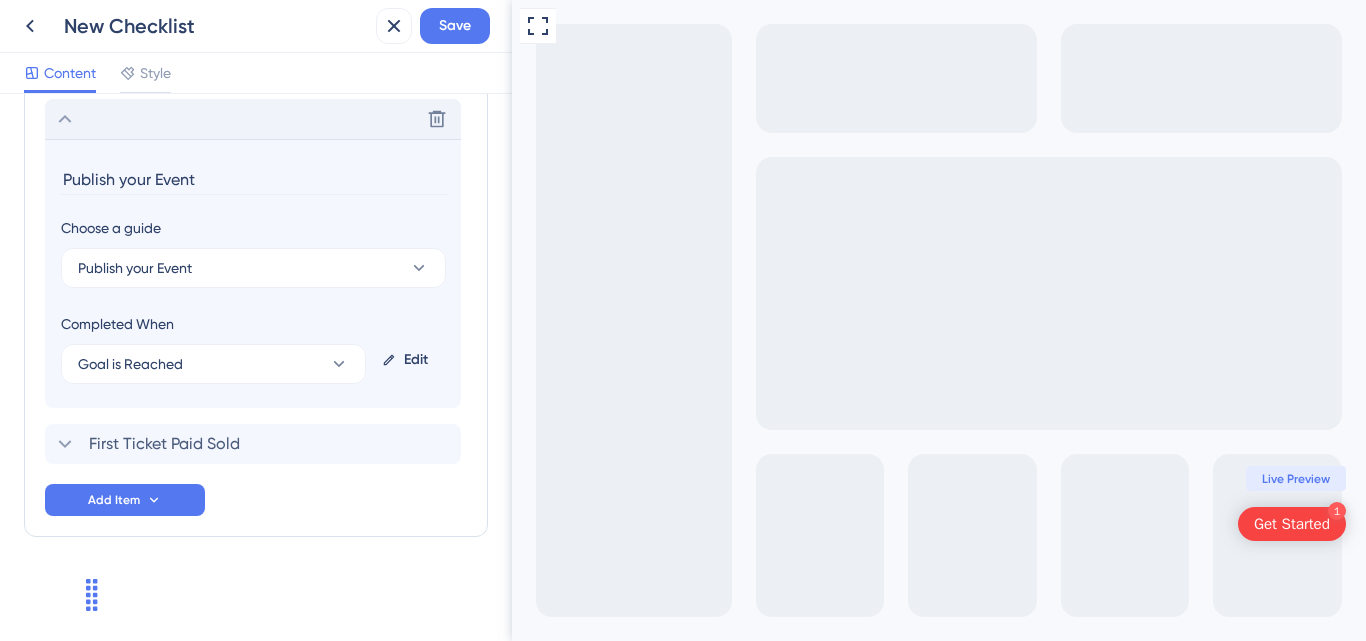 click on "Full Screen Preview 1 Get Started Live Preview" at bounding box center (939, 320) 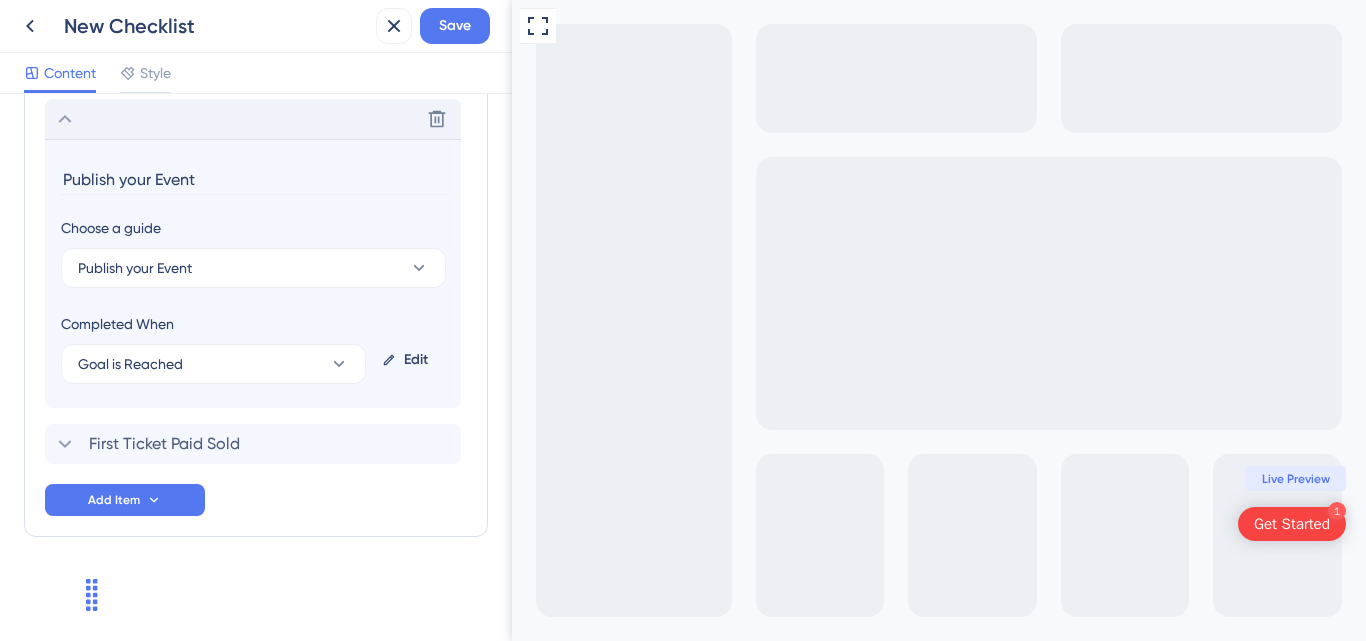click on "Completed When" at bounding box center [213, 324] 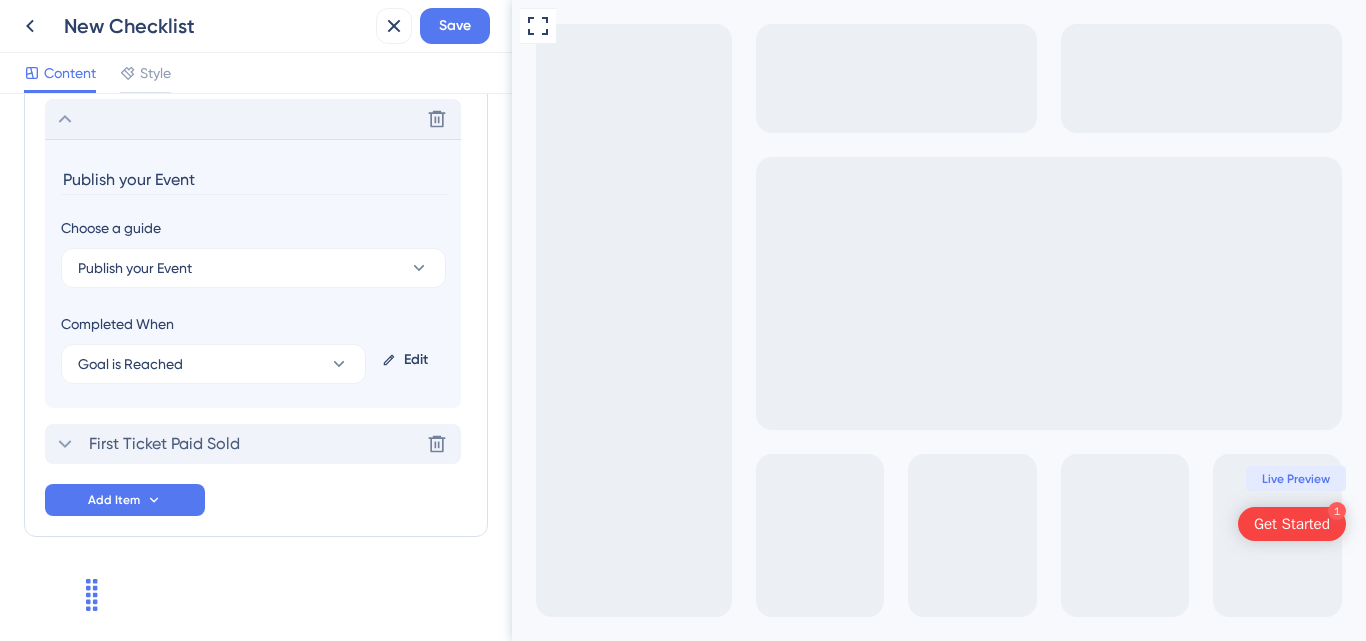 click on "First Ticket Paid Sold Delete" at bounding box center [253, 444] 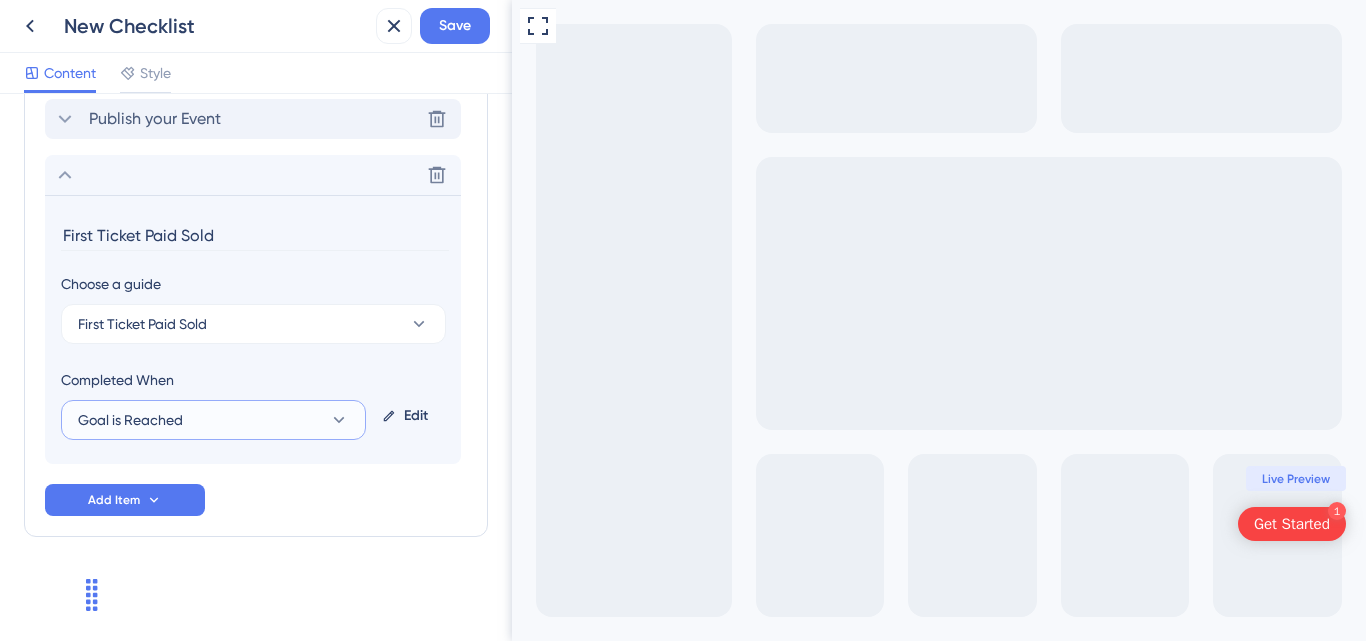 click on "Goal is Reached" at bounding box center (213, 420) 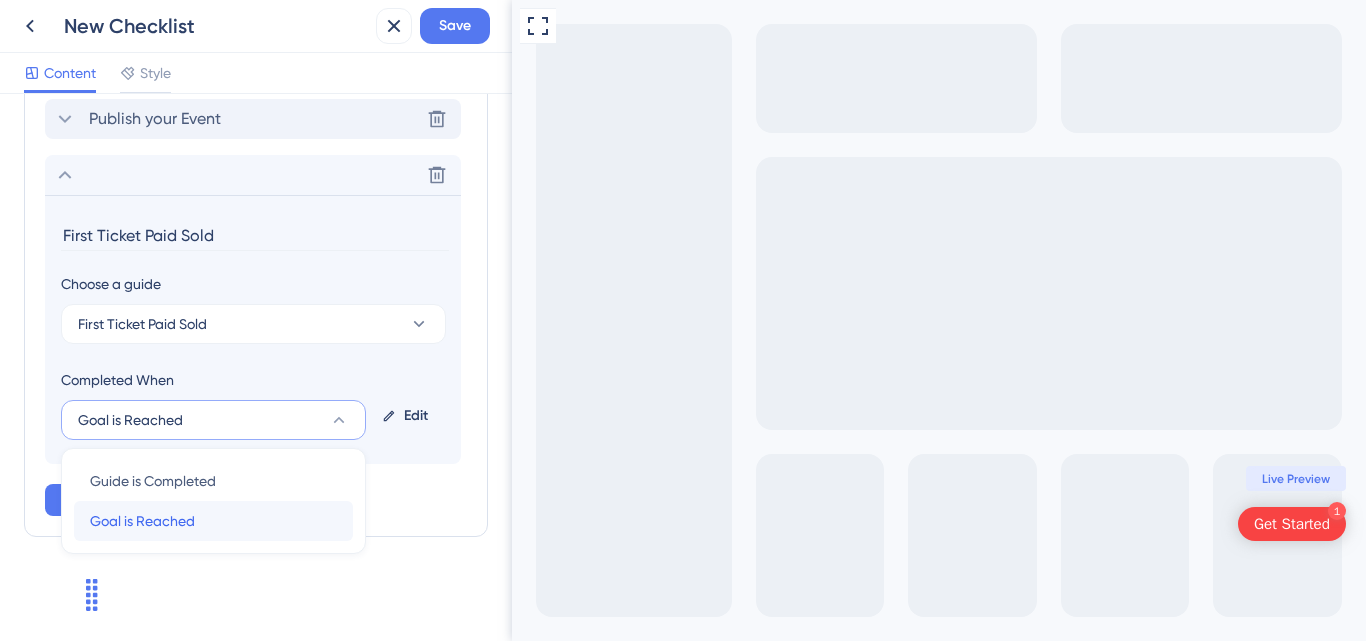 click on "Goal is Reached" at bounding box center (142, 521) 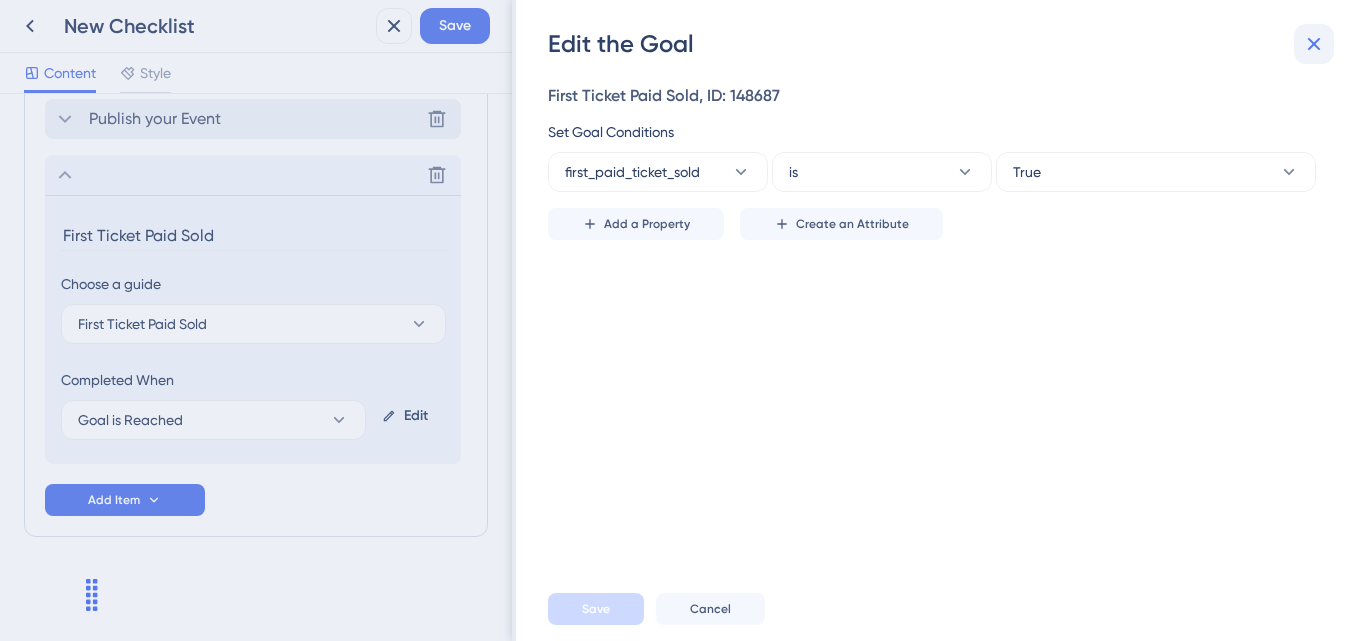 click 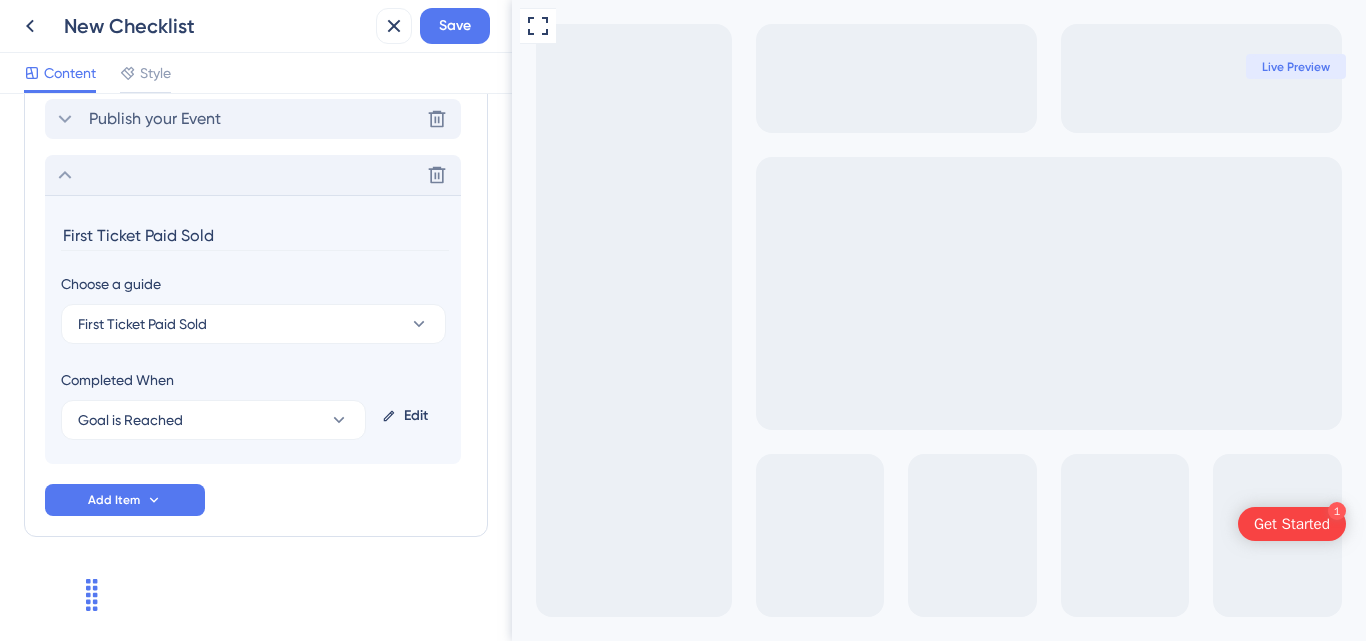 click on "Delete" at bounding box center (253, 175) 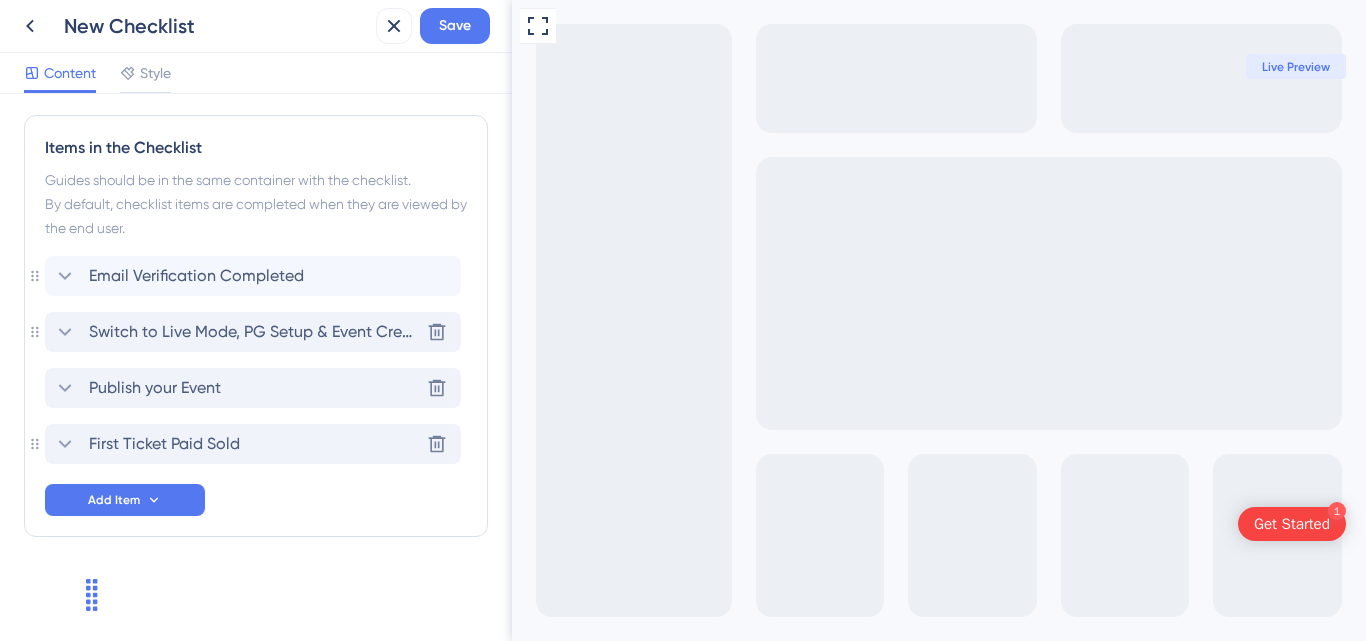 scroll, scrollTop: 839, scrollLeft: 0, axis: vertical 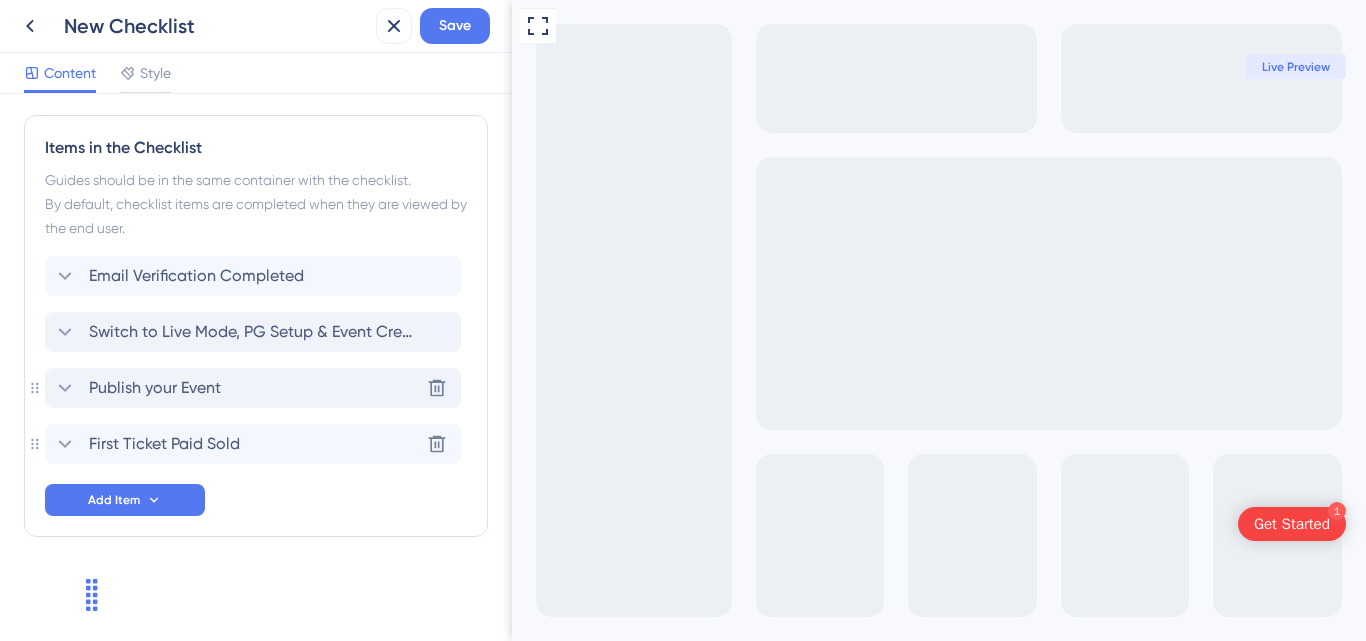 click 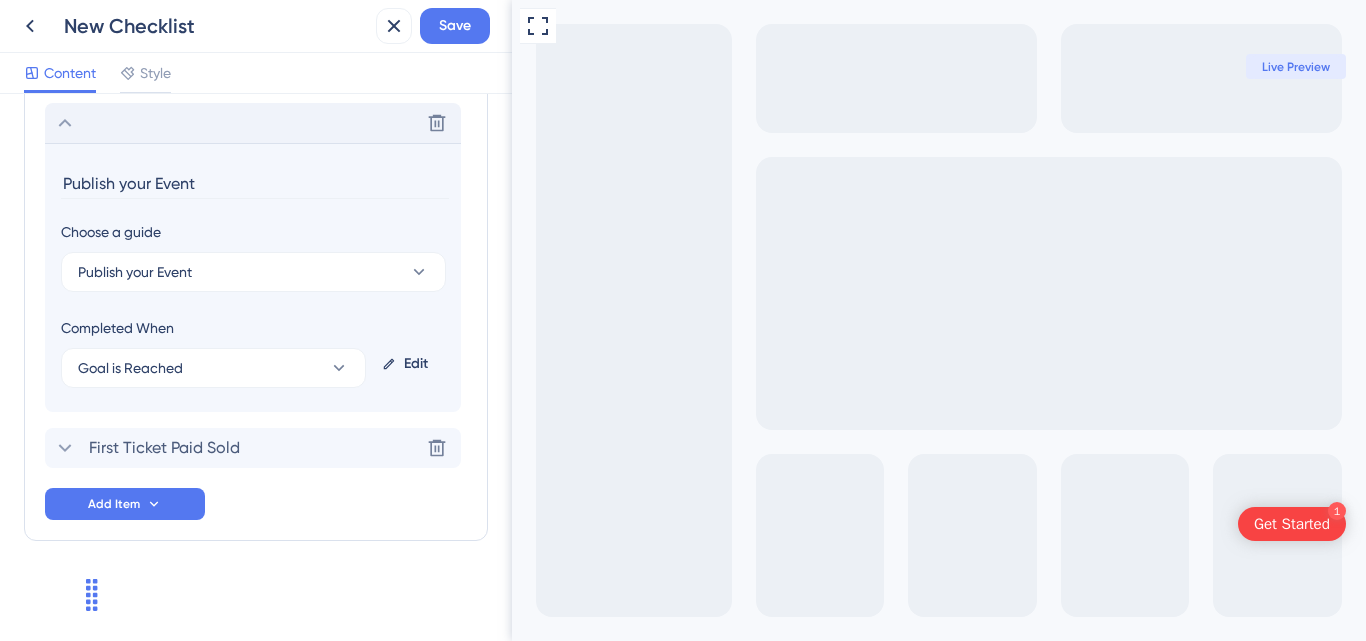 scroll, scrollTop: 1108, scrollLeft: 0, axis: vertical 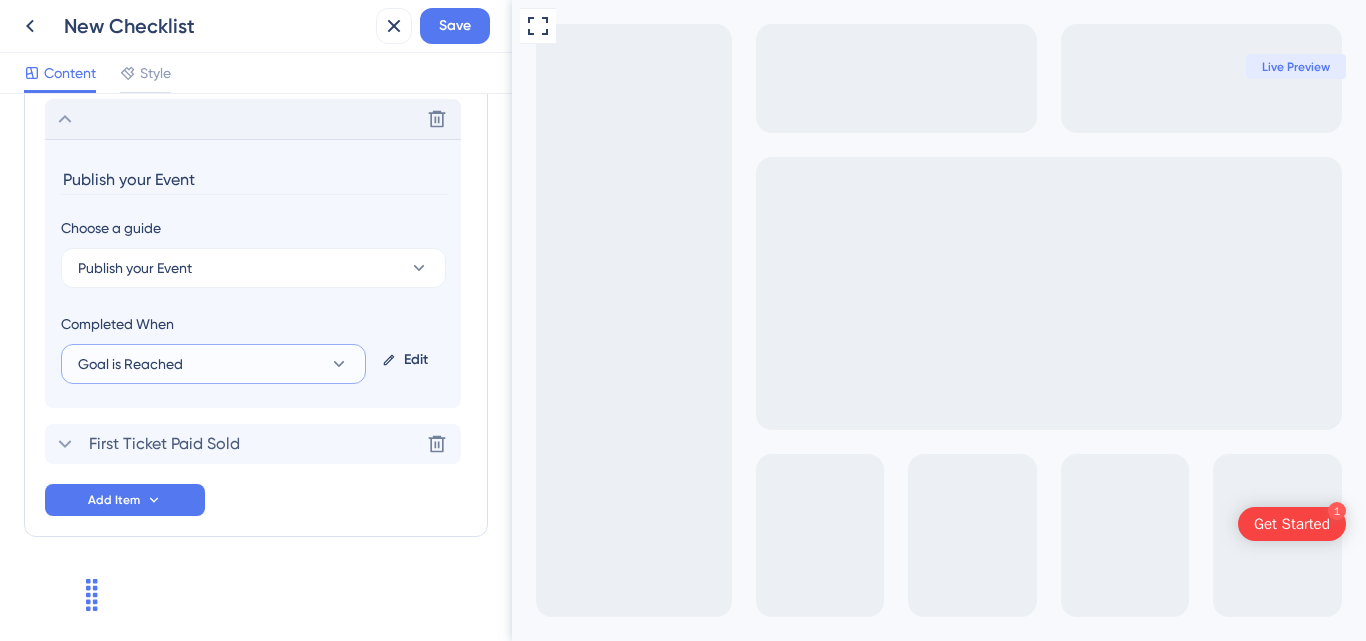 click on "Goal is Reached" at bounding box center (213, 364) 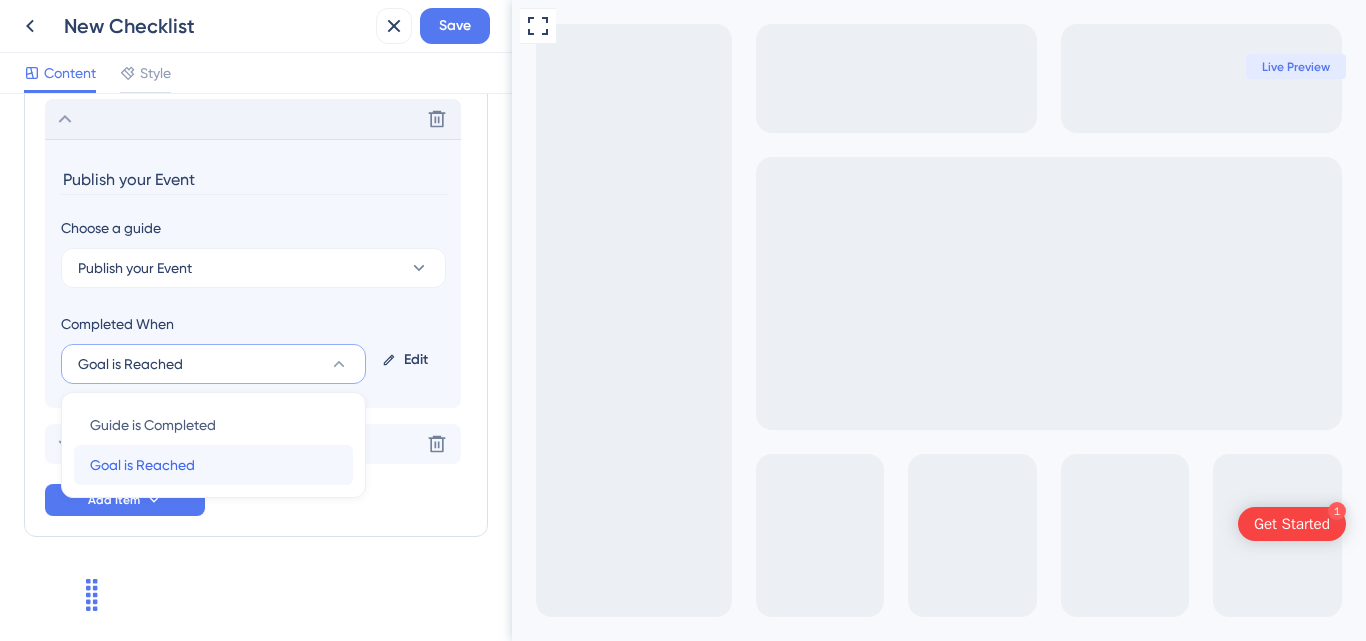click on "Goal is Reached" at bounding box center [142, 465] 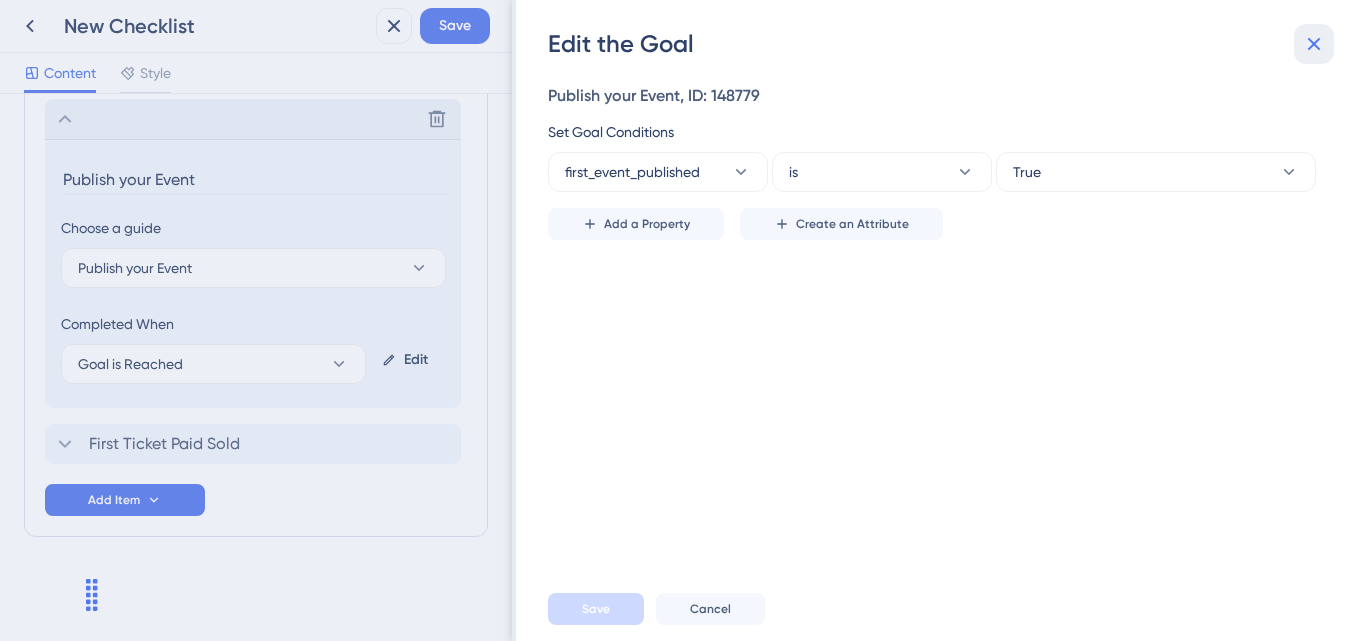 click 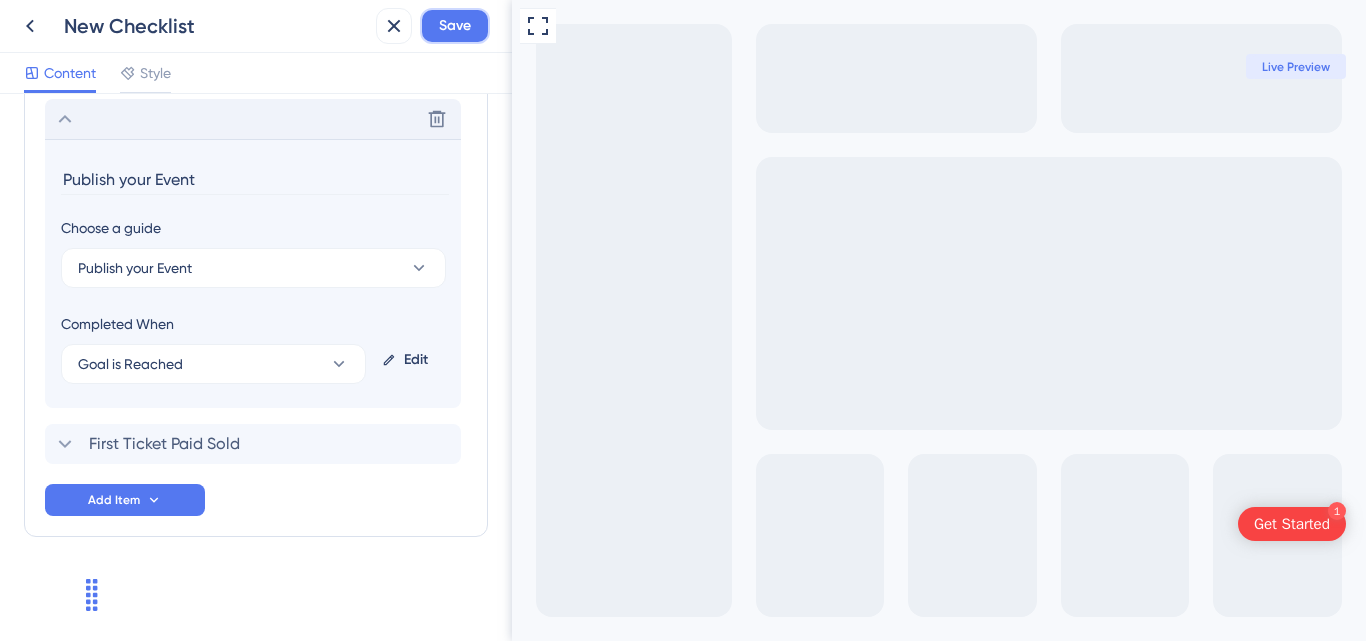 click on "Save" at bounding box center (455, 26) 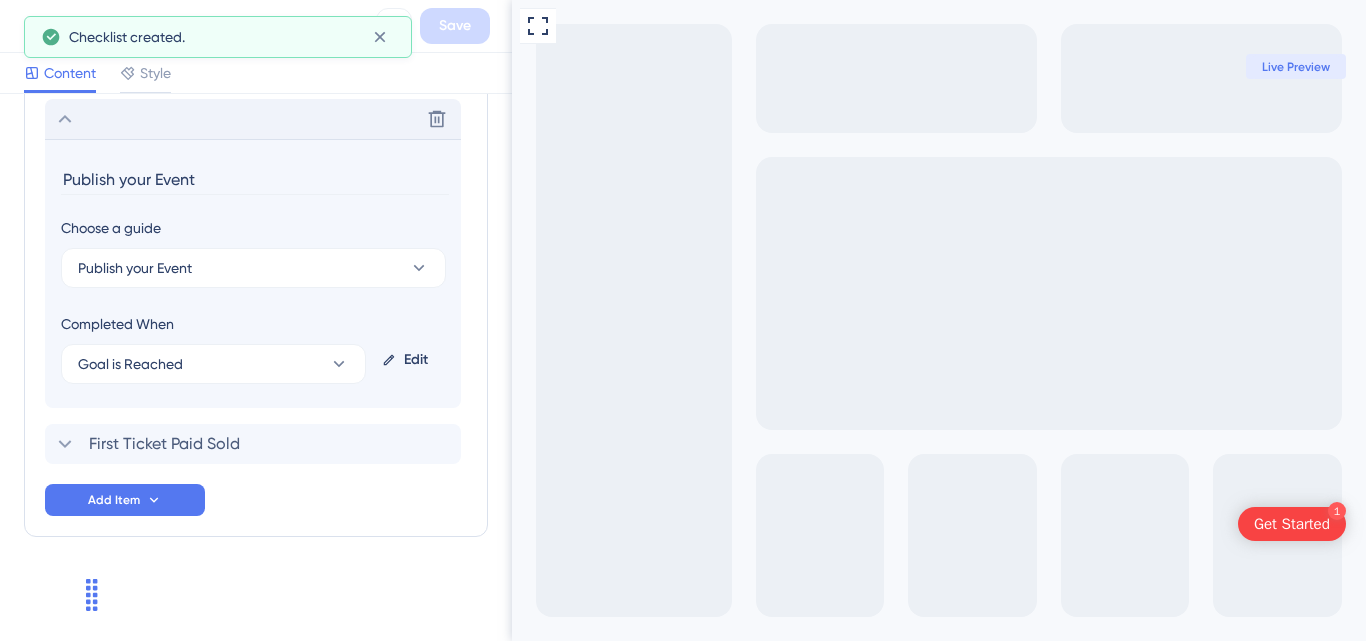 click at bounding box center (939, 673) 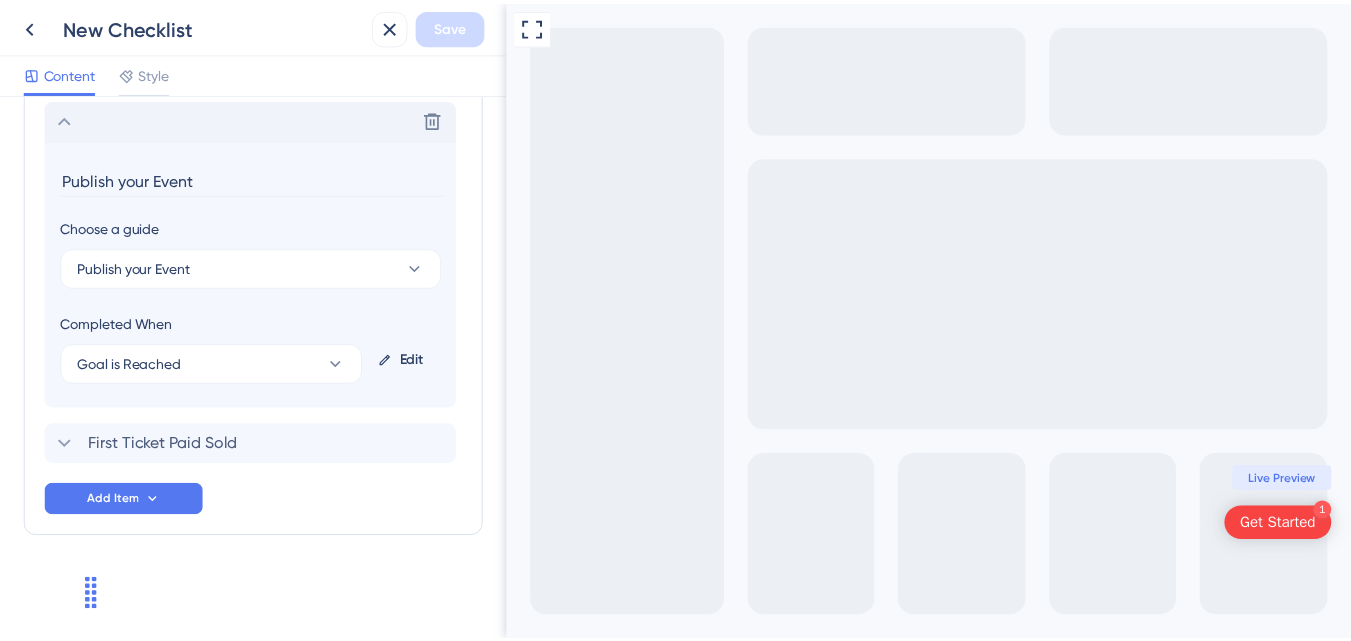 scroll, scrollTop: 0, scrollLeft: 0, axis: both 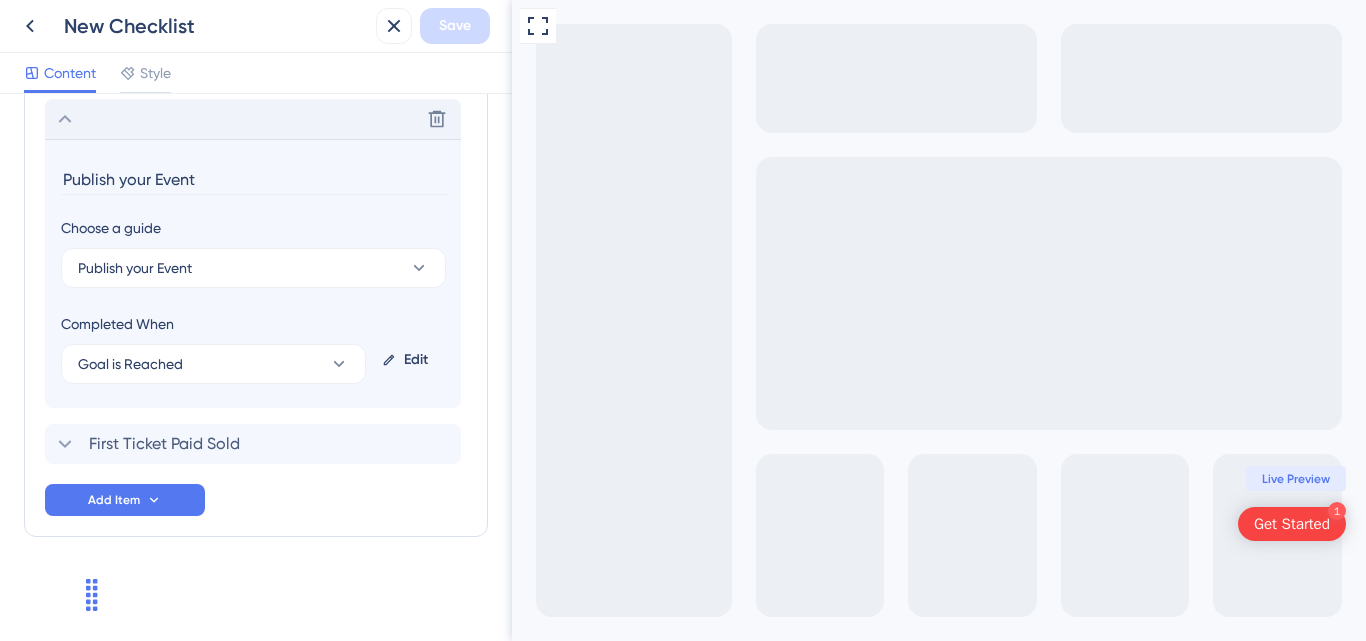click on "Live Preview" at bounding box center [1296, 479] 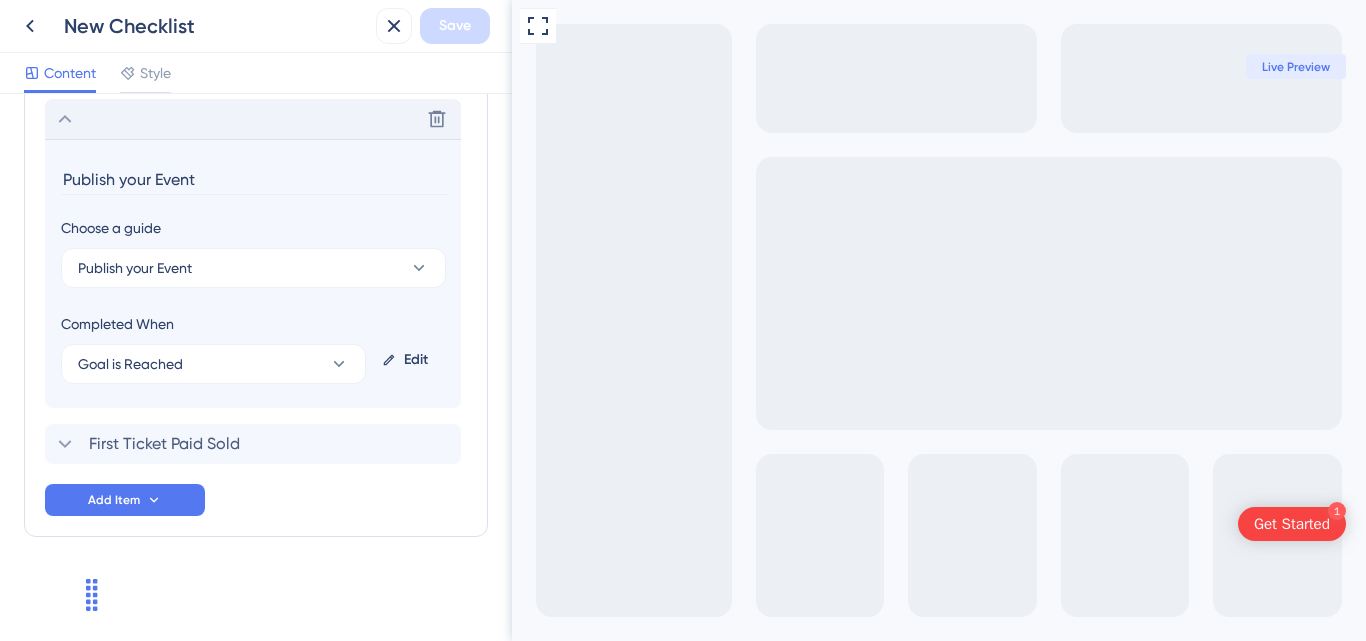 click on "Live Preview" at bounding box center (1296, 67) 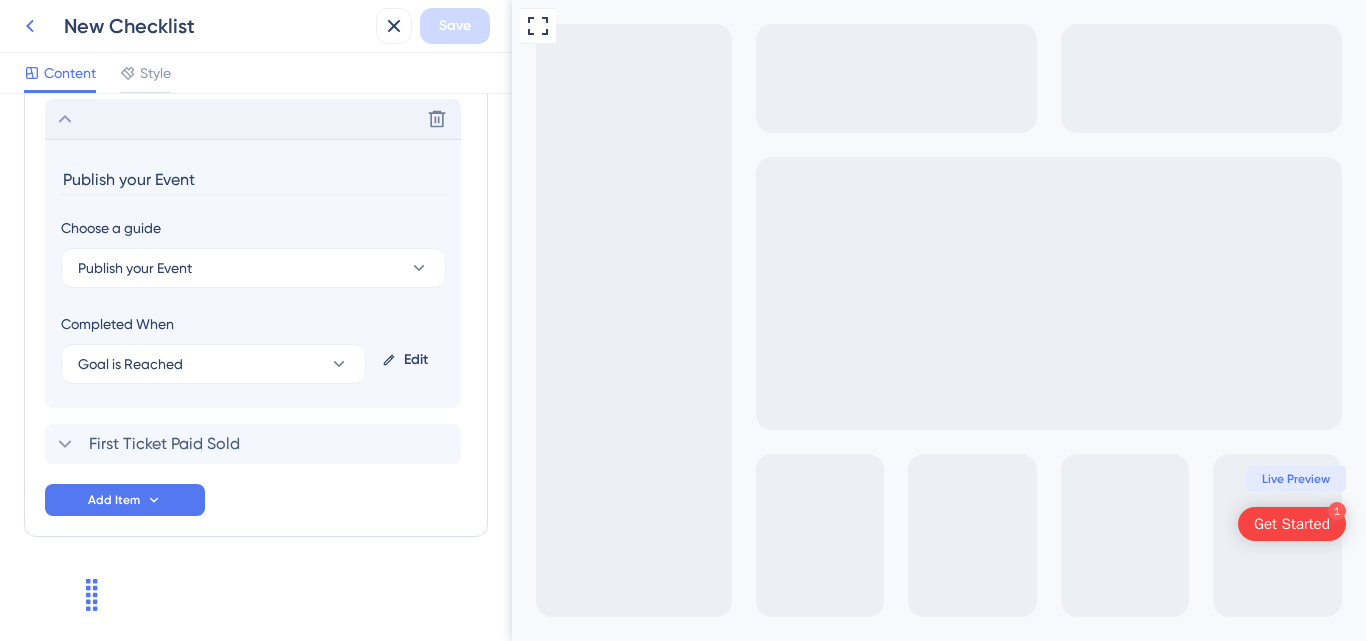 click 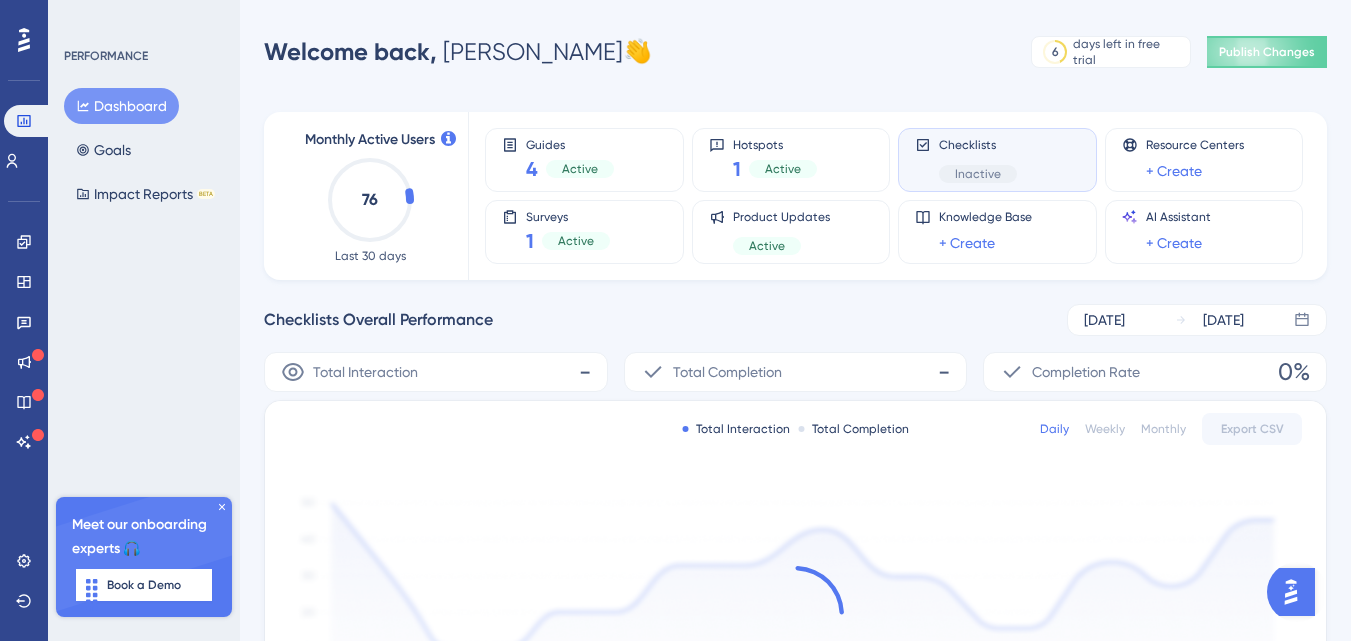 click on "Inactive" at bounding box center [978, 174] 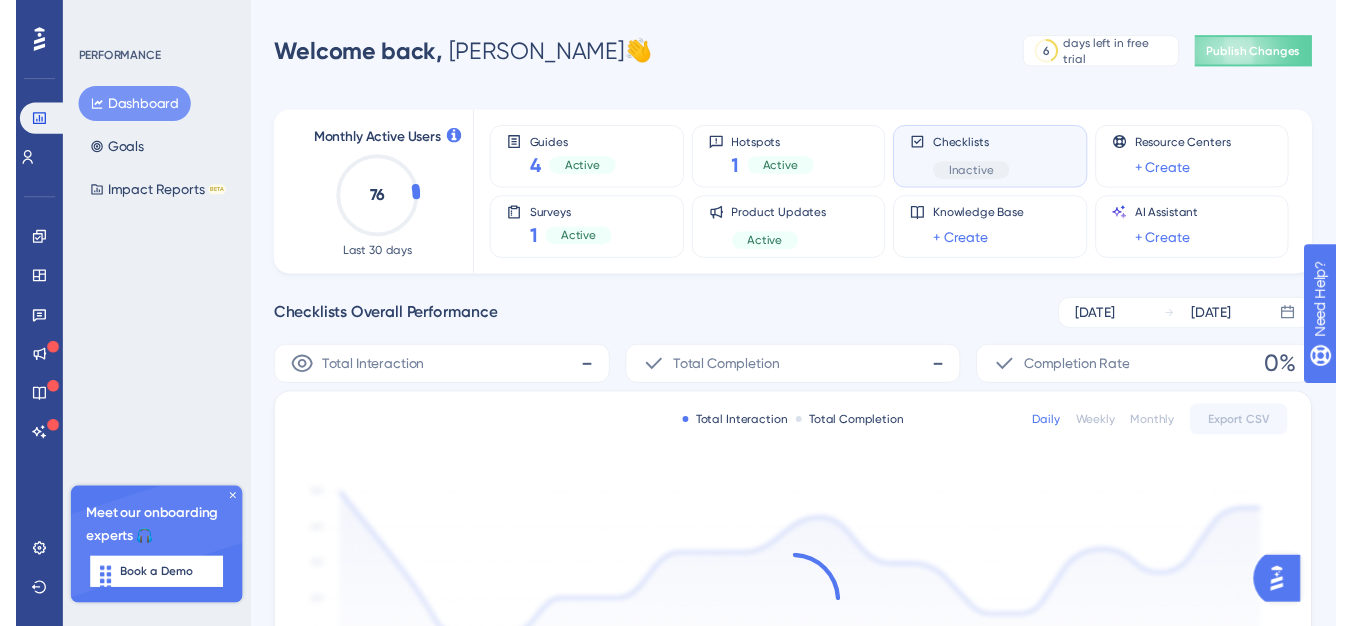 scroll, scrollTop: 0, scrollLeft: 0, axis: both 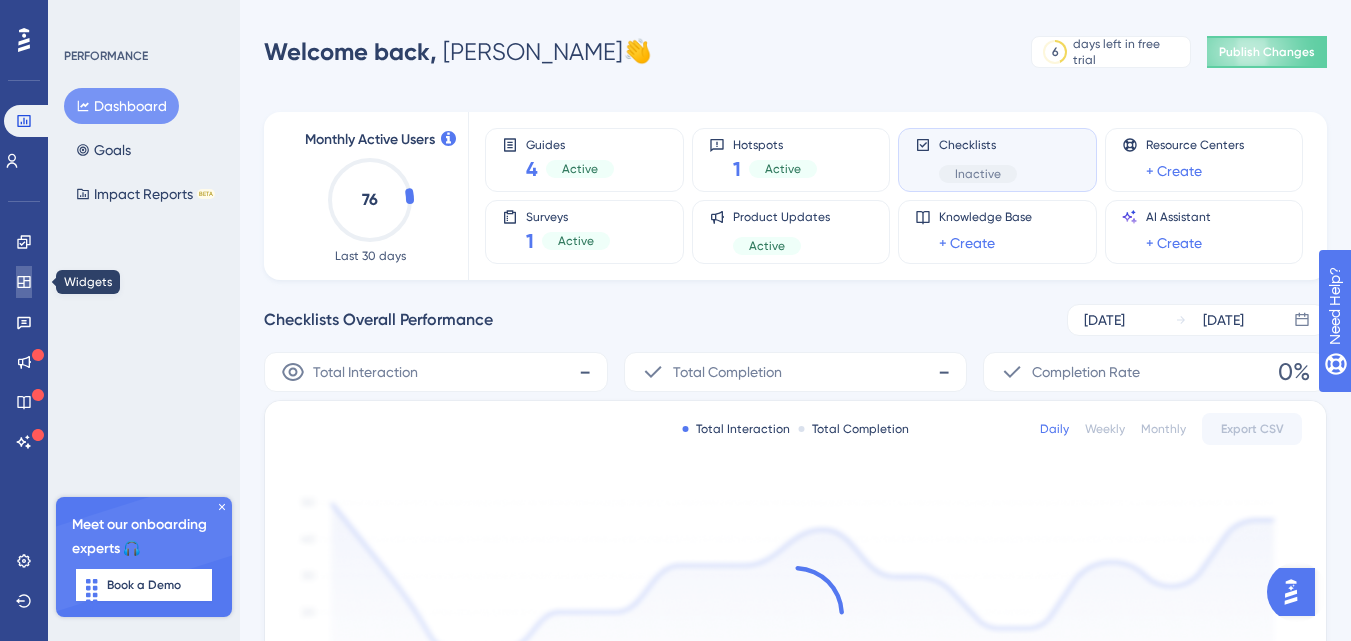 click at bounding box center (24, 282) 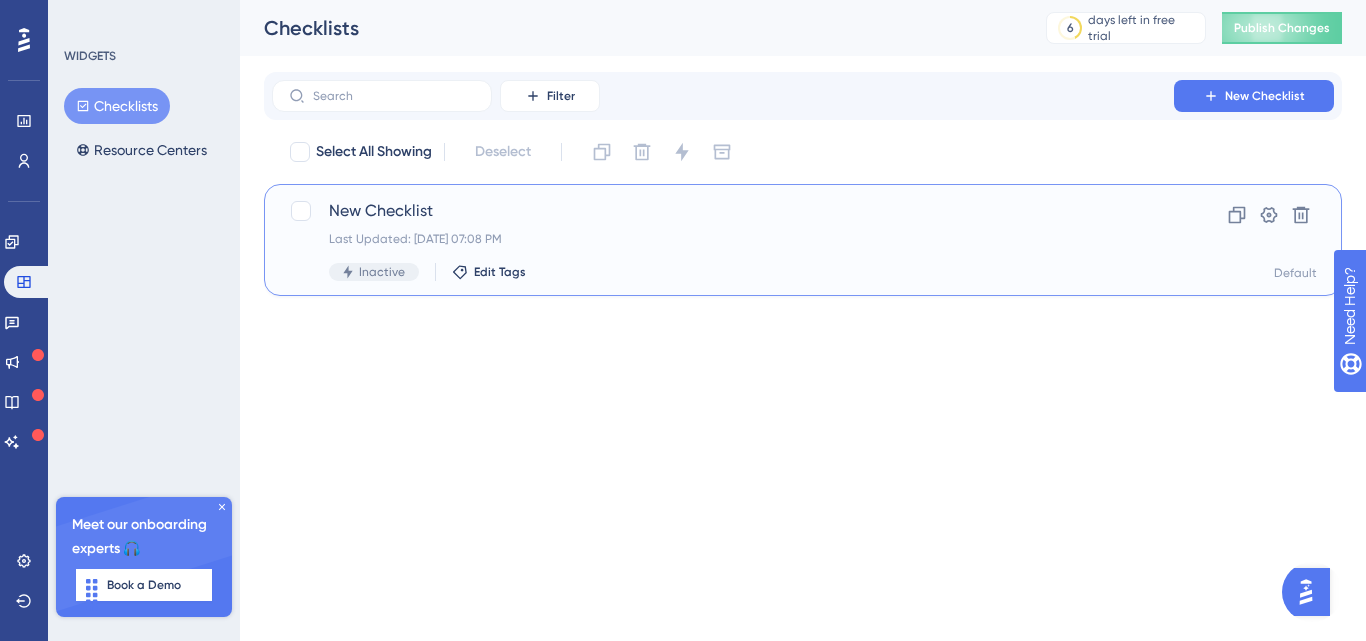 click on "Last Updated: [DATE] 07:08 PM" at bounding box center (723, 239) 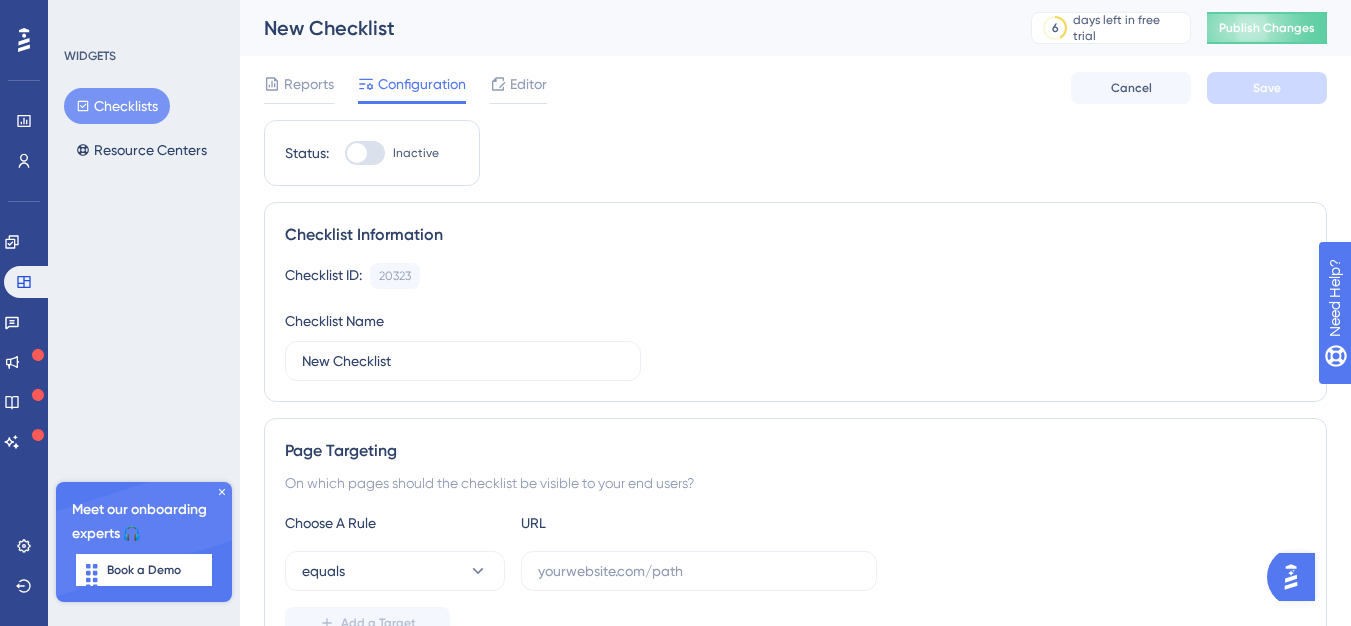 click at bounding box center (365, 153) 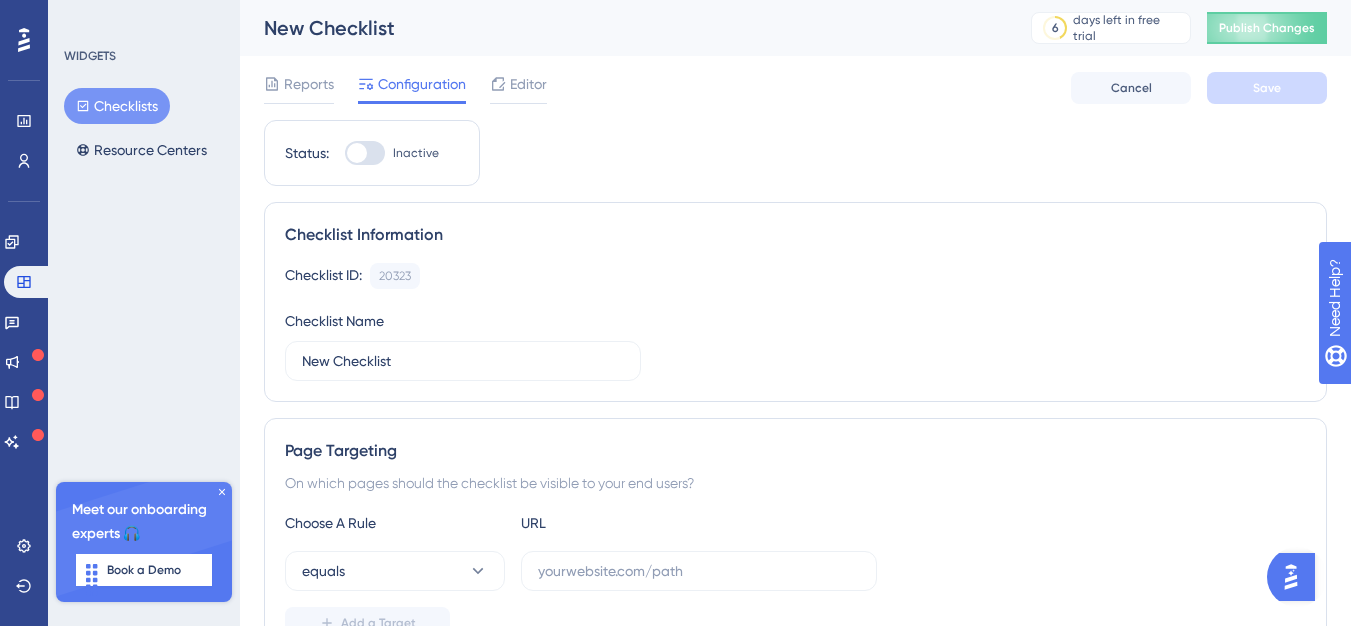 checkbox on "false" 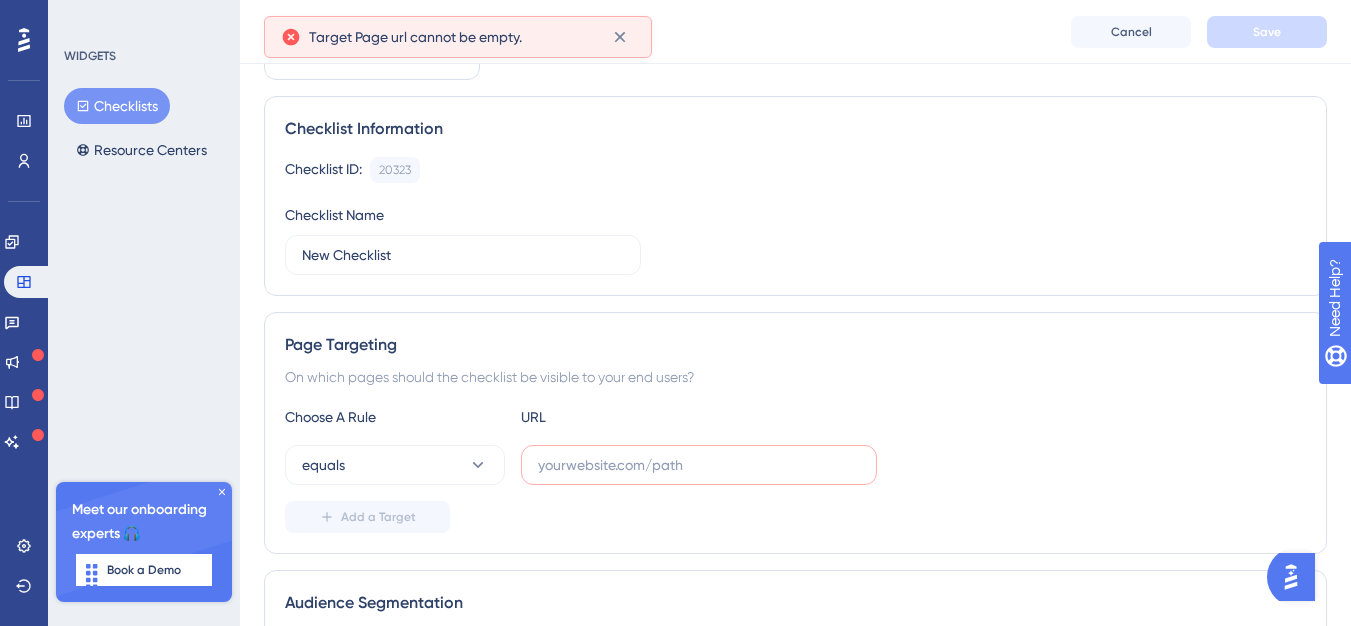scroll, scrollTop: 258, scrollLeft: 0, axis: vertical 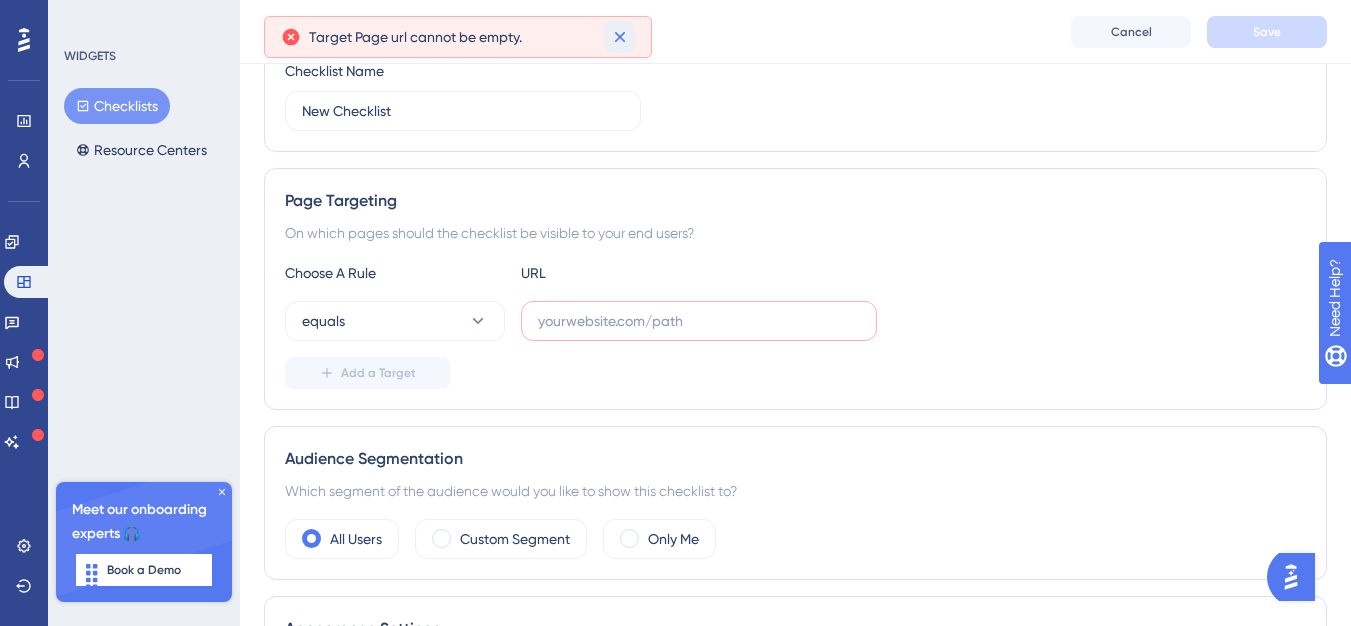 click 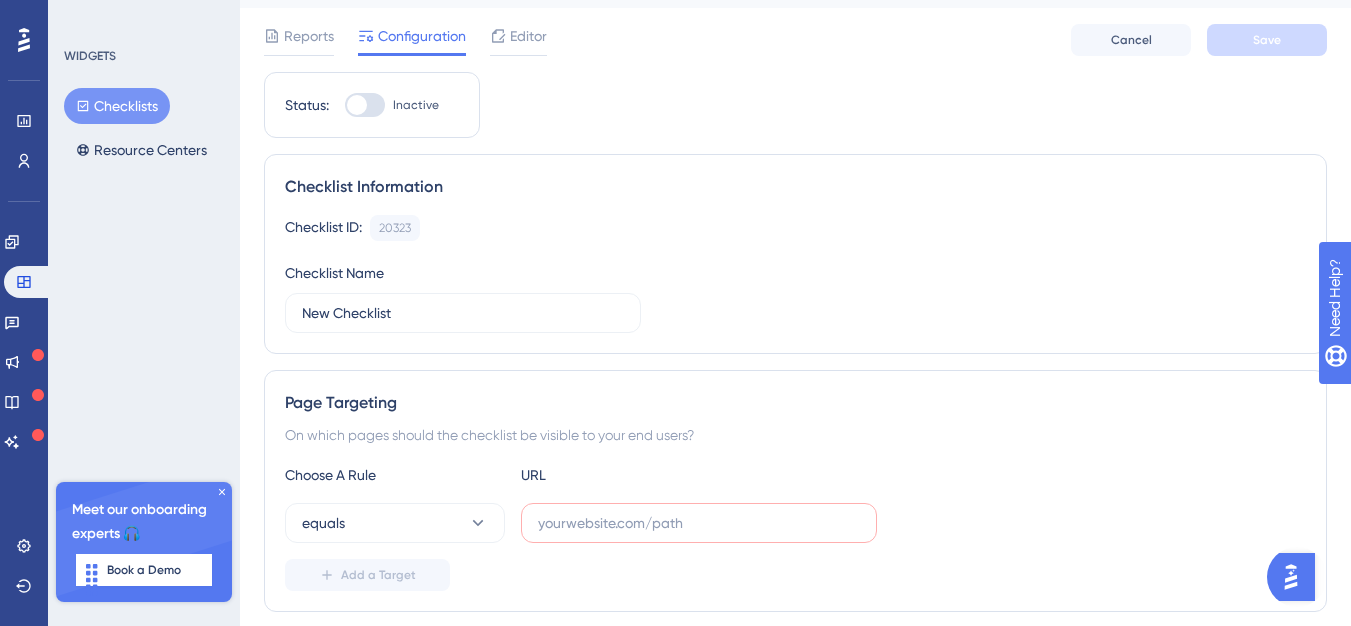 scroll, scrollTop: 0, scrollLeft: 0, axis: both 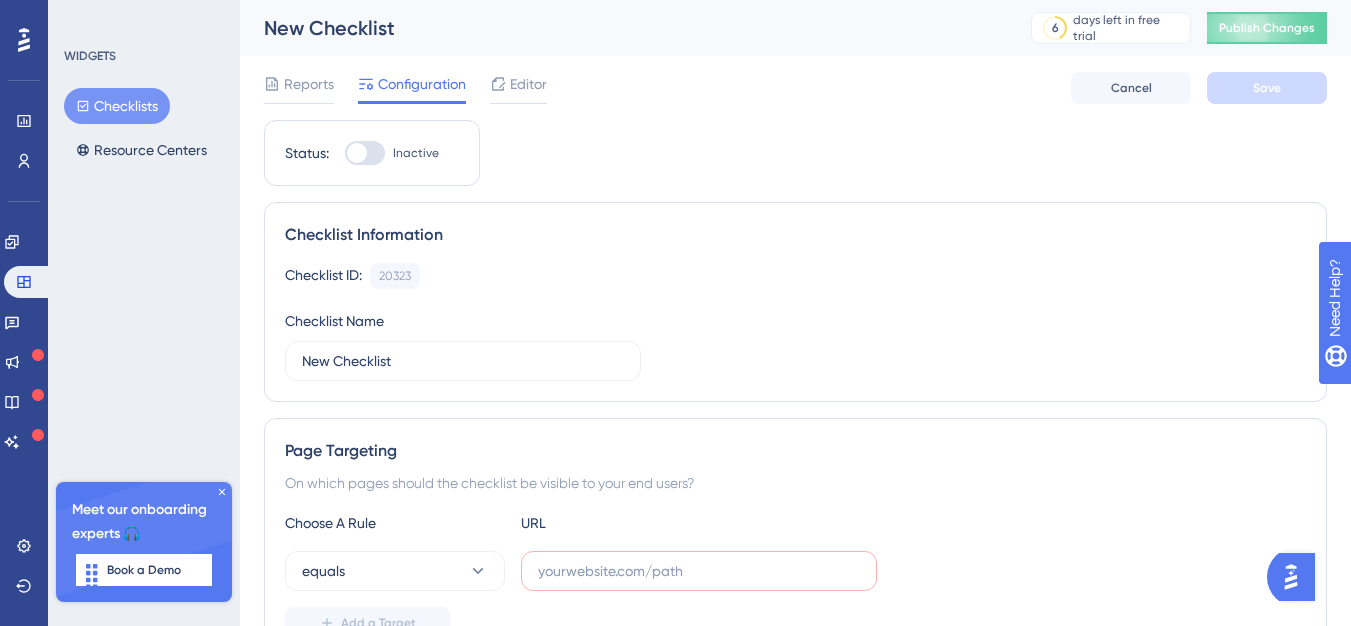 click on "Checklist Information Checklist ID: 20323 Copy Checklist Name New Checklist" at bounding box center [795, 302] 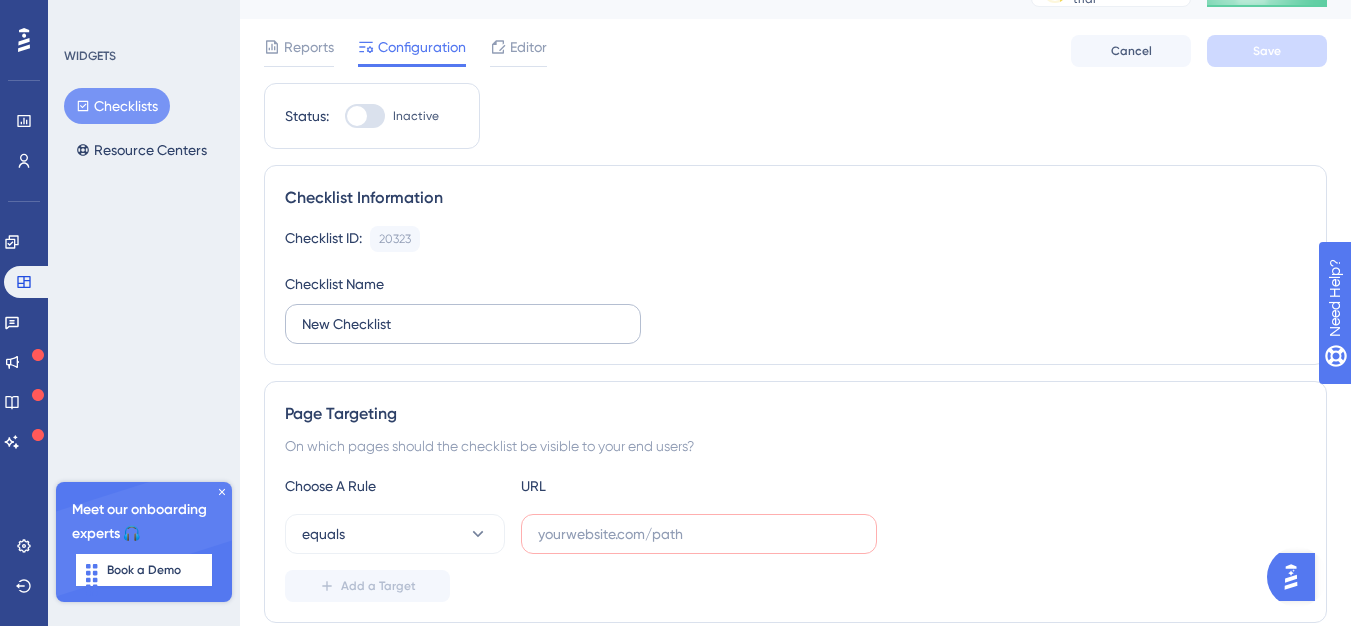 click on "New Checklist" at bounding box center [463, 324] 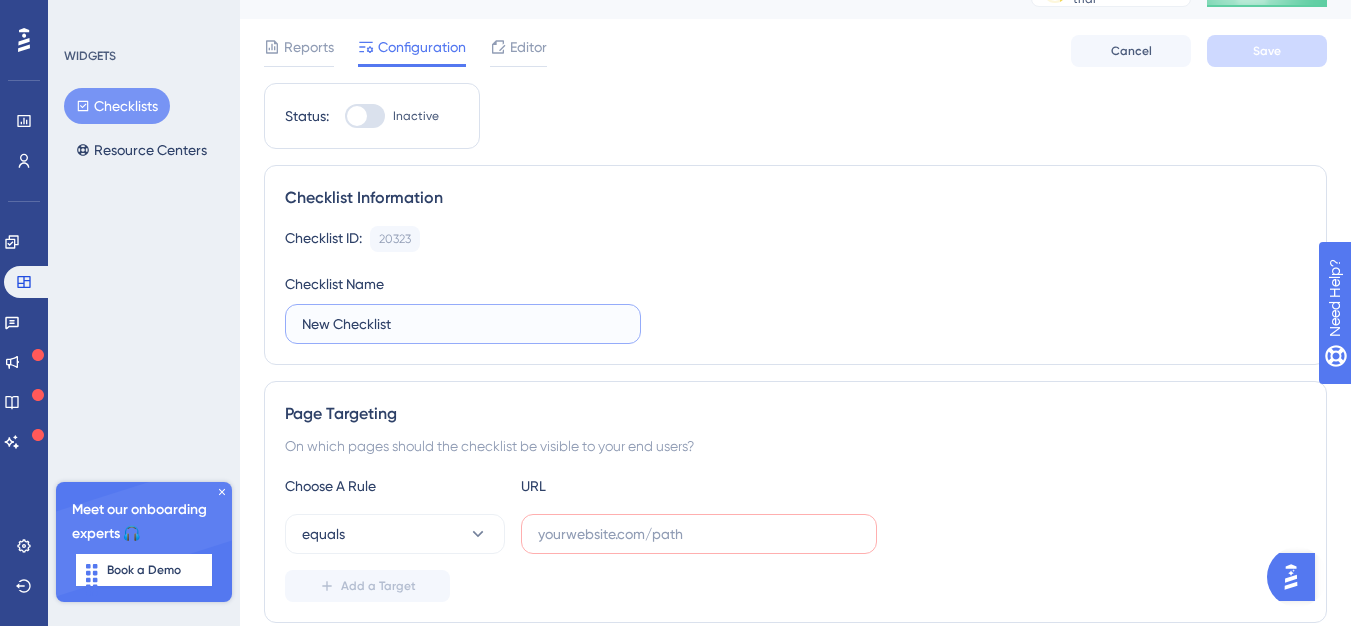 click on "New Checklist" at bounding box center [463, 324] 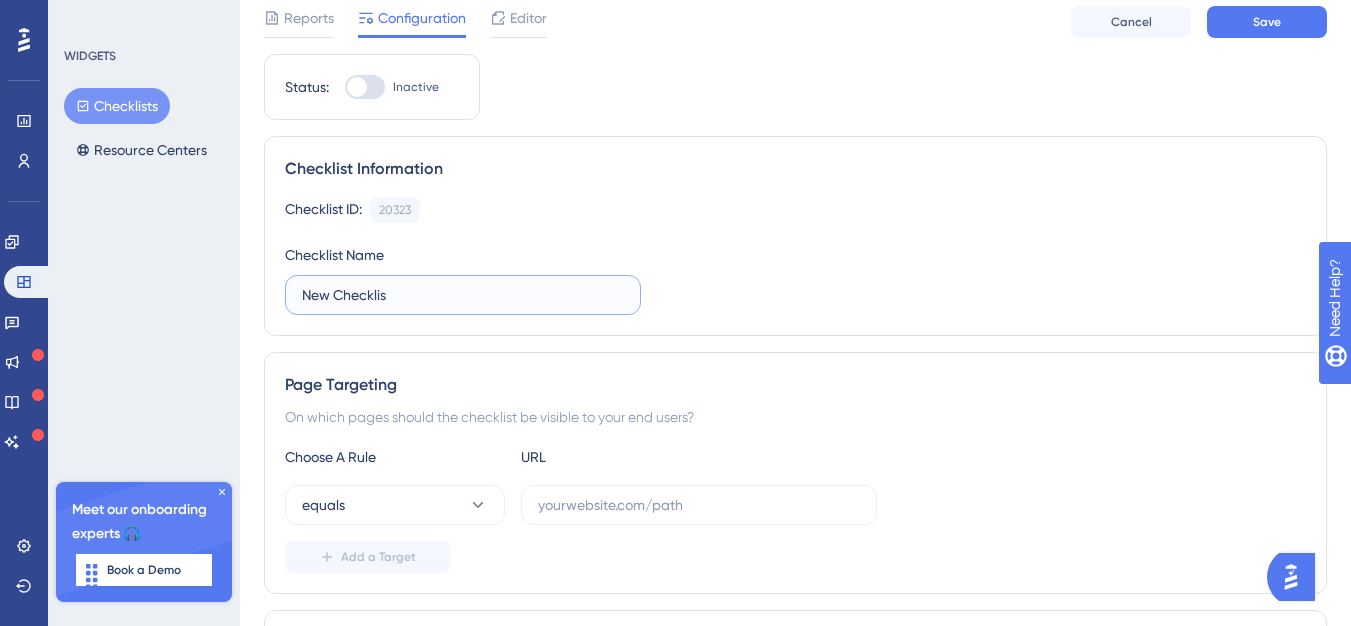 scroll, scrollTop: 258, scrollLeft: 0, axis: vertical 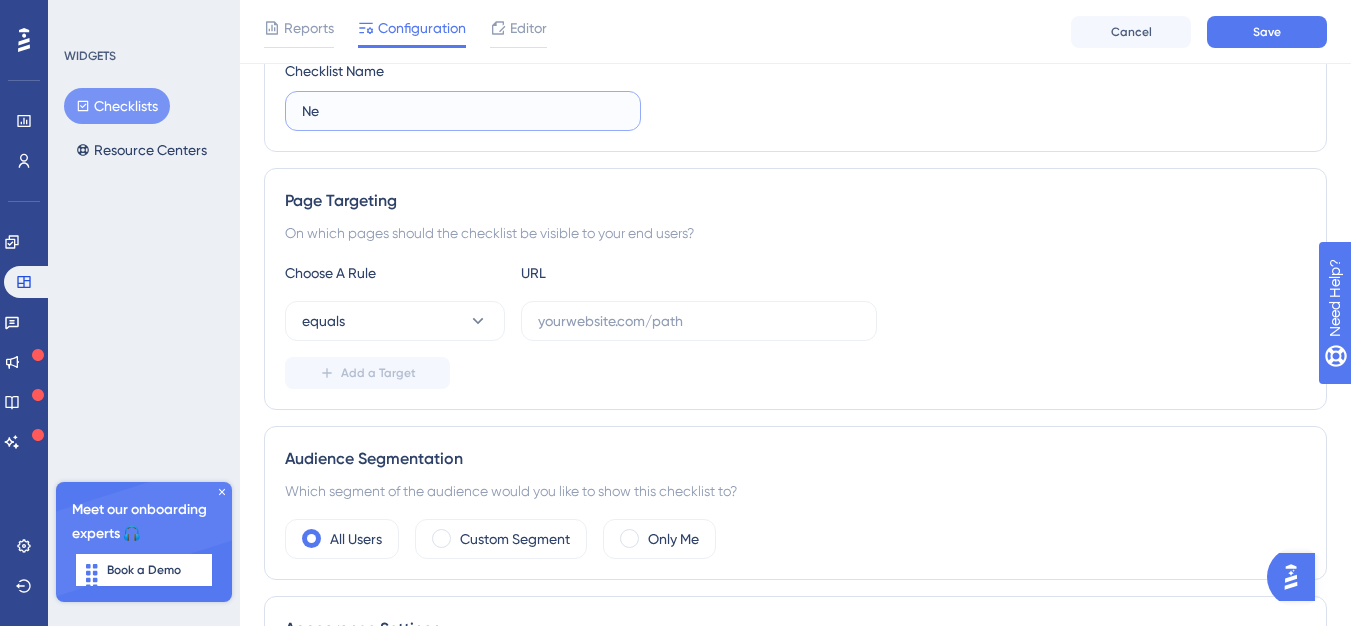 type on "N" 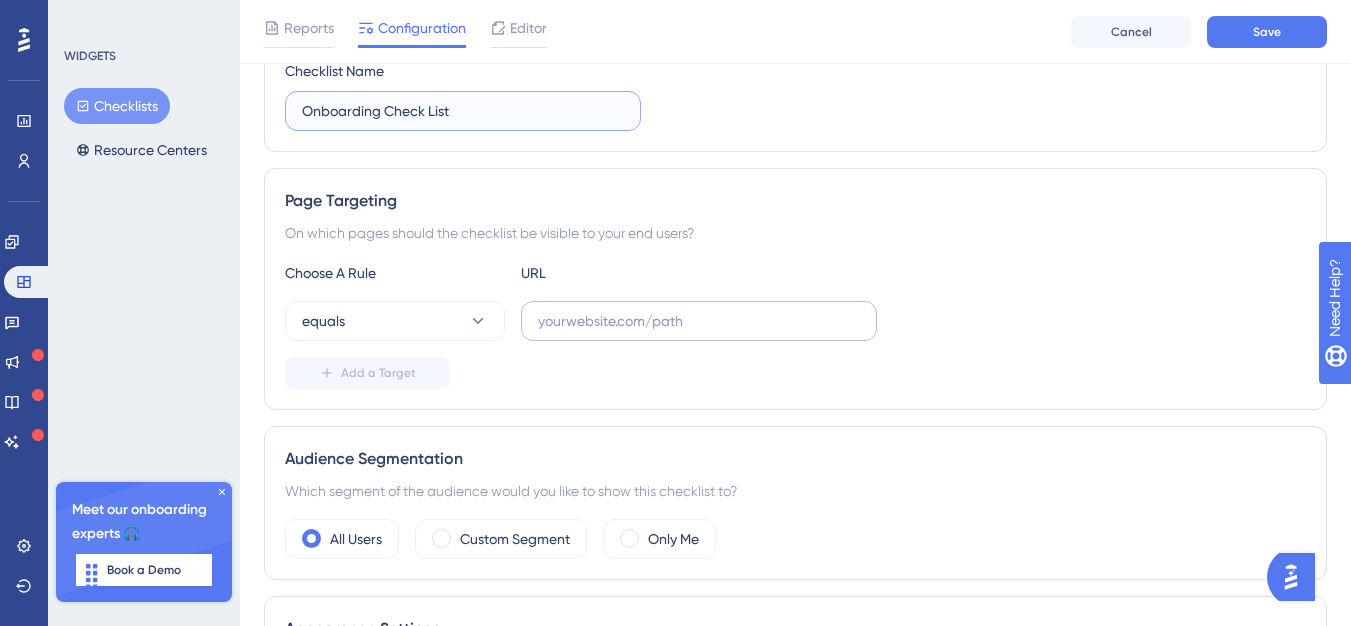 type on "Onboarding Check List" 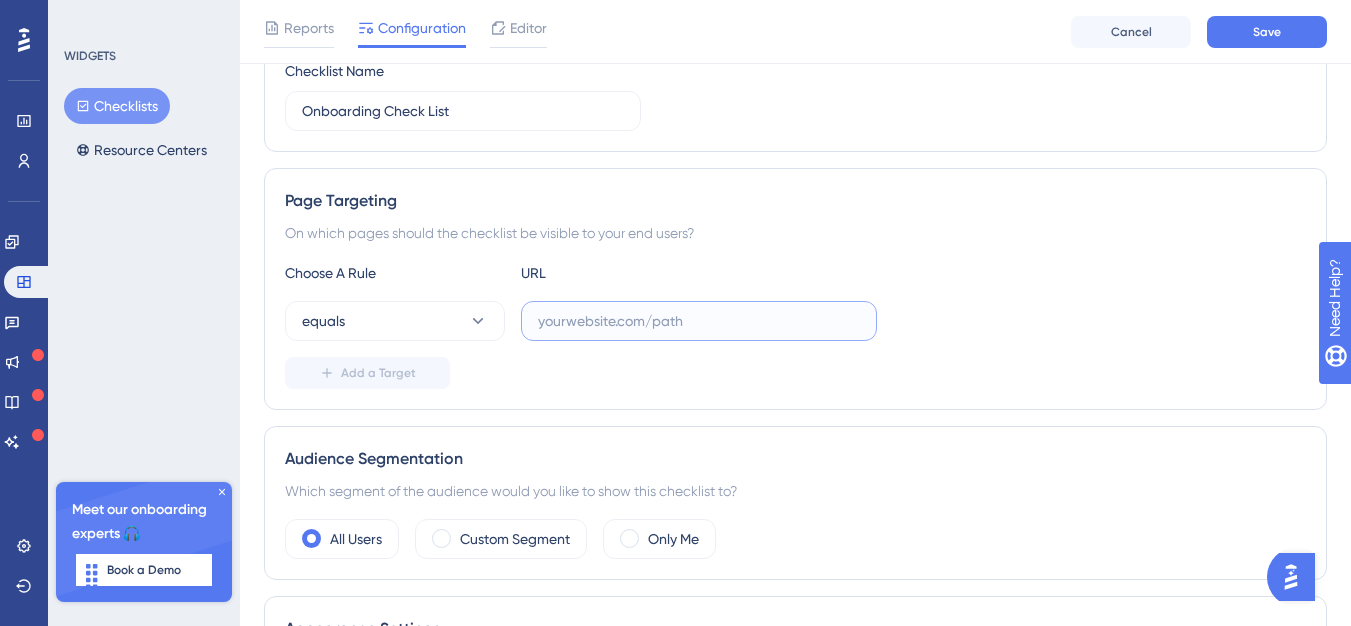 click at bounding box center (699, 321) 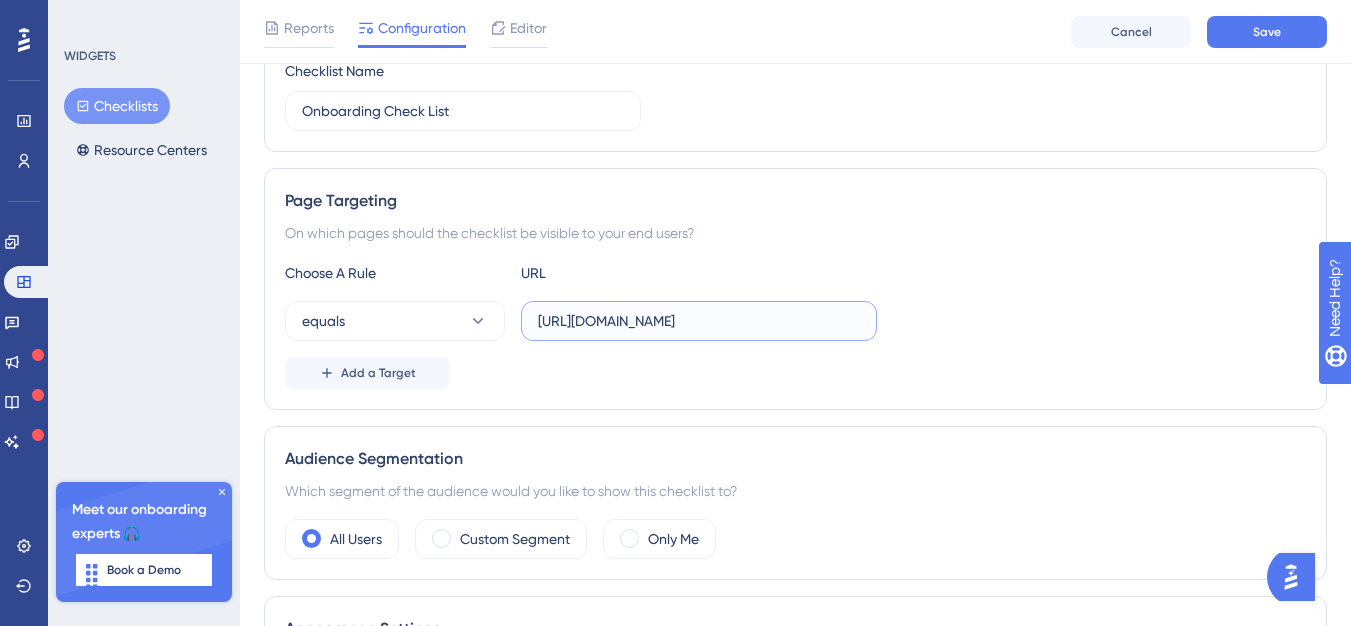 scroll, scrollTop: 0, scrollLeft: 19, axis: horizontal 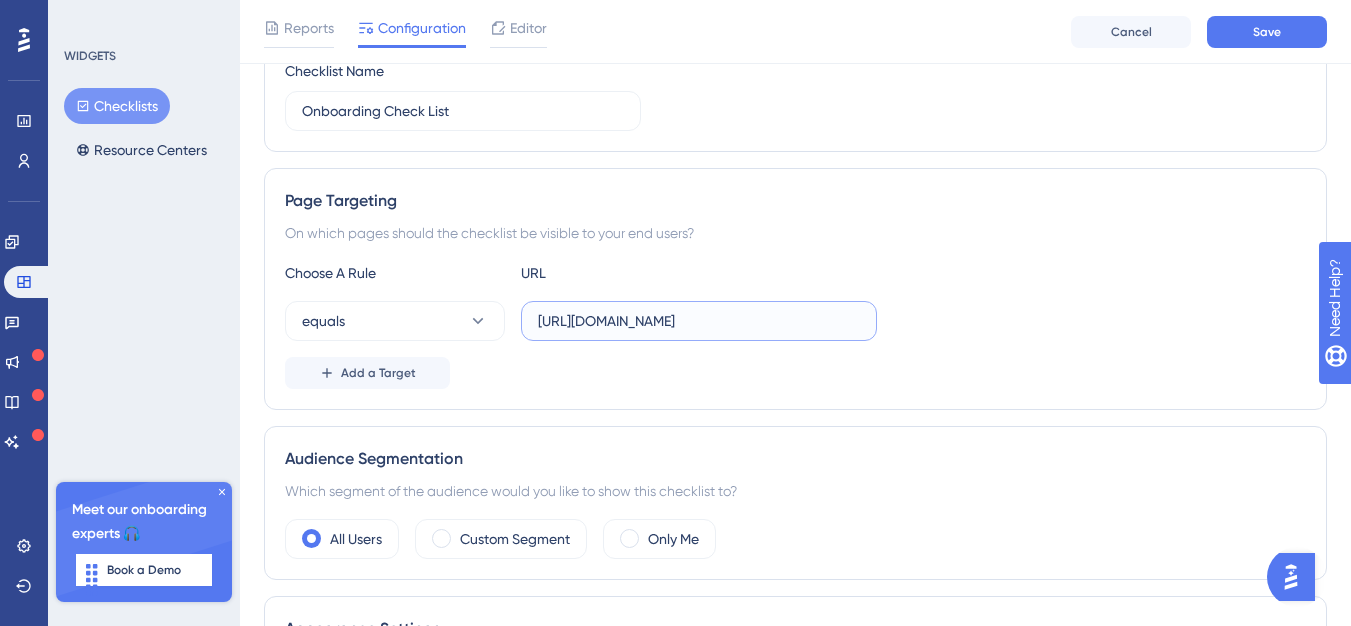 type on "[URL][DOMAIN_NAME]" 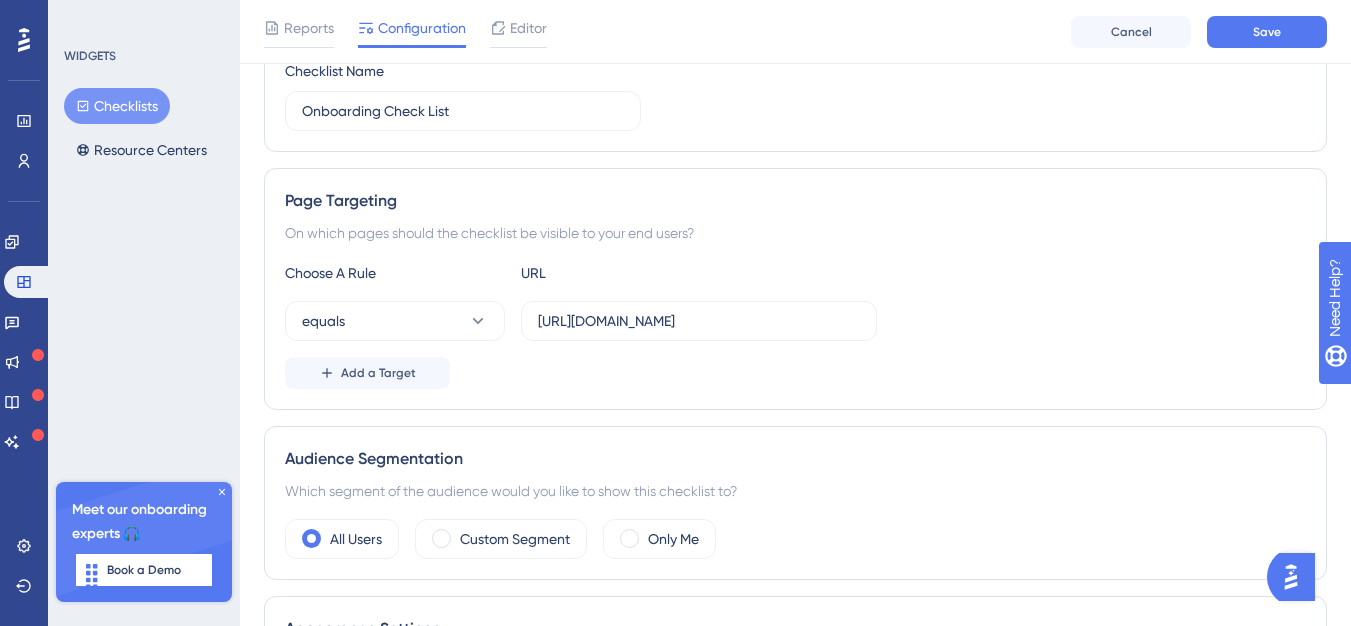 click on "Add a Target" at bounding box center [795, 373] 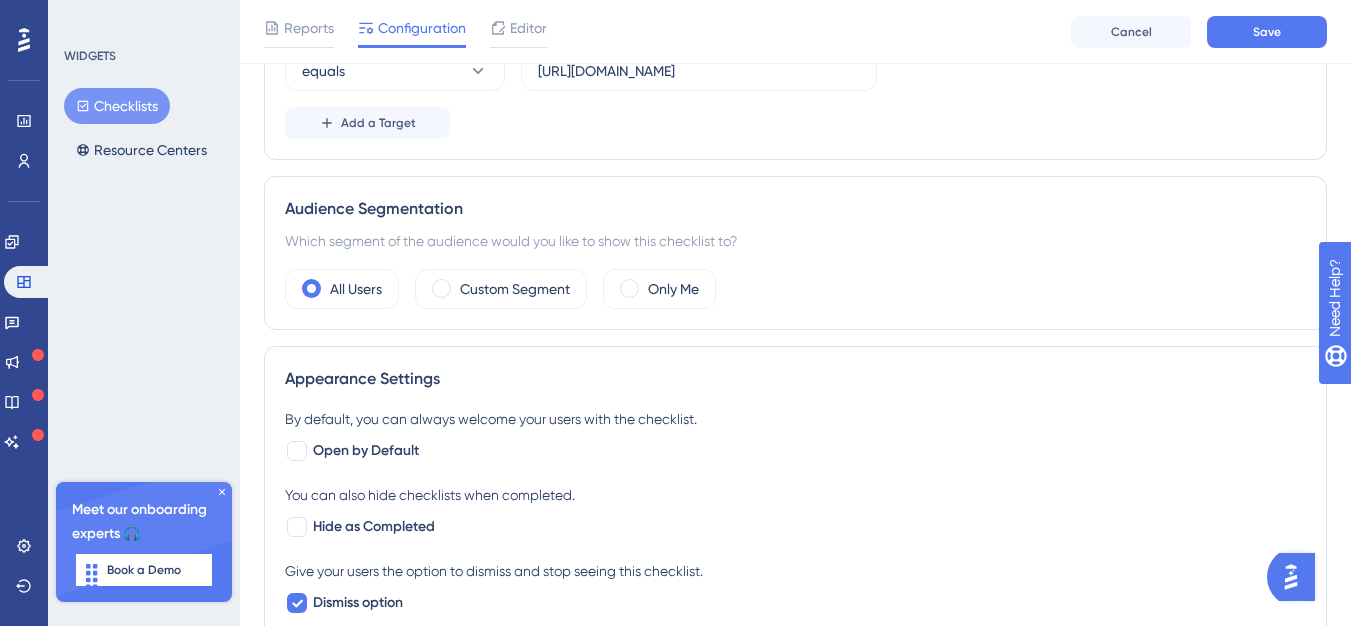 scroll, scrollTop: 595, scrollLeft: 0, axis: vertical 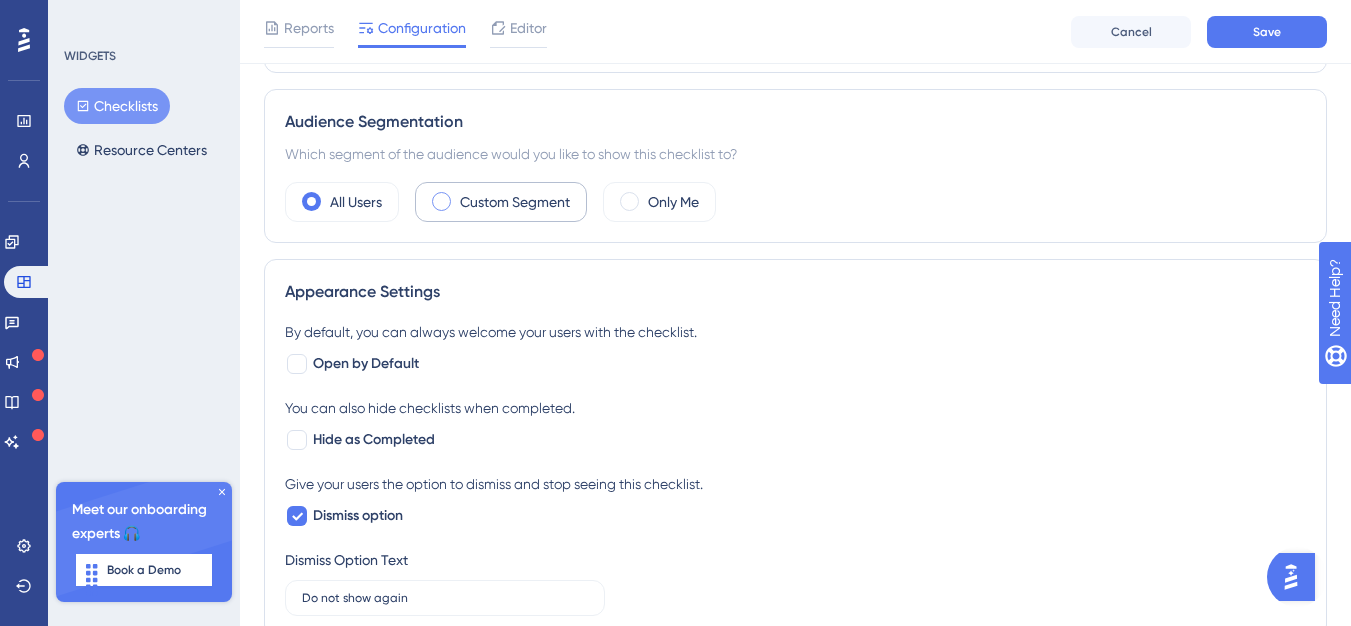 click on "Custom Segment" at bounding box center (515, 202) 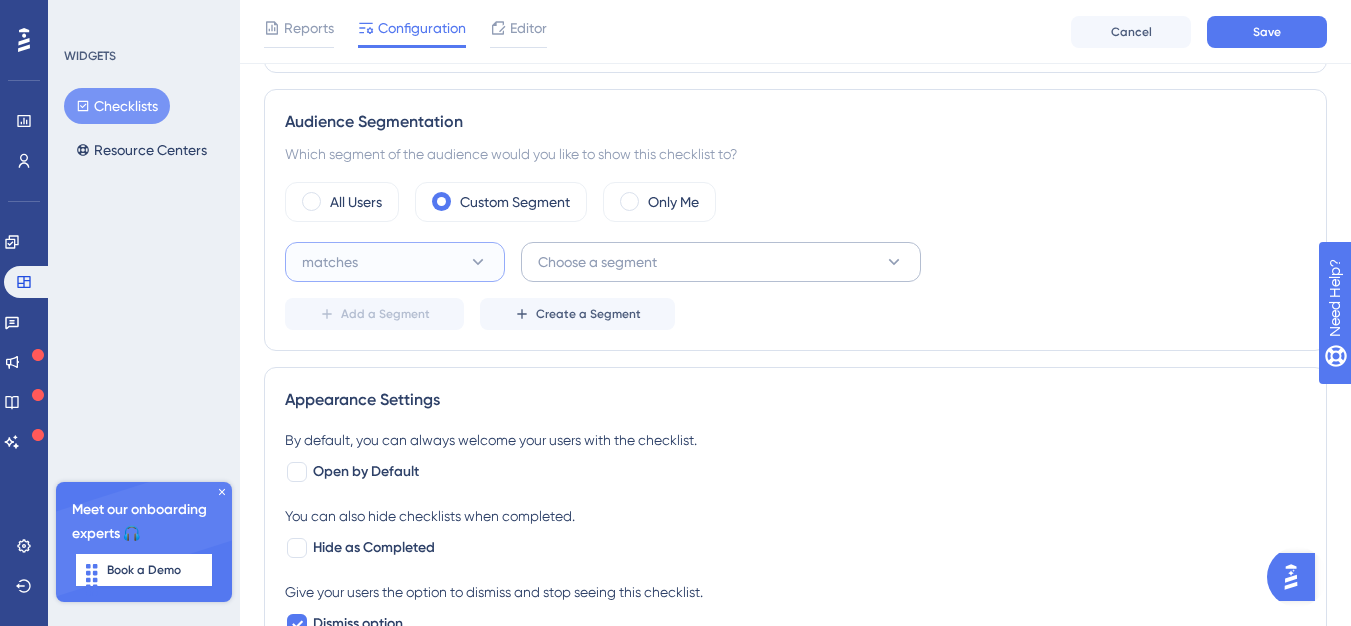 click on "matches" at bounding box center (395, 262) 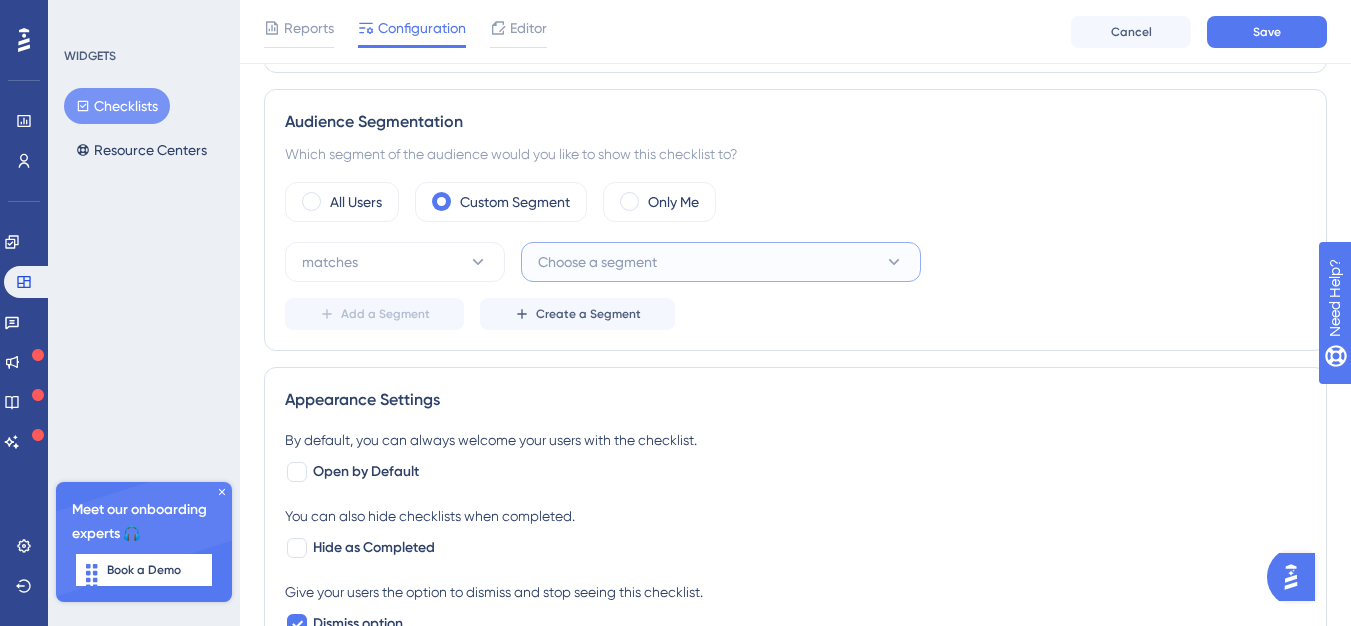 click on "Choose a segment" at bounding box center [721, 262] 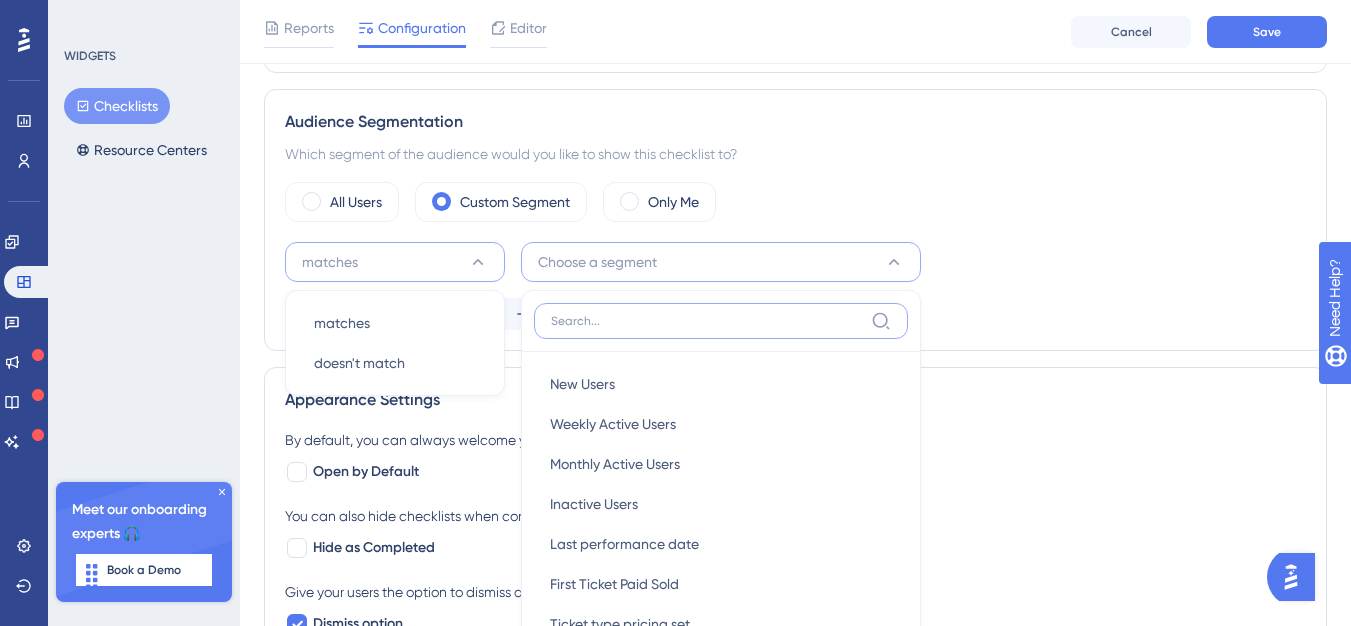 scroll, scrollTop: 773, scrollLeft: 0, axis: vertical 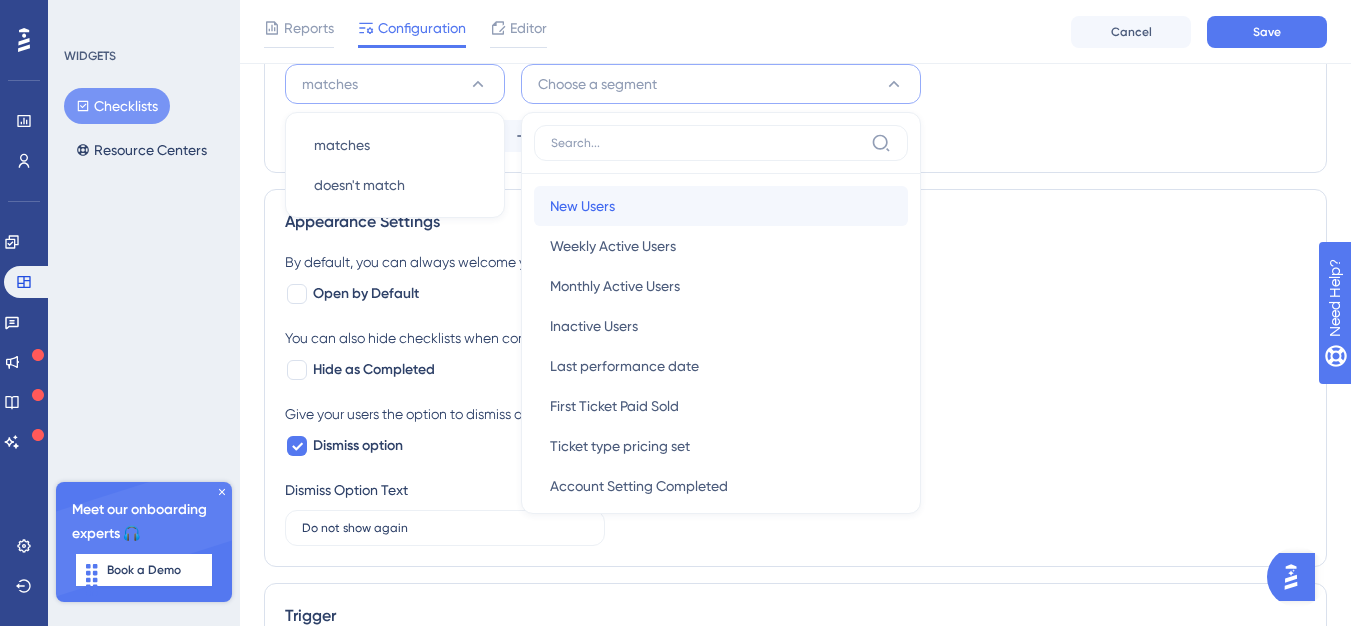 click on "New Users" at bounding box center (582, 206) 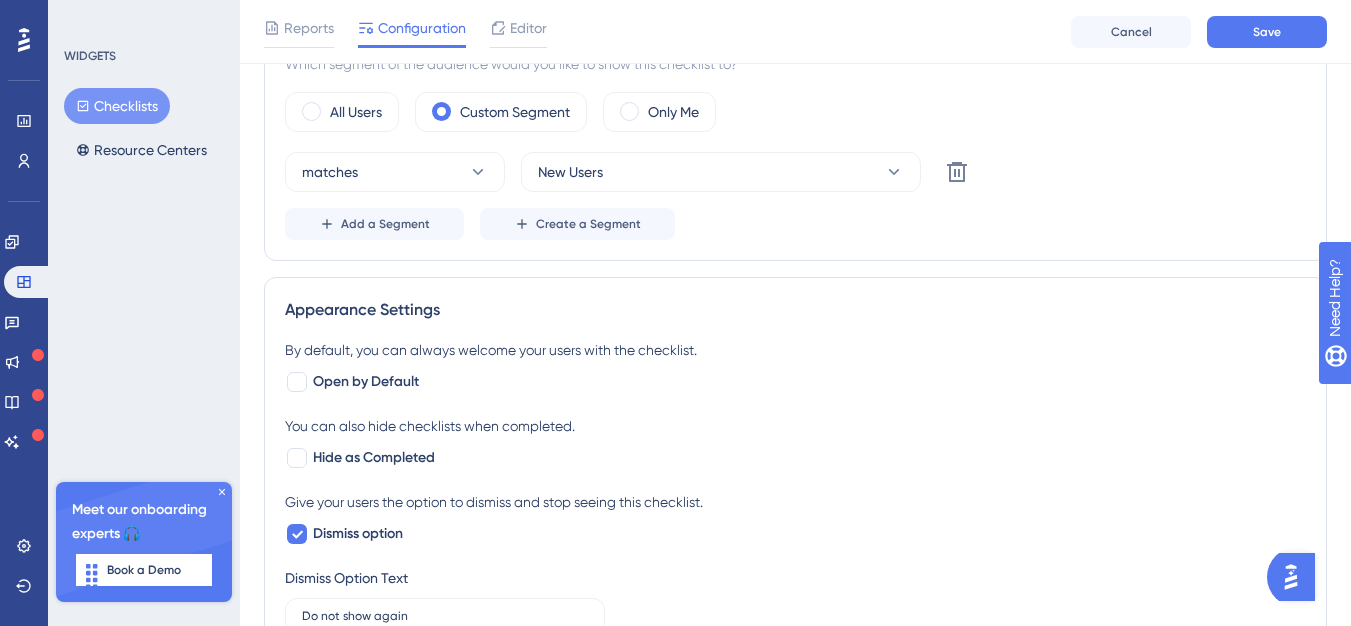 scroll, scrollTop: 658, scrollLeft: 0, axis: vertical 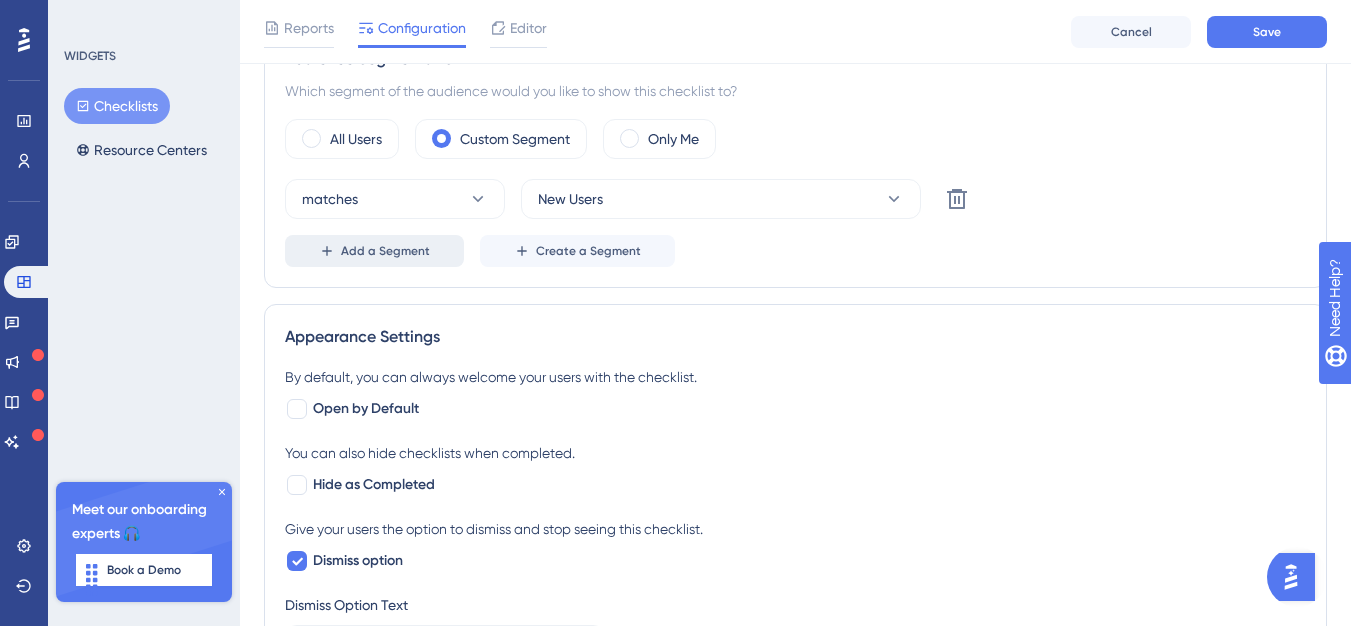click on "Add a Segment" at bounding box center [374, 251] 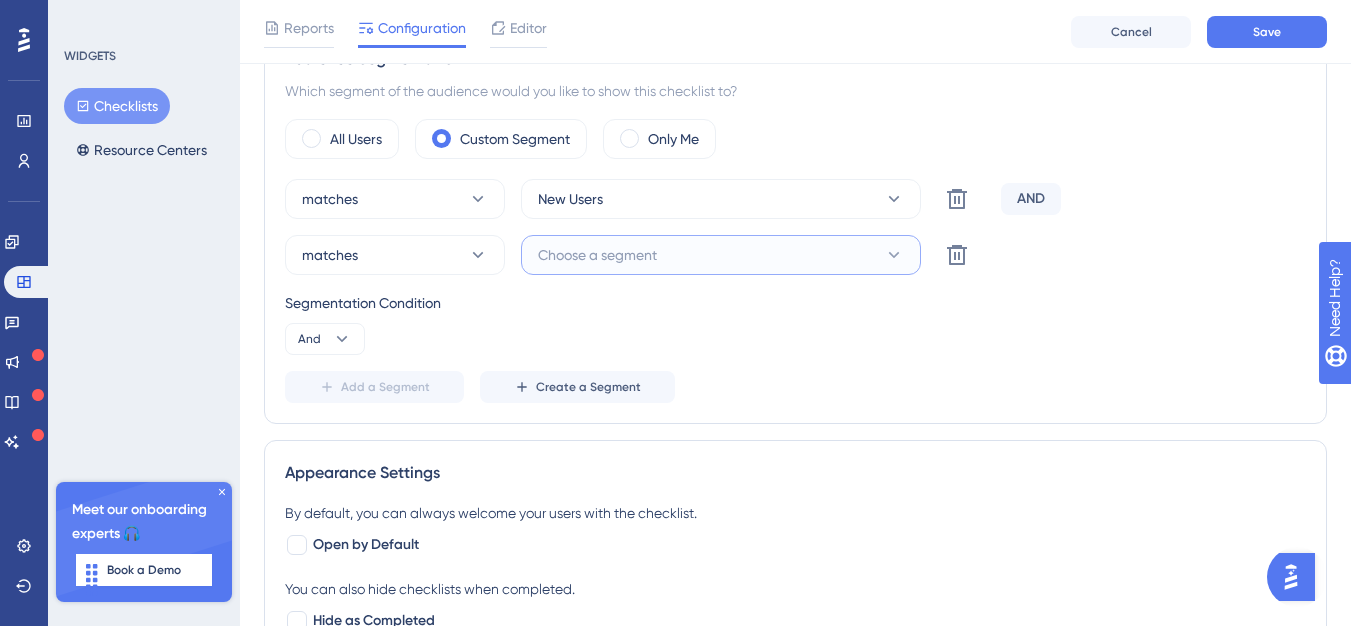 click on "Choose a segment" at bounding box center [597, 255] 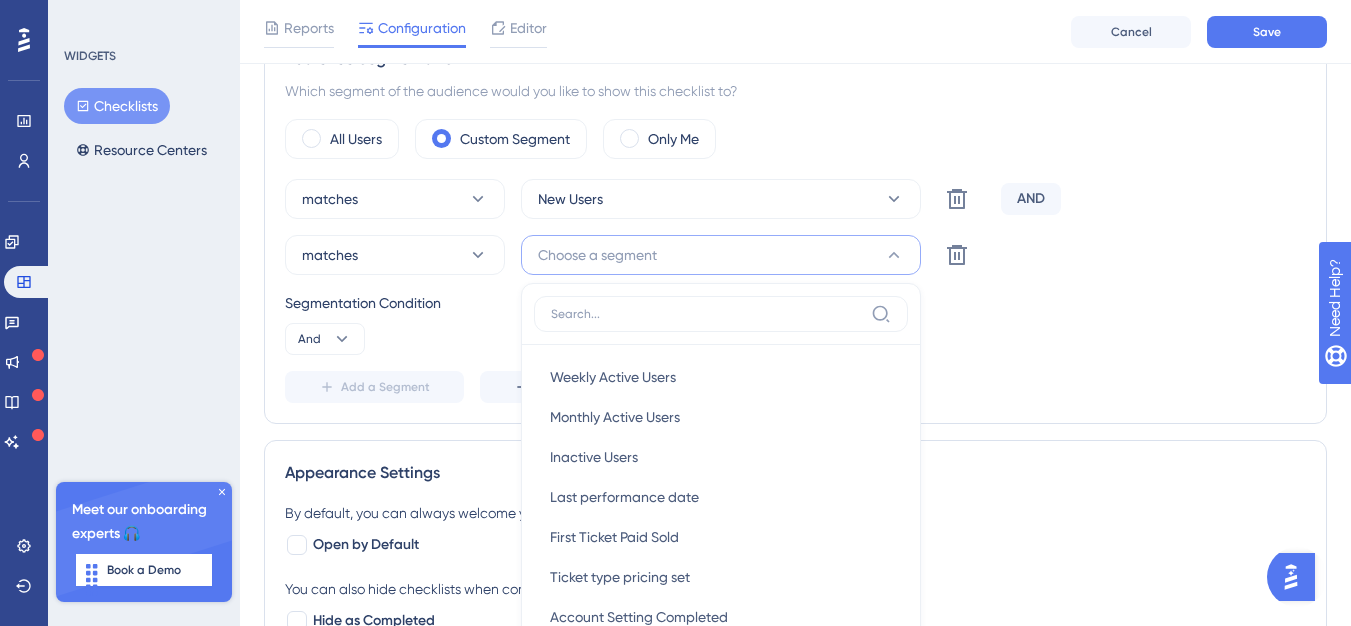 scroll, scrollTop: 821, scrollLeft: 0, axis: vertical 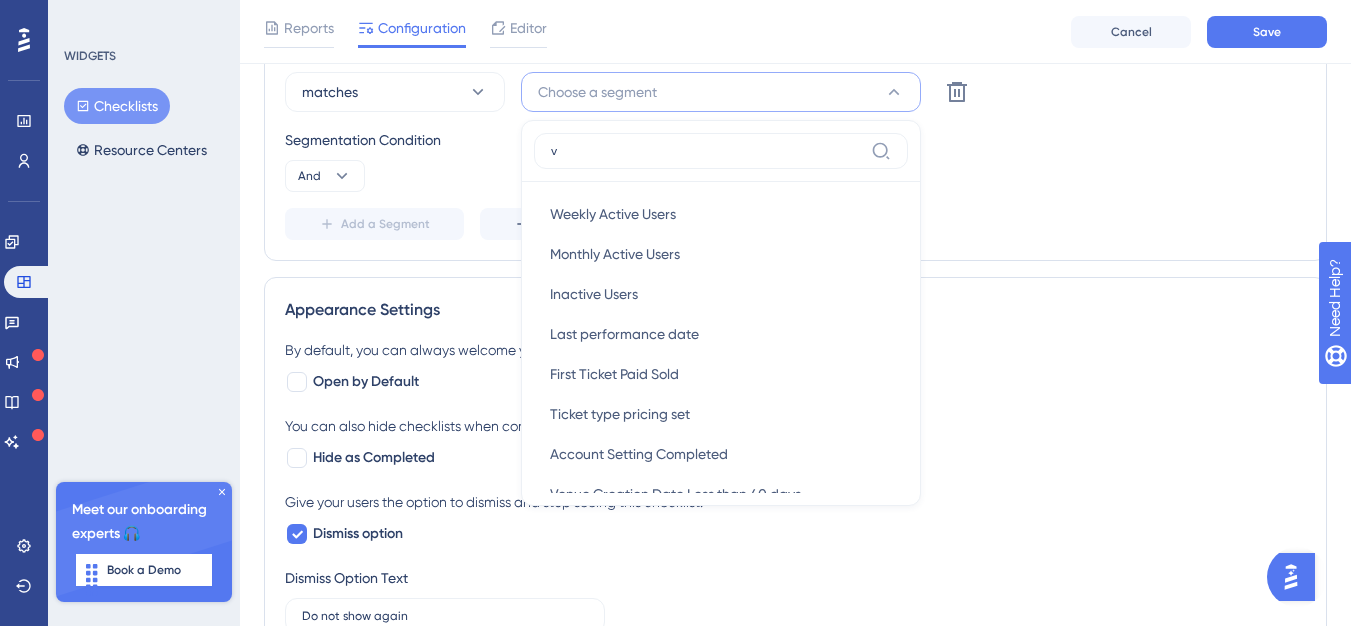 type on "ve" 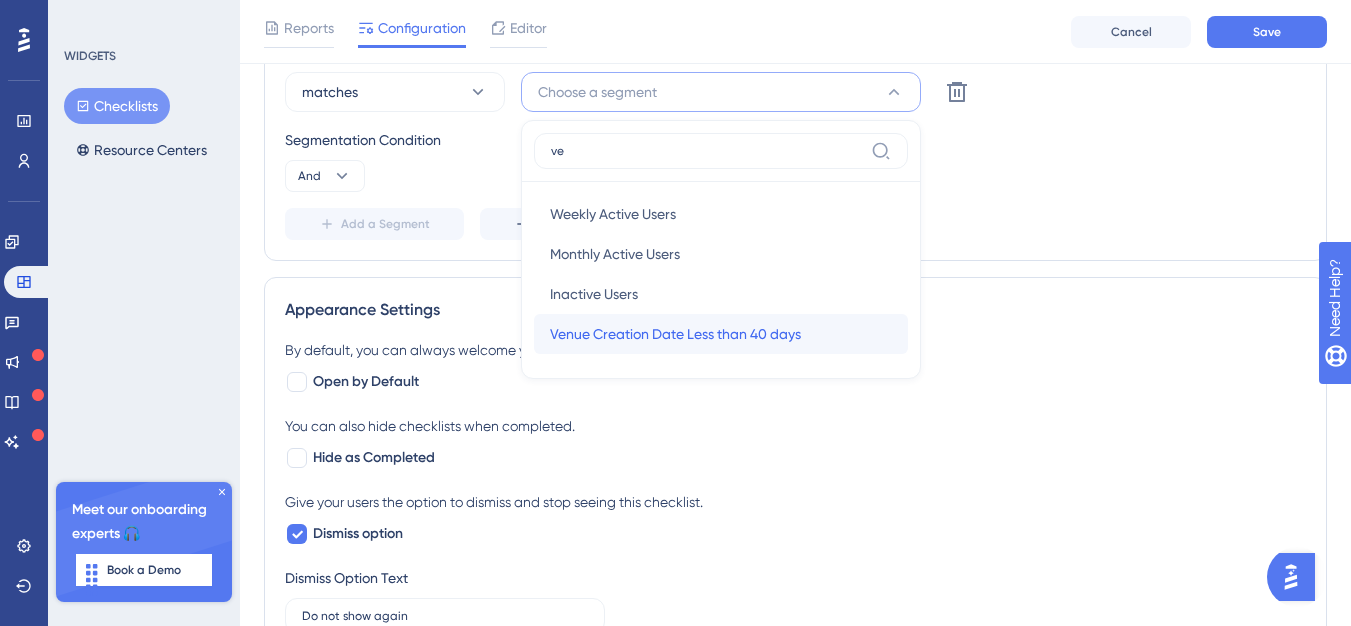 click on "Venue Creation Date Less than 40 days" at bounding box center [675, 334] 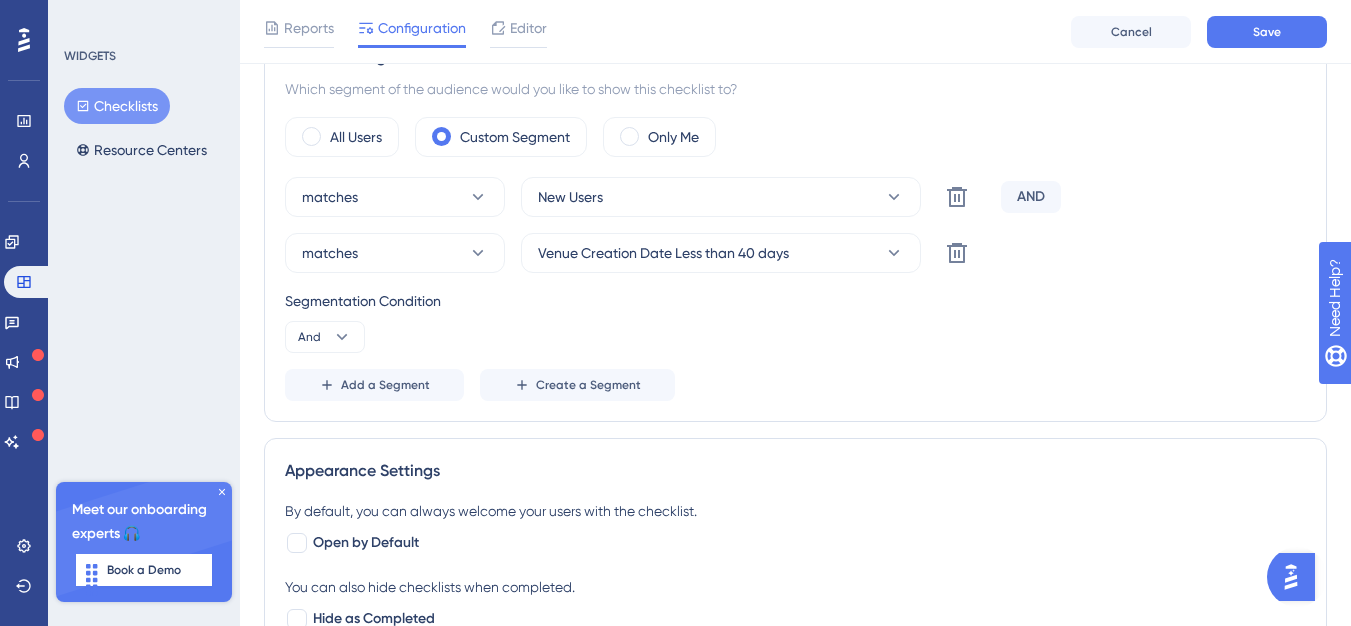 scroll, scrollTop: 580, scrollLeft: 0, axis: vertical 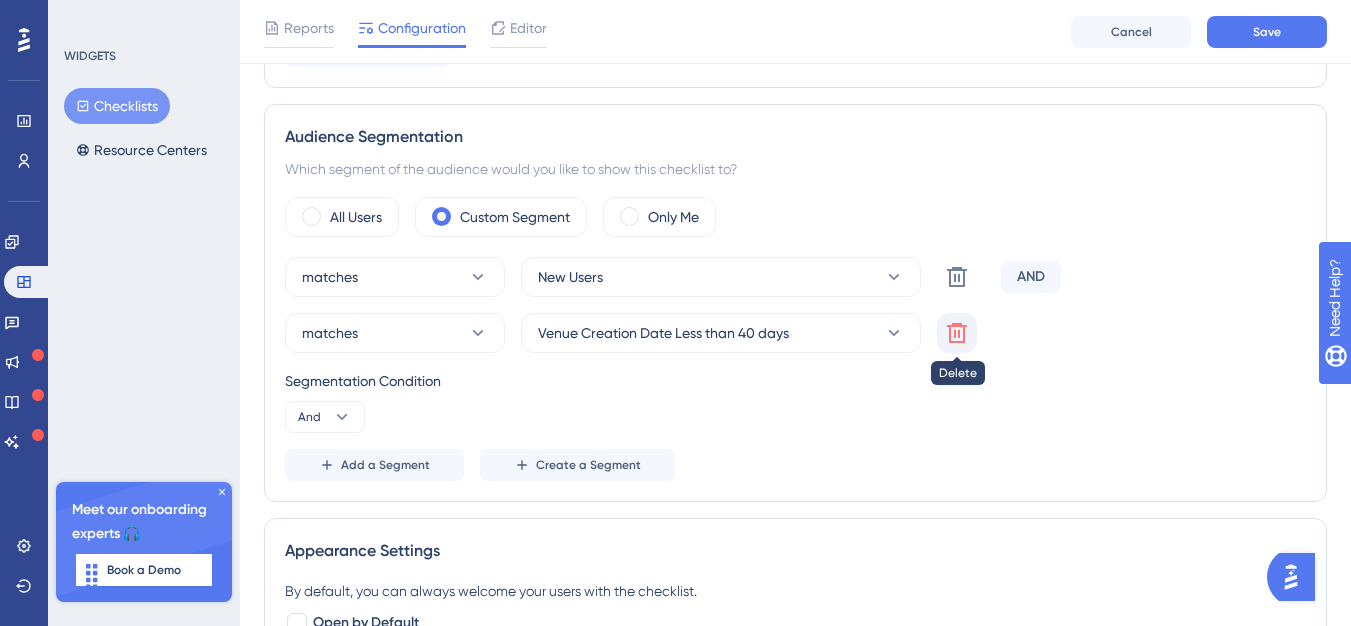click 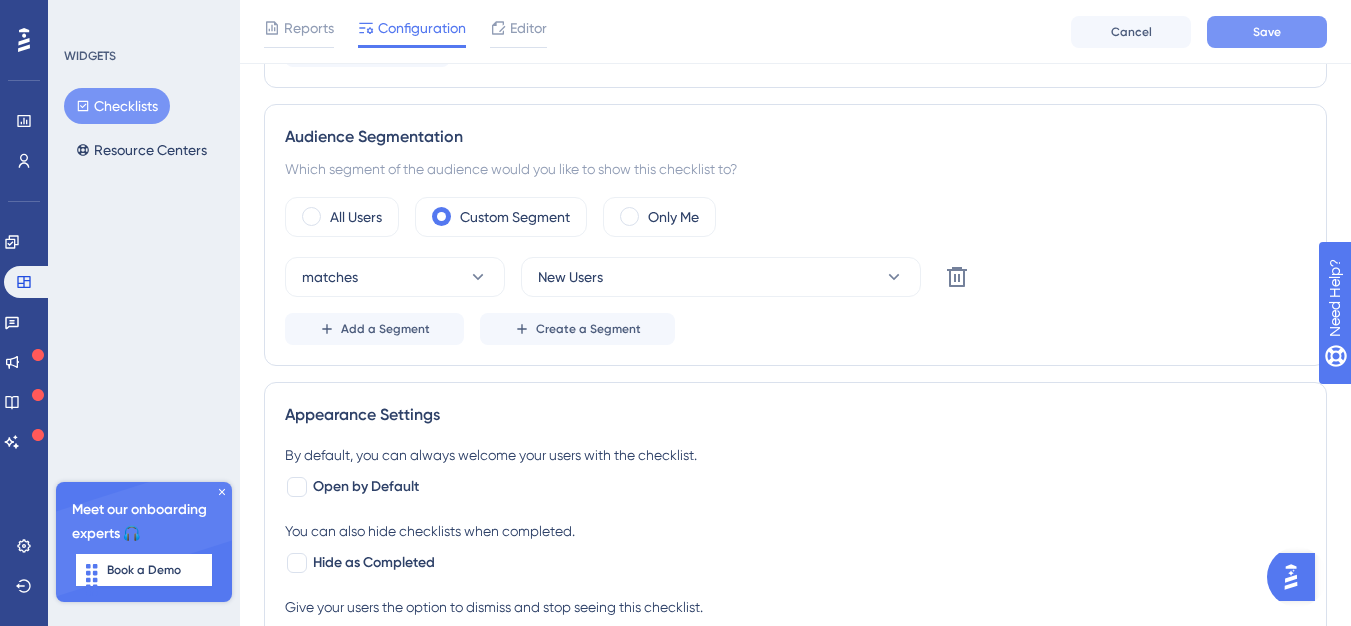 click on "Save" at bounding box center (1267, 32) 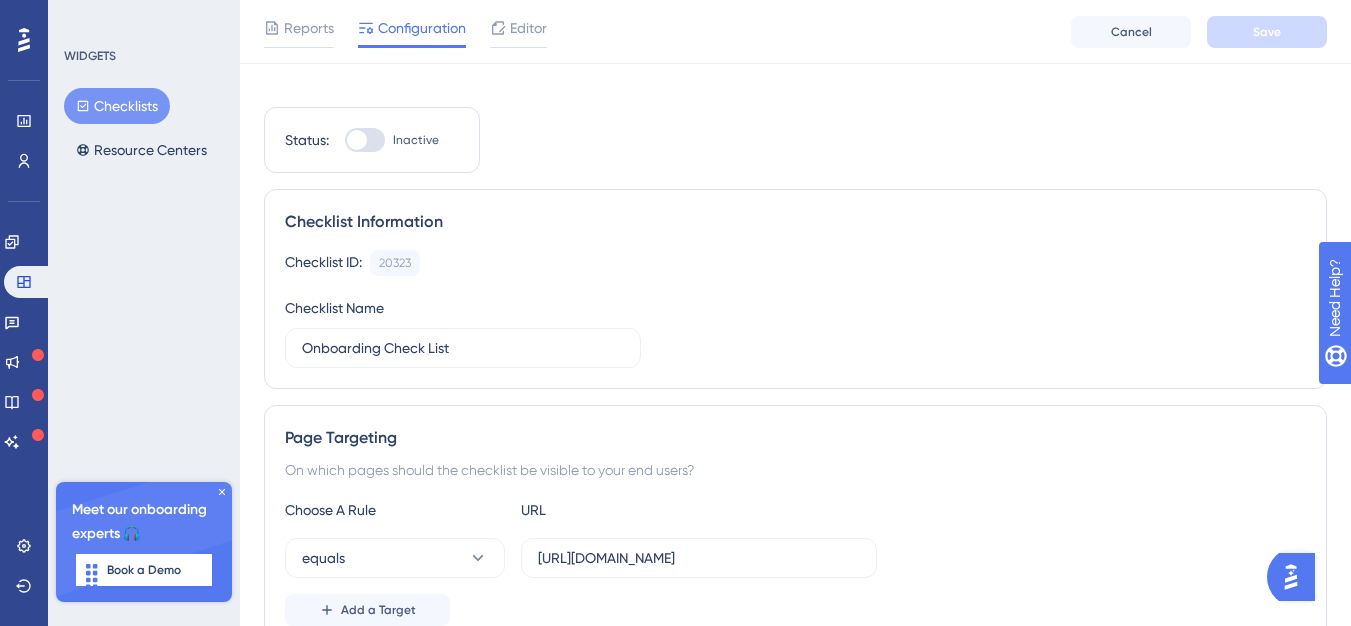 scroll, scrollTop: 0, scrollLeft: 0, axis: both 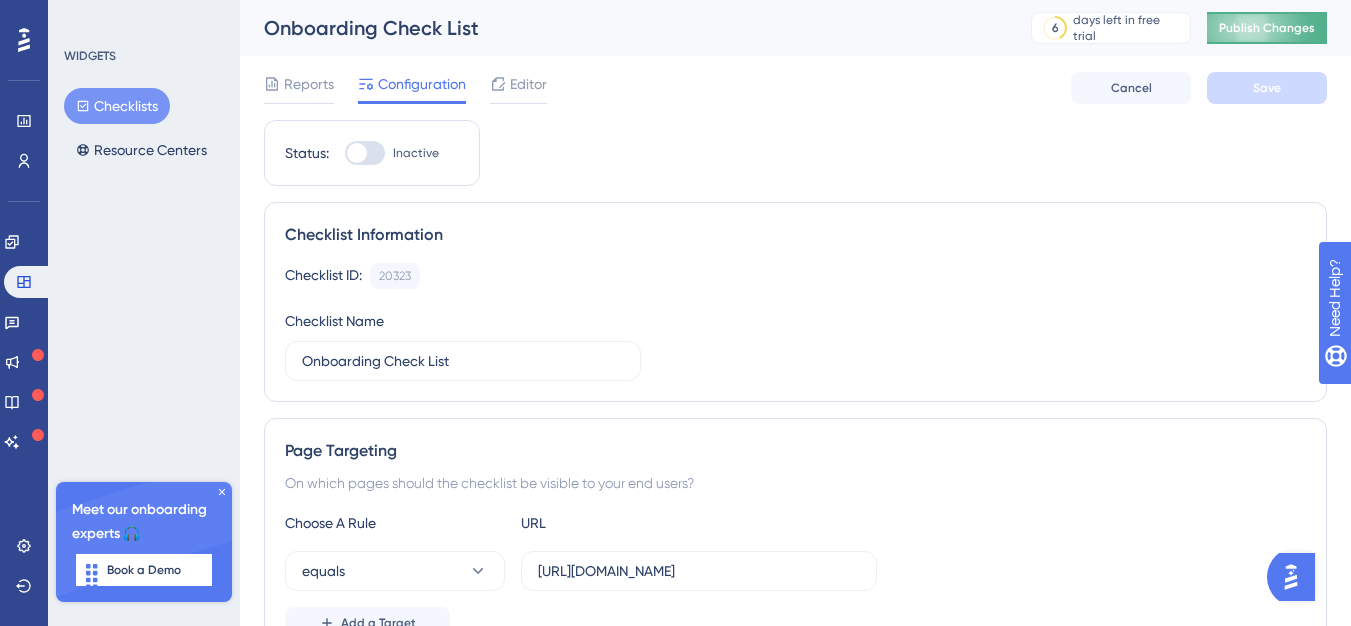 click on "Publish Changes" at bounding box center [1267, 28] 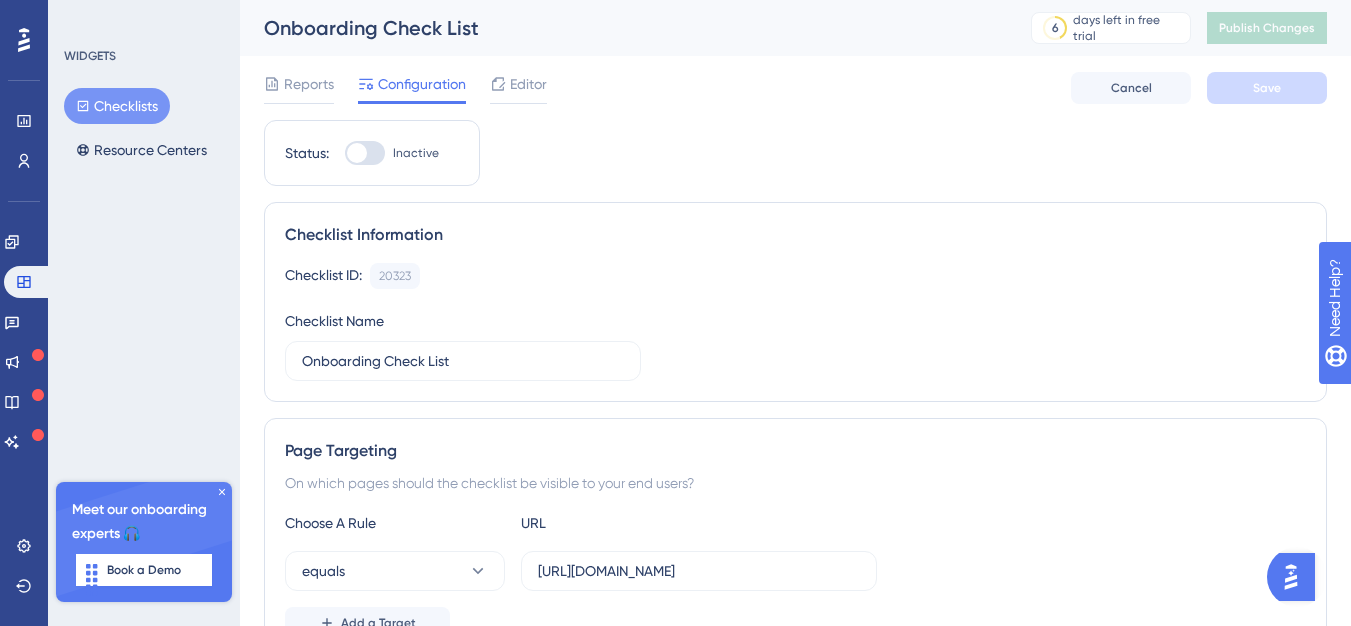 click at bounding box center (357, 153) 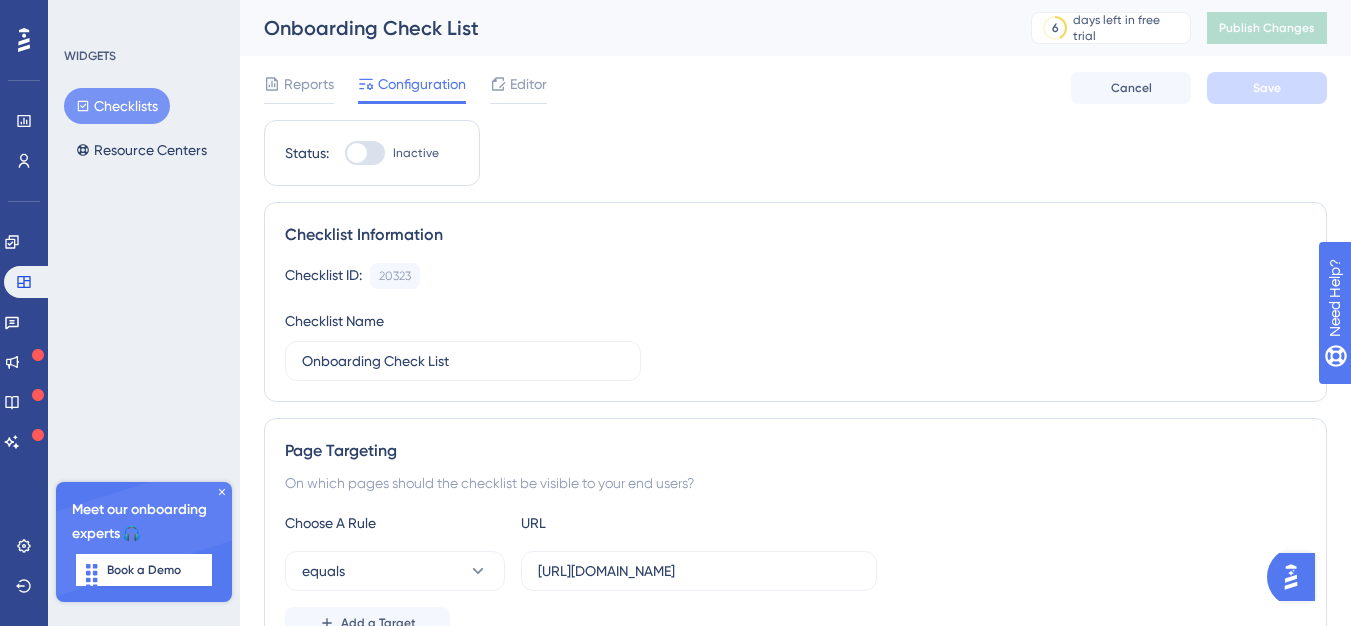 checkbox on "true" 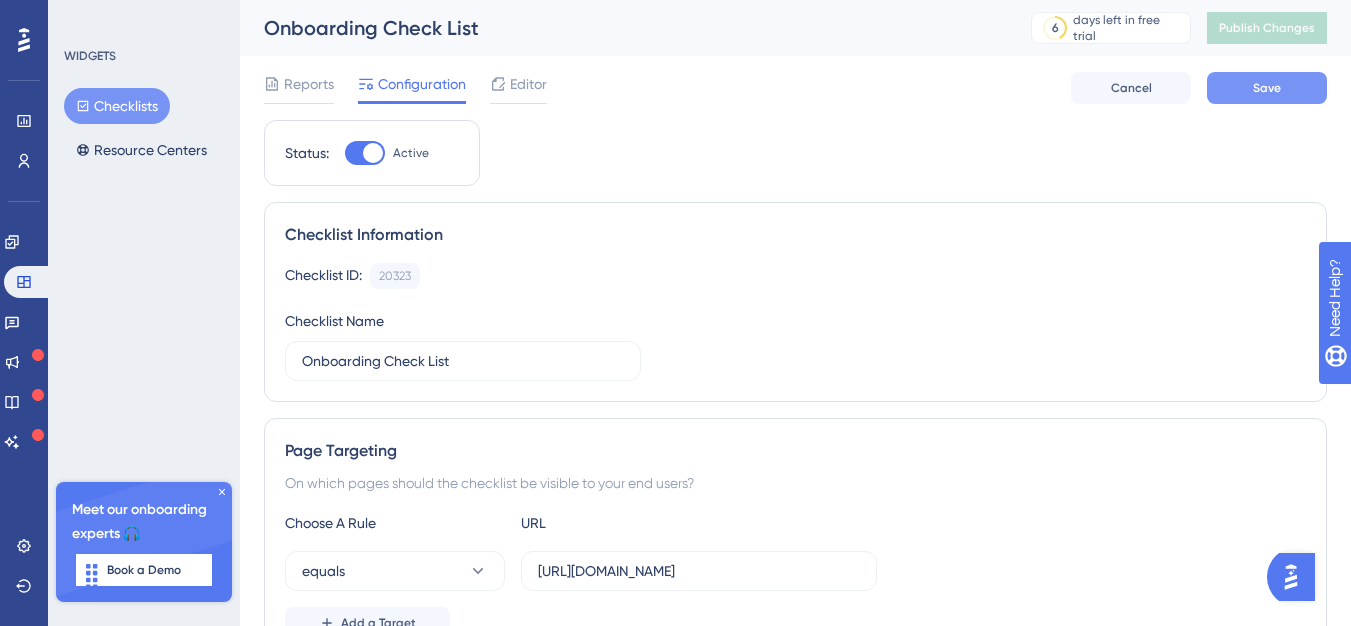 click on "Save" at bounding box center (1267, 88) 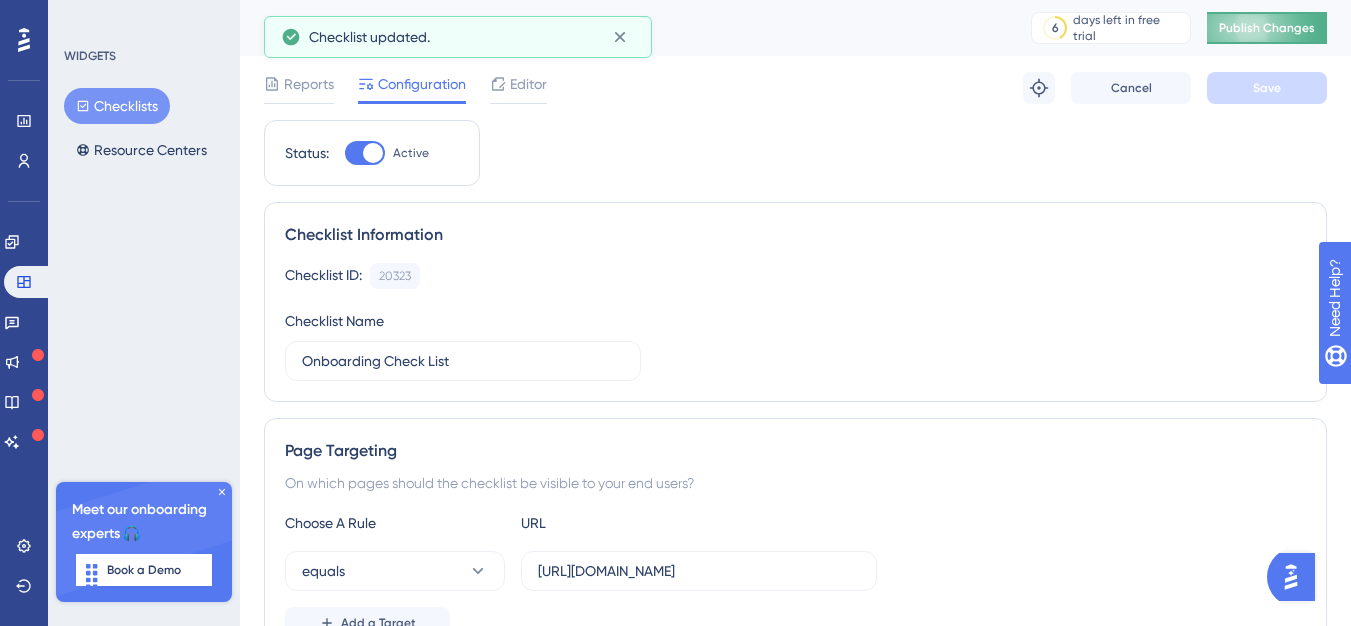 click on "Publish Changes" at bounding box center (1267, 28) 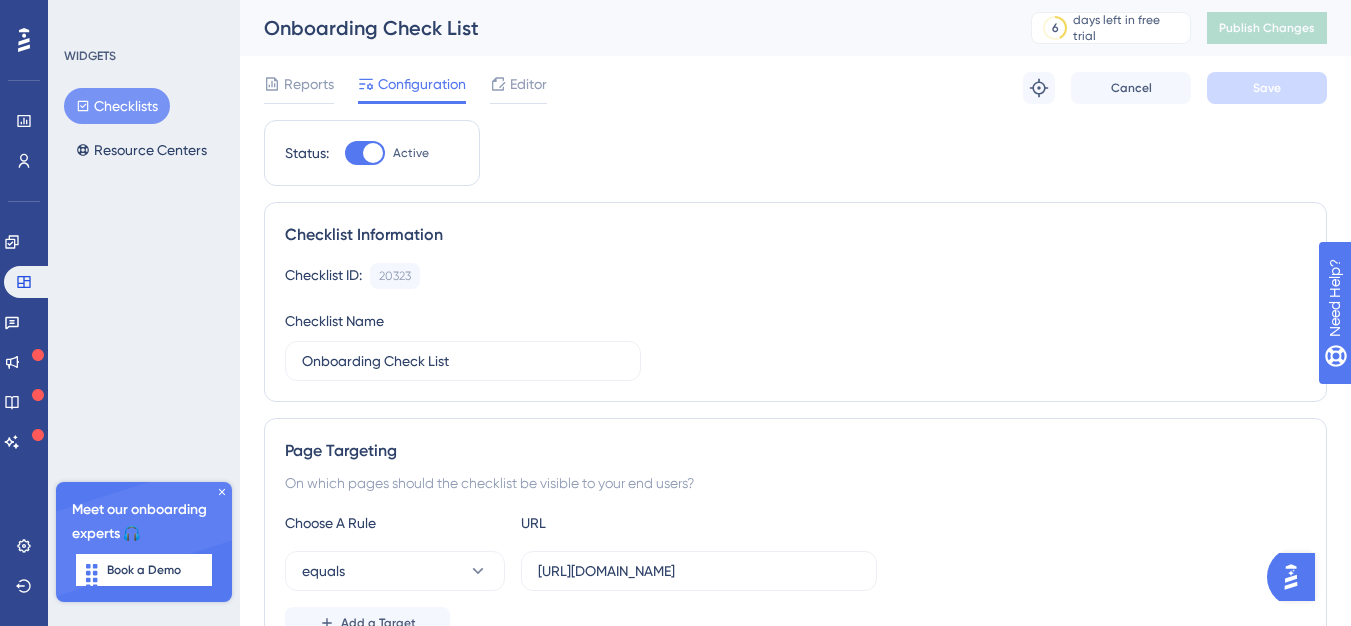 scroll, scrollTop: 843, scrollLeft: 0, axis: vertical 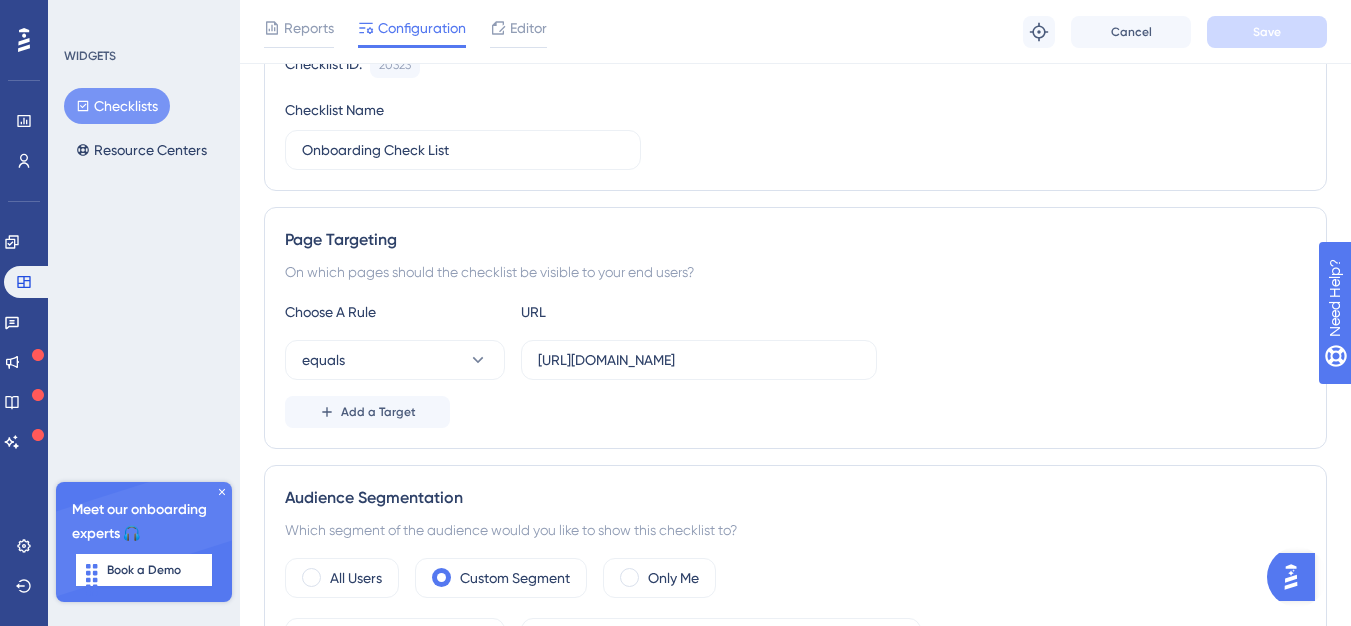 click on "Checklists" at bounding box center (117, 106) 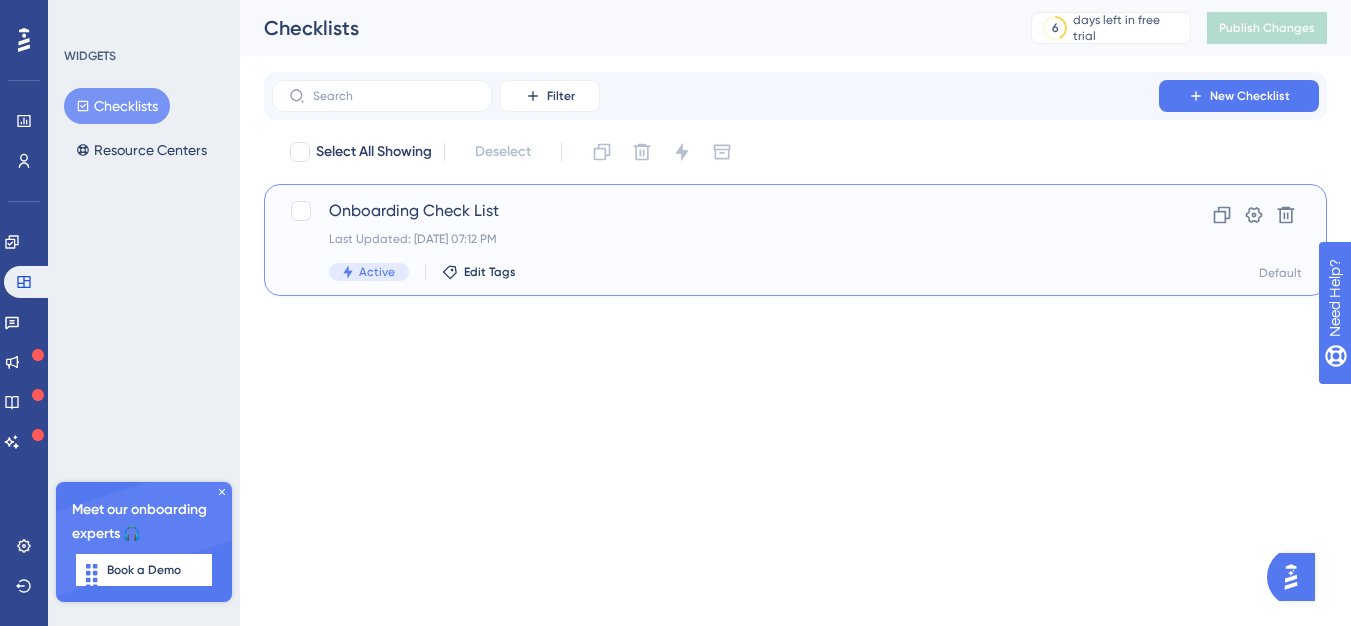 click on "Active Edit Tags" at bounding box center (715, 272) 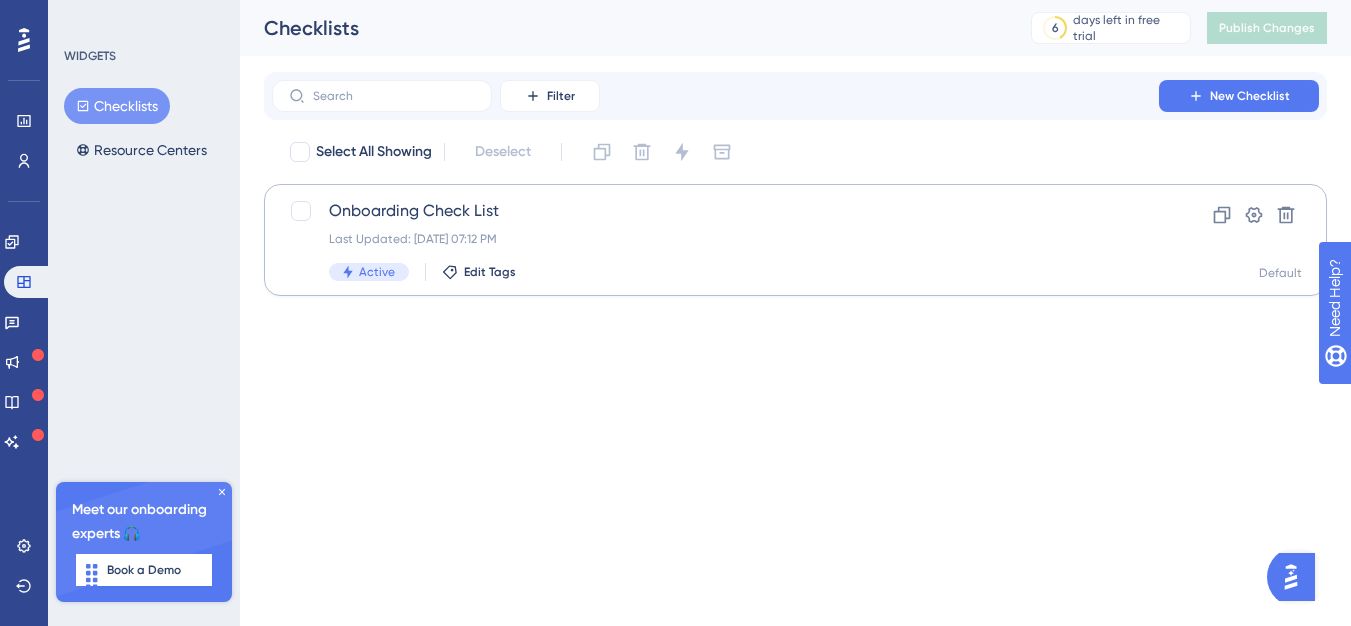 scroll, scrollTop: 0, scrollLeft: 0, axis: both 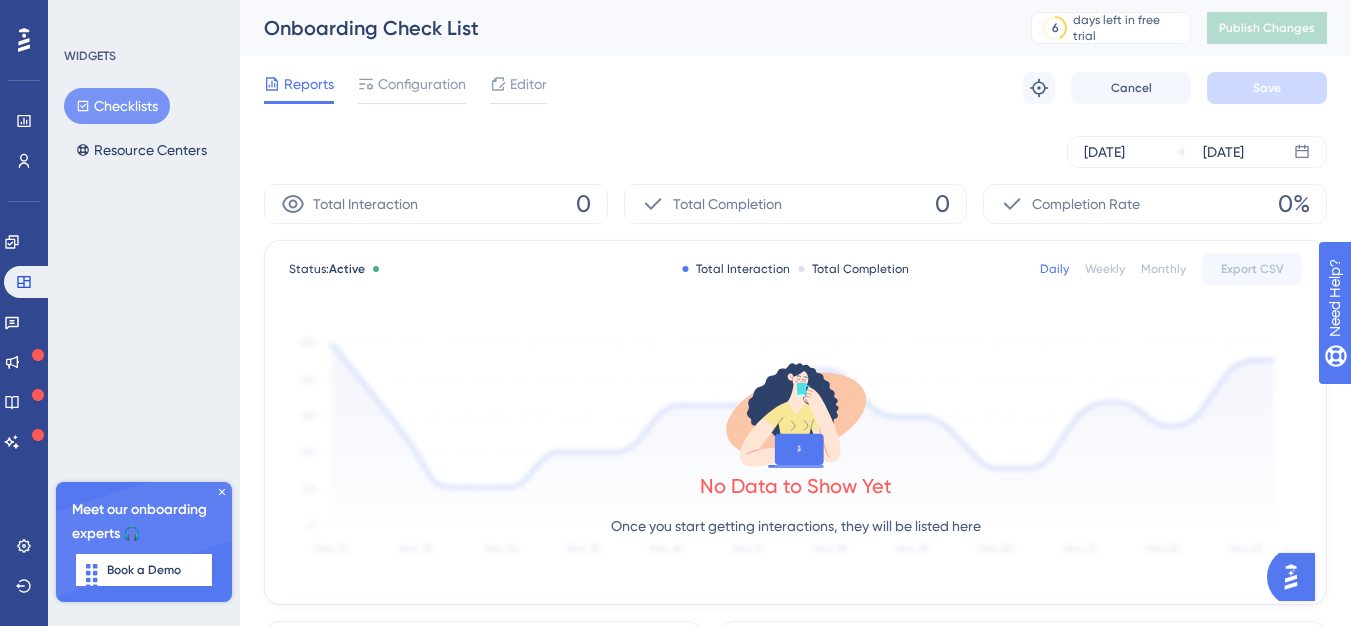 click on "Checklists" at bounding box center (117, 106) 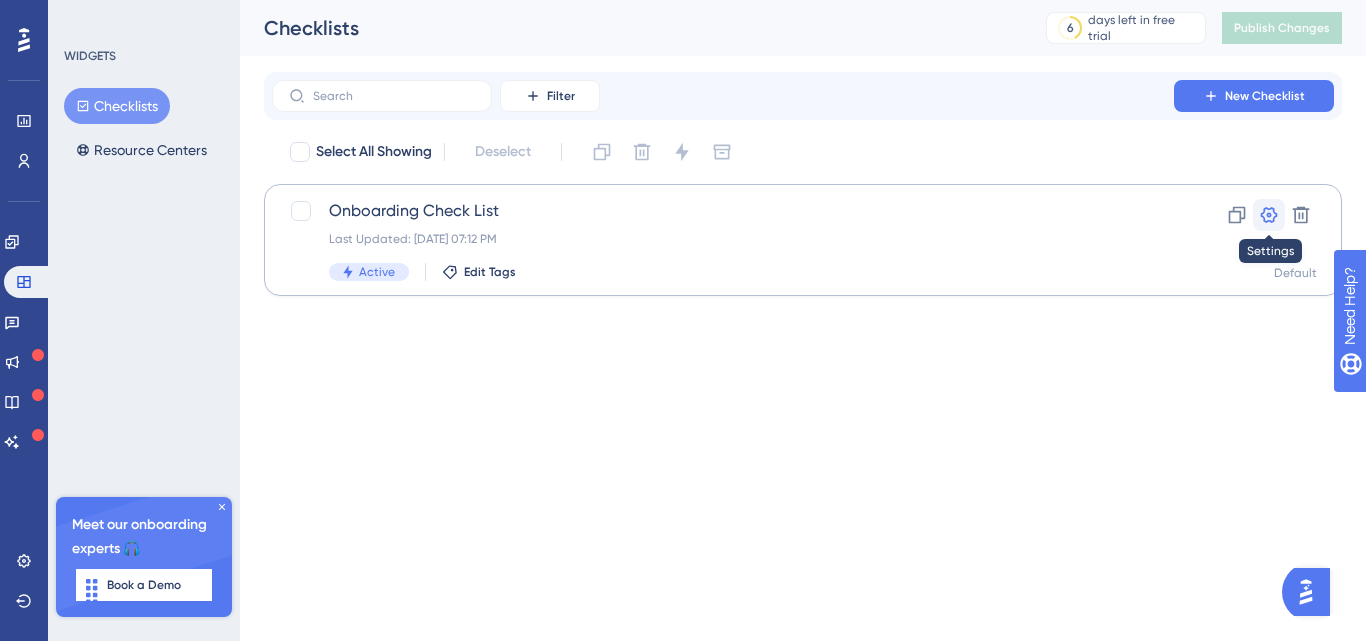 click 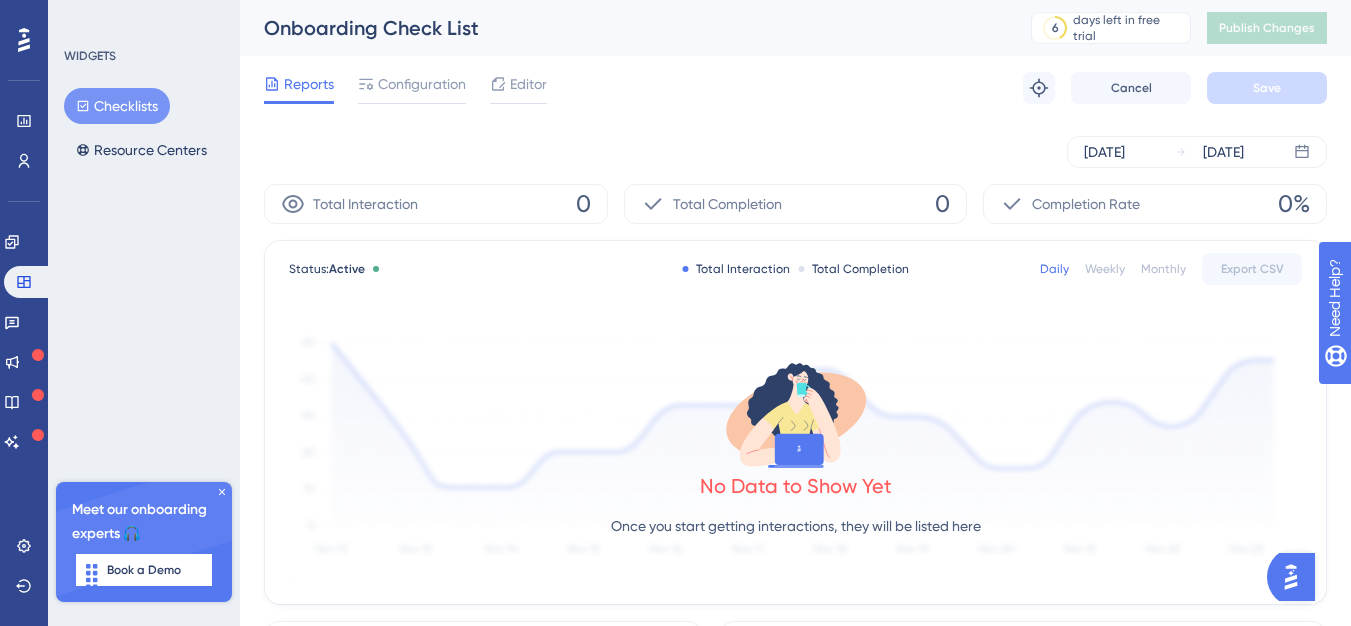 click on "Checklists" at bounding box center [117, 106] 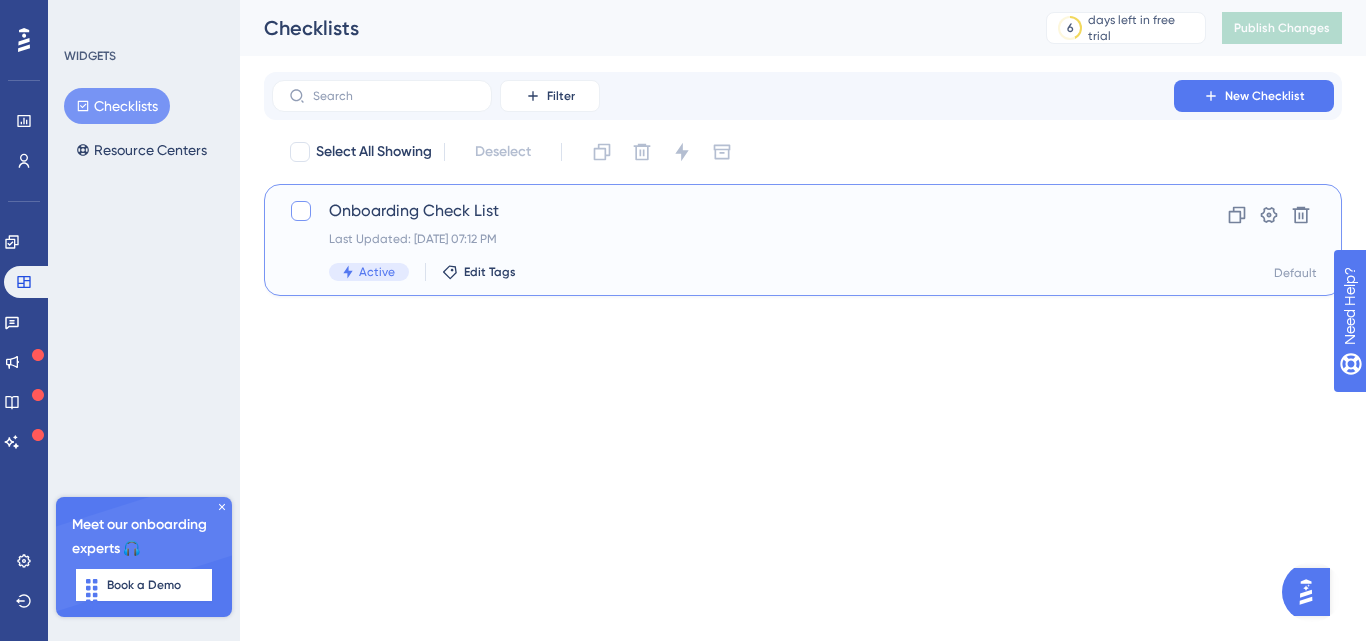 click at bounding box center (301, 211) 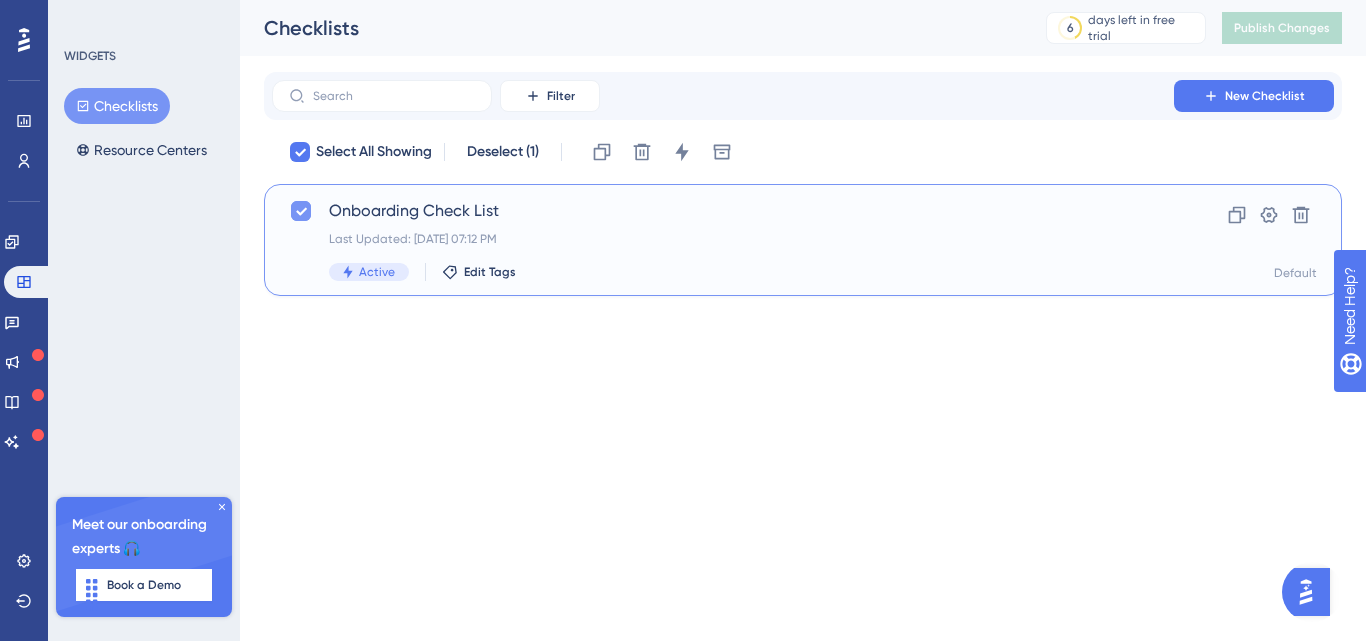 checkbox on "true" 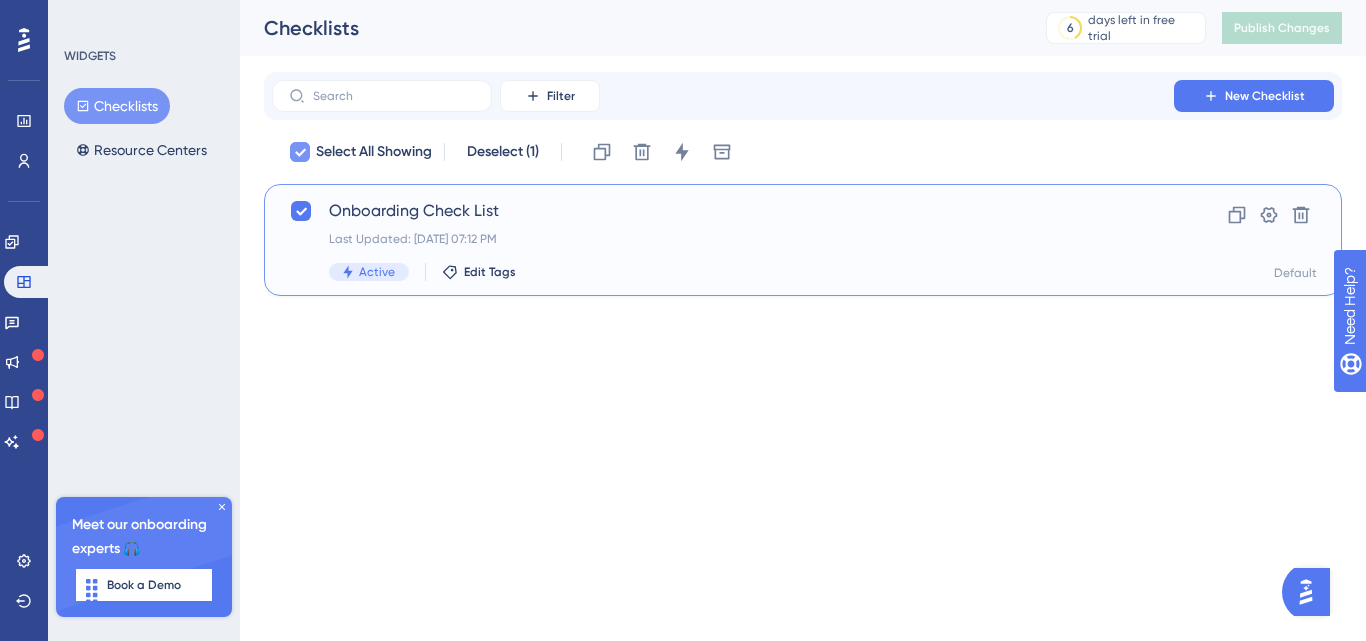 click on "Select All Showing" at bounding box center [360, 152] 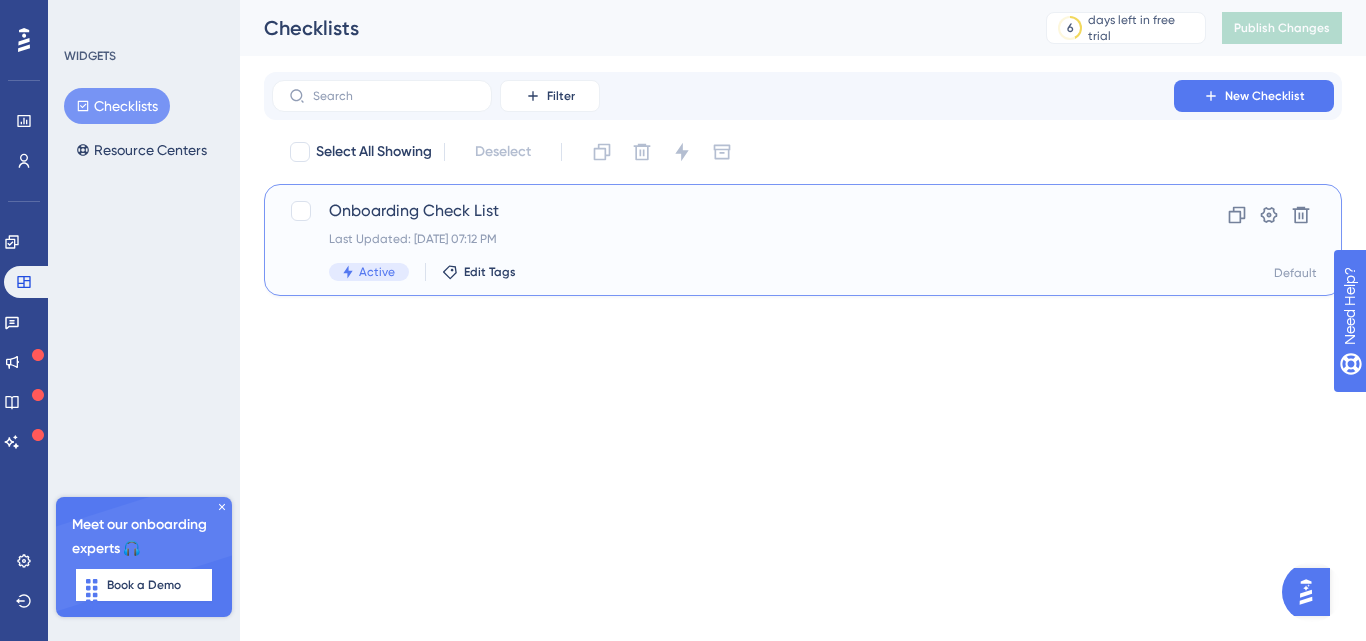 click on "Onboarding Check List Last Updated: [DATE] 07:12 PM Active Edit Tags" at bounding box center (723, 240) 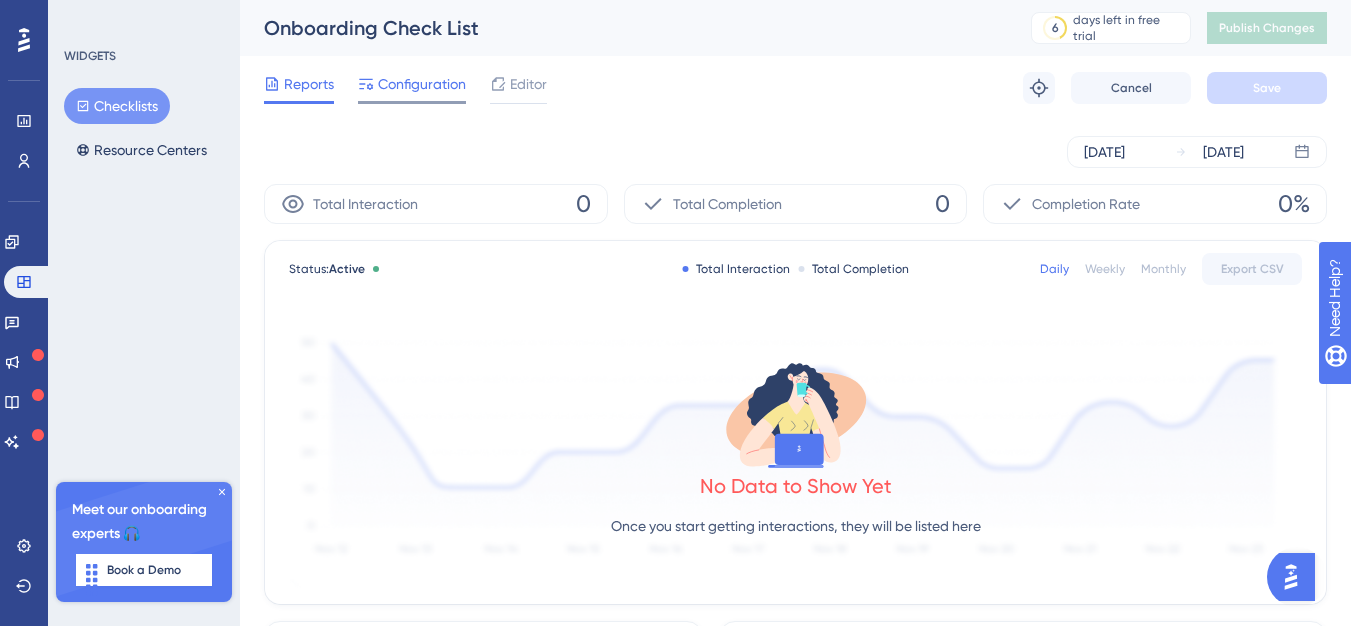 click 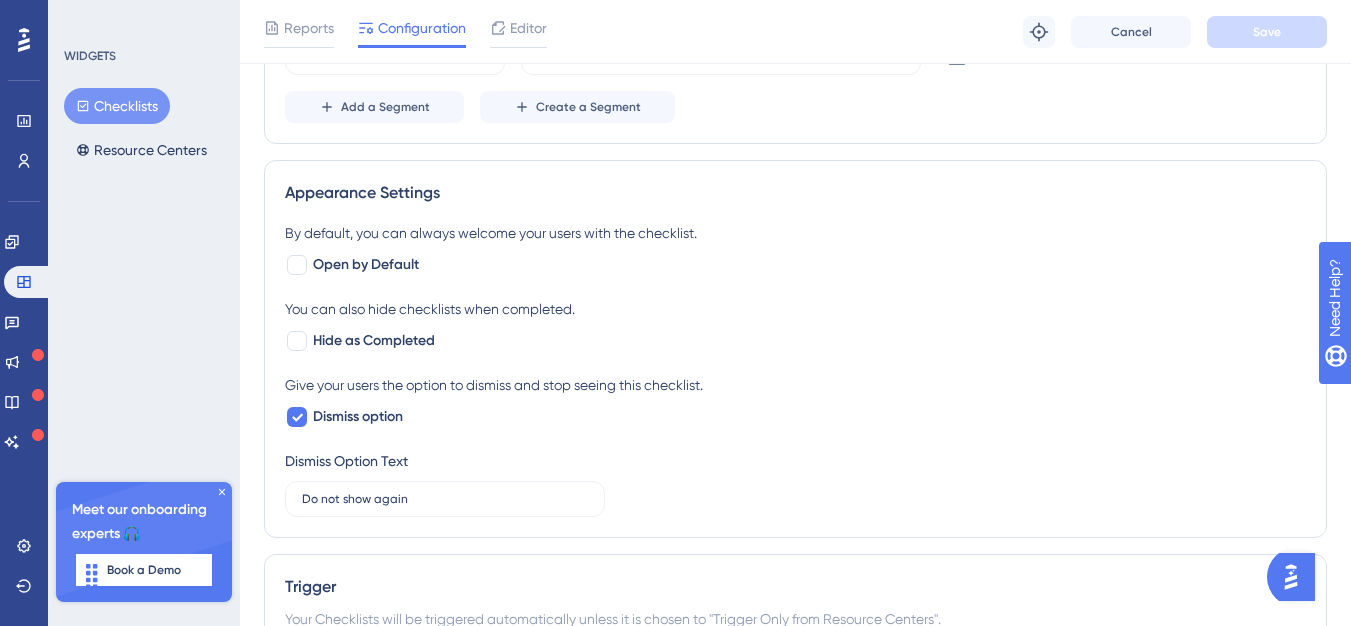scroll, scrollTop: 1304, scrollLeft: 0, axis: vertical 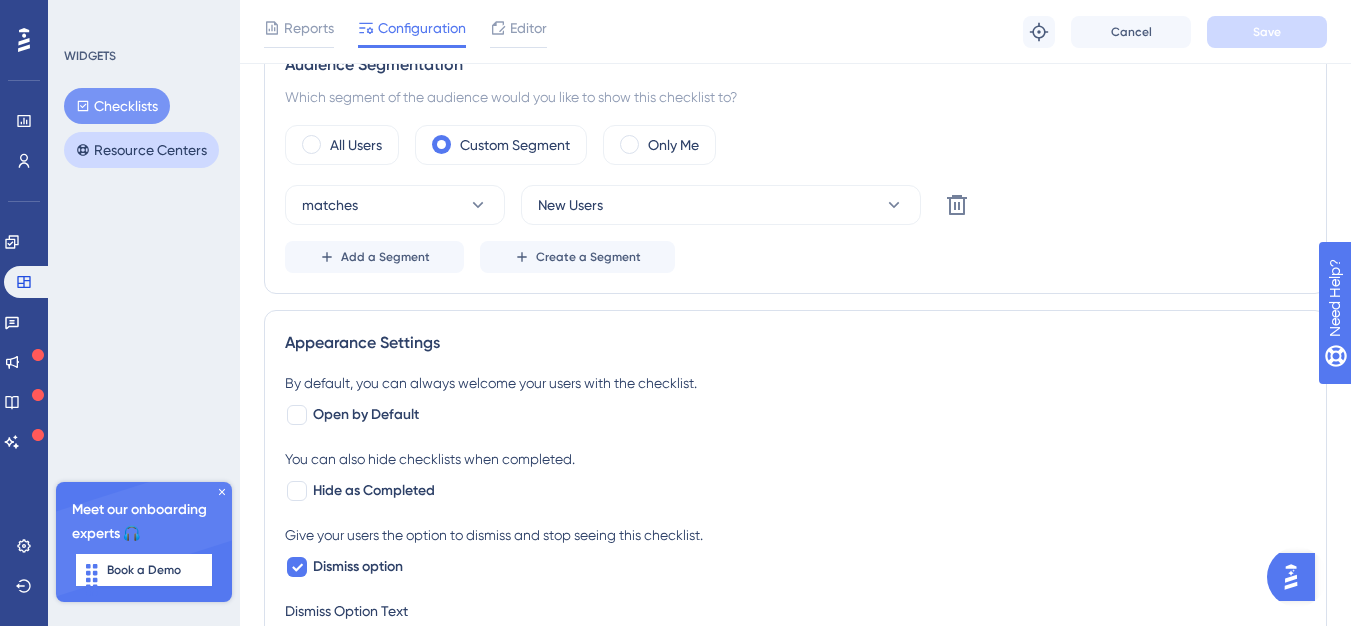 click on "Checklists" at bounding box center [117, 106] 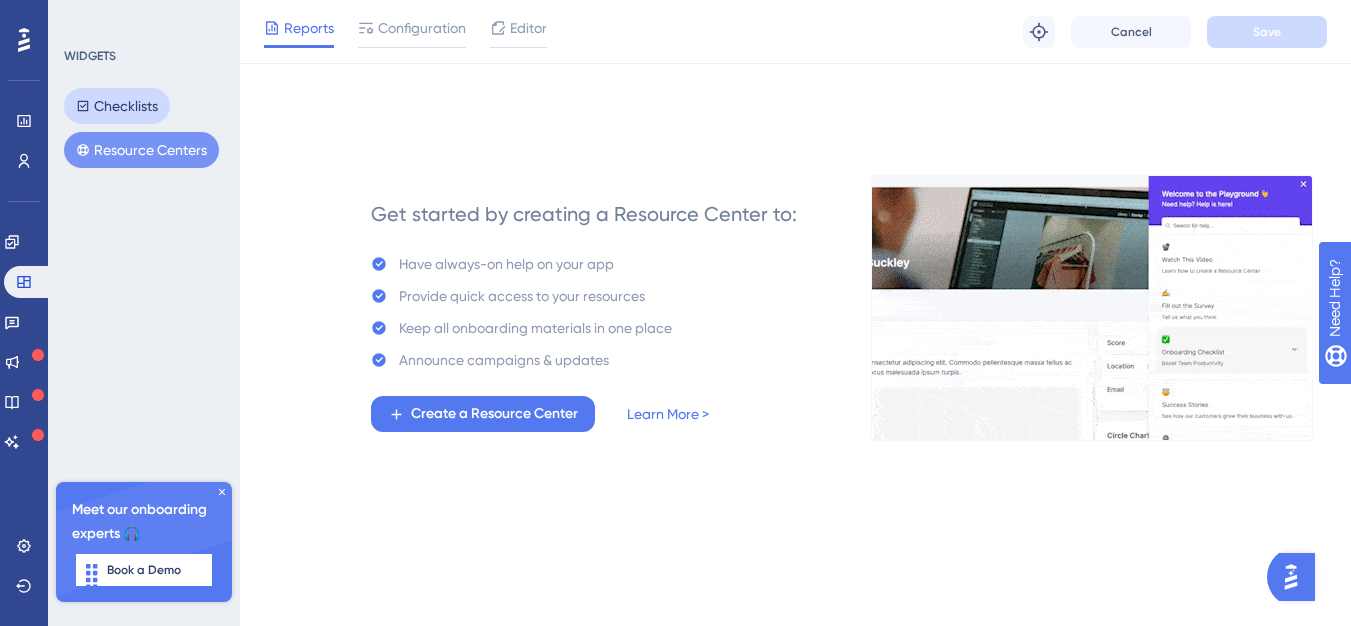click on "Checklists" at bounding box center (117, 106) 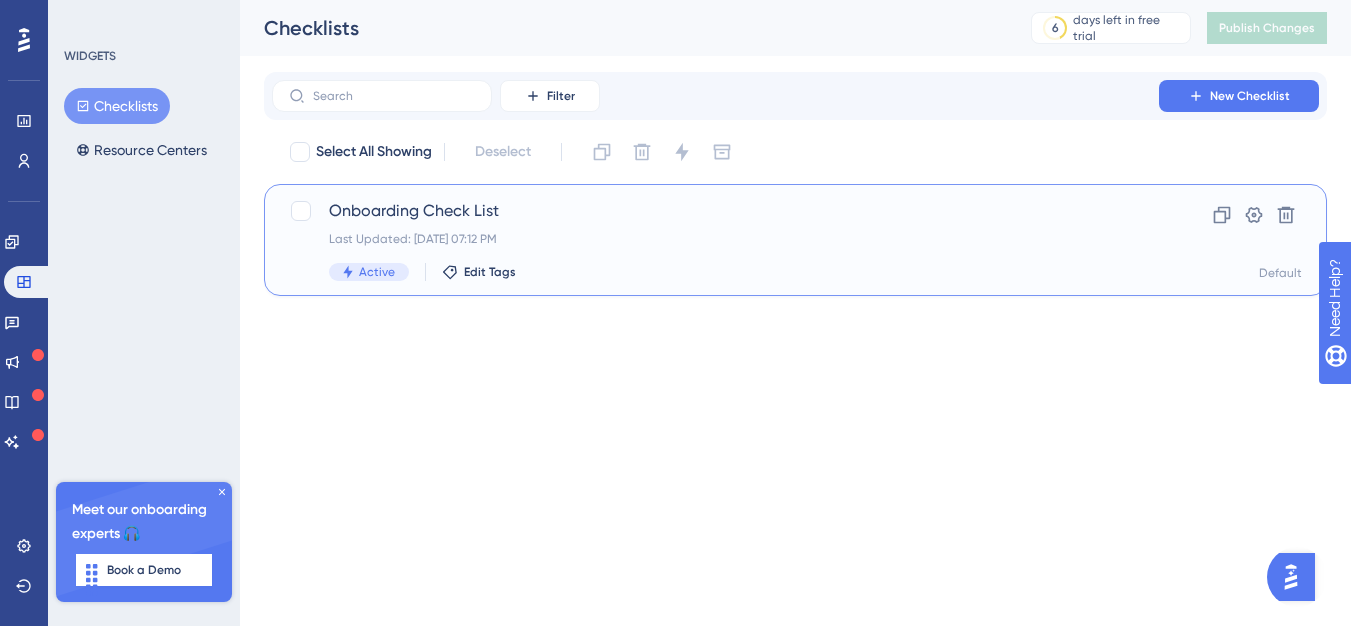 click on "Onboarding Check List" at bounding box center [715, 211] 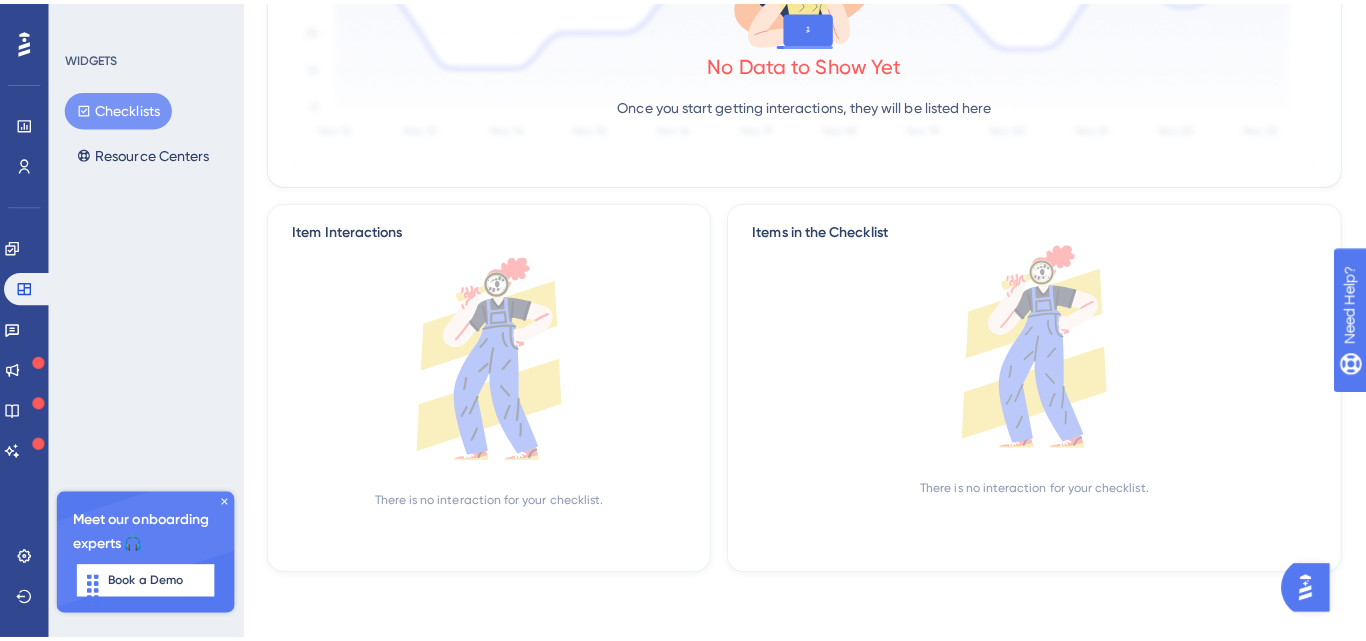 scroll, scrollTop: 0, scrollLeft: 0, axis: both 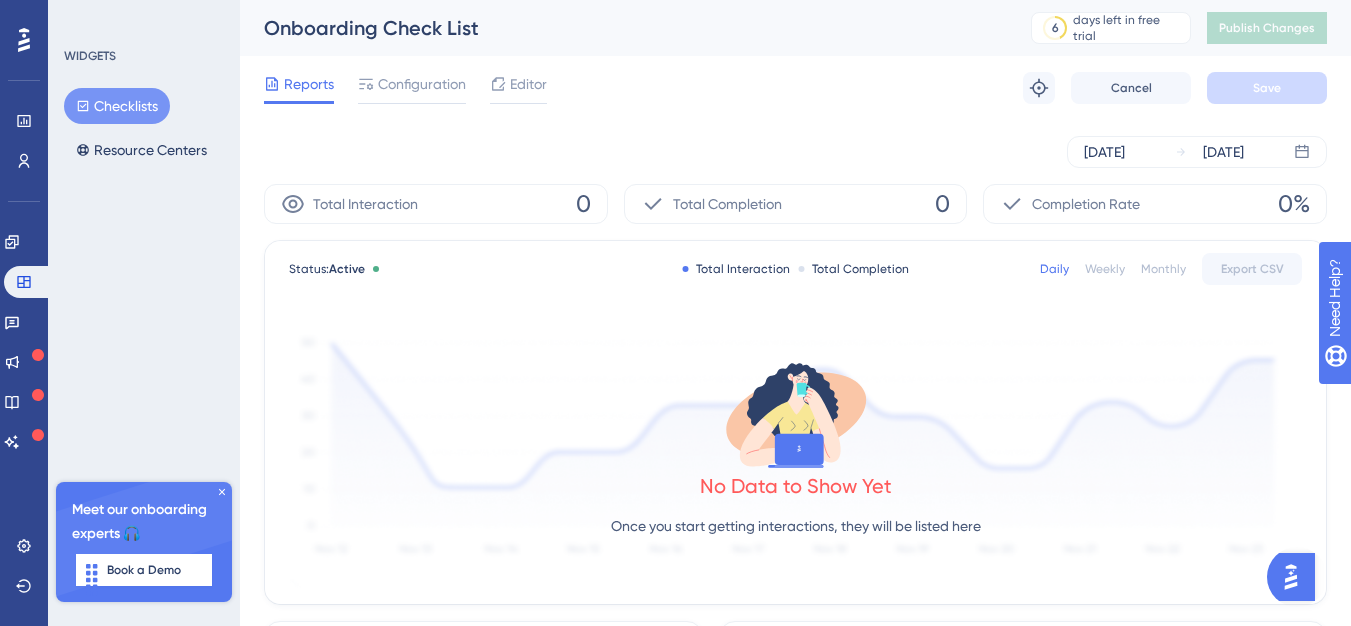 click on "Total Interaction" at bounding box center [736, 269] 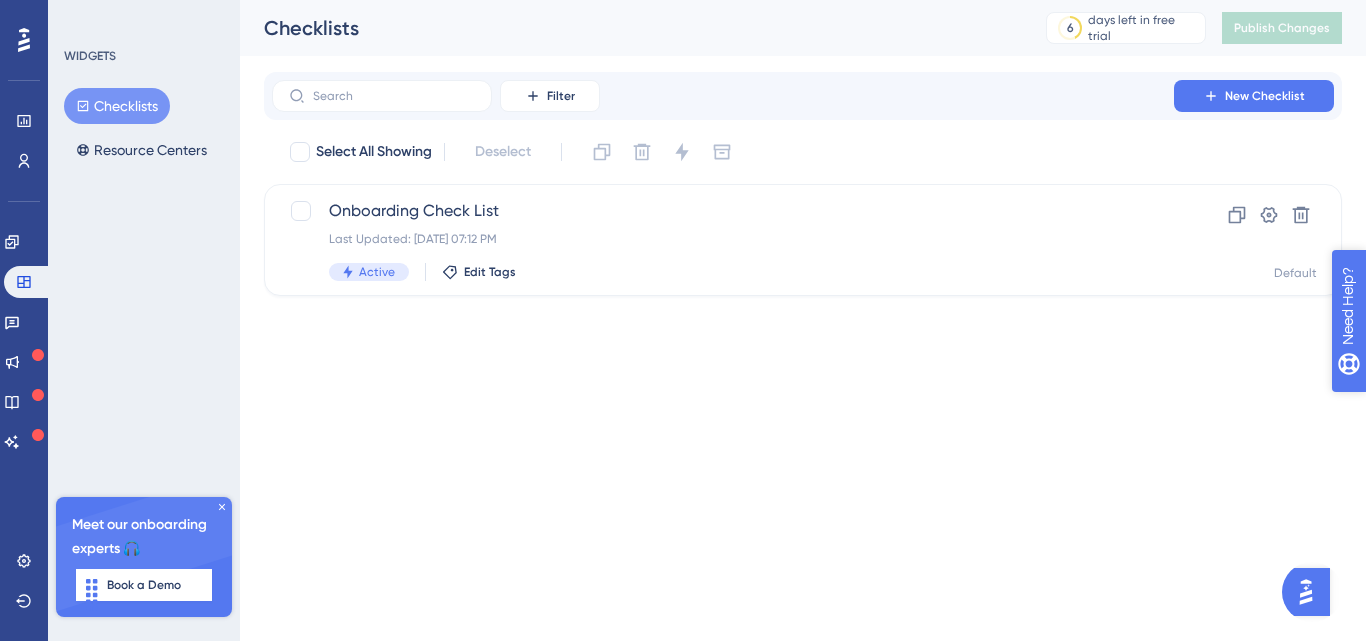 click on "Need Help?" at bounding box center (1418, 408) 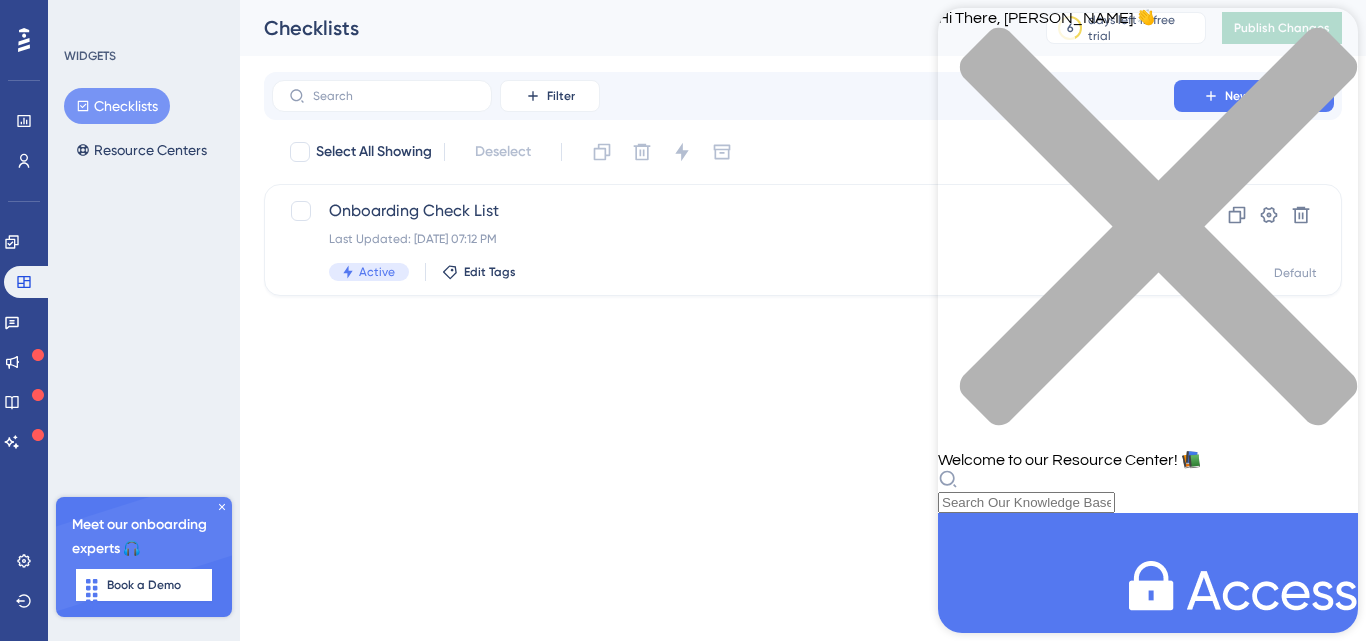 click on "Hi There, [PERSON_NAME] 👋 Welcome to our Resource Center! 📚" at bounding box center [1148, 260] 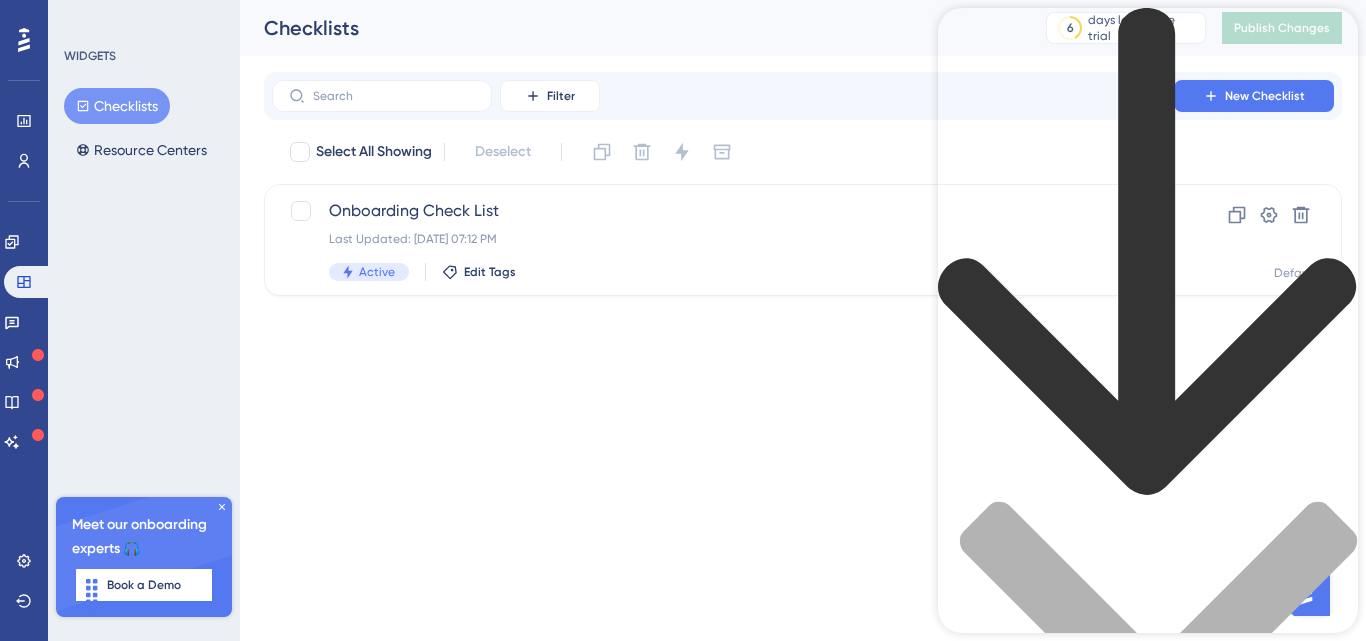 type on "C" 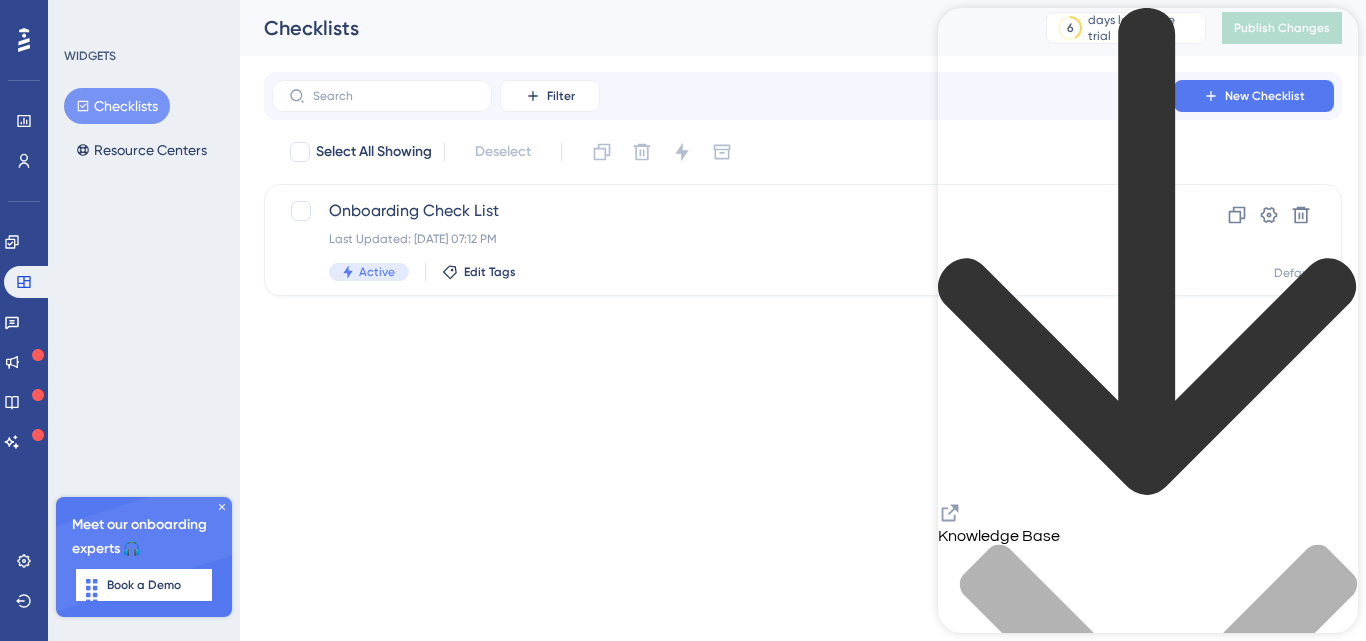 click 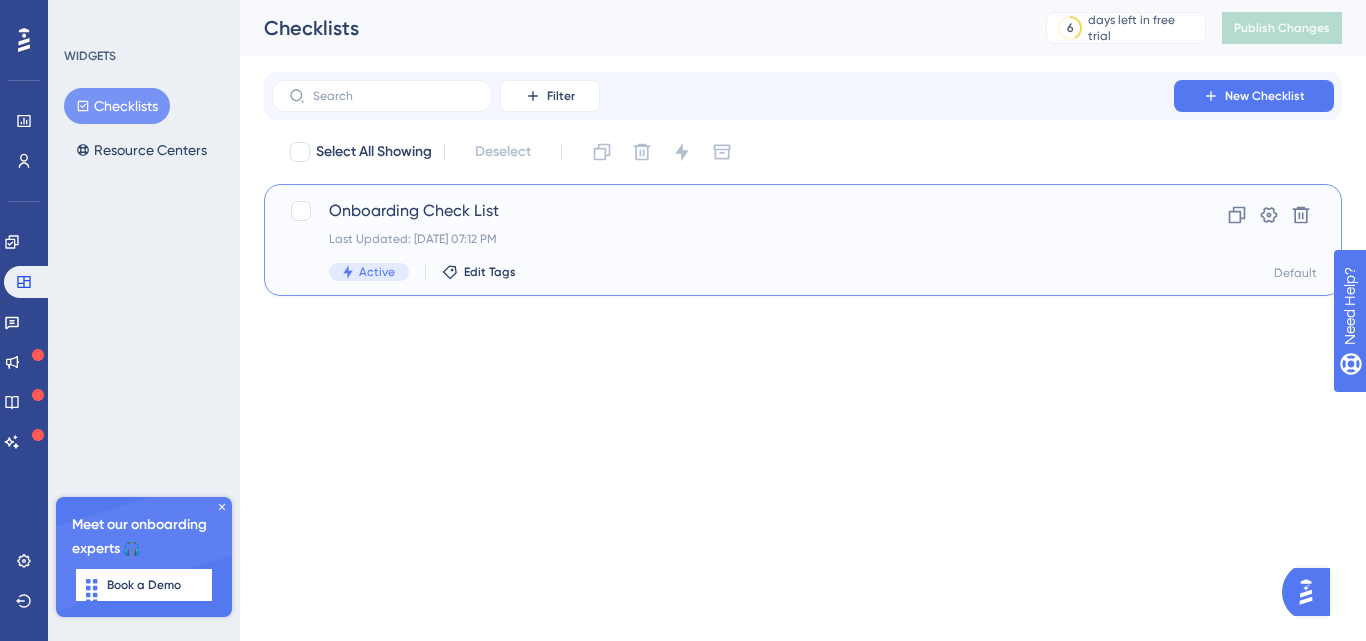 click on "Onboarding Check List" at bounding box center (723, 211) 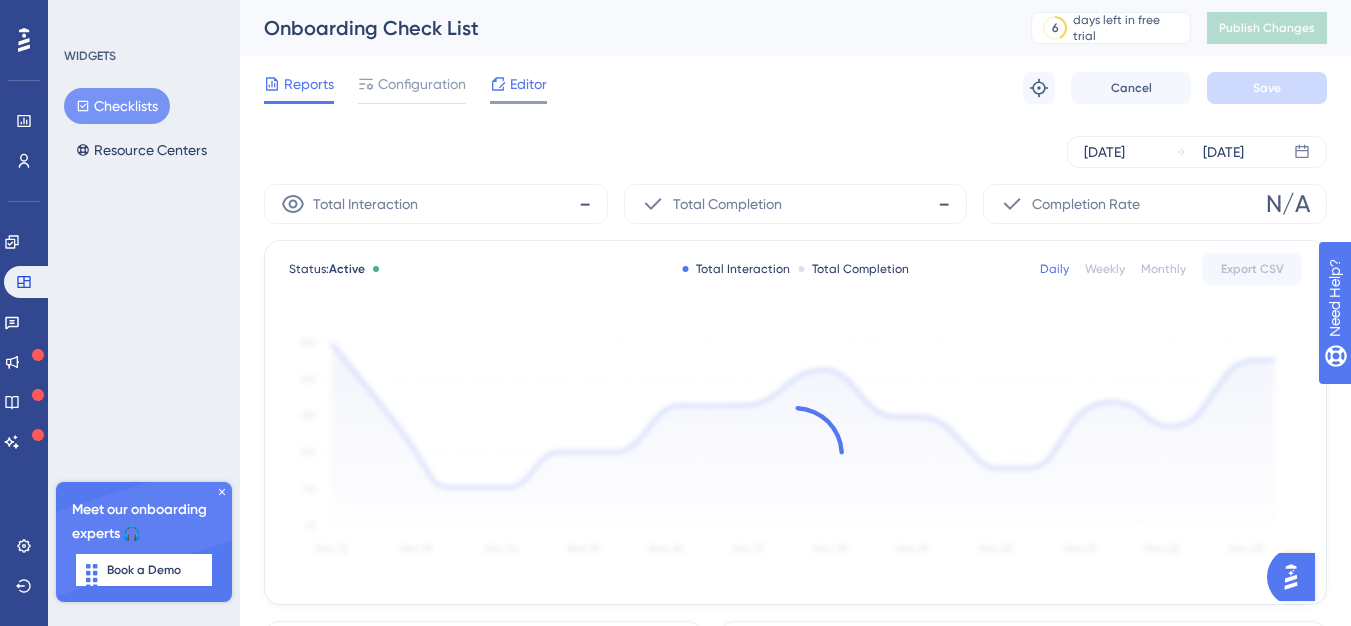 click on "Editor" at bounding box center (528, 84) 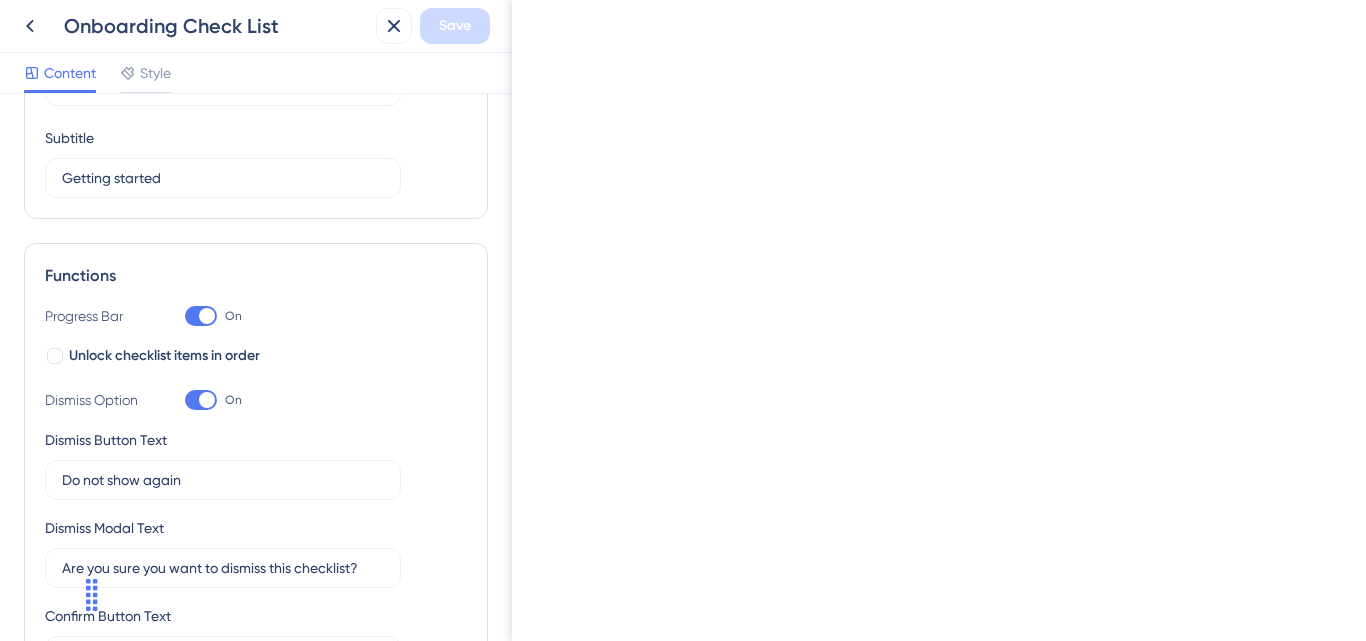 scroll, scrollTop: 245, scrollLeft: 0, axis: vertical 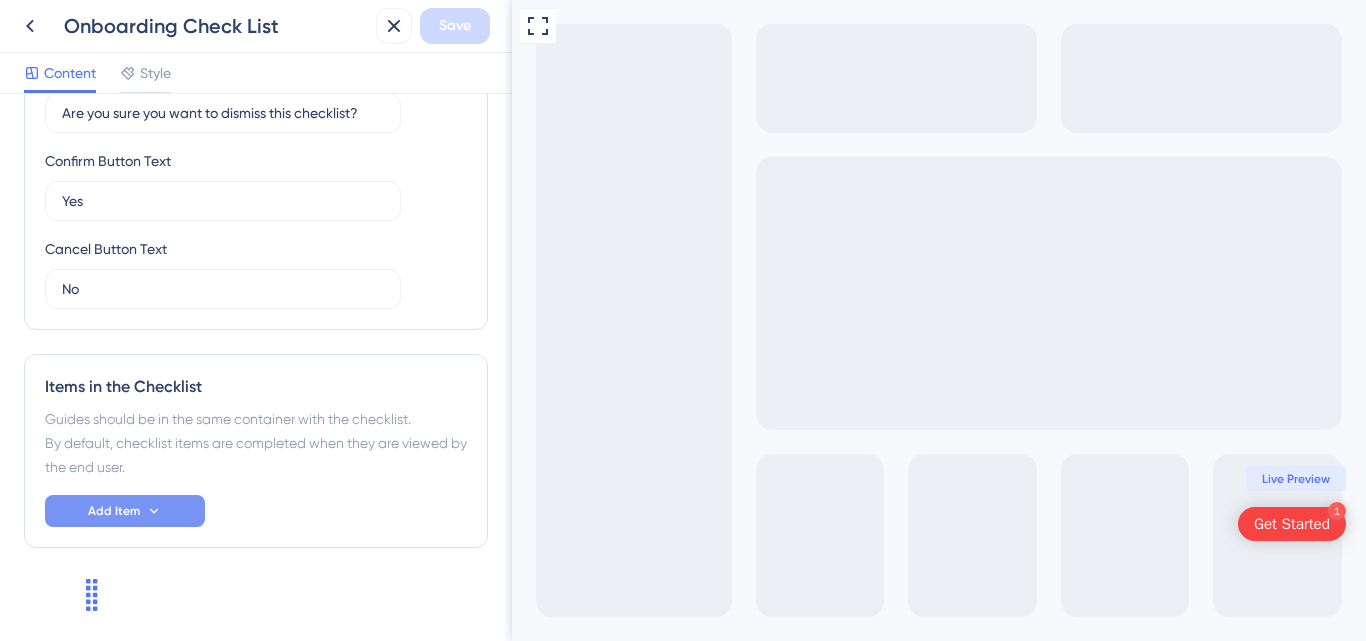 click on "Add Item" at bounding box center (114, 511) 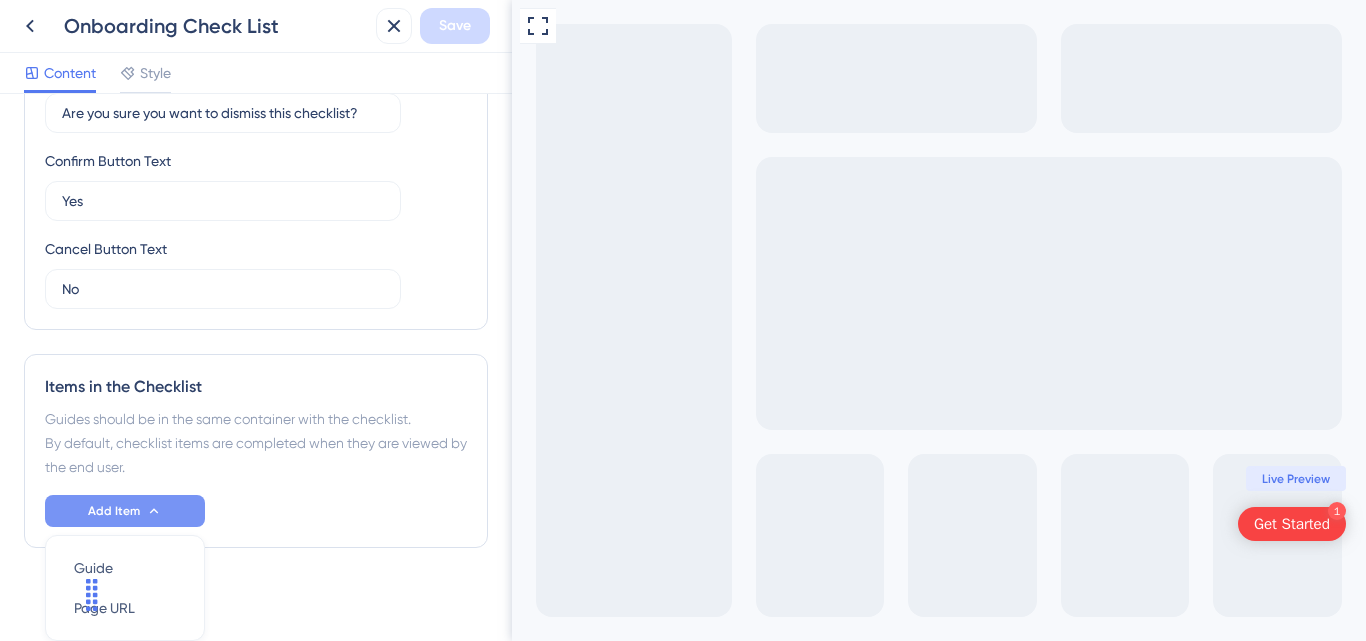 scroll, scrollTop: 680, scrollLeft: 0, axis: vertical 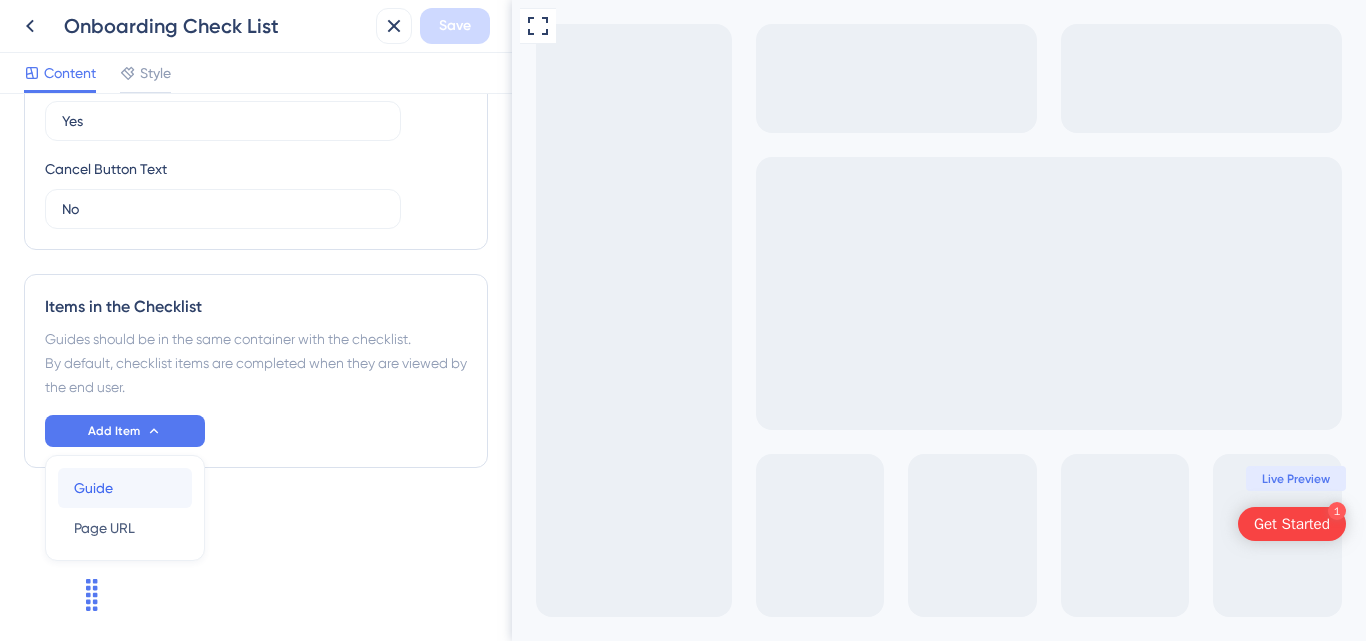 click on "Guide" at bounding box center [93, 488] 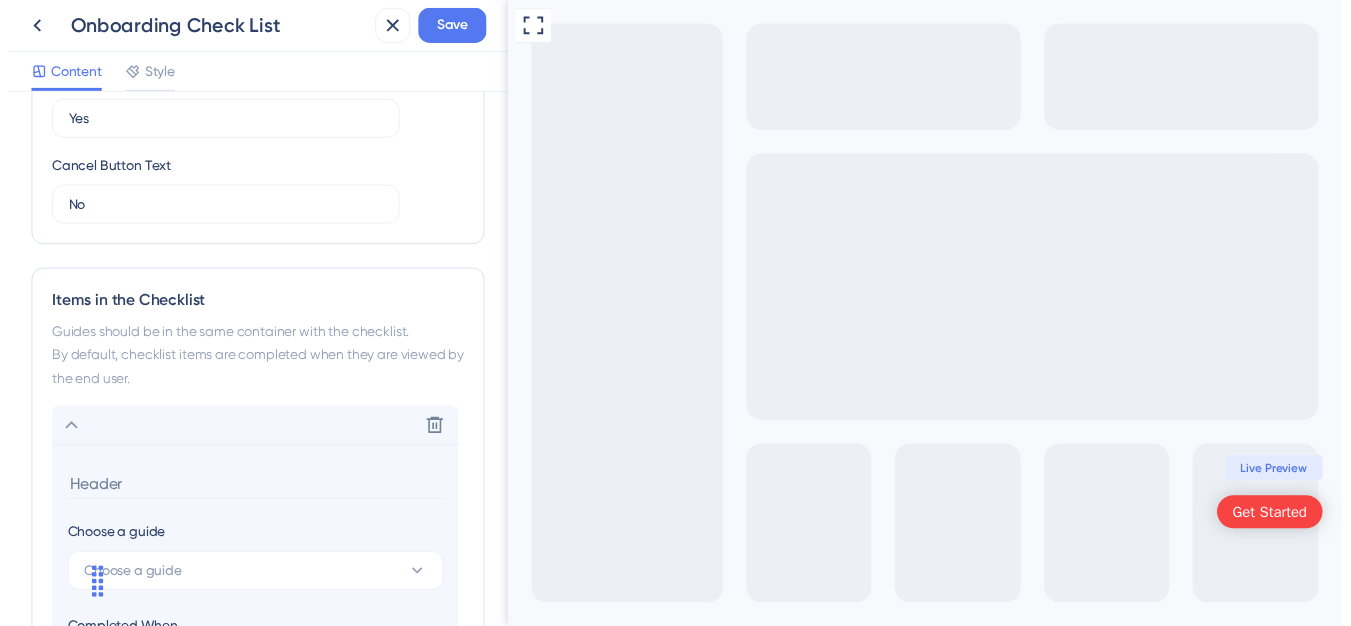 scroll, scrollTop: 940, scrollLeft: 0, axis: vertical 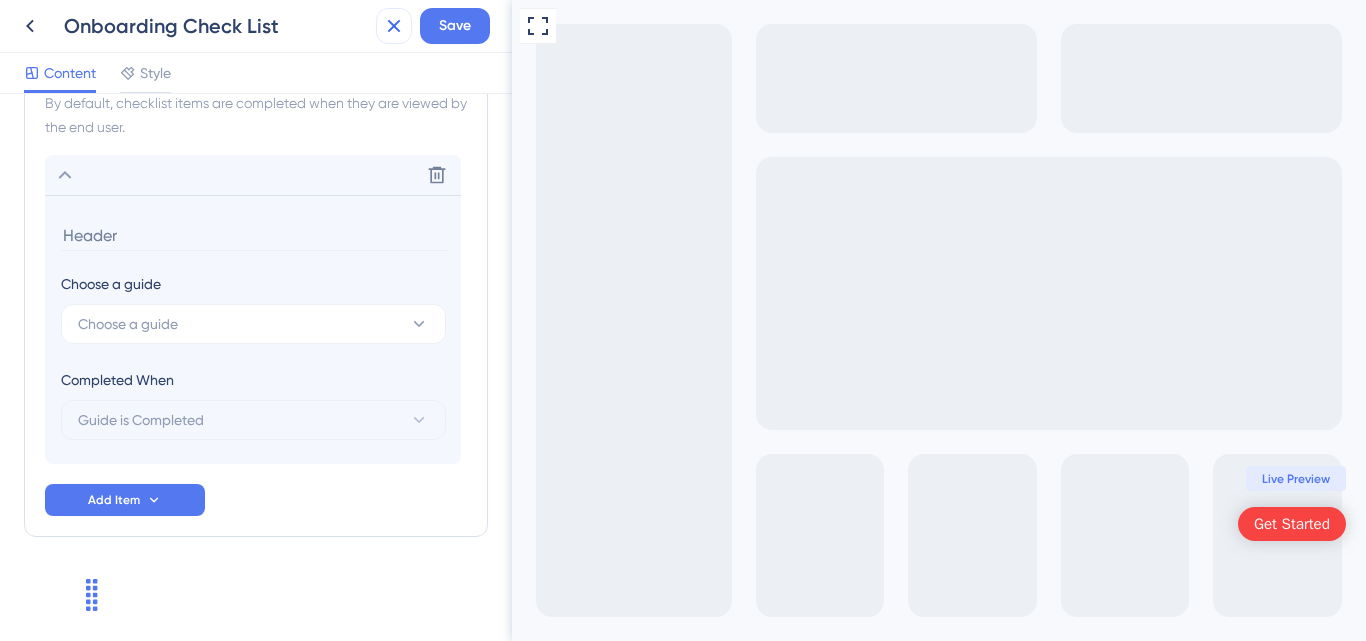 click 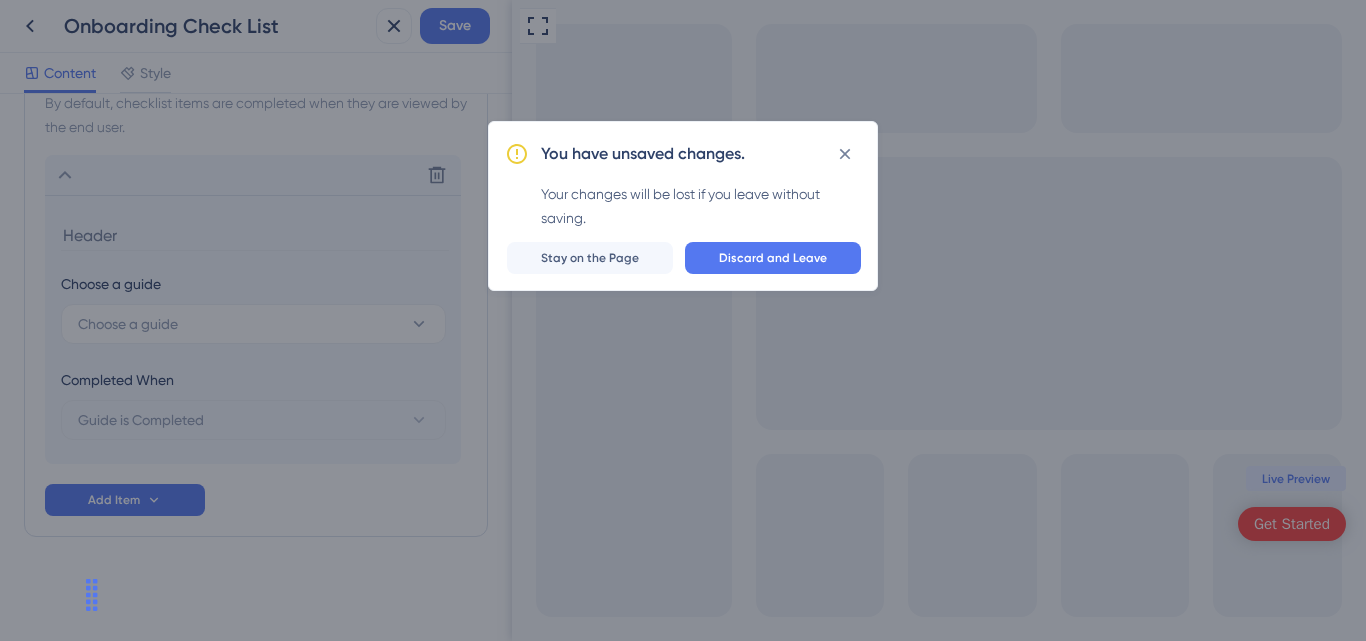 click on "Discard and Leave" at bounding box center (773, 258) 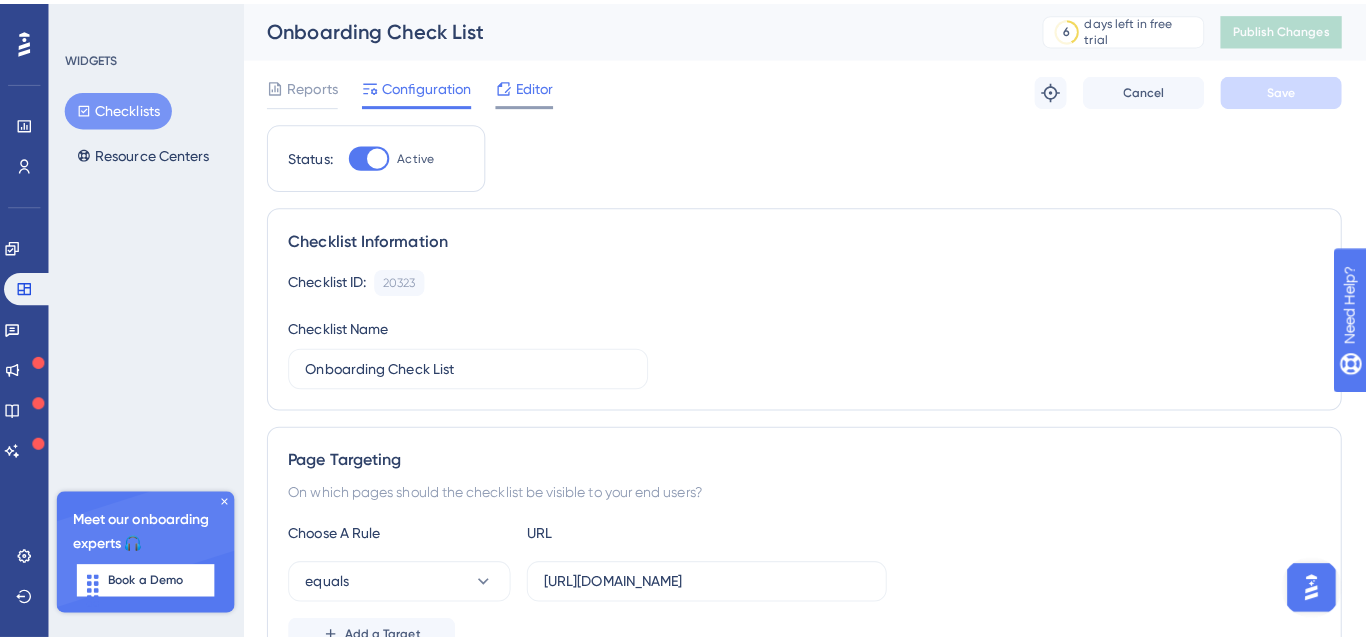 scroll, scrollTop: 0, scrollLeft: 0, axis: both 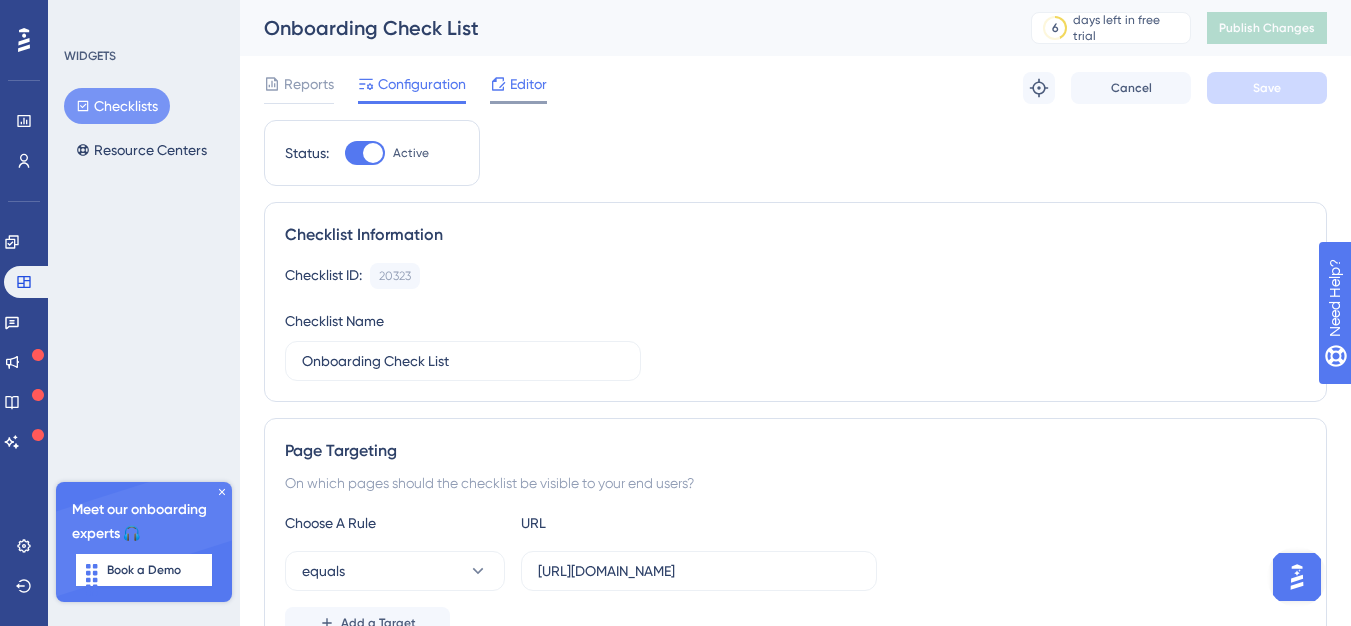 click on "Editor" at bounding box center [528, 84] 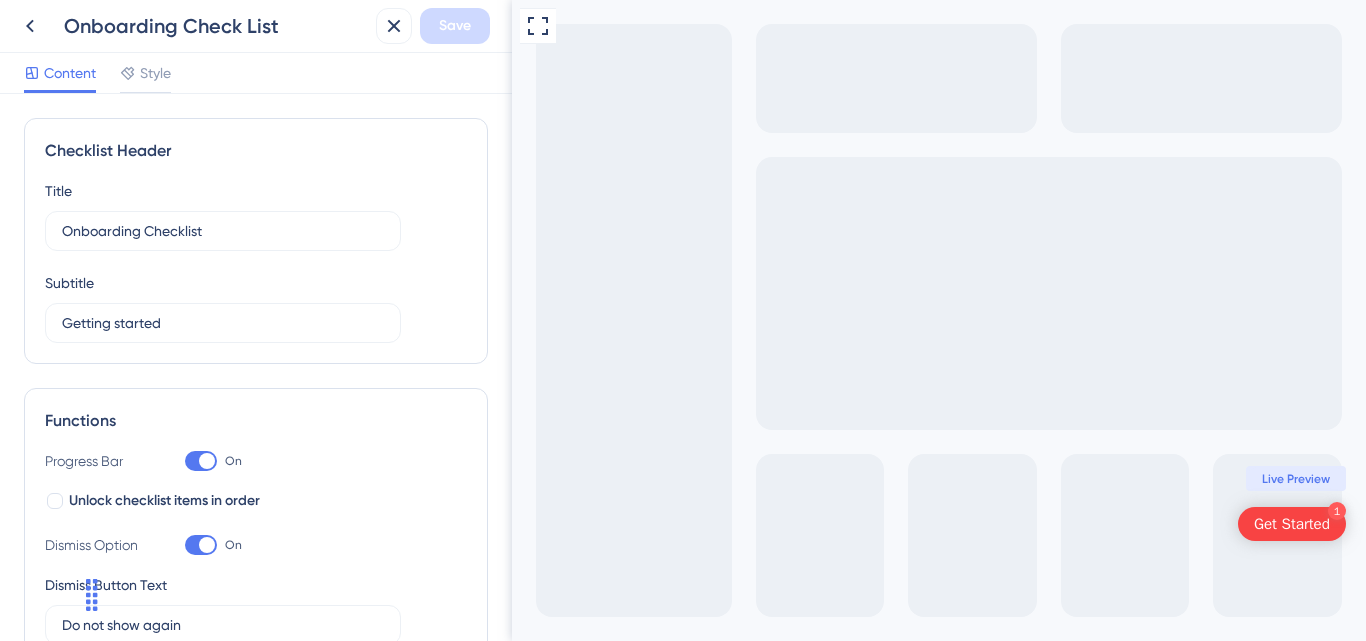 scroll, scrollTop: 265, scrollLeft: 0, axis: vertical 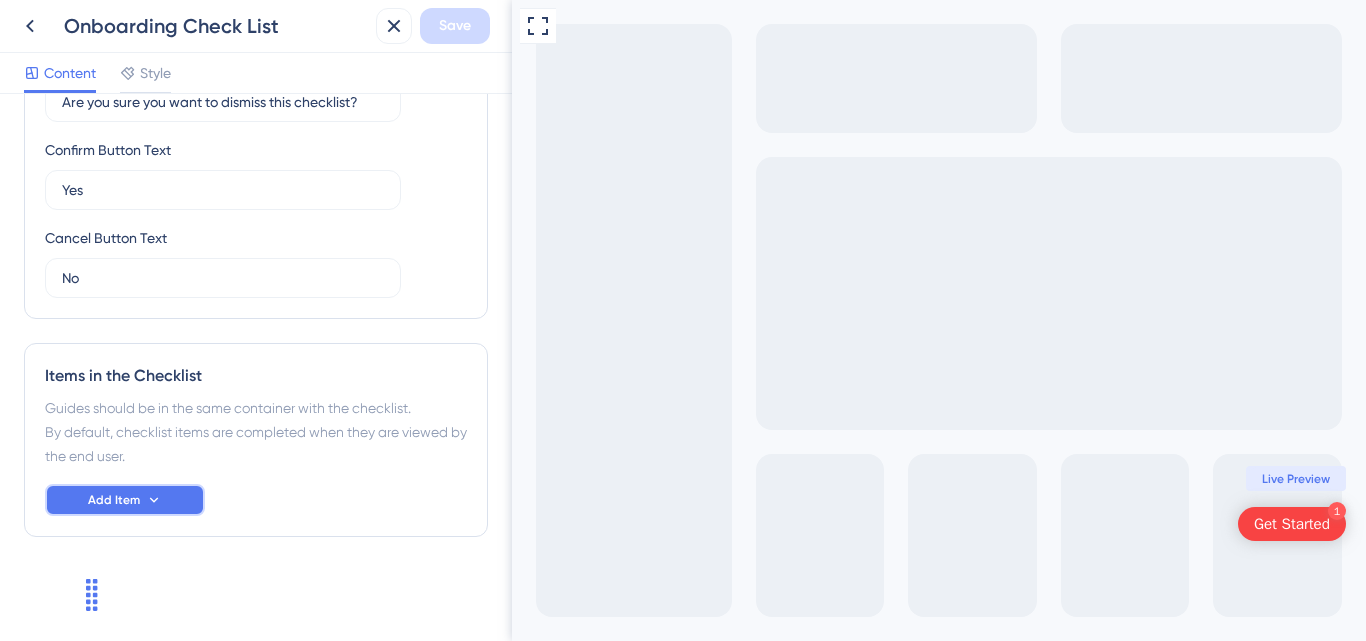 click on "Add Item" at bounding box center [125, 500] 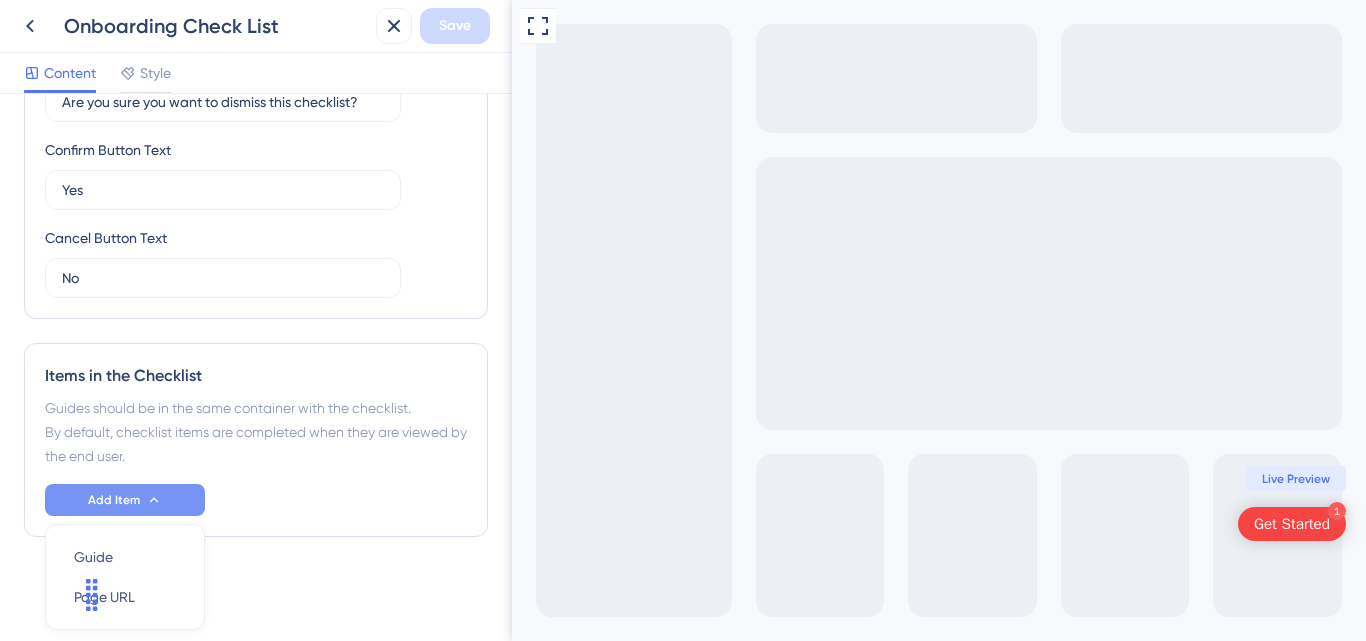 scroll, scrollTop: 680, scrollLeft: 0, axis: vertical 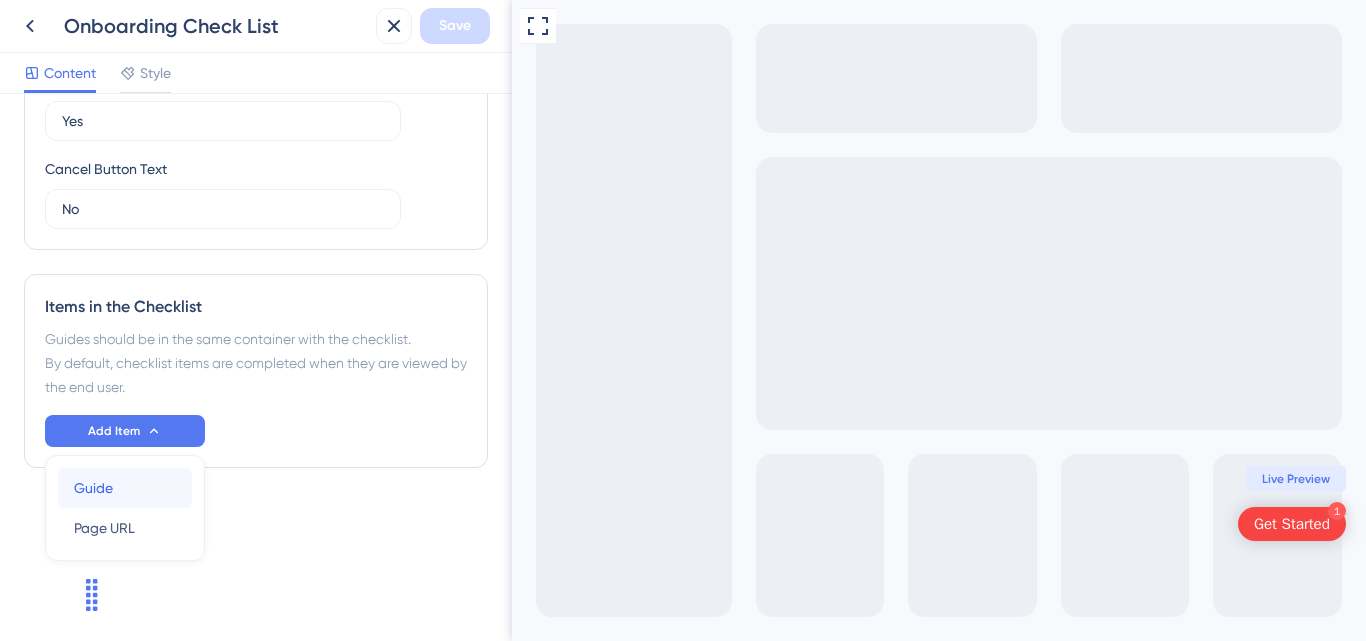 click on "Guide Guide" at bounding box center [125, 488] 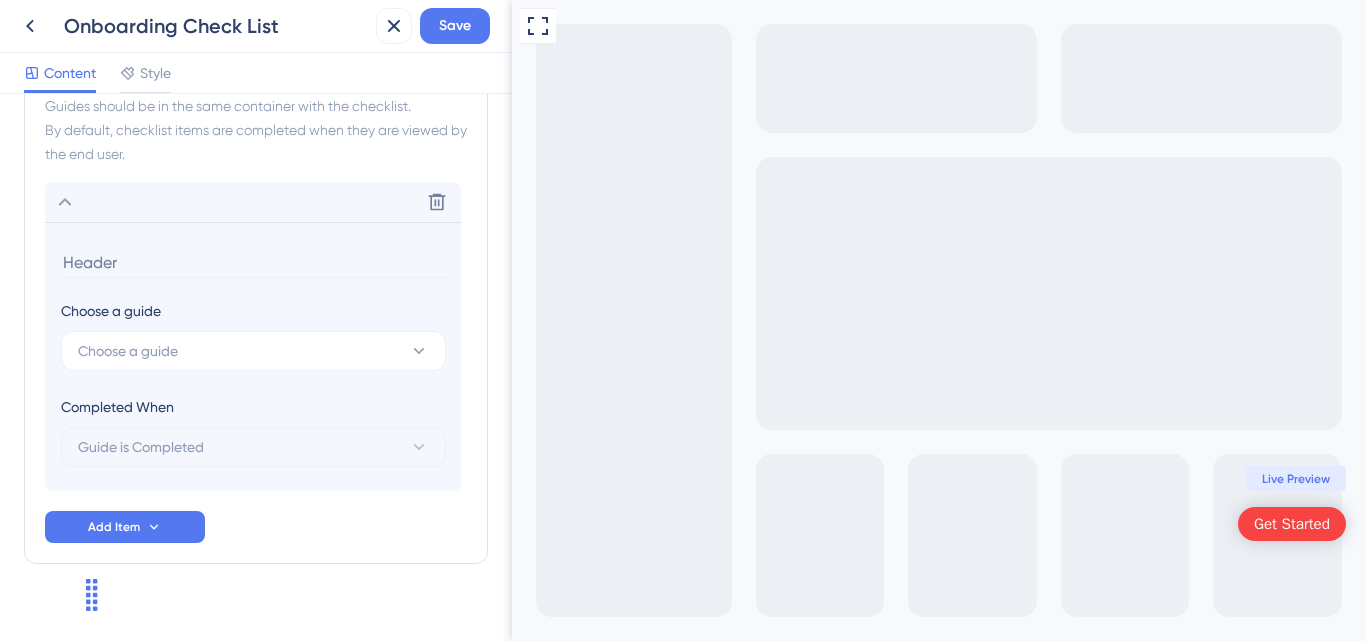 scroll, scrollTop: 940, scrollLeft: 0, axis: vertical 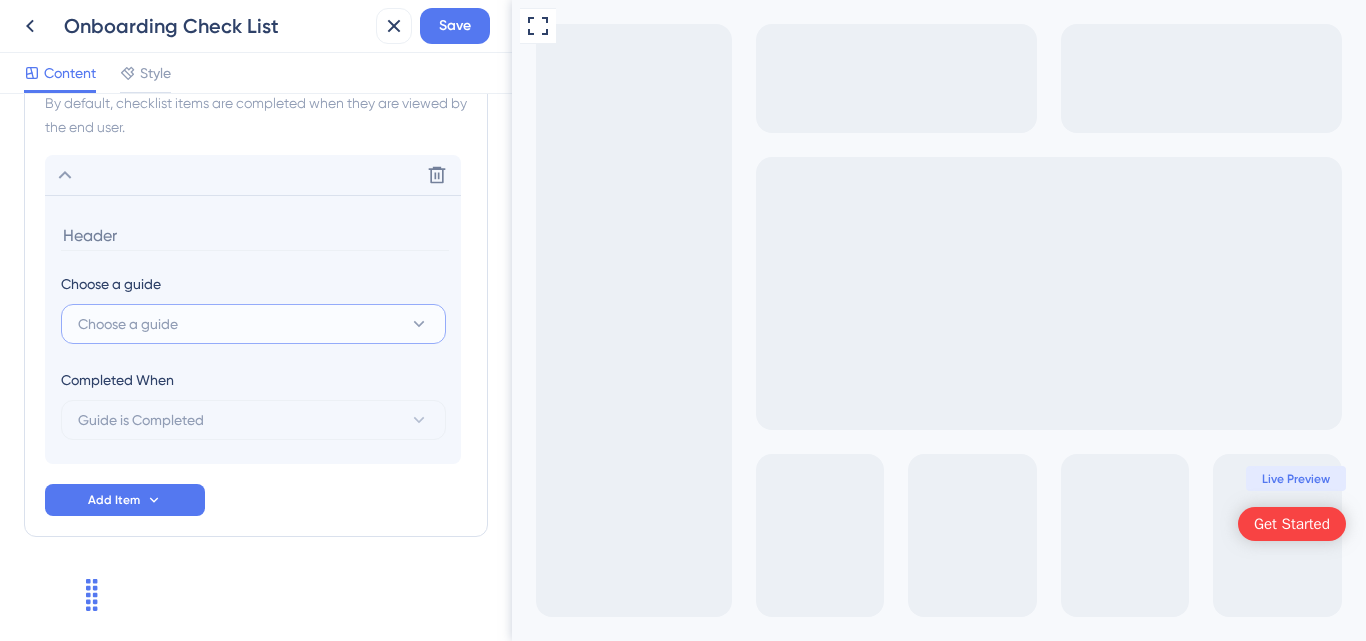click on "Choose a guide" at bounding box center (128, 324) 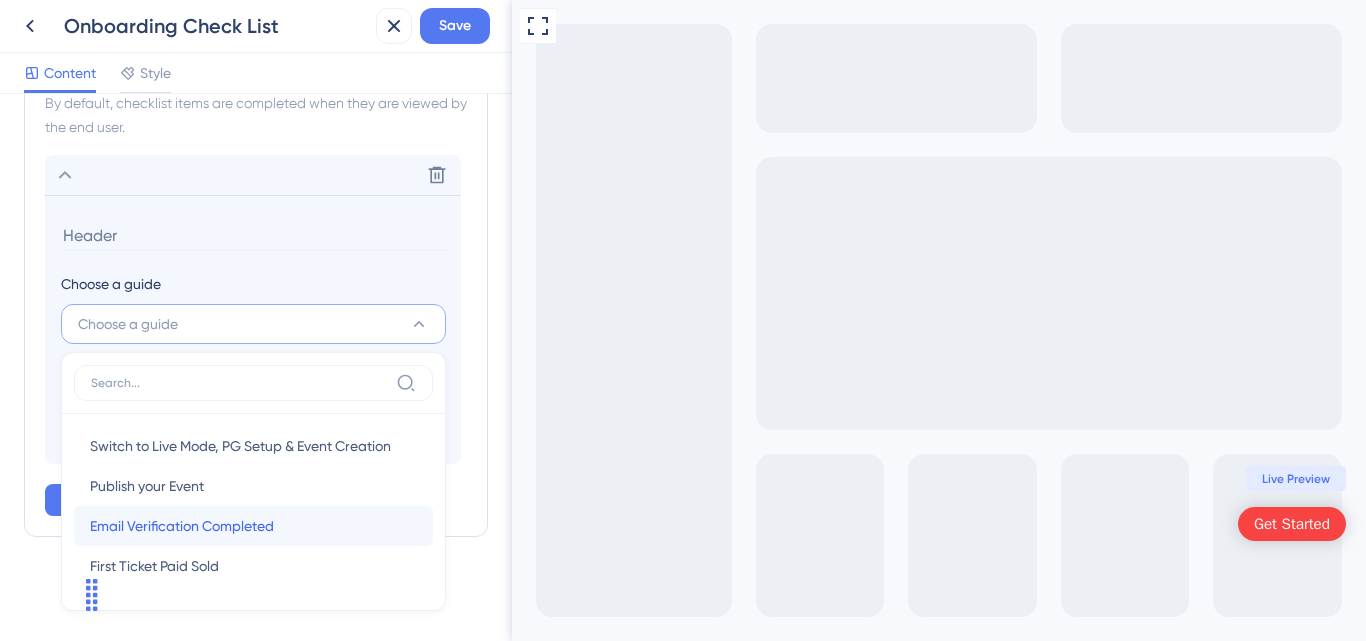 click on "Email Verification Completed" at bounding box center [182, 526] 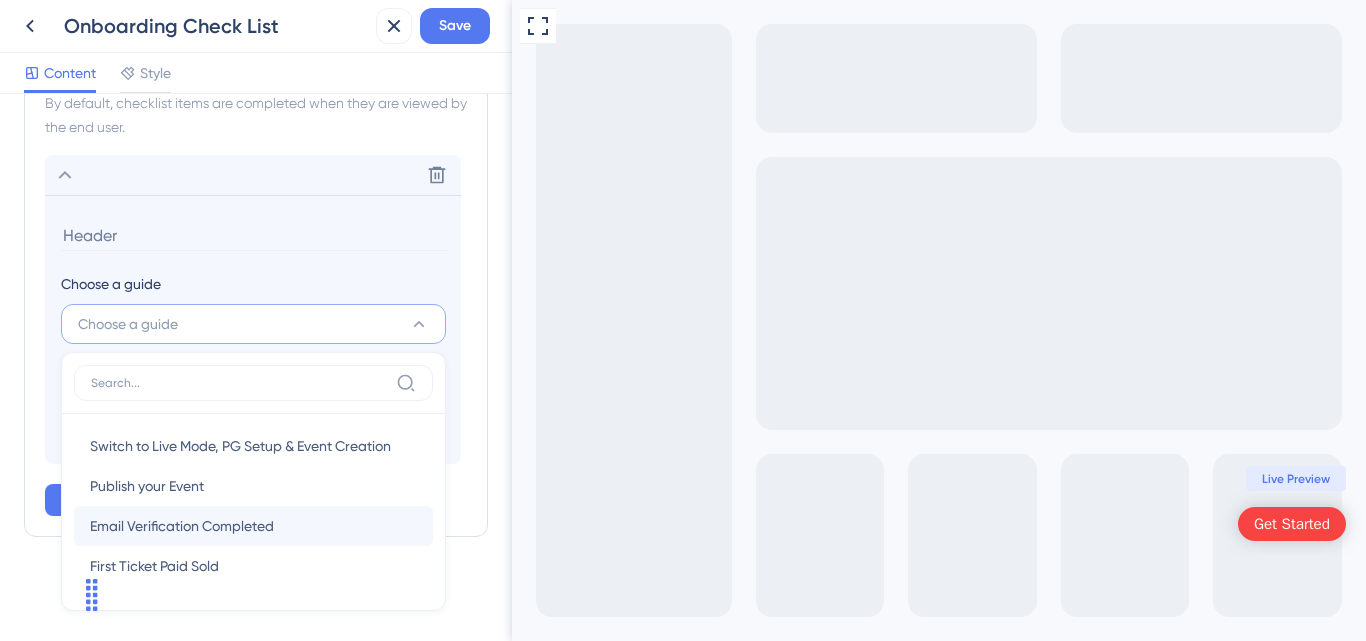 type on "Email Verification Completed" 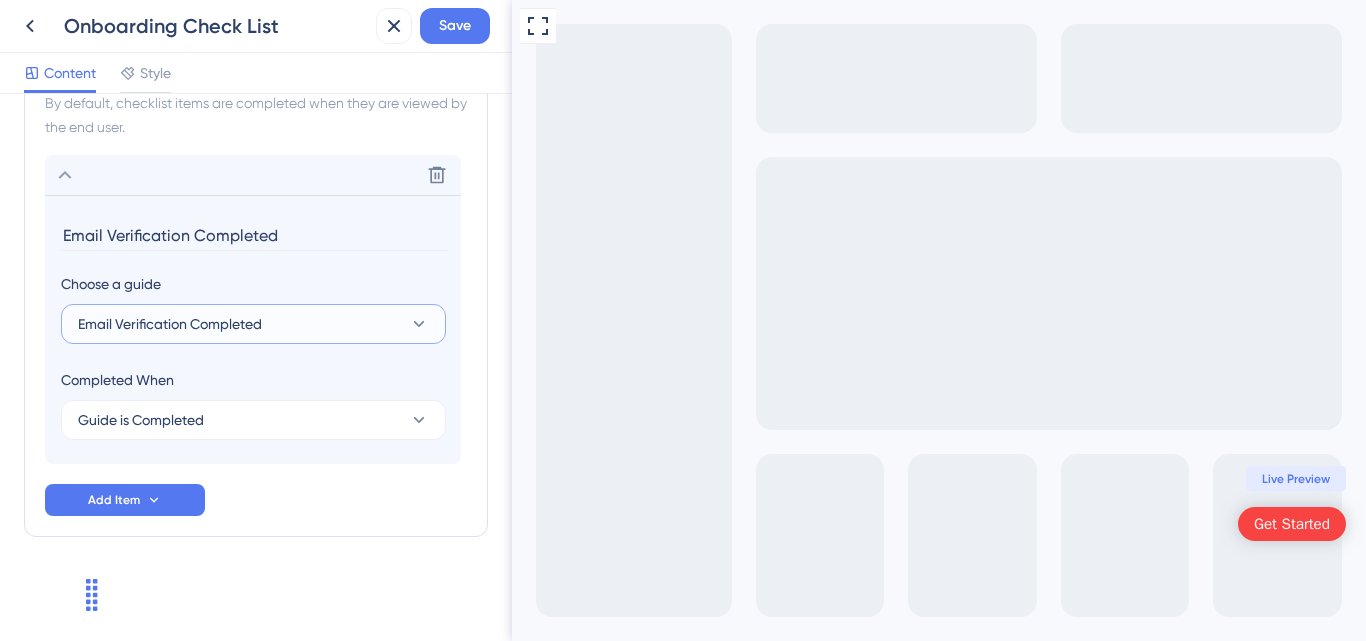 click on "Email Verification Completed" at bounding box center [253, 324] 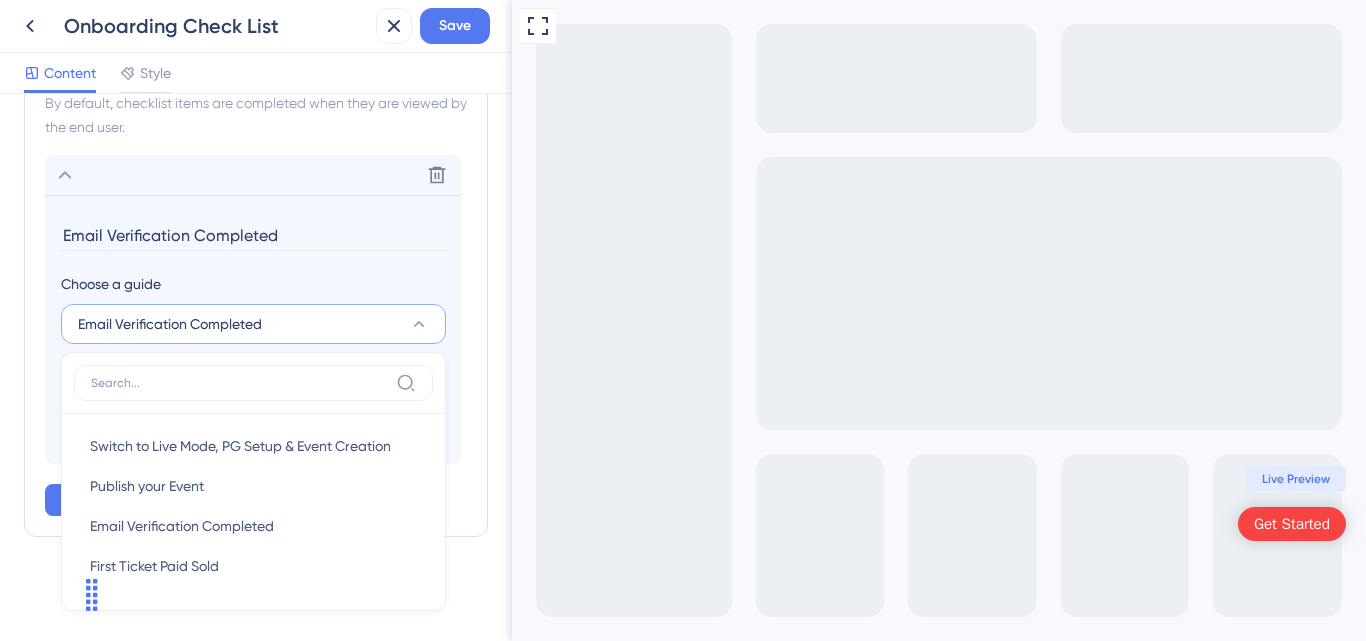 click on "Email Verification Completed" at bounding box center [255, 235] 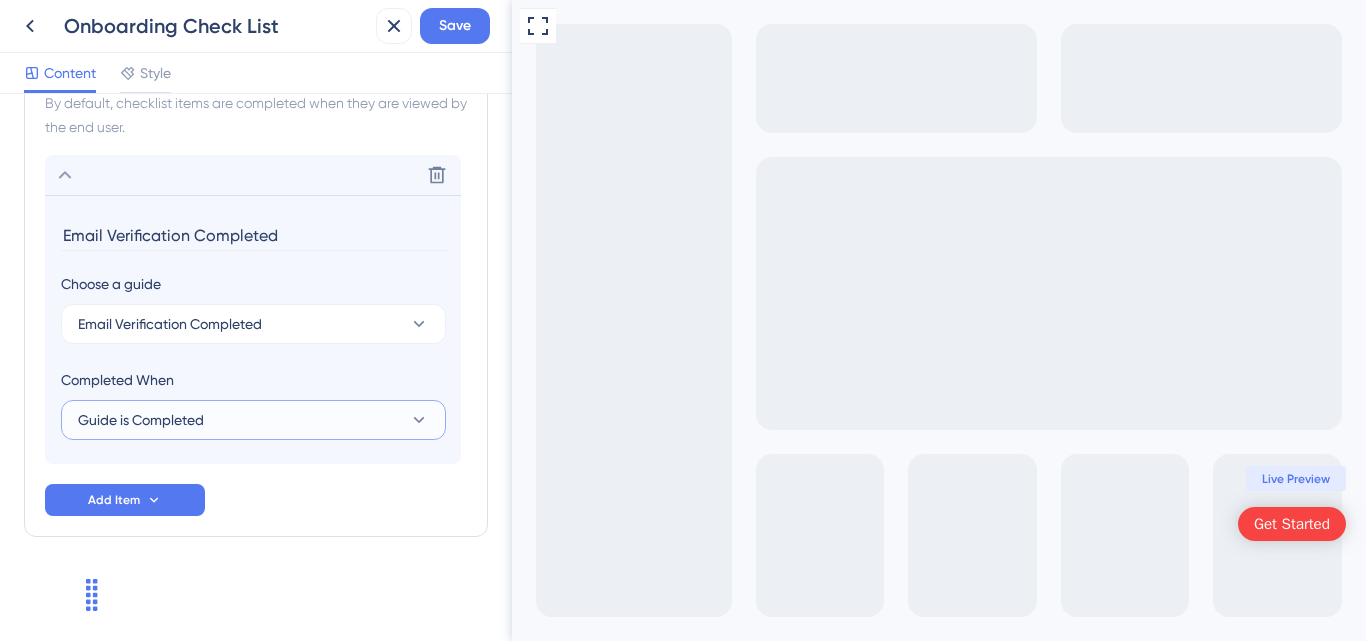 click on "Guide is Completed" at bounding box center (253, 420) 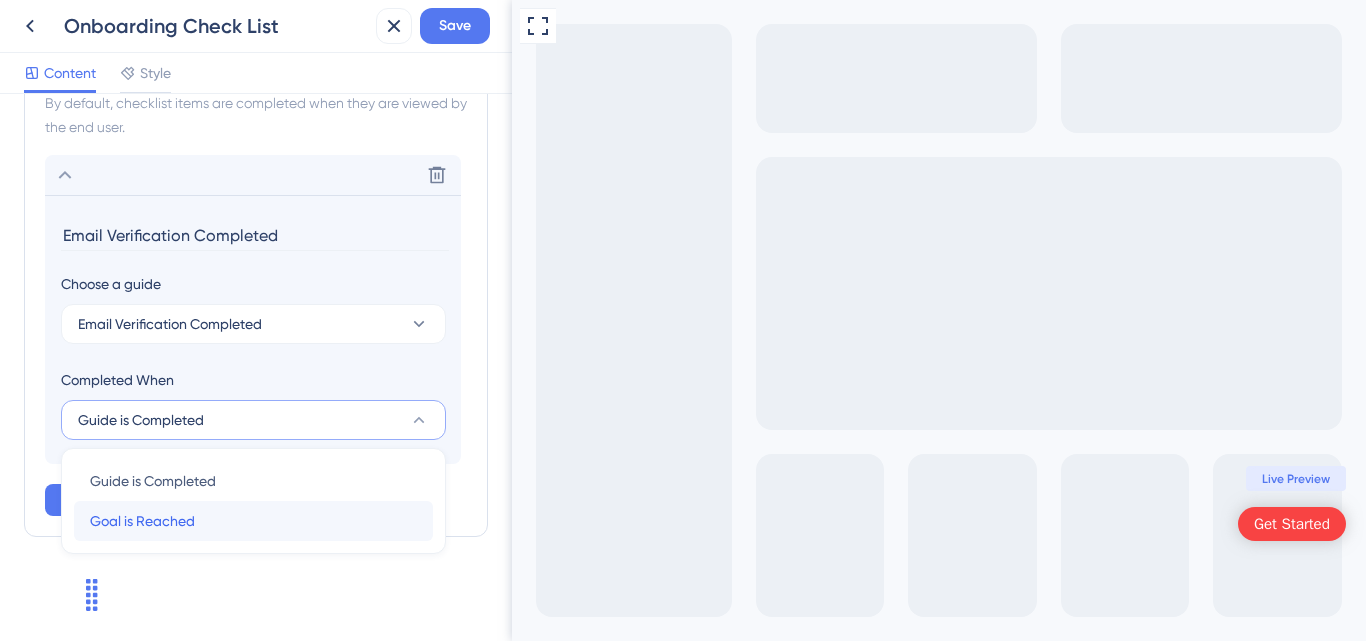 click on "Goal is Reached" at bounding box center (142, 521) 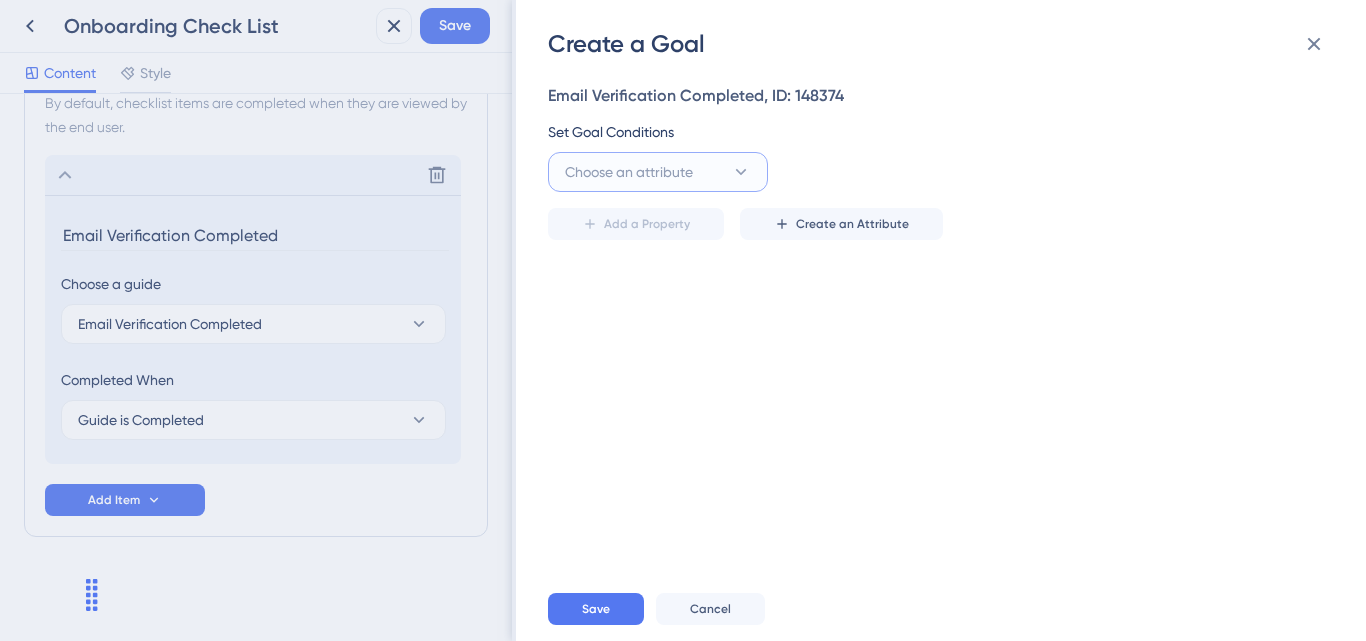 click on "Choose an attribute" at bounding box center (658, 172) 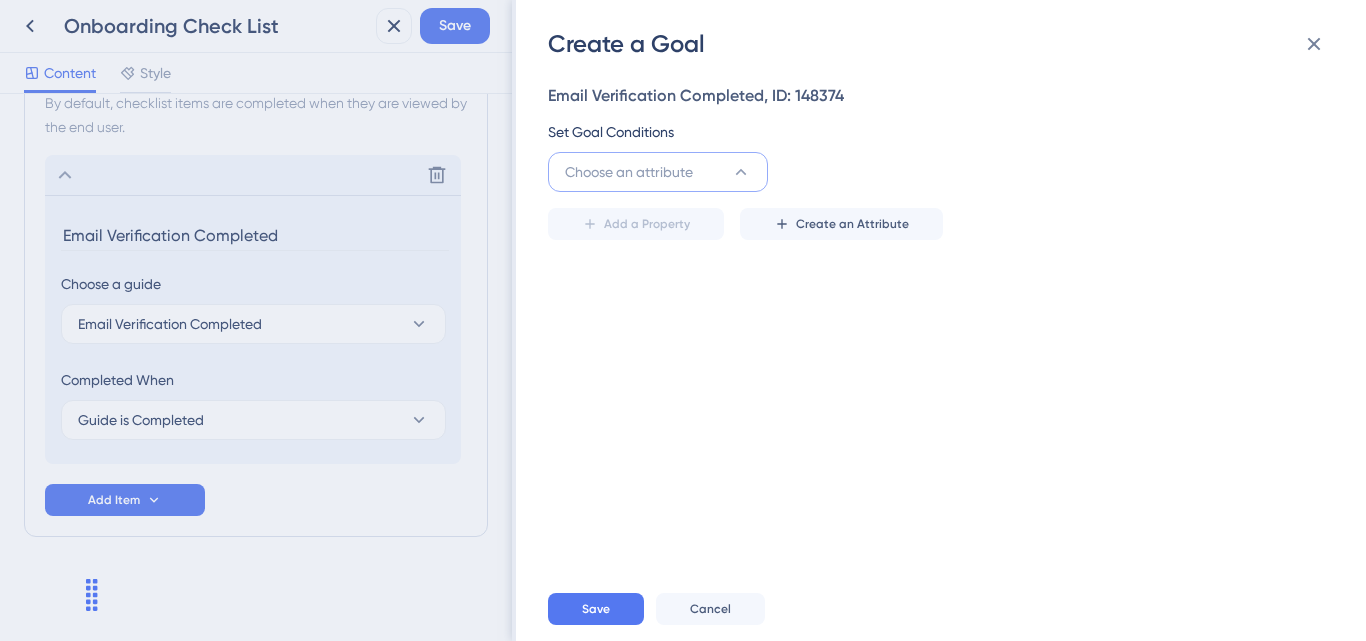 click on "Create a Goal Email Verification Completed, ID: 148374 Set Goal Conditions Choose an attribute Visited Page Visited Page Cookie Cookie Browser Language Browser Language Referrer URL Referrer URL Guide Guide Checklist Checklist event_creation_year event_creation_year event_creation_date event_creation_date latest_event_creation_year latest_event_creation_year revshare_activated revshare_activated yapsody_fee_setting yapsody_fee_setting tier_plan tier_plan first_ticket_paid_sold first_ticket_paid_sold latest_event_creation_date latest_event_creation_date email email paid_amount_usd paid_amount_usd first_paid_ticket_sold first_paid_ticket_sold created_at created_at user_category user_category suspended_status suspended_status account_settings_completed account_settings_completed non_profit_status non_profit_status multi_event_no_discount_used multi_event_no_discount_used event_id event_id venue_name venue_name currency currency ticket_type_pricing_set ticket_type_pricing_set name name first_event_published Save" at bounding box center (683, 320) 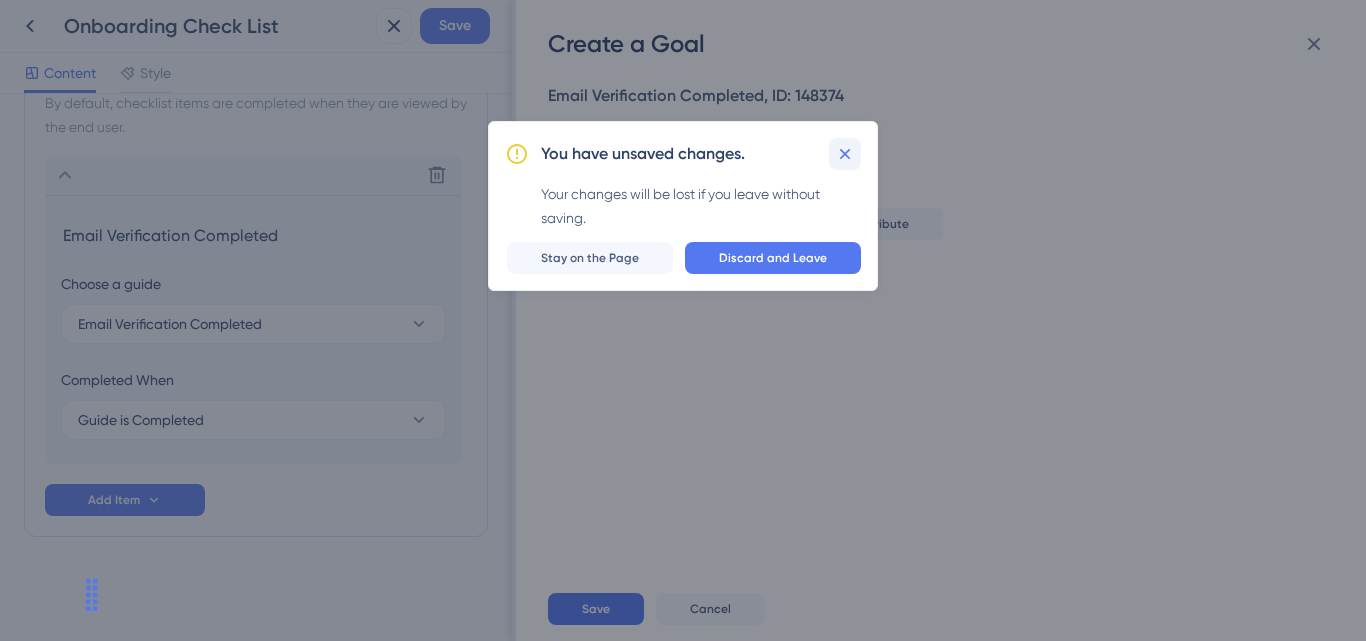 click 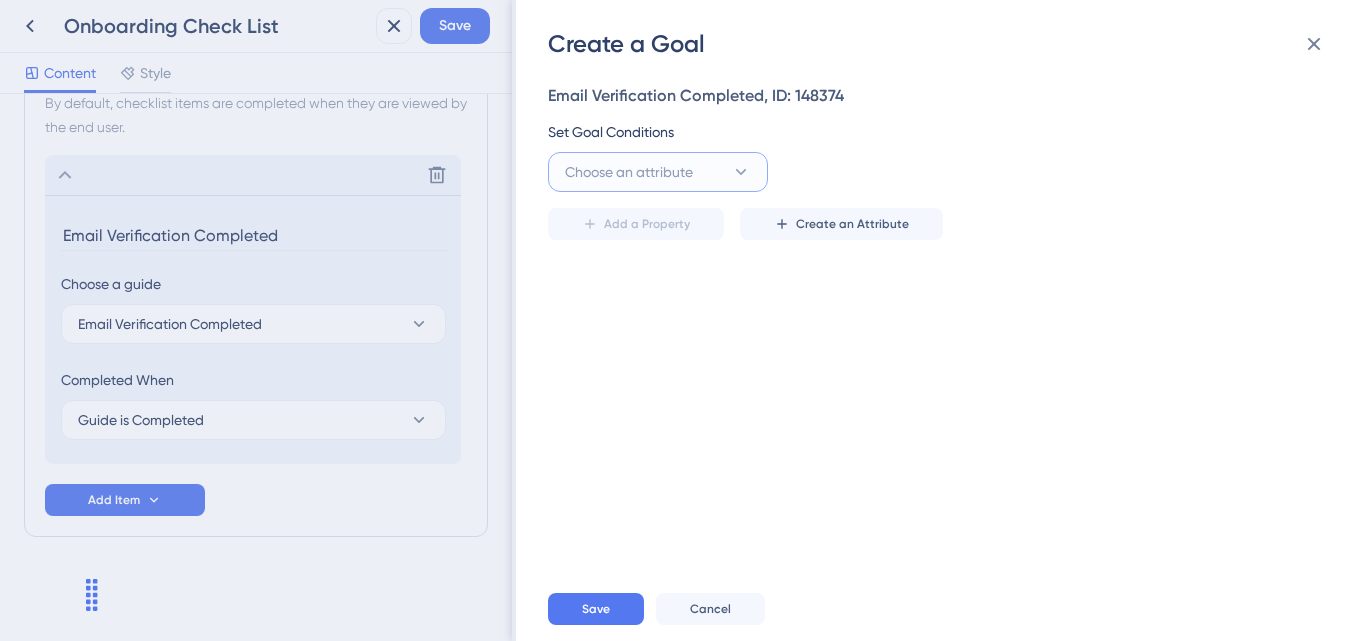 click on "Choose an attribute" at bounding box center (658, 172) 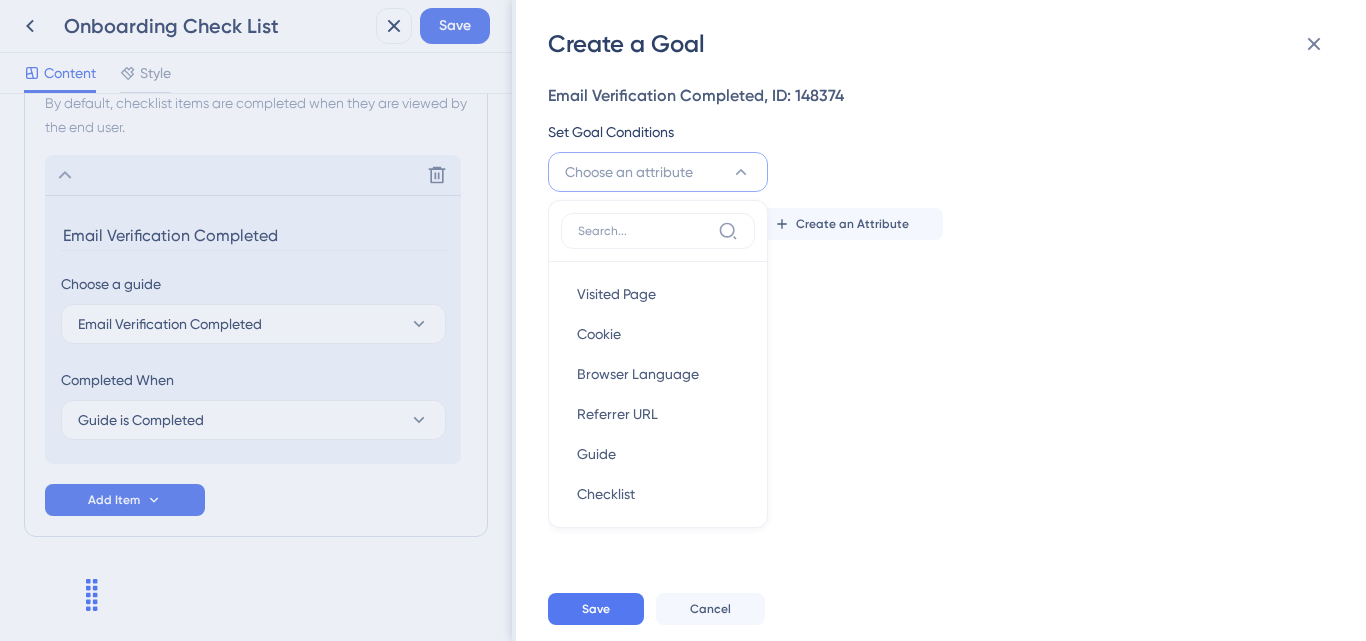 scroll, scrollTop: 46, scrollLeft: 0, axis: vertical 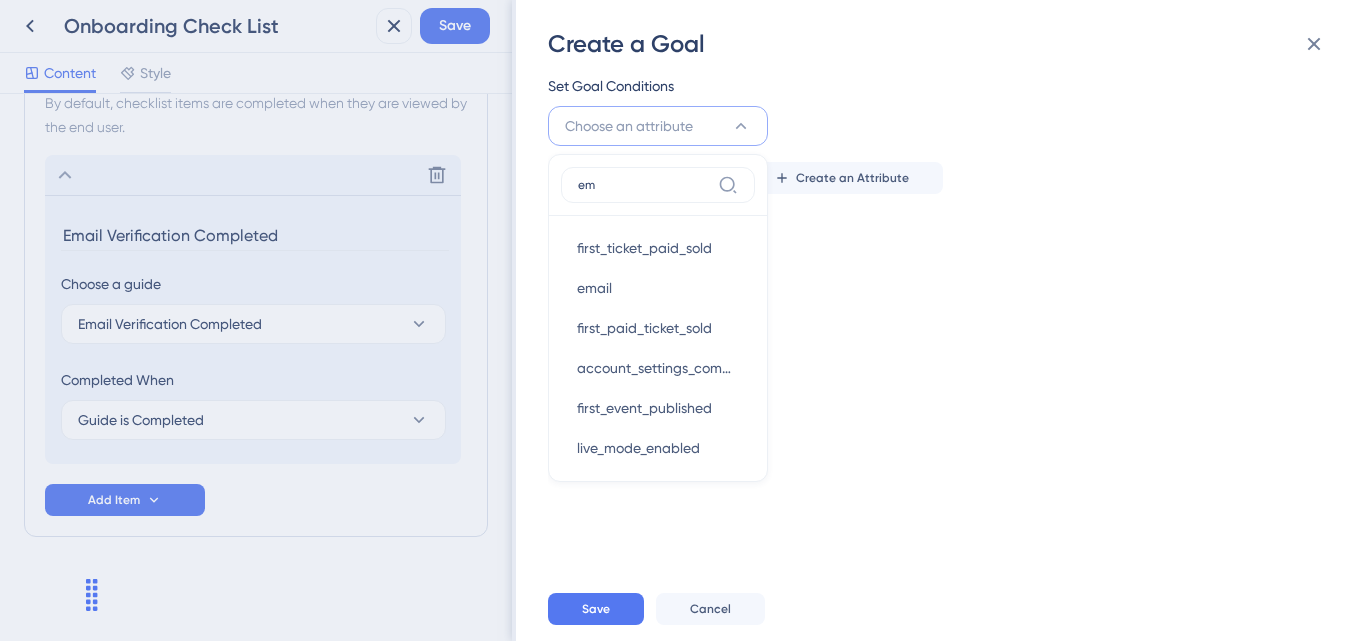 type on "e" 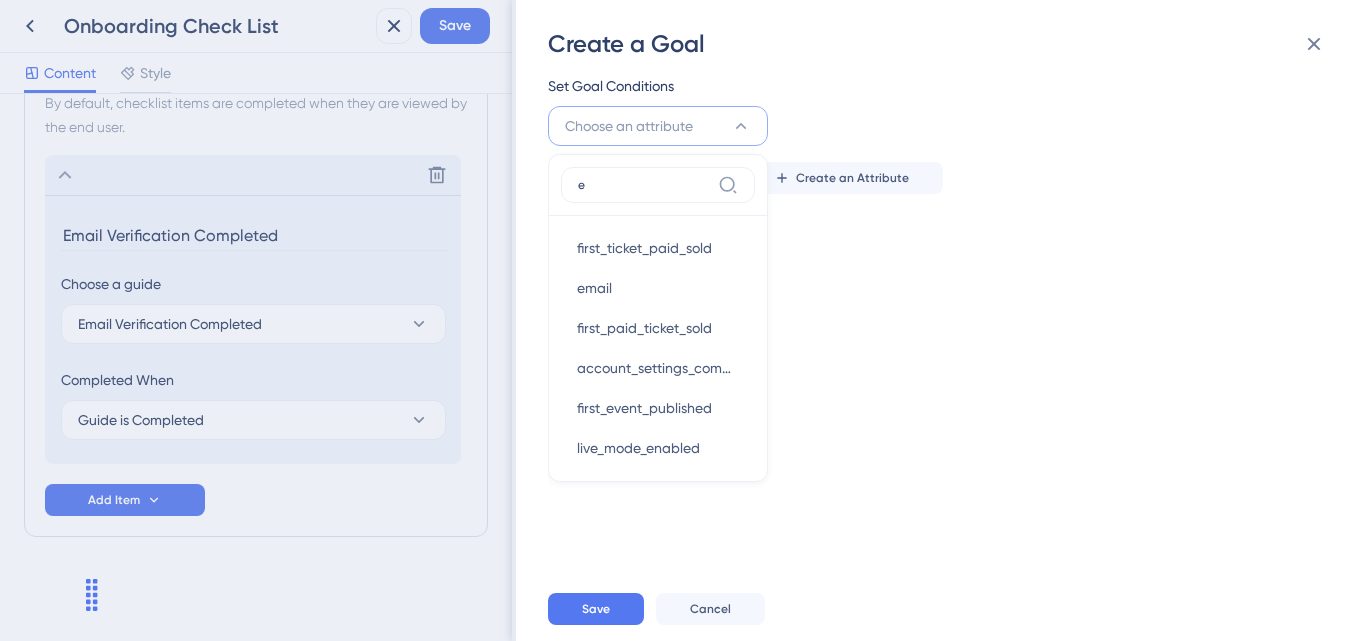 type 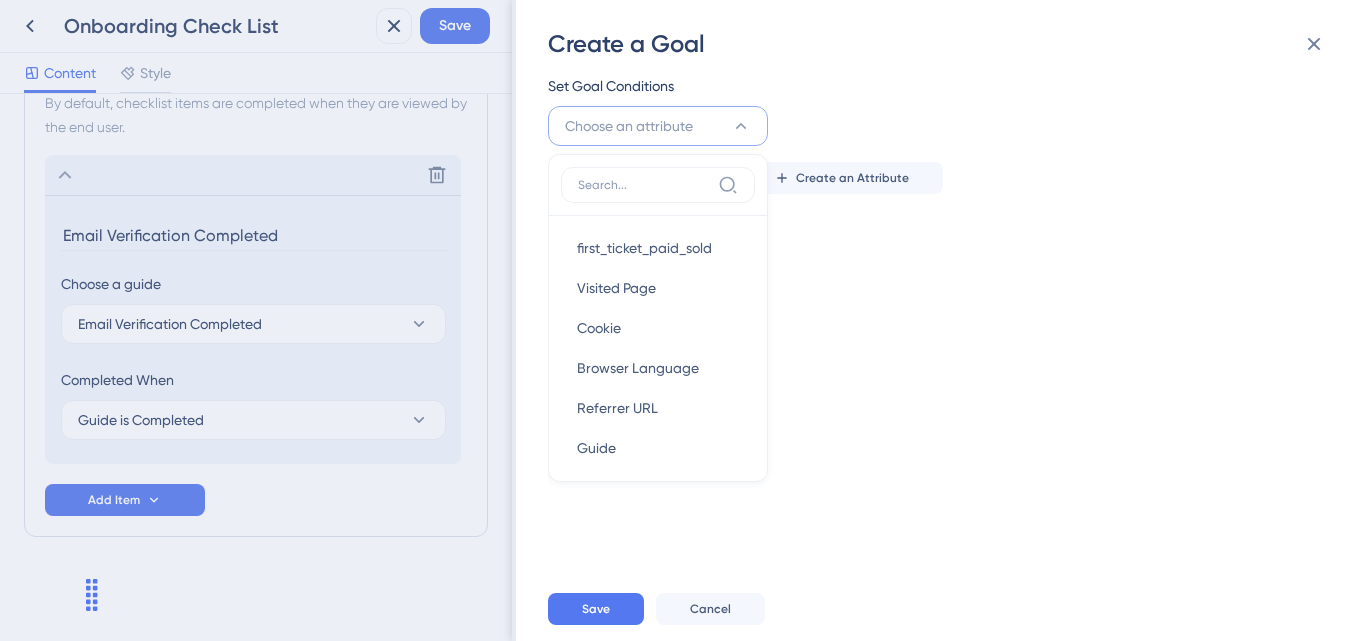 click on "Create a Goal Email Verification Completed, ID: 148374 Set Goal Conditions Choose an attribute first_ticket_paid_sold first_ticket_paid_sold Visited Page Visited Page Cookie Cookie Browser Language Browser Language Referrer URL Referrer URL Guide Guide Checklist Checklist event_creation_year event_creation_year event_creation_date event_creation_date latest_event_creation_year latest_event_creation_year revshare_activated revshare_activated yapsody_fee_setting yapsody_fee_setting tier_plan tier_plan first_ticket_paid_sold first_ticket_paid_sold latest_event_creation_date latest_event_creation_date email email first_paid_ticket_sold first_paid_ticket_sold account_settings_completed account_settings_completed first_event_published first_event_published live_mode_enabled live_mode_enabled payment_gateway_added payment_gateway_added first_seen first_seen last_seen last_seen first_paid_ticket_sold first_paid_ticket_sold account_settings_completed account_settings_completed first_event_published live_mode_enabled" at bounding box center [683, 320] 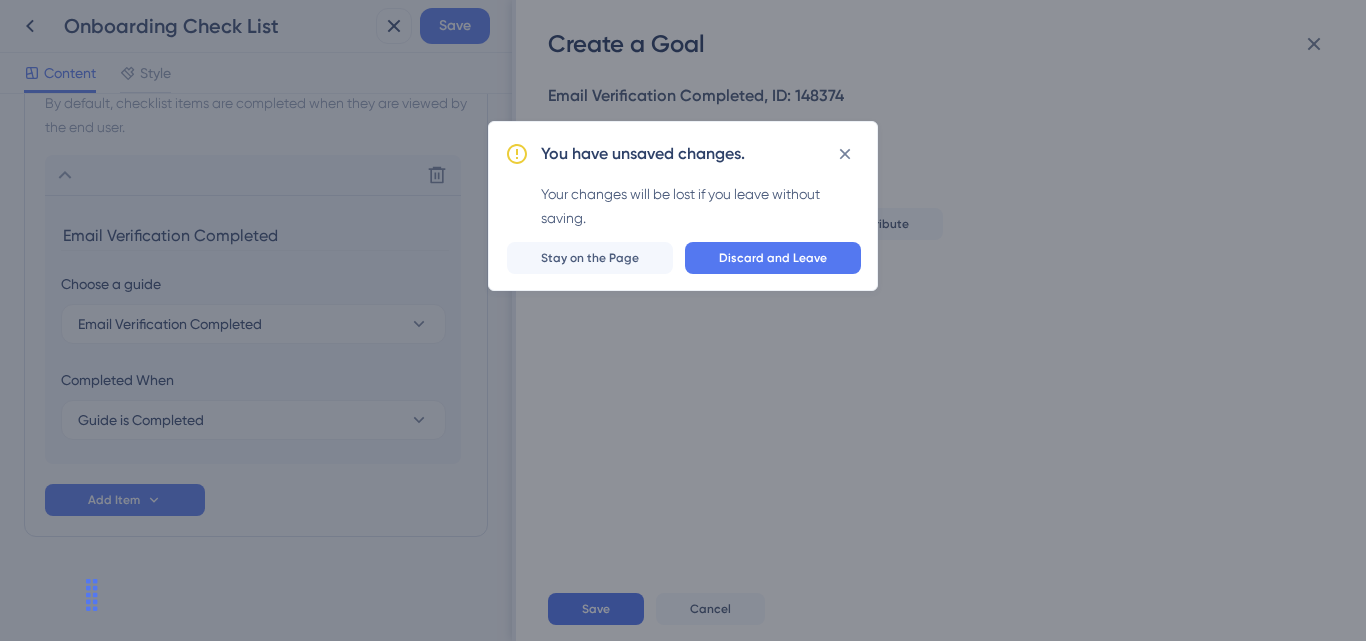 scroll, scrollTop: 0, scrollLeft: 0, axis: both 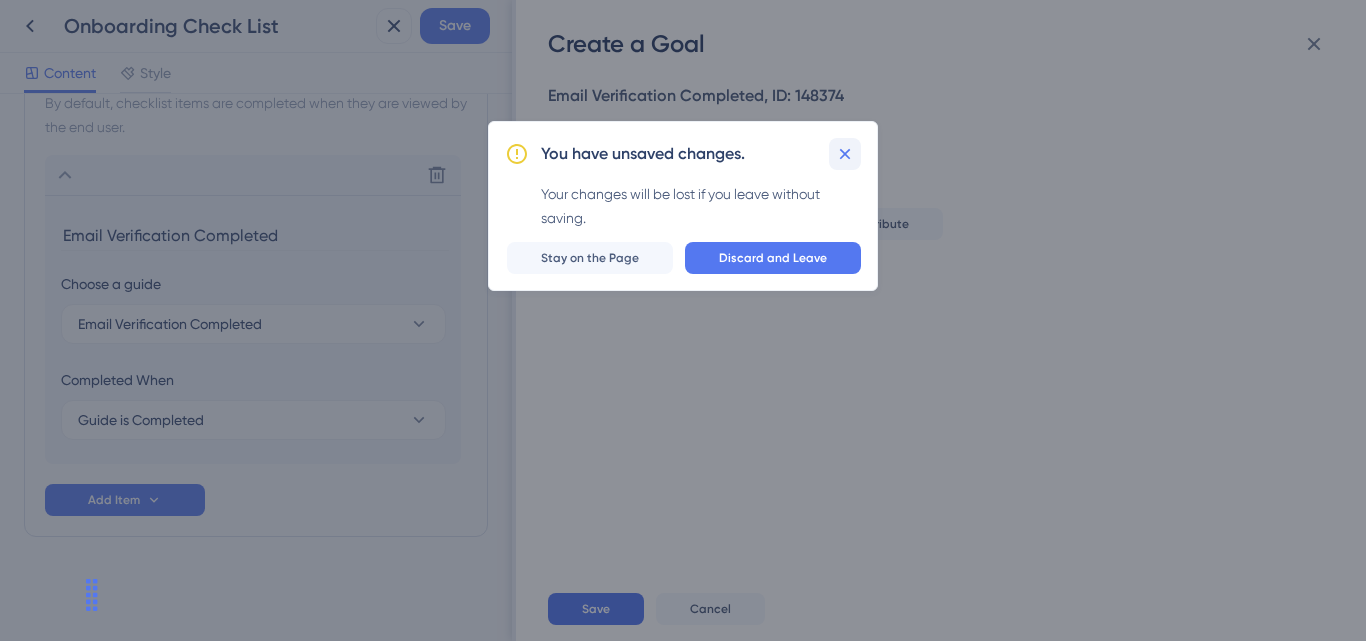 click 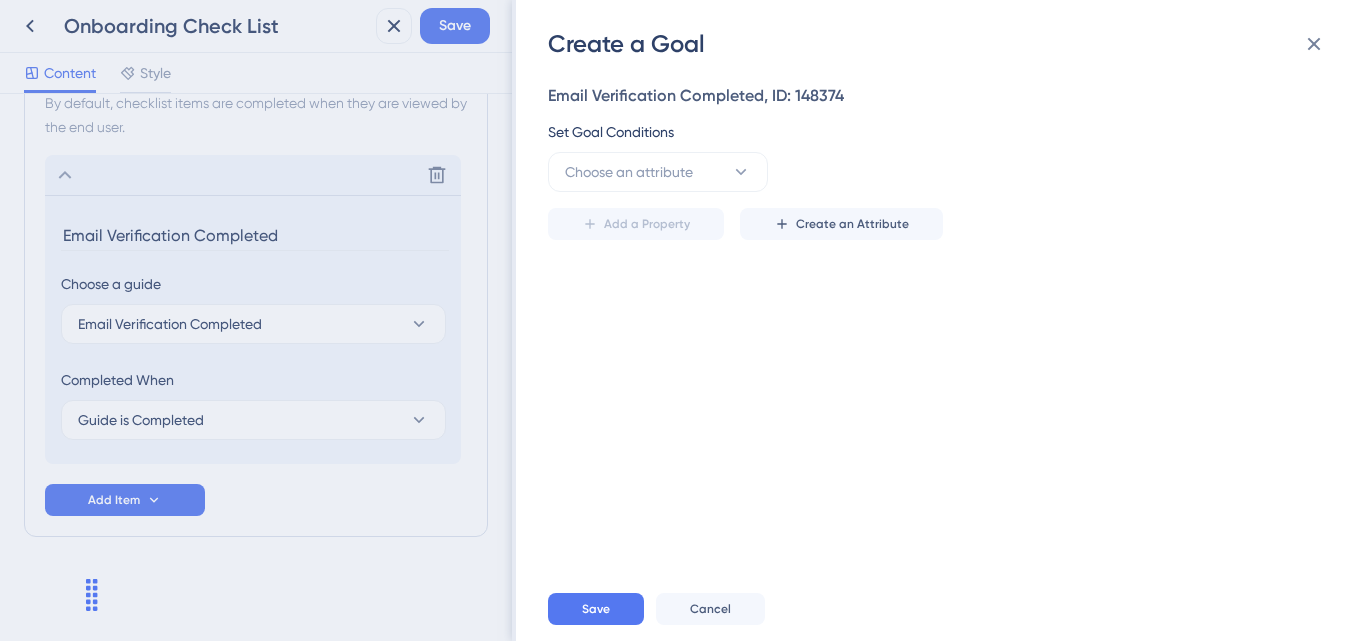 click on "Create a Goal Email Verification Completed, ID: 148374 Set Goal Conditions Choose an attribute Add a Property Create an Attribute Save Cancel" at bounding box center (683, 320) 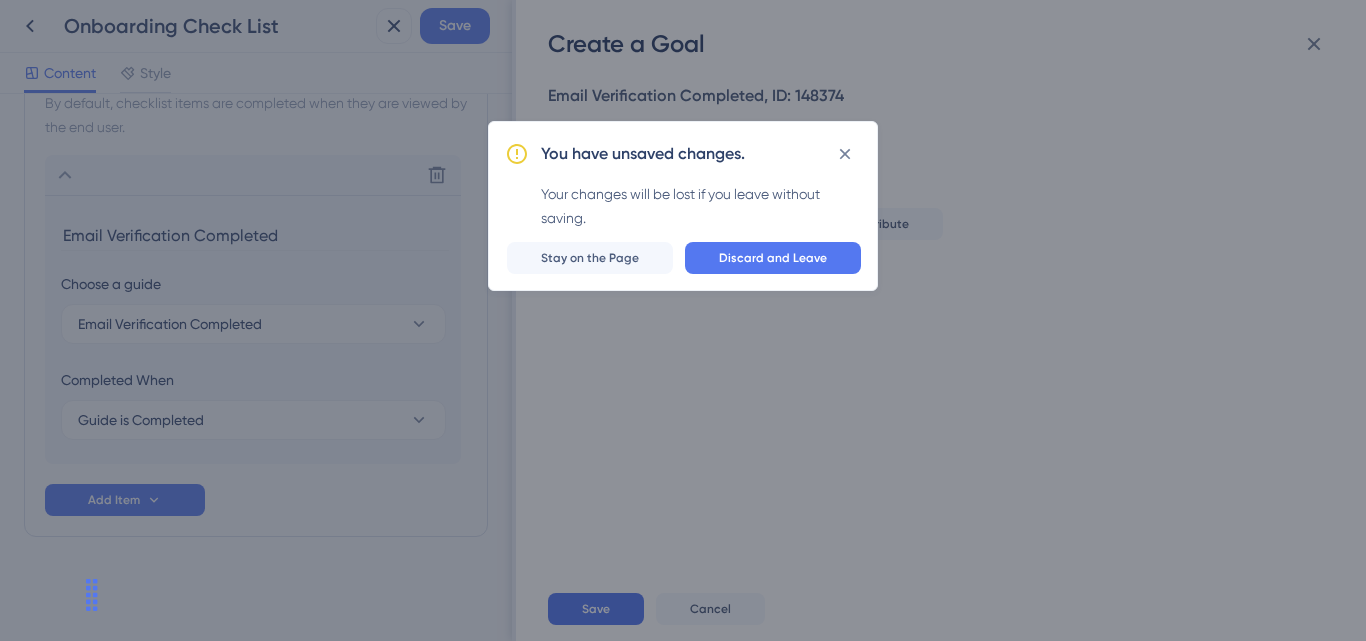 click on "Discard and Leave" at bounding box center (773, 258) 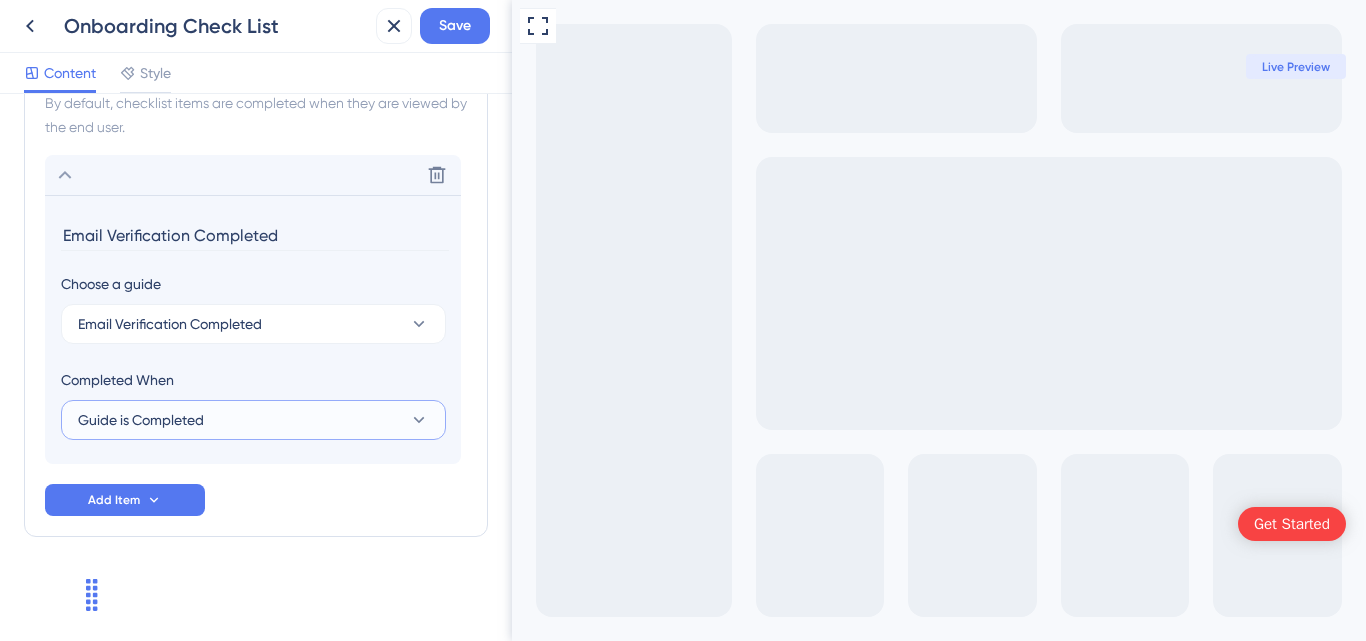 click on "Guide is Completed" at bounding box center (253, 420) 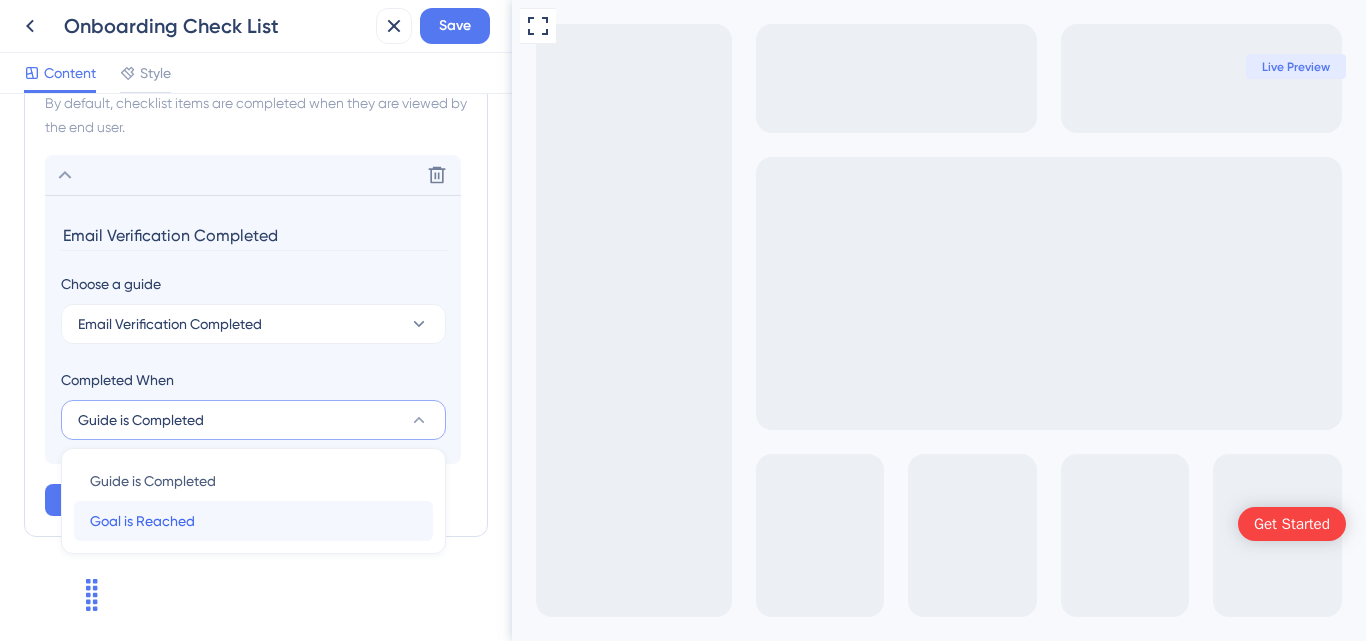 click on "Goal is Reached Goal is Reached" at bounding box center [253, 521] 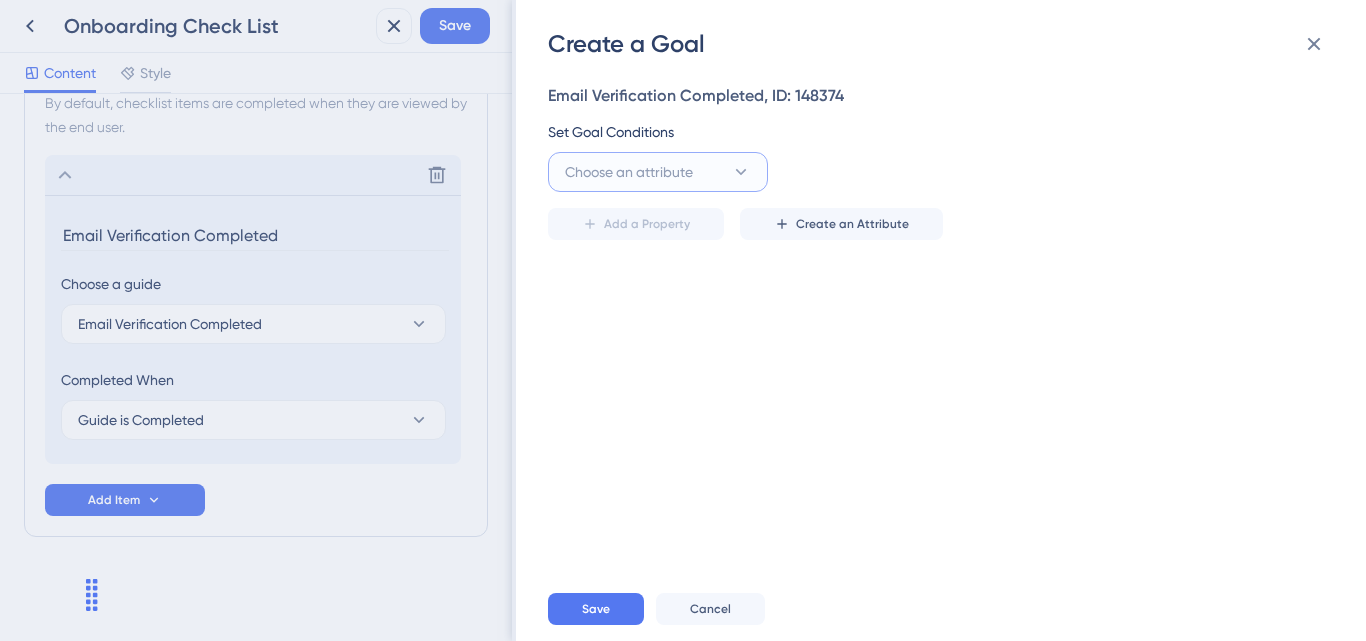 click on "Choose an attribute" at bounding box center [629, 172] 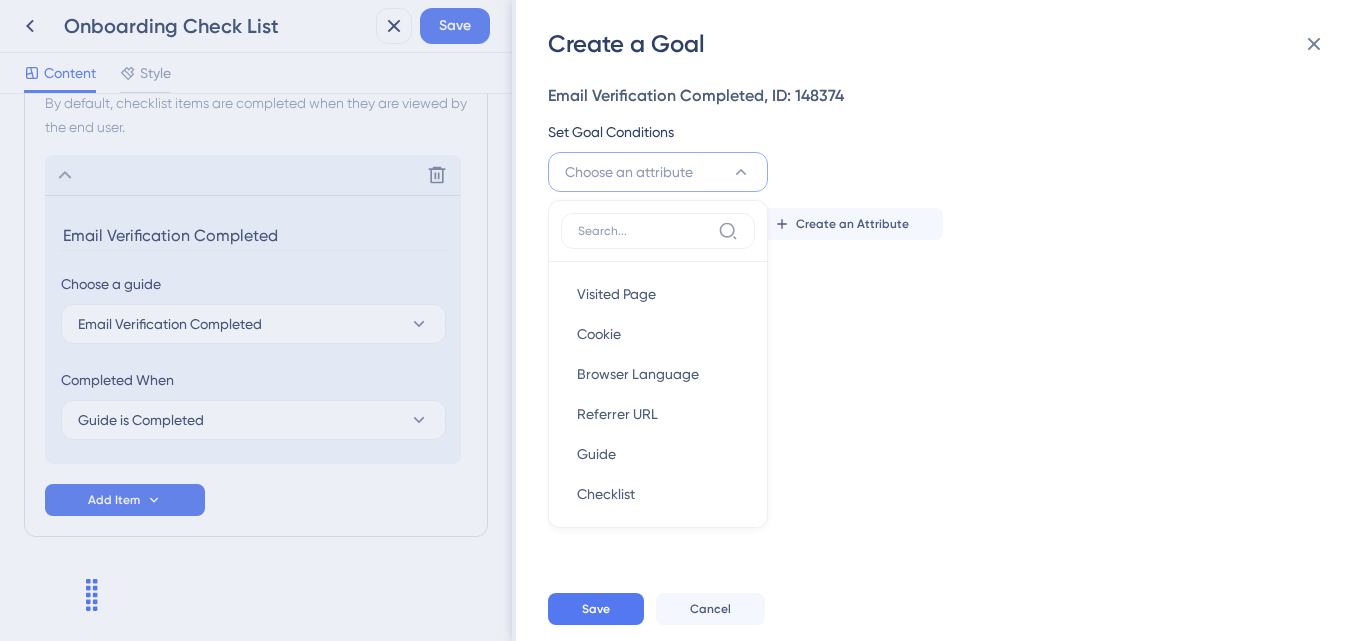 scroll, scrollTop: 46, scrollLeft: 0, axis: vertical 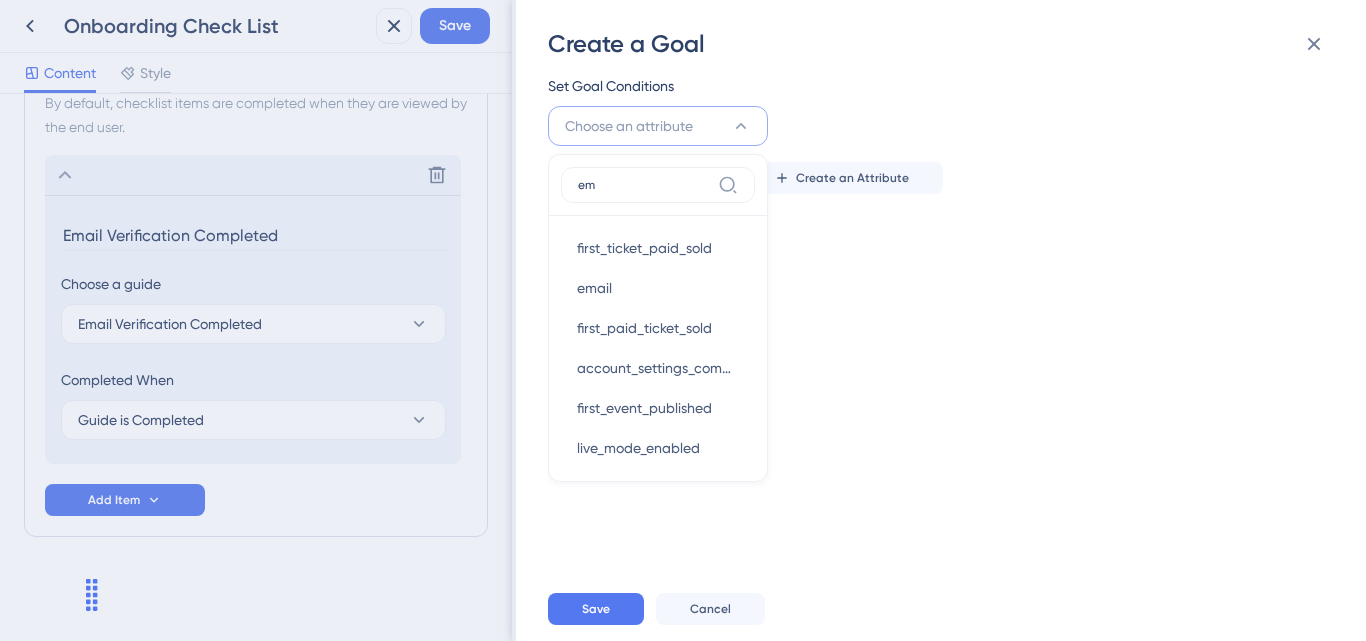 type on "e" 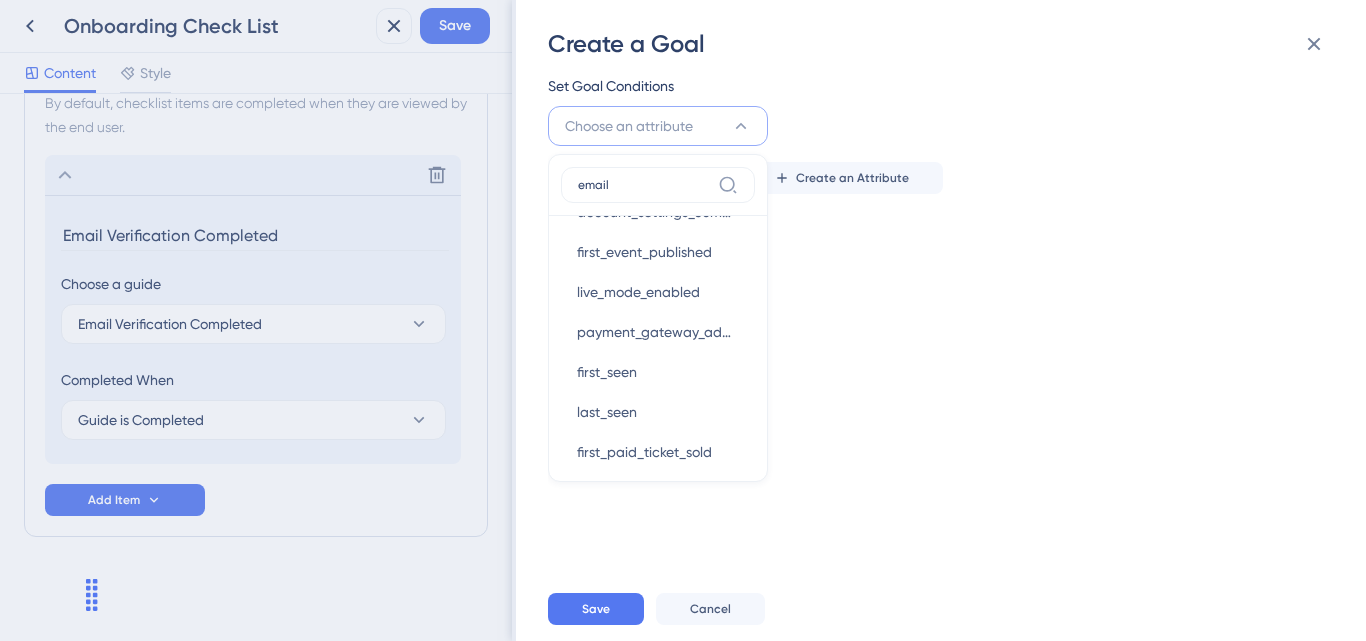 scroll, scrollTop: 749, scrollLeft: 0, axis: vertical 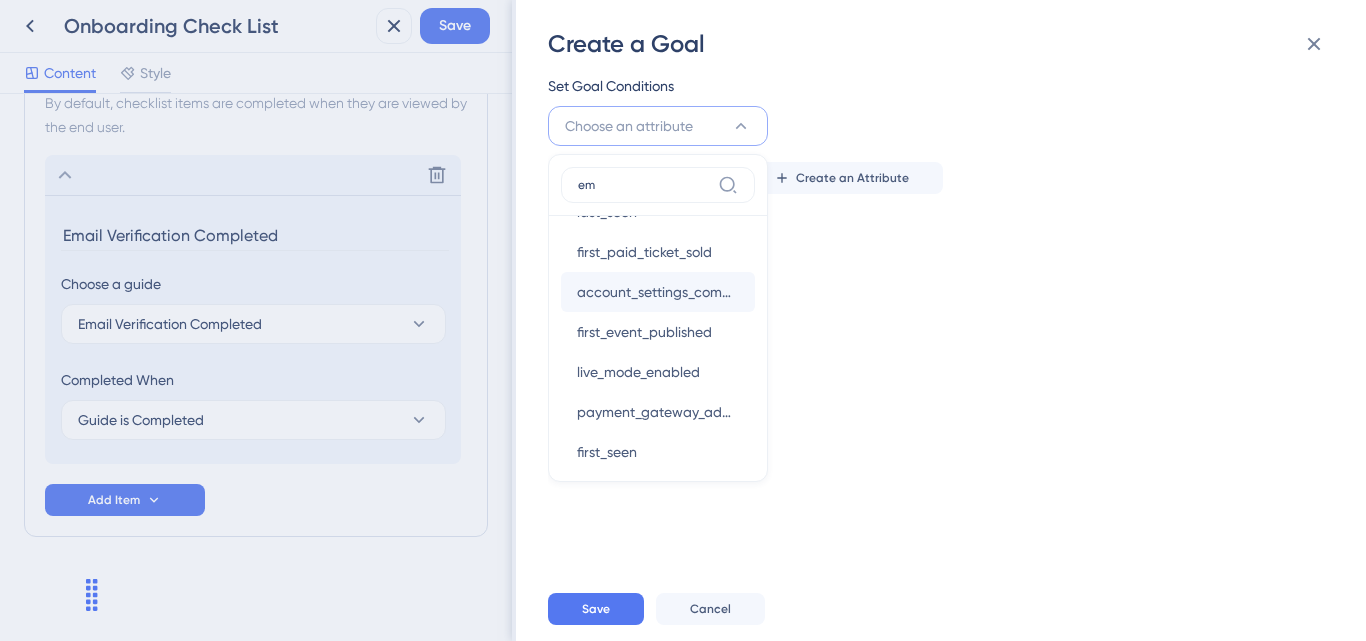 type on "e" 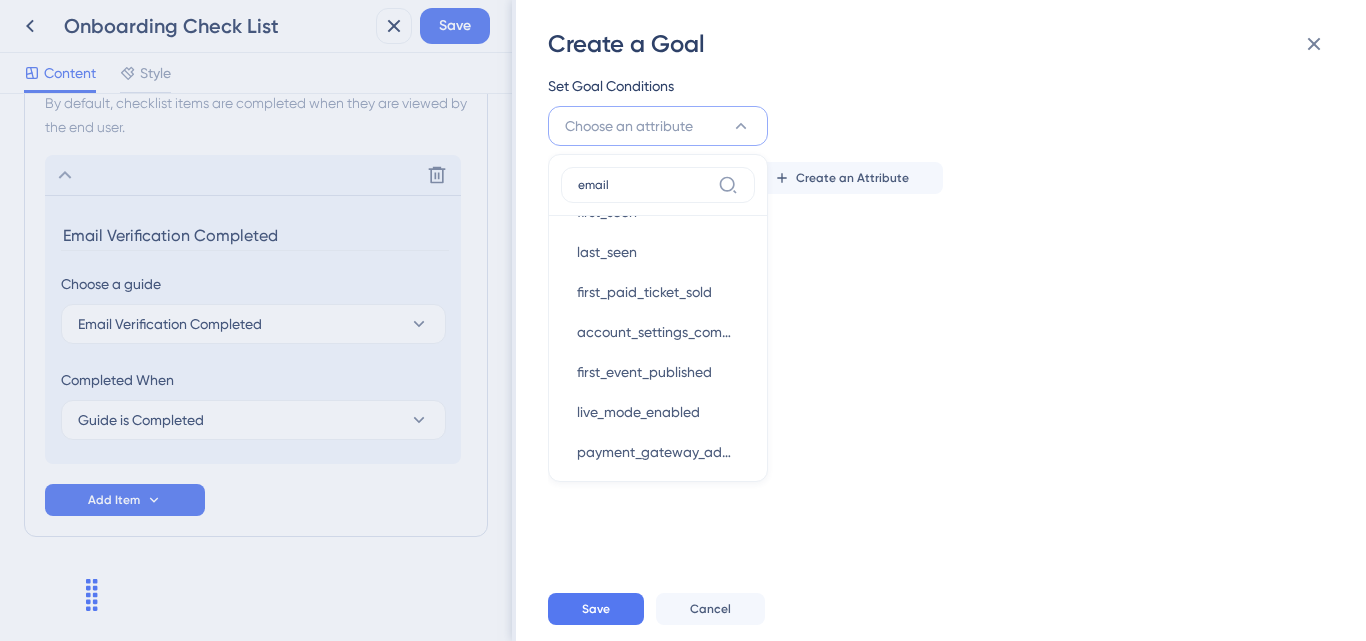 scroll, scrollTop: 436, scrollLeft: 0, axis: vertical 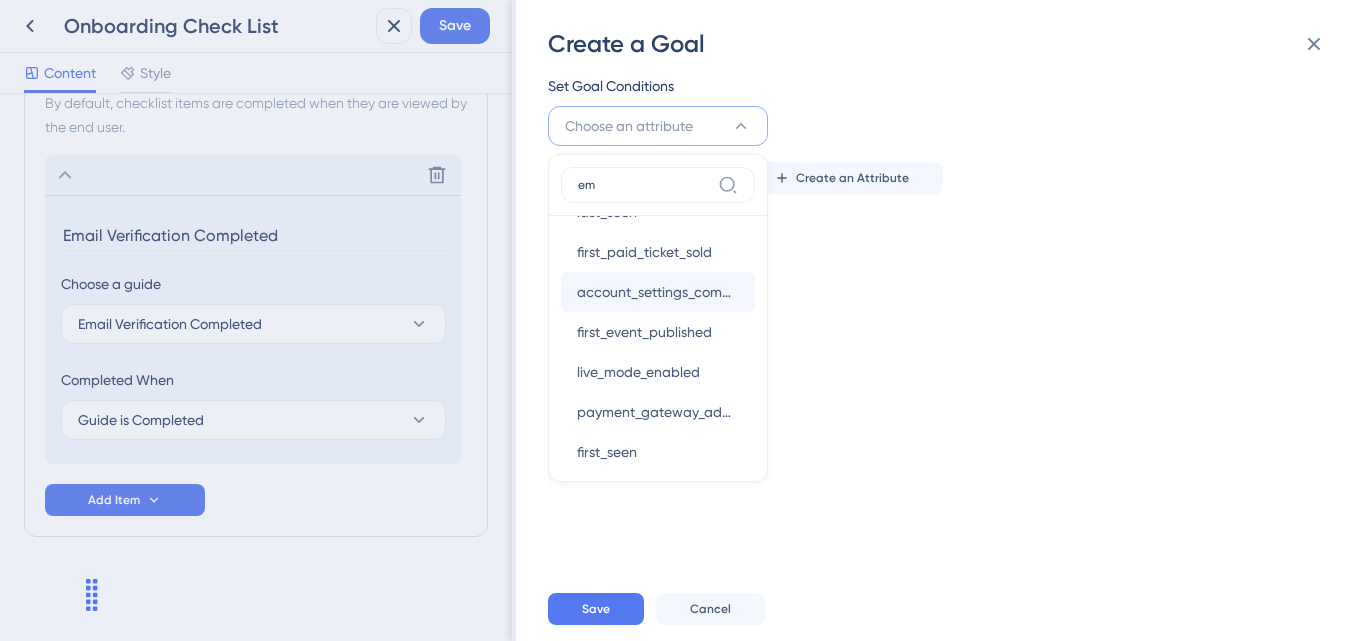 type on "e" 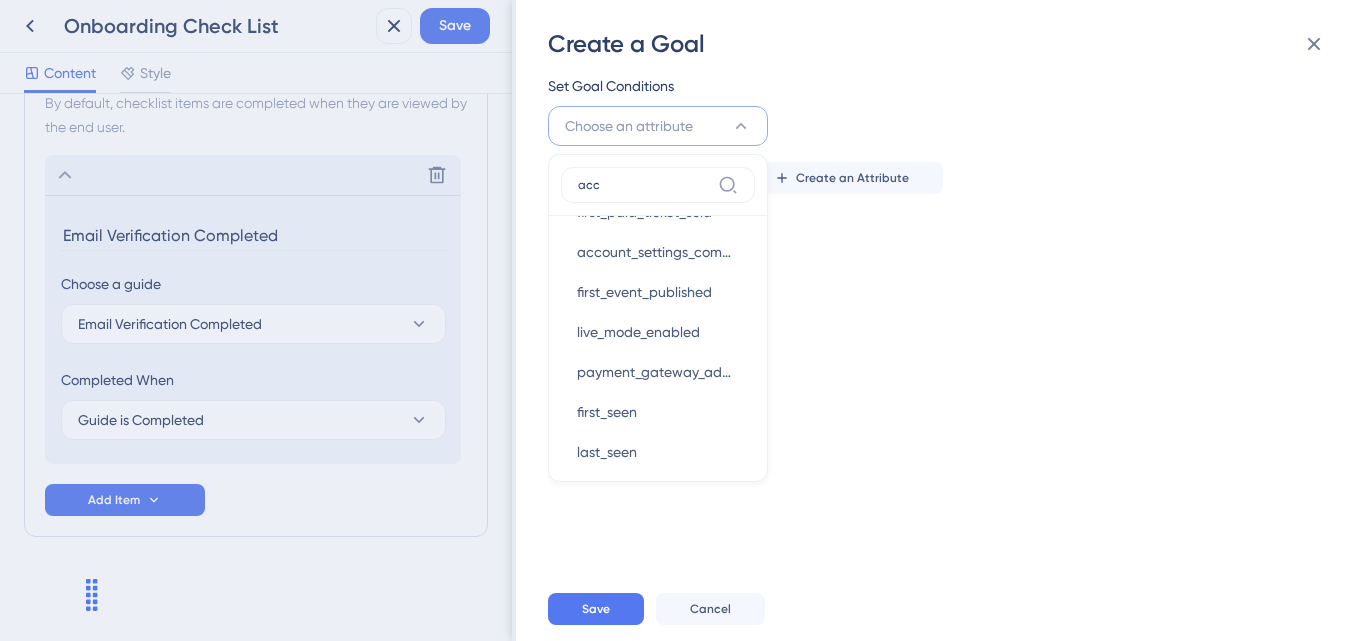 scroll, scrollTop: 436, scrollLeft: 0, axis: vertical 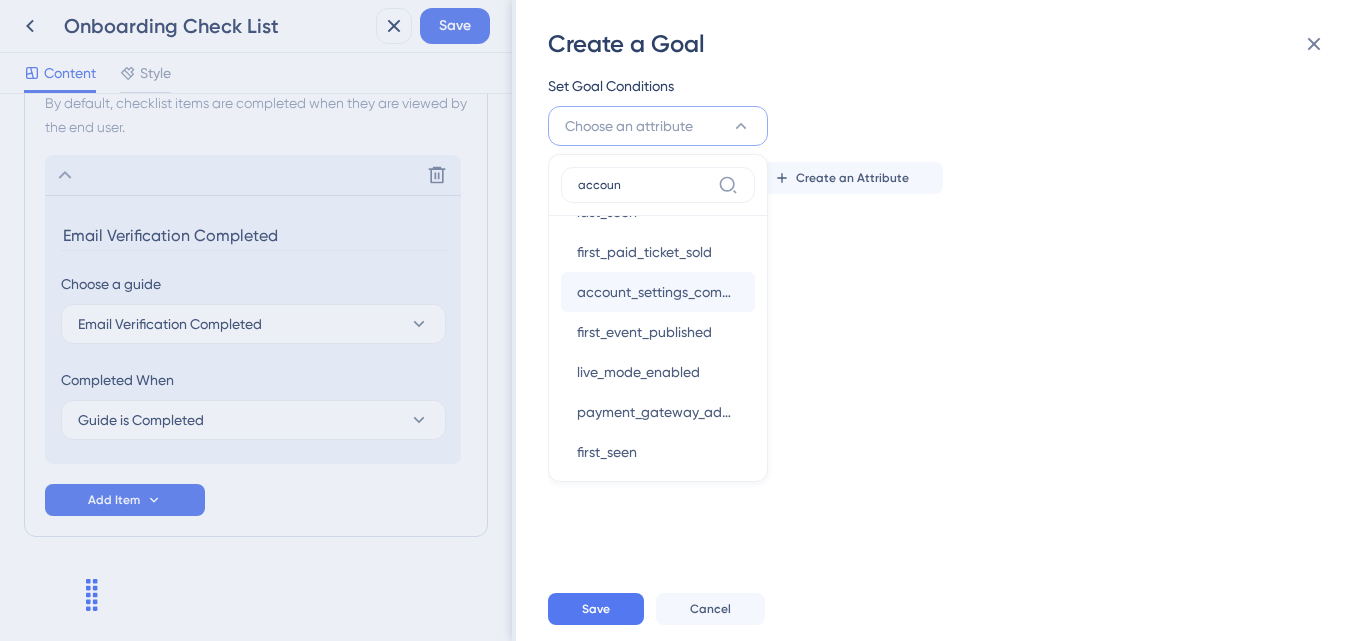 type on "accoun" 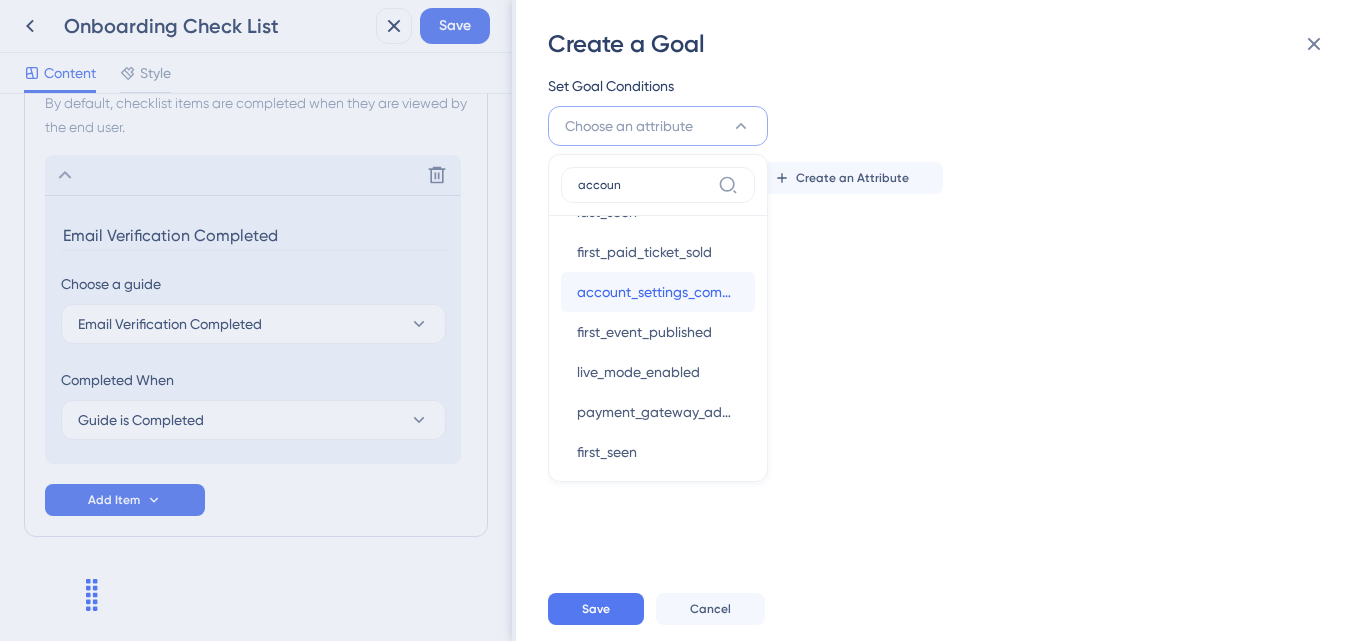click on "account_settings_completed" at bounding box center [658, 292] 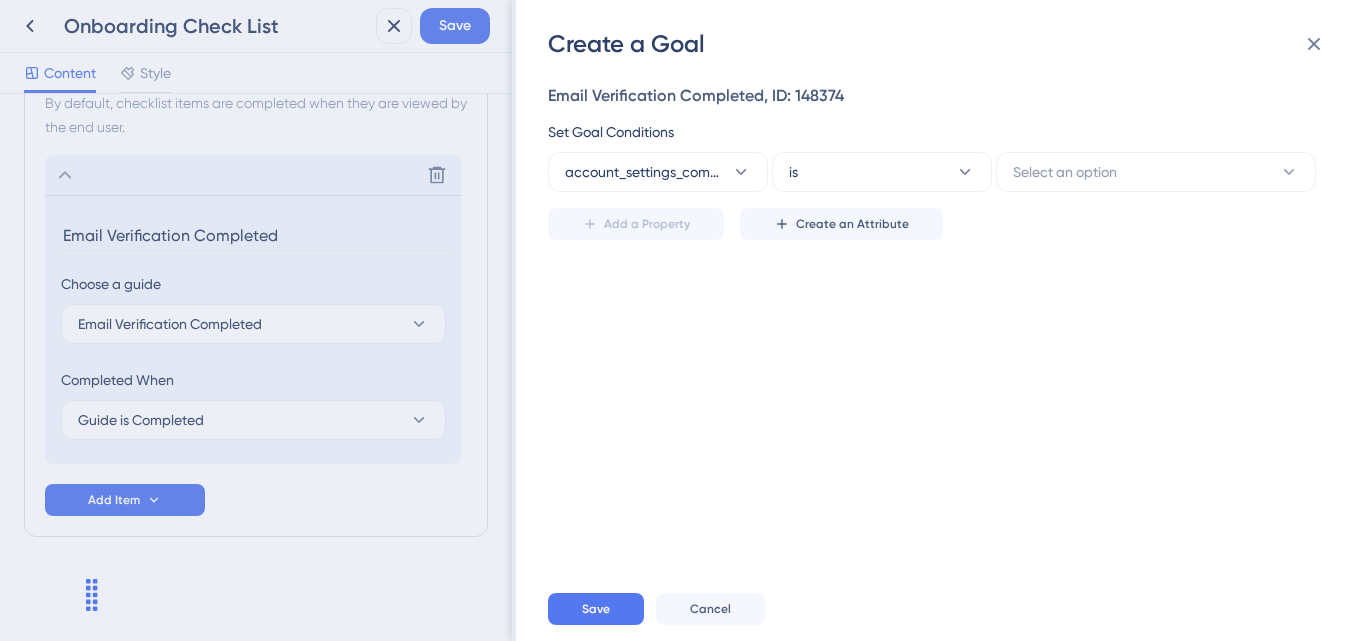 scroll, scrollTop: 0, scrollLeft: 0, axis: both 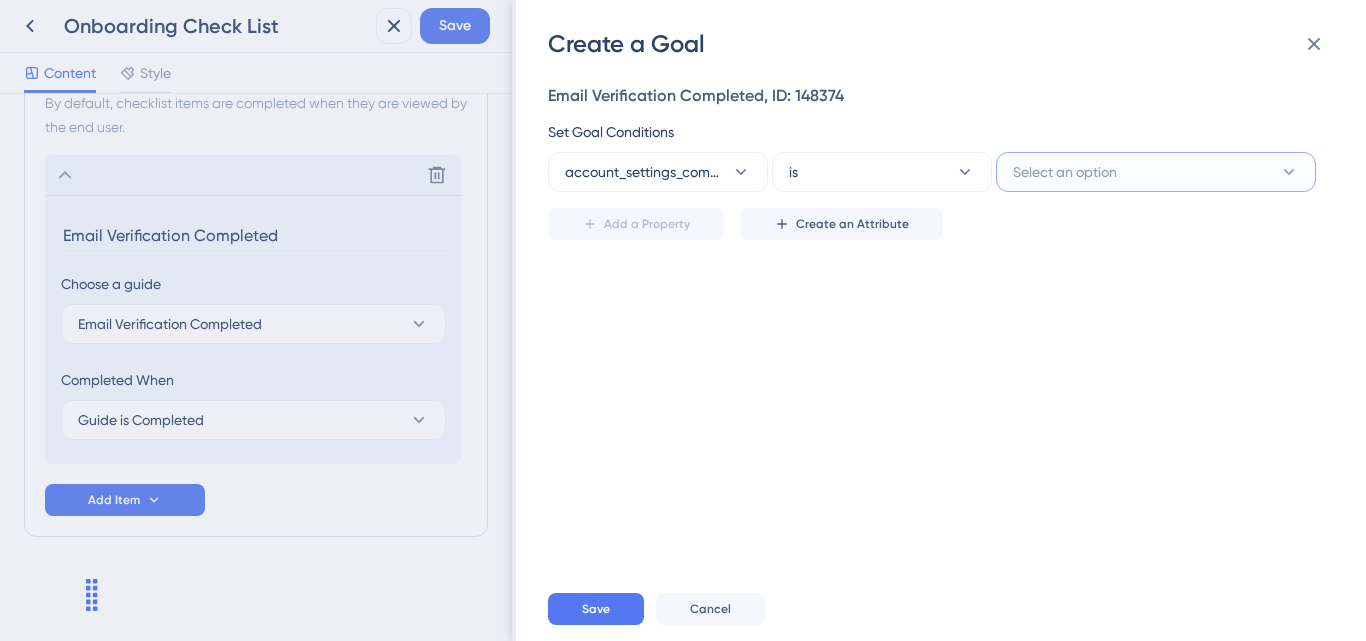 click on "Select an option" at bounding box center (1065, 172) 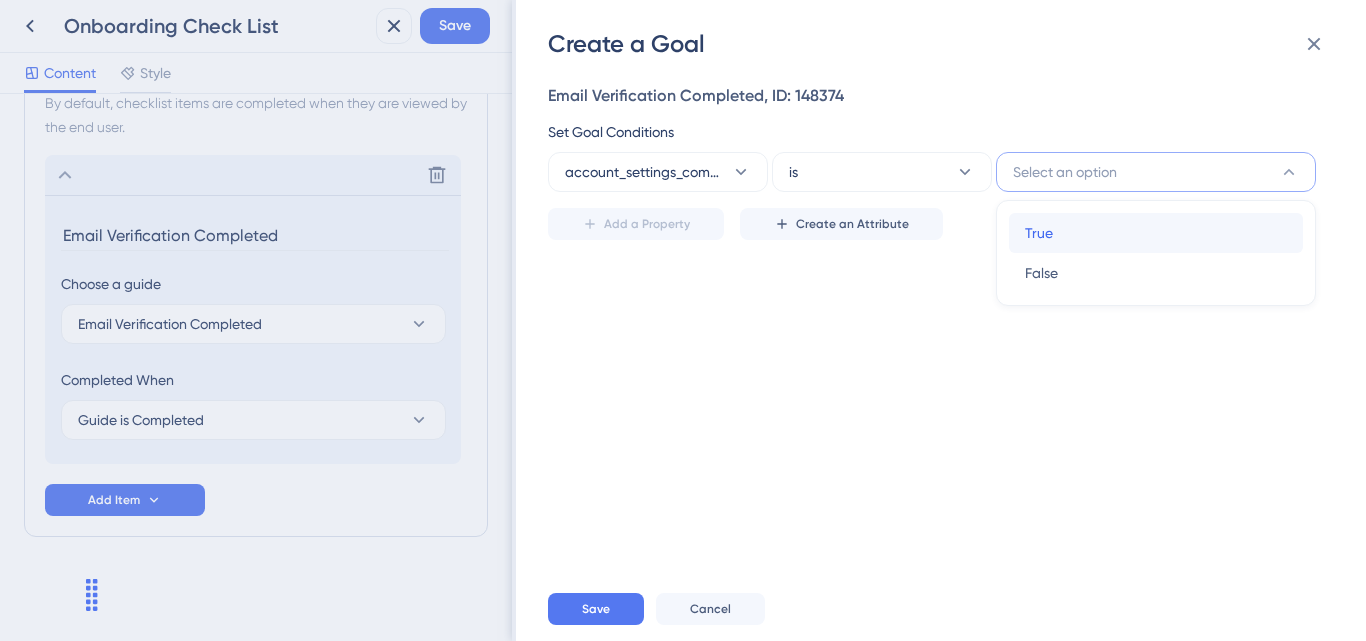 click on "True" at bounding box center (1039, 233) 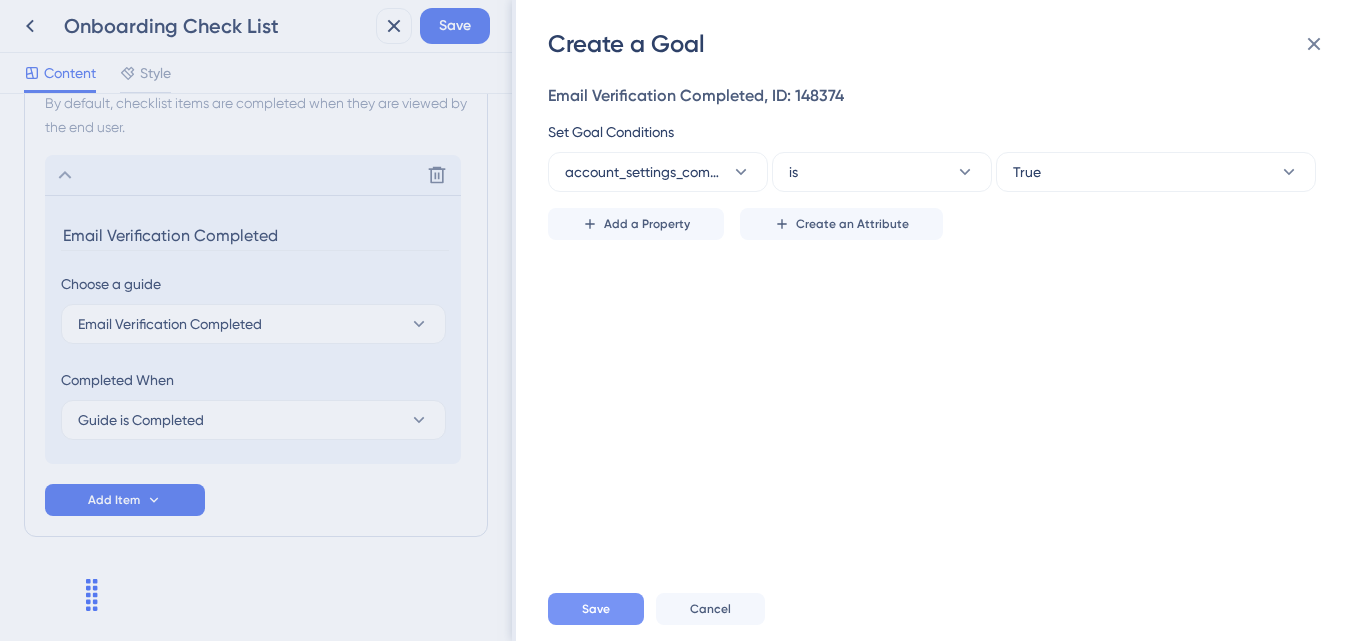 click on "Save" at bounding box center [596, 609] 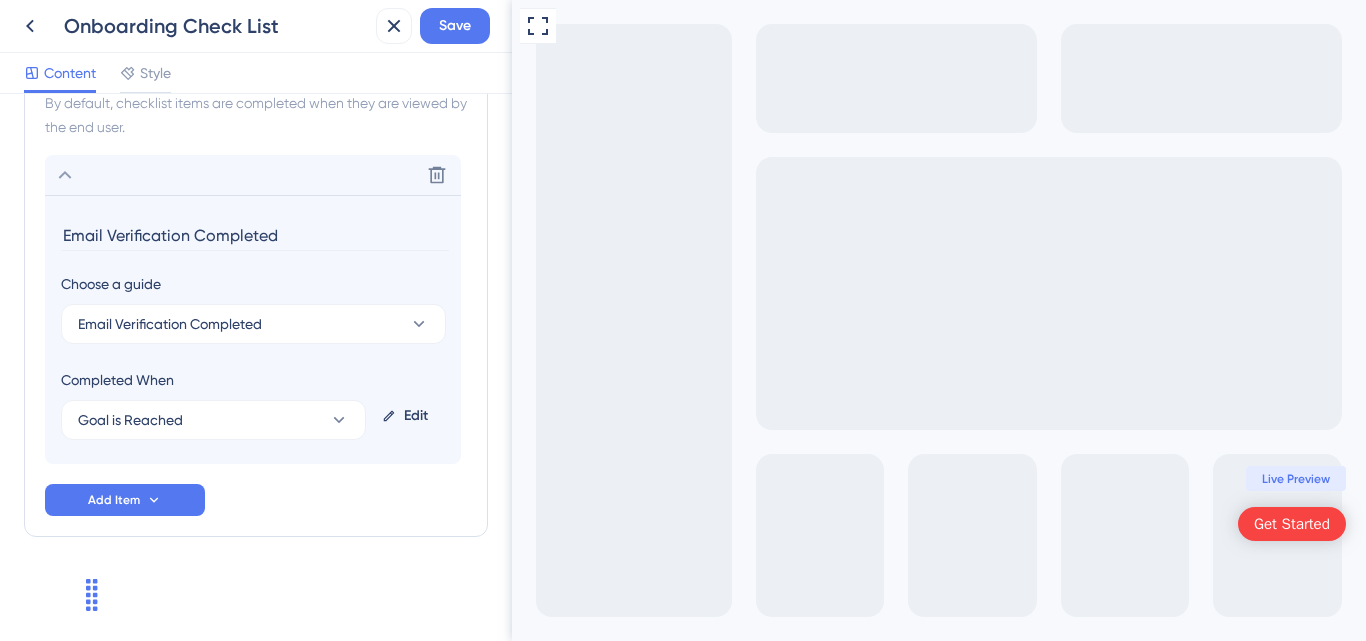 click on "Get Started" at bounding box center (1292, 524) 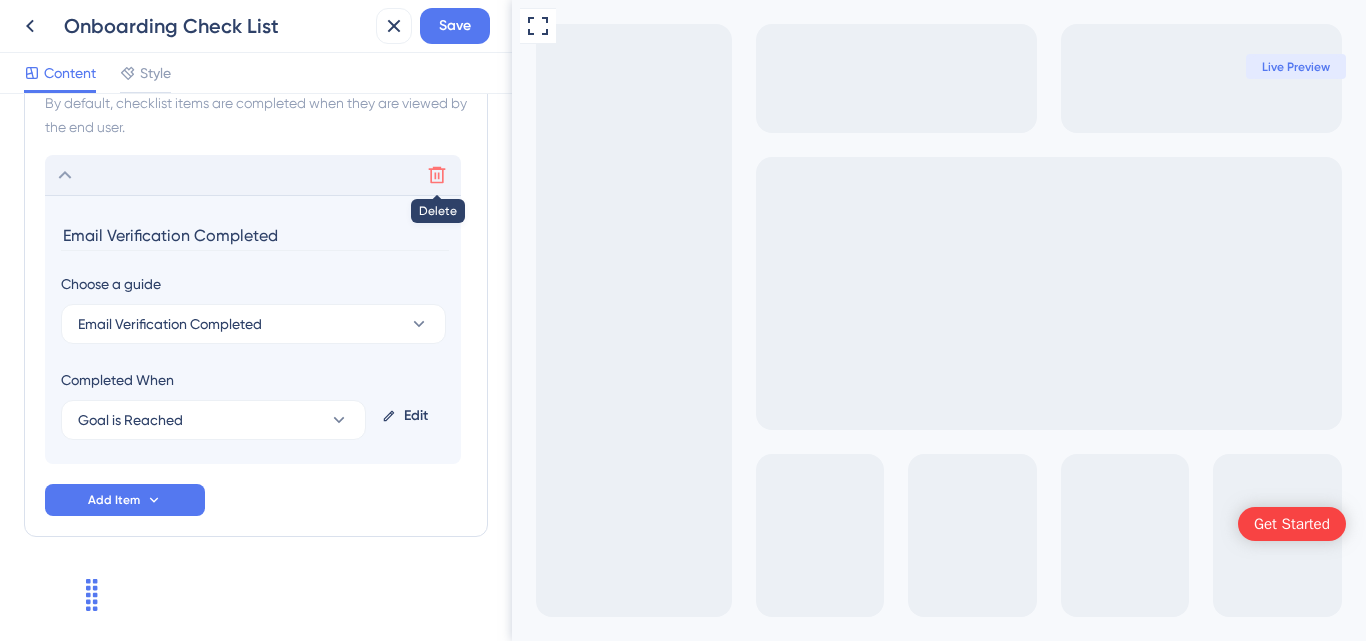 click 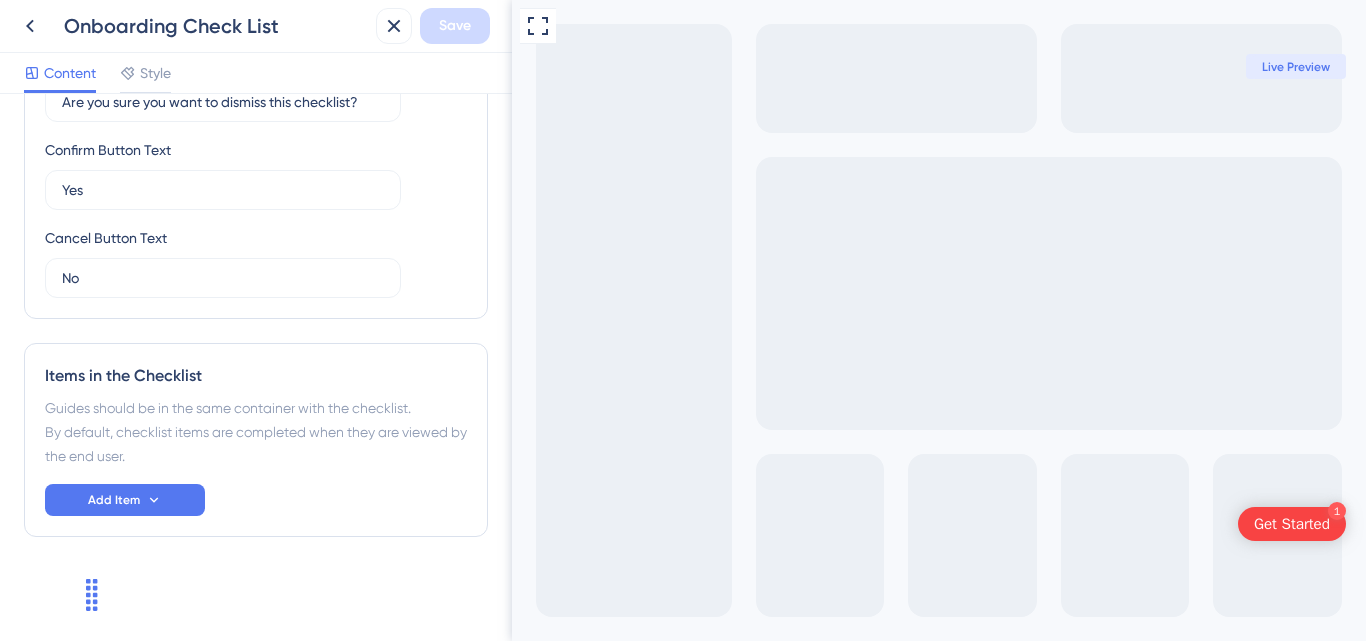 scroll, scrollTop: 611, scrollLeft: 0, axis: vertical 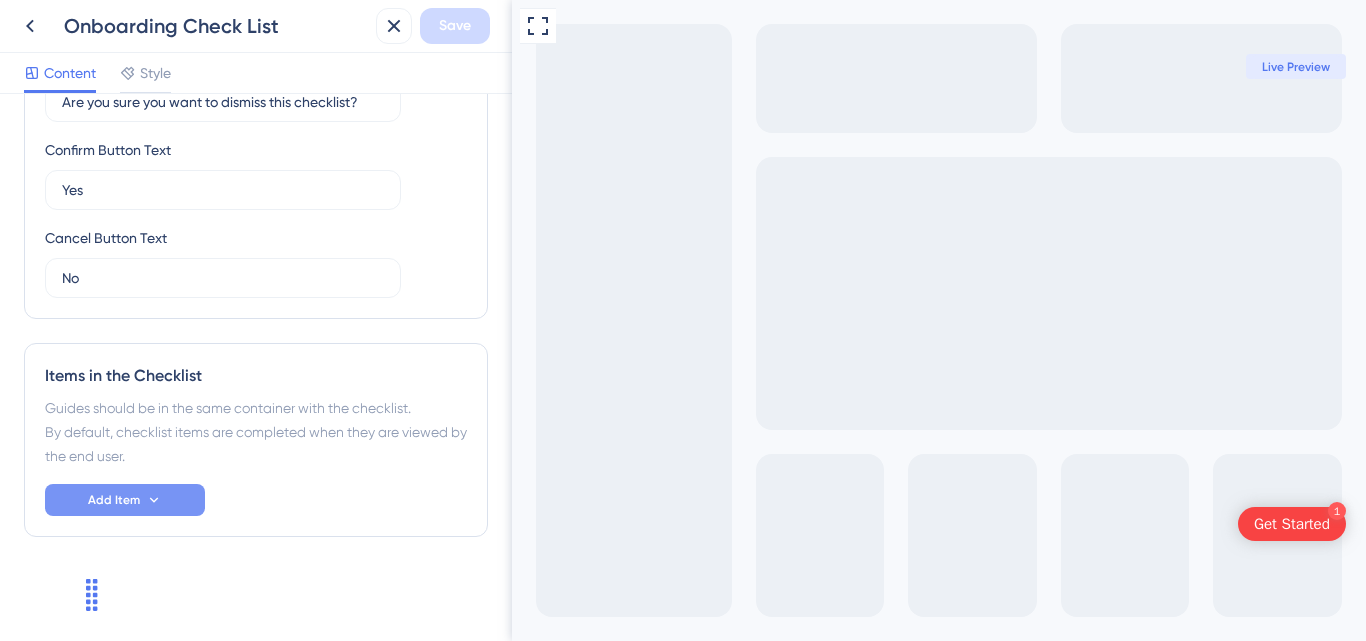click on "Add Item" at bounding box center (125, 500) 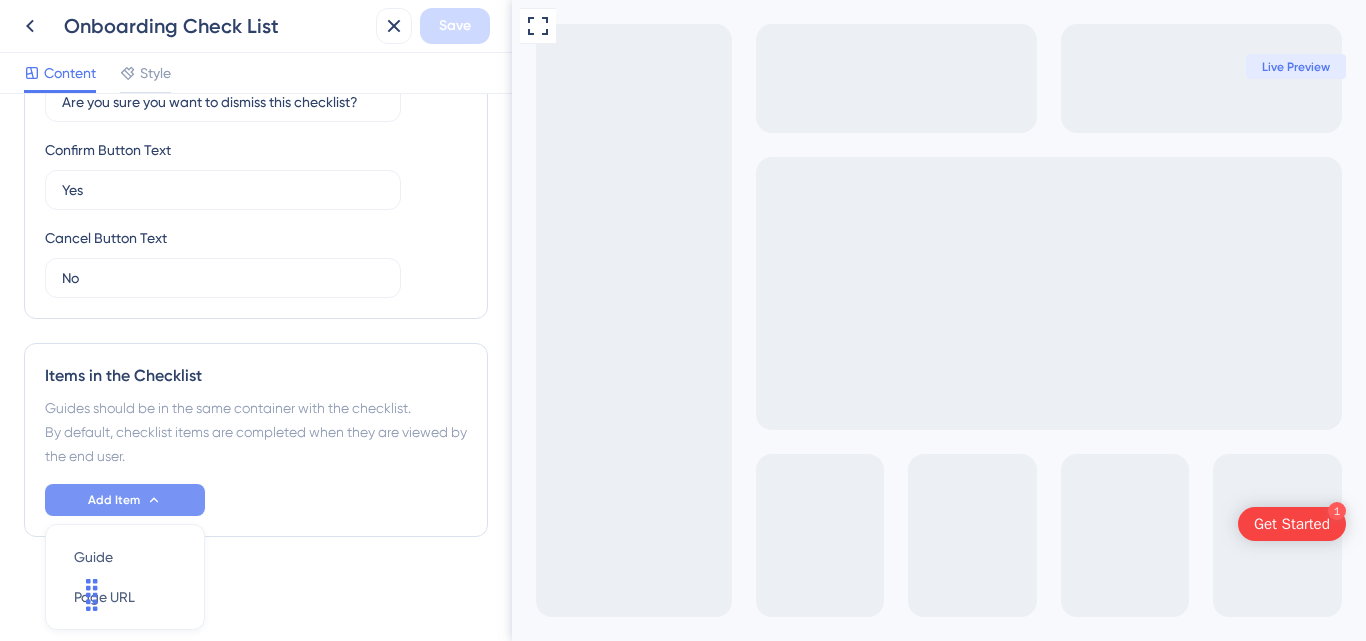 scroll, scrollTop: 680, scrollLeft: 0, axis: vertical 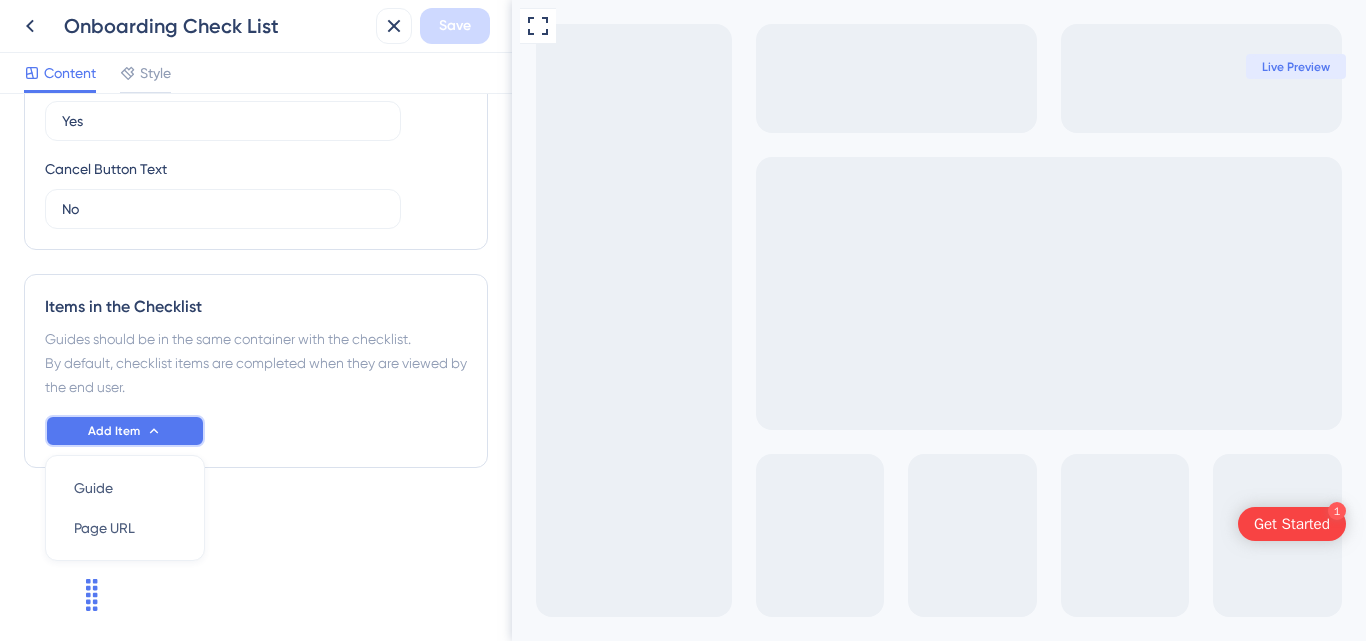 click on "Add Item" at bounding box center (125, 431) 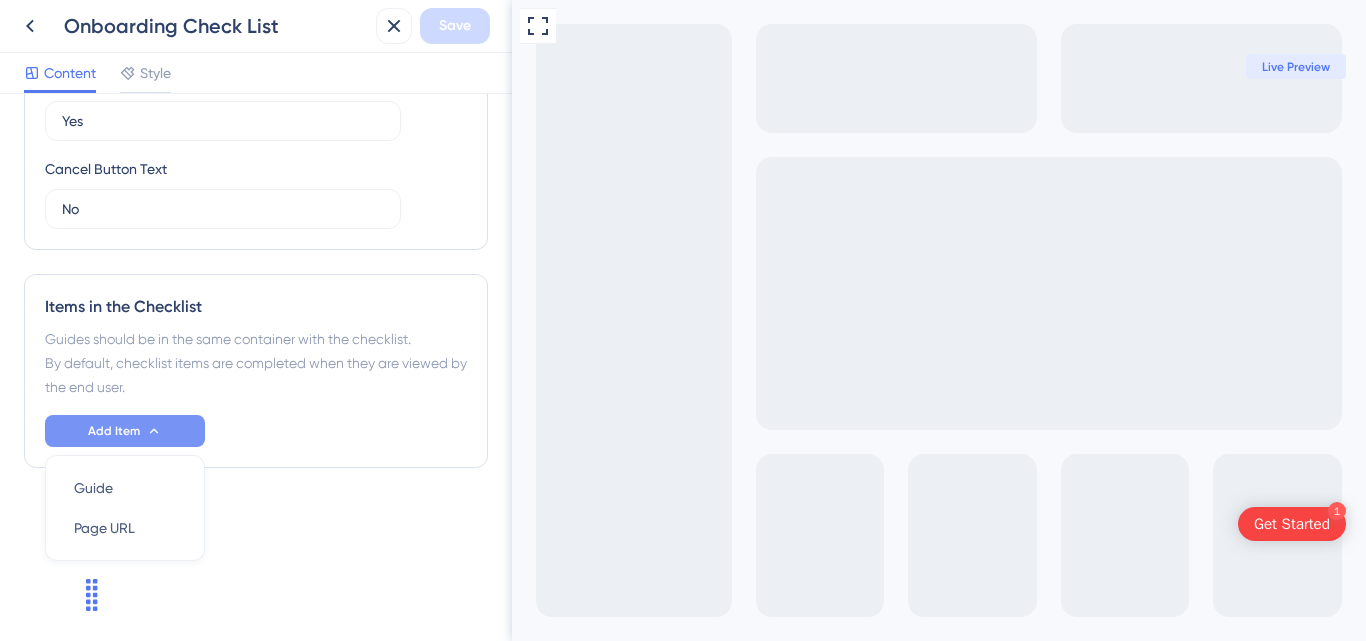 scroll, scrollTop: 611, scrollLeft: 0, axis: vertical 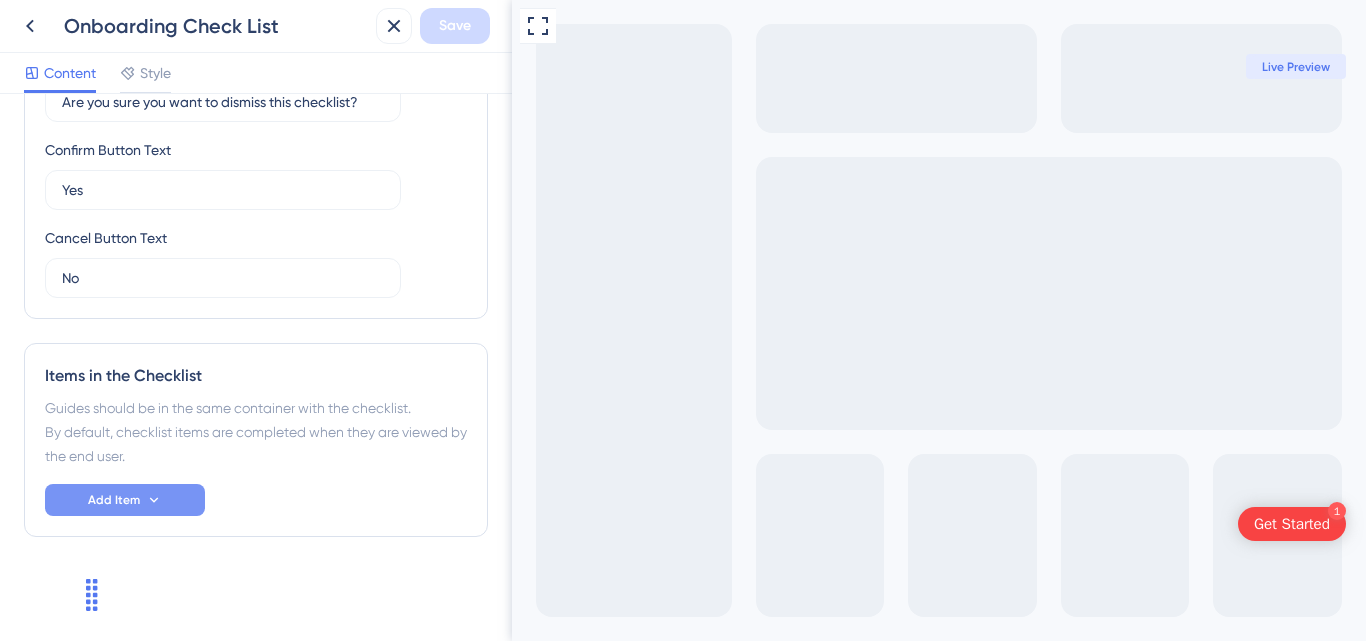 click on "Add Item" at bounding box center (125, 500) 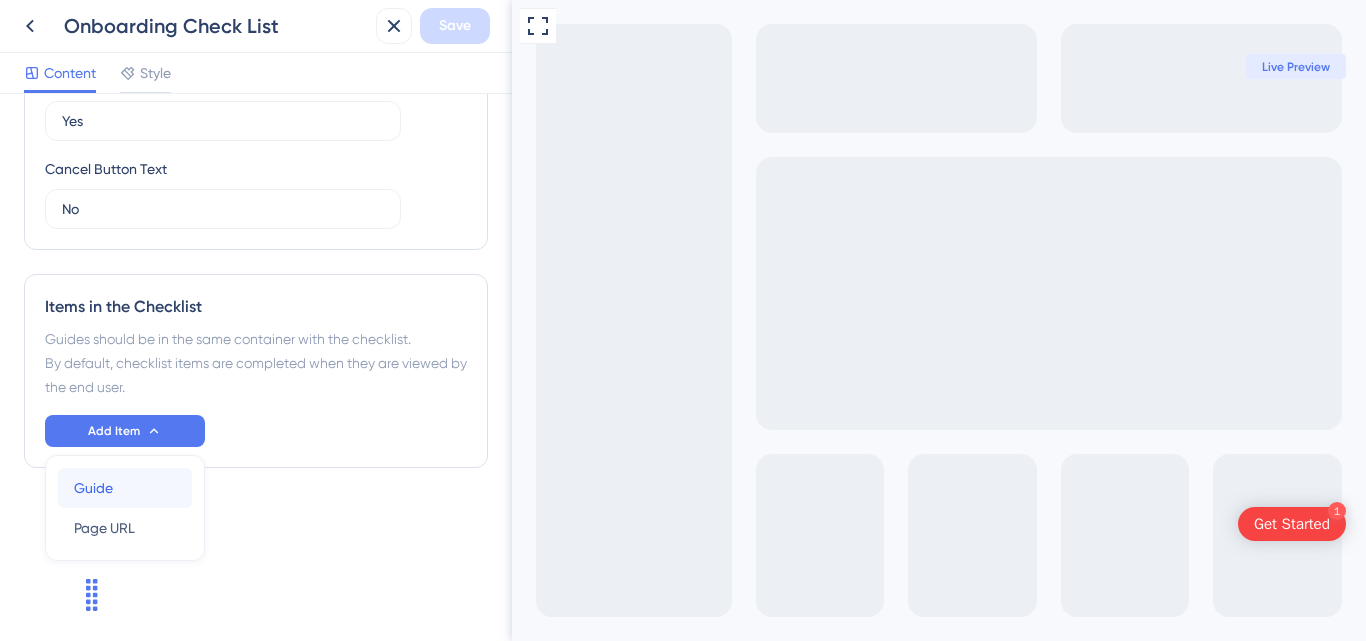 click on "Guide Guide" at bounding box center [125, 488] 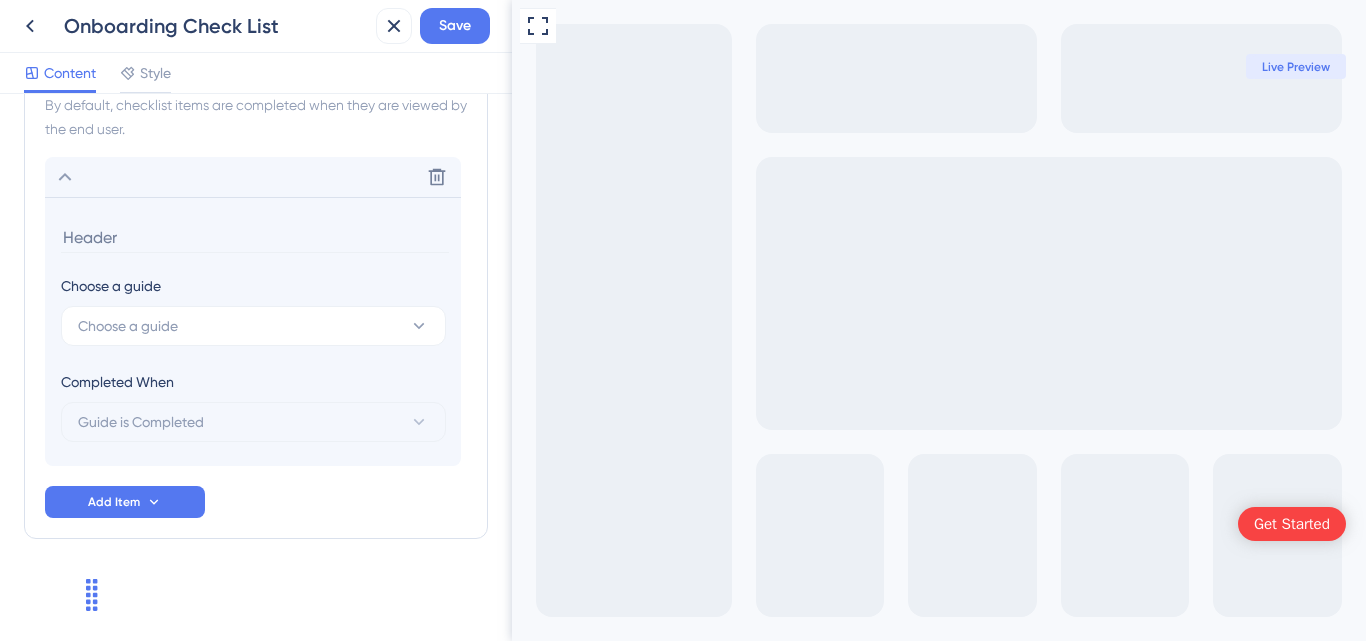 scroll, scrollTop: 940, scrollLeft: 0, axis: vertical 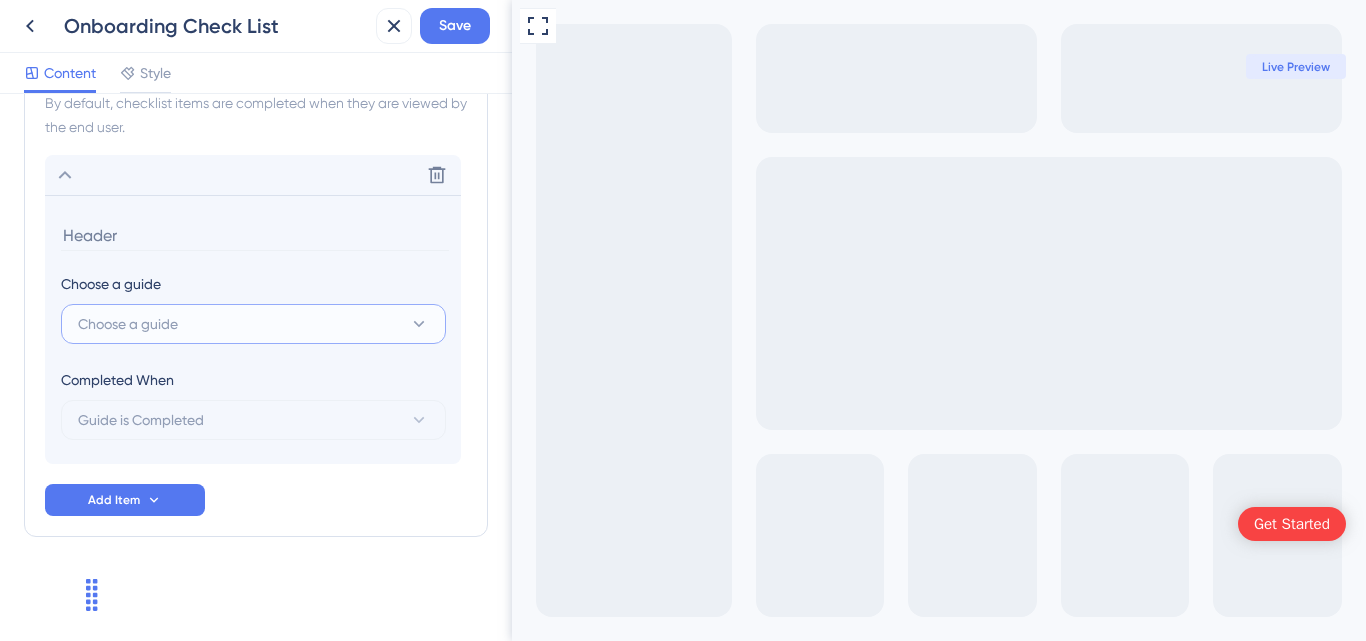 click on "Choose a guide" at bounding box center [253, 324] 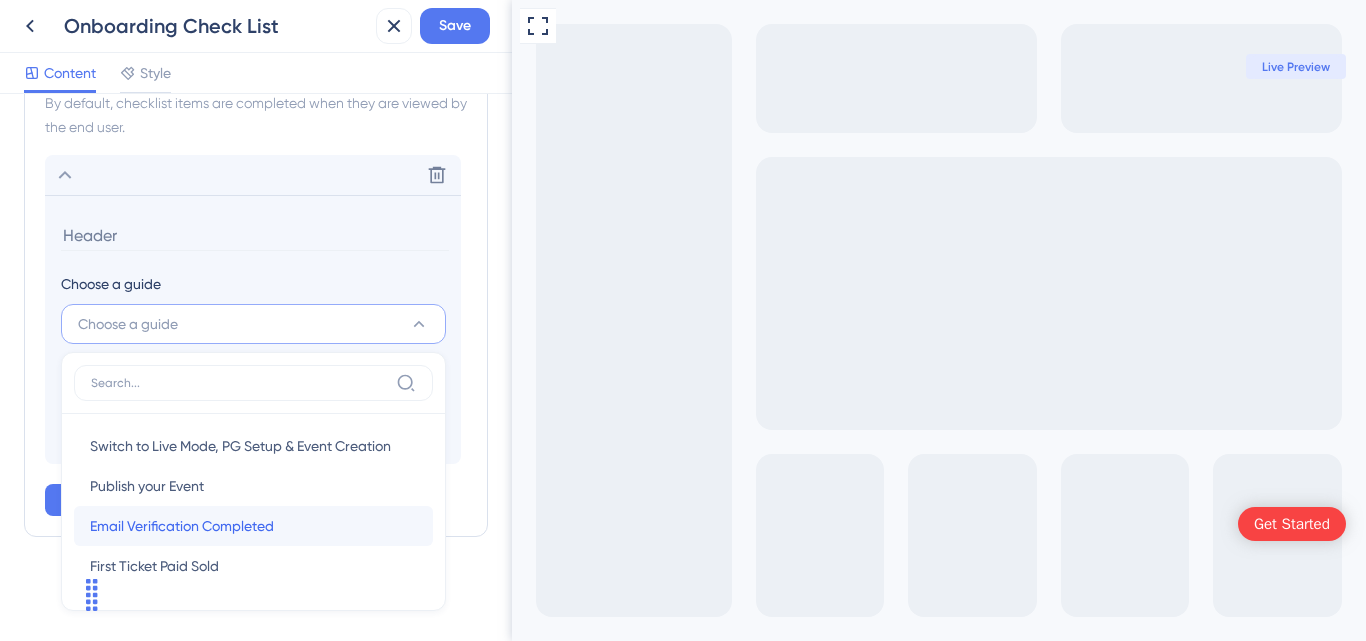 click on "Email Verification Completed" at bounding box center [182, 526] 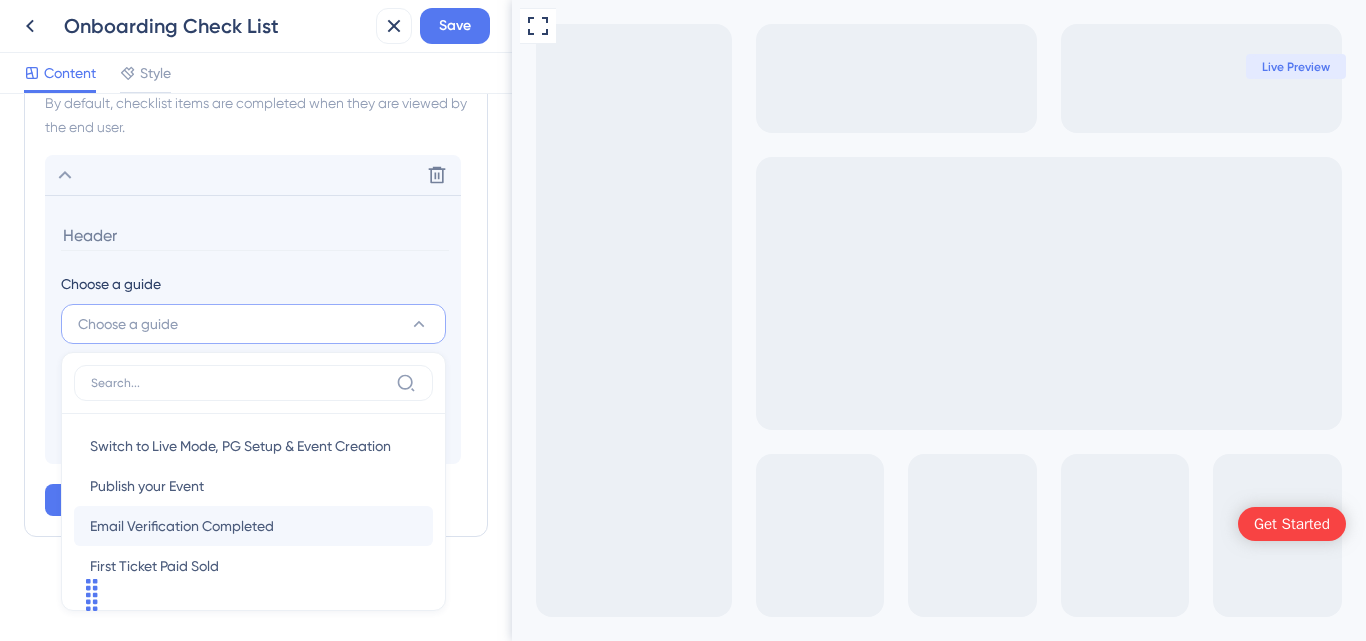 type on "Email Verification Completed" 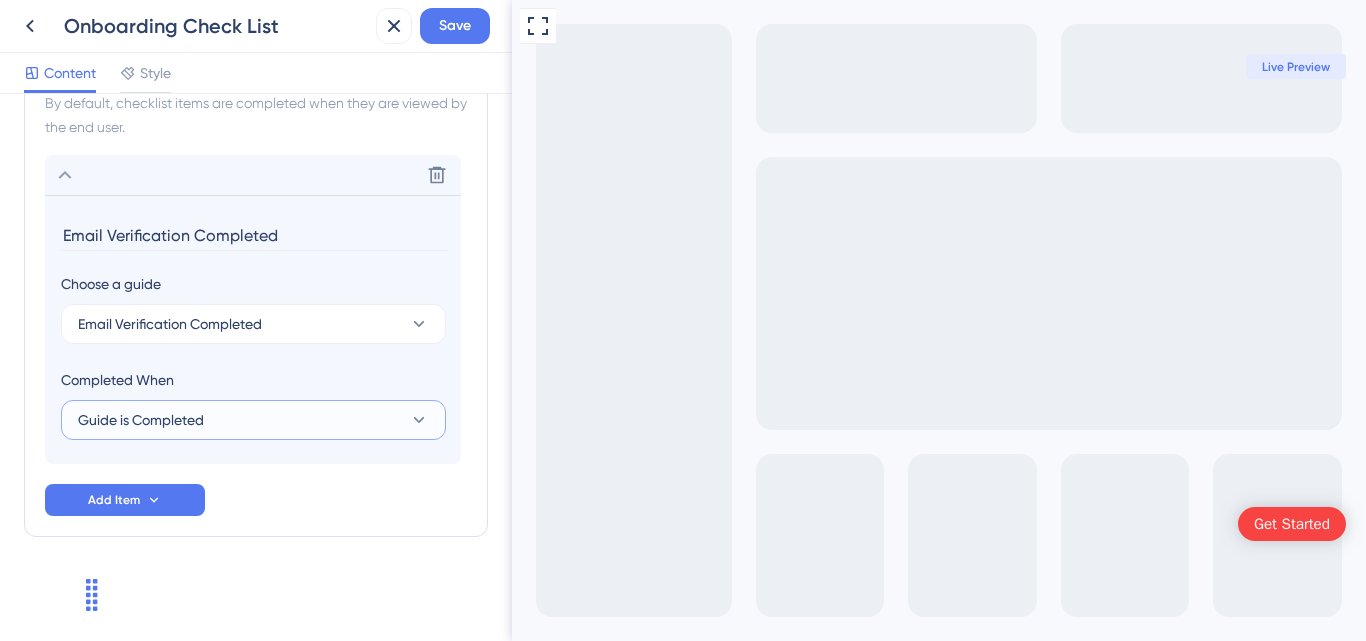 click on "Guide is Completed" at bounding box center [253, 420] 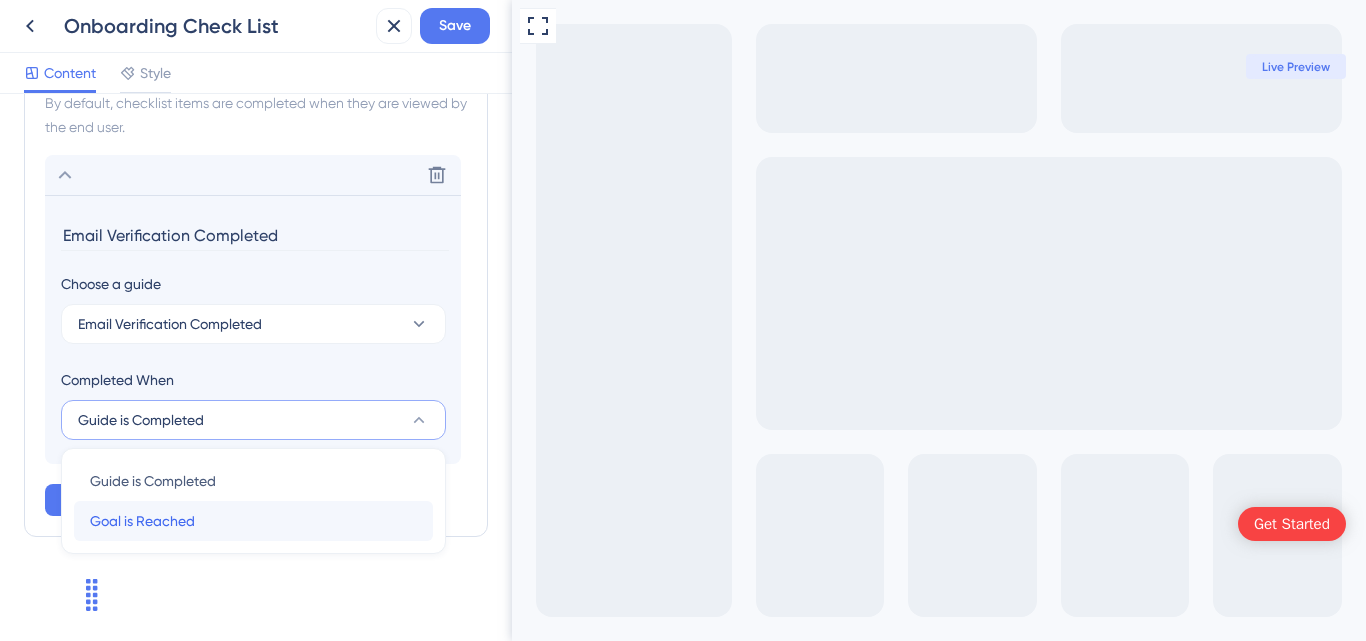 click on "Goal is Reached Goal is Reached" at bounding box center [253, 521] 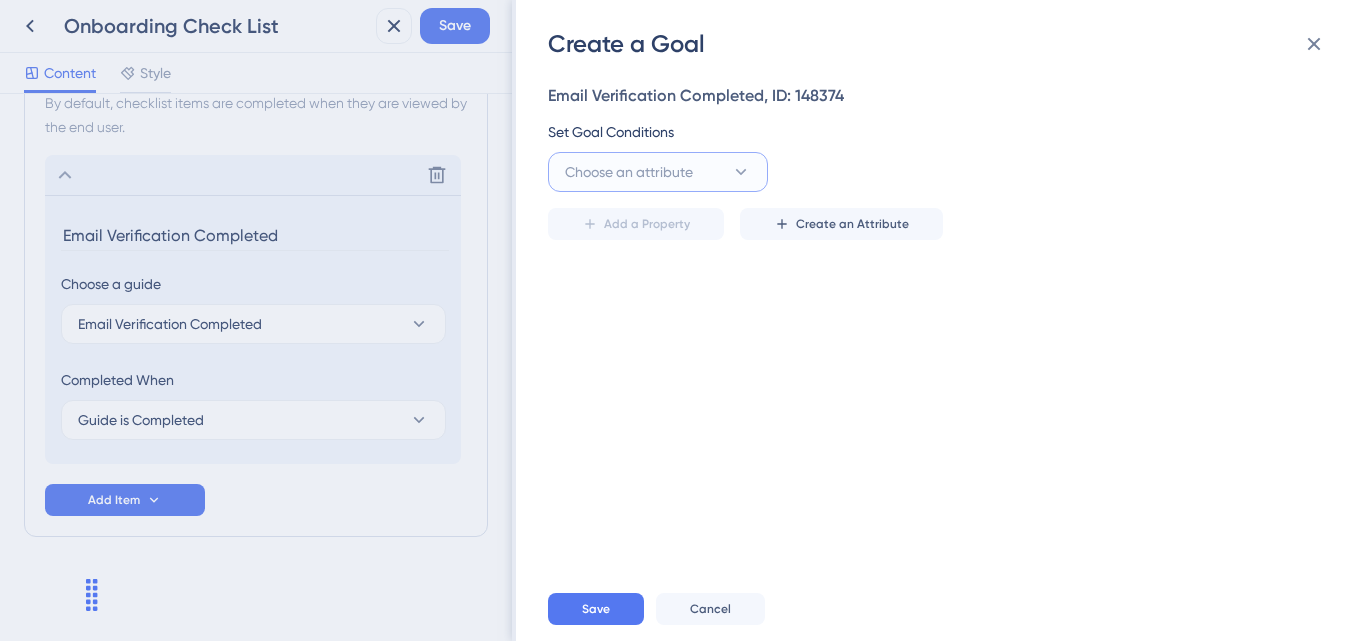 click on "Choose an attribute" at bounding box center (629, 172) 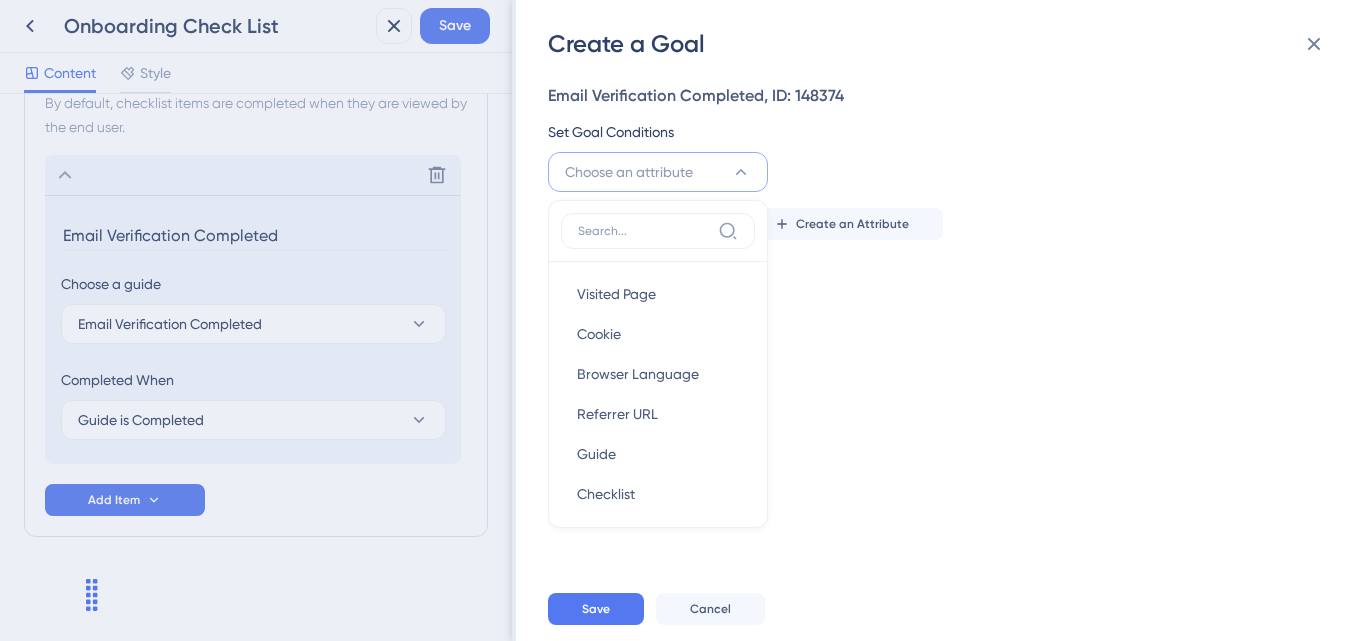 scroll, scrollTop: 46, scrollLeft: 0, axis: vertical 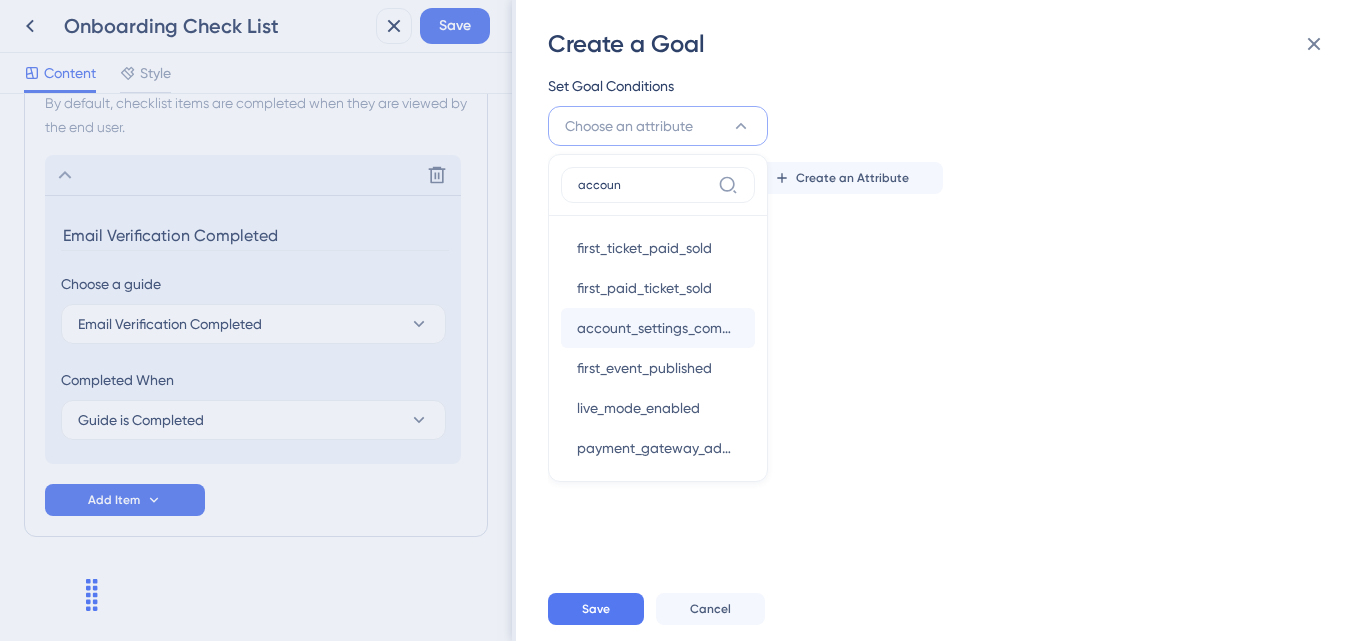 type on "accoun" 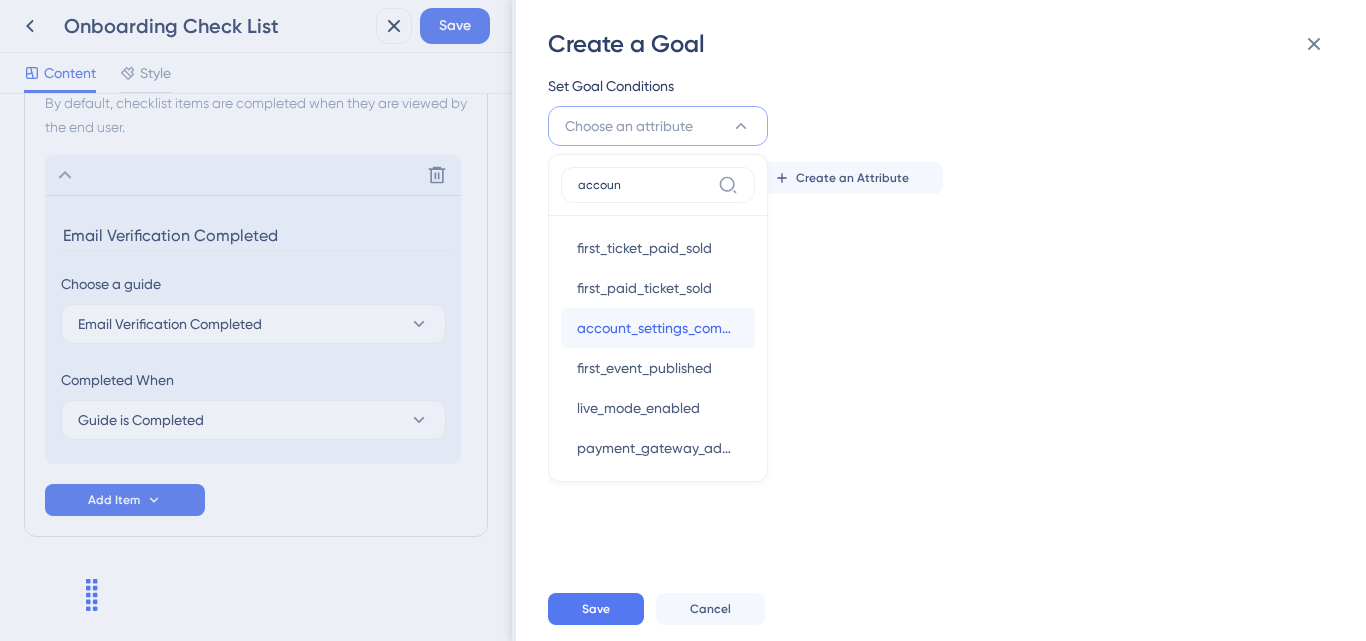 click on "account_settings_completed" at bounding box center (658, 328) 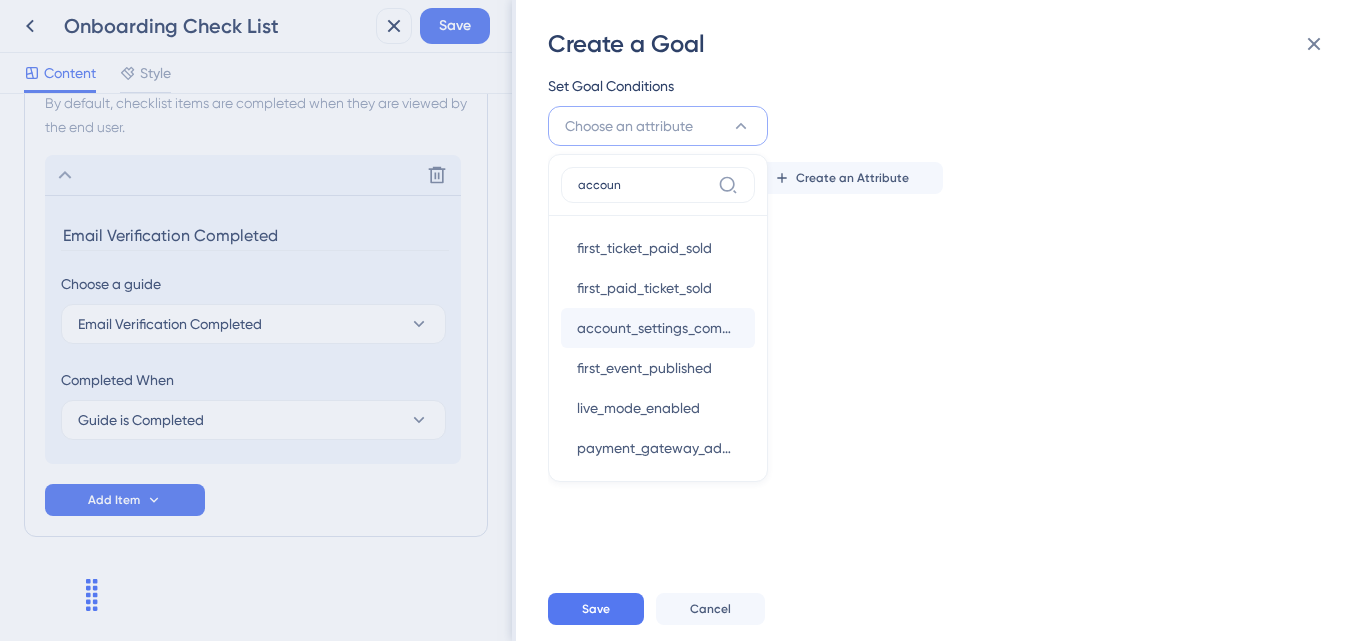 scroll, scrollTop: 0, scrollLeft: 0, axis: both 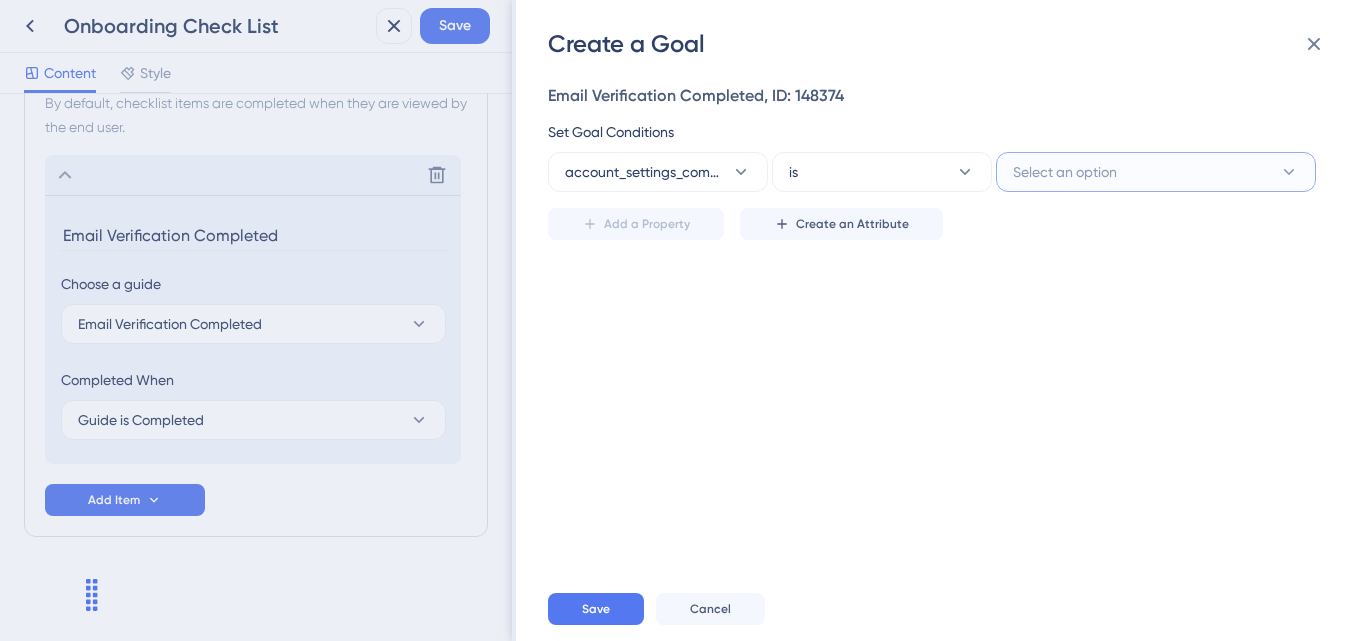 click on "Select an option" at bounding box center (1065, 172) 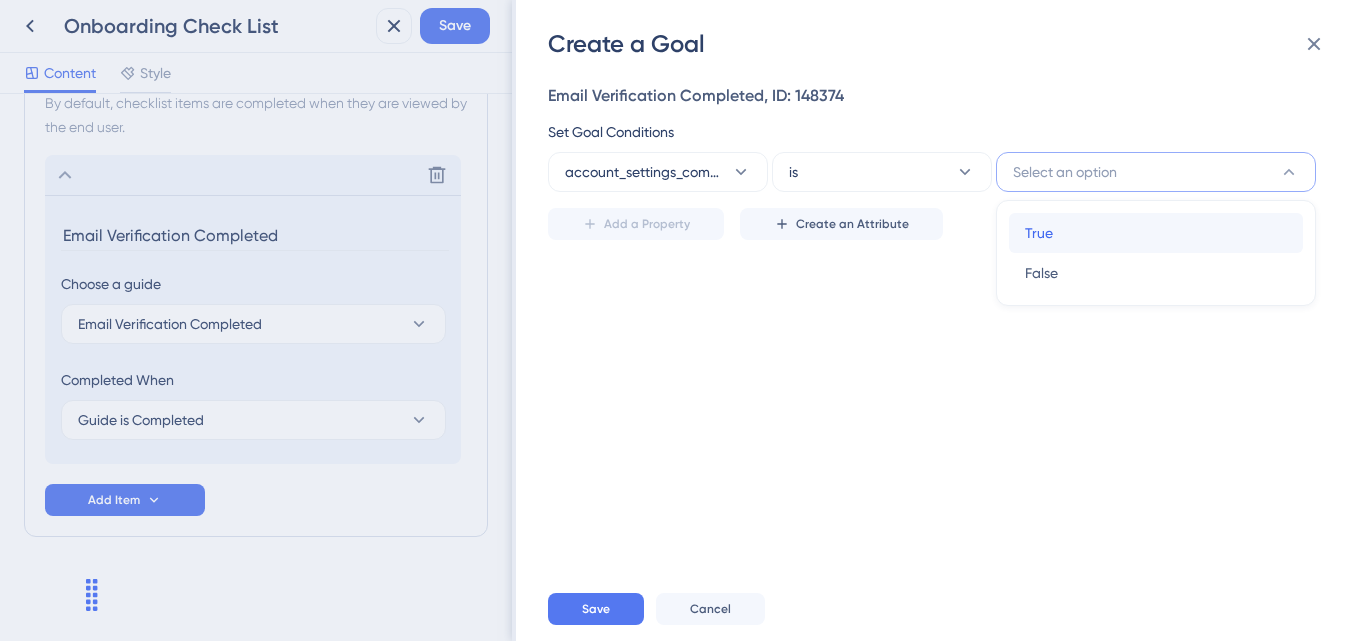 click on "True True" at bounding box center [1156, 233] 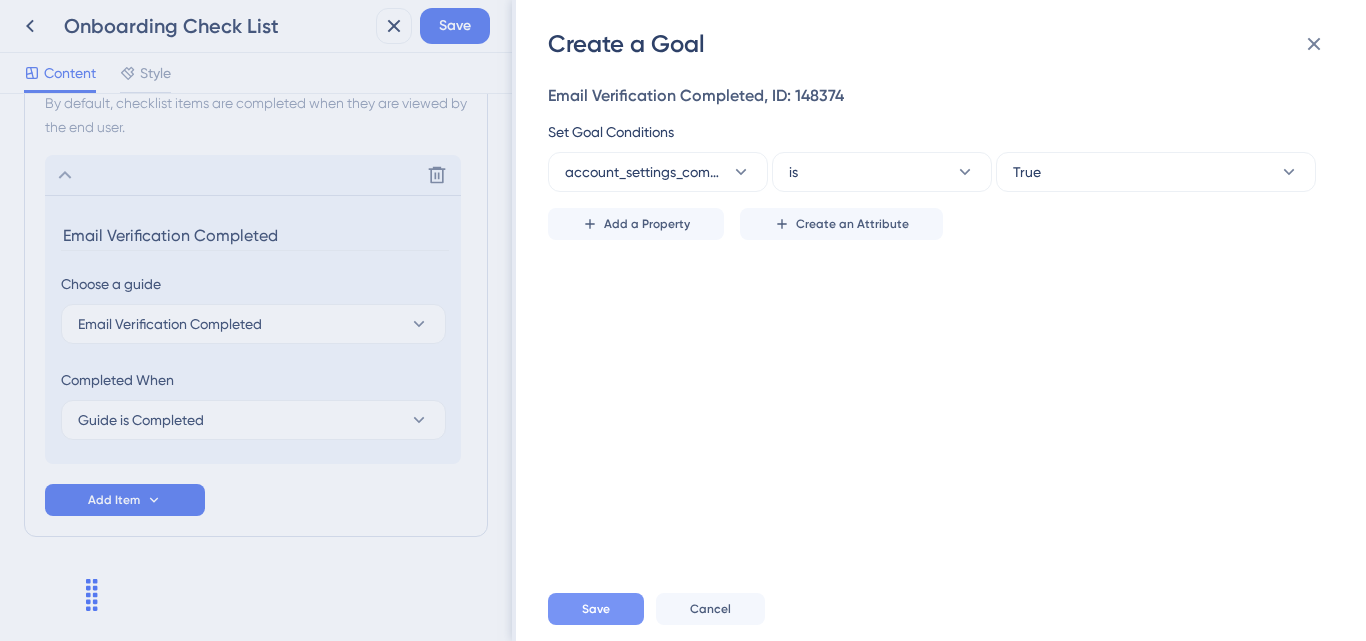 click on "Save" at bounding box center [596, 609] 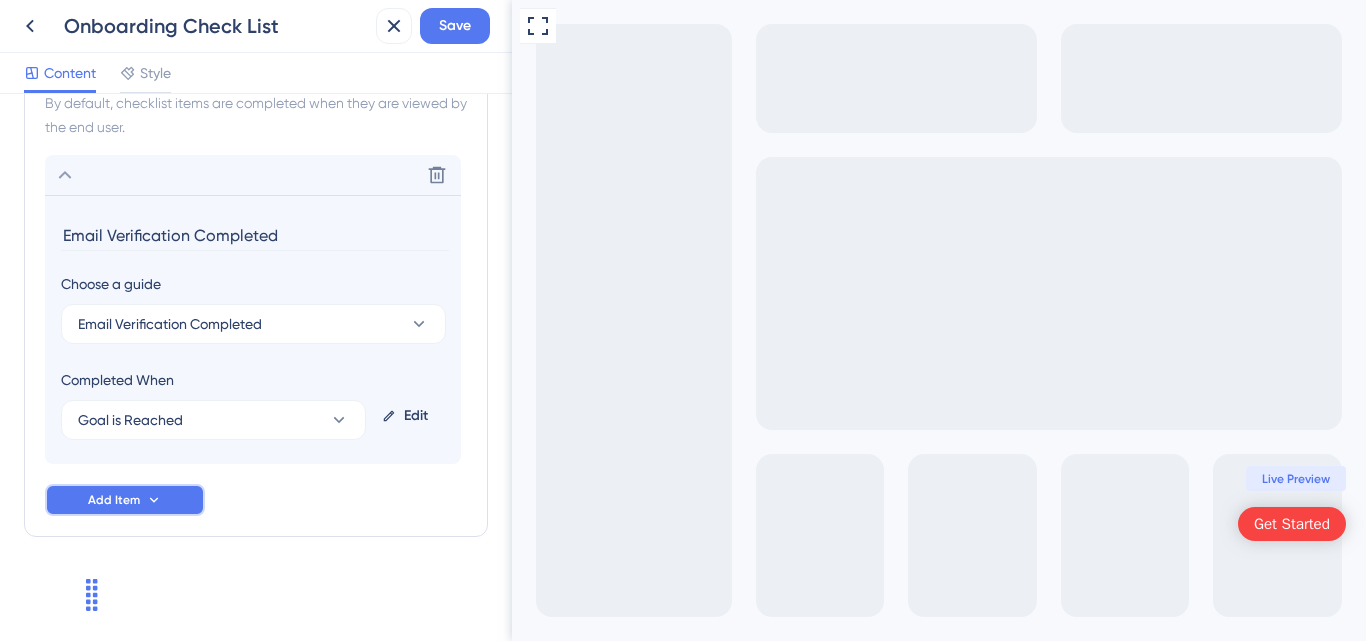 click on "Add Item" at bounding box center [125, 500] 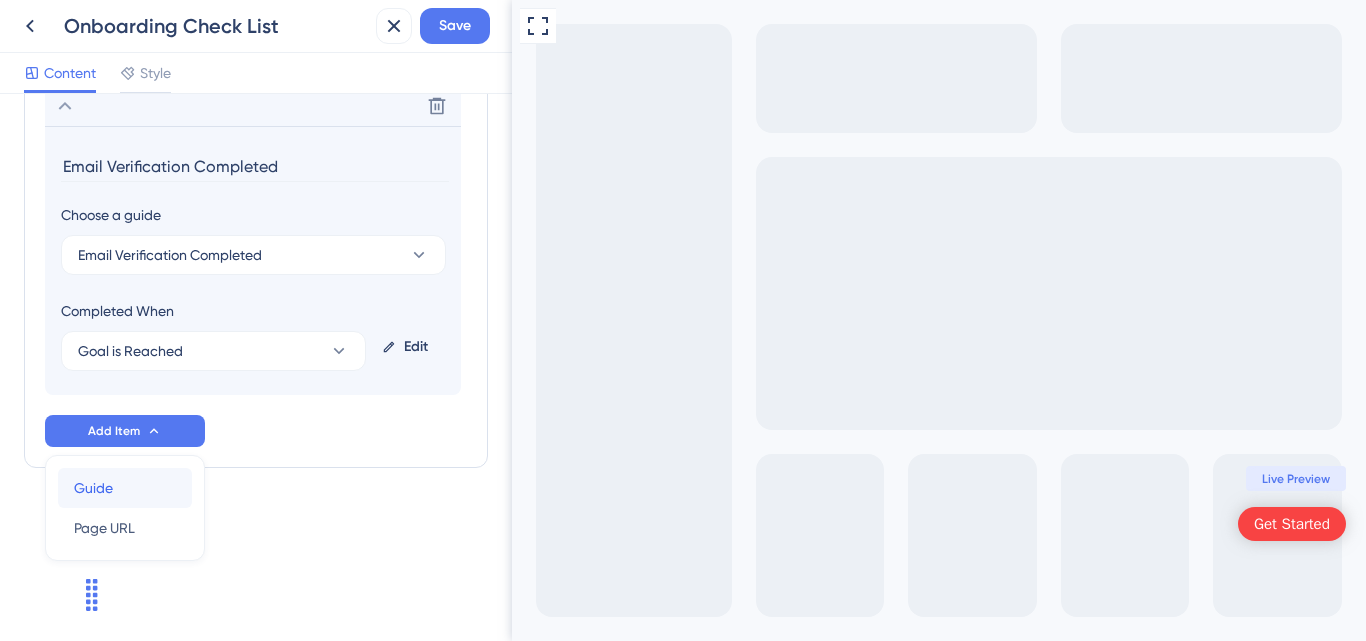 click on "Guide Guide" at bounding box center (125, 488) 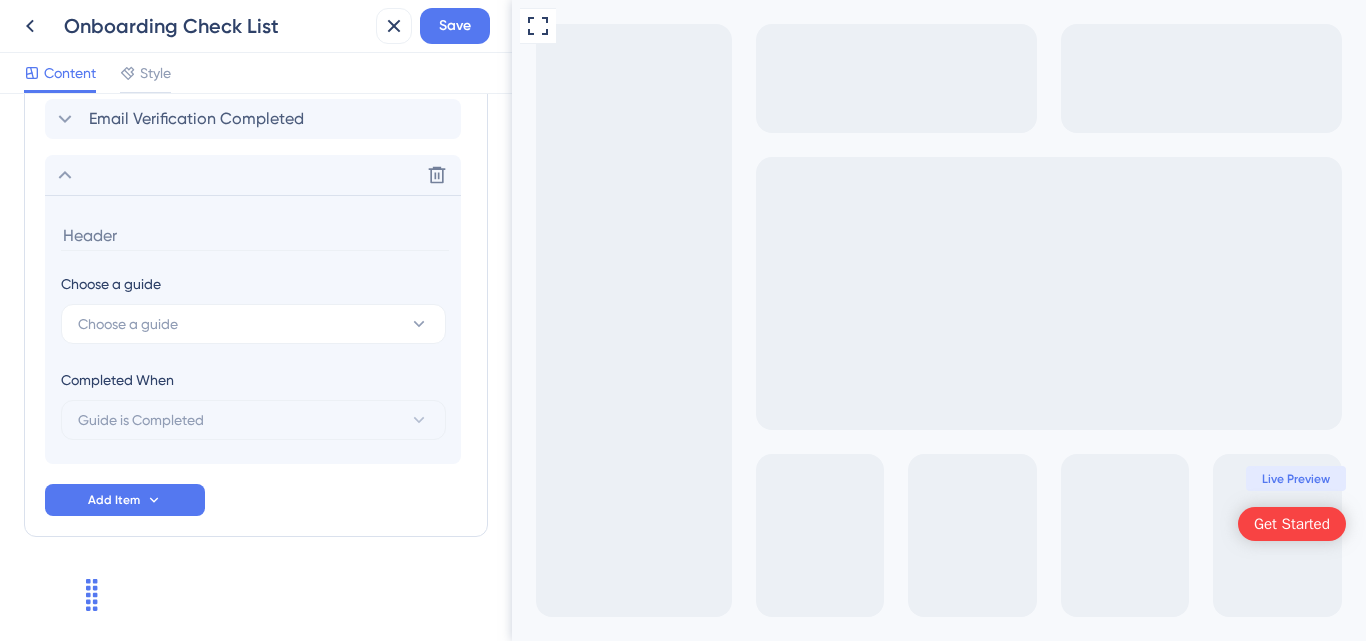 scroll, scrollTop: 996, scrollLeft: 0, axis: vertical 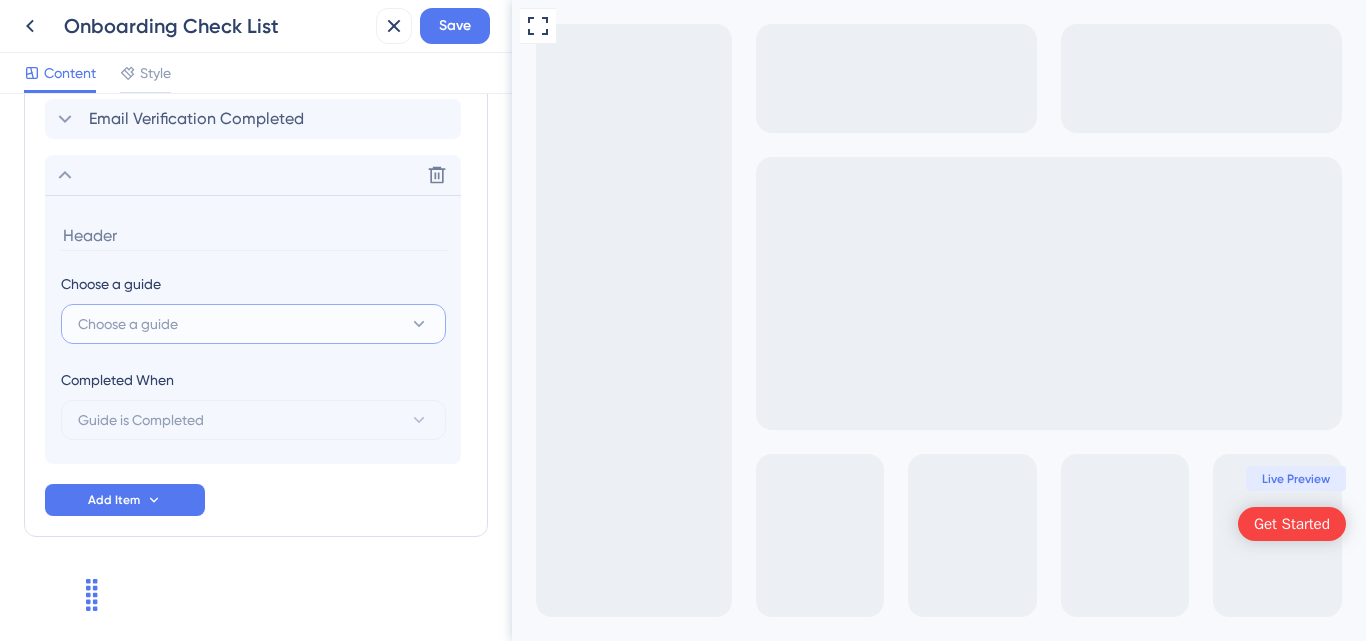 click on "Choose a guide" at bounding box center (253, 324) 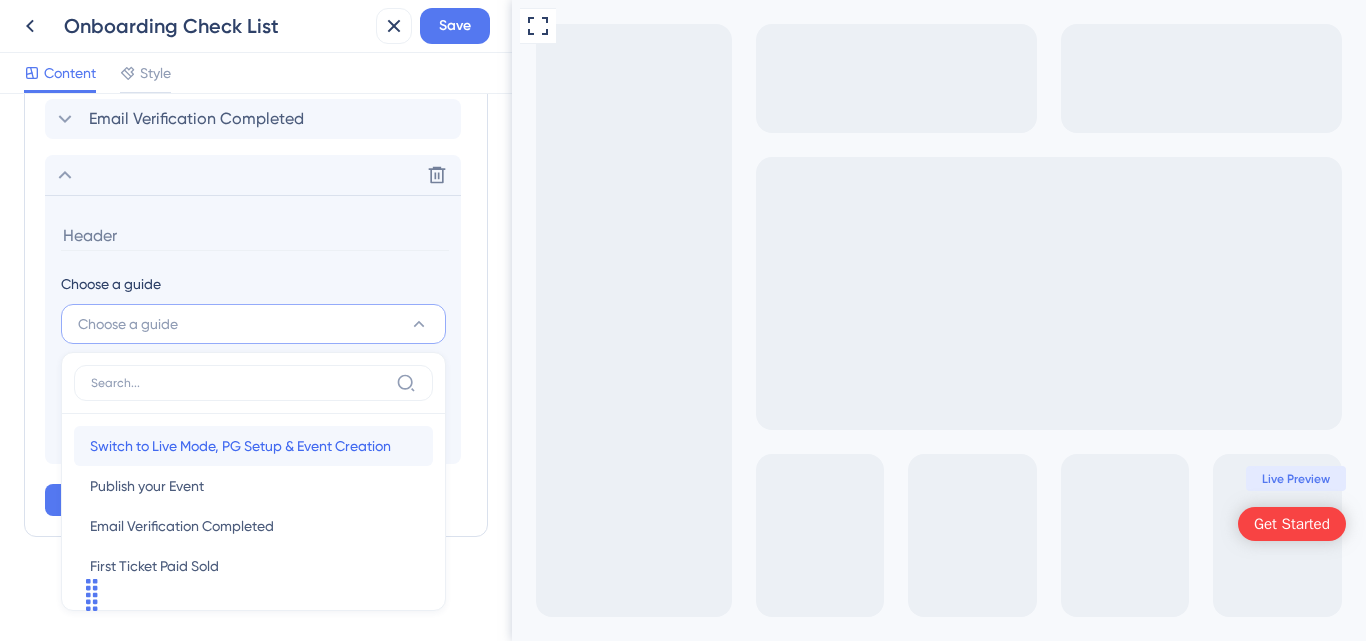 click on "Switch to Live Mode, PG Setup & Event Creation" at bounding box center [240, 446] 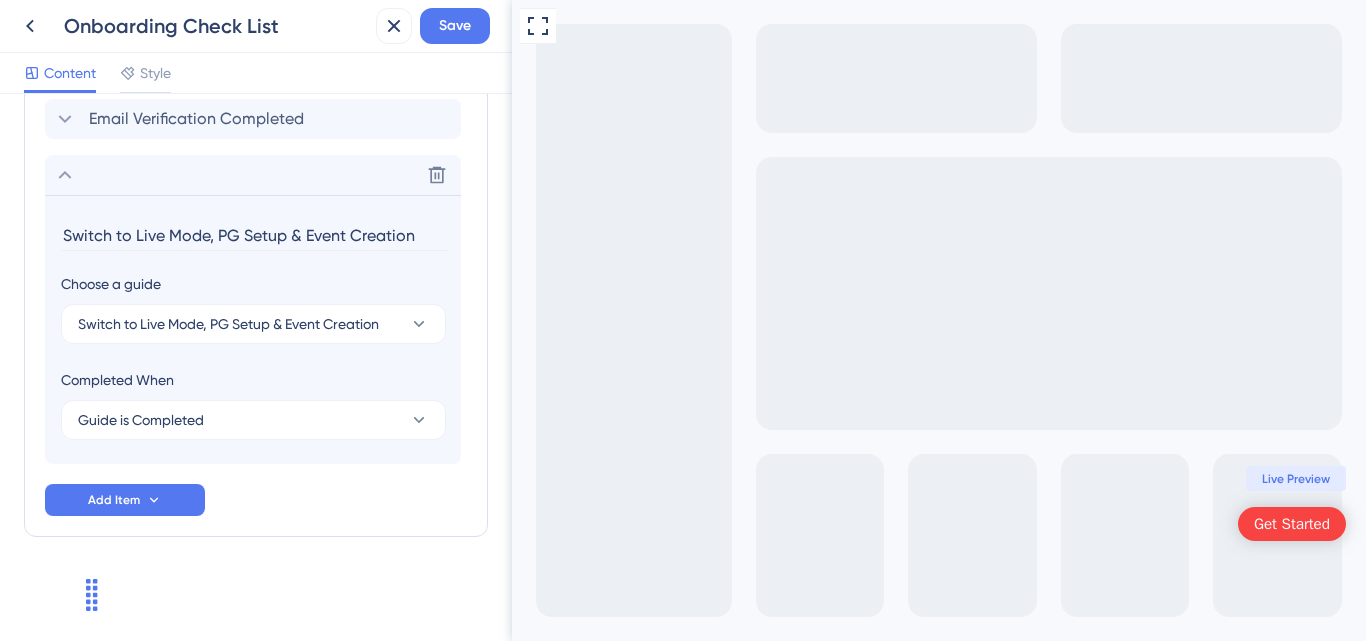 type on "Switch to Live Mode, PG Setup & Event Creation" 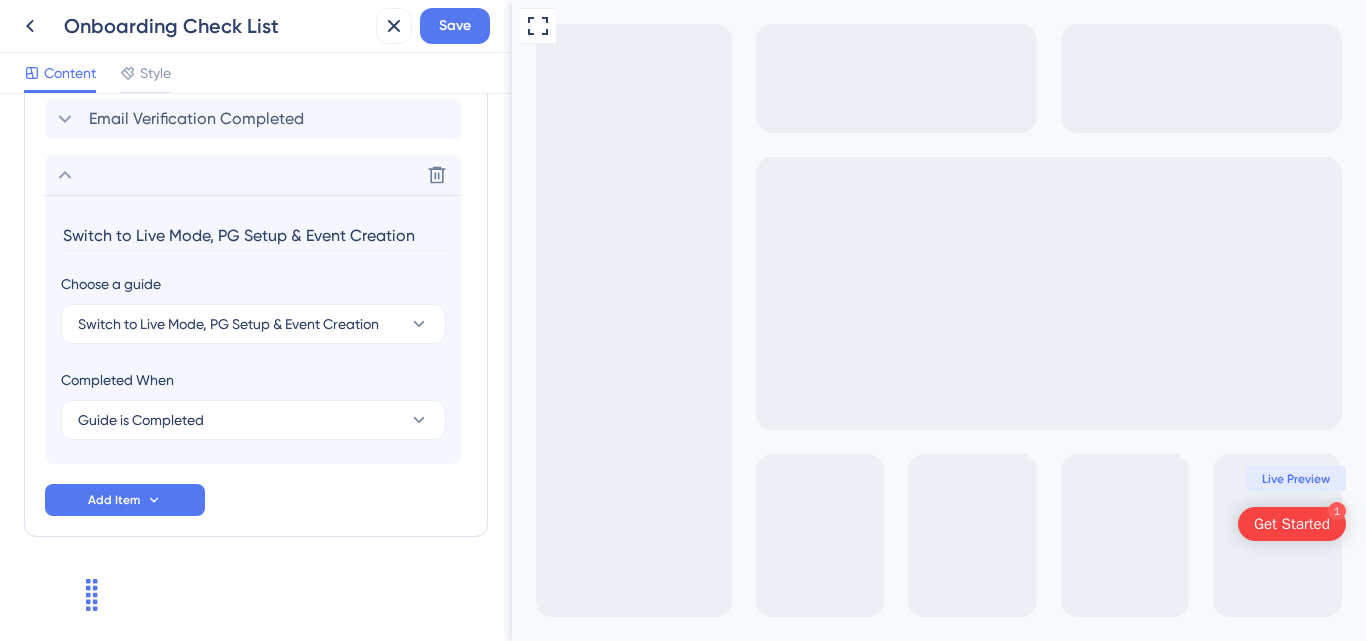 click on "Switch to Live Mode, PG Setup & Event Creation Choose a guide Switch to Live Mode, PG Setup & Event Creation Completed When Guide is Completed" at bounding box center [253, 329] 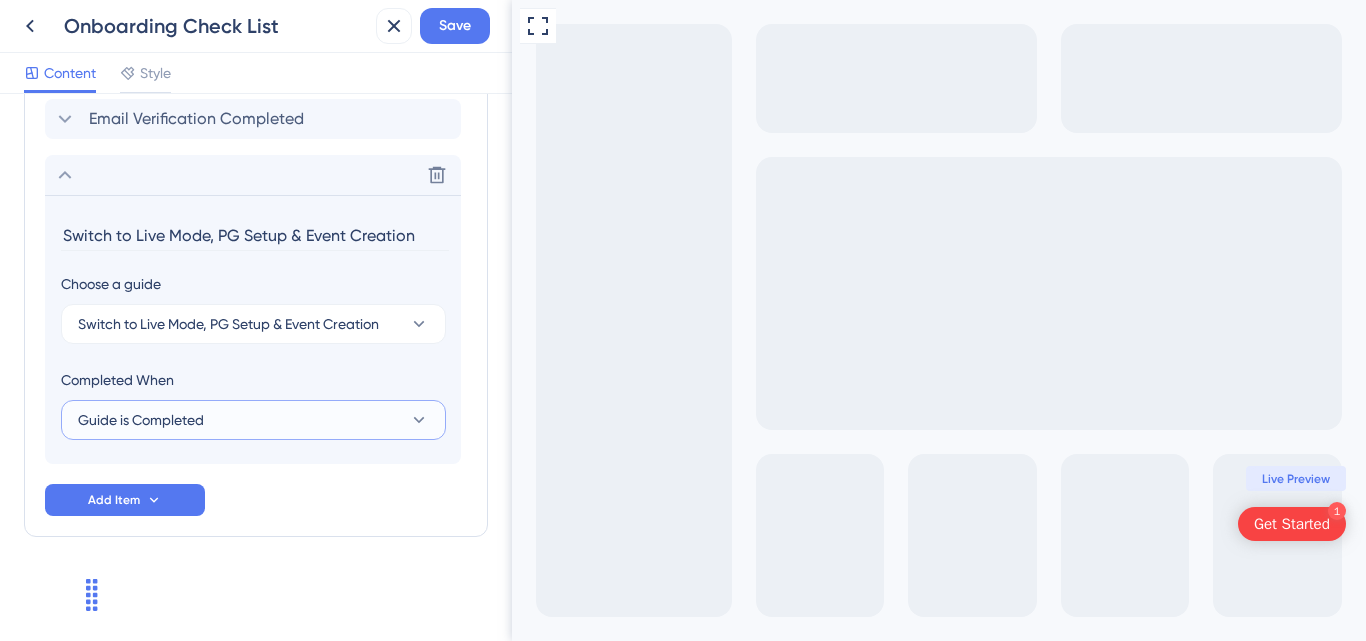 click on "Guide is Completed" at bounding box center [253, 420] 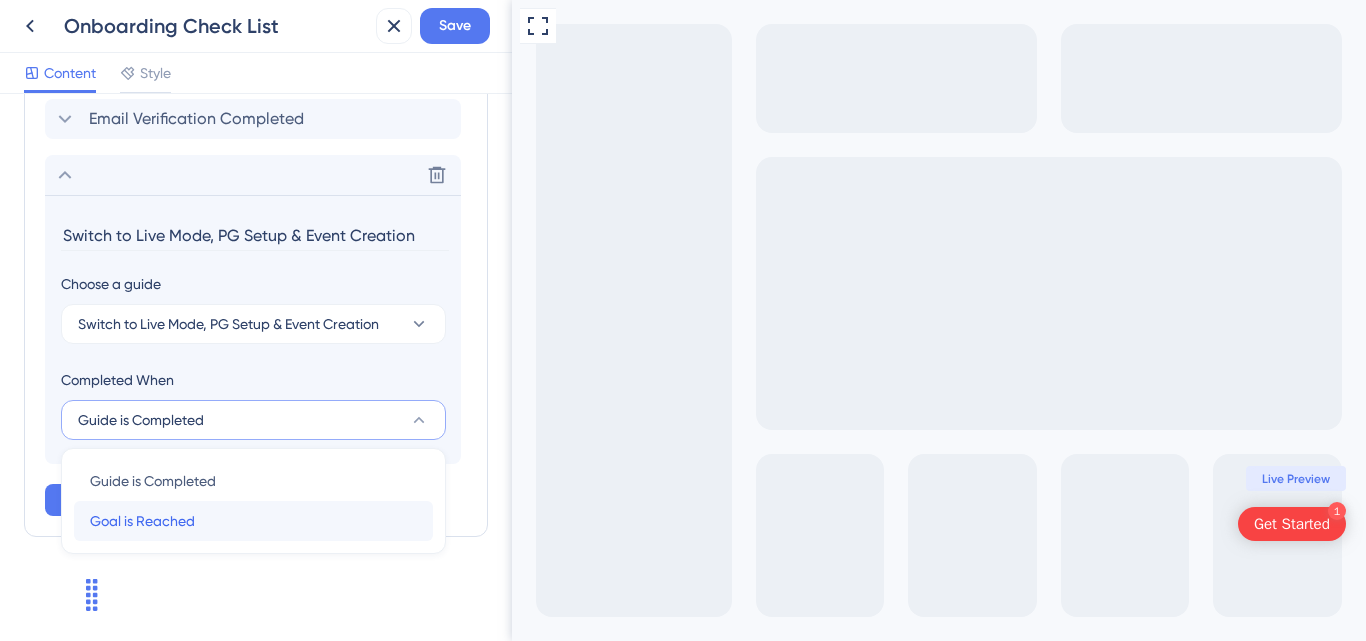 click on "Goal is Reached" at bounding box center [142, 521] 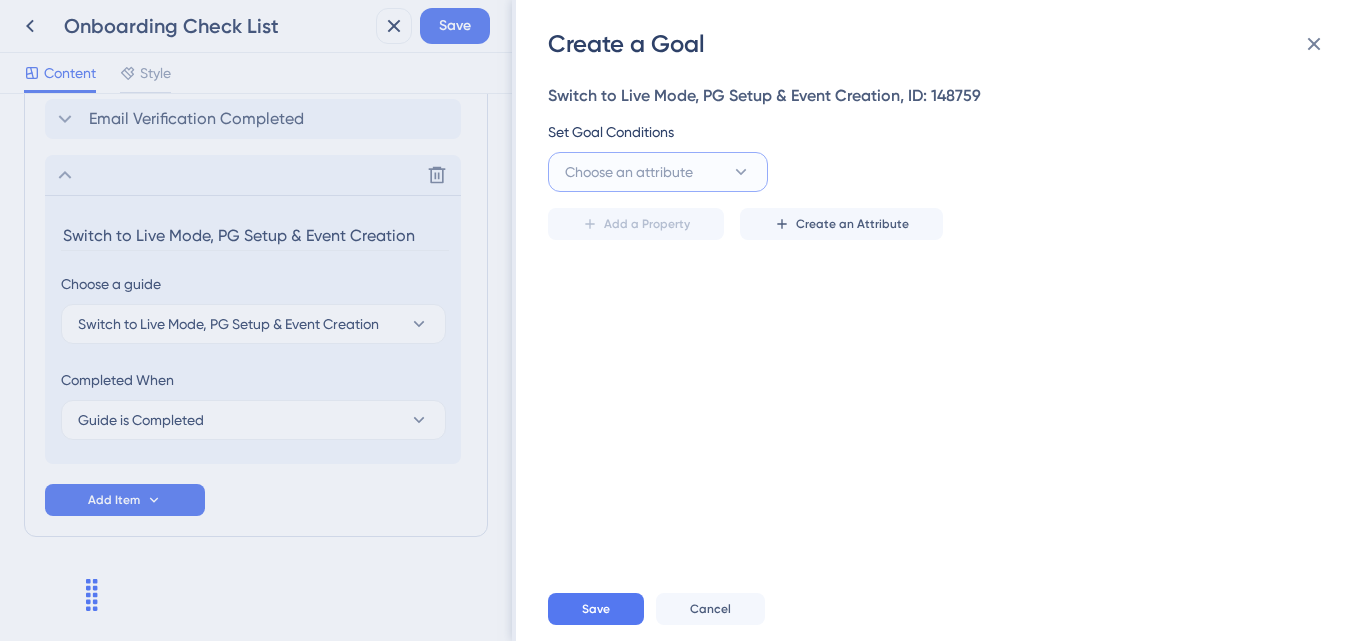 click on "Choose an attribute" at bounding box center (658, 172) 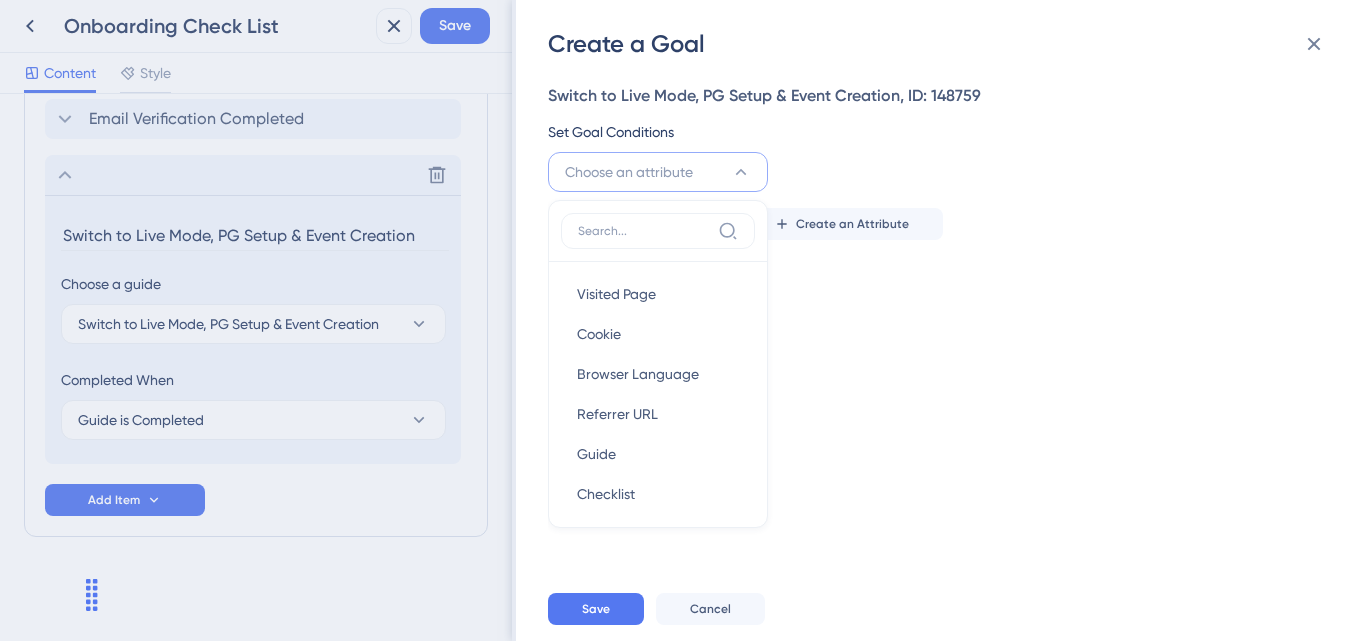scroll, scrollTop: 46, scrollLeft: 0, axis: vertical 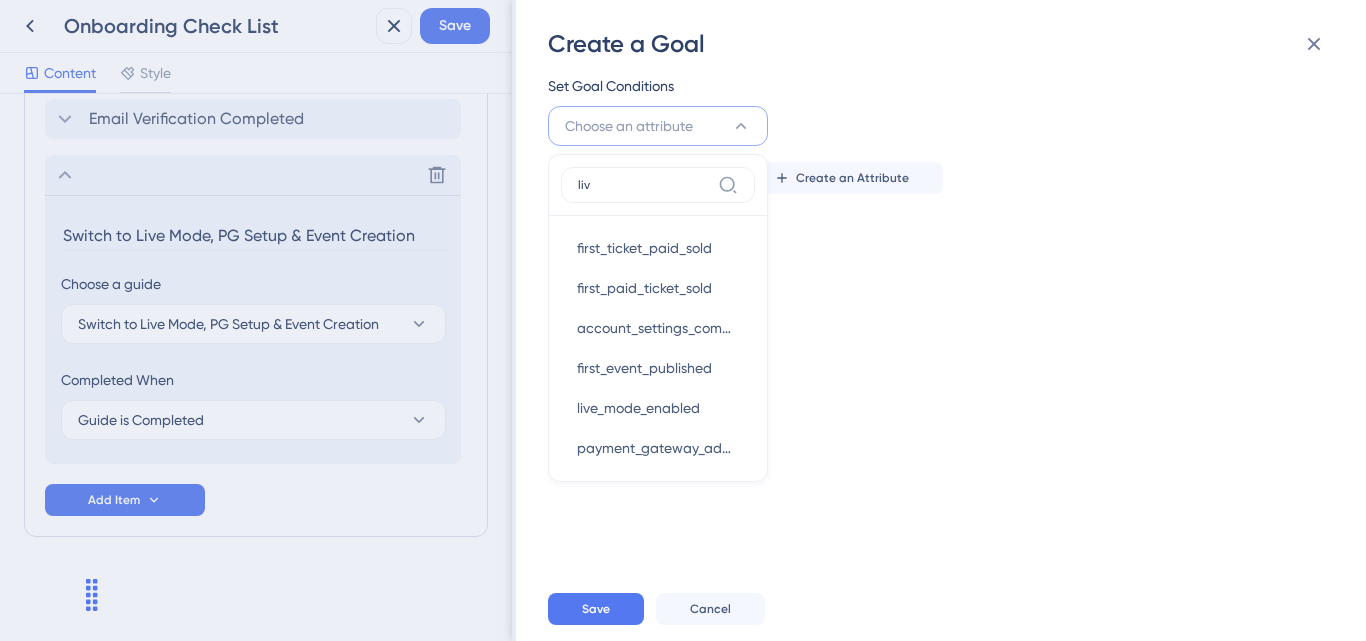 type on "live" 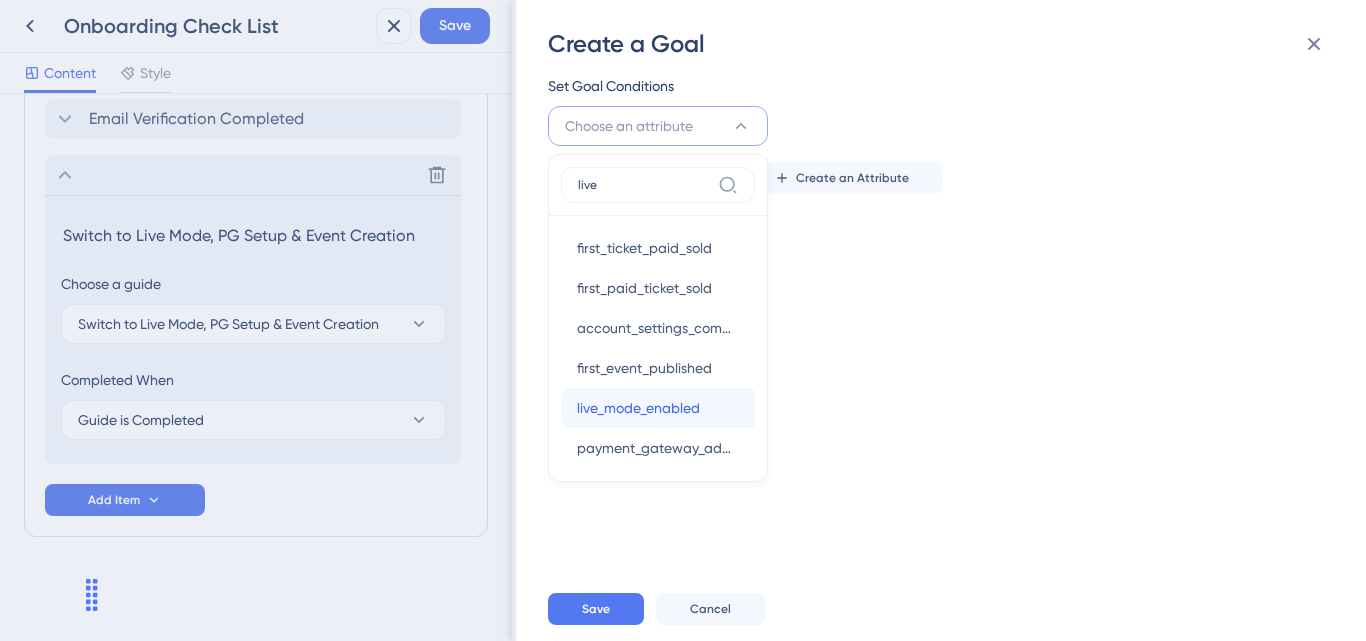 click on "live_mode_enabled" at bounding box center [638, 408] 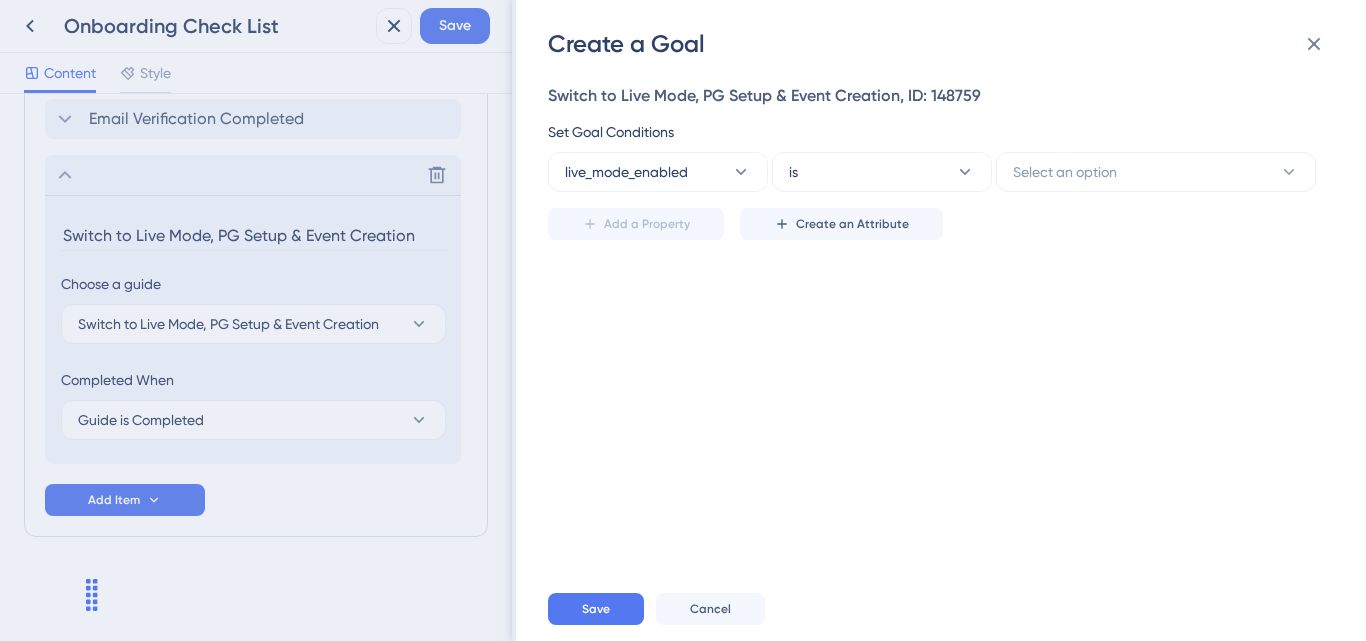 scroll, scrollTop: 0, scrollLeft: 0, axis: both 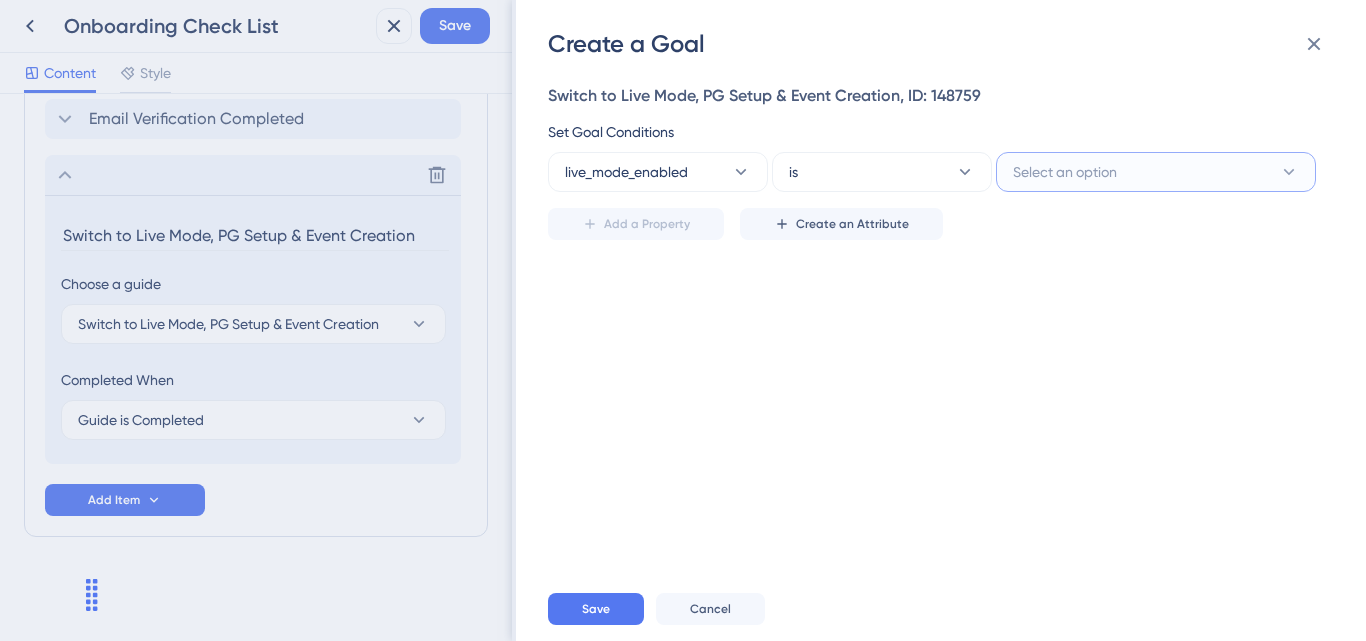 click on "Select an option" at bounding box center (1156, 172) 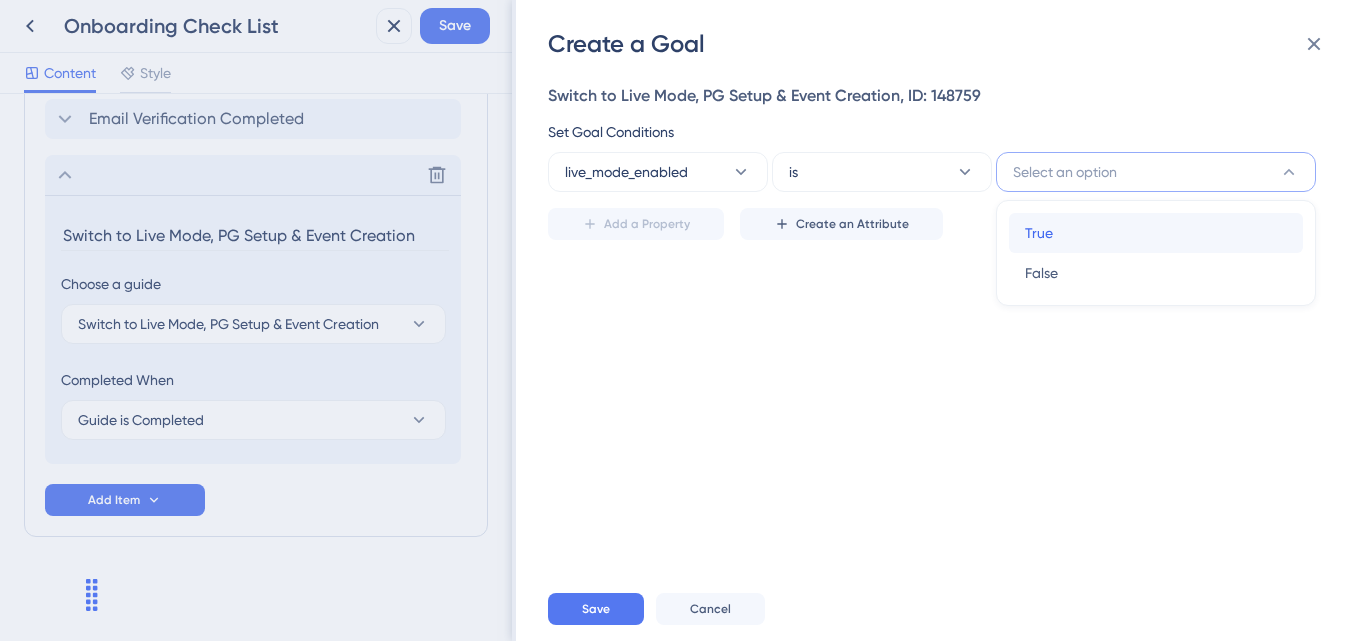 click on "True" at bounding box center (1039, 233) 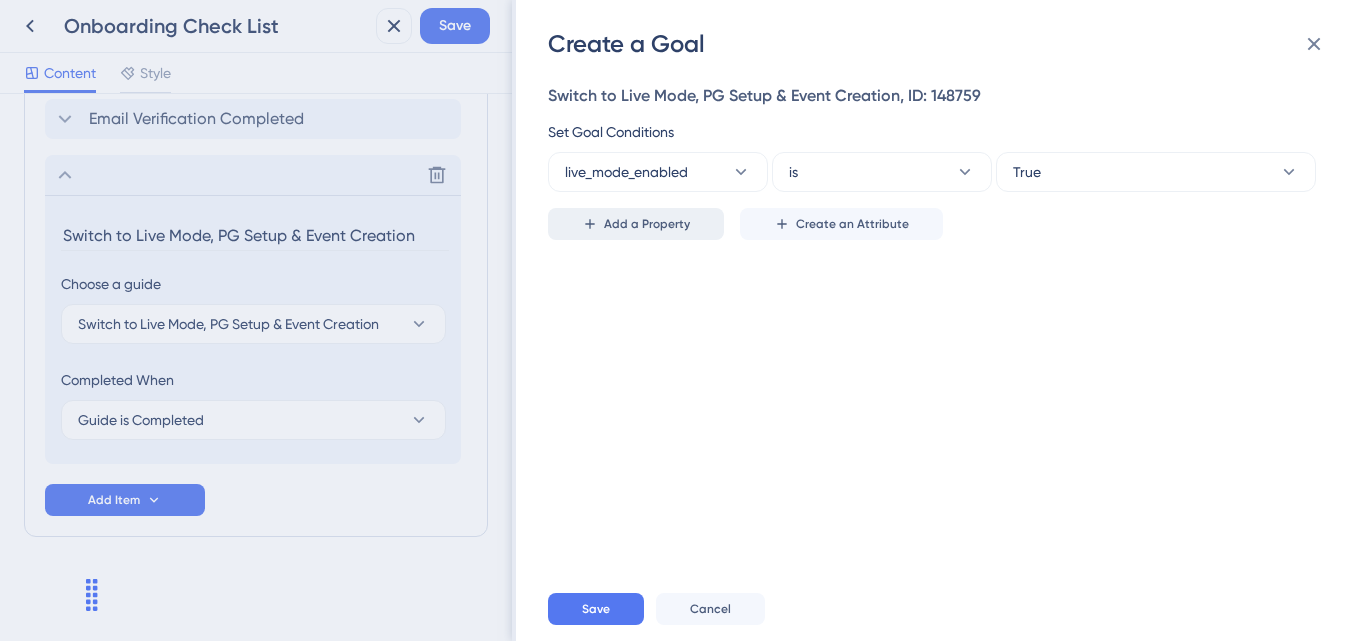 click on "Add a Property" at bounding box center [636, 224] 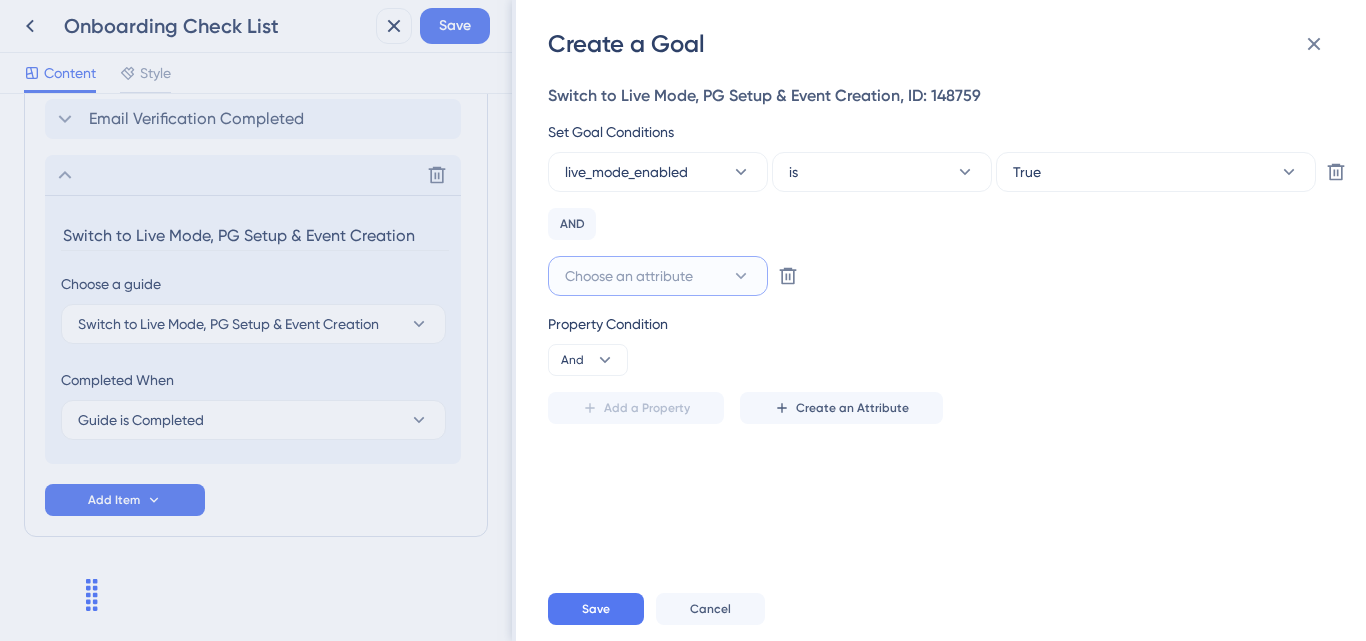 click on "Choose an attribute" at bounding box center (629, 276) 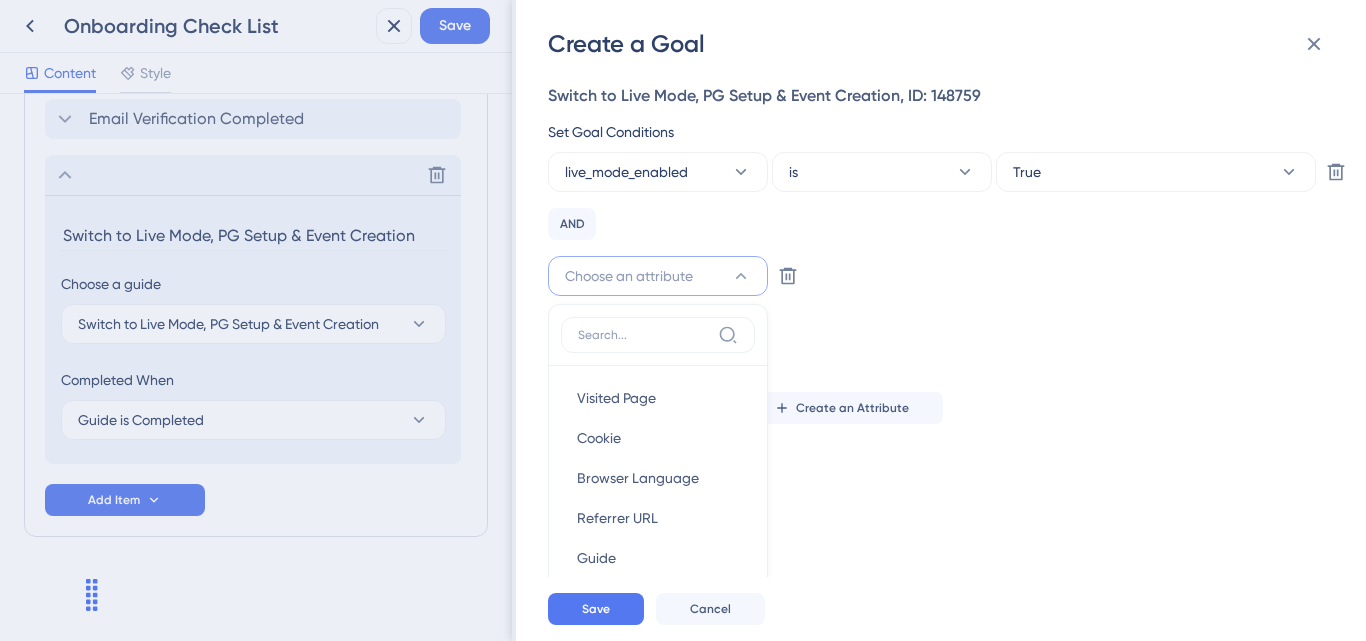 scroll, scrollTop: 150, scrollLeft: 0, axis: vertical 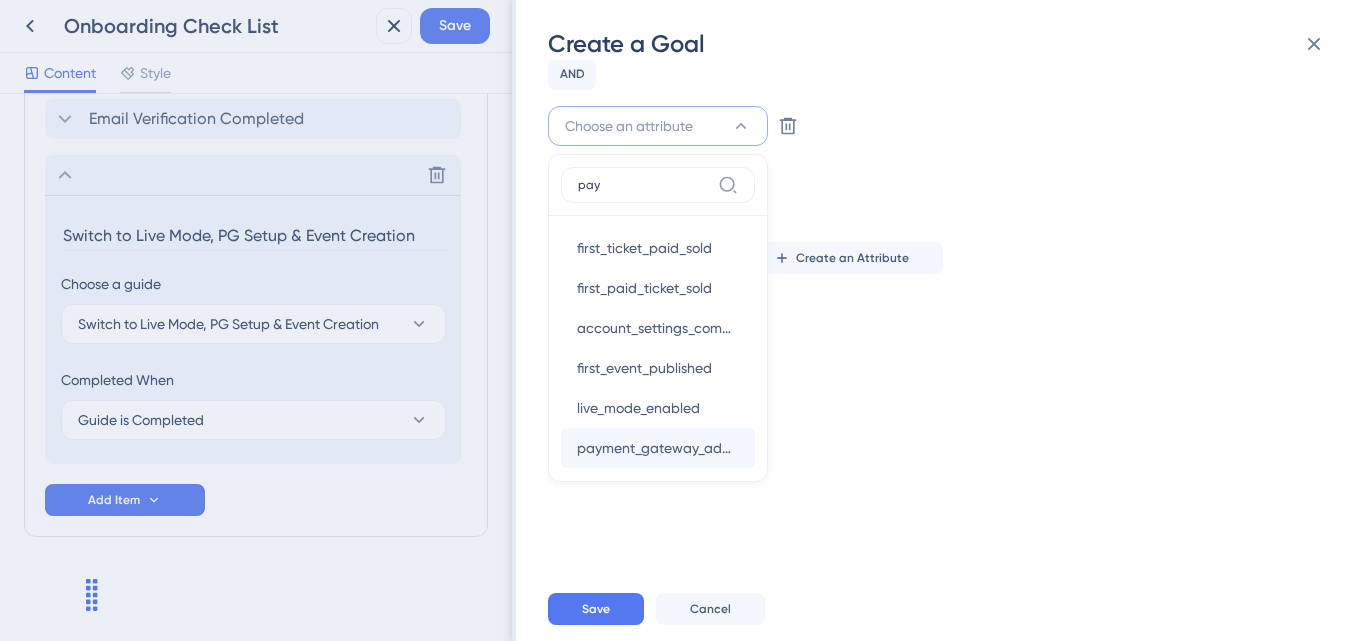 type on "pay" 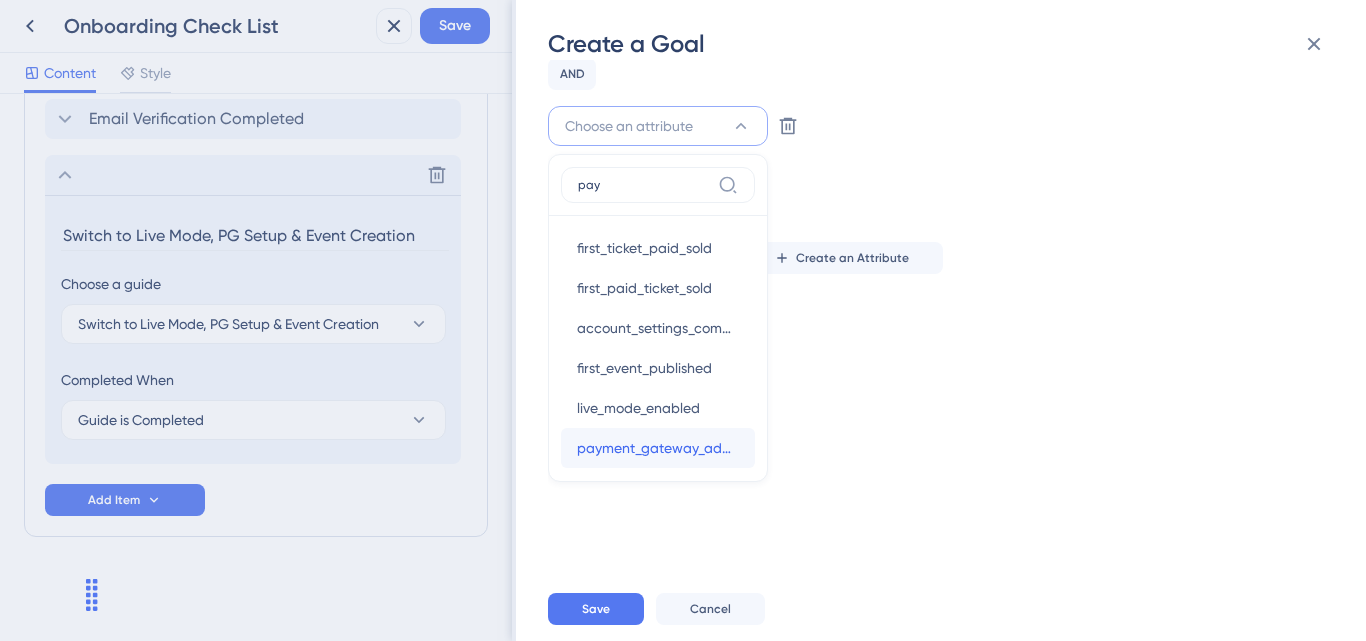 click on "payment_gateway_added" at bounding box center (658, 448) 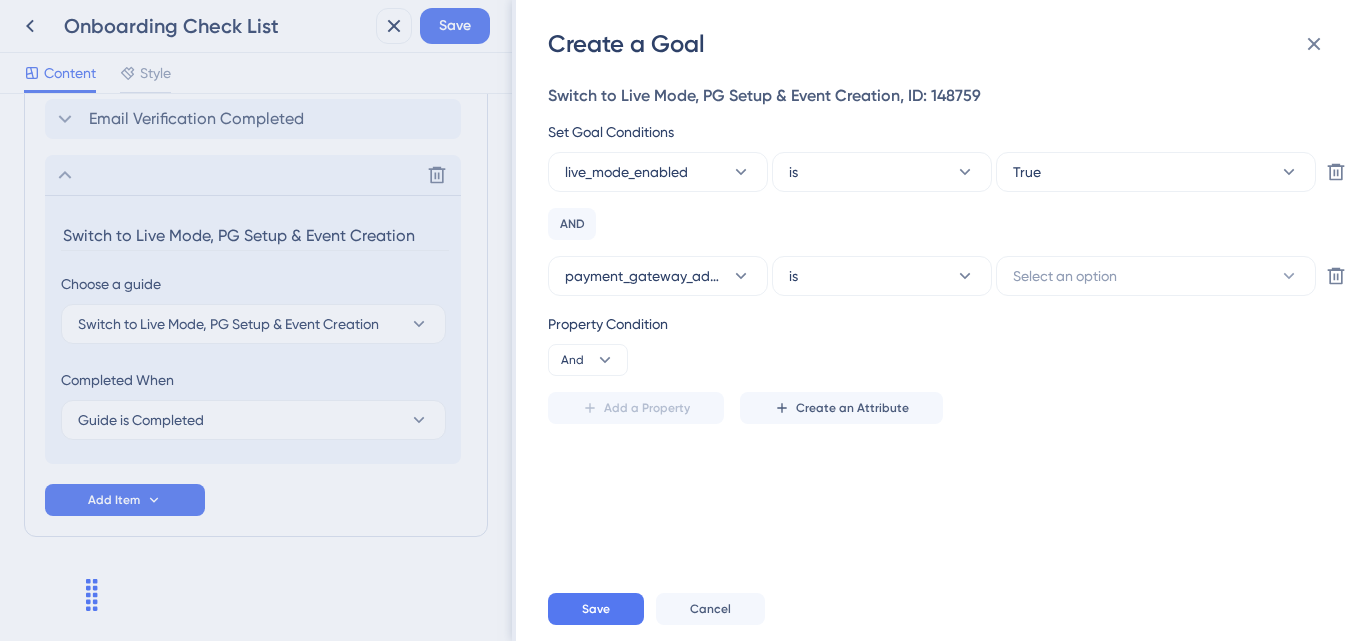 scroll, scrollTop: 0, scrollLeft: 0, axis: both 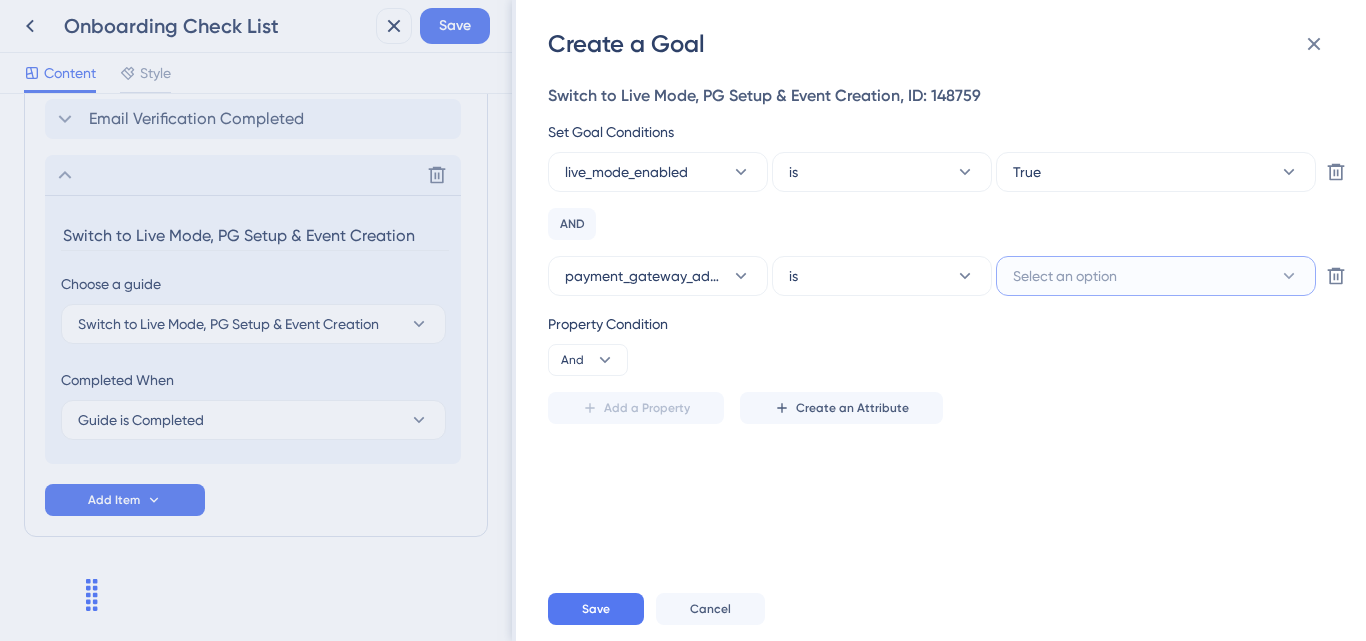 click on "Select an option" at bounding box center [1065, 276] 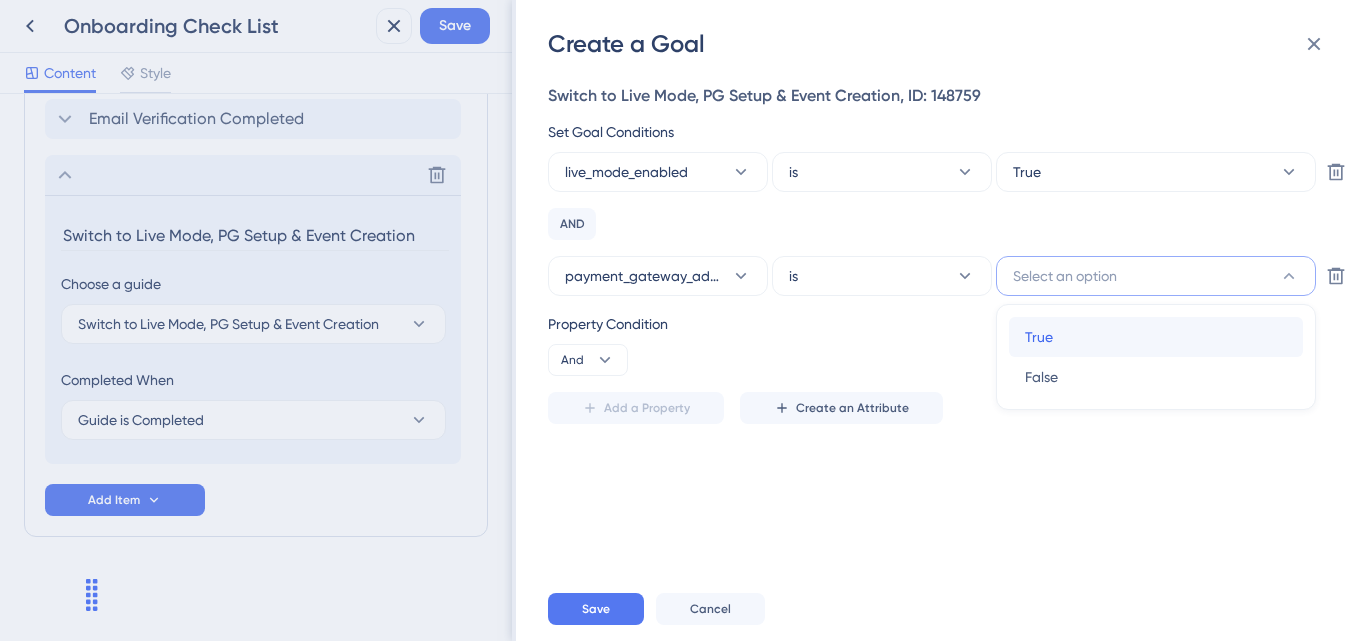 click on "True" at bounding box center [1039, 337] 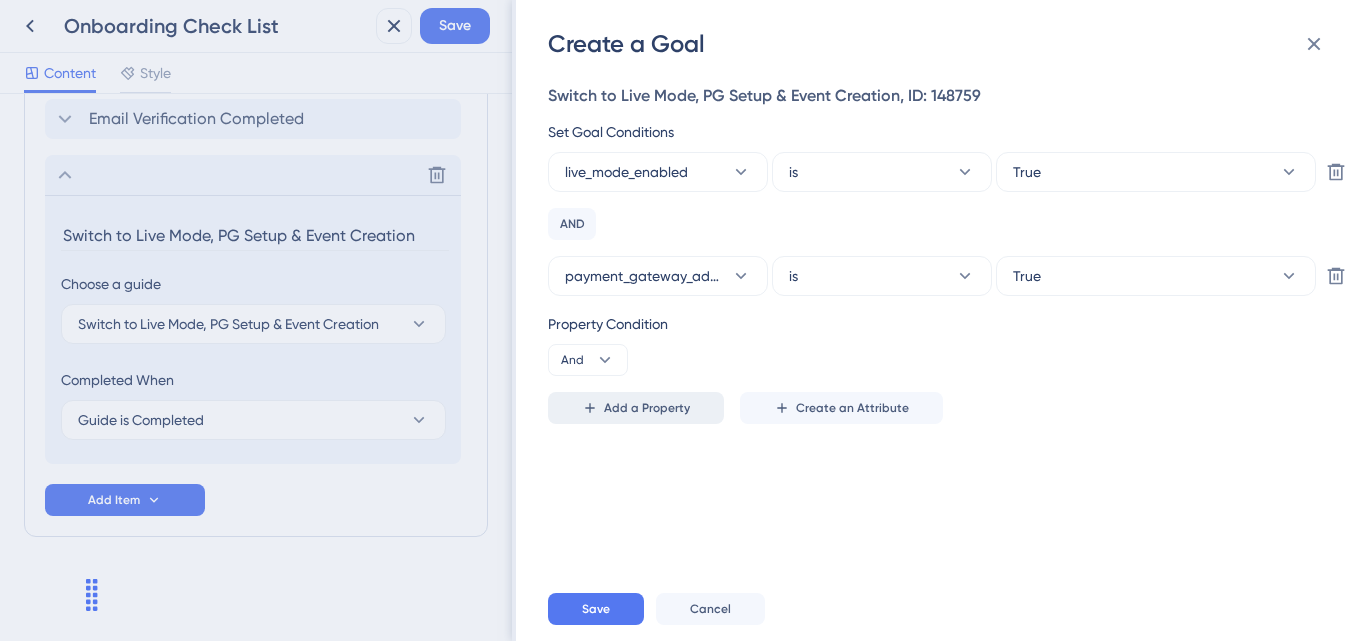 click on "Add a Property" at bounding box center (636, 408) 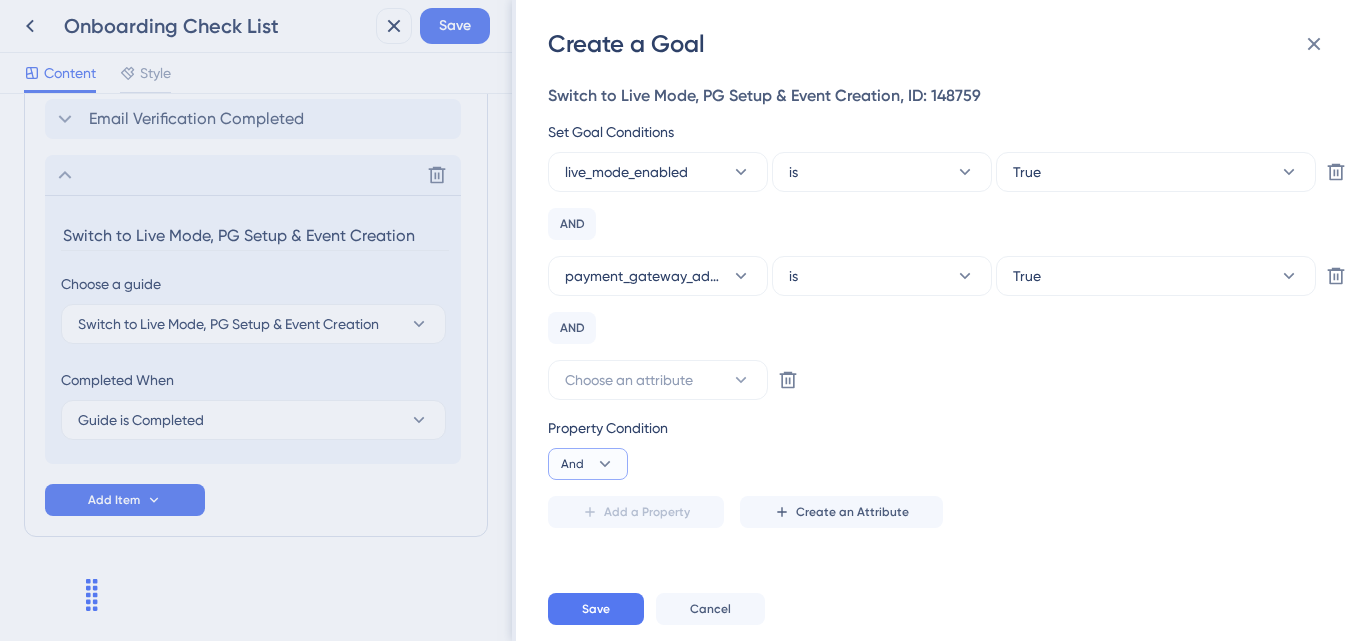 click on "And" at bounding box center [588, 464] 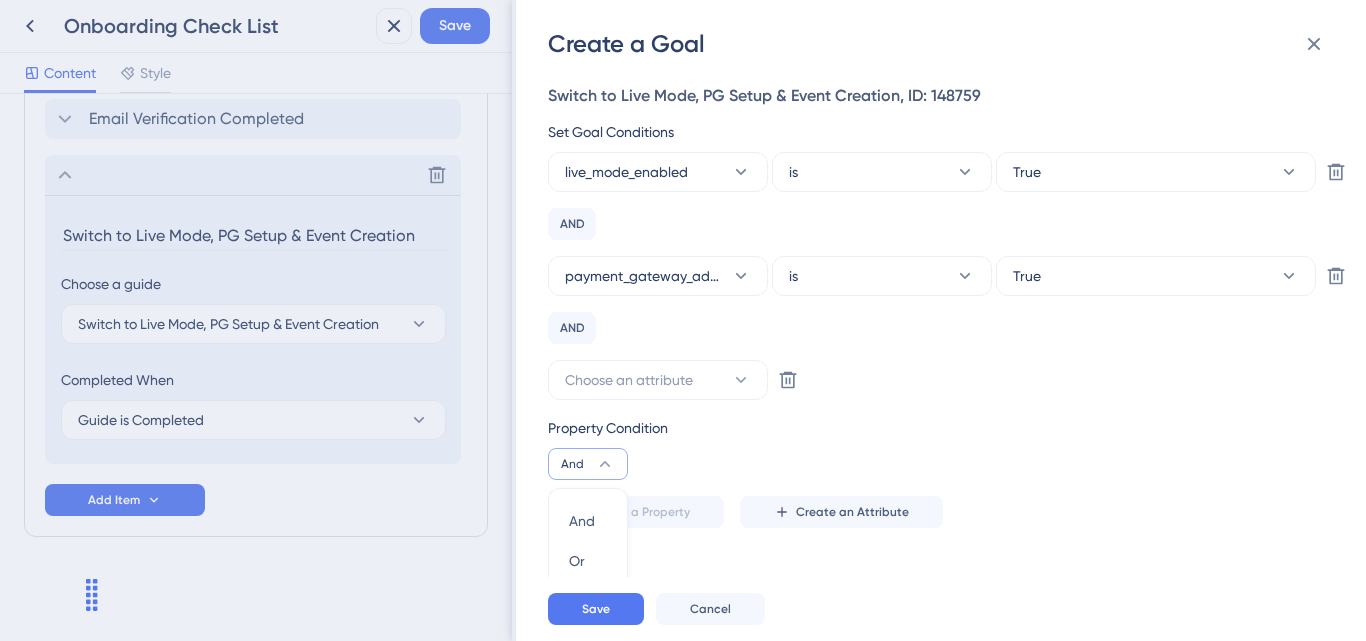 scroll, scrollTop: 17, scrollLeft: 0, axis: vertical 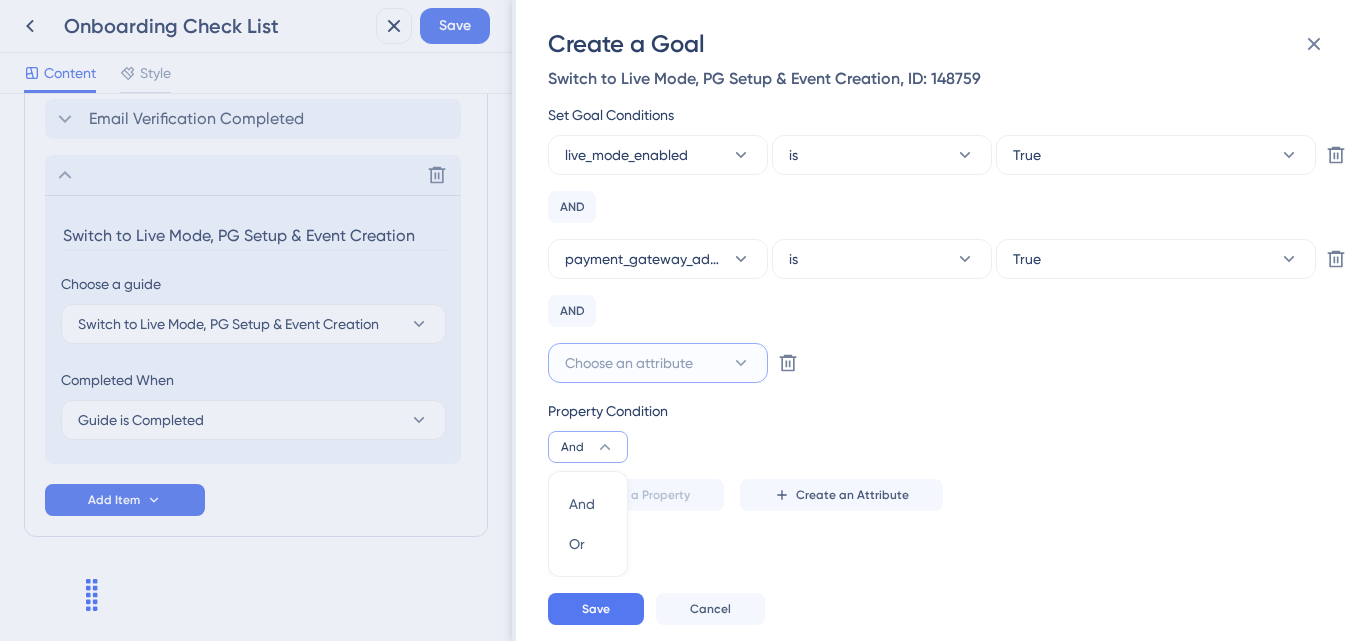 click on "Choose an attribute" at bounding box center [629, 363] 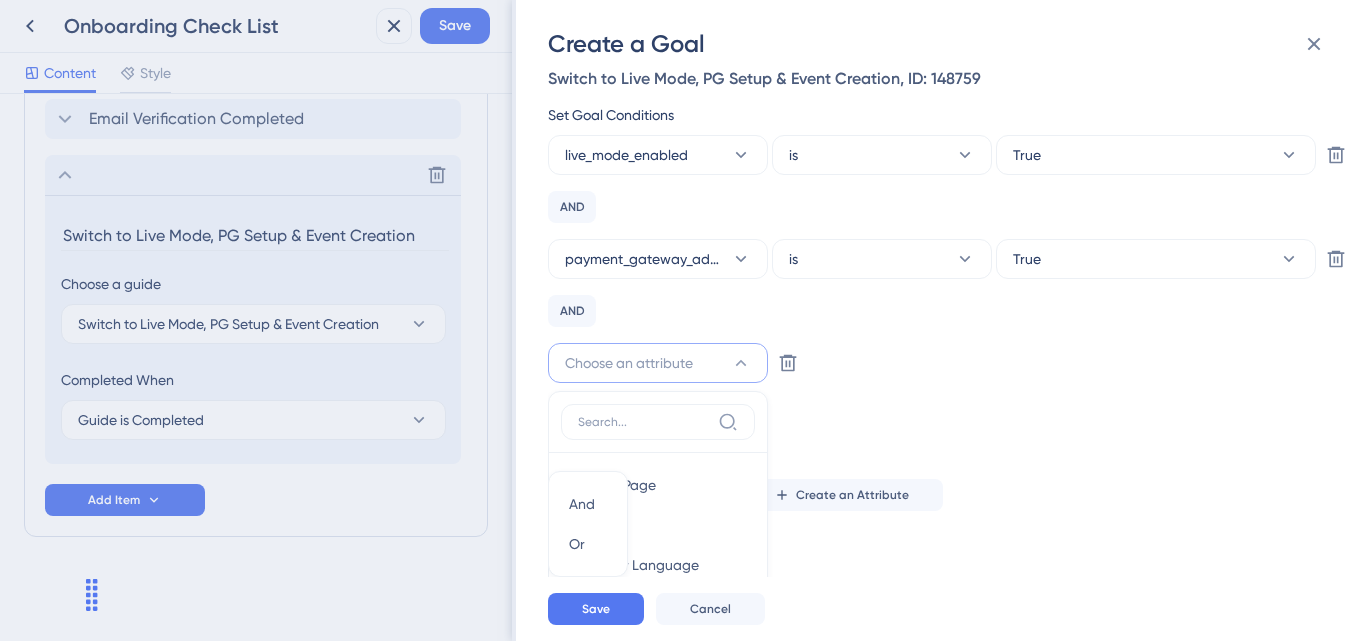 scroll, scrollTop: 254, scrollLeft: 0, axis: vertical 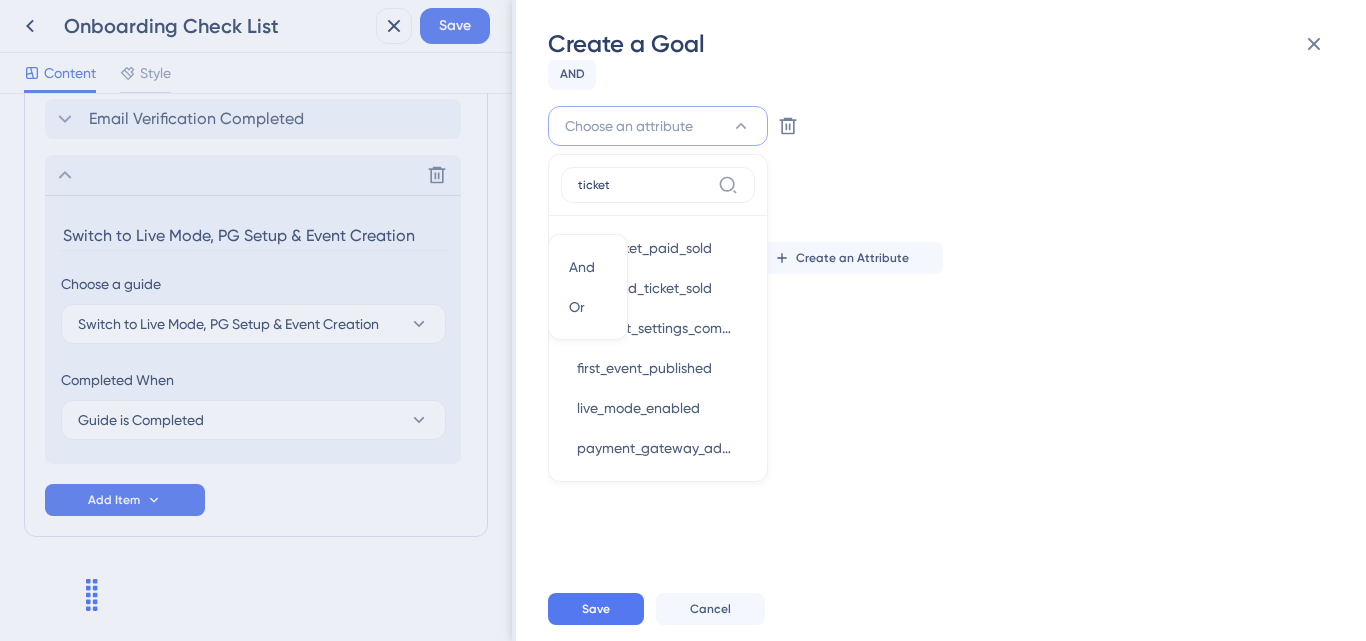 type on "ticket" 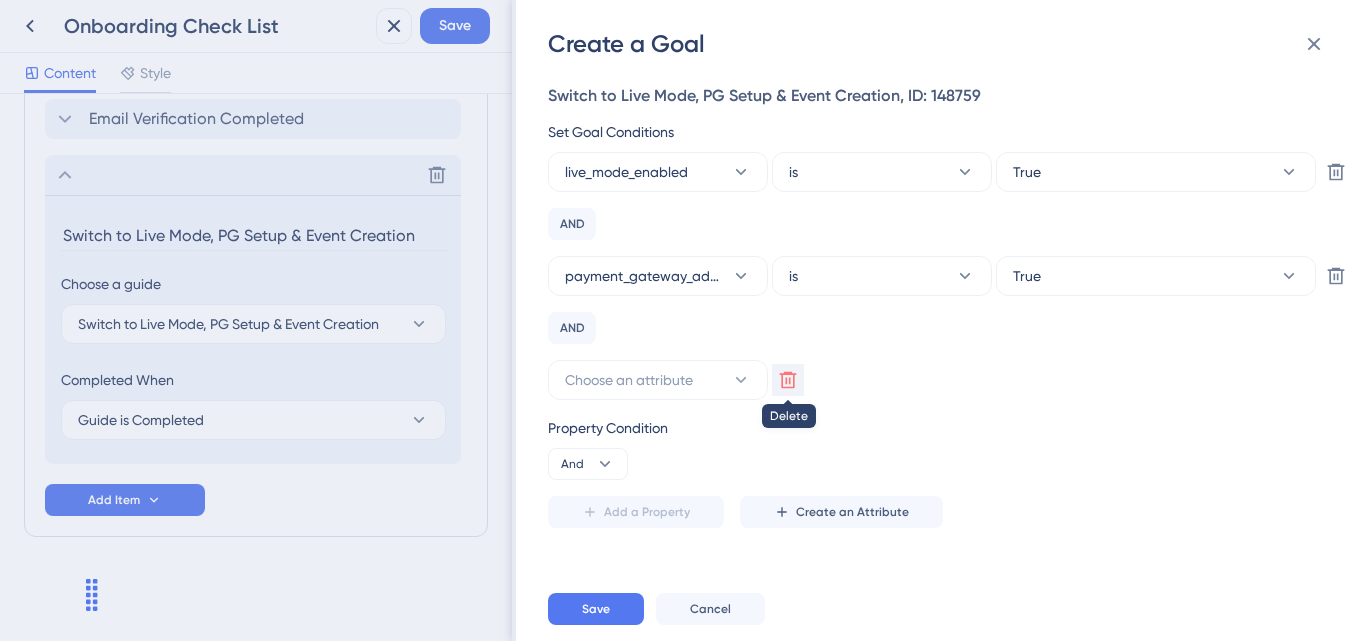 click 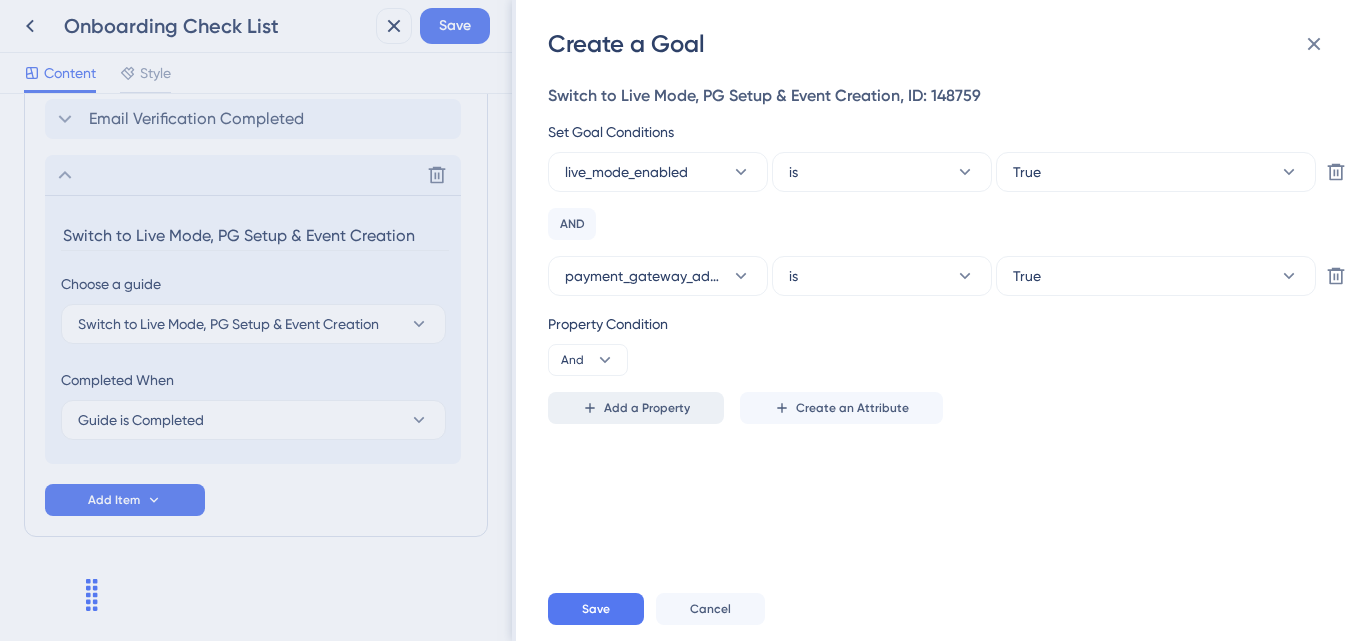 click on "Add a Property" at bounding box center [647, 408] 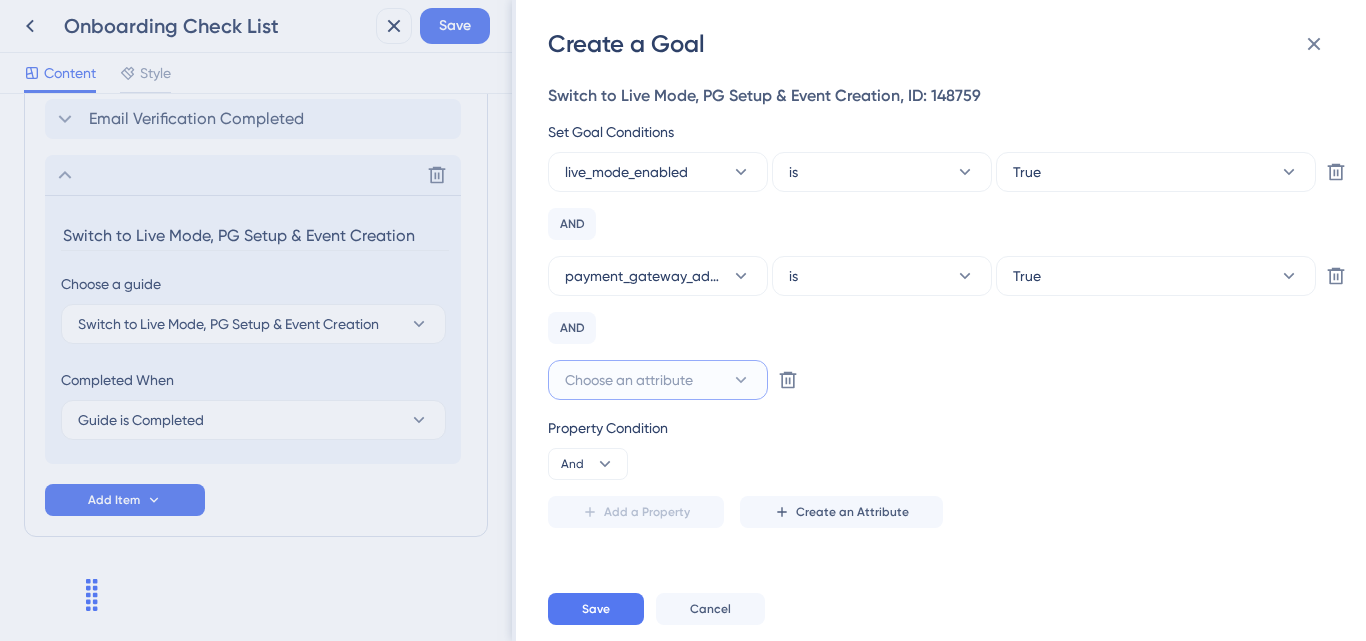 click on "Choose an attribute" at bounding box center (629, 380) 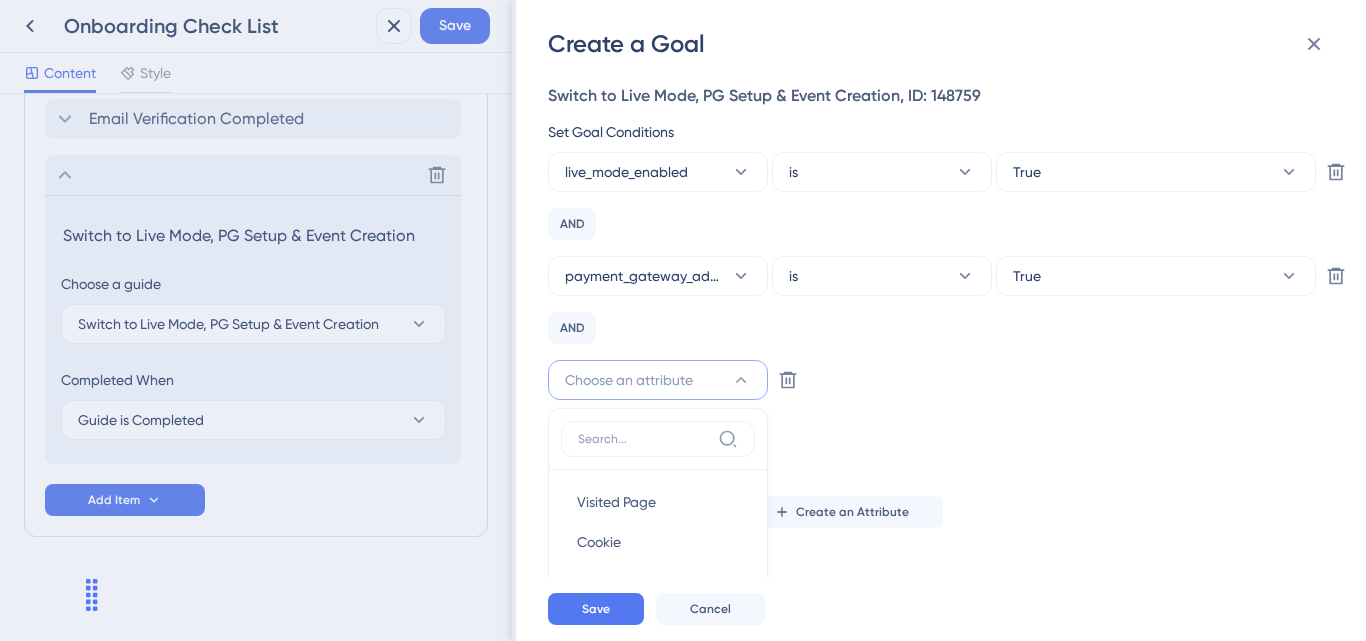 scroll, scrollTop: 254, scrollLeft: 0, axis: vertical 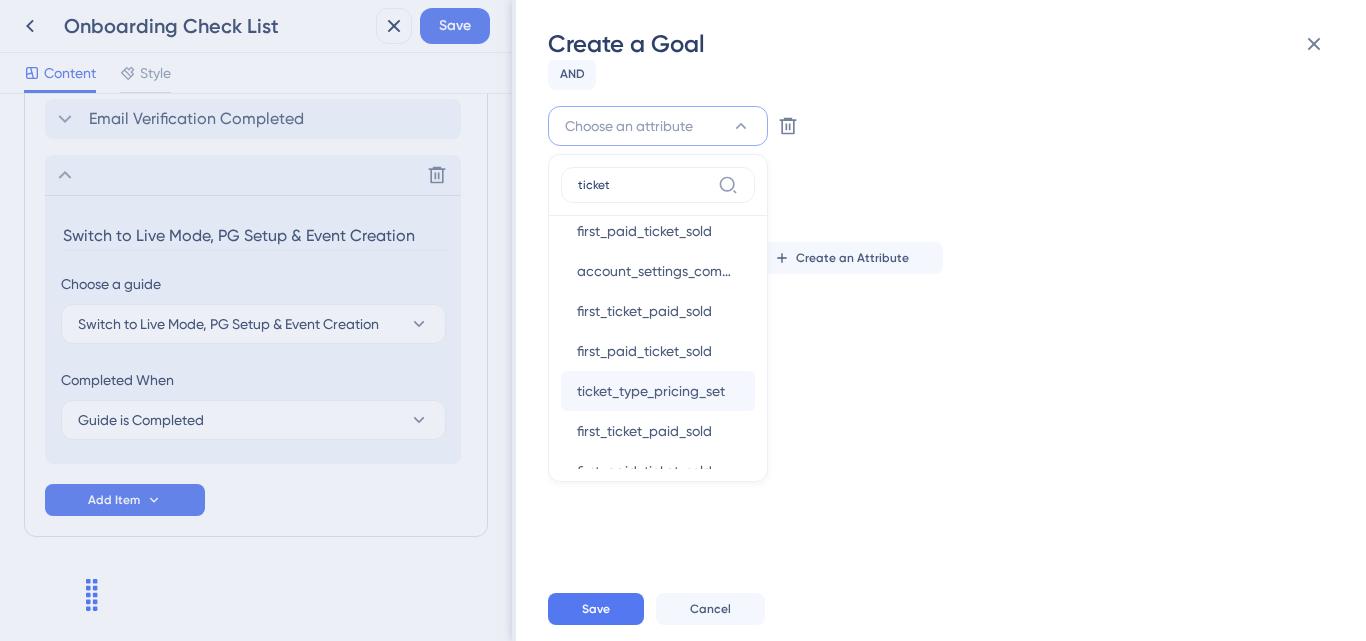 type on "ticket" 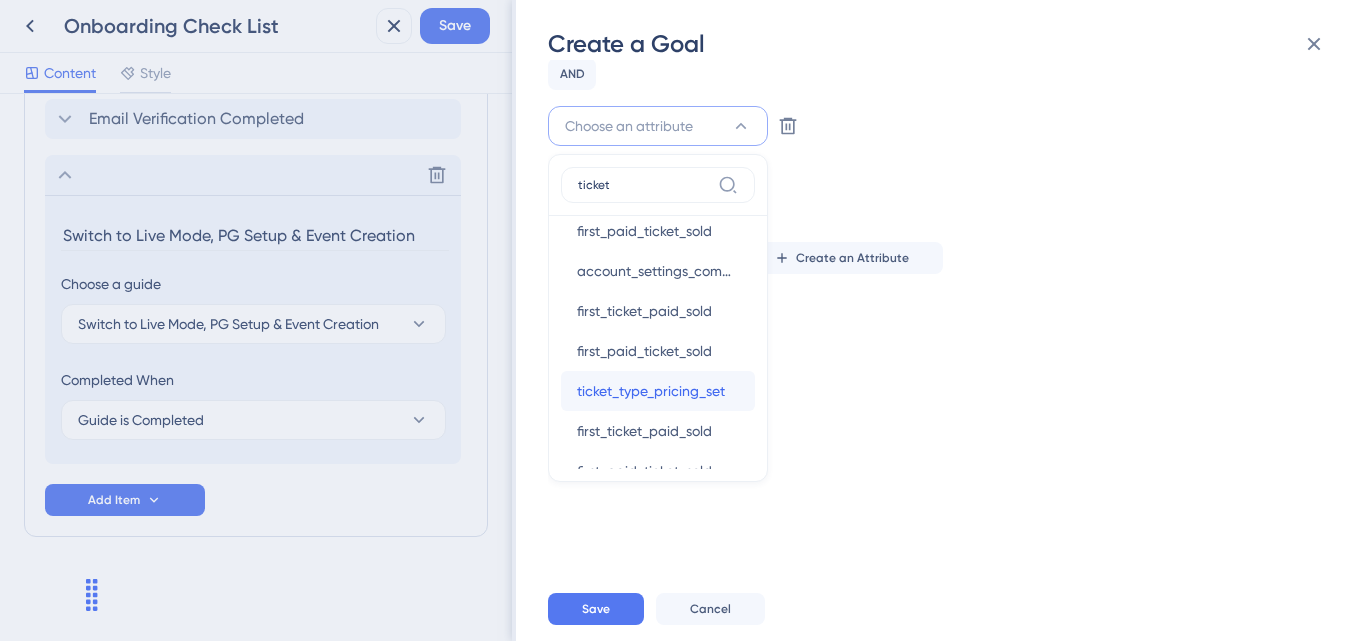 click on "ticket_type_pricing_set" at bounding box center [651, 391] 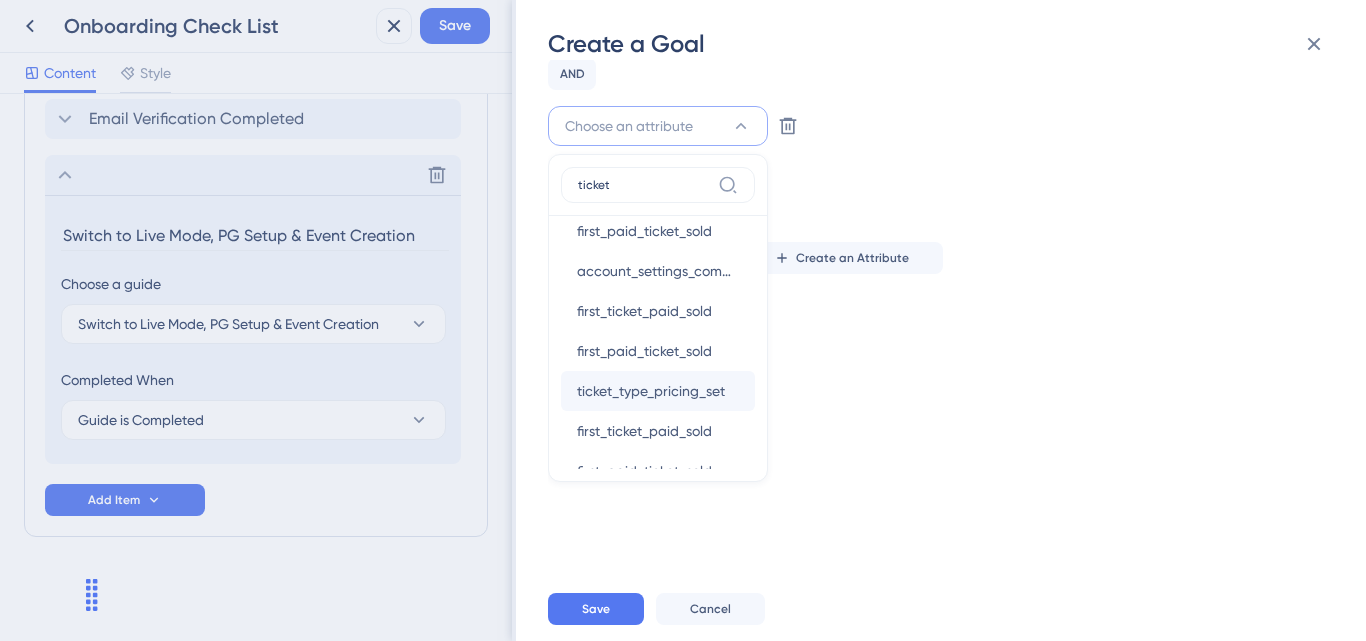scroll, scrollTop: 0, scrollLeft: 0, axis: both 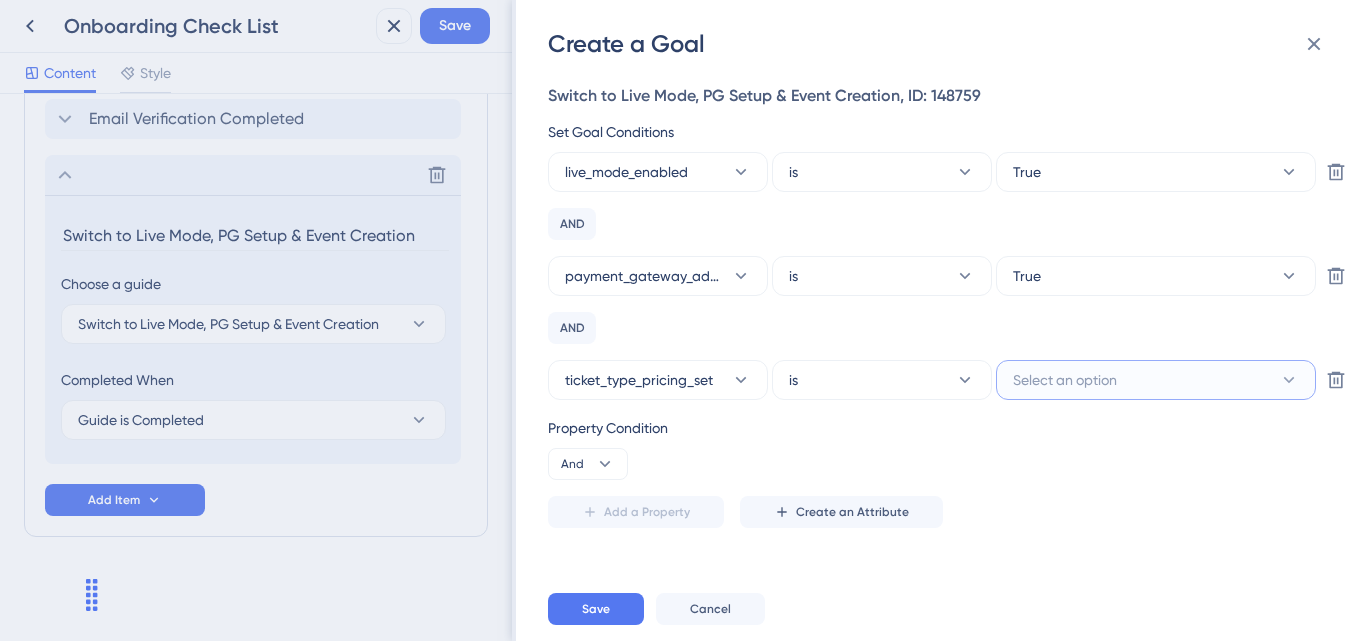 click on "Select an option" at bounding box center [1065, 380] 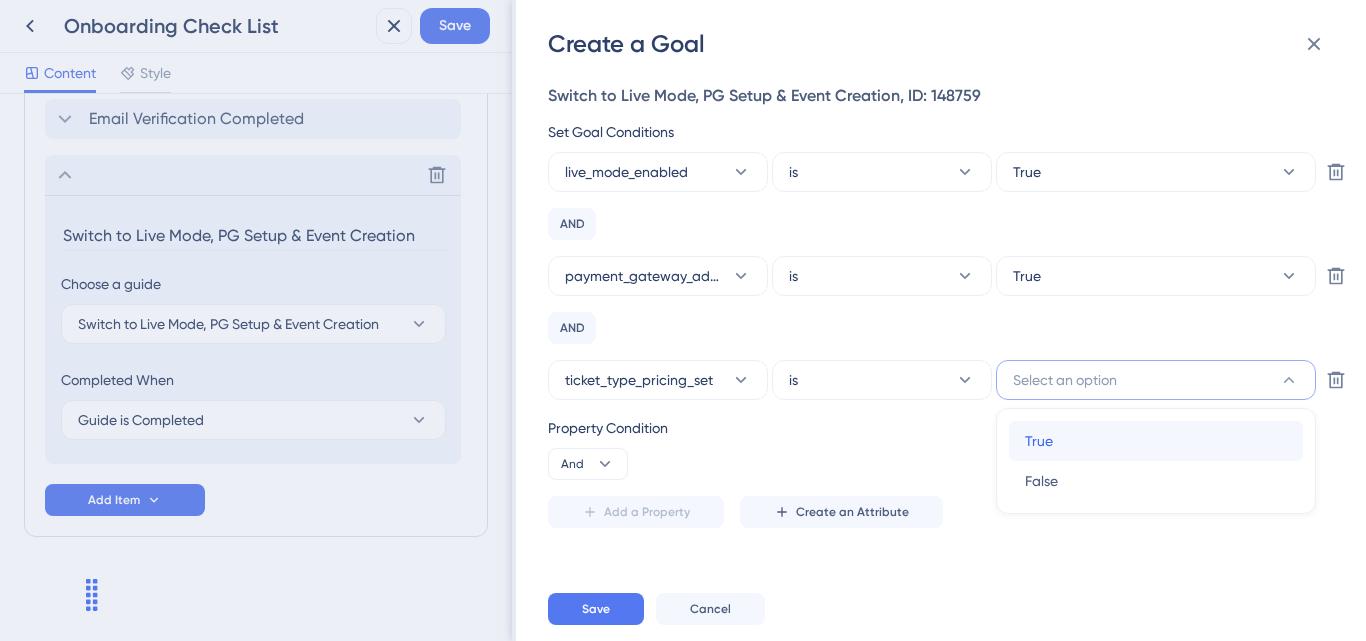 click on "True True" at bounding box center [1156, 441] 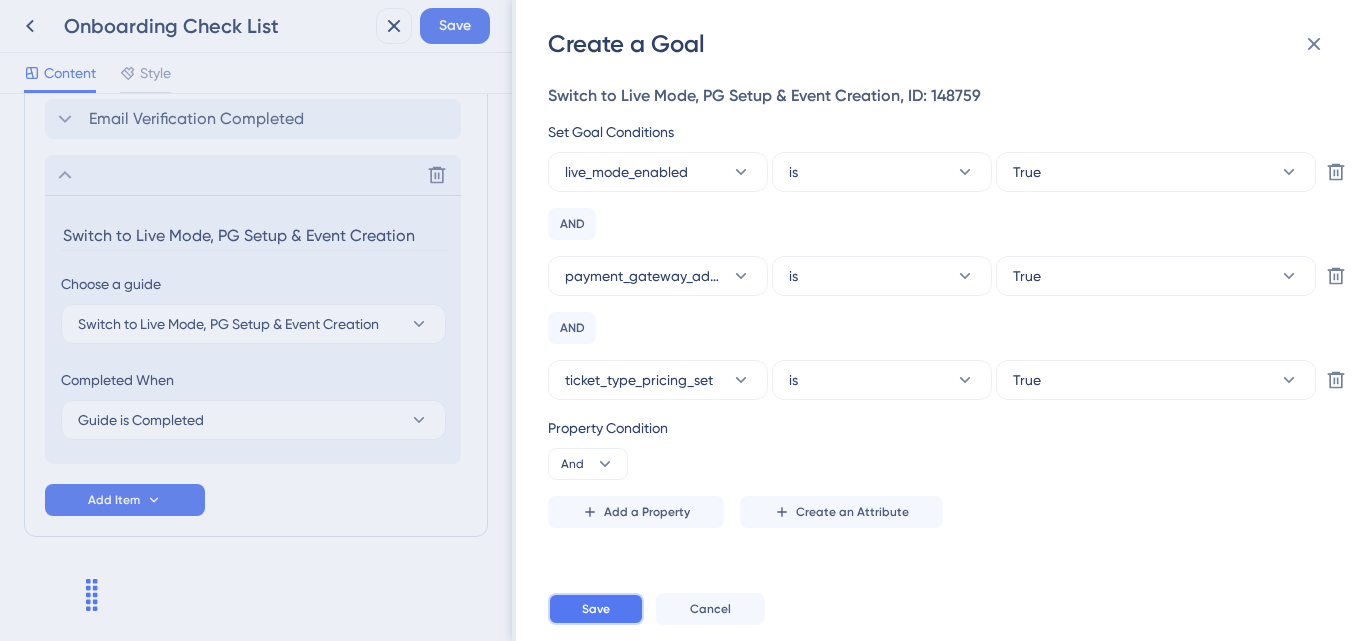 click on "Save" at bounding box center (596, 609) 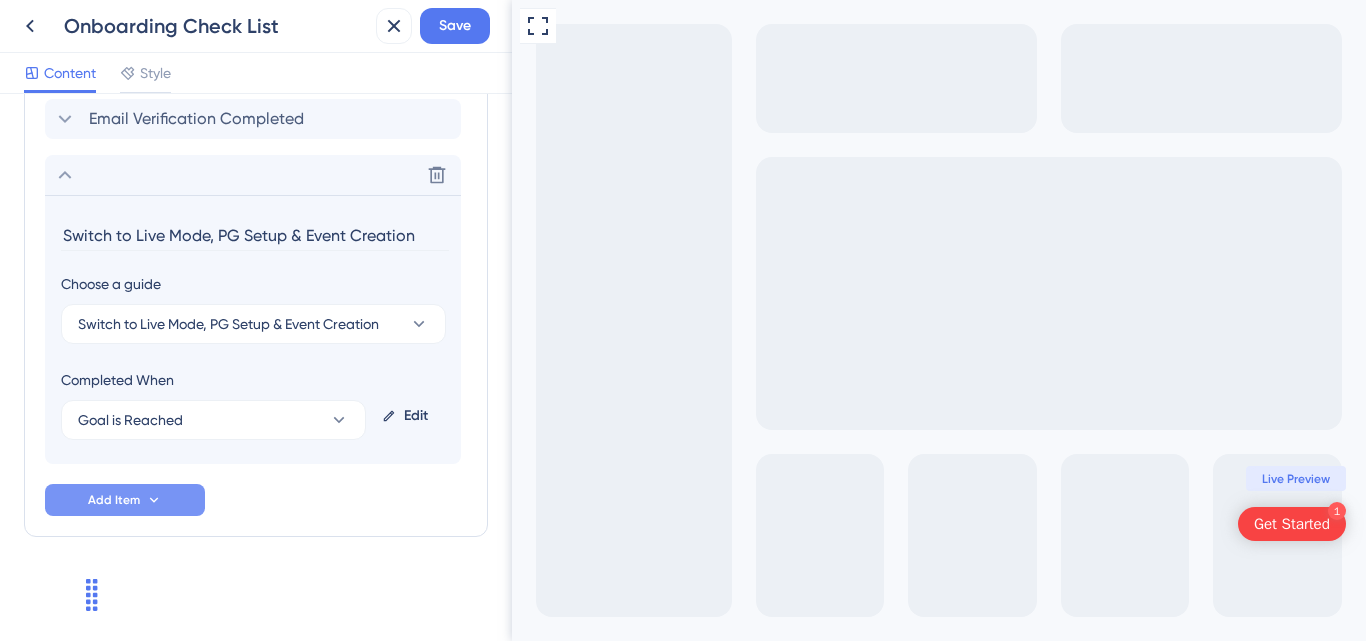 click on "Add Item" at bounding box center [114, 500] 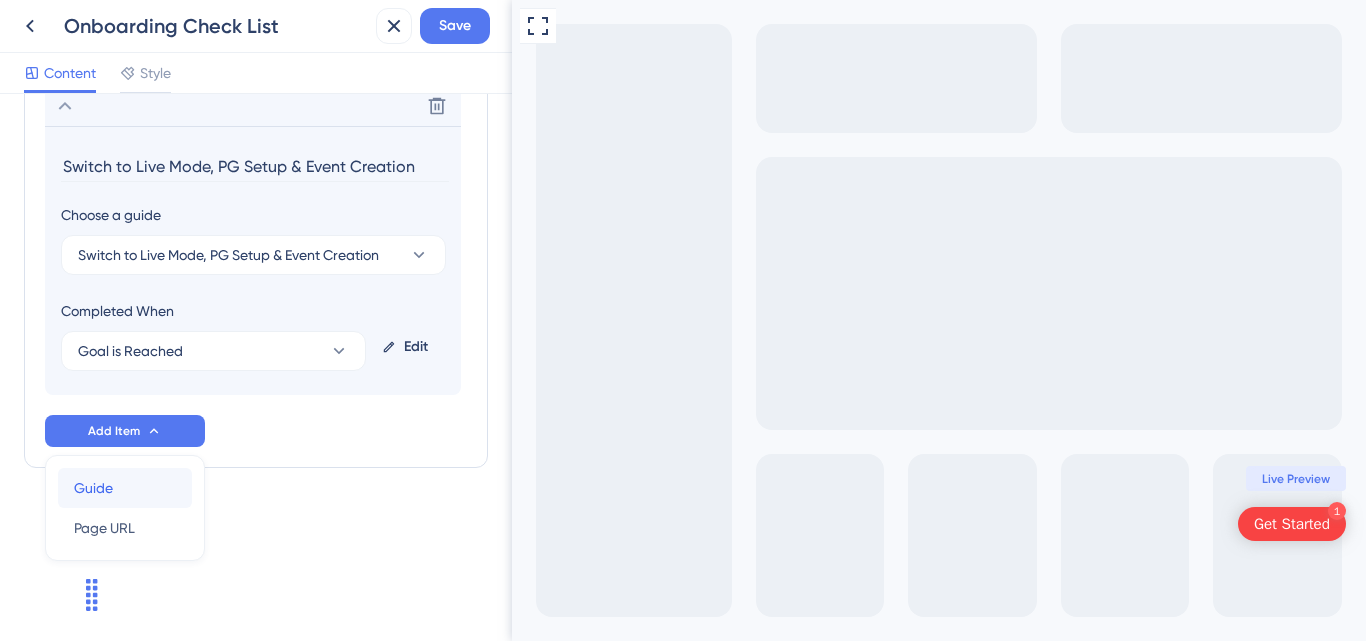 click on "Guide" at bounding box center [93, 488] 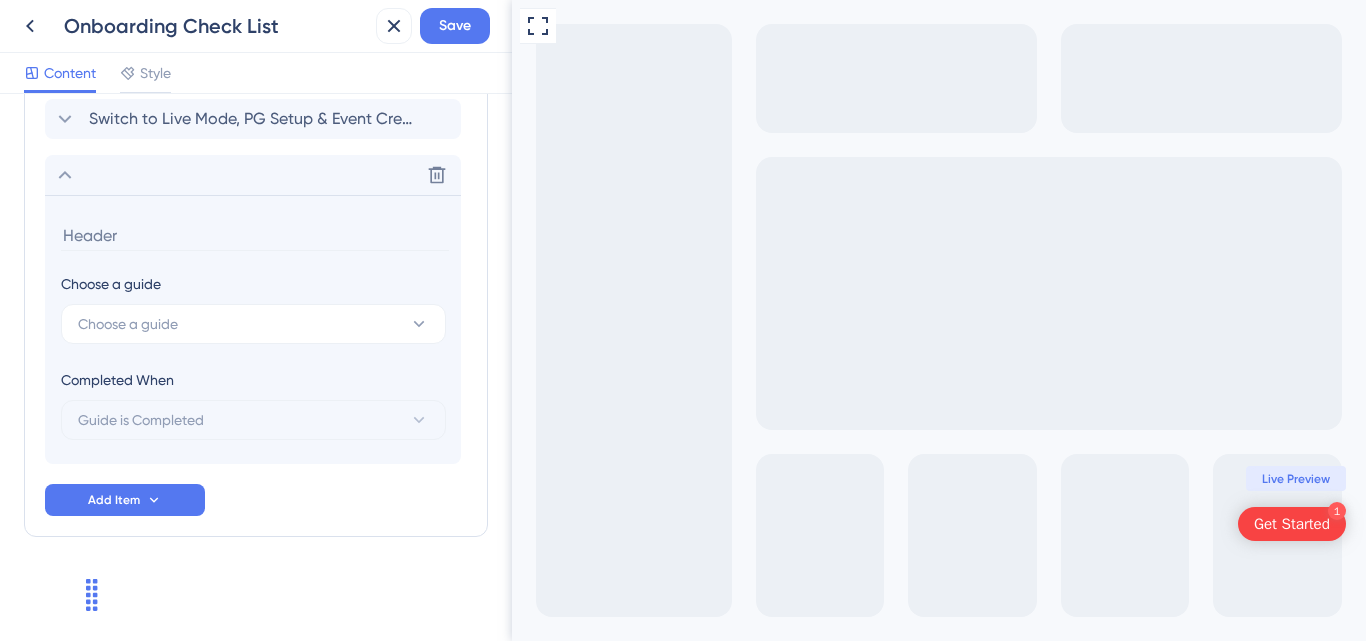 scroll, scrollTop: 1052, scrollLeft: 0, axis: vertical 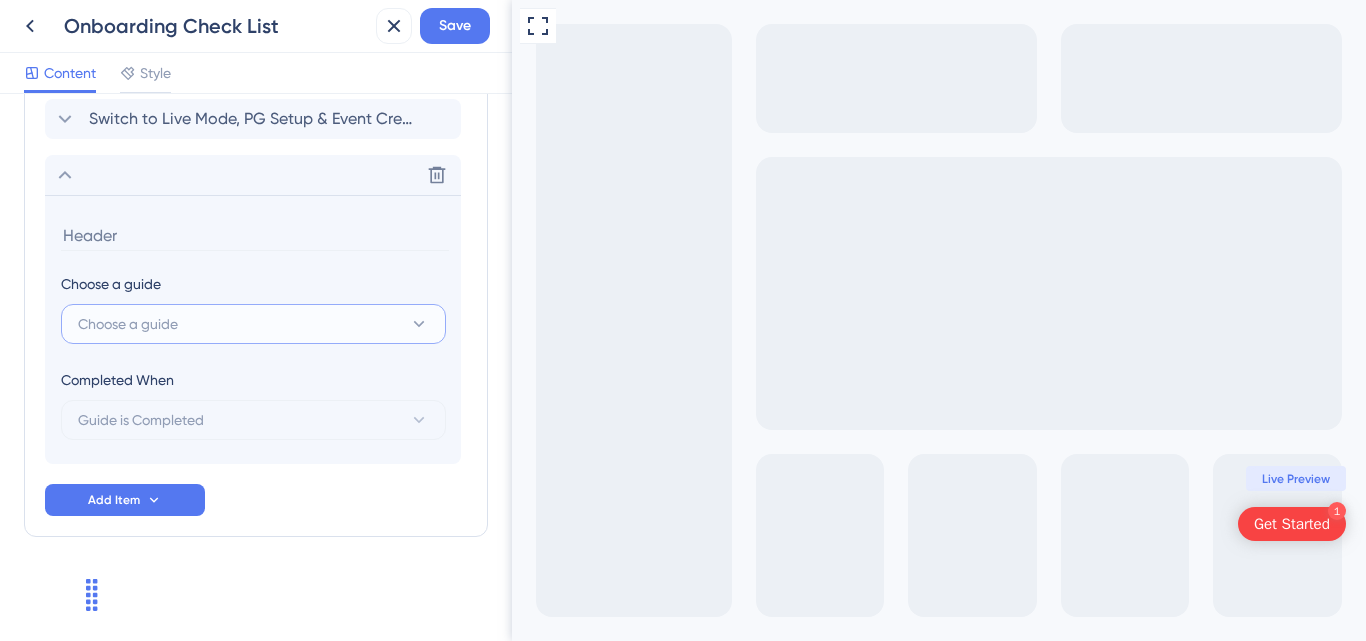 click on "Choose a guide" at bounding box center [253, 324] 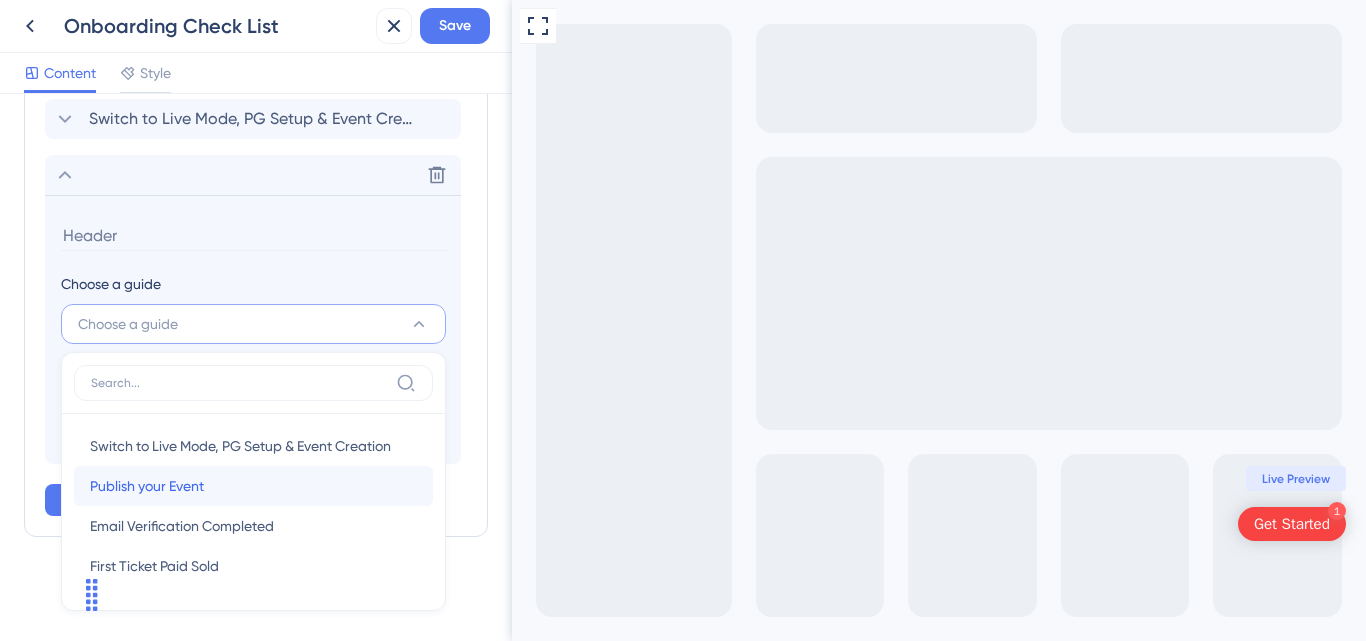 click on "Publish your Event" at bounding box center (147, 486) 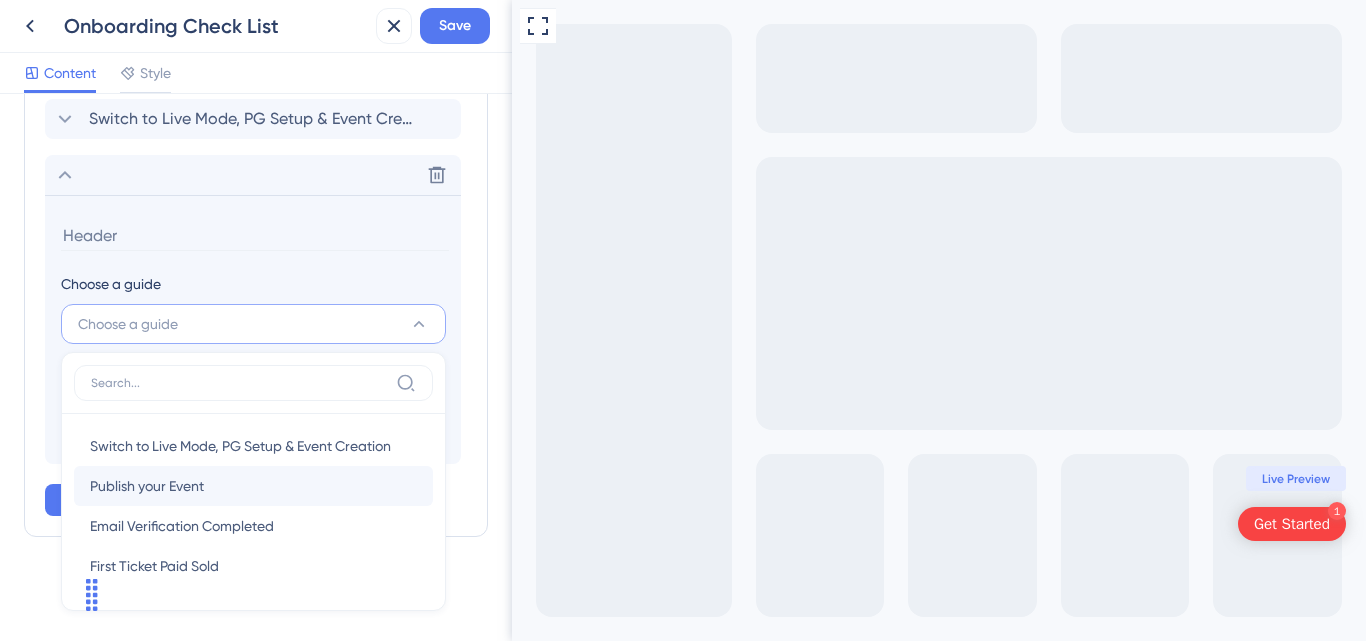 type on "Publish your Event" 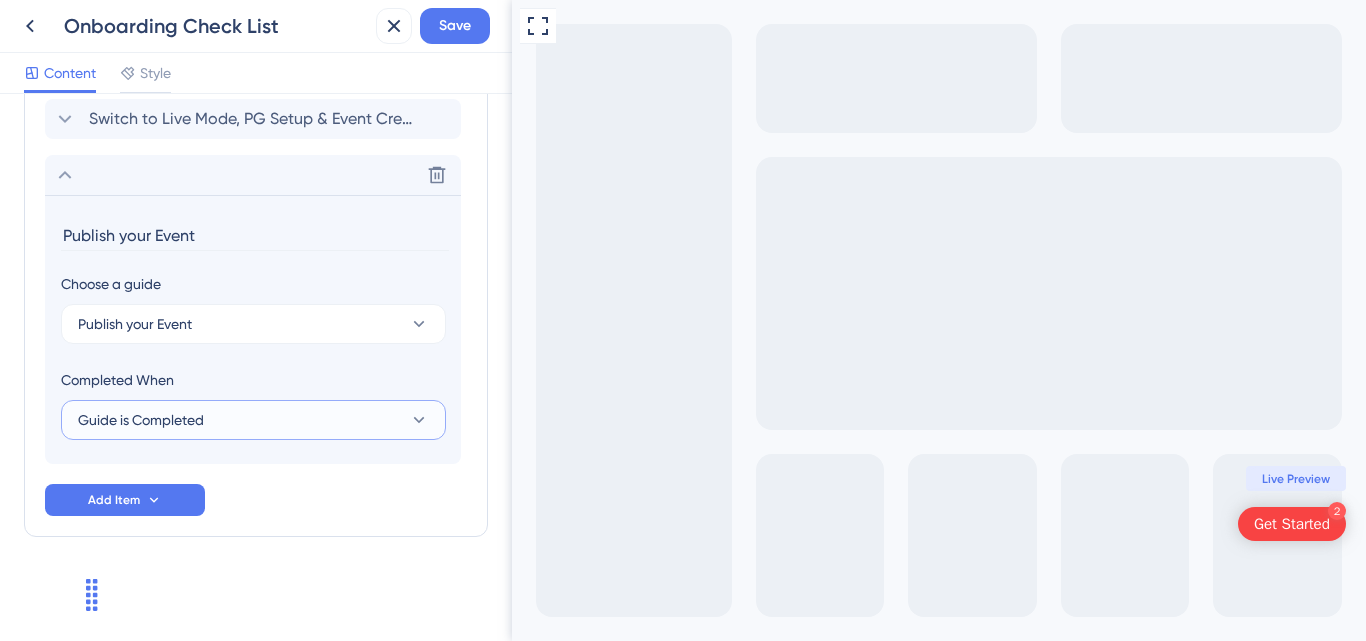 click on "Guide is Completed" at bounding box center (141, 420) 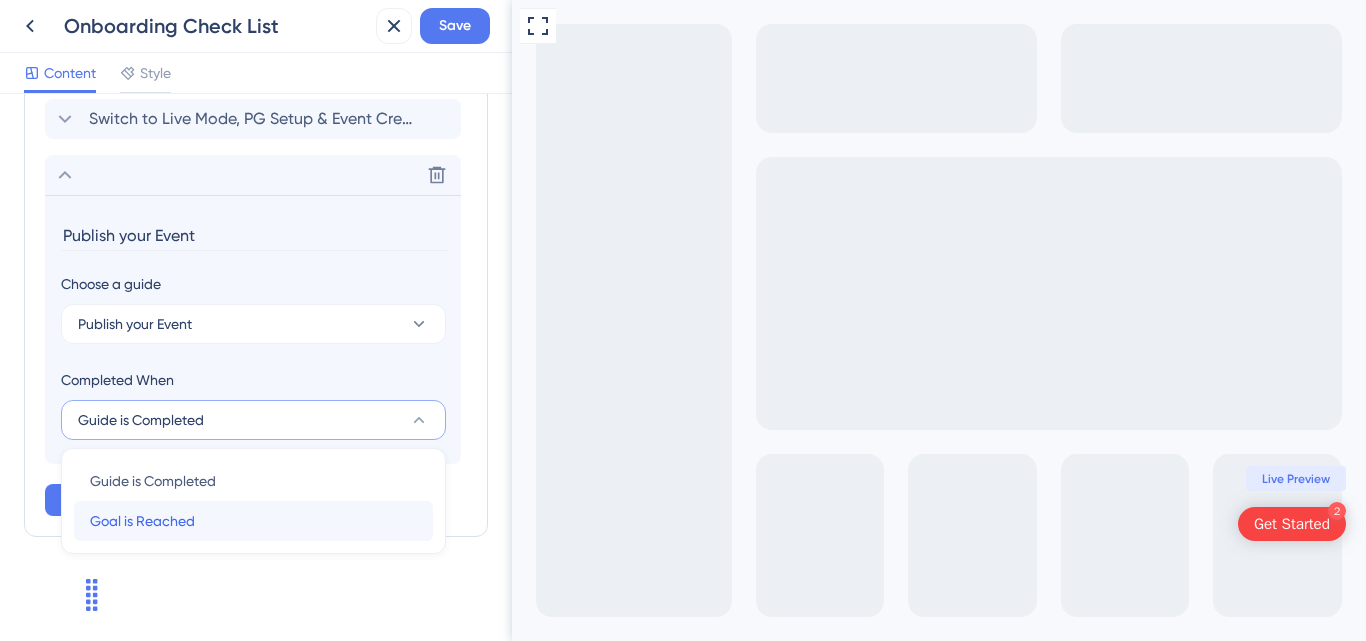 click on "Goal is Reached" at bounding box center (142, 521) 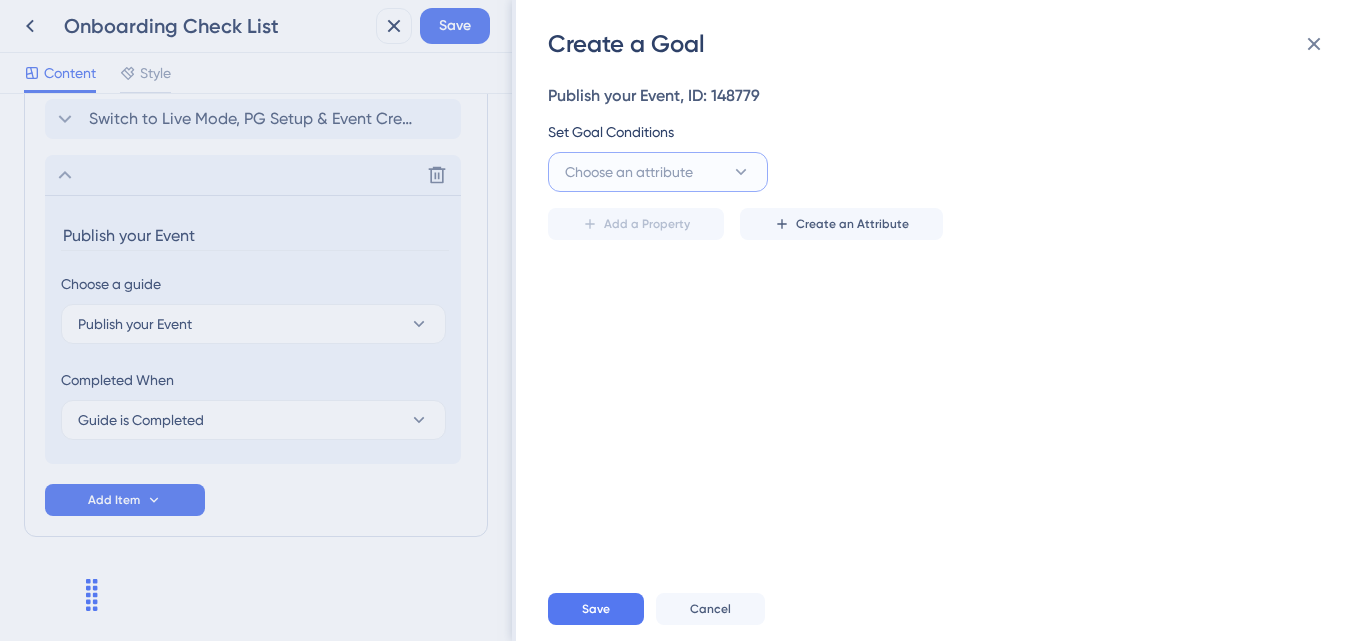 click on "Choose an attribute" at bounding box center (658, 172) 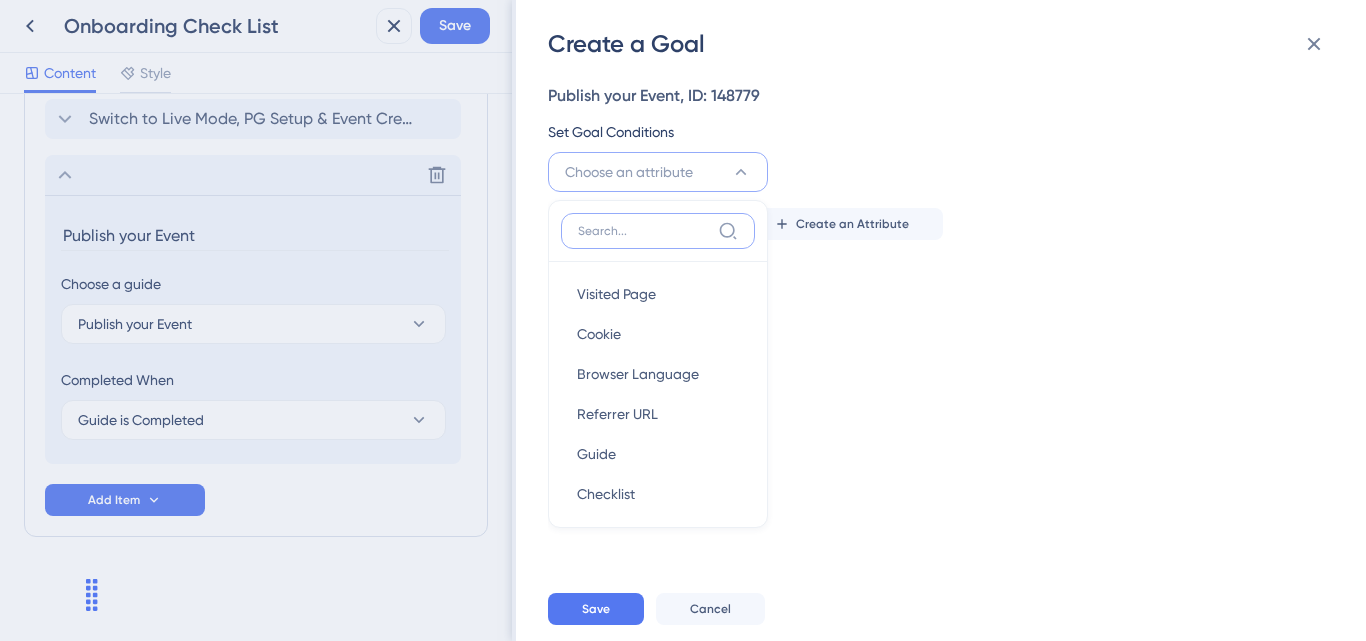 scroll, scrollTop: 46, scrollLeft: 0, axis: vertical 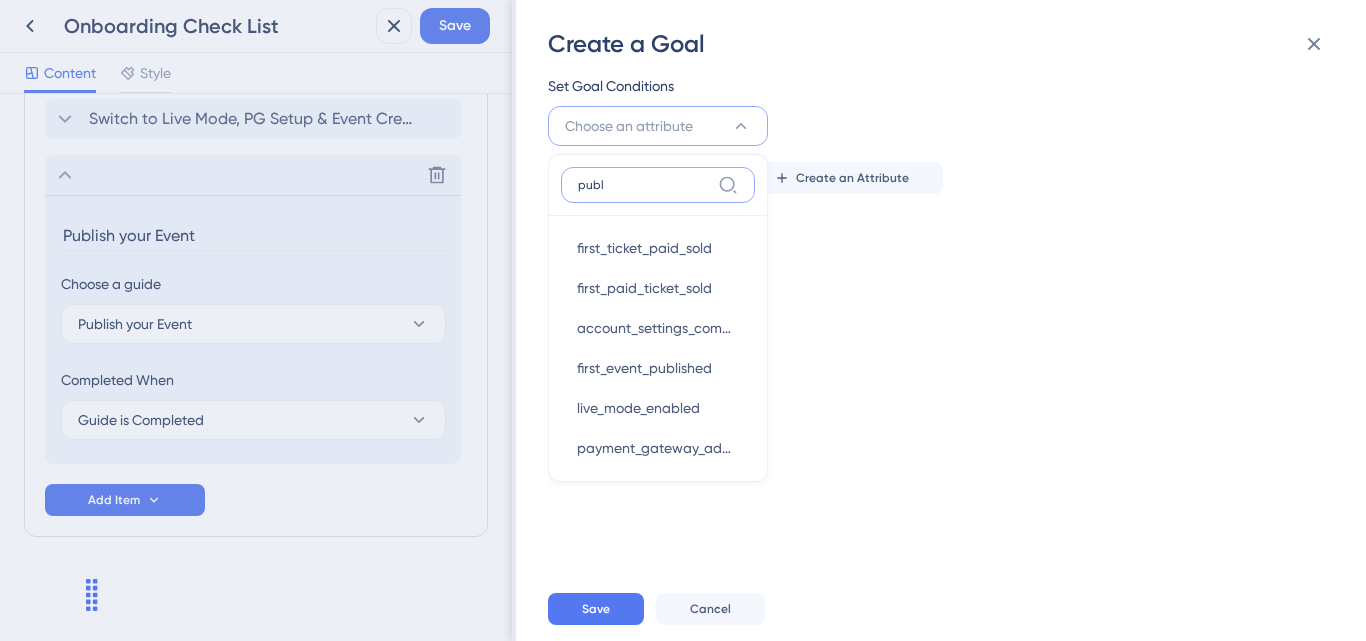 type on "pub" 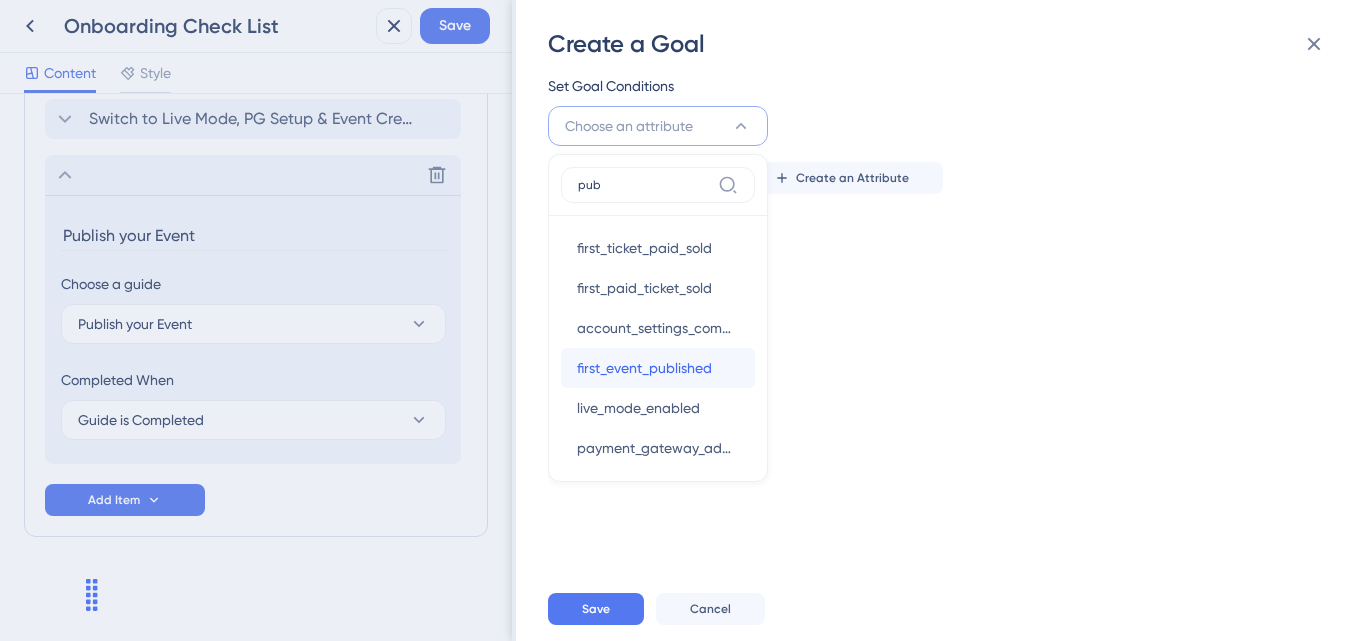 click on "first_event_published" at bounding box center (644, 368) 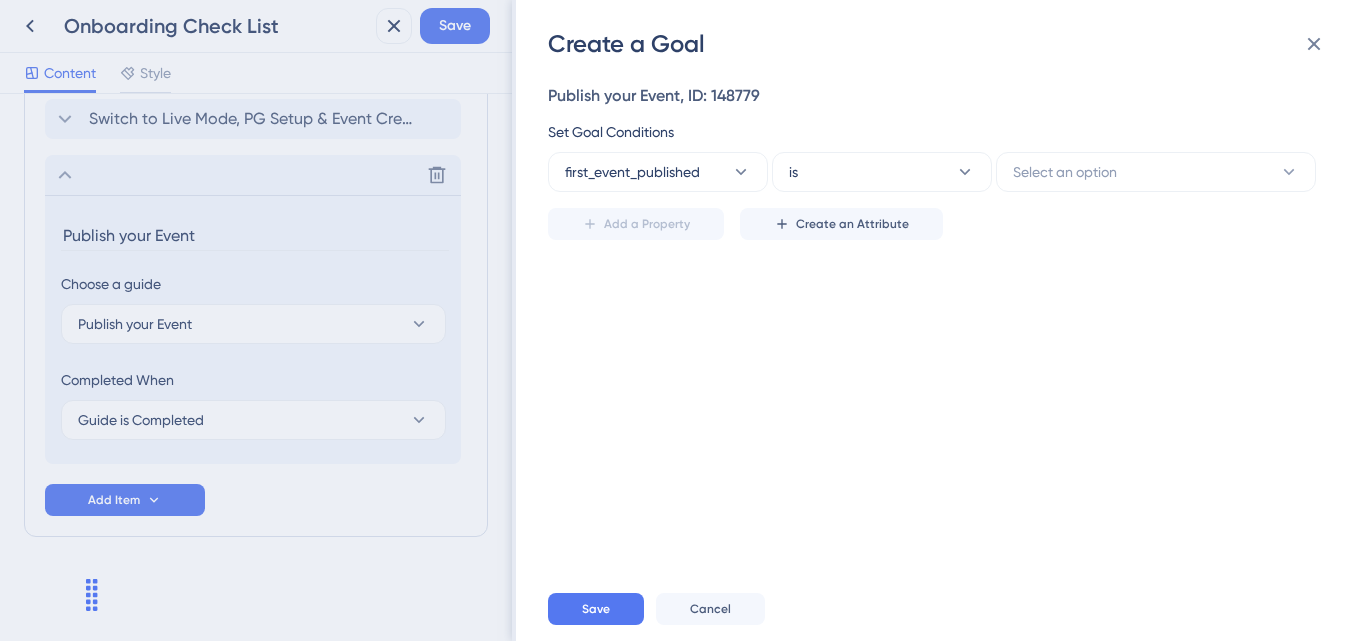 scroll, scrollTop: 0, scrollLeft: 0, axis: both 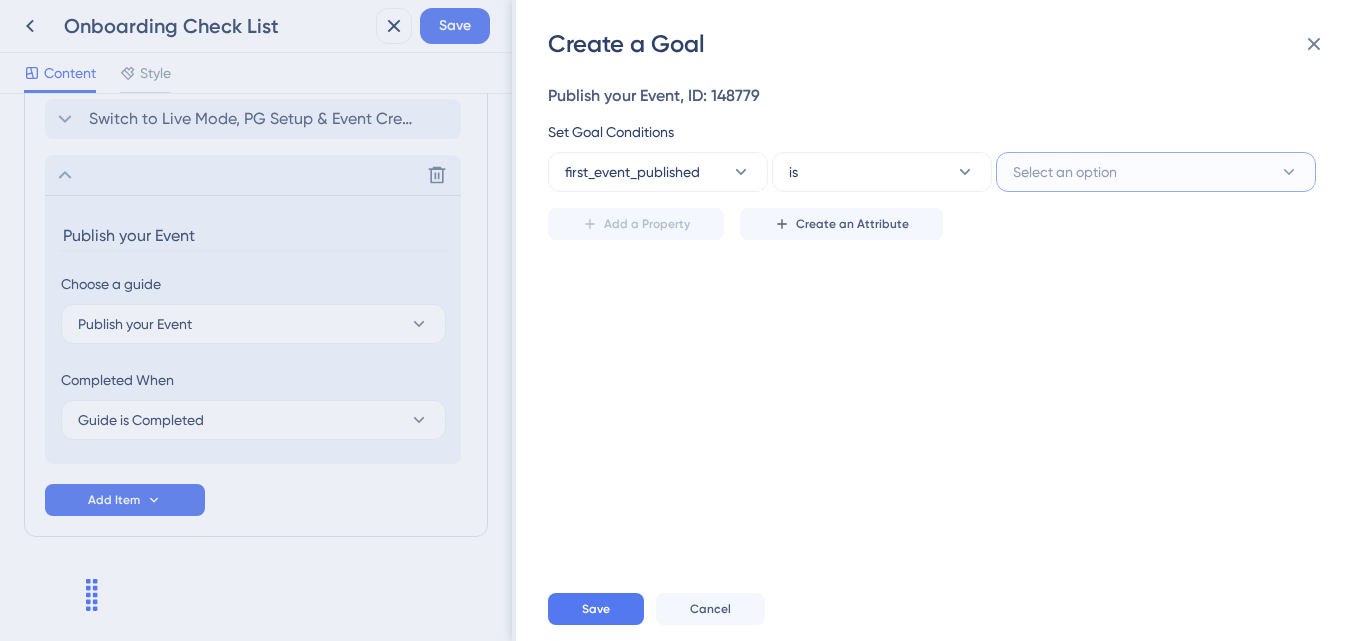 click on "Select an option" at bounding box center (1065, 172) 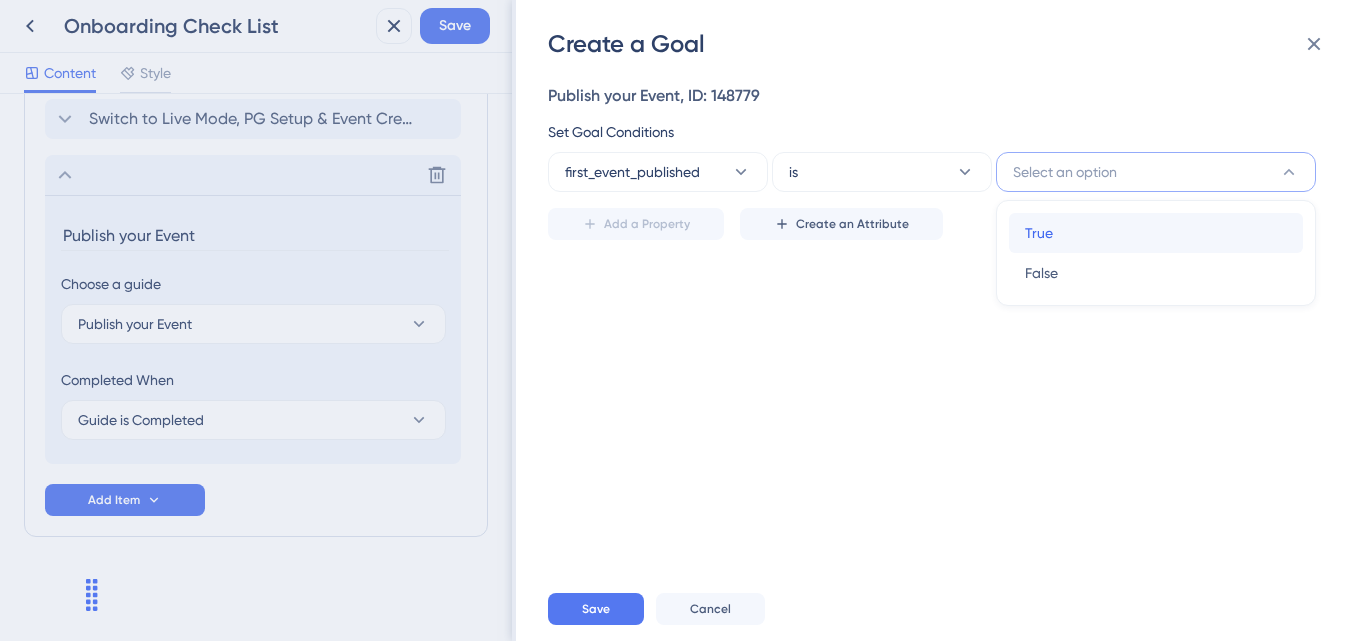 click on "True True" at bounding box center [1156, 233] 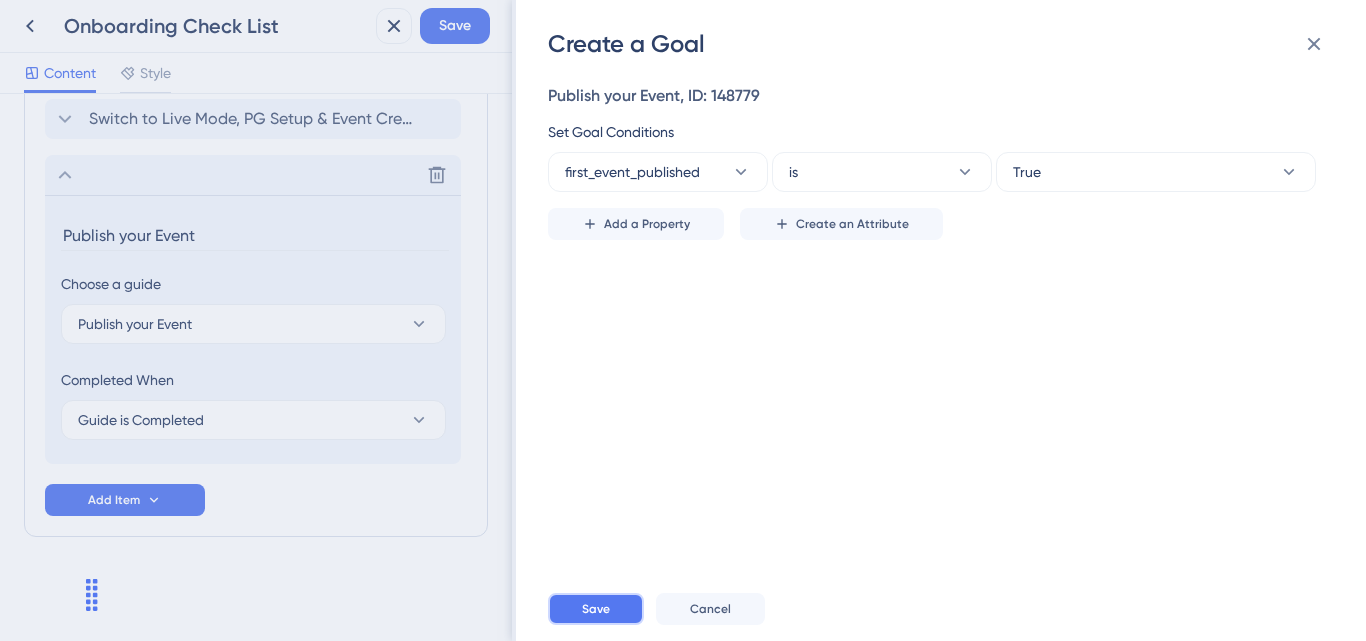 click on "Save" at bounding box center (596, 609) 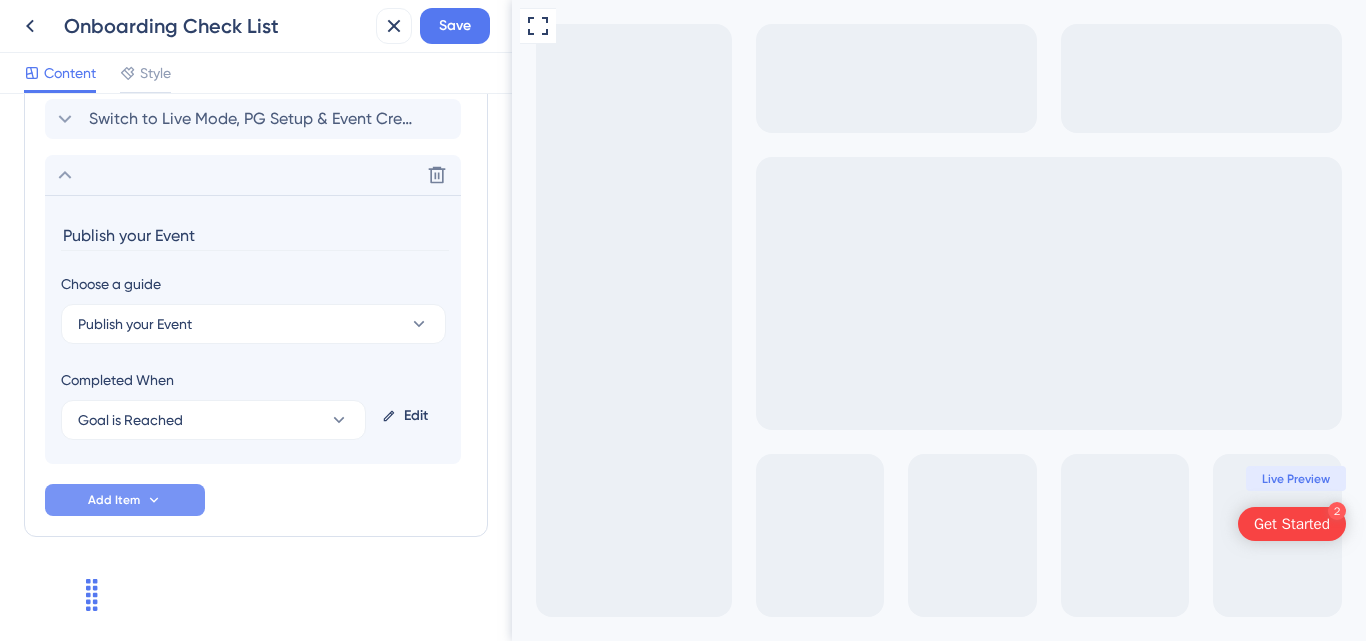 click on "Add Item" at bounding box center (125, 500) 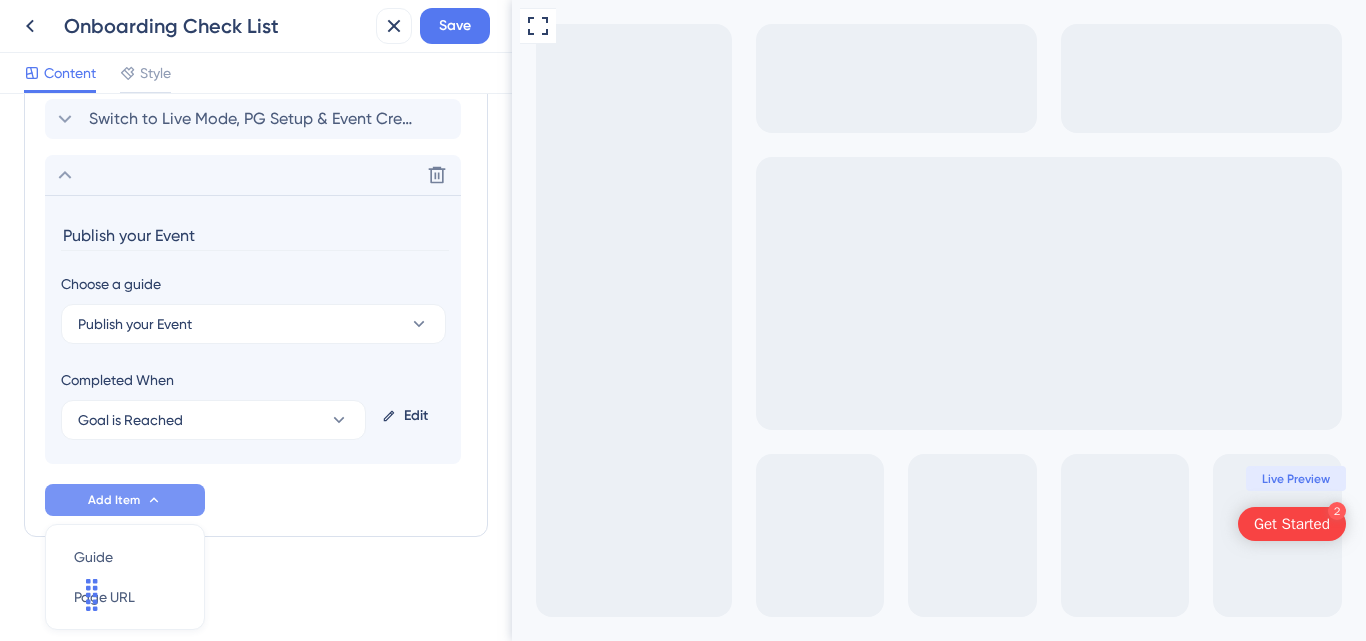 scroll, scrollTop: 1121, scrollLeft: 0, axis: vertical 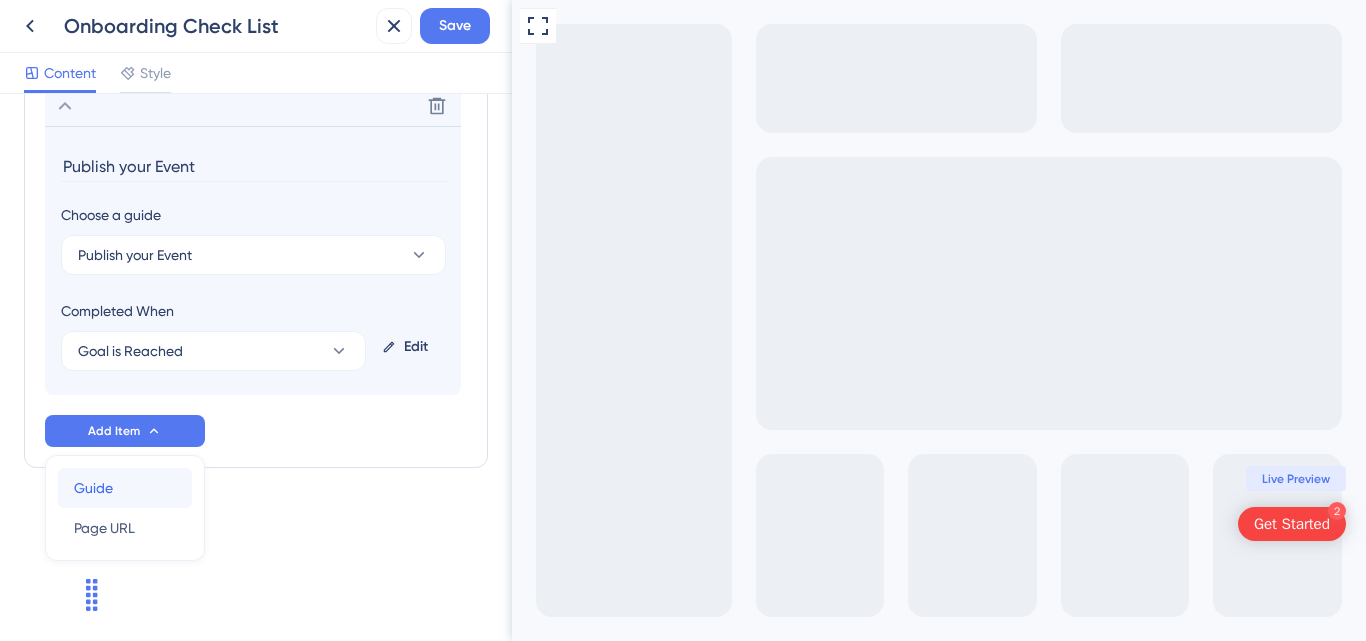 click on "Guide Guide" at bounding box center [125, 488] 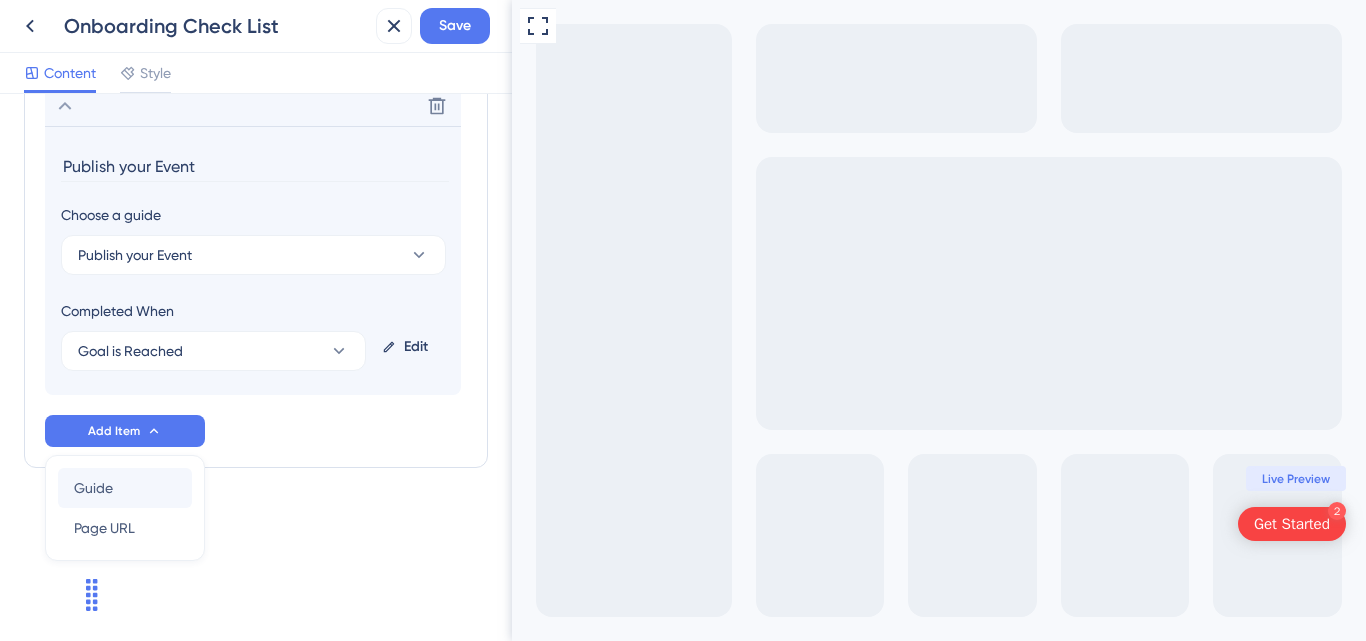 scroll, scrollTop: 1108, scrollLeft: 0, axis: vertical 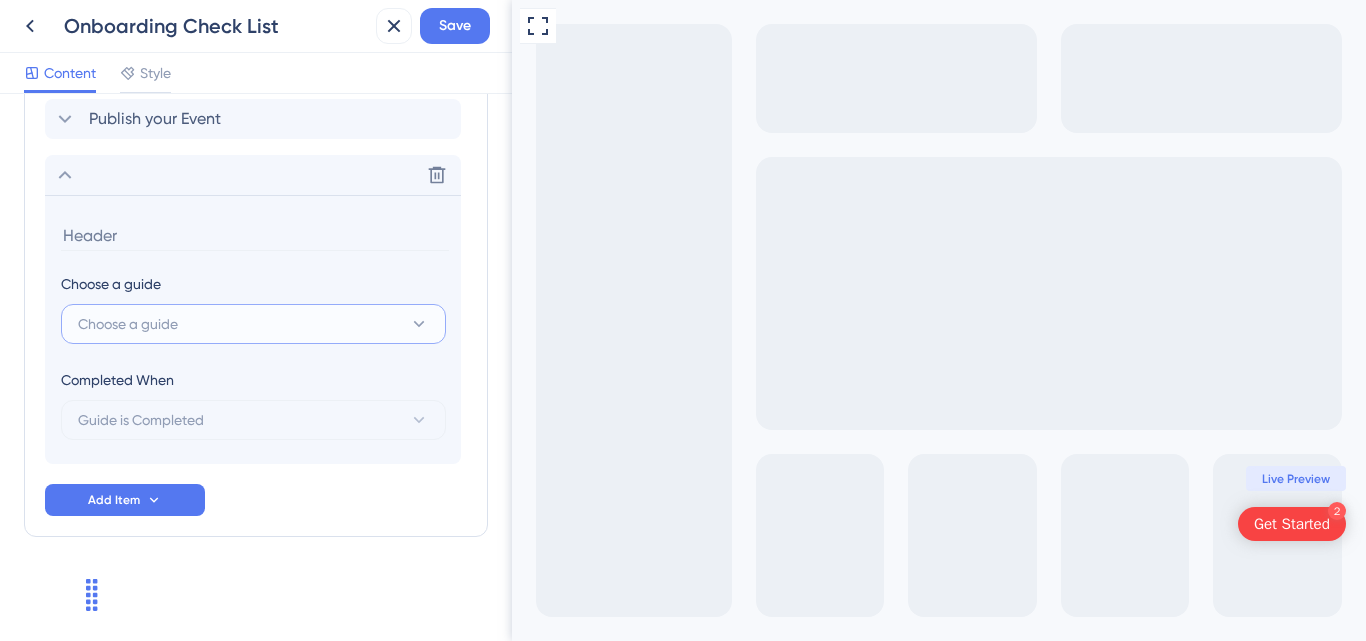 click on "Choose a guide" at bounding box center (253, 324) 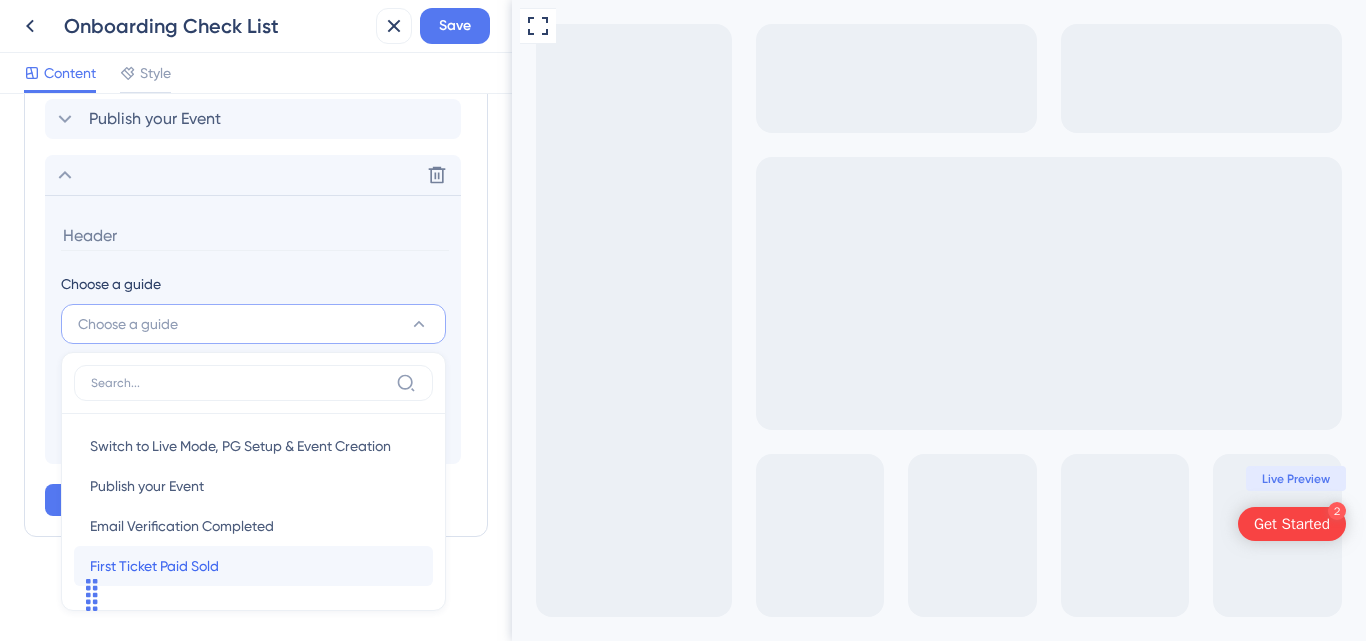click on "First Ticket Paid Sold" at bounding box center (154, 566) 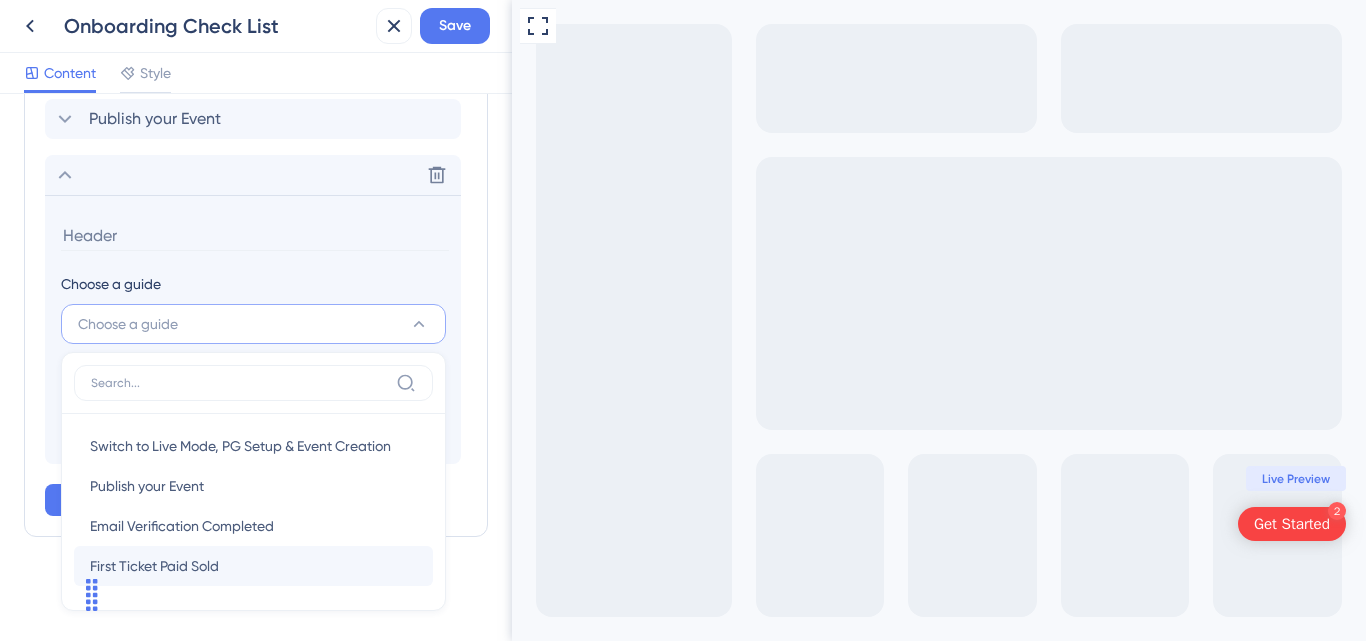 type on "First Ticket Paid Sold" 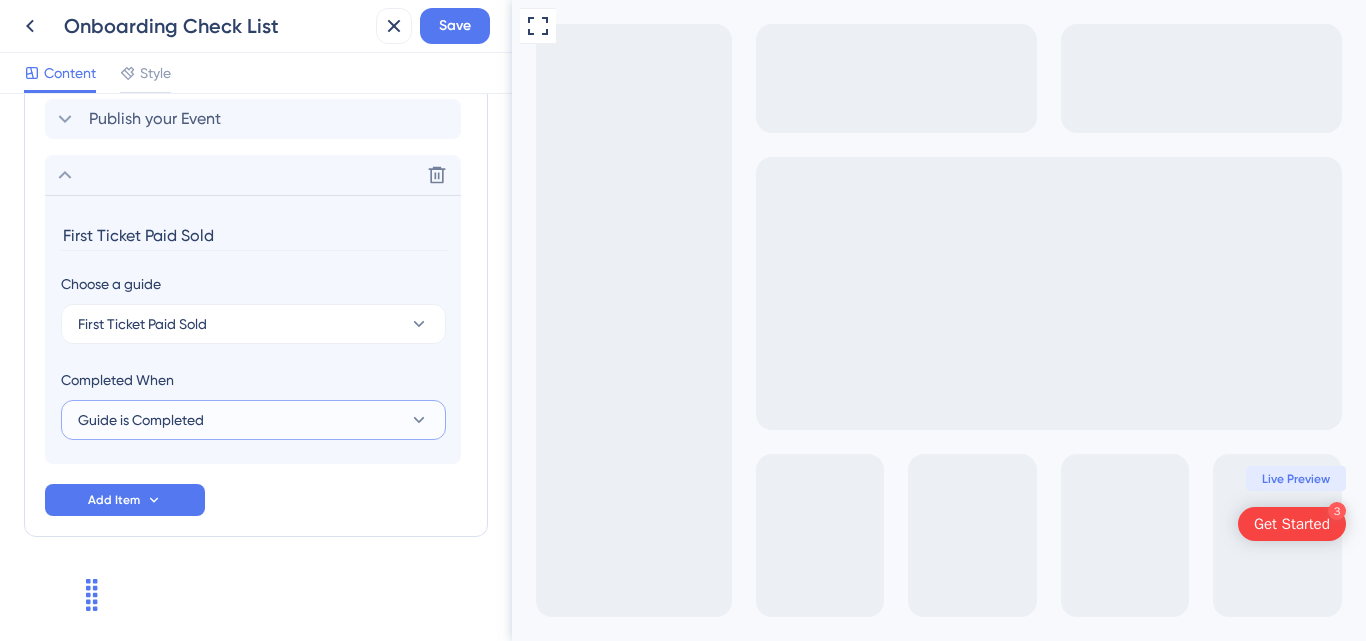 click on "Guide is Completed" at bounding box center (141, 420) 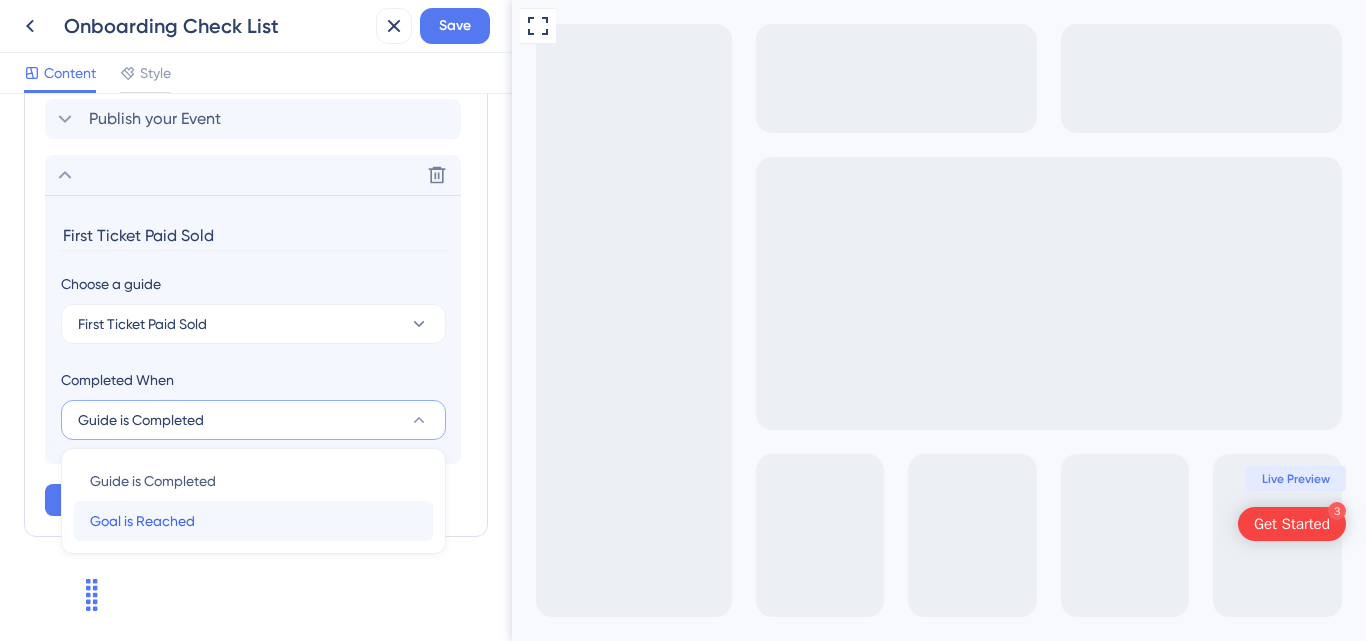click on "Goal is Reached" at bounding box center (142, 521) 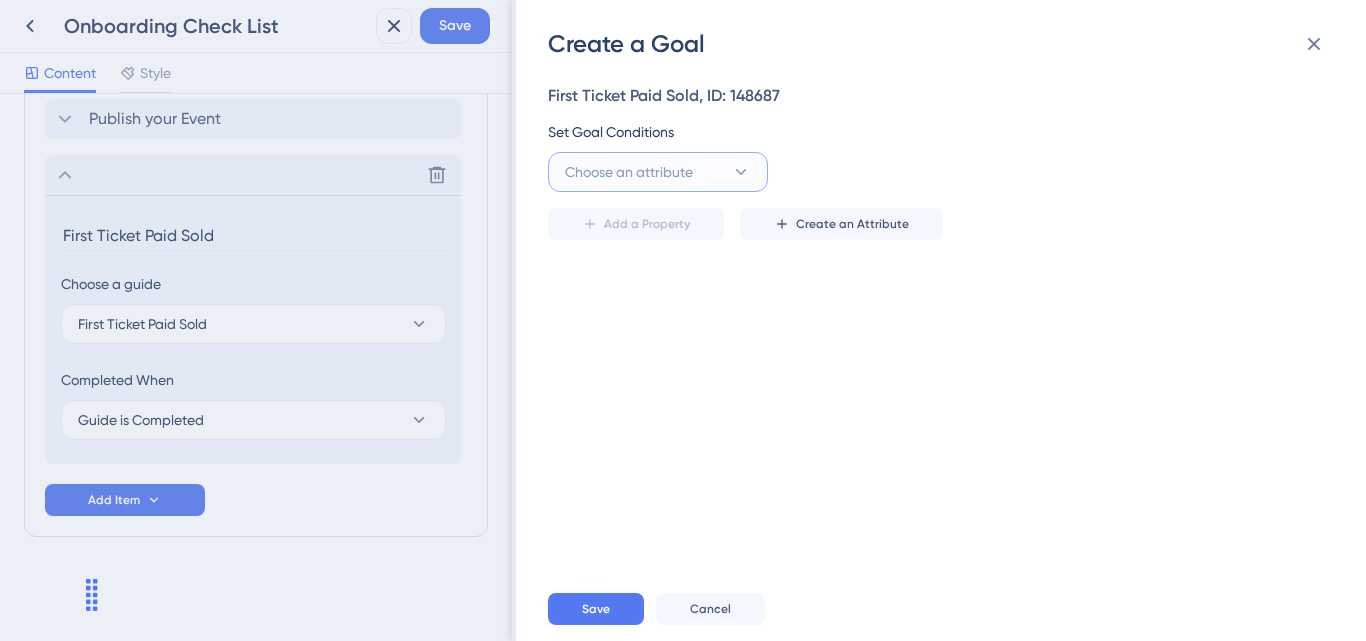 click on "Choose an attribute" at bounding box center (658, 172) 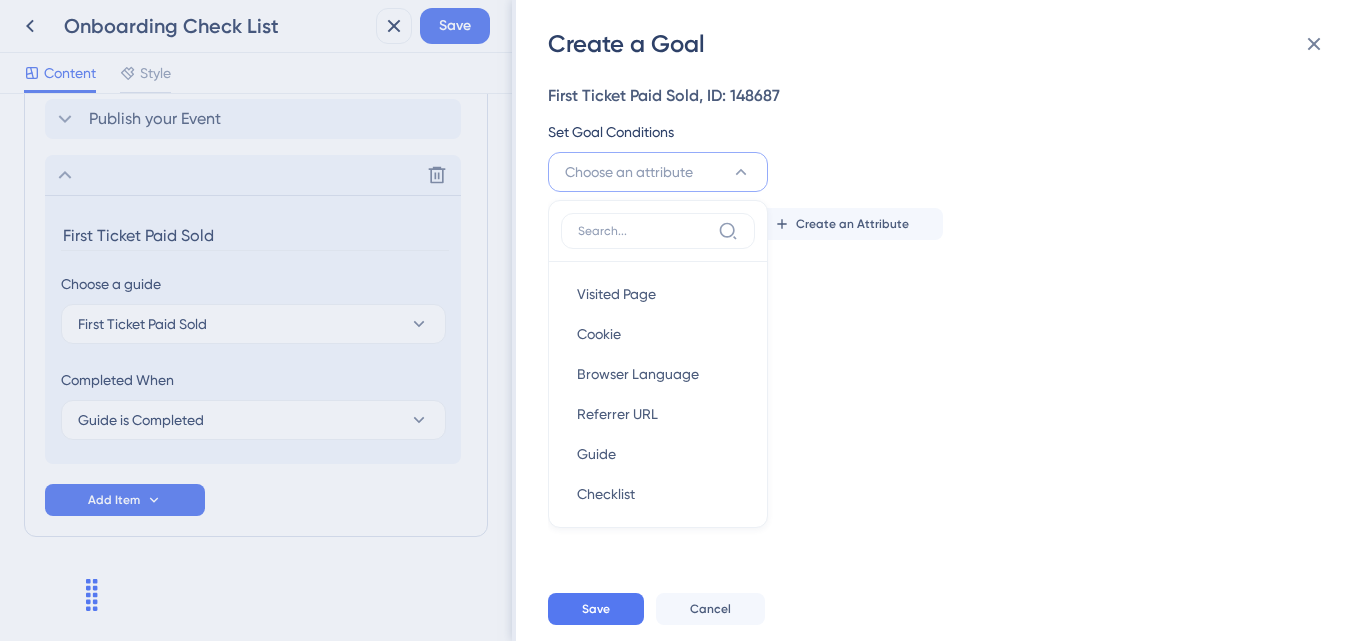 scroll, scrollTop: 46, scrollLeft: 0, axis: vertical 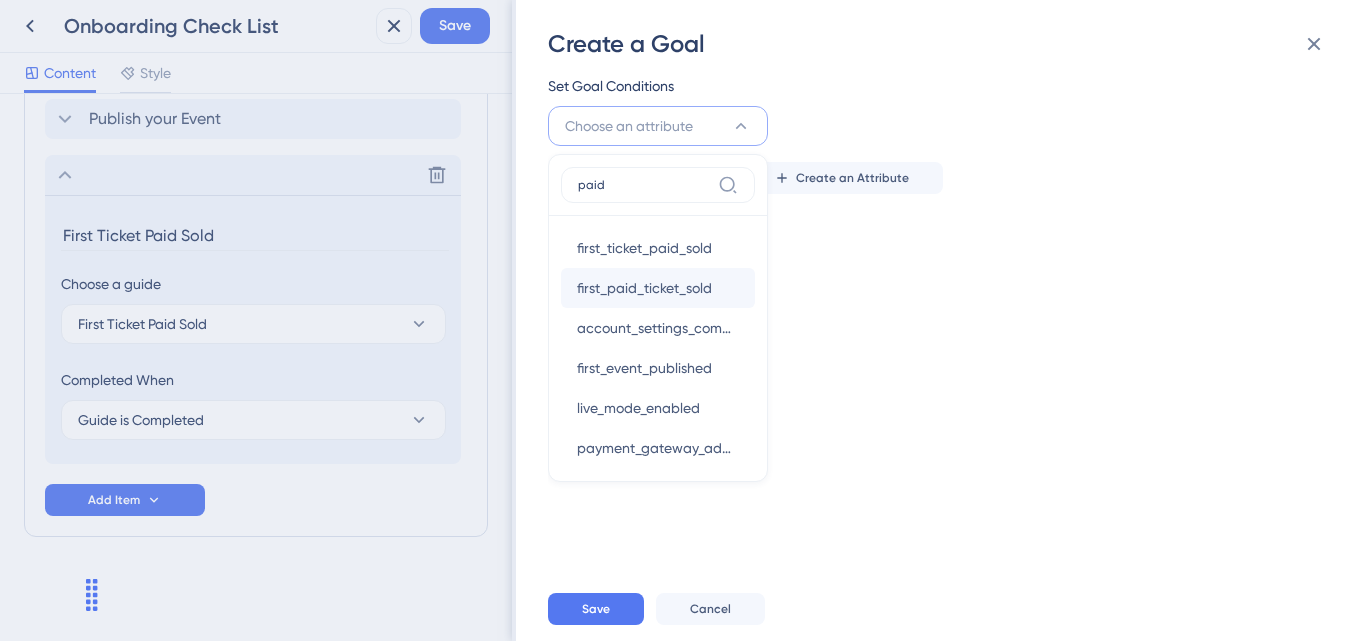 type on "paid" 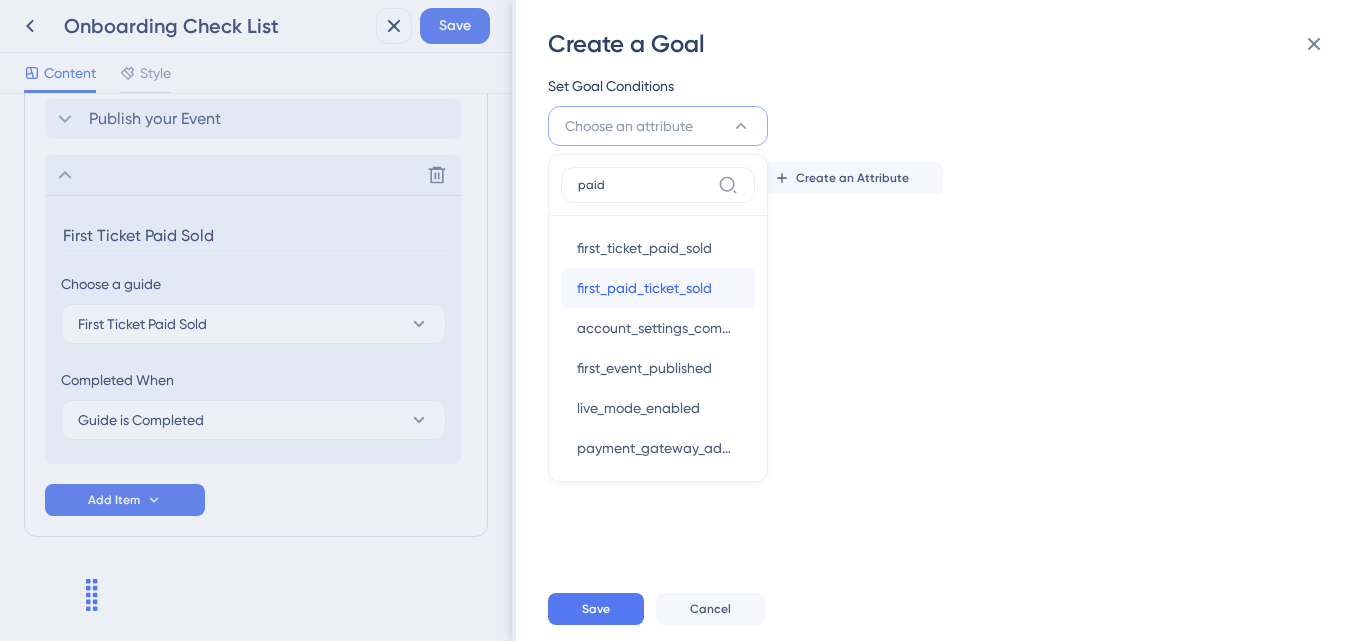 click on "first_paid_ticket_sold" at bounding box center (644, 288) 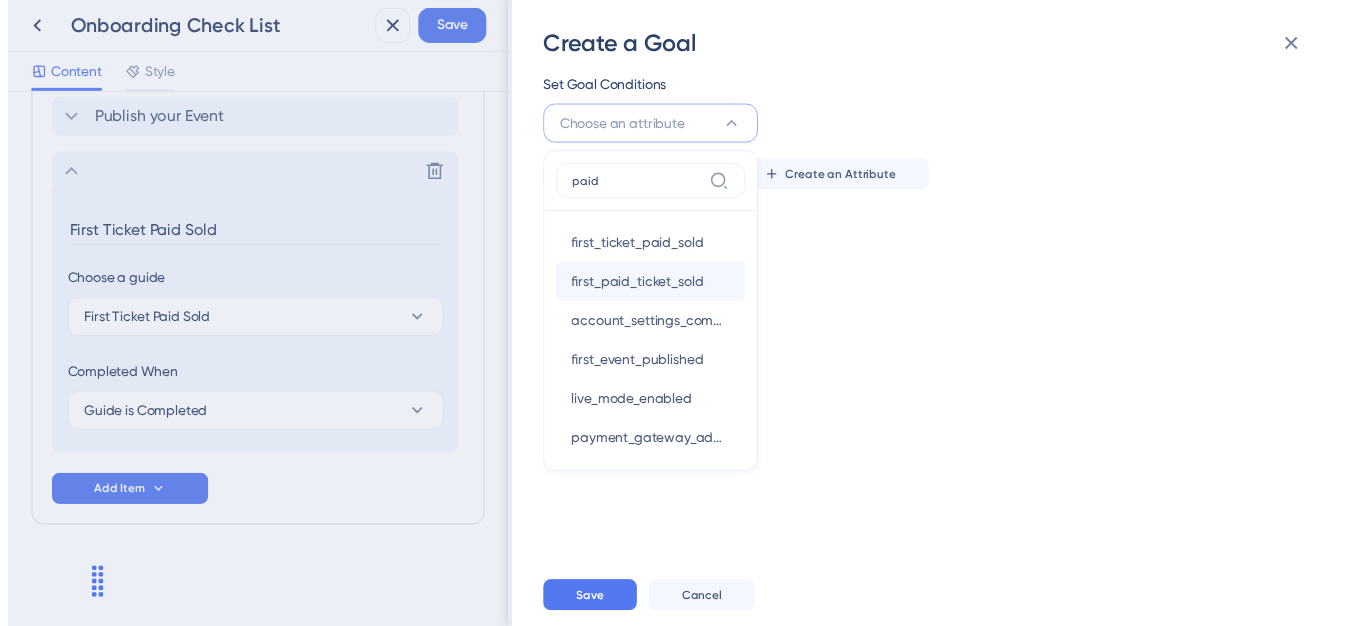 scroll, scrollTop: 0, scrollLeft: 0, axis: both 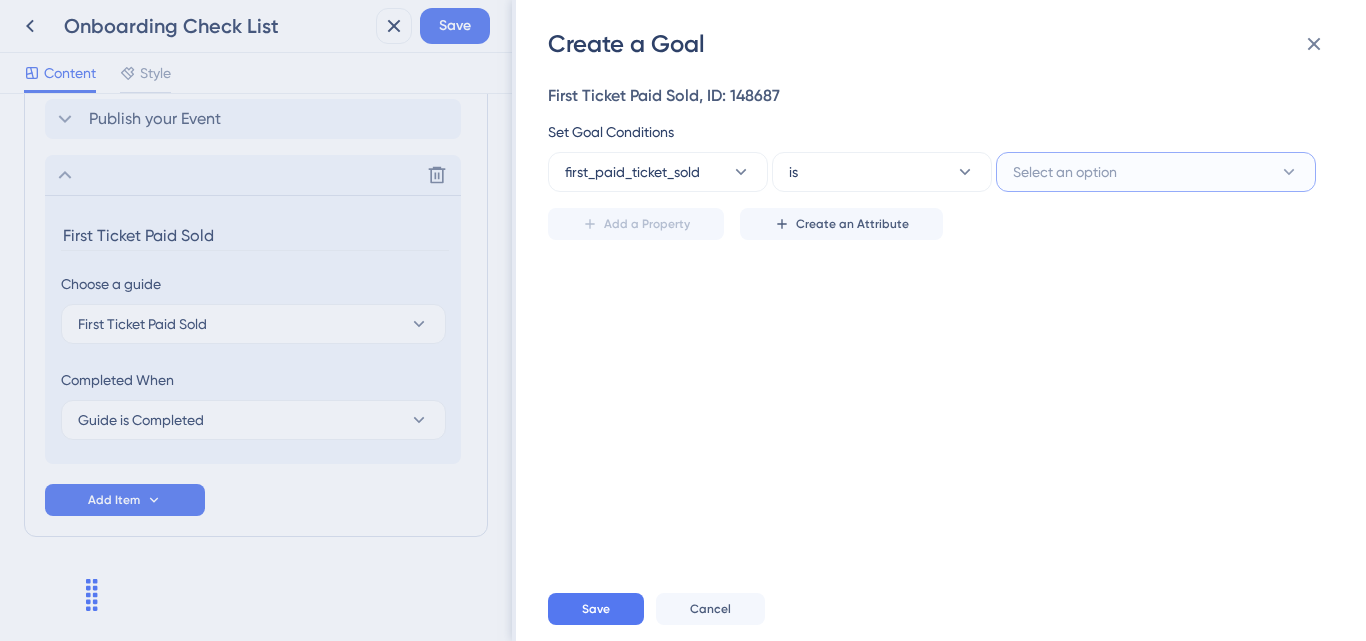 click on "Select an option" at bounding box center (1065, 172) 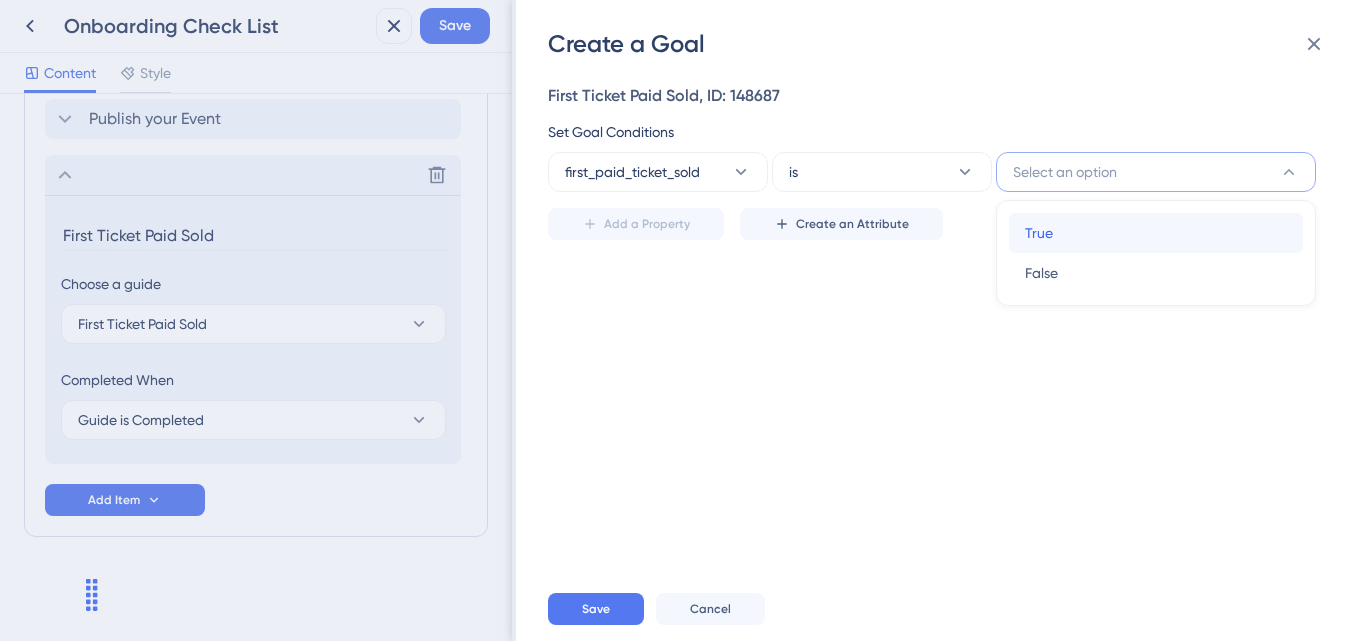 click on "True" at bounding box center [1039, 233] 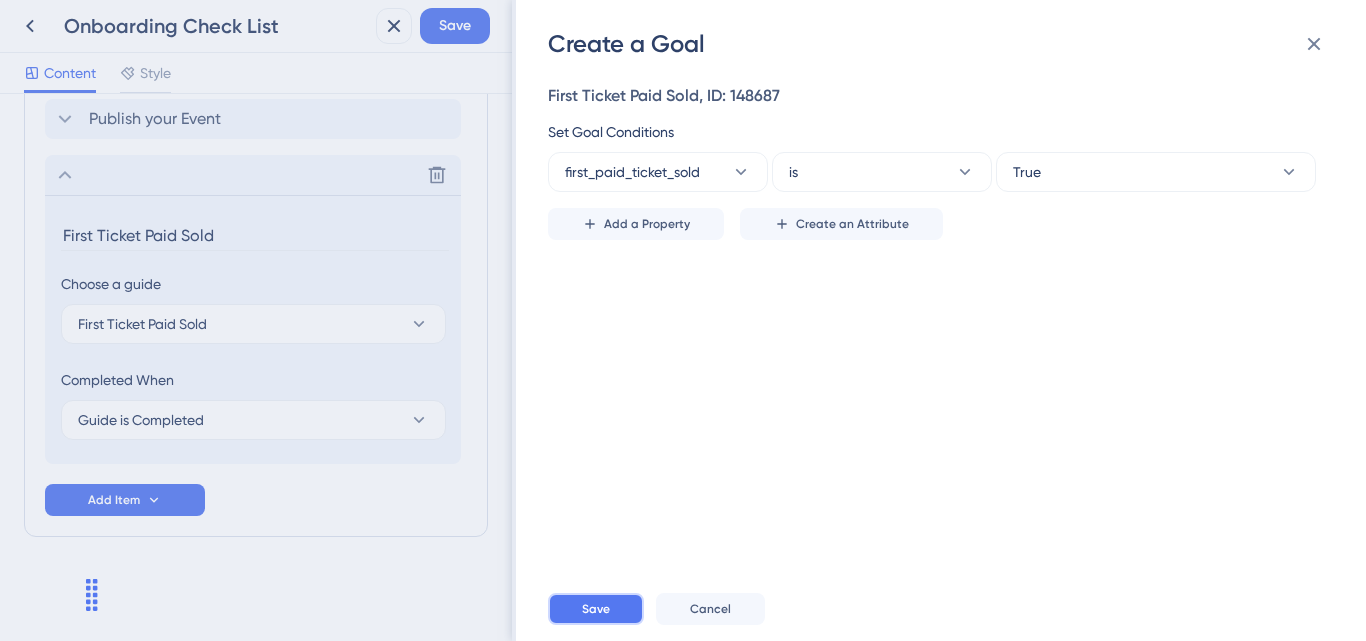 click on "Save" at bounding box center (596, 609) 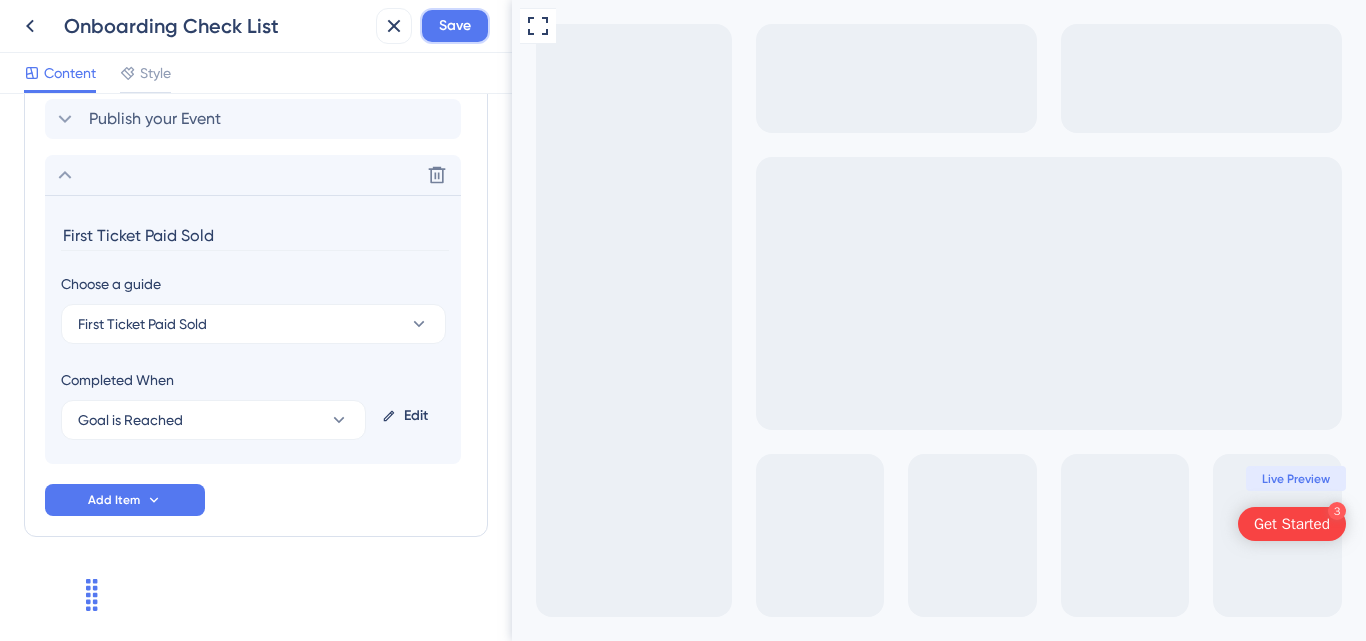click on "Save" at bounding box center (455, 26) 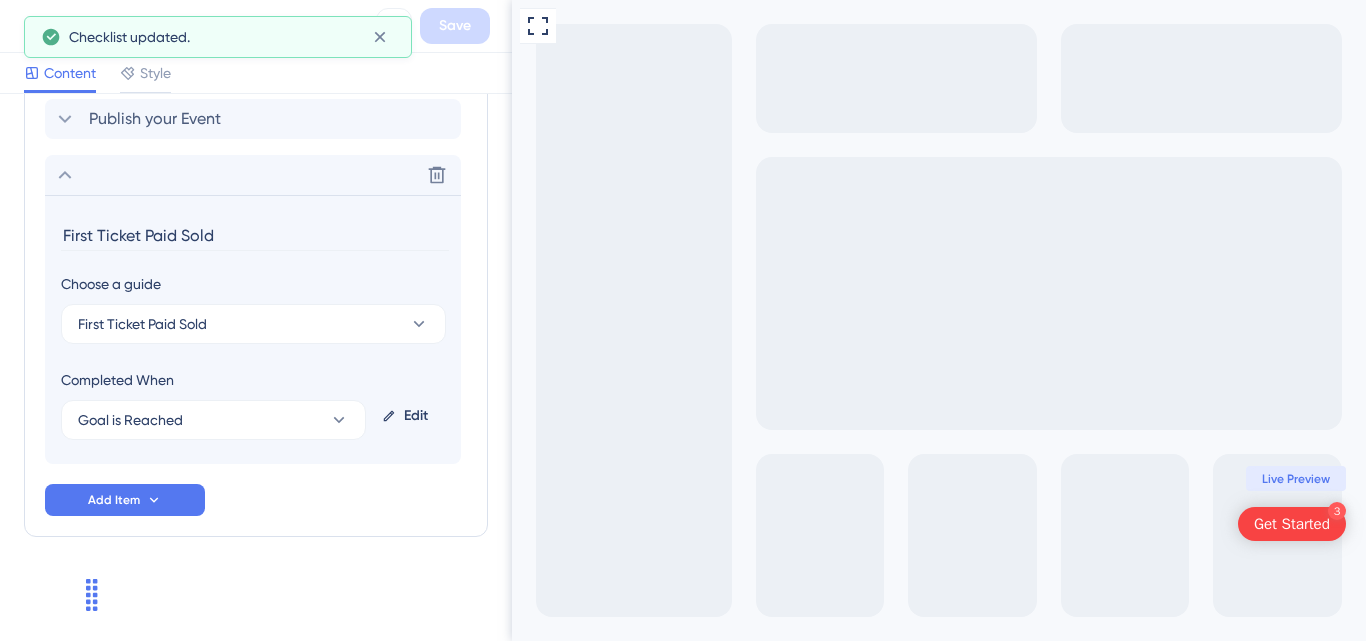 click on "3 Get Started" at bounding box center (1292, 524) 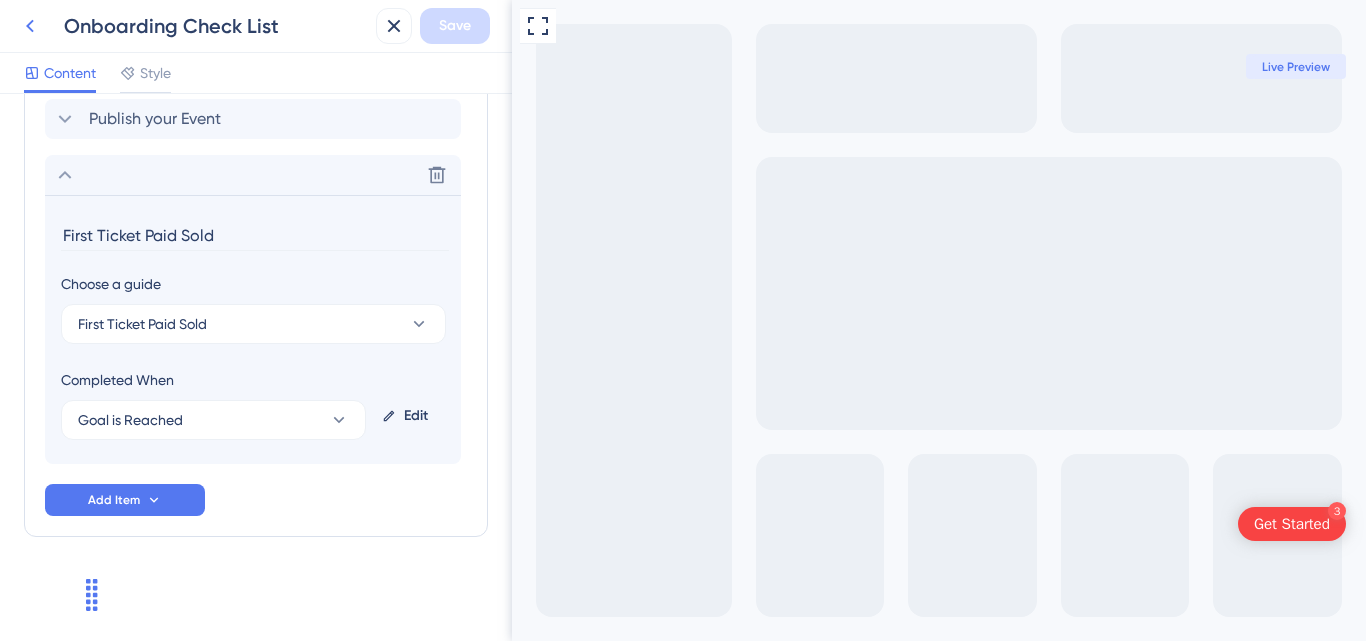 click 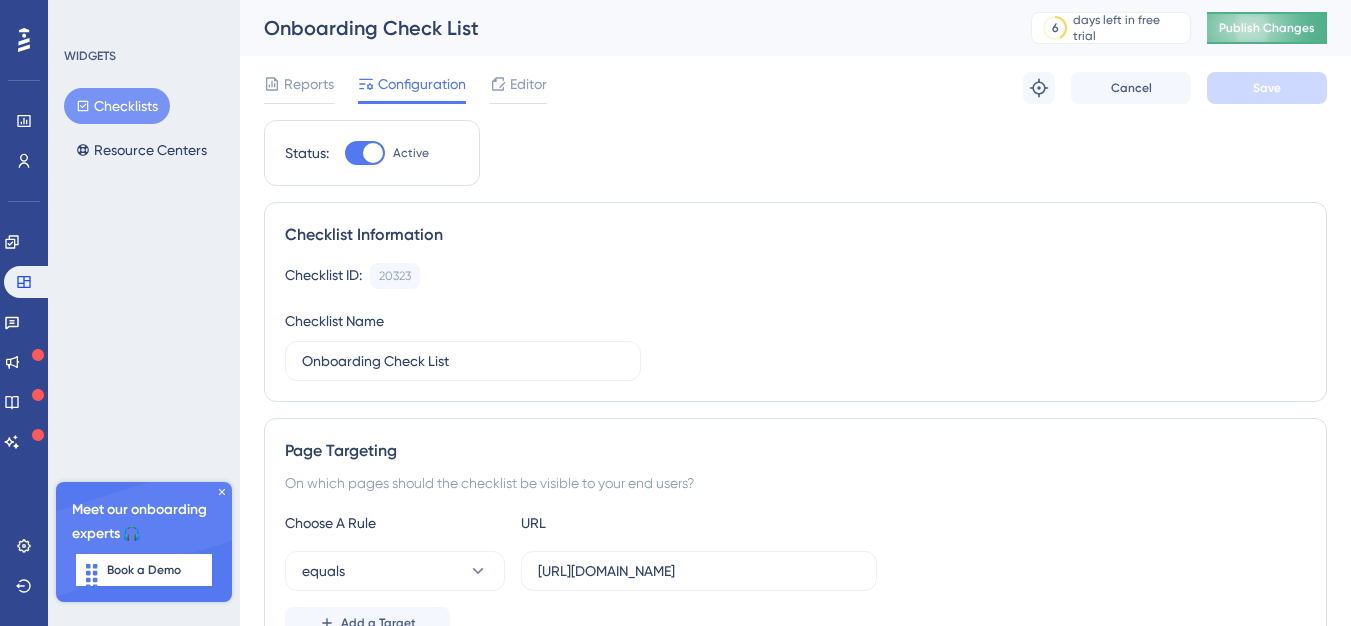 click on "Publish Changes" at bounding box center [1267, 28] 